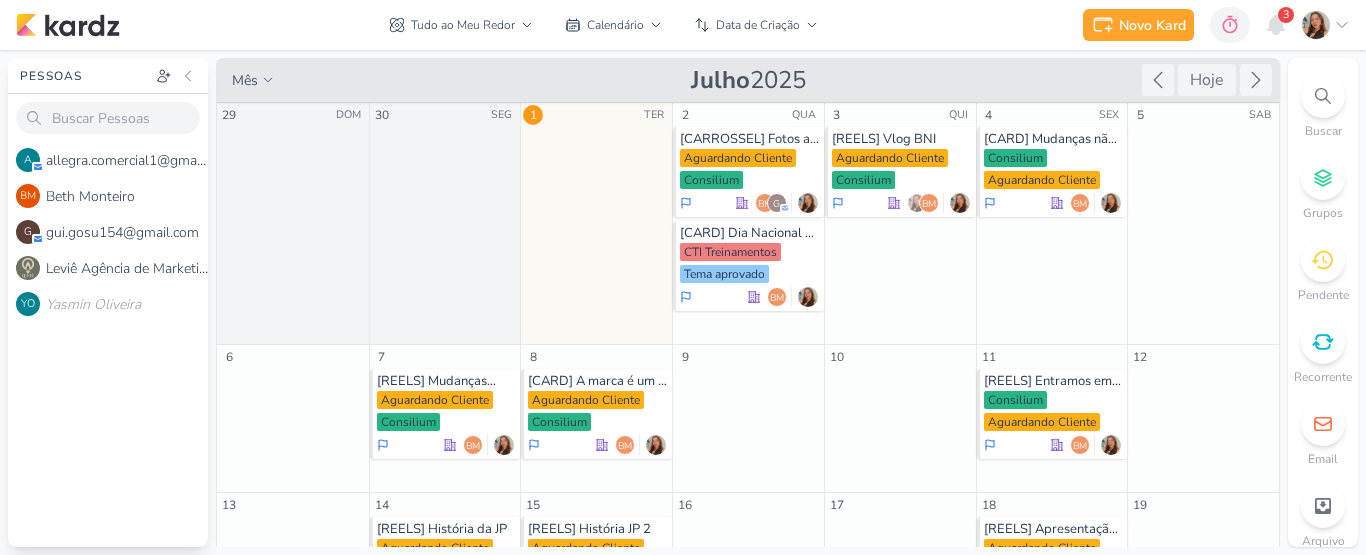 scroll, scrollTop: 0, scrollLeft: 0, axis: both 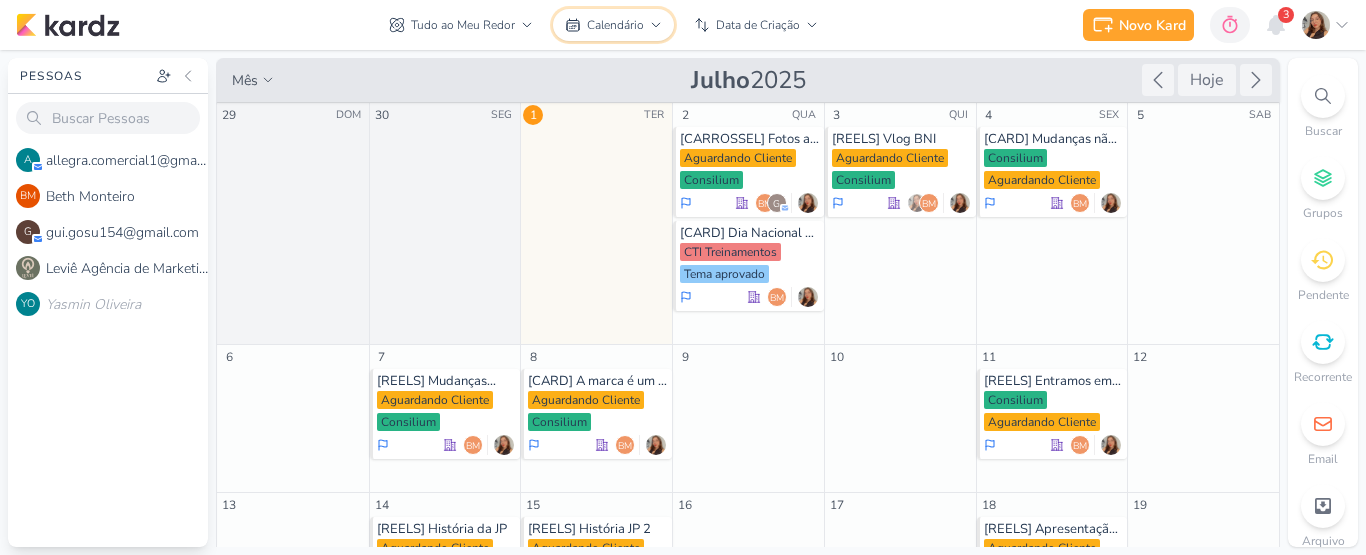 click on "Calendário" at bounding box center (615, 25) 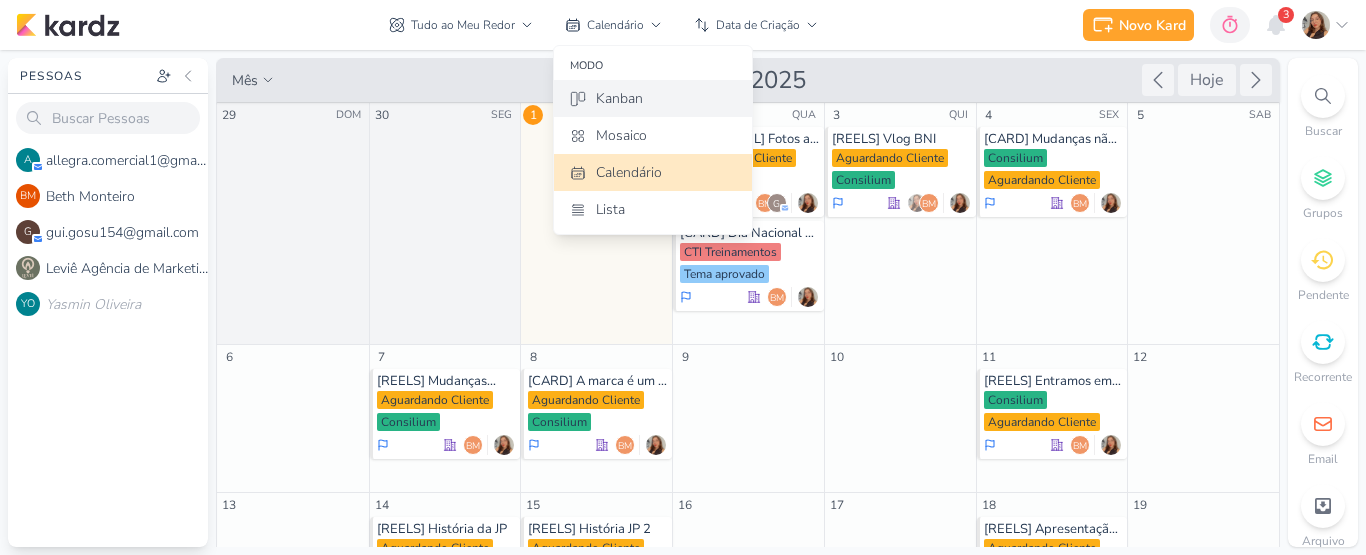 click on "Kanban" at bounding box center (653, 98) 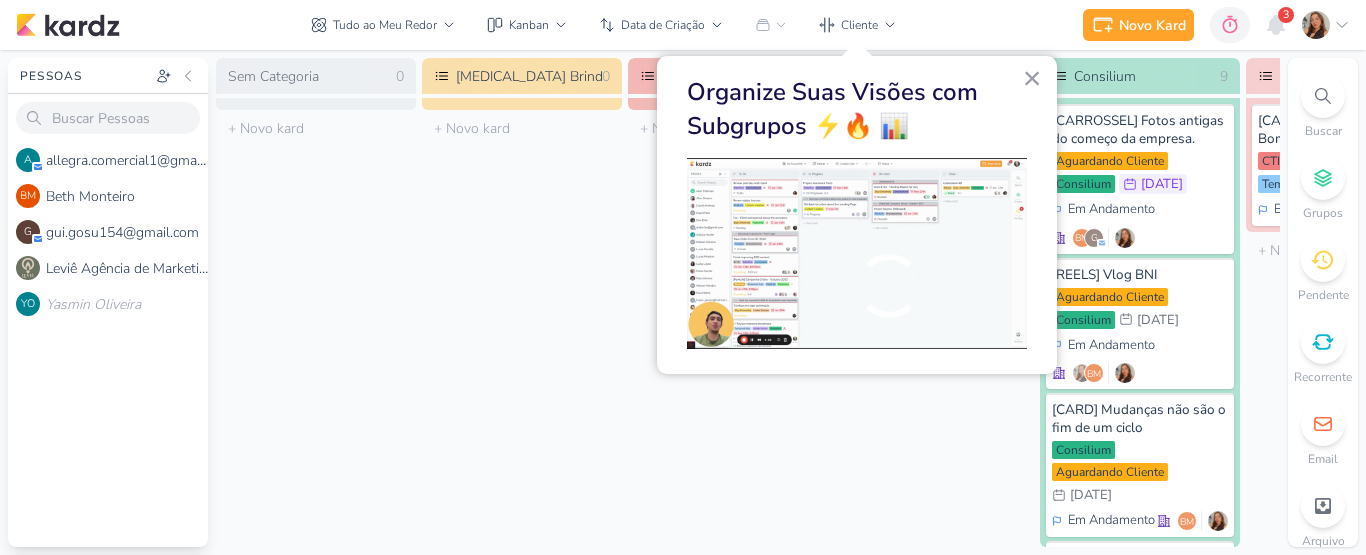 click on "×" at bounding box center (1032, 78) 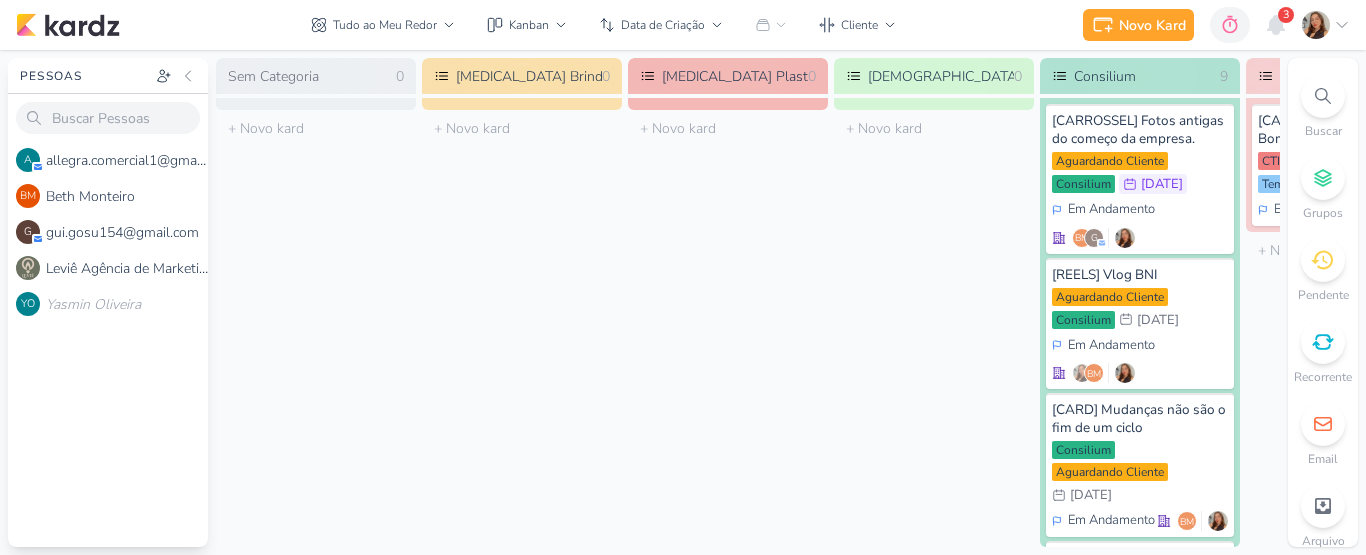 click on "Leviê
0" at bounding box center (934, 76) 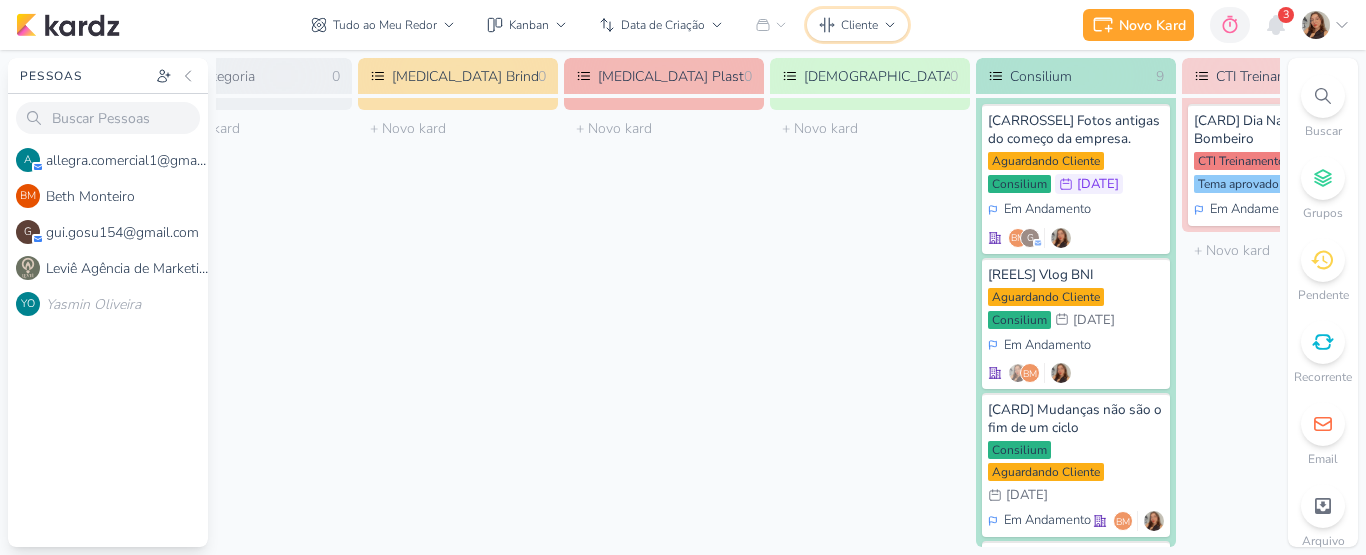 click on "Cliente" at bounding box center [859, 25] 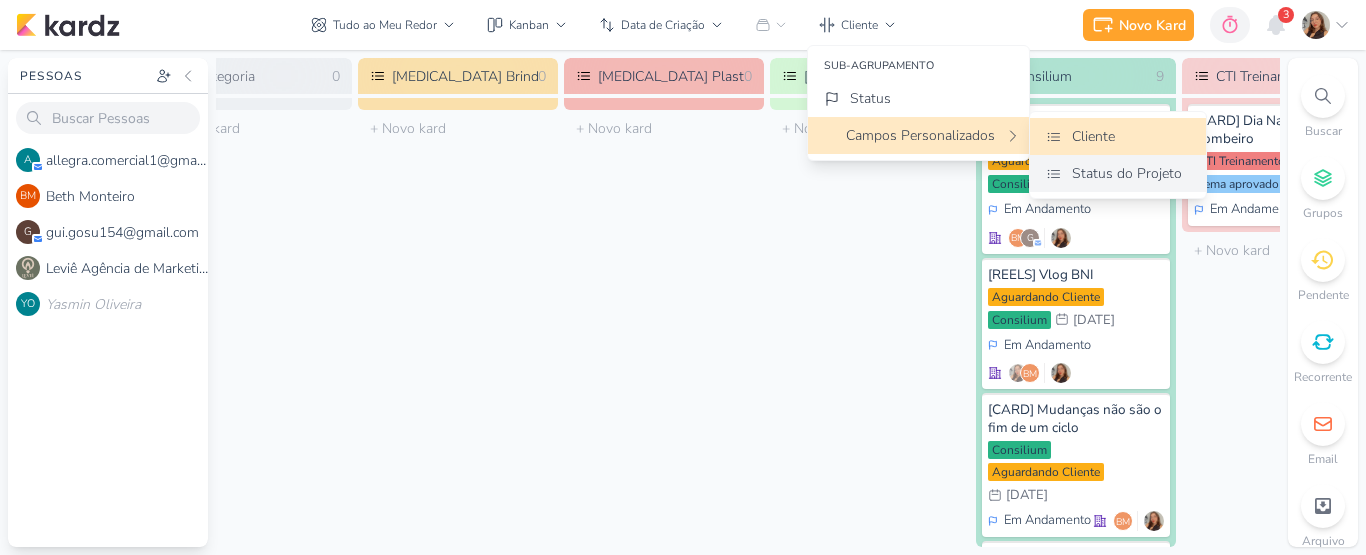 click on "Status do Projeto" at bounding box center [1127, 173] 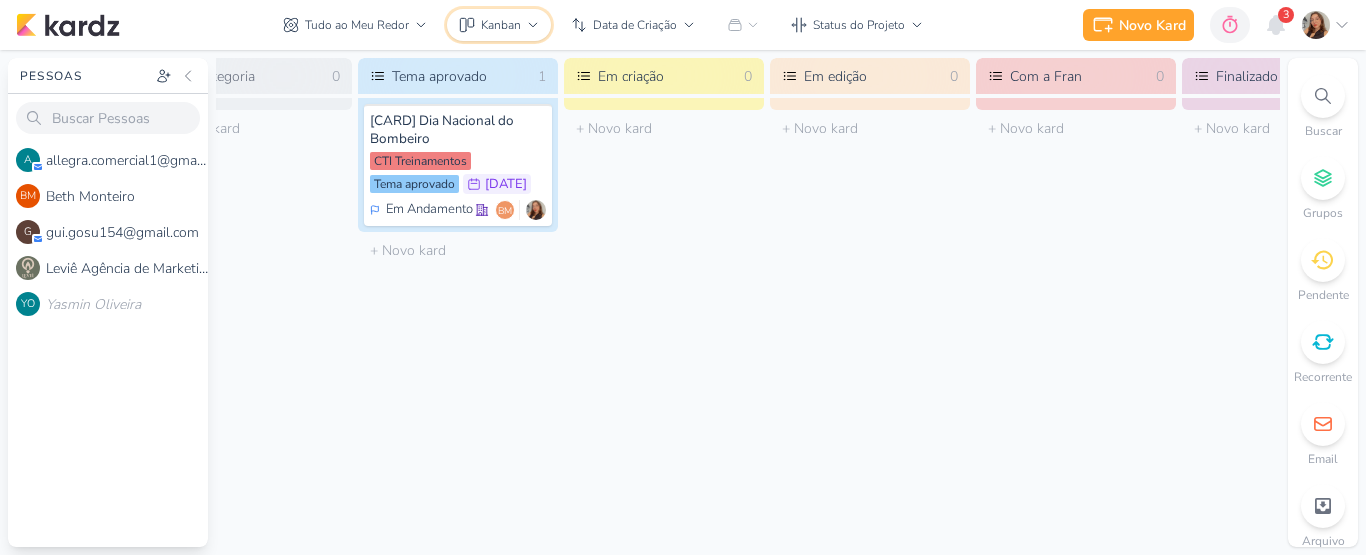 click on "Kanban" at bounding box center [499, 25] 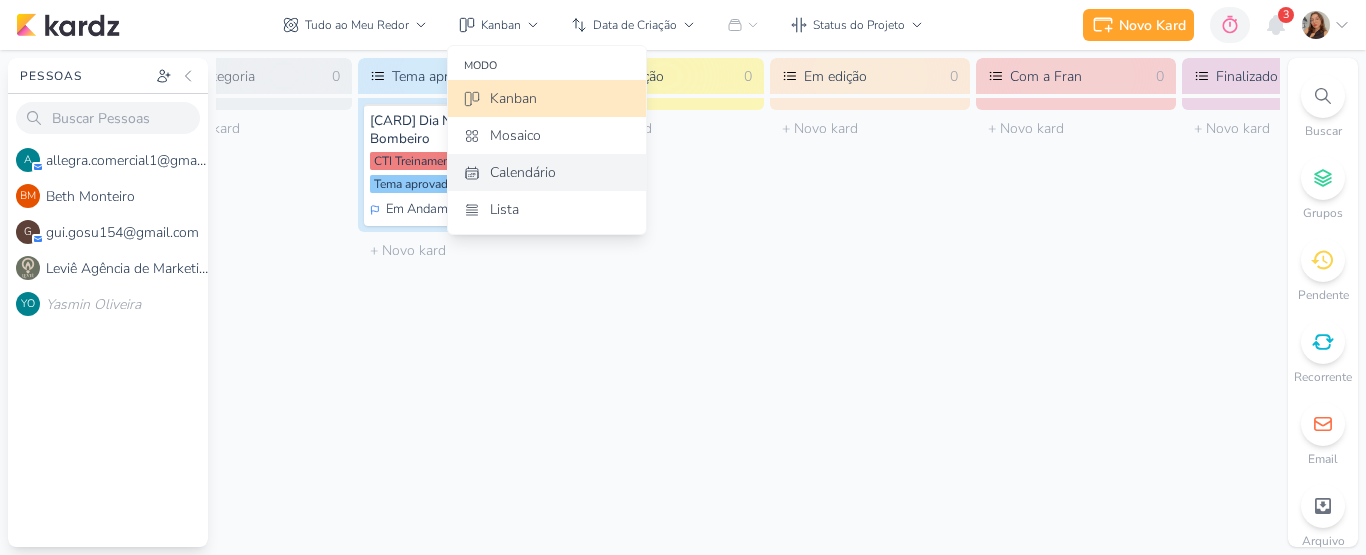 click on "Calendário" at bounding box center [523, 172] 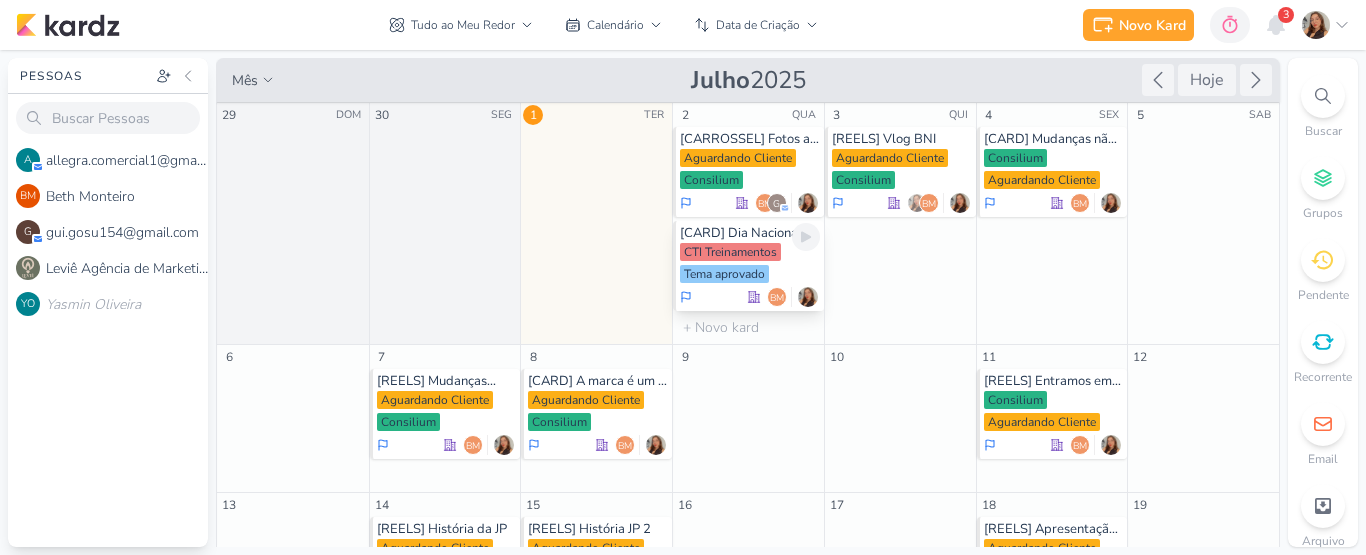 click on "[CARD] Dia Nacional do Bombeiro" at bounding box center [750, 233] 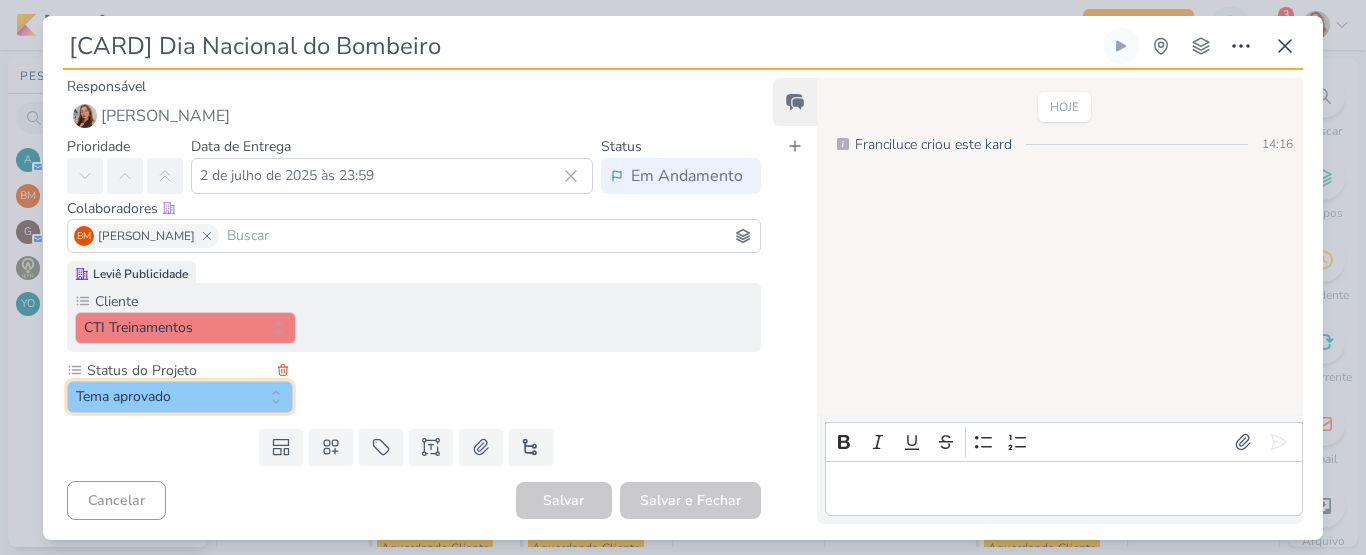 click on "Tema aprovado" at bounding box center [180, 397] 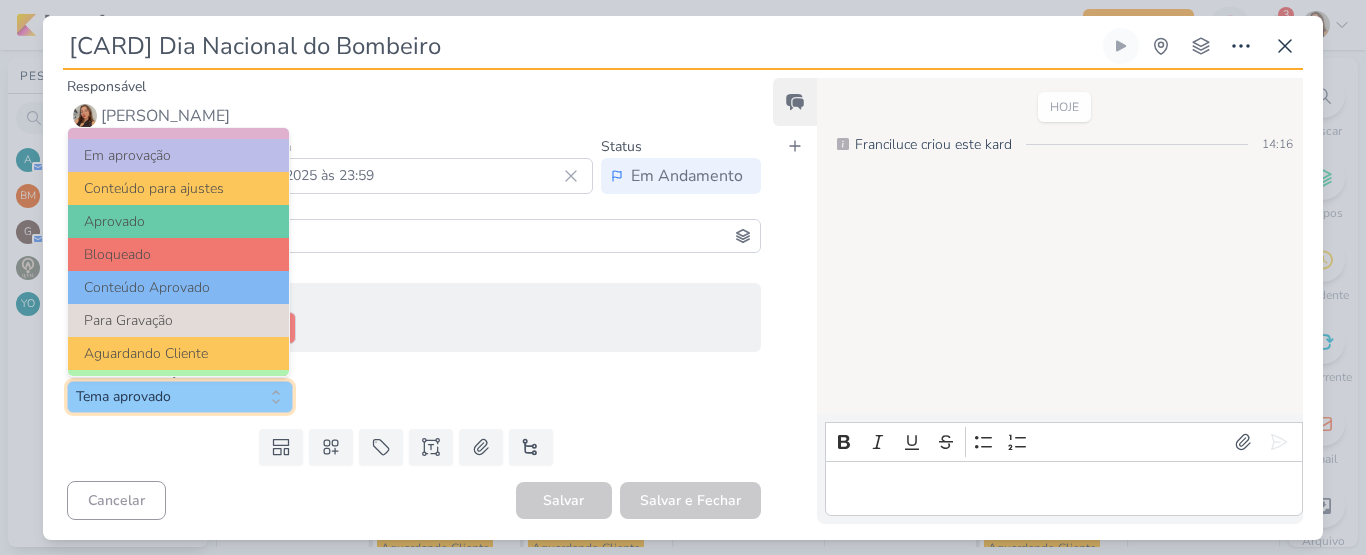 scroll, scrollTop: 208, scrollLeft: 0, axis: vertical 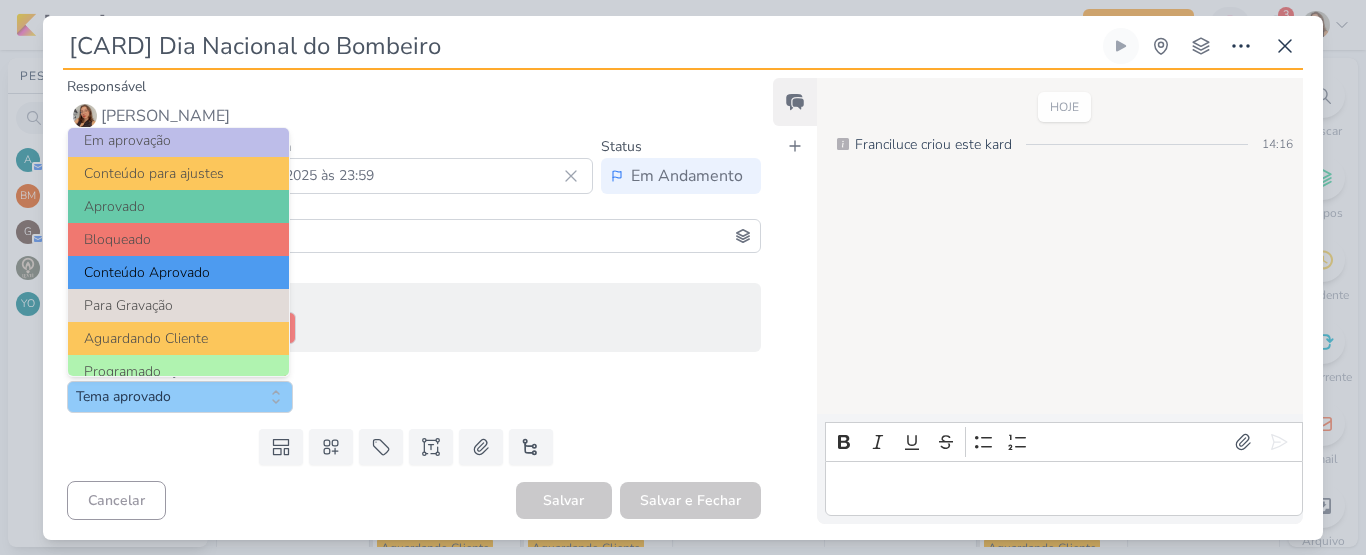 click on "Conteúdo Aprovado" at bounding box center [178, 272] 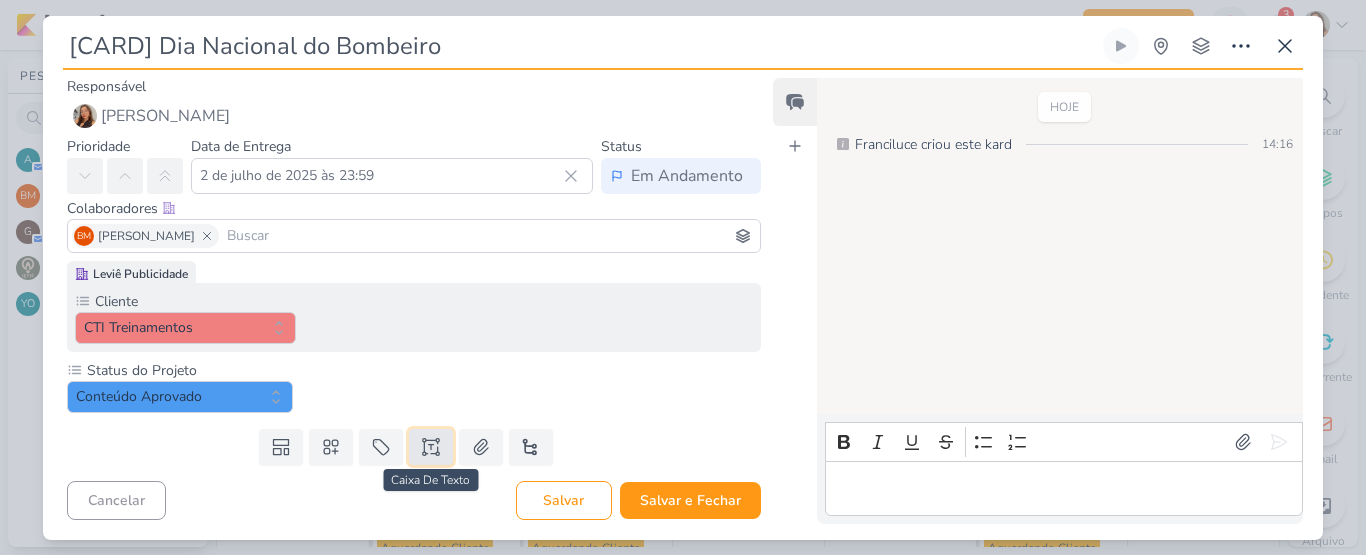 click 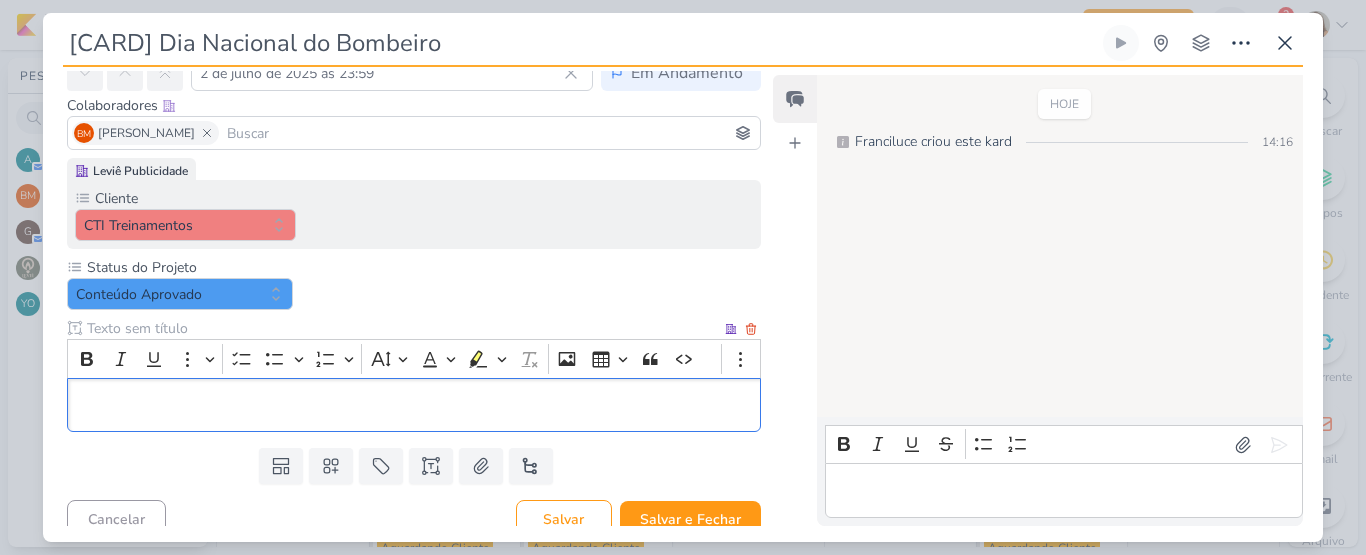 scroll, scrollTop: 115, scrollLeft: 0, axis: vertical 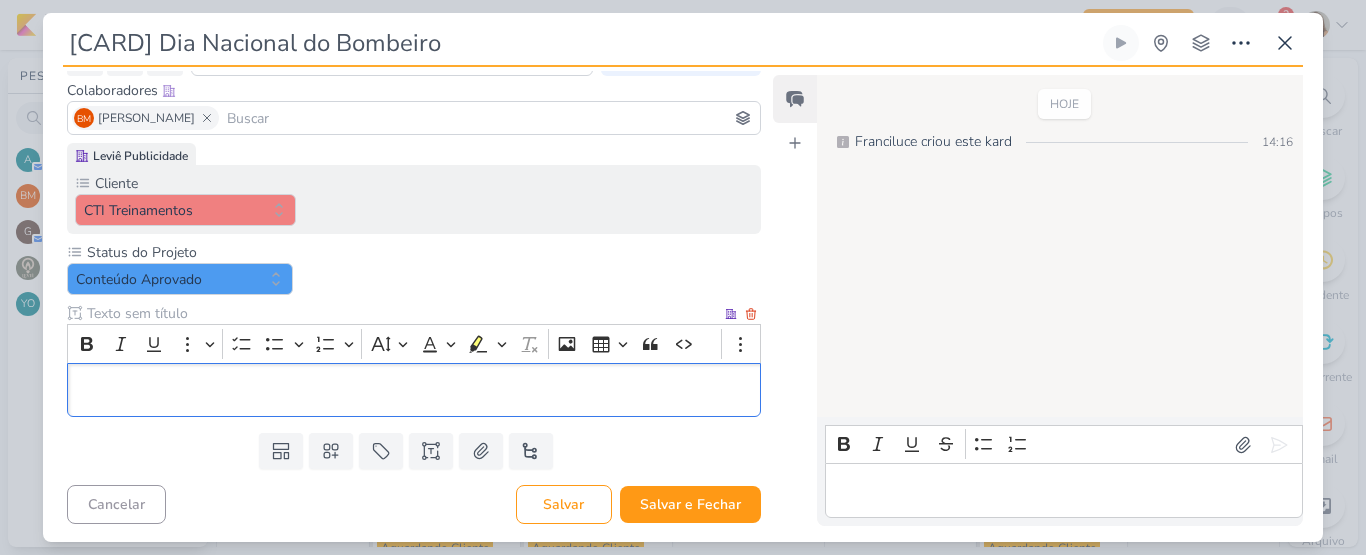 click at bounding box center (402, 313) 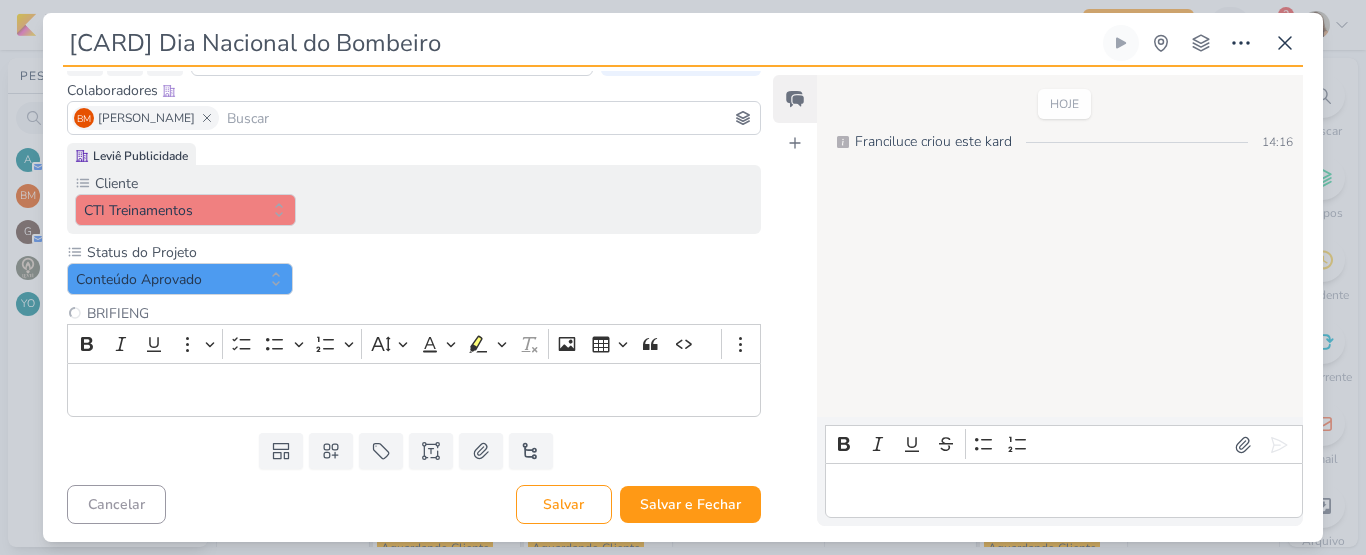 type on "BRIFIENG" 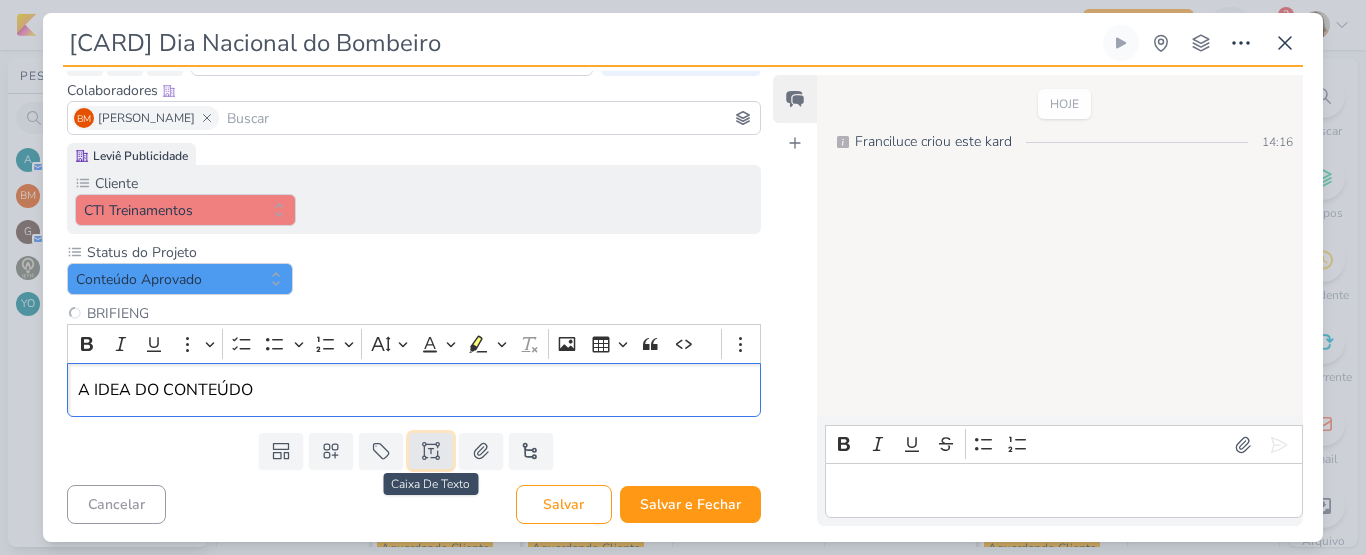 click at bounding box center (431, 451) 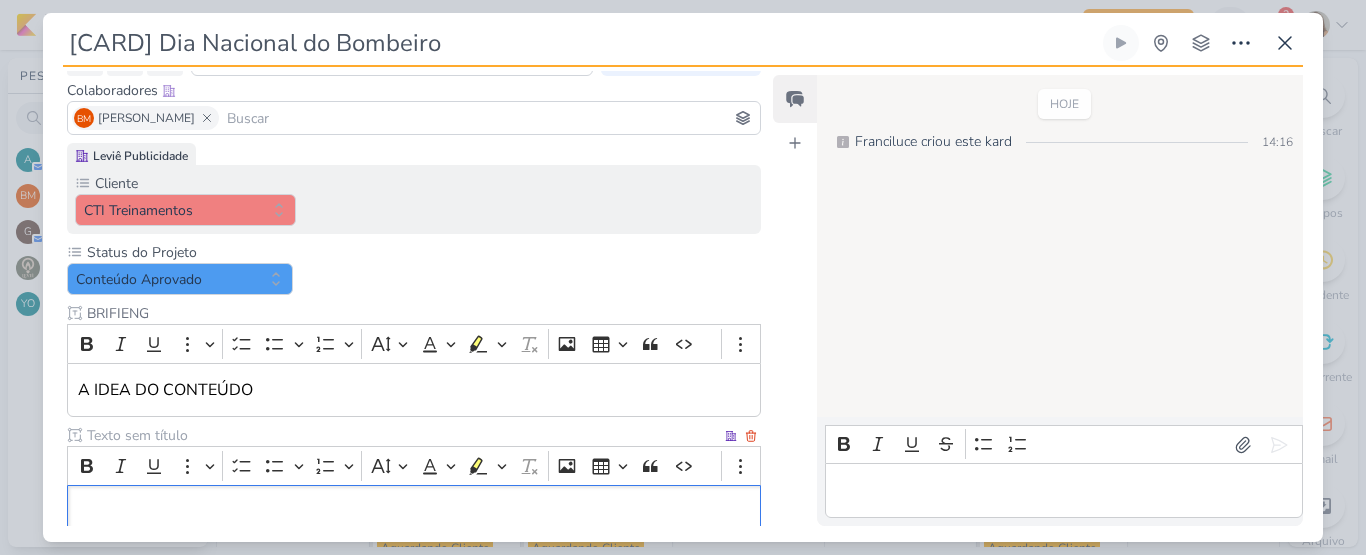 click at bounding box center [402, 435] 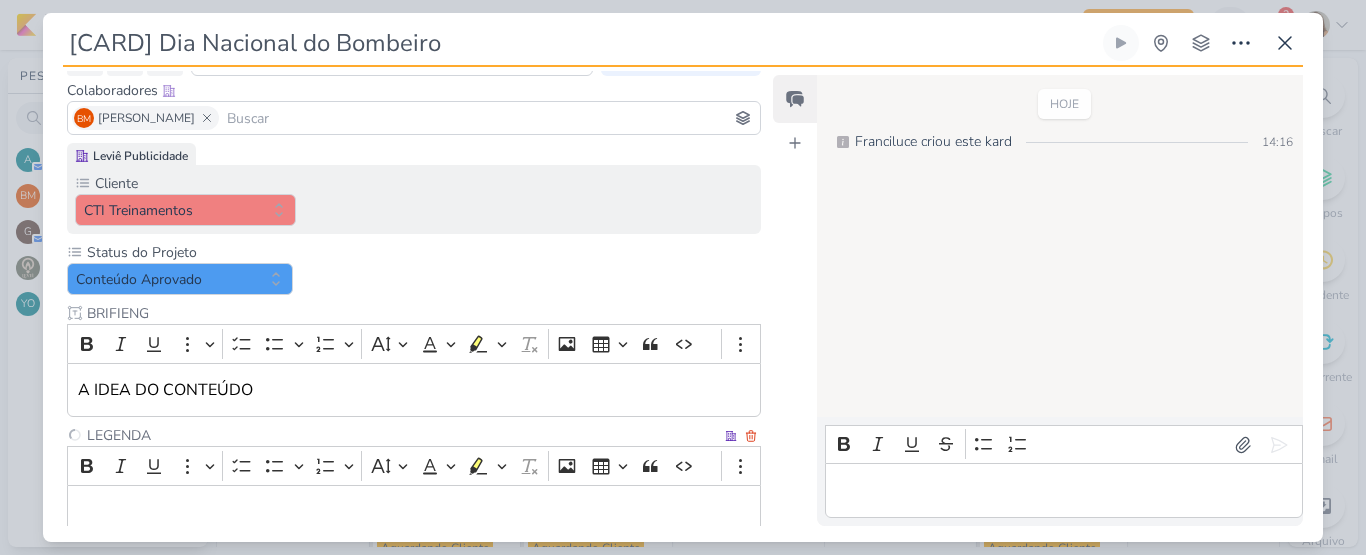 type on "LEGENDA" 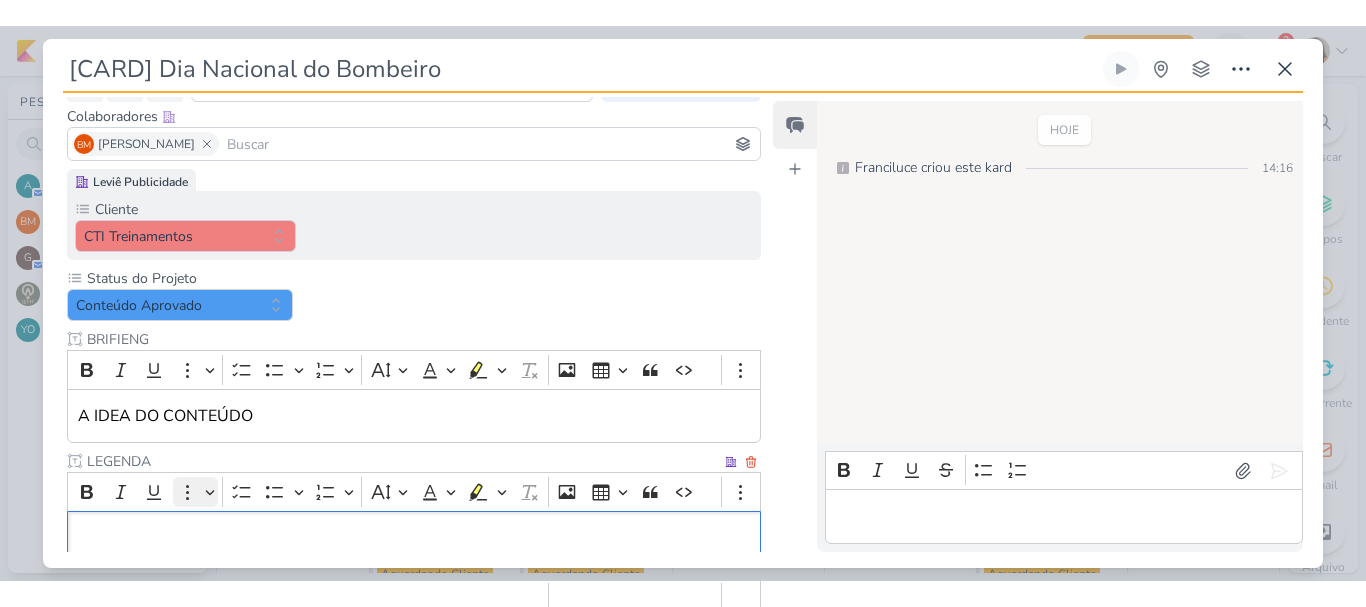 scroll, scrollTop: 236, scrollLeft: 0, axis: vertical 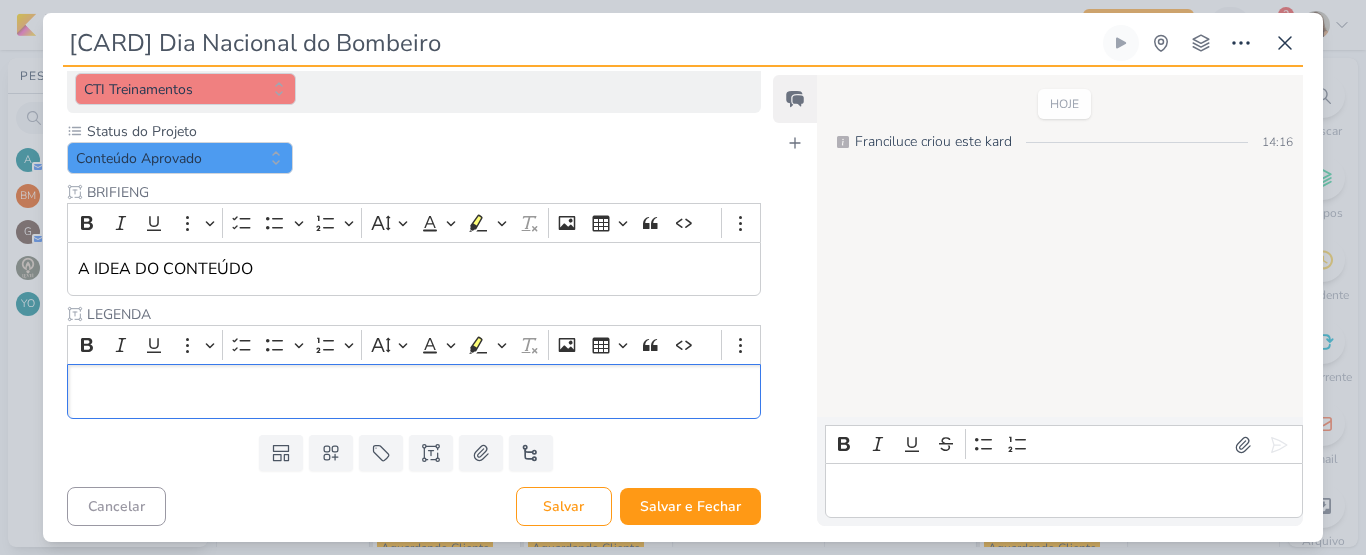 click at bounding box center (1063, 491) 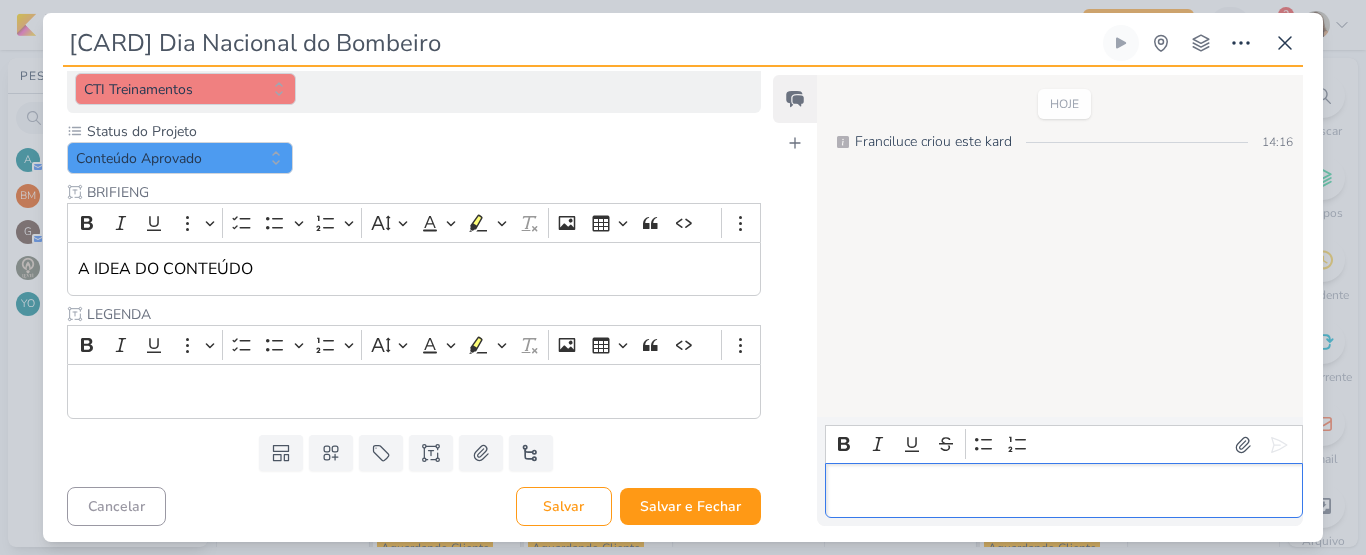 click at bounding box center (1063, 491) 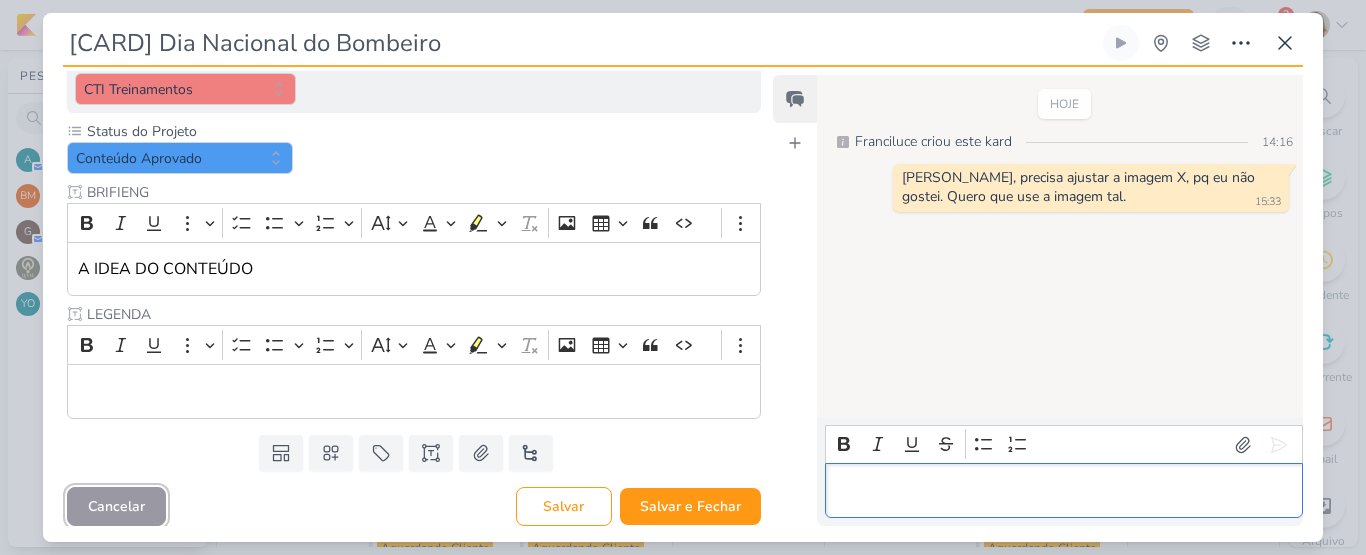 click on "Cancelar" at bounding box center [116, 506] 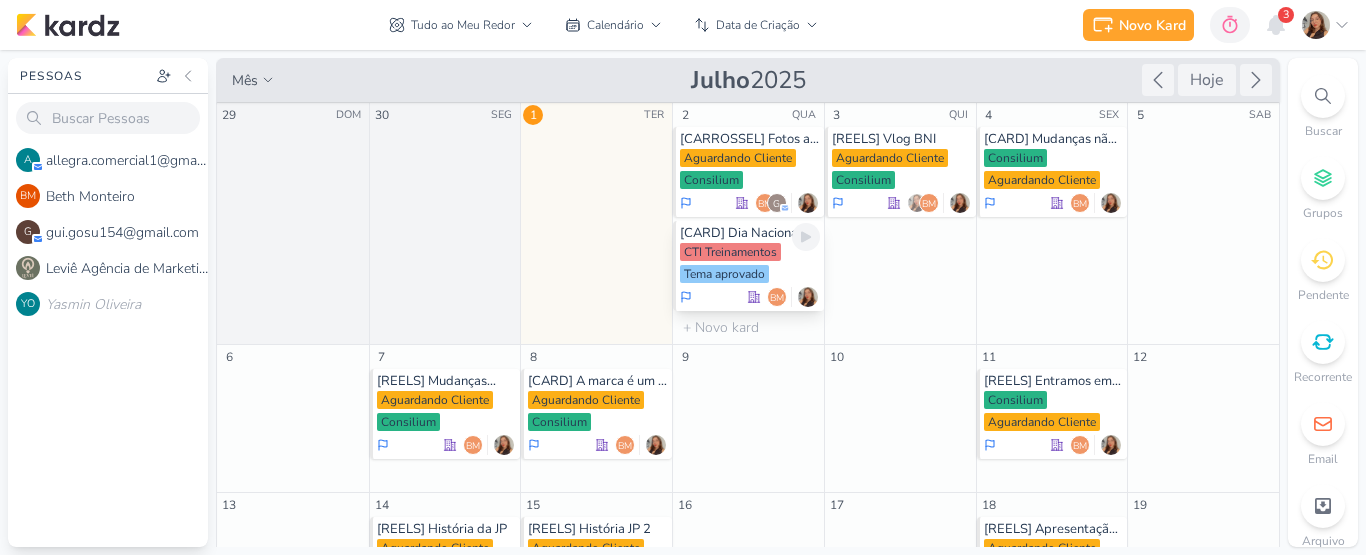 click on "CTI Treinamentos" at bounding box center [730, 252] 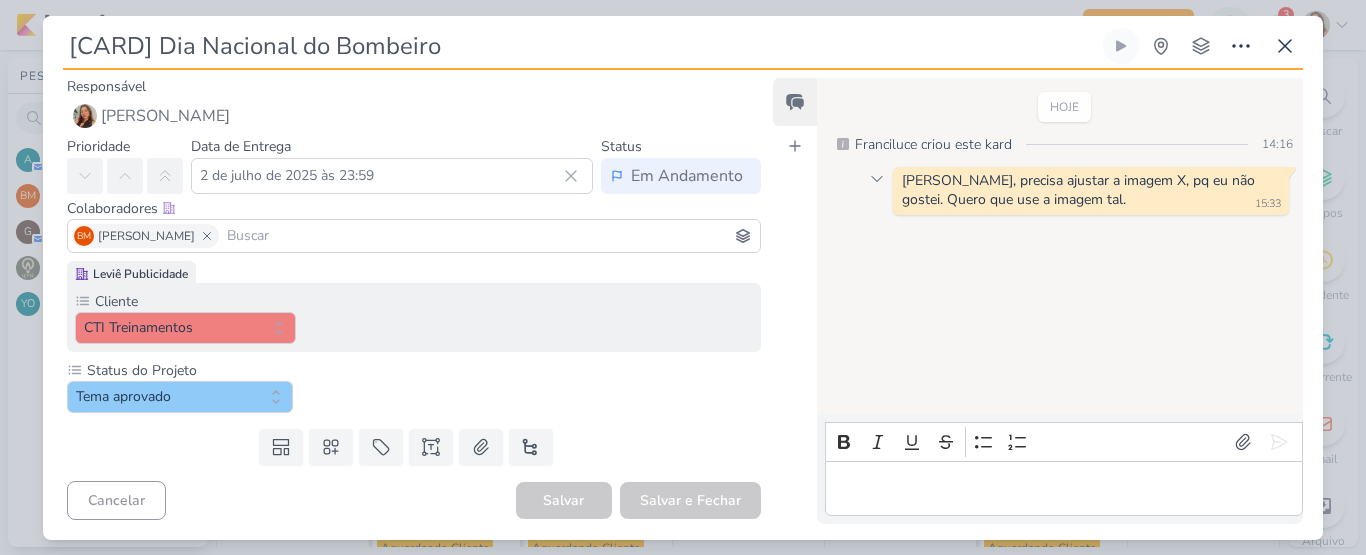click 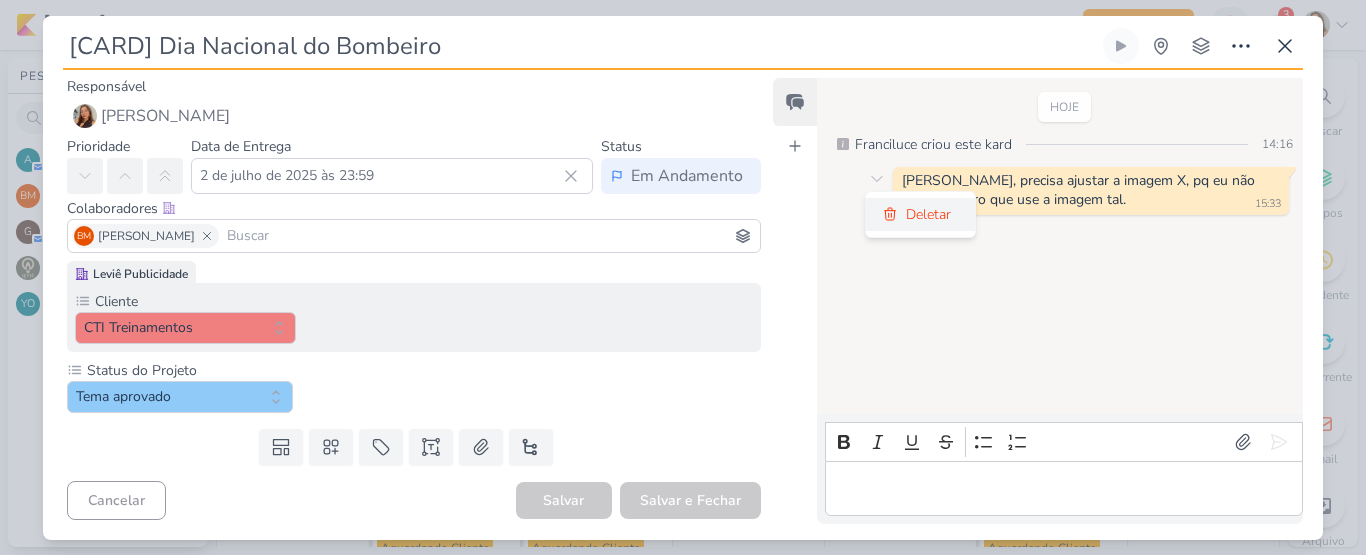 click 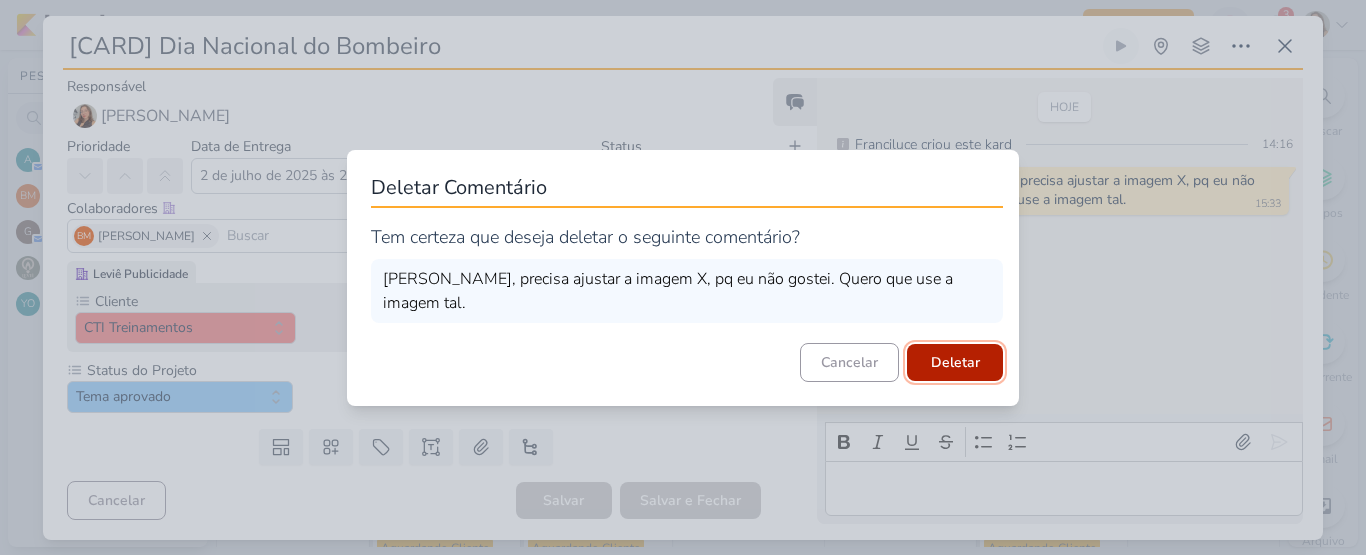 click on "Deletar" at bounding box center [955, 362] 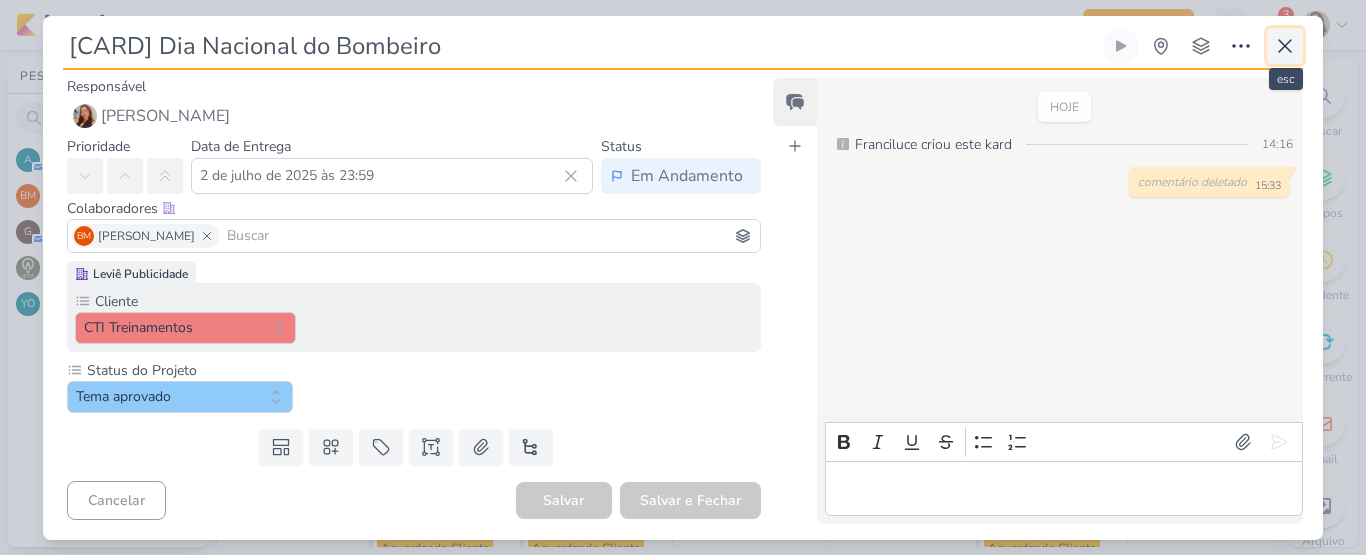 click 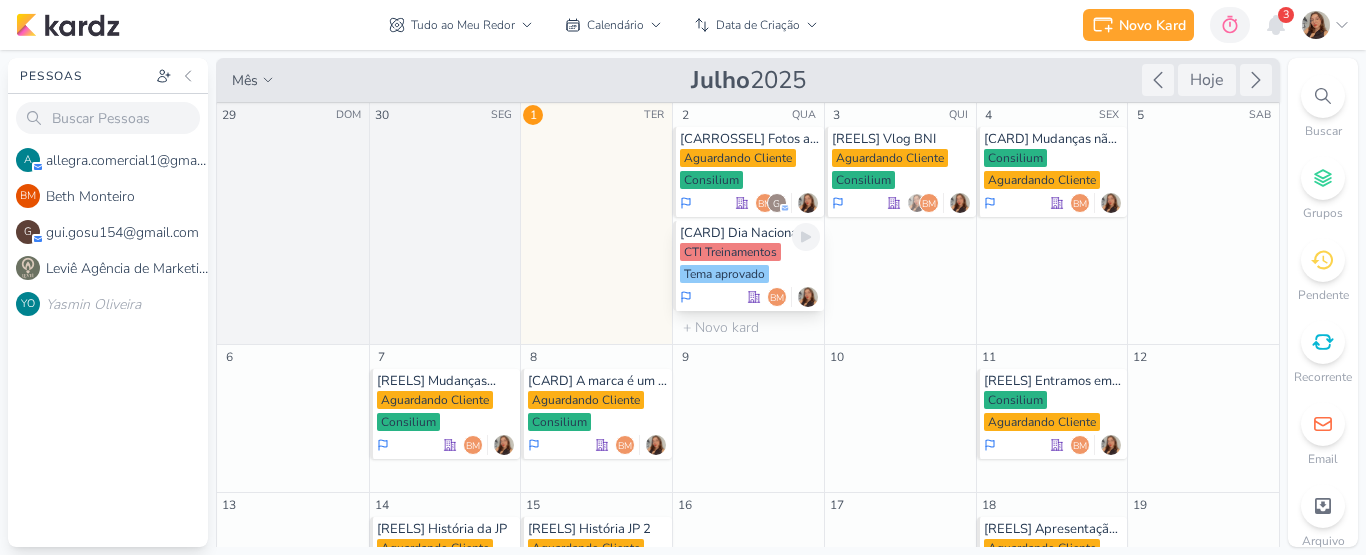 click on "CTI Treinamentos
Tema aprovado" at bounding box center (750, 264) 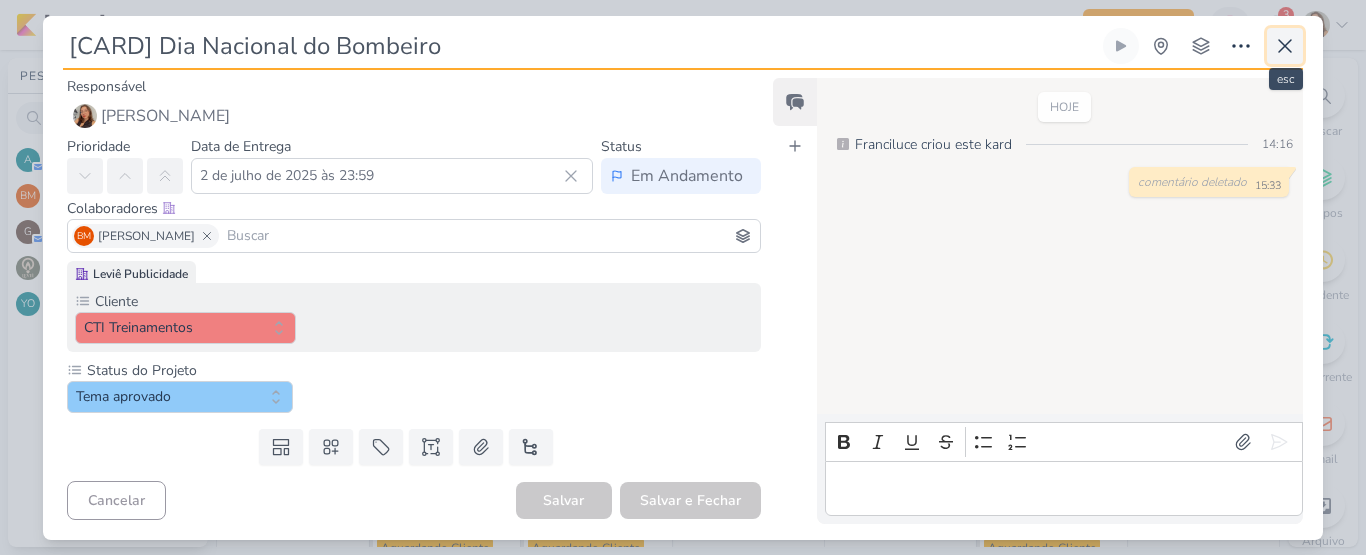click 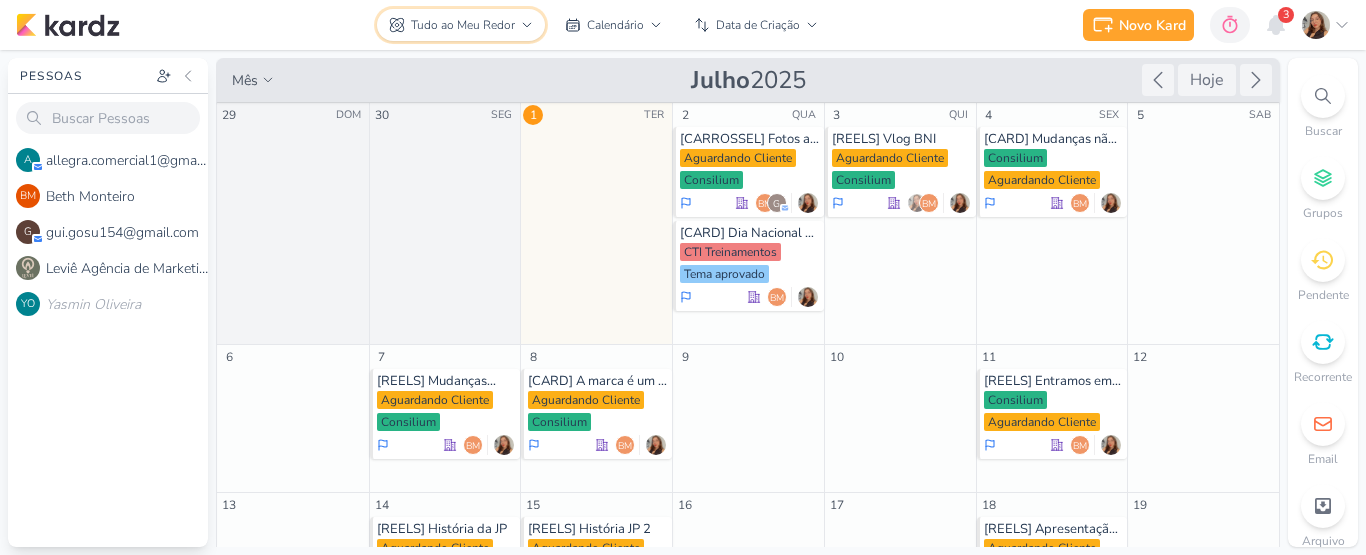 click on "Tudo ao Meu Redor" at bounding box center [463, 25] 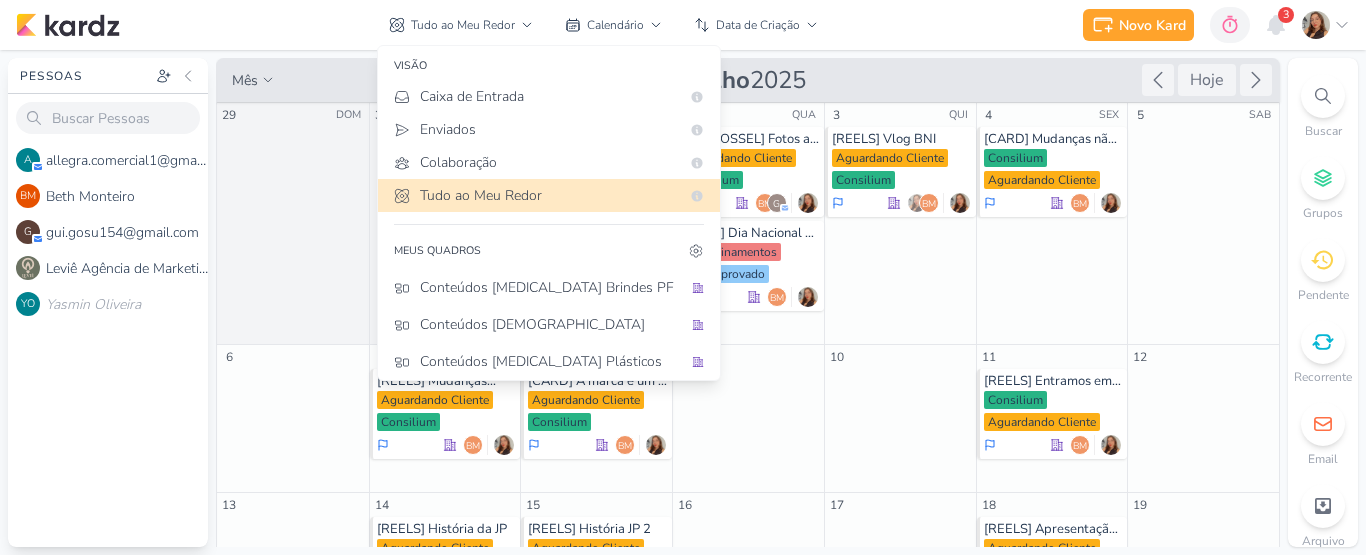 click on "Tudo ao Meu Redor
visão
Caixa de Entrada
A caixa de entrada mostra todos os kardz que você é o responsável
Enviados
A visão de enviados contém os kardz que você criou e designou à outra pessoa
Colaboração" at bounding box center [603, 25] 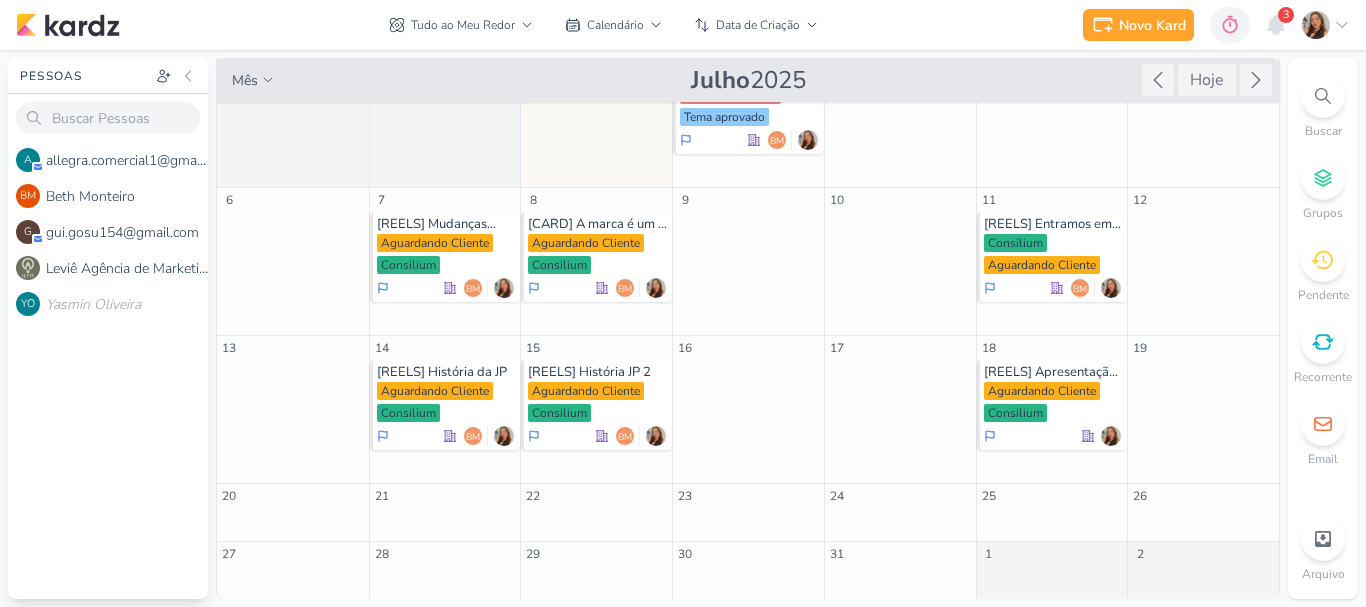 scroll, scrollTop: 158, scrollLeft: 0, axis: vertical 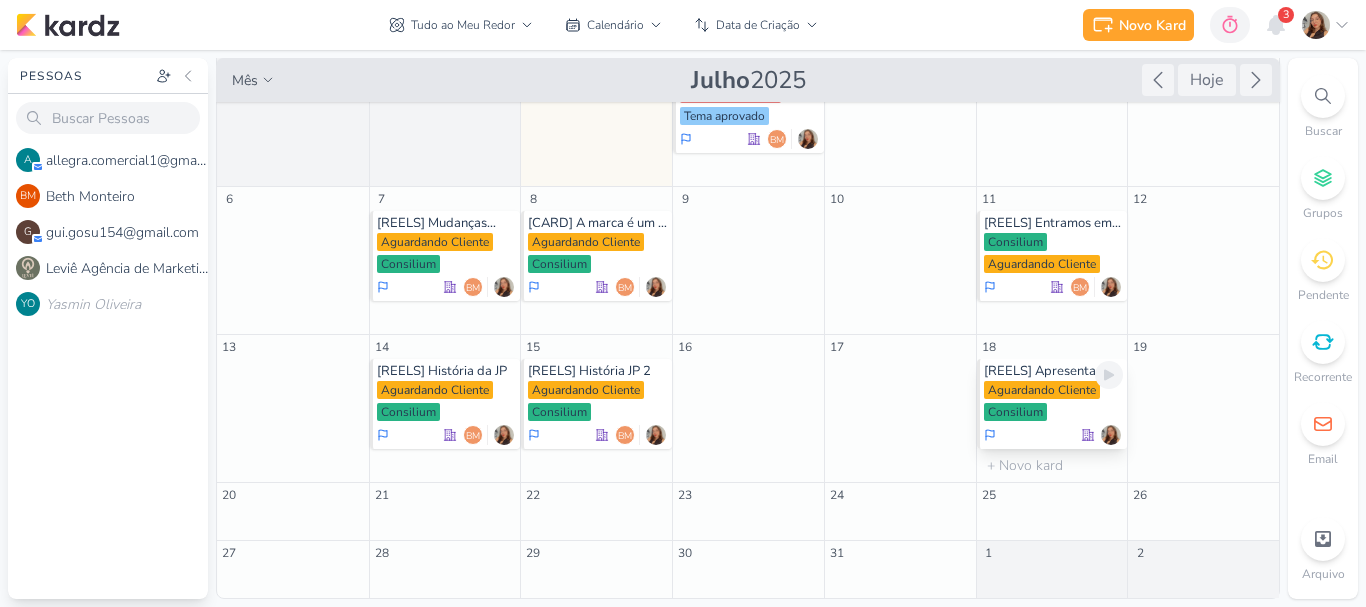 click on "Aguardando Cliente" at bounding box center (1042, 390) 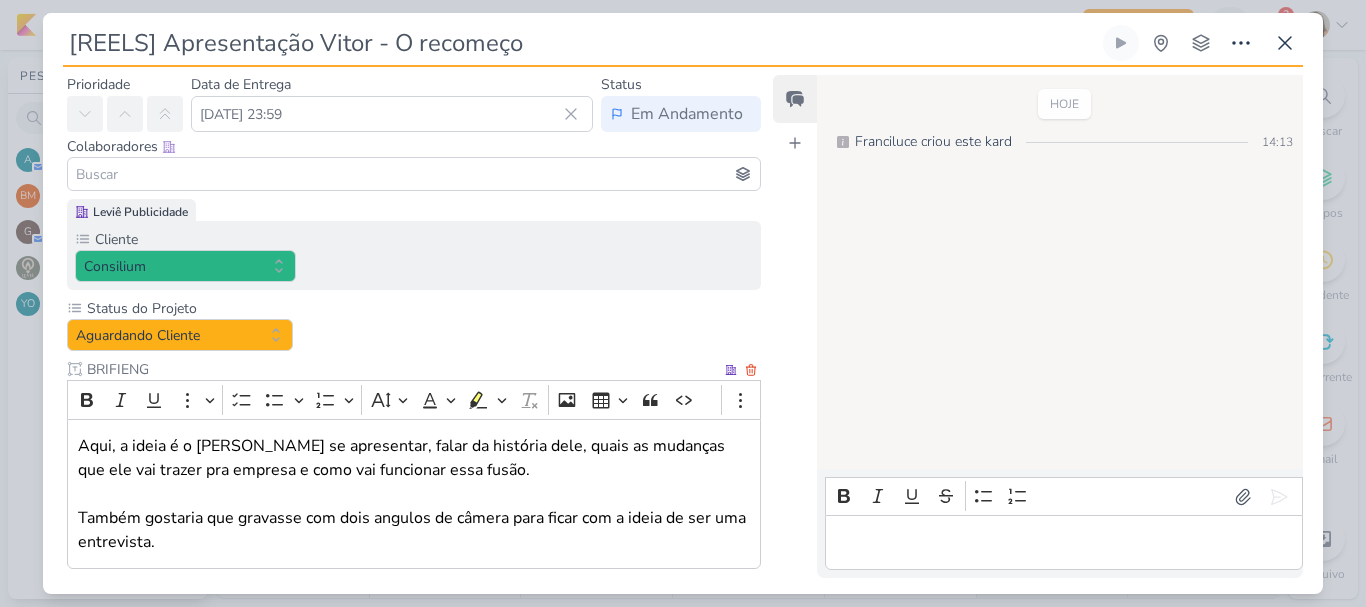 scroll, scrollTop: 161, scrollLeft: 0, axis: vertical 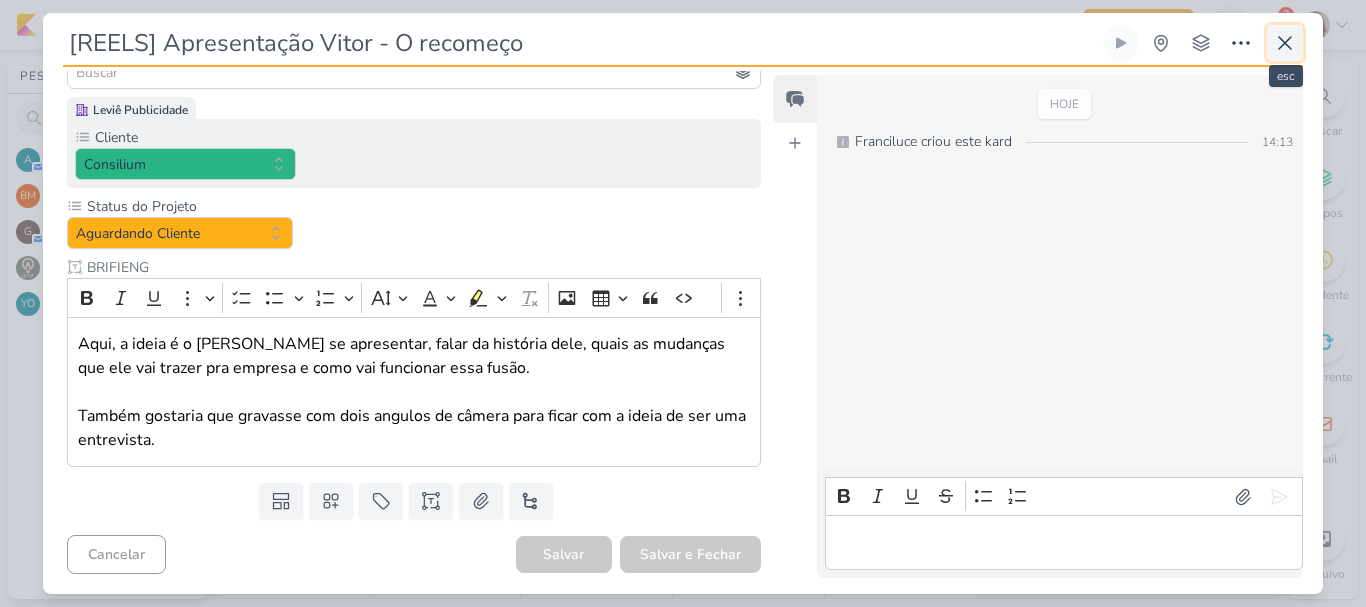 click 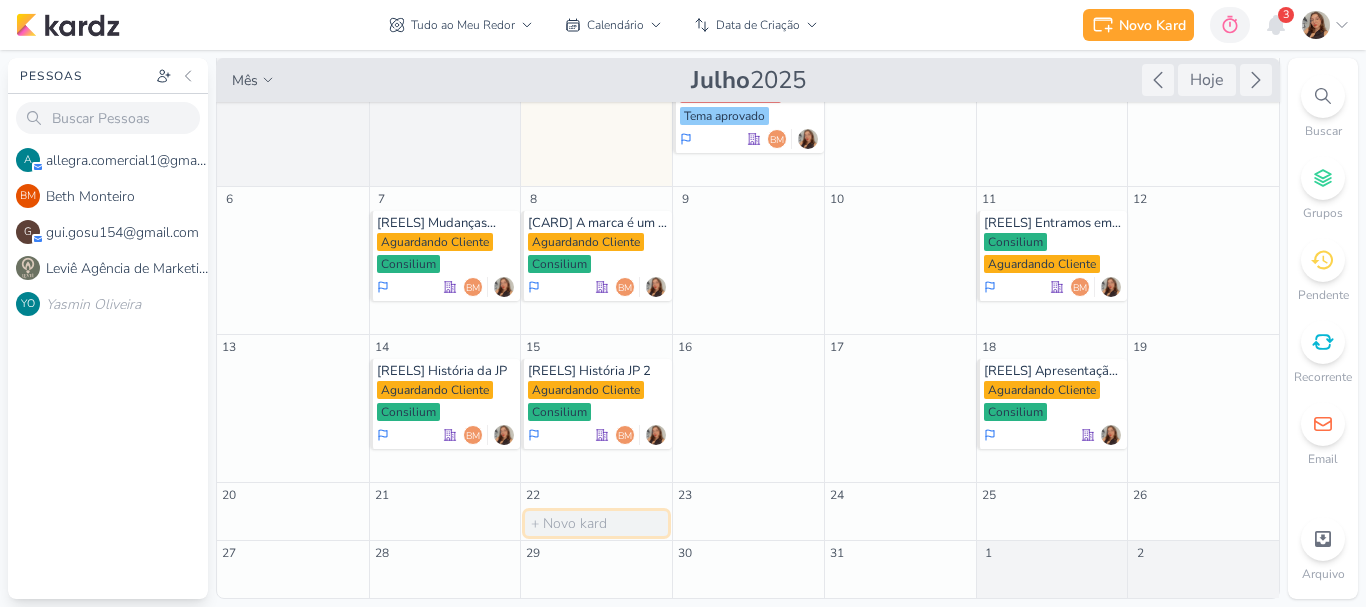 click at bounding box center [596, 523] 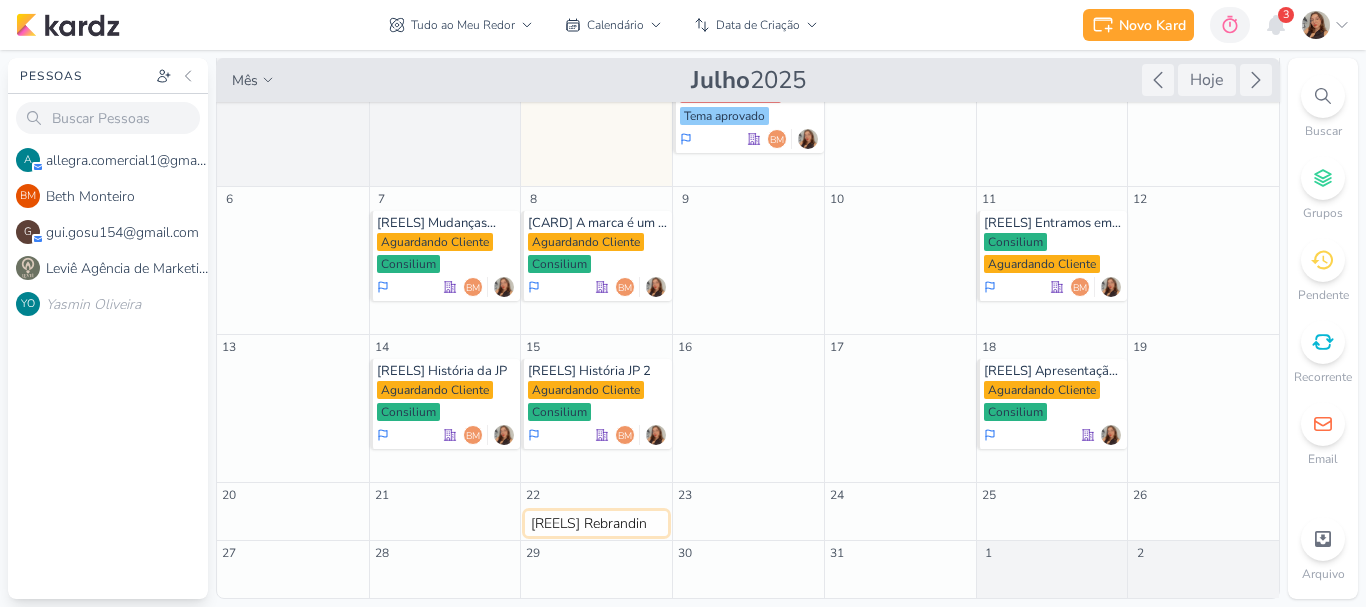 type on "[REELS] Rebranding" 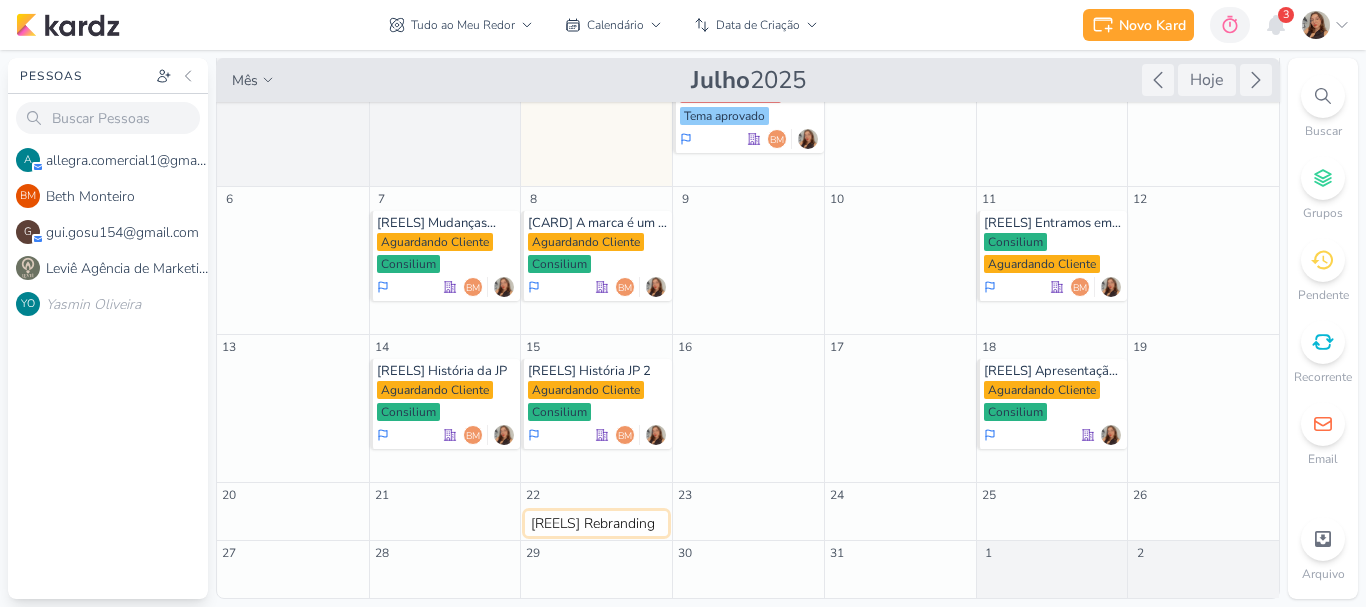 type 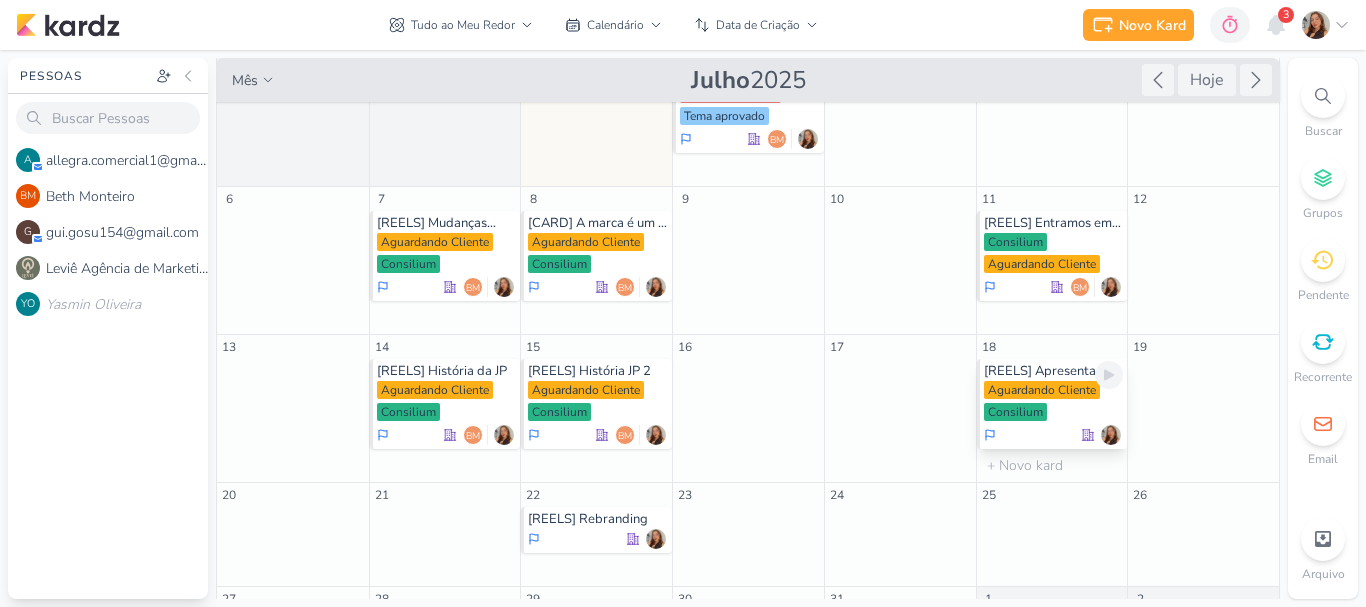 click on "[REELS] Apresentação Vitor - O recomeço" at bounding box center (1054, 371) 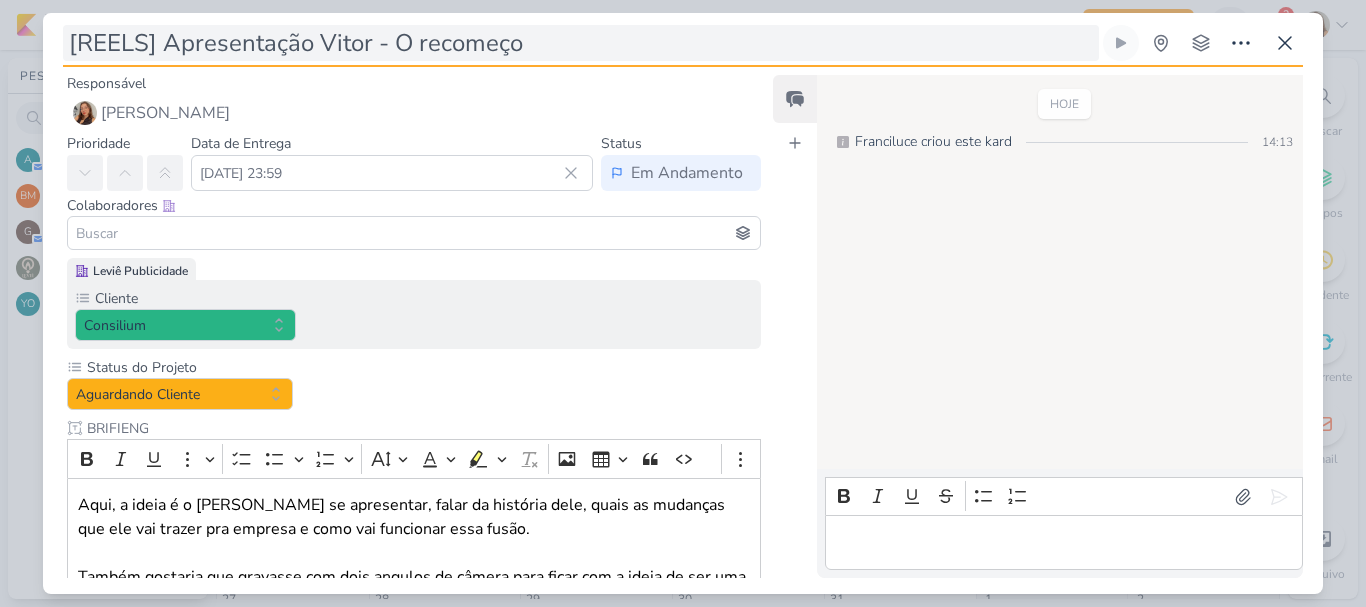 click on "[REELS] Apresentação Vitor - O recomeço" at bounding box center (581, 43) 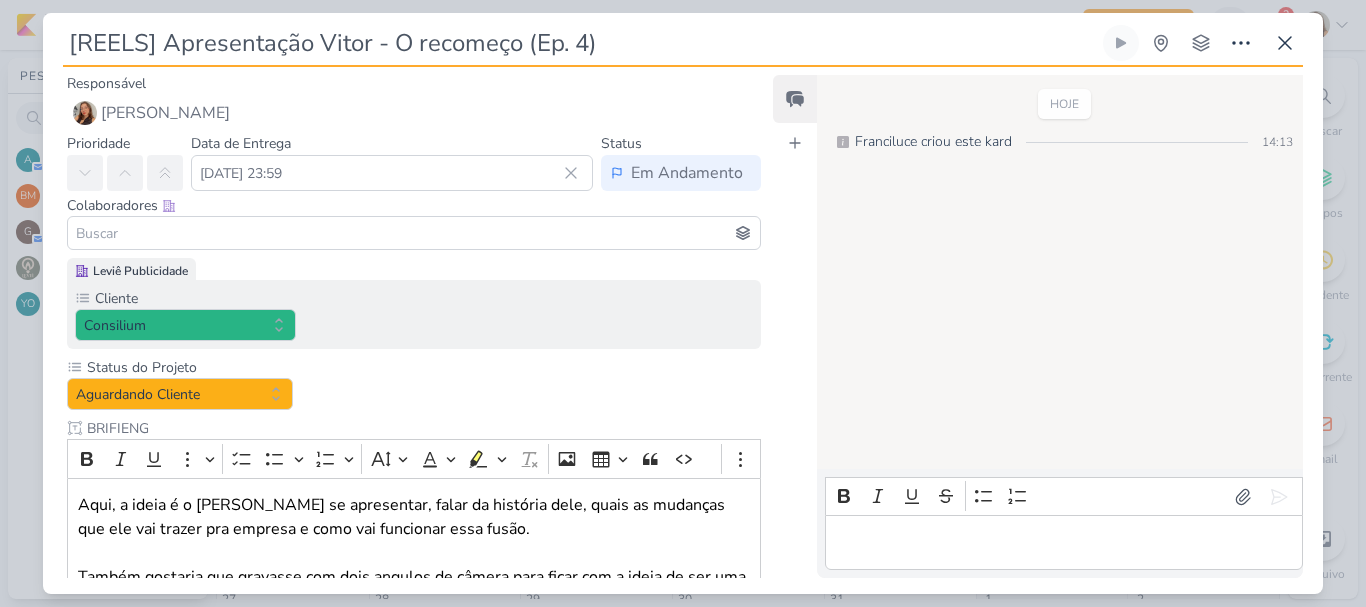 type on "[REELS] Apresentação Vitor - O recomeço (Ep. 4)" 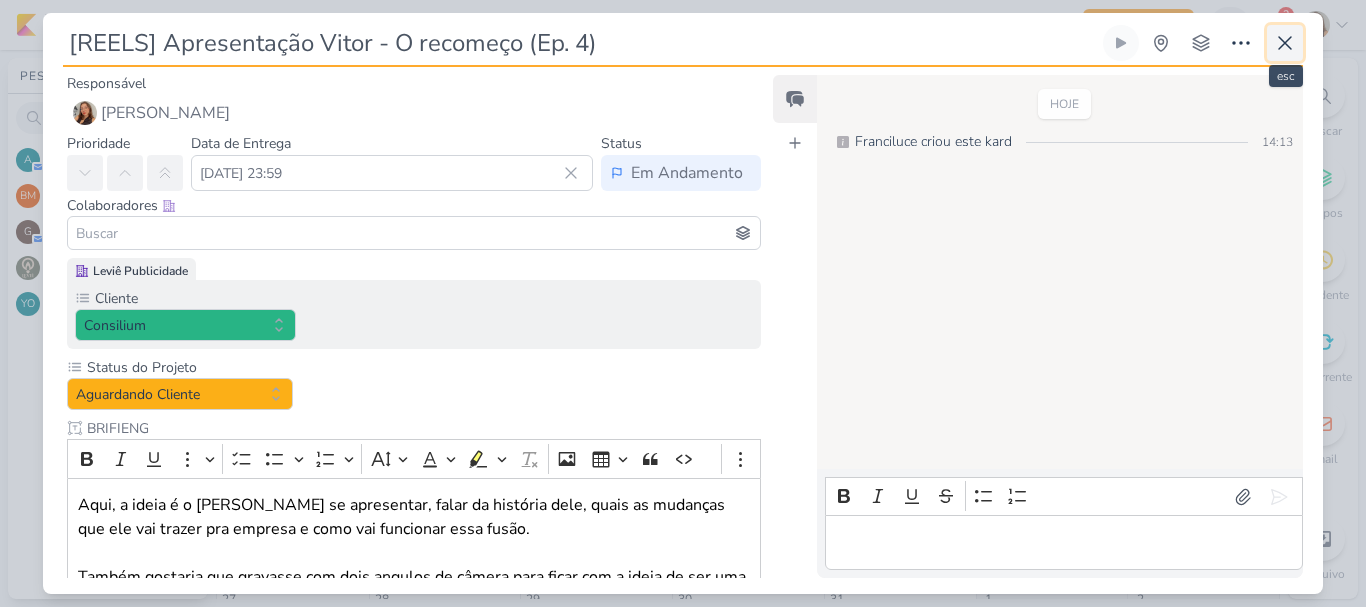 click 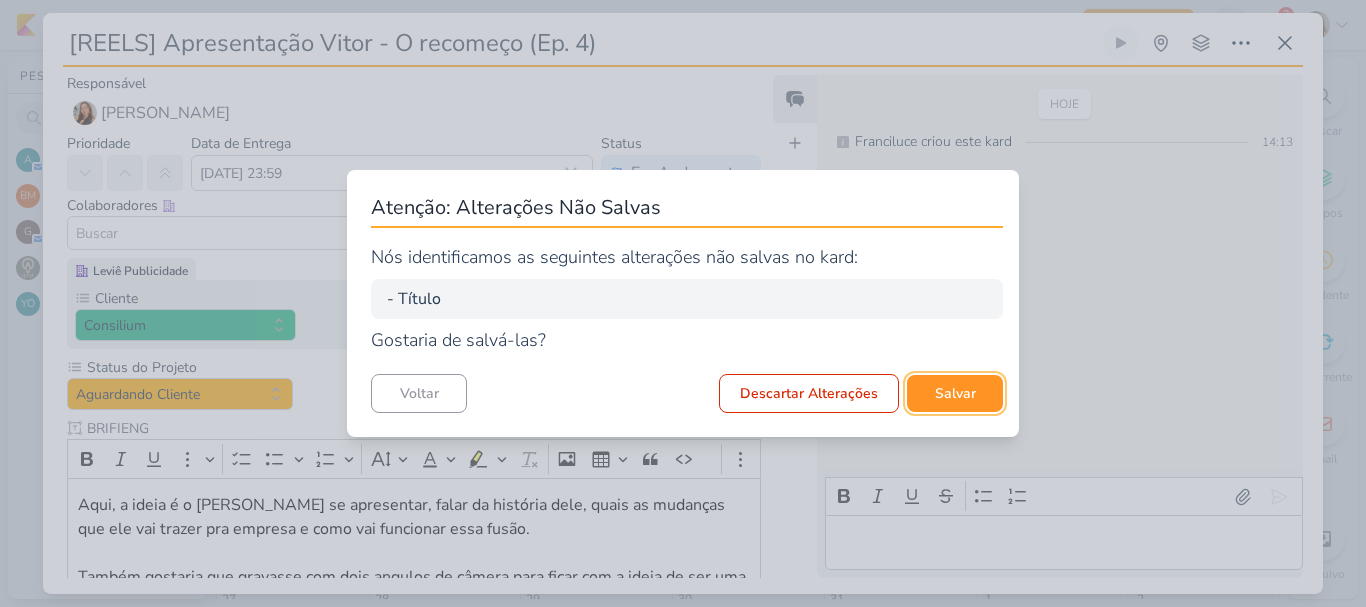 click on "Salvar" at bounding box center [955, 393] 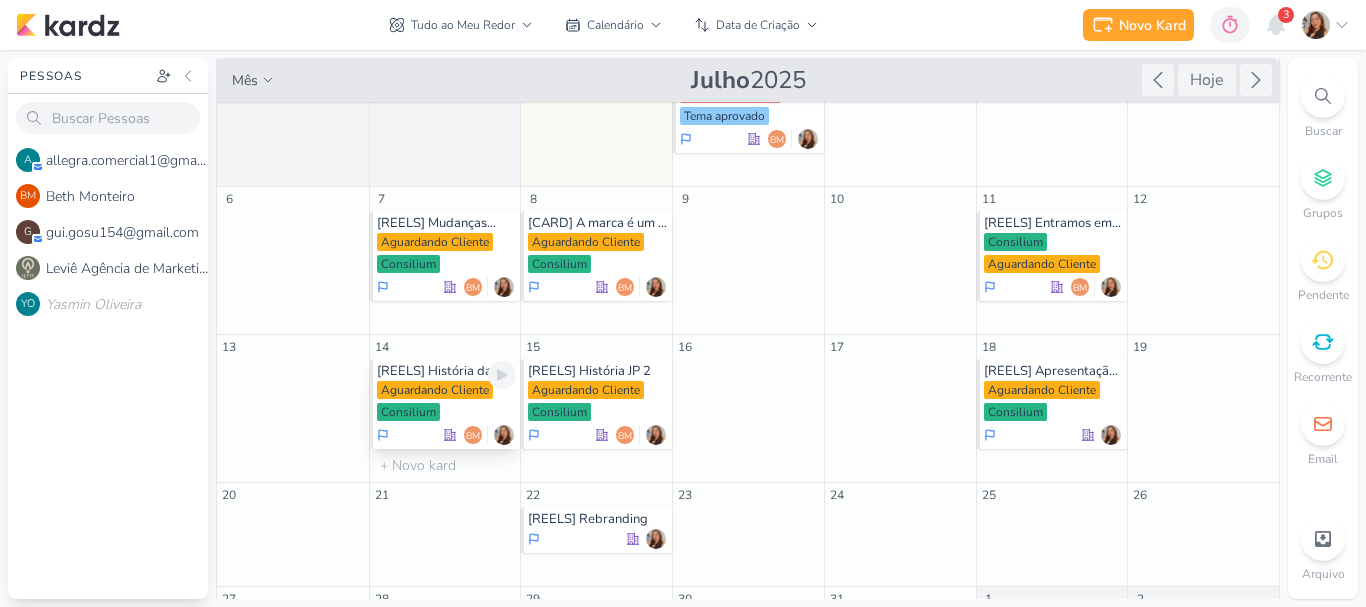 click on "Aguardando Cliente" at bounding box center [435, 390] 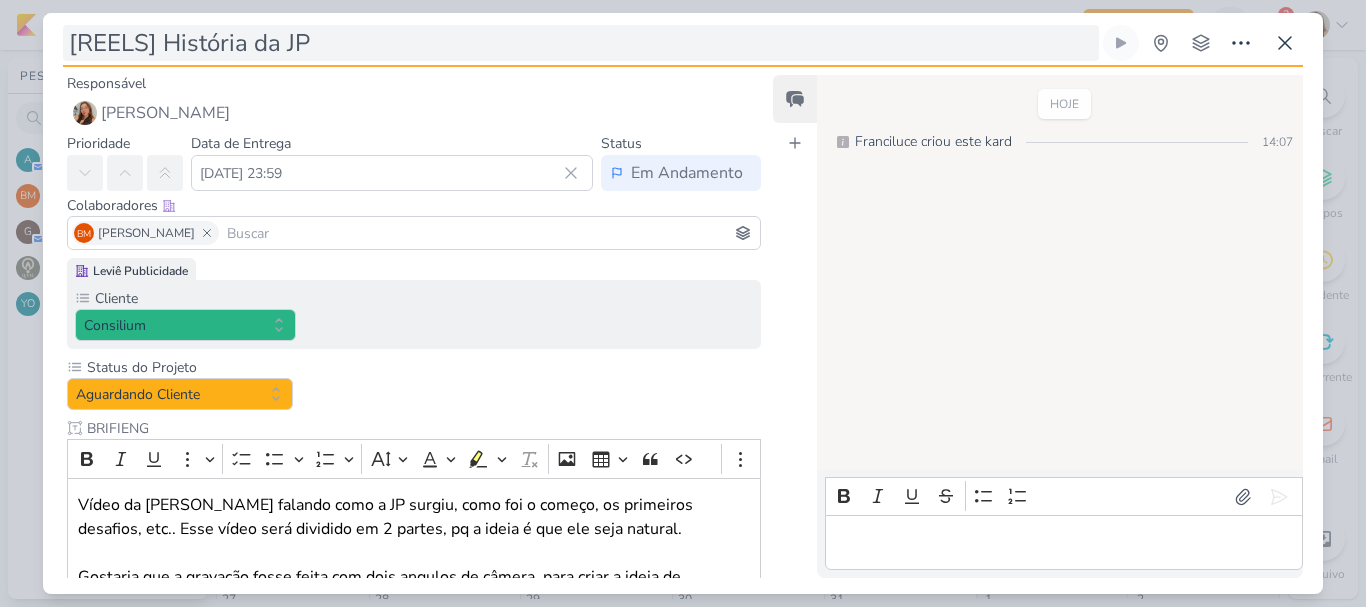 click on "[REELS] História da JP" at bounding box center (581, 43) 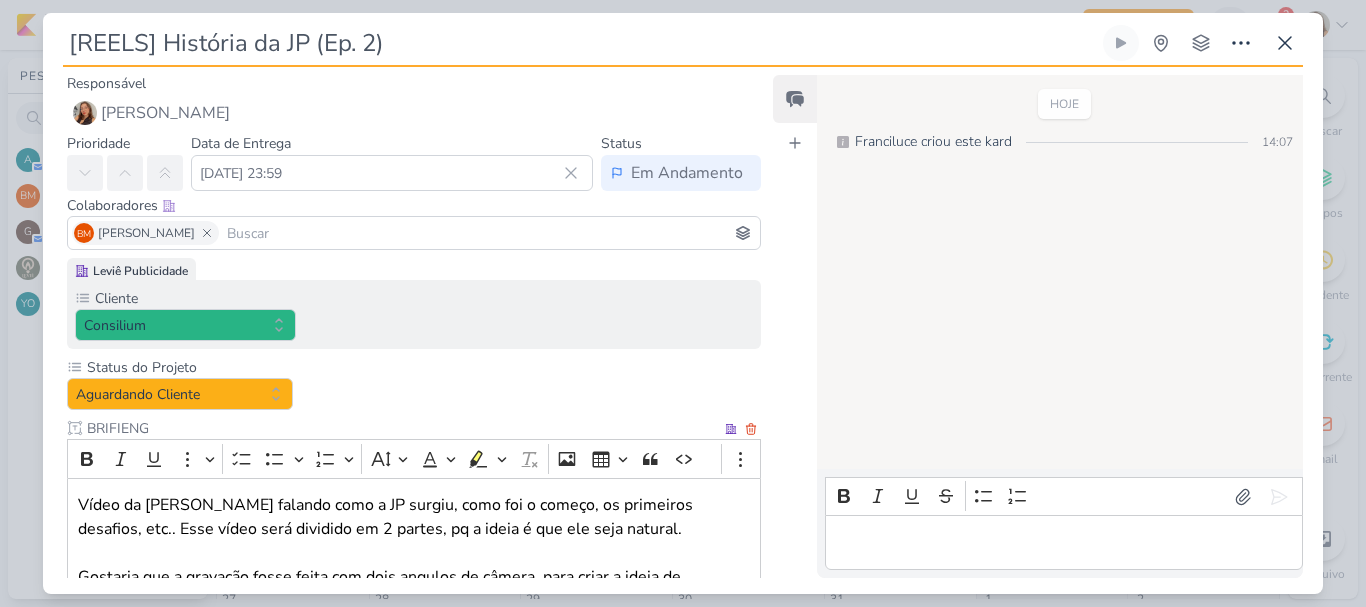 scroll, scrollTop: 161, scrollLeft: 0, axis: vertical 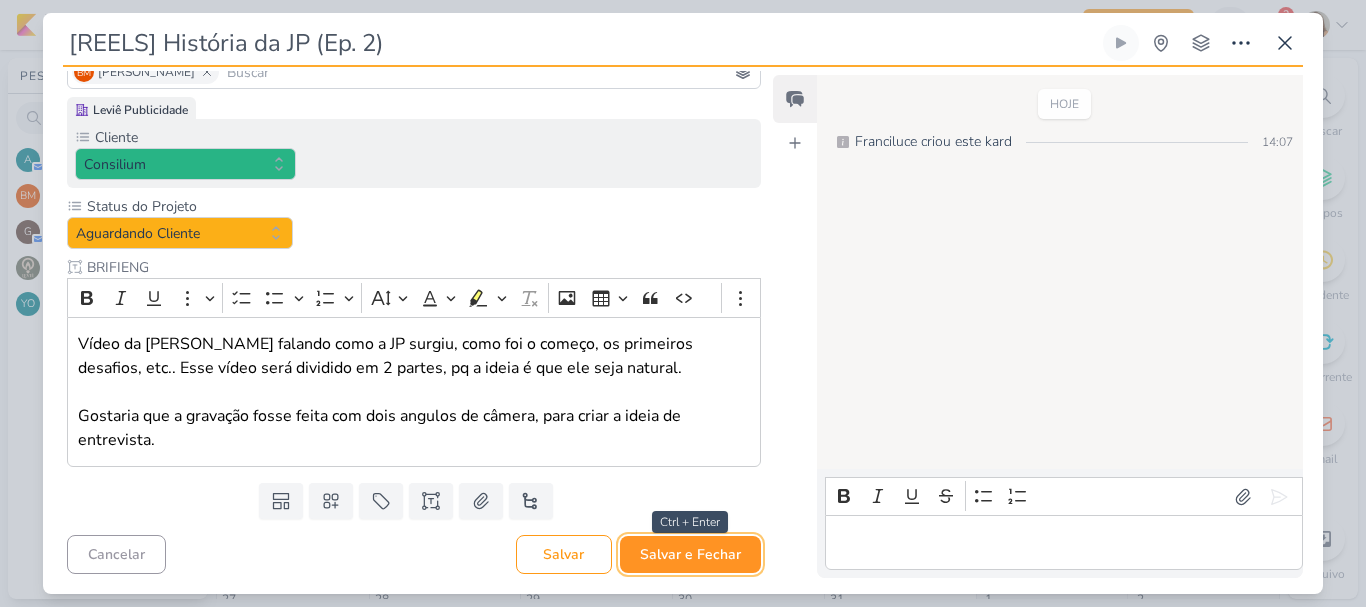 click on "Salvar e Fechar" at bounding box center (690, 554) 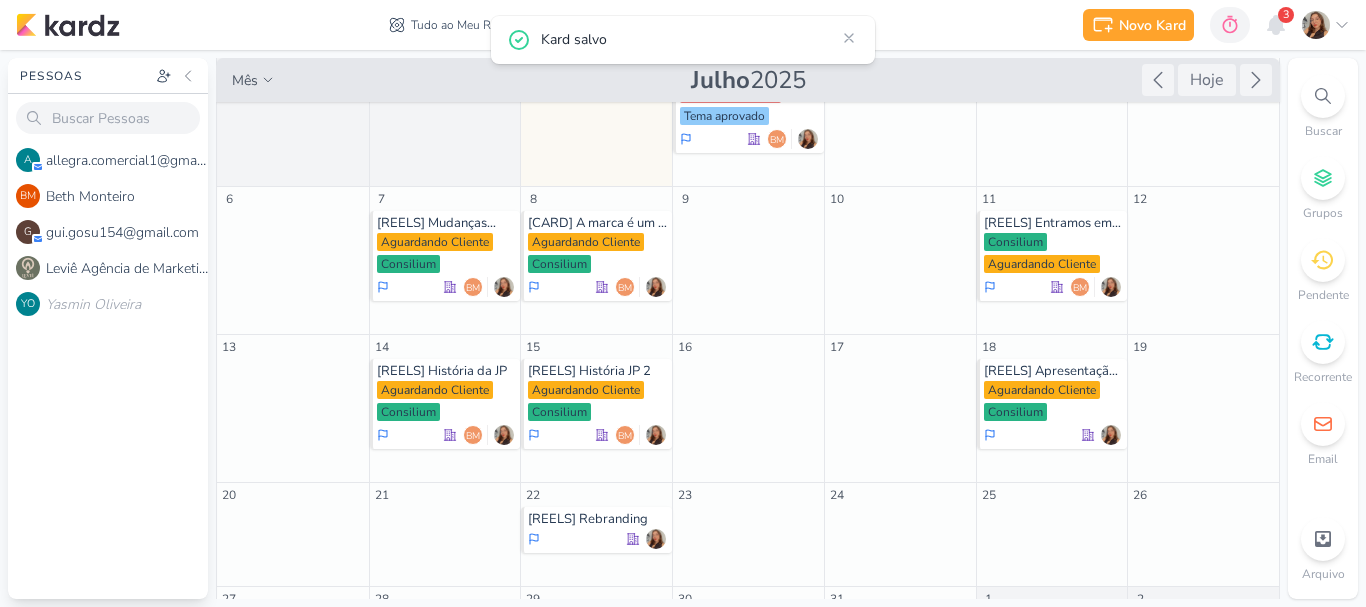 scroll, scrollTop: 0, scrollLeft: 0, axis: both 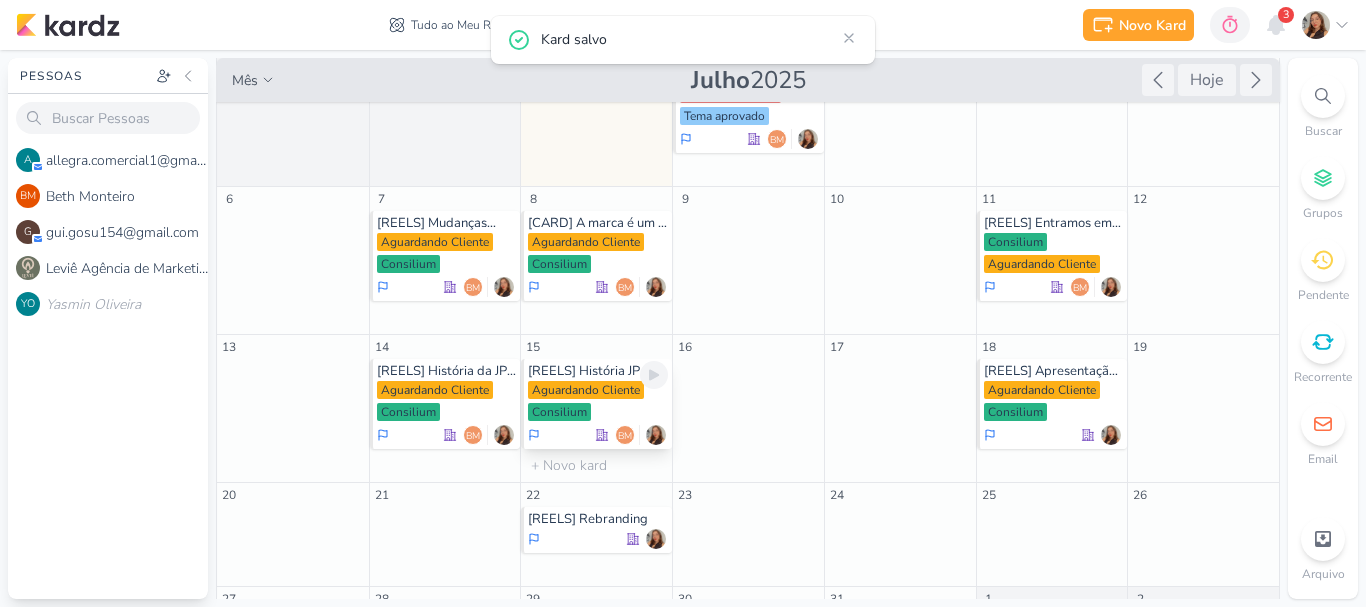 click on "Aguardando Cliente" at bounding box center (586, 390) 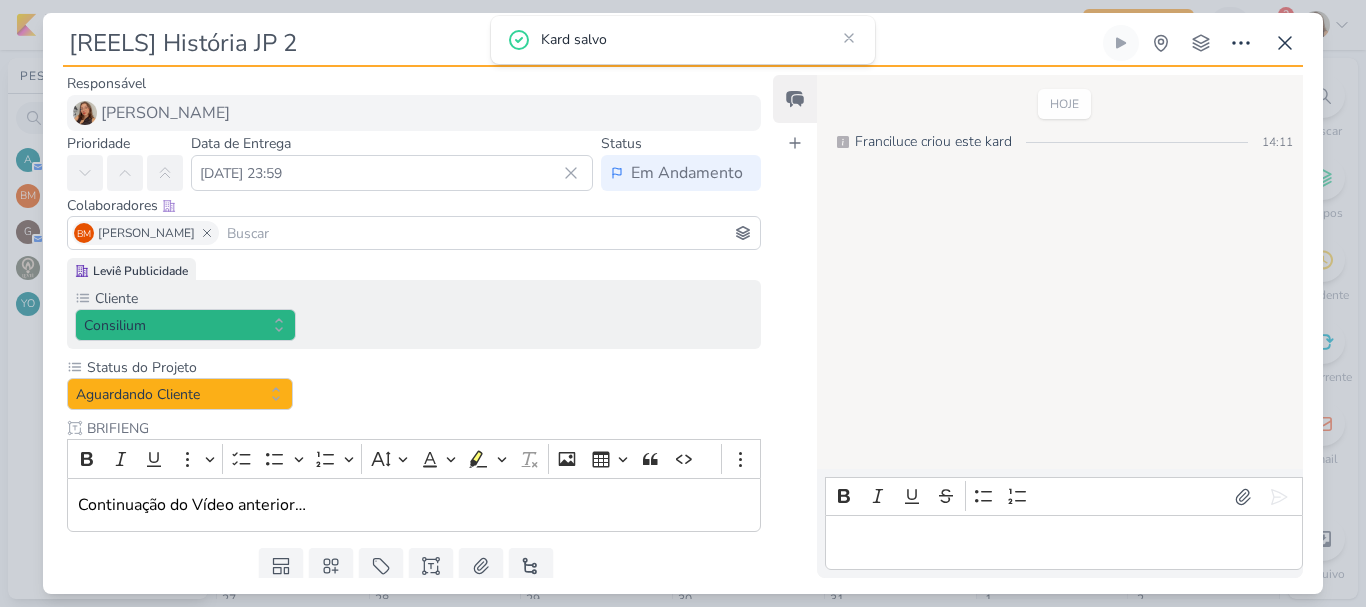 scroll, scrollTop: 0, scrollLeft: 0, axis: both 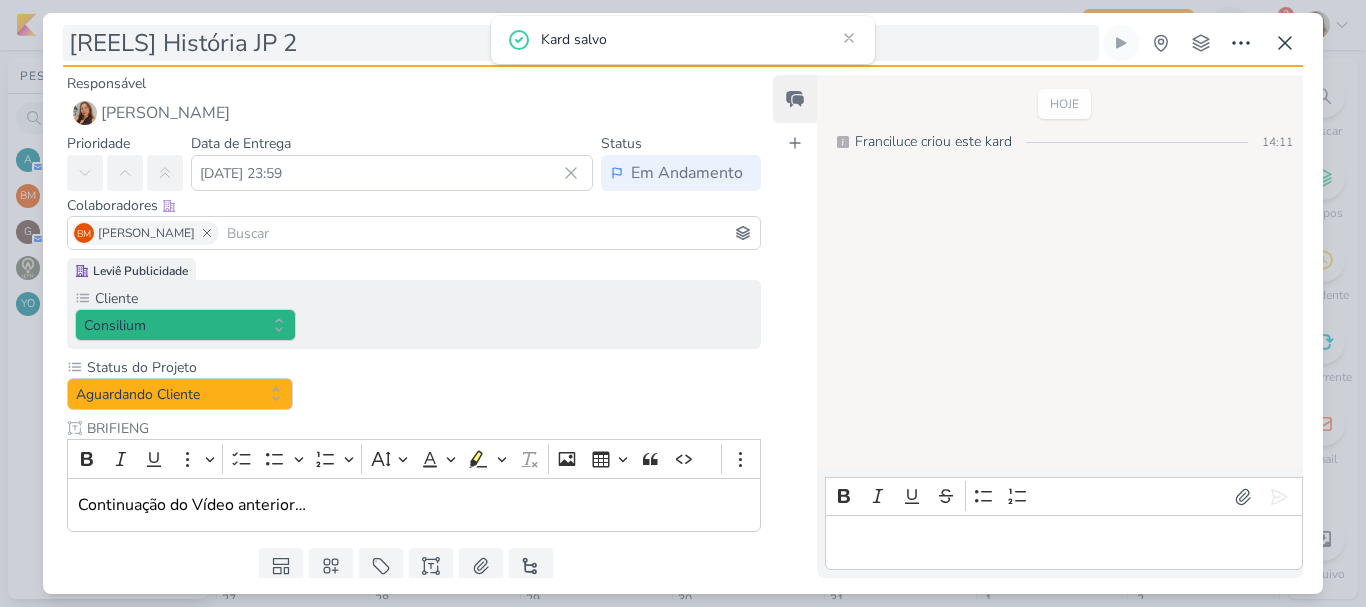 click on "[REELS] História JP 2" at bounding box center (581, 43) 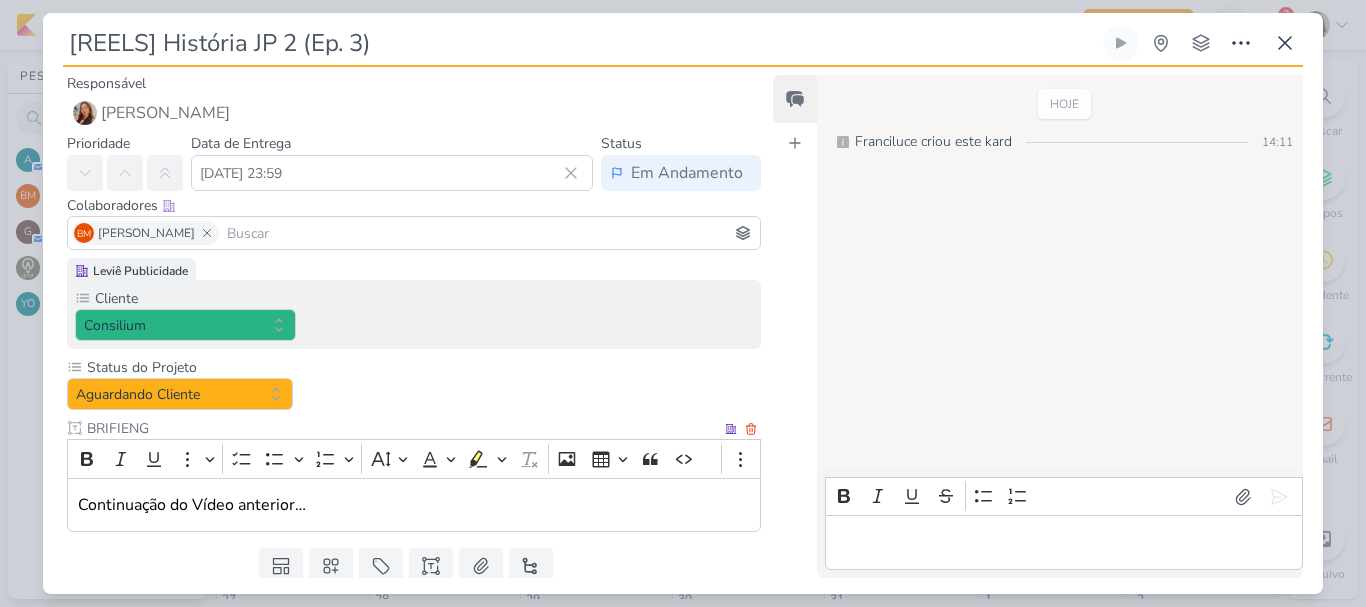 scroll, scrollTop: 65, scrollLeft: 0, axis: vertical 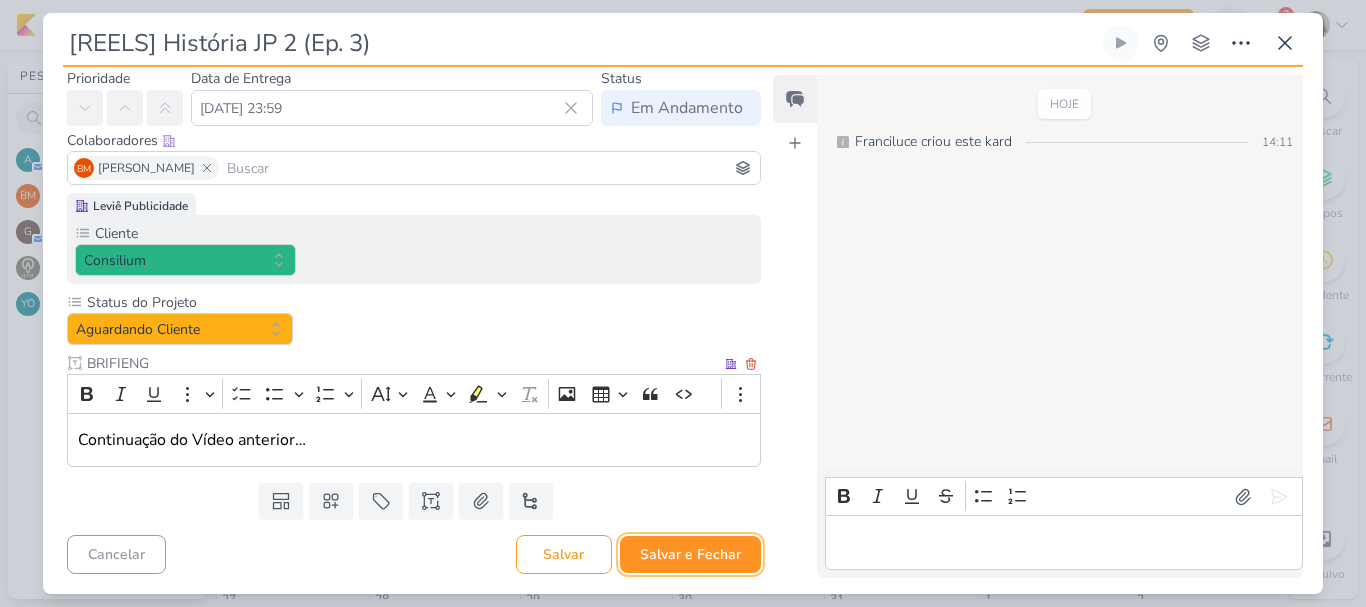 click on "Salvar e Fechar" at bounding box center [690, 554] 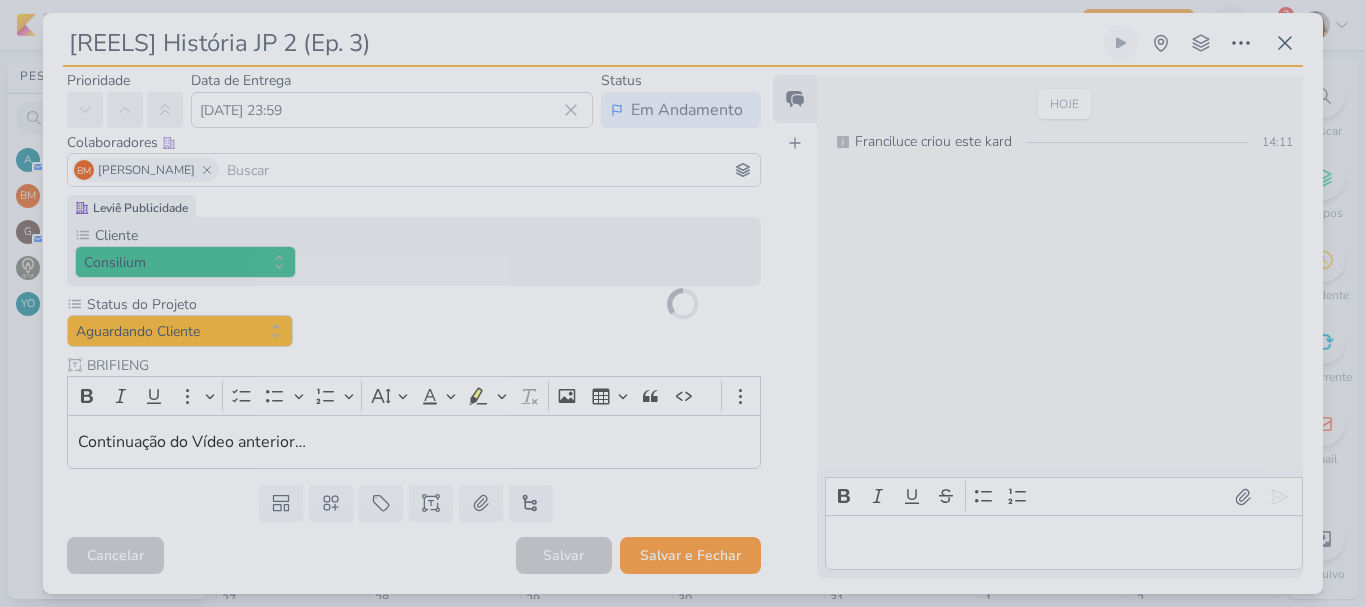 scroll, scrollTop: 63, scrollLeft: 0, axis: vertical 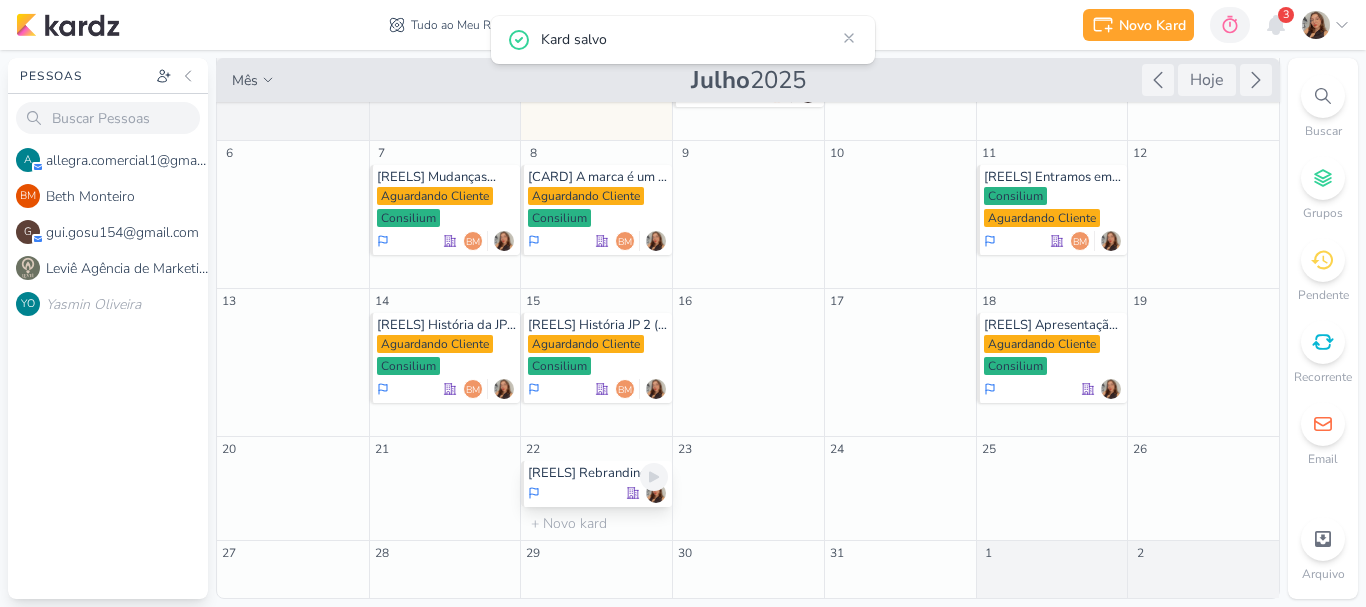 click at bounding box center [598, 493] 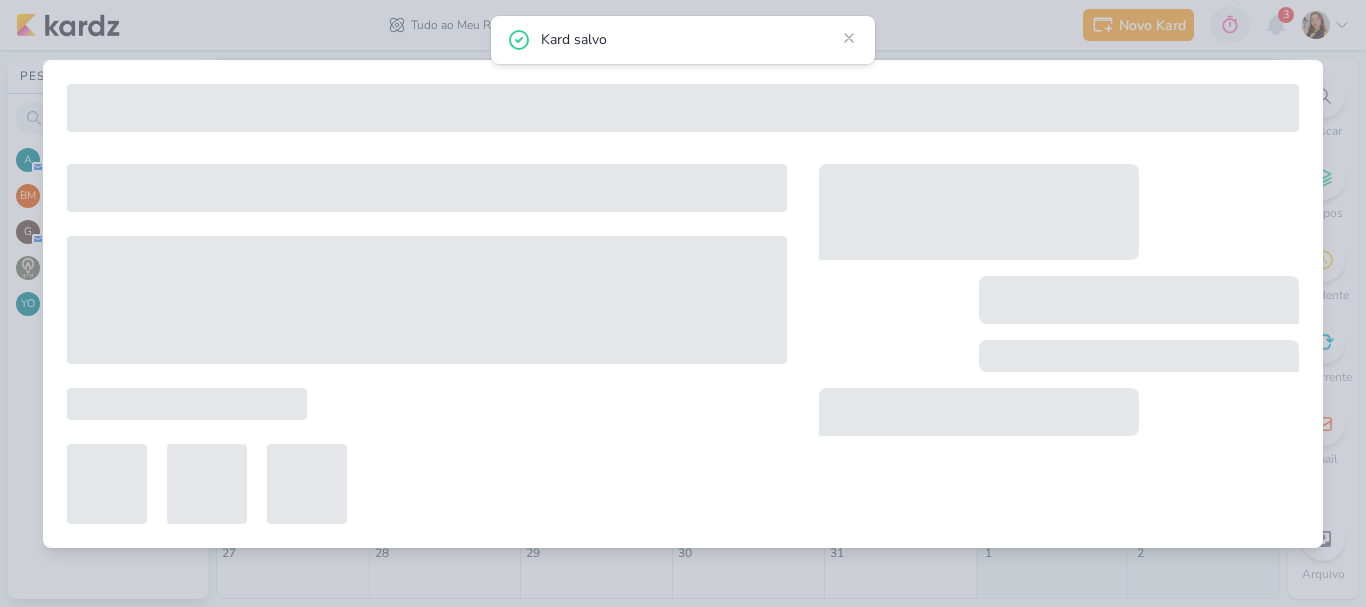 type on "[REELS] Rebranding" 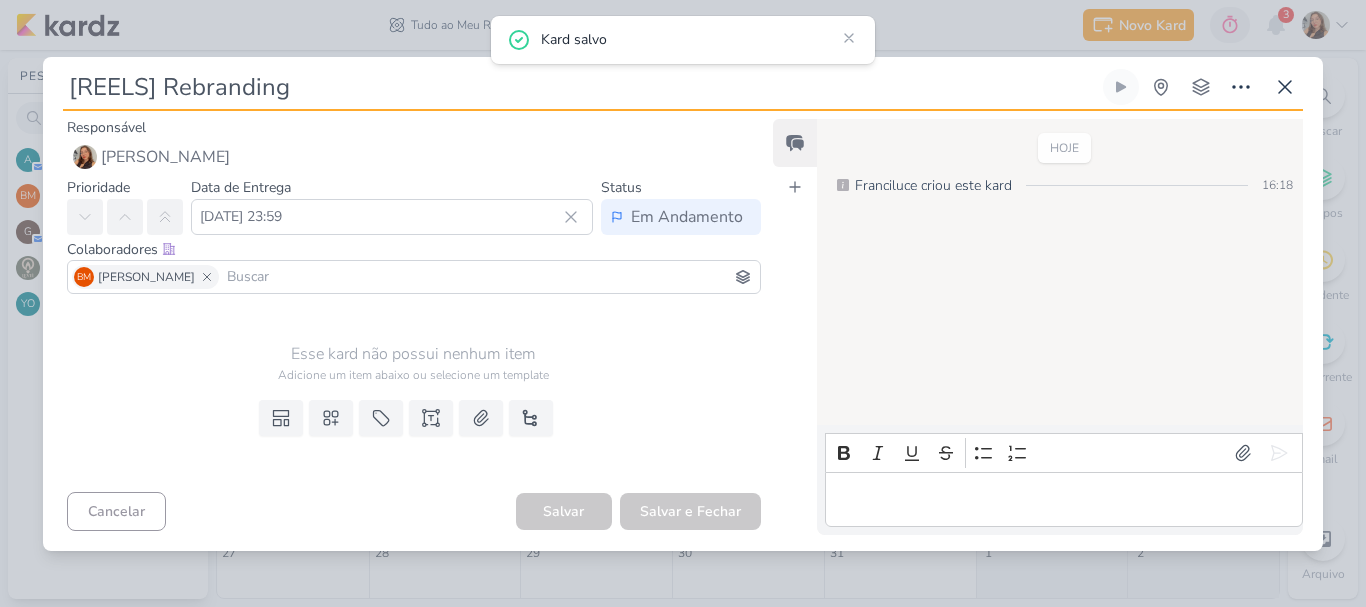 scroll, scrollTop: 0, scrollLeft: 0, axis: both 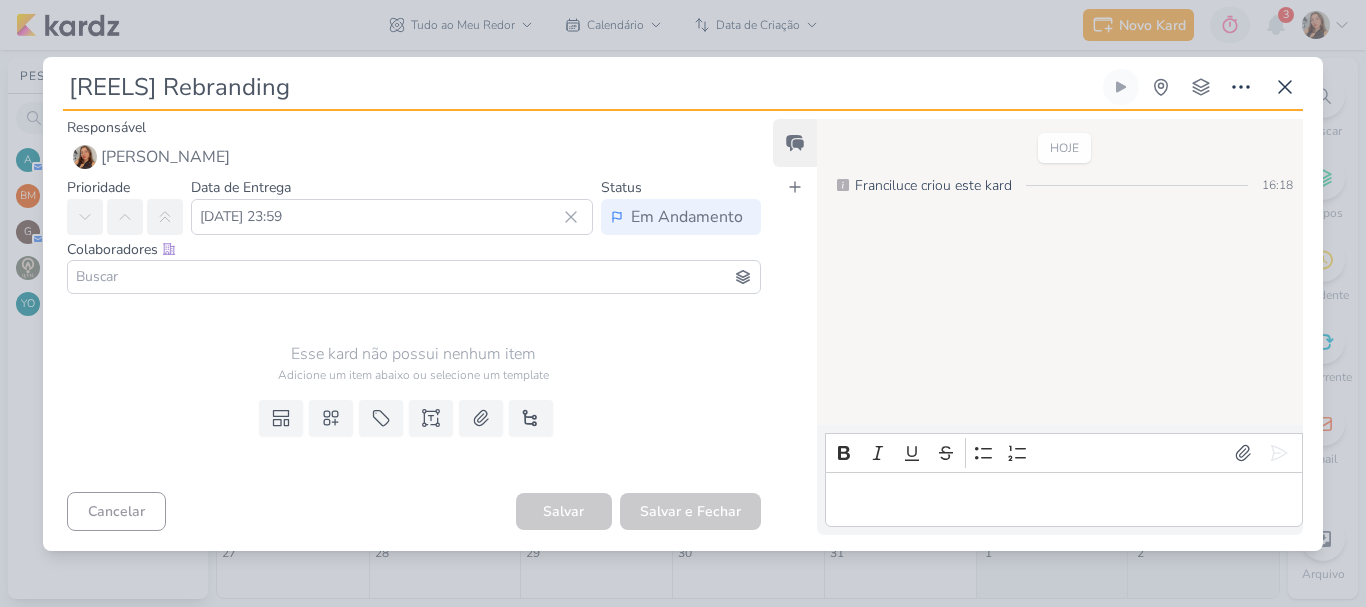 click at bounding box center [414, 277] 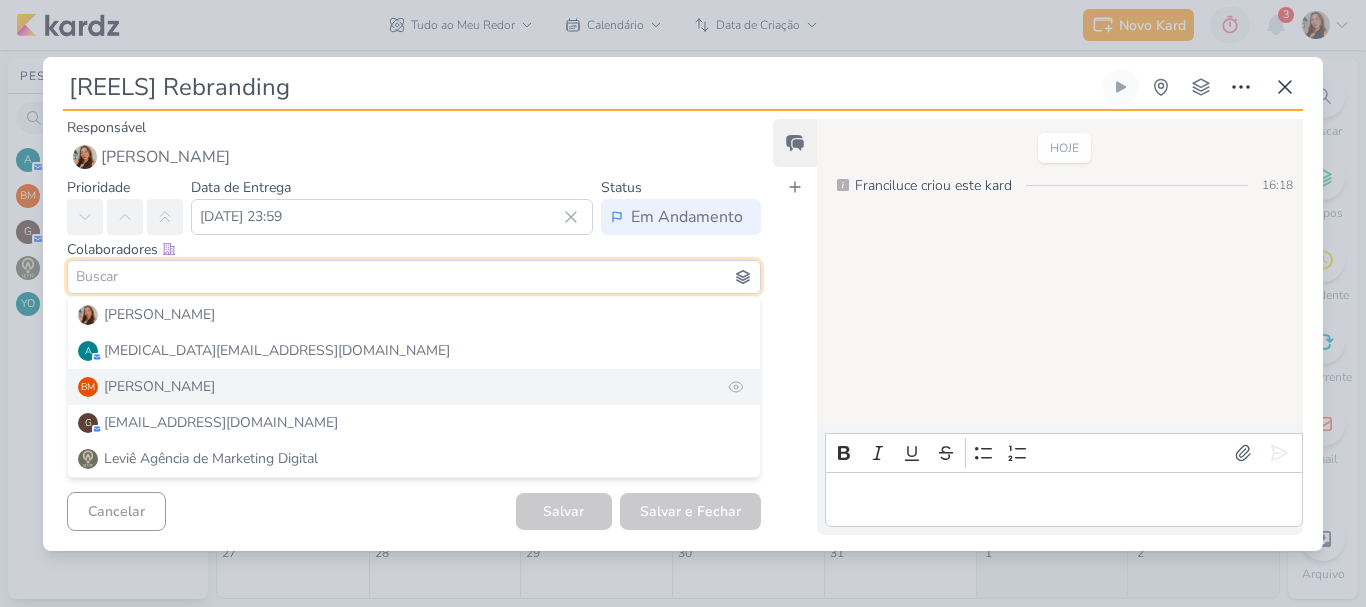 click on "BM
Beth  Monteiro" at bounding box center (414, 387) 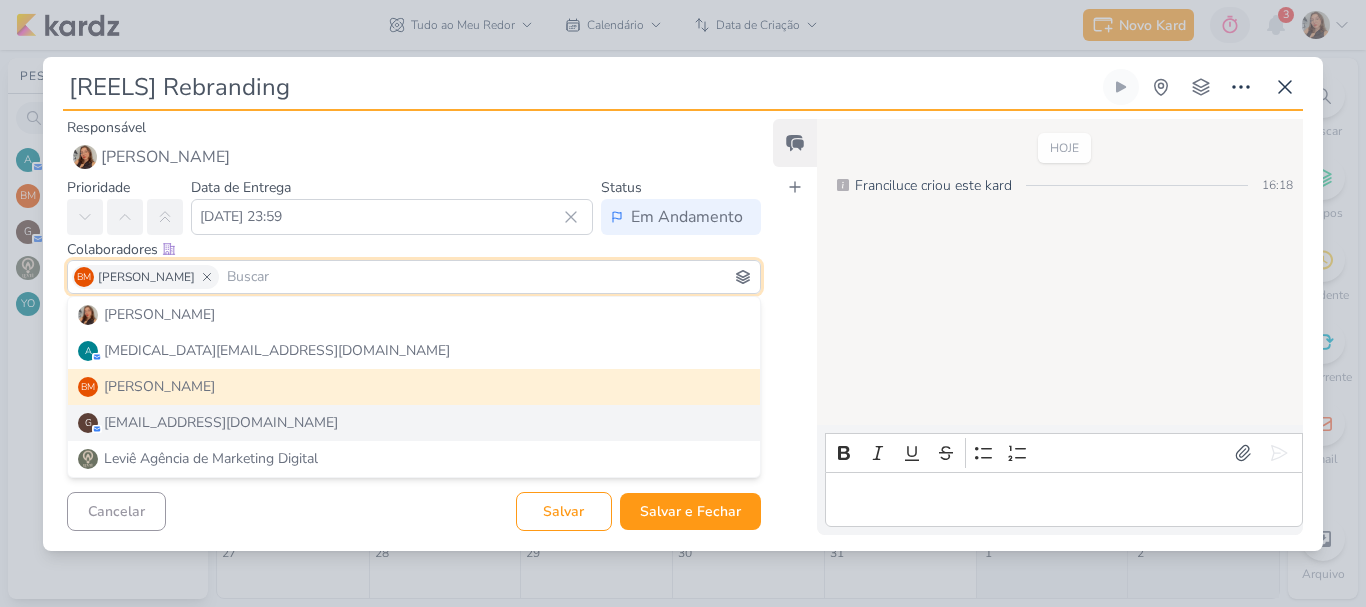 click on "Cancelar
Salvar
Salvar e Fechar
Ctrl + Enter" at bounding box center [406, 509] 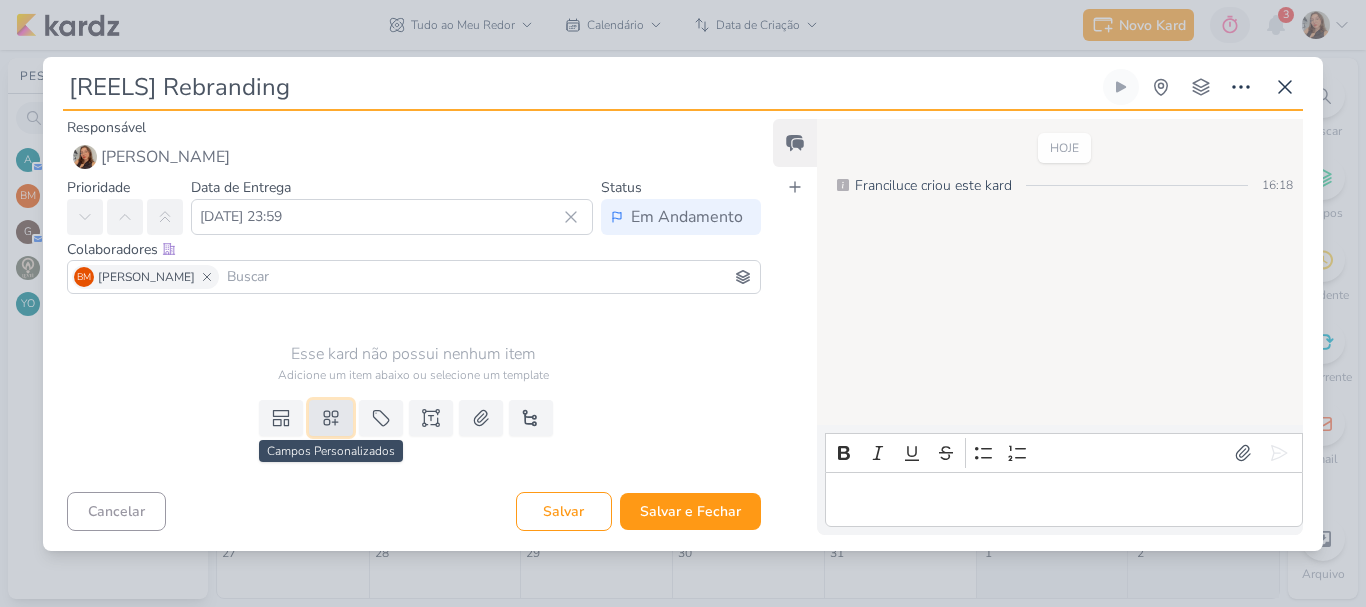 click 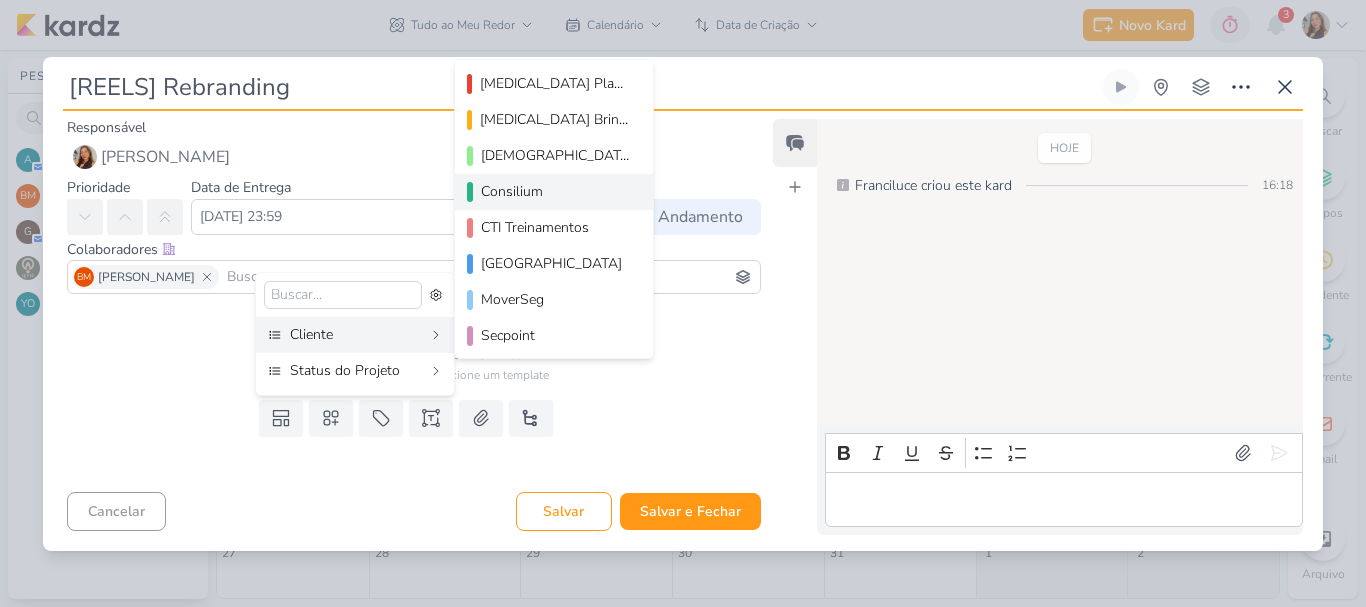 click on "Consilium" at bounding box center (554, 192) 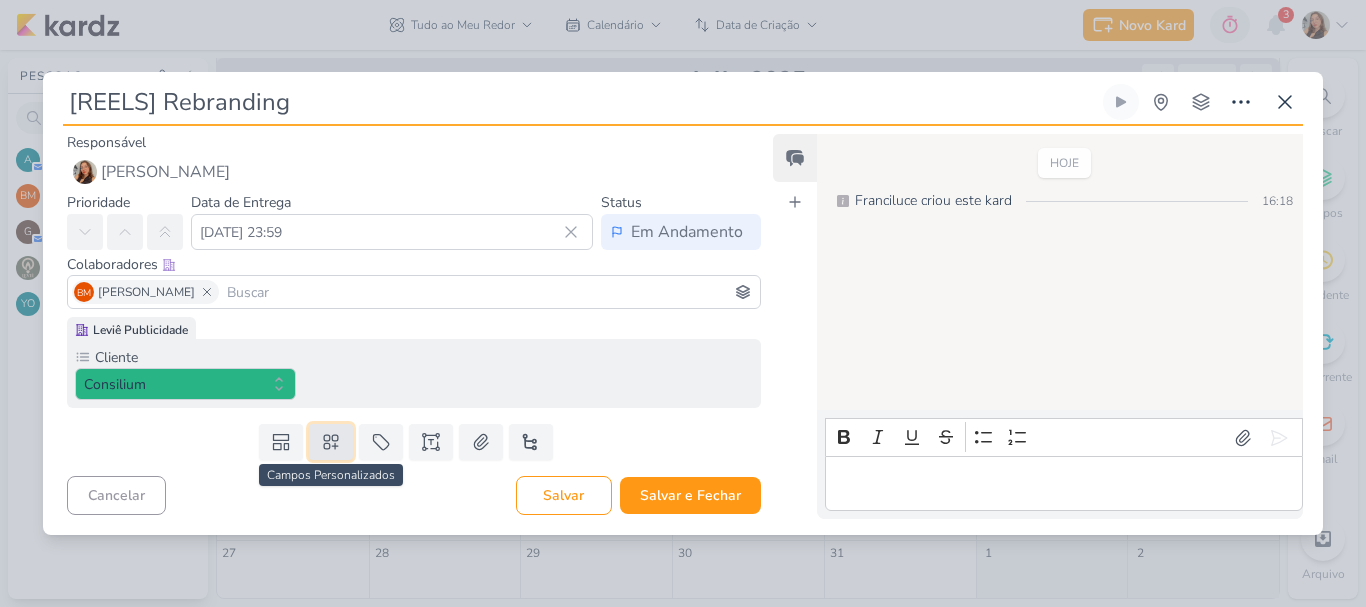 click at bounding box center [331, 442] 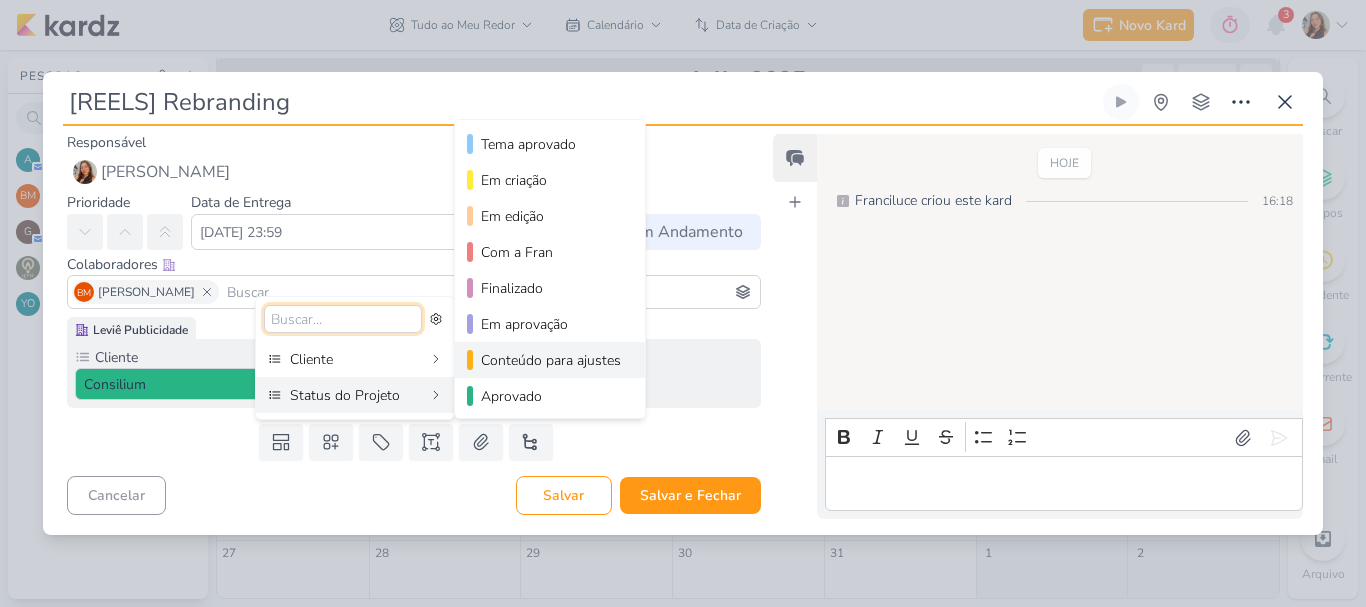 scroll, scrollTop: 182, scrollLeft: 0, axis: vertical 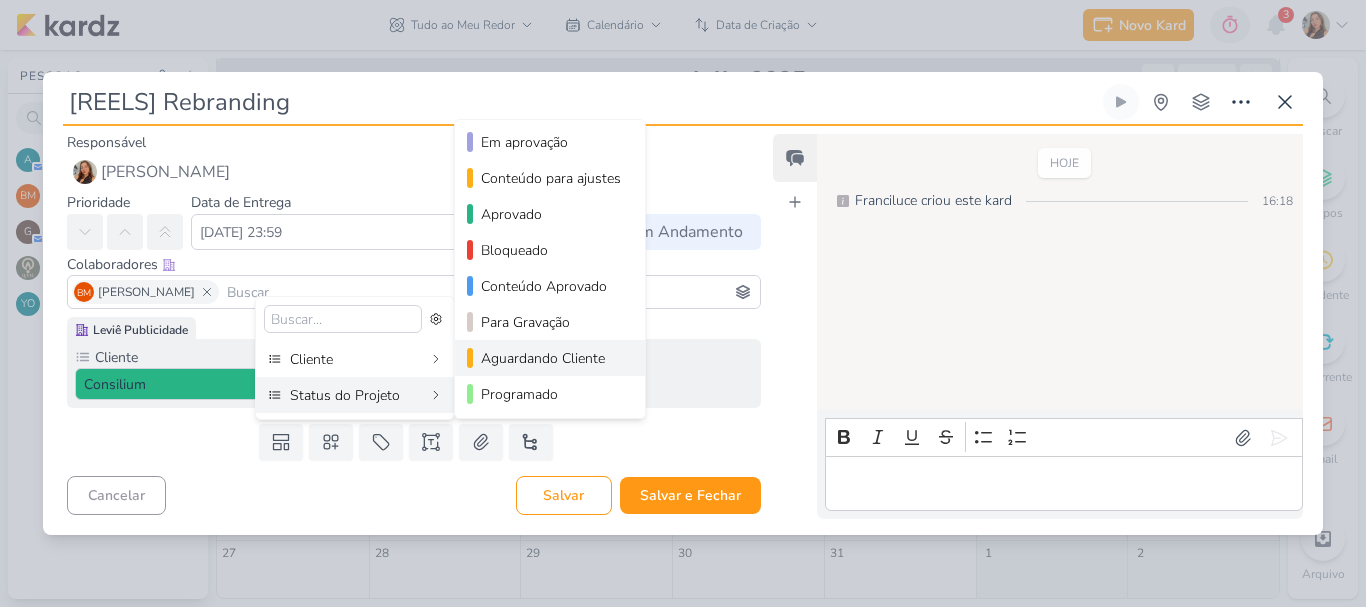 click on "Aguardando Cliente" at bounding box center (551, 358) 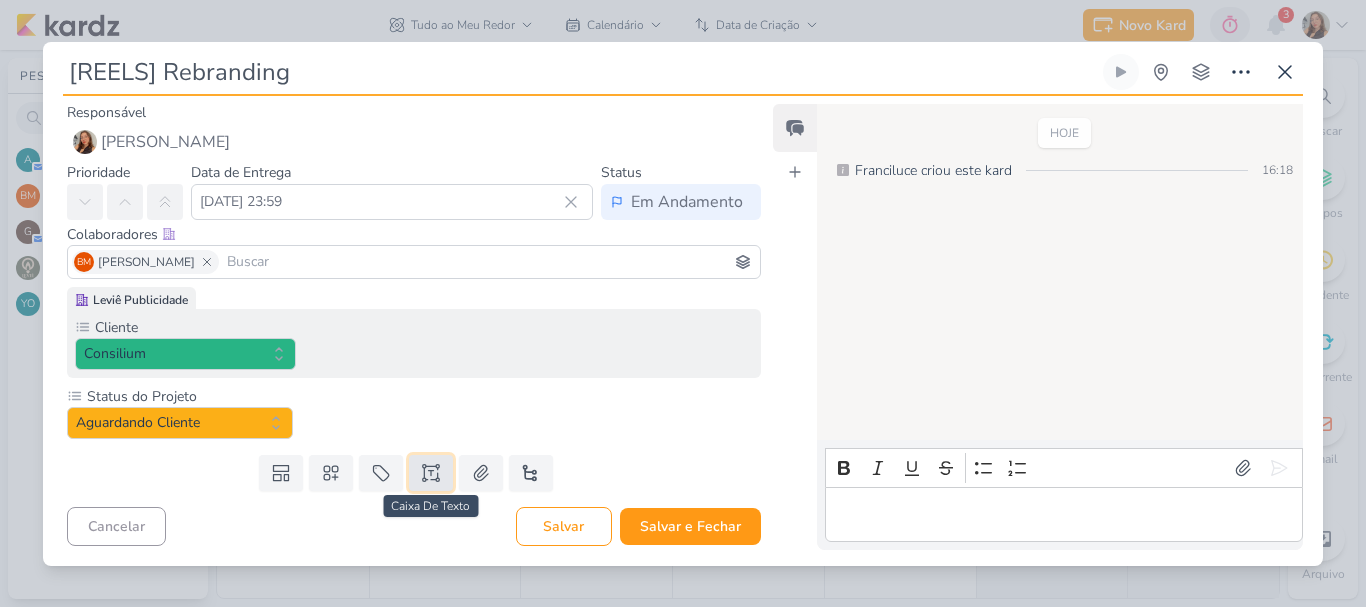 click 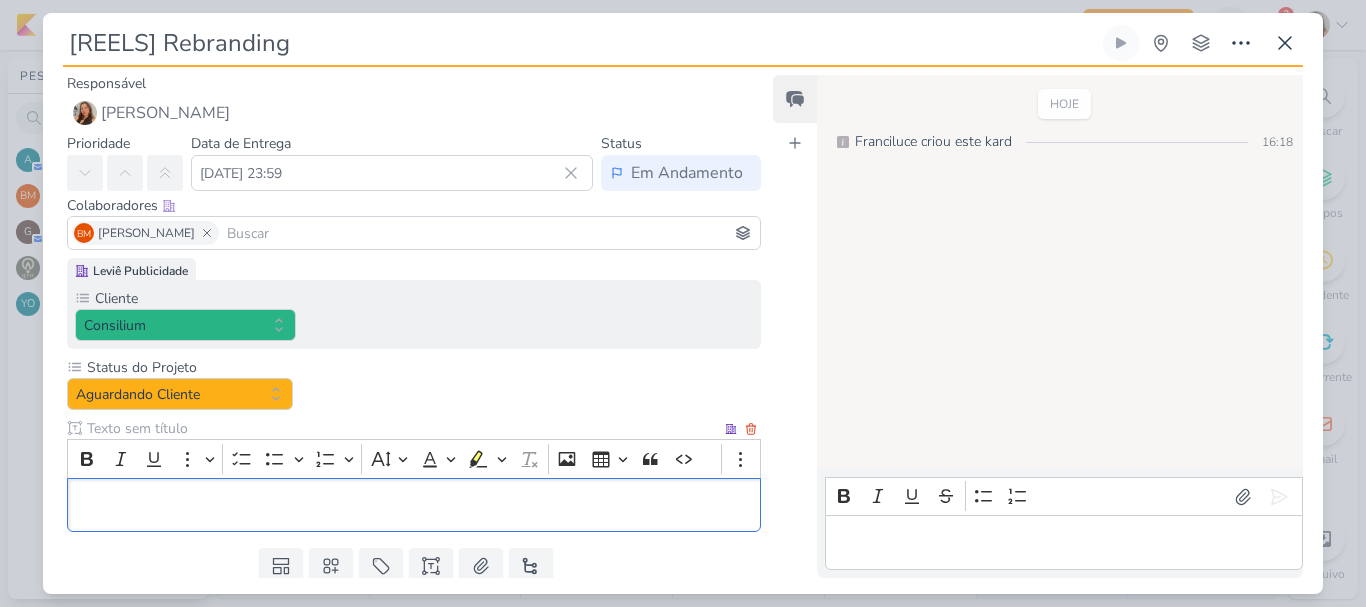 click at bounding box center (402, 428) 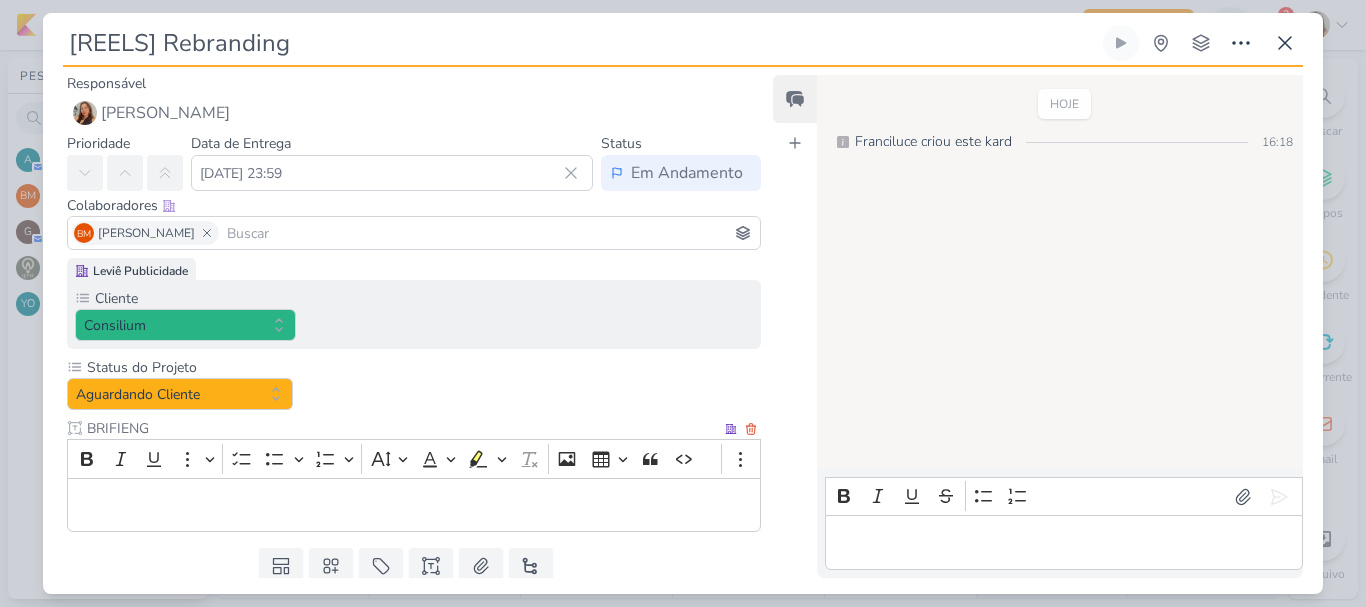 type on "BRIFIENG" 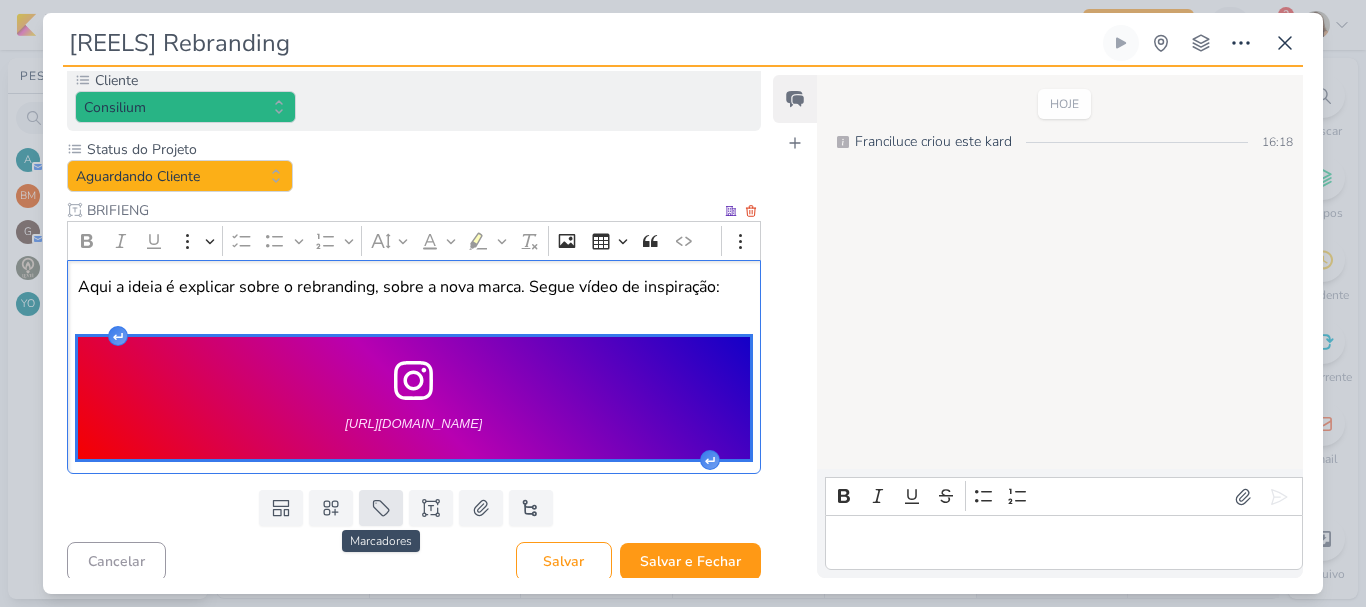scroll, scrollTop: 225, scrollLeft: 0, axis: vertical 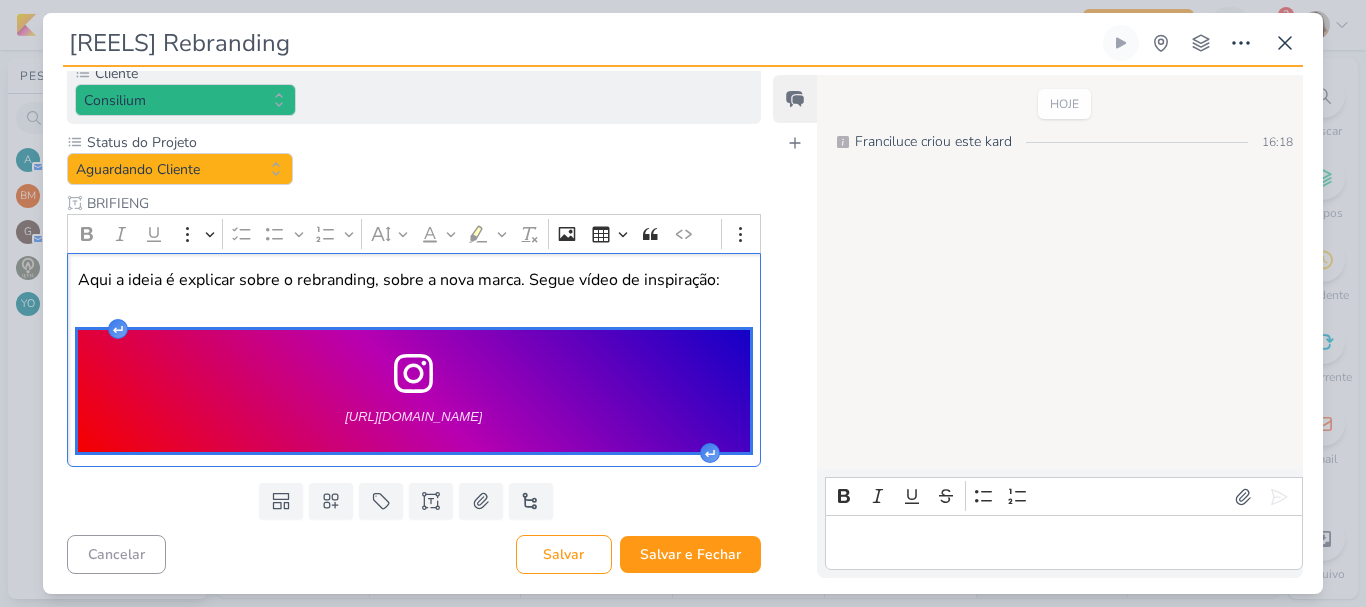 click on "Templates
Campos Personalizados
Cliente
Leviê" at bounding box center (406, 501) 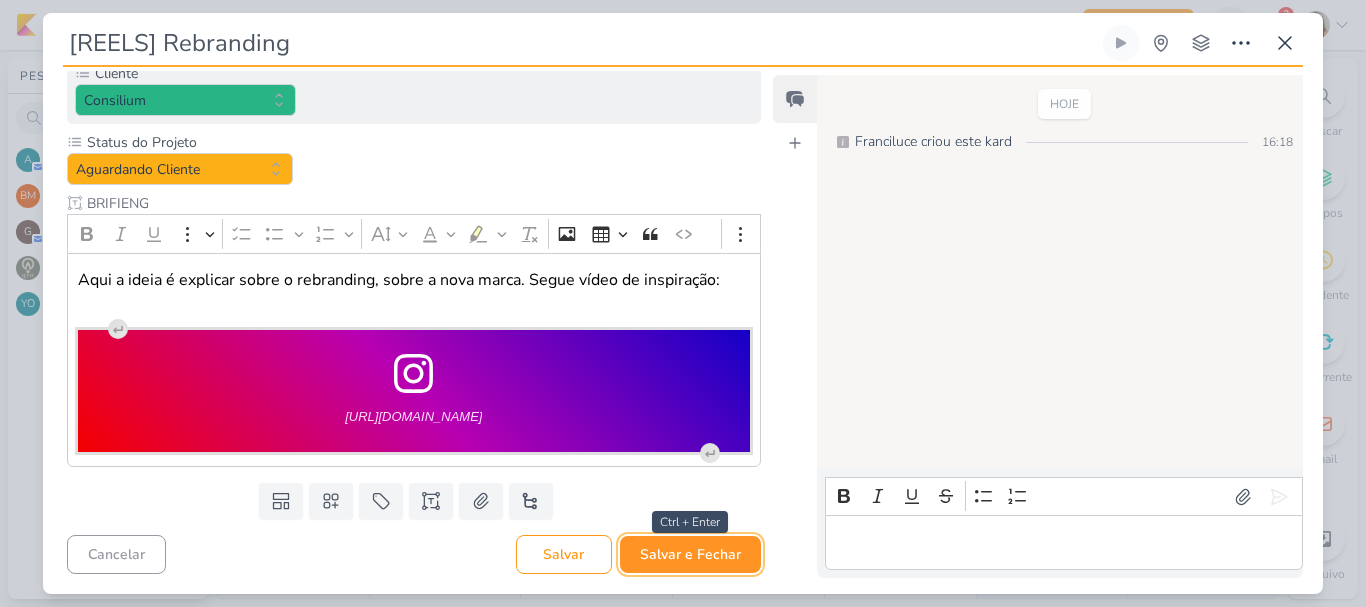 click on "Salvar e Fechar" at bounding box center (690, 554) 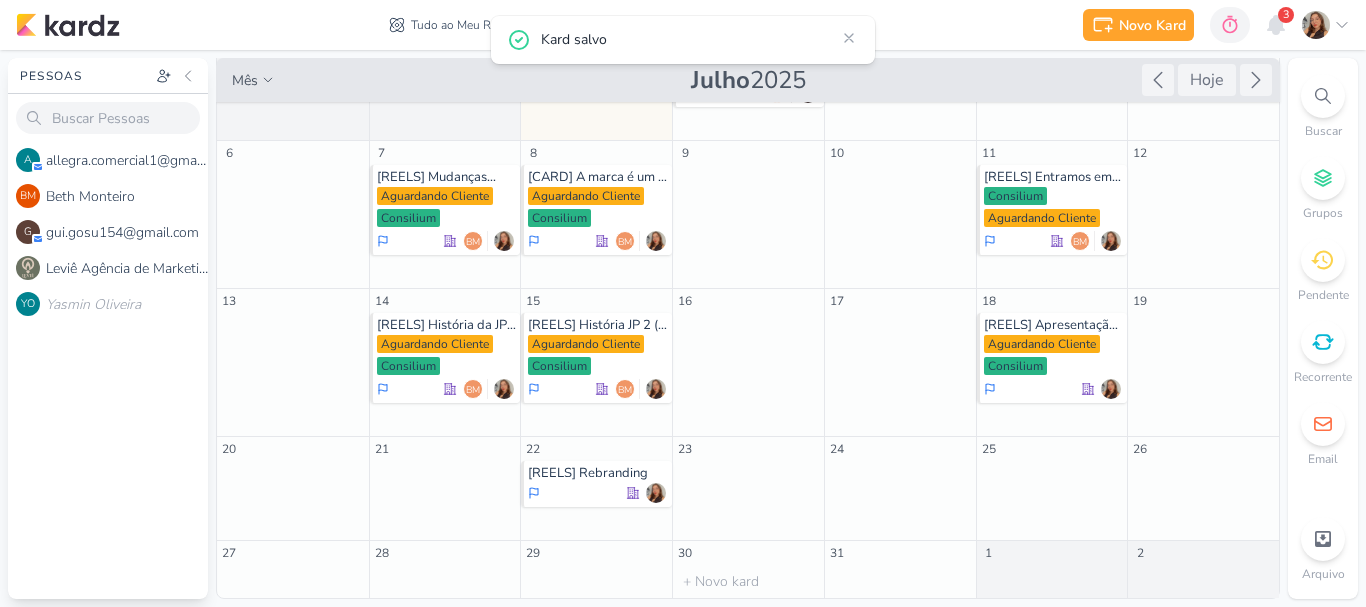 scroll, scrollTop: 0, scrollLeft: 0, axis: both 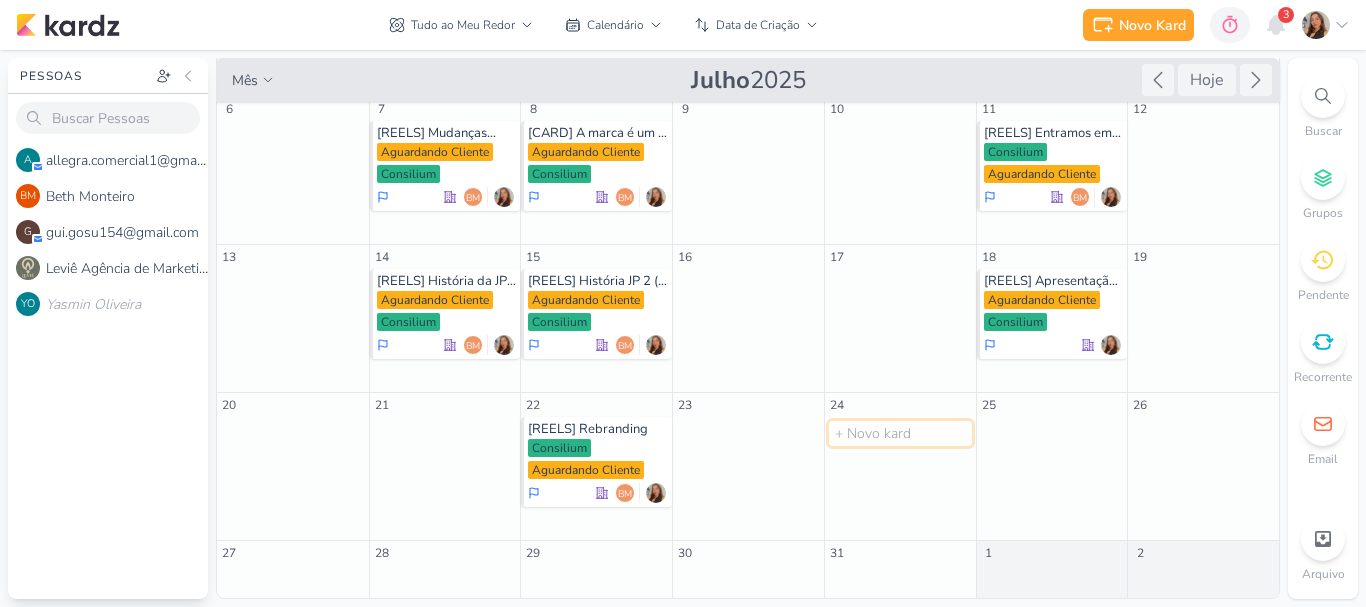 click at bounding box center (900, 433) 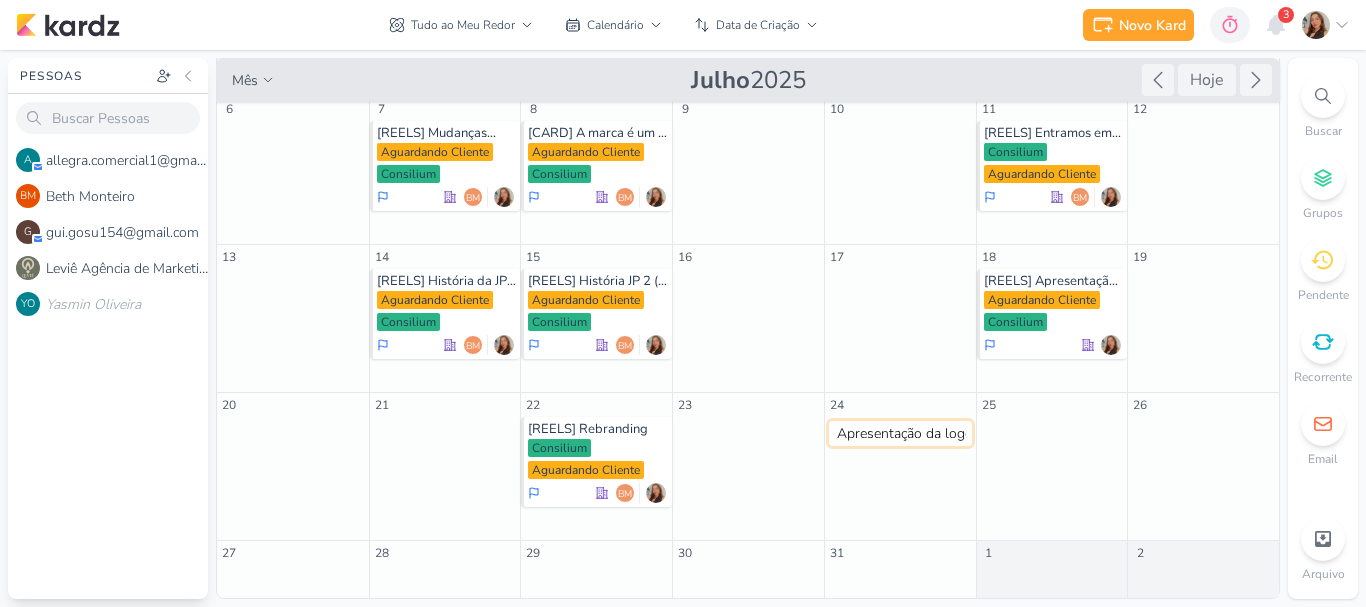 scroll, scrollTop: 0, scrollLeft: 62, axis: horizontal 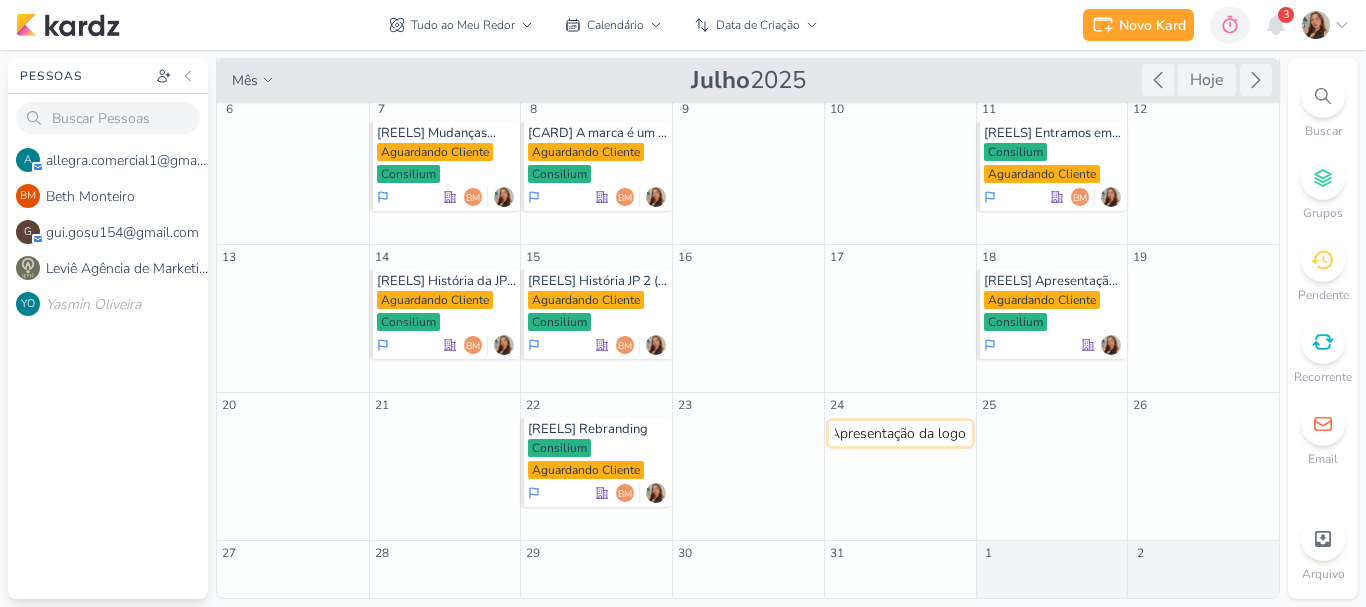 type on "[REELS] Apresentação da logo" 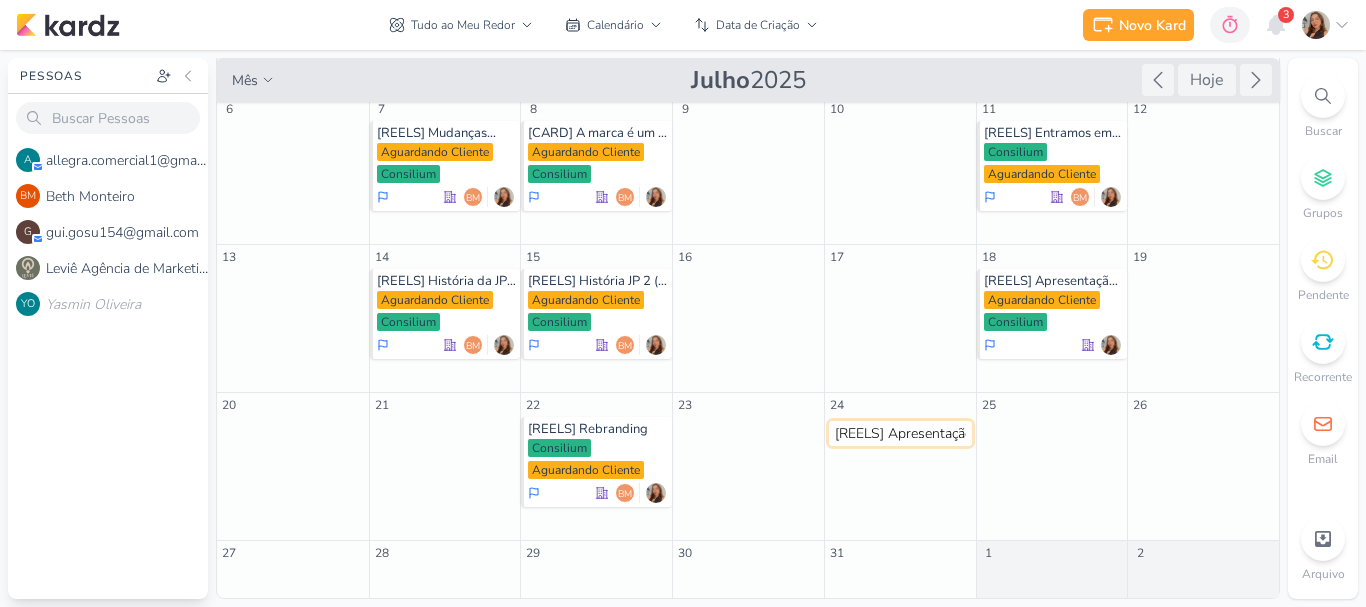 type 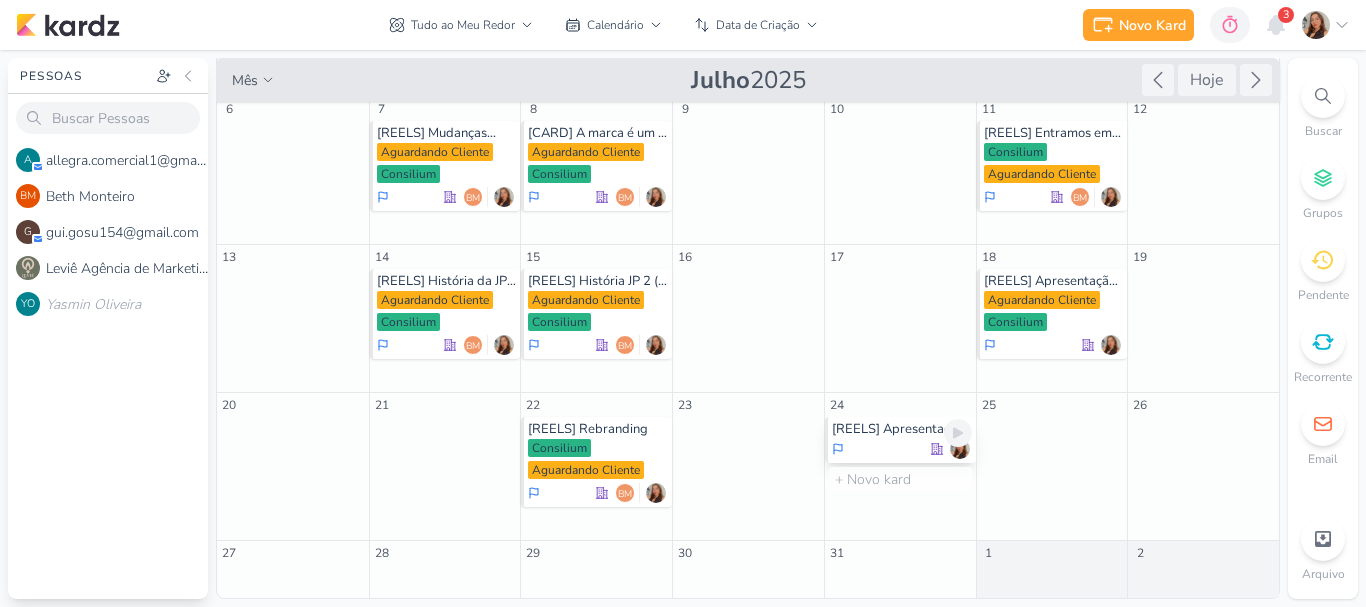 click at bounding box center [902, 449] 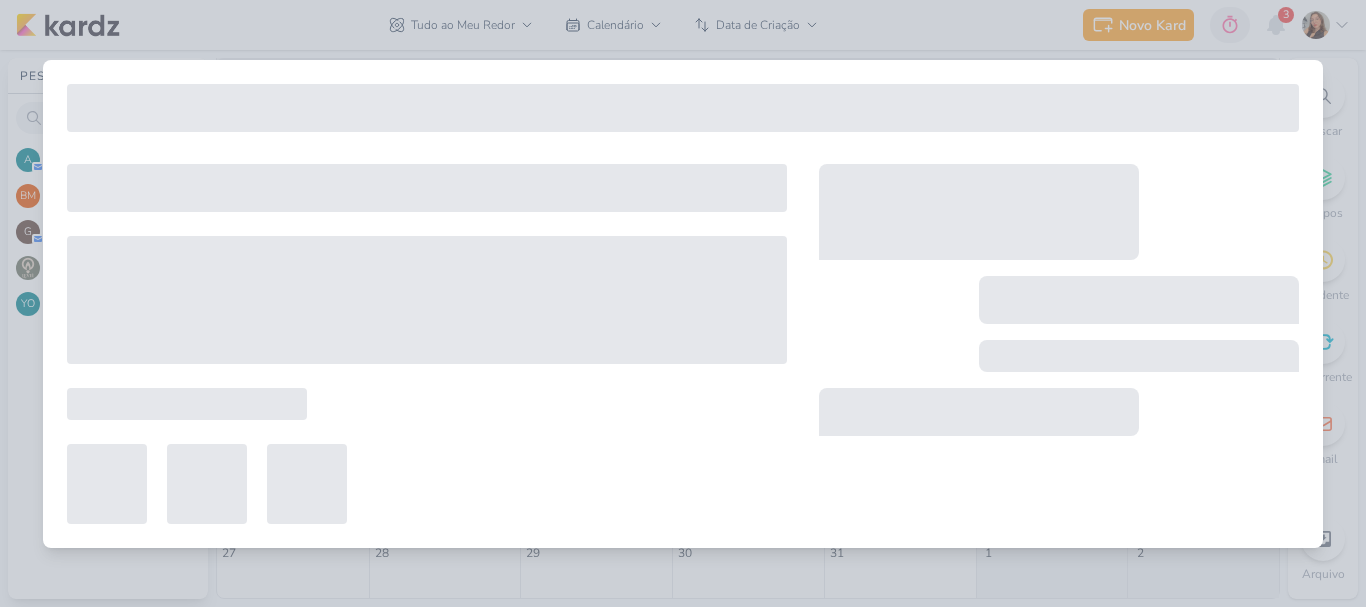 type on "[REELS] Apresentação da logo" 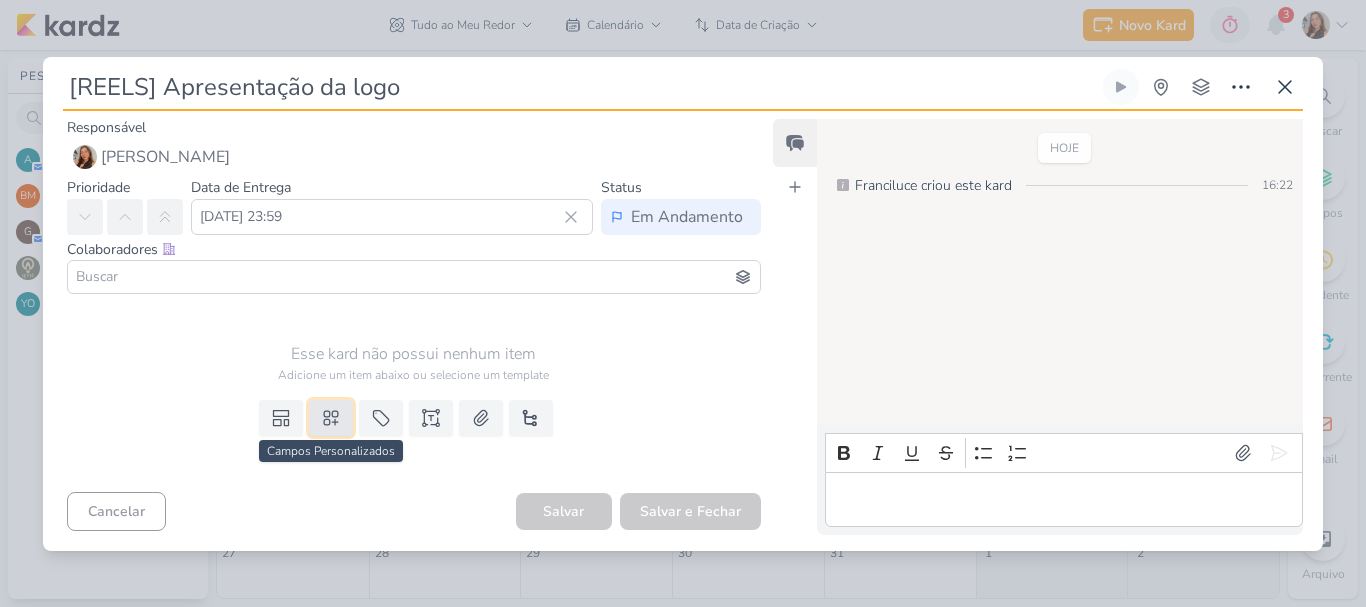 click at bounding box center (331, 418) 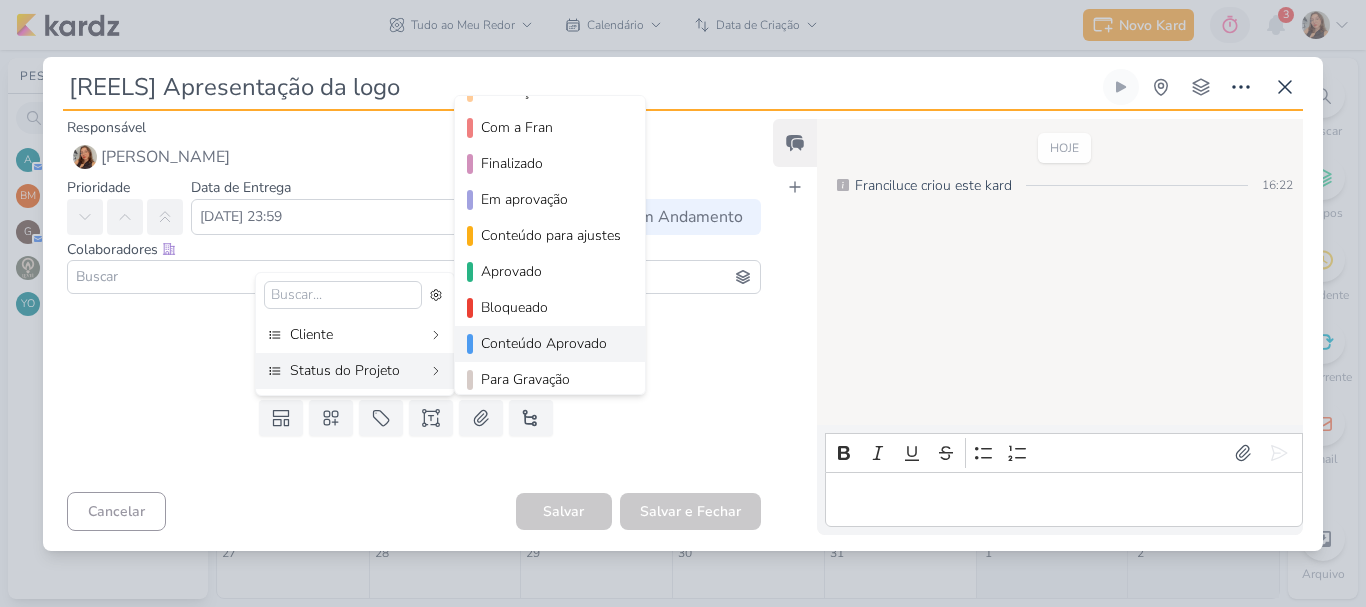 scroll, scrollTop: 182, scrollLeft: 0, axis: vertical 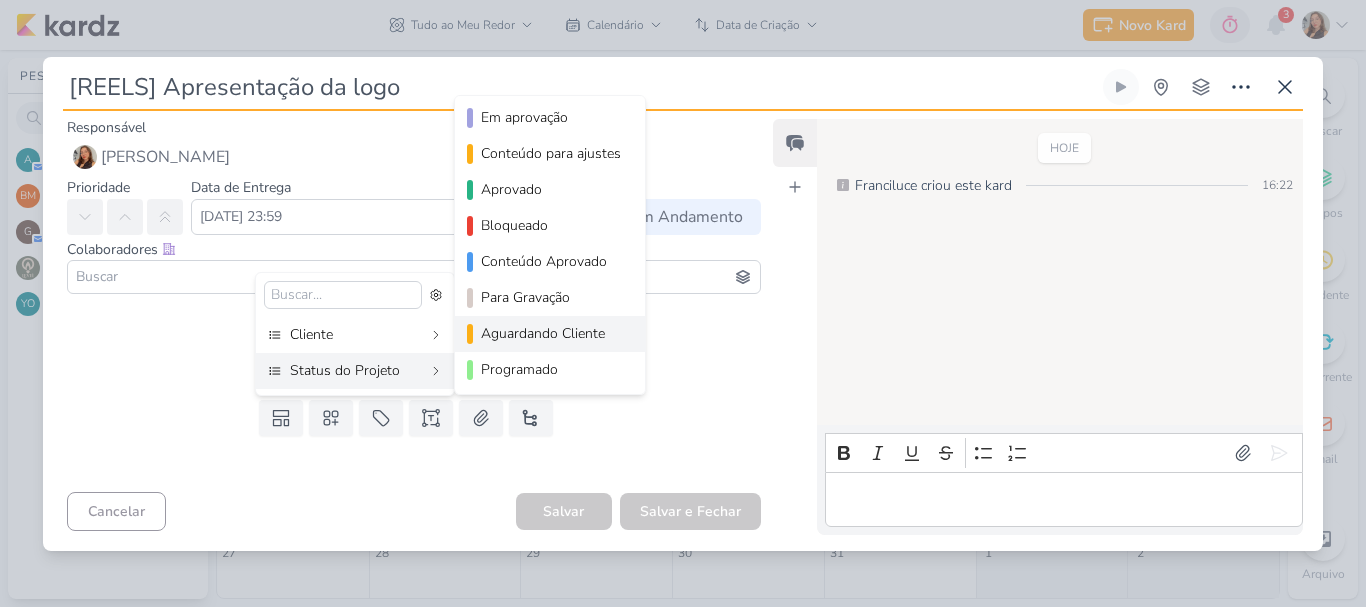 click on "Aguardando Cliente" at bounding box center (551, 333) 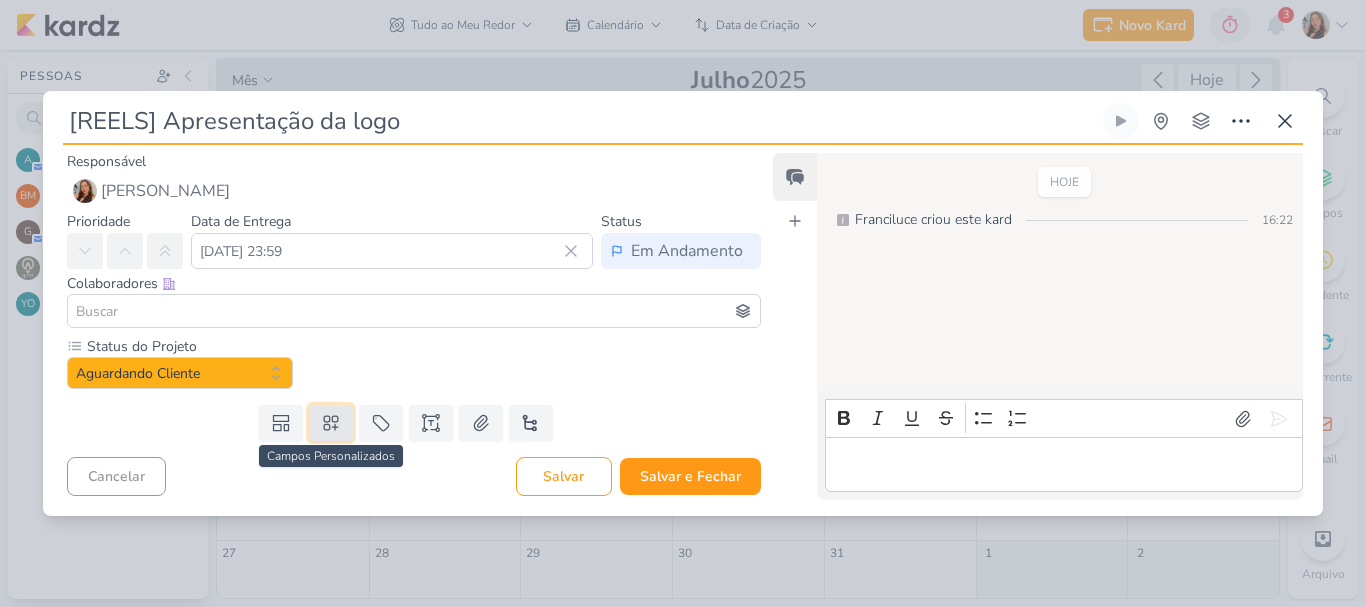 click at bounding box center [331, 423] 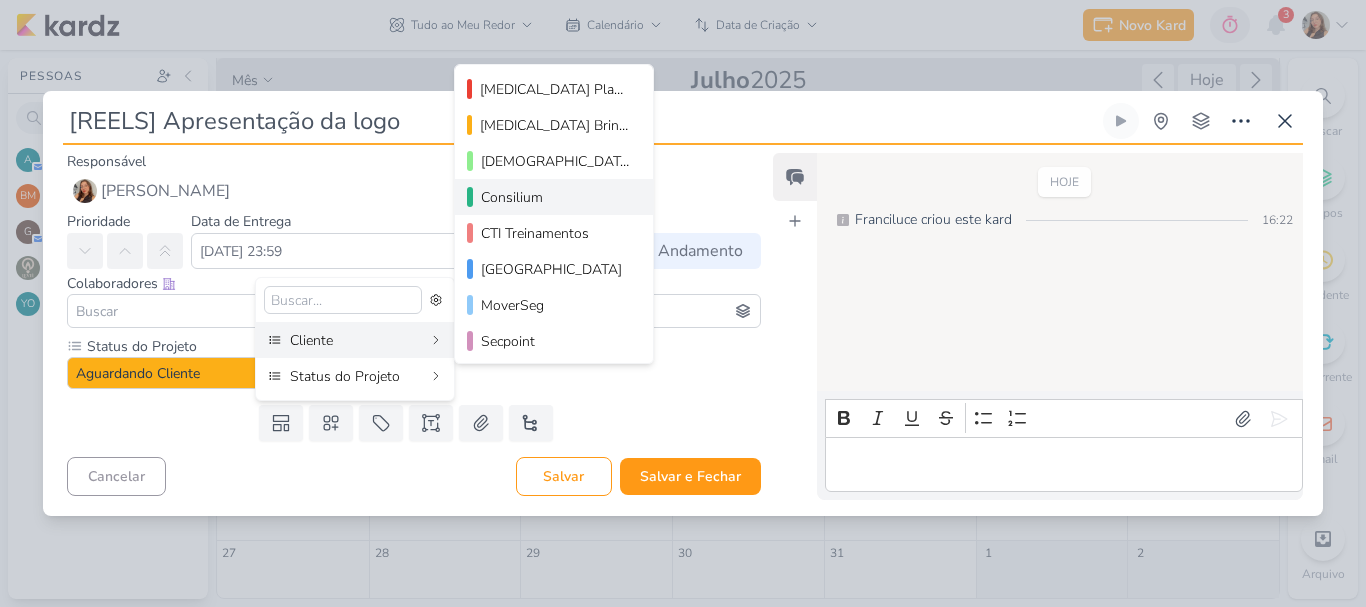 click on "Consilium" at bounding box center [555, 197] 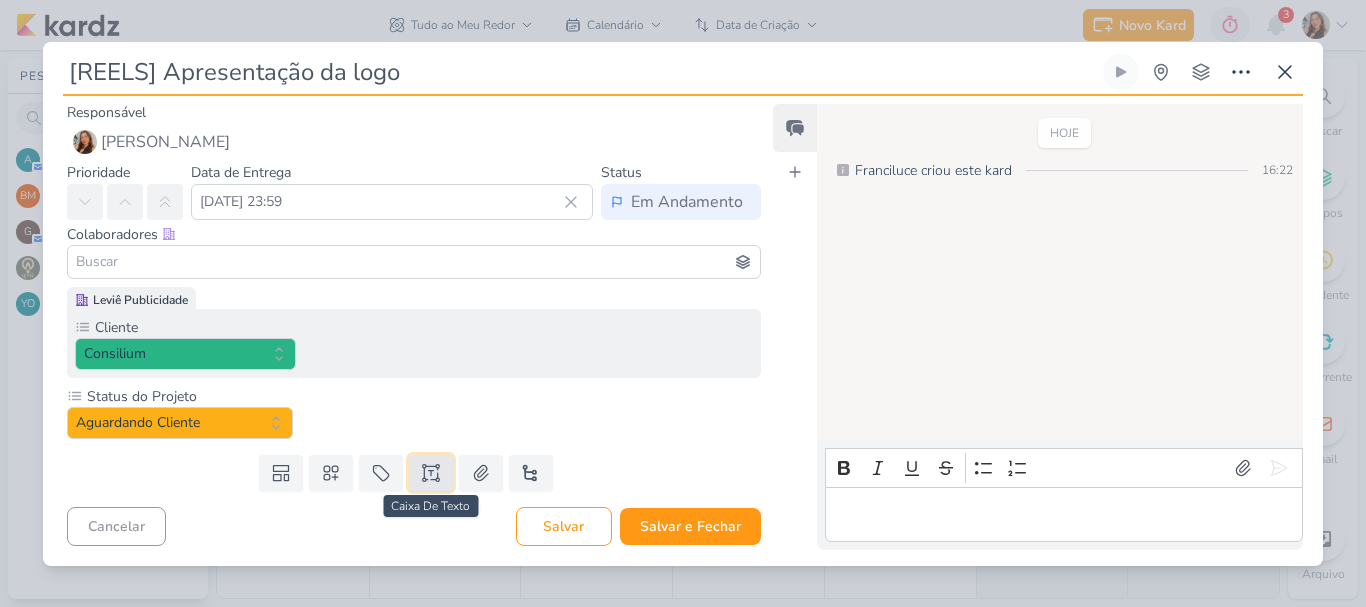 click 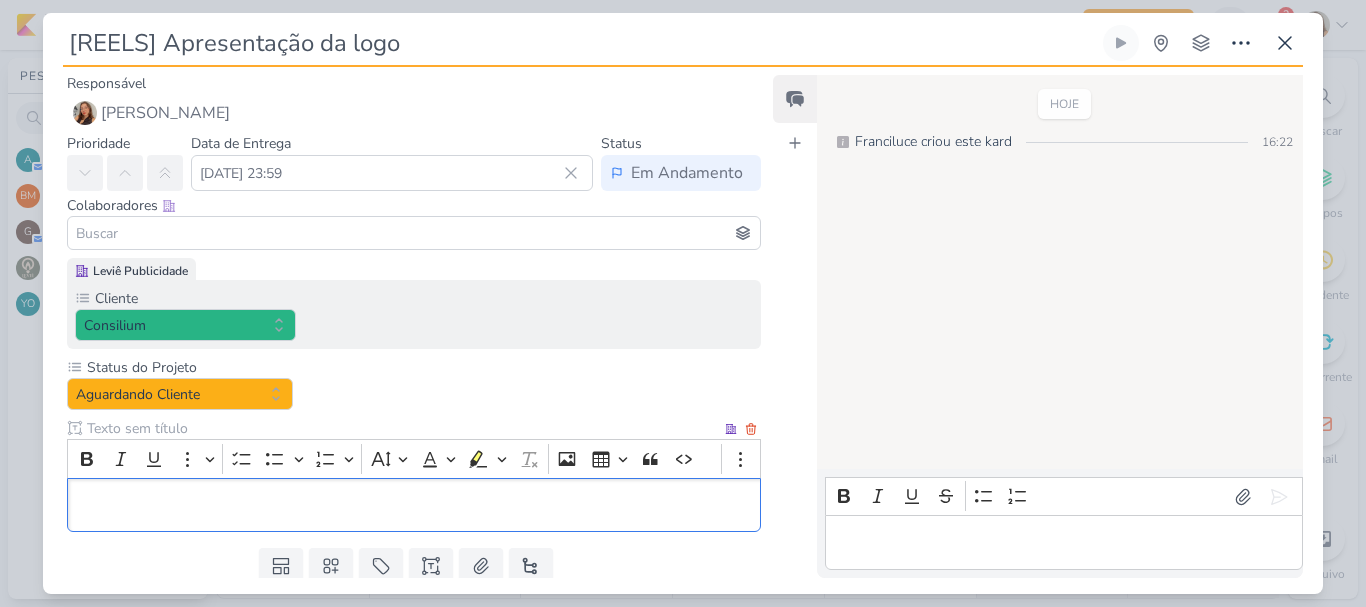 click at bounding box center [402, 428] 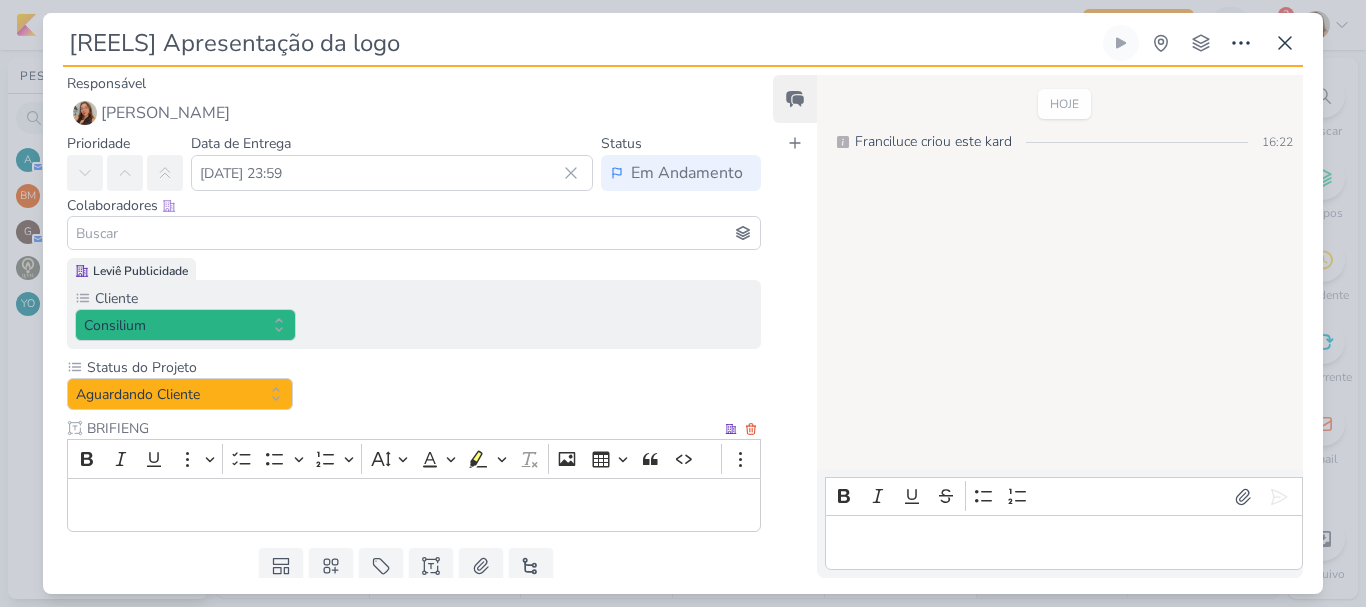 type on "BRIFIENG" 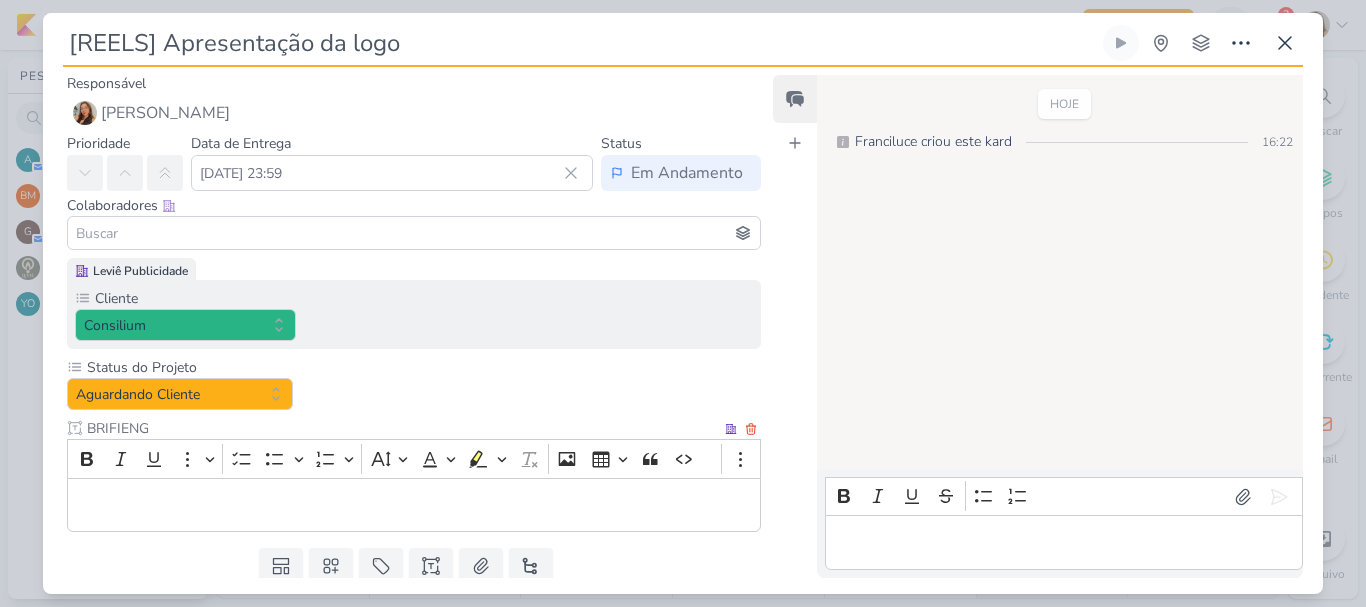 click at bounding box center [414, 505] 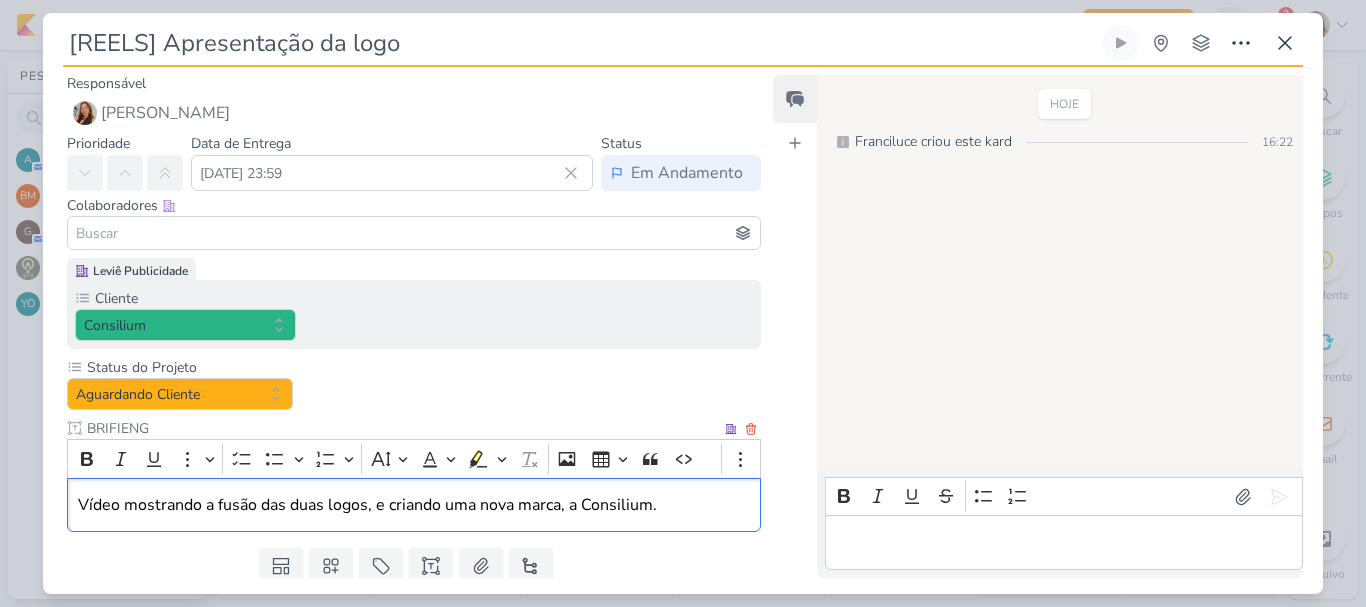 scroll, scrollTop: 65, scrollLeft: 0, axis: vertical 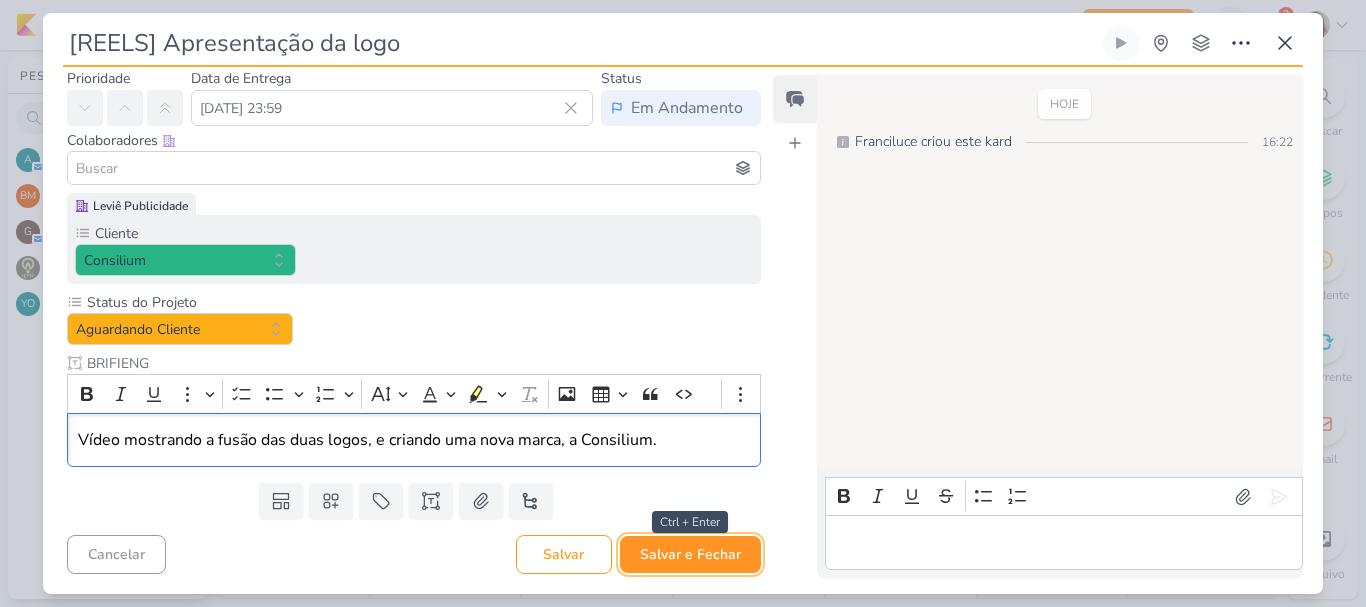 click on "Salvar e Fechar" at bounding box center (690, 554) 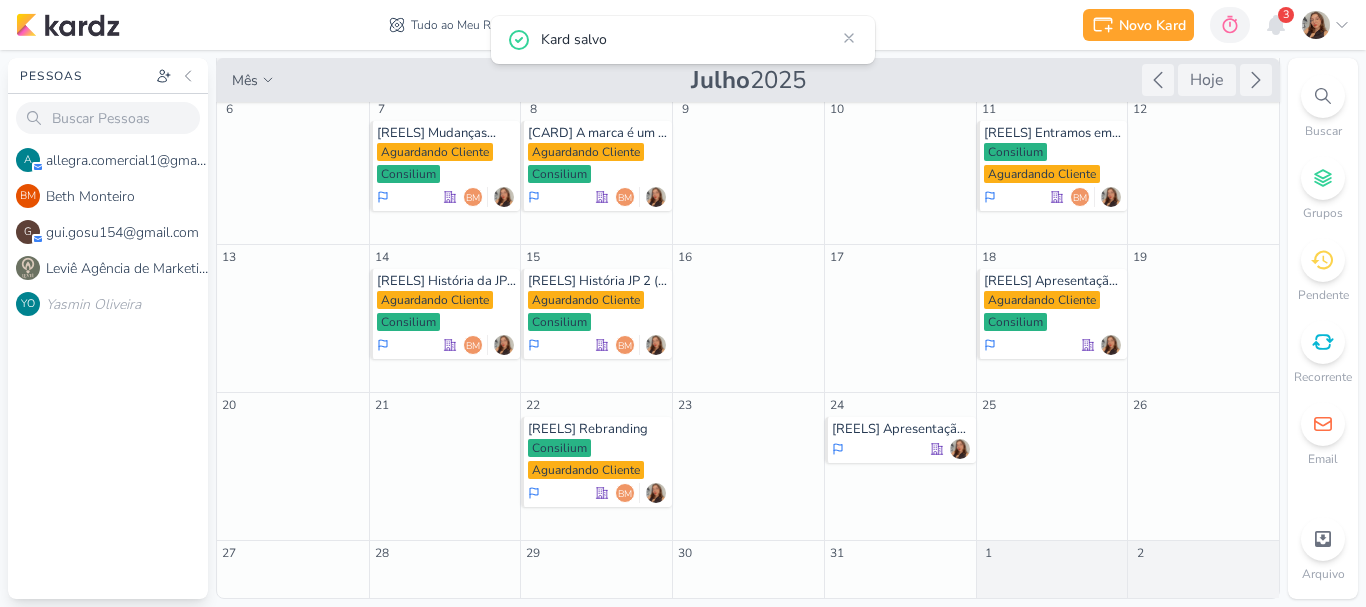 scroll, scrollTop: 0, scrollLeft: 0, axis: both 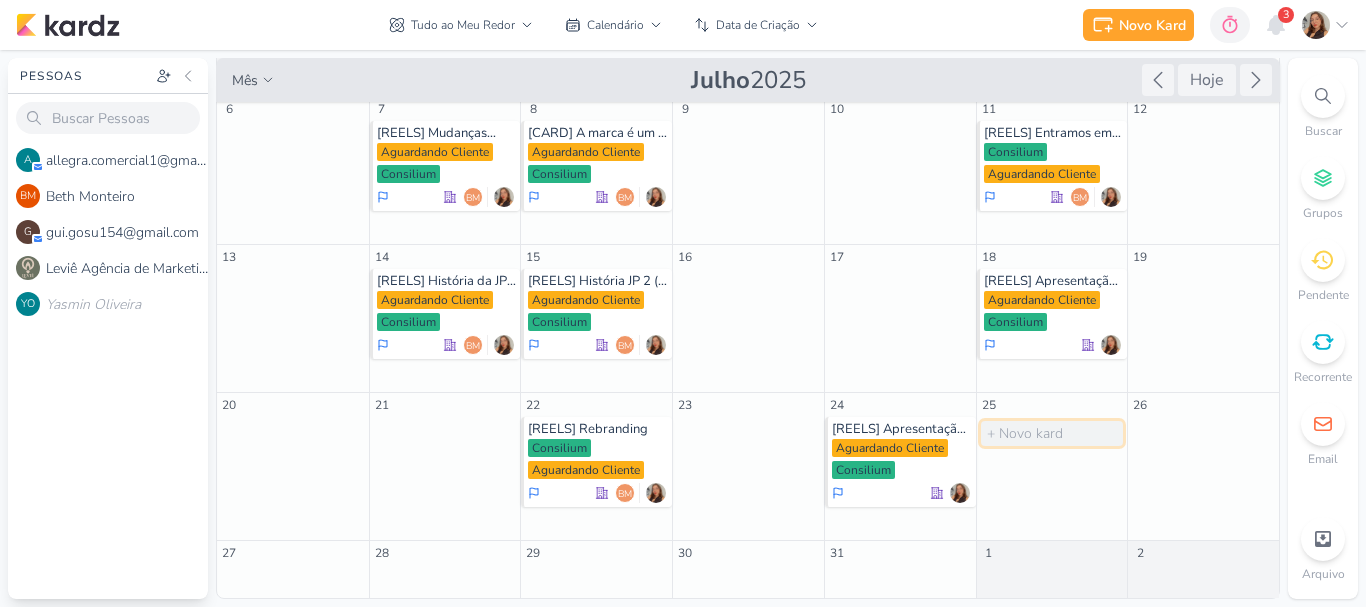 click at bounding box center [1052, 433] 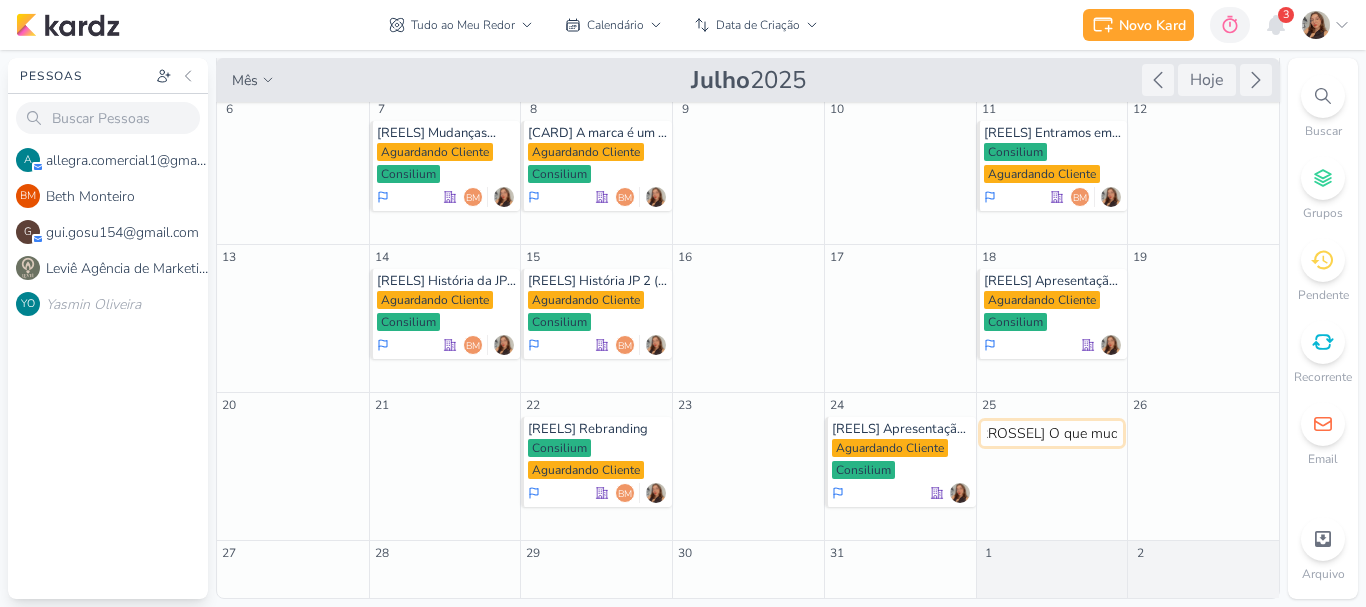 scroll, scrollTop: 0, scrollLeft: 41, axis: horizontal 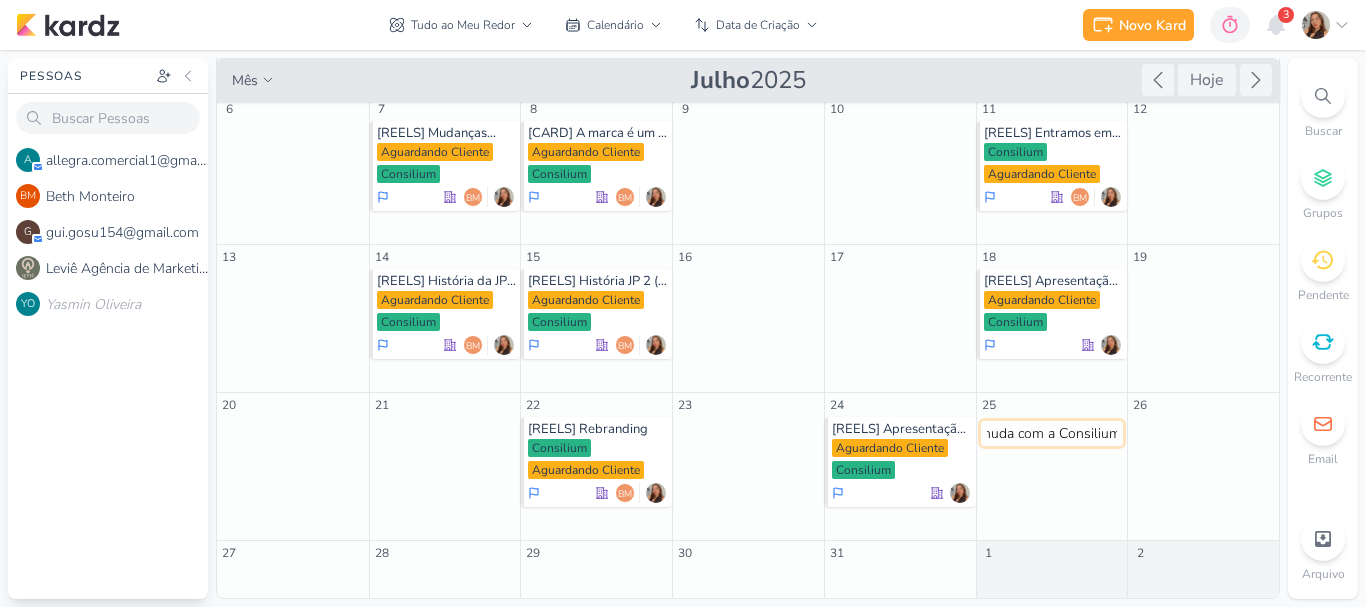 type on "[CARROSSEL] O que muda com a Consilium?" 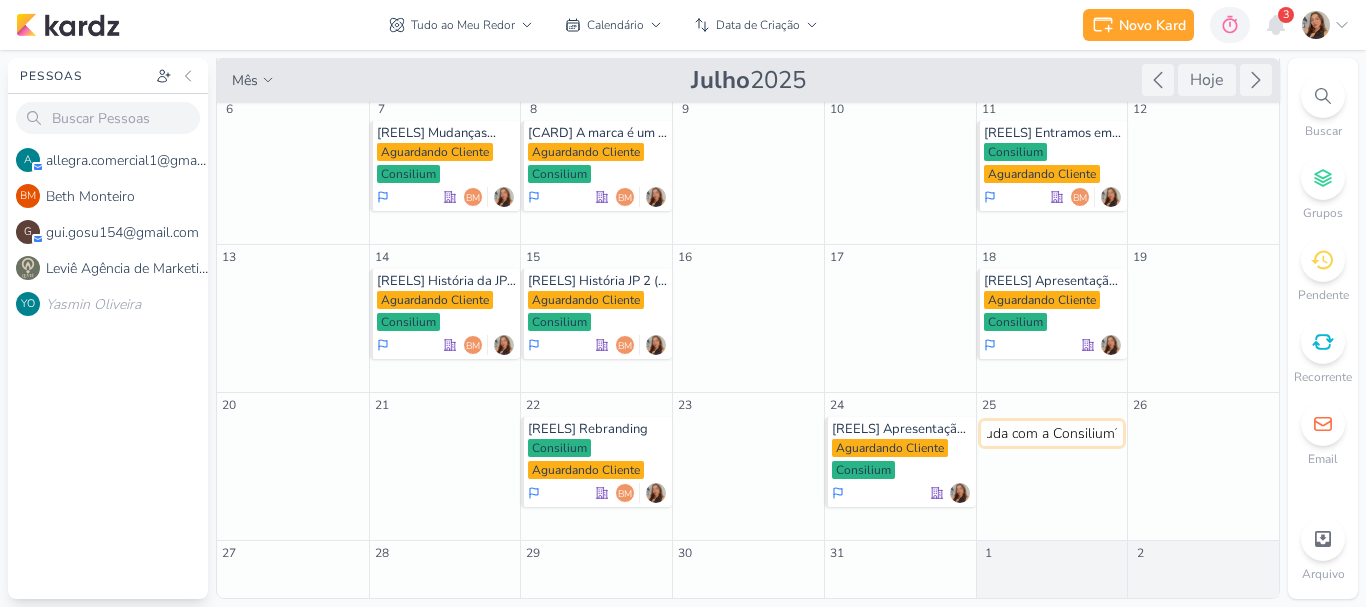 type 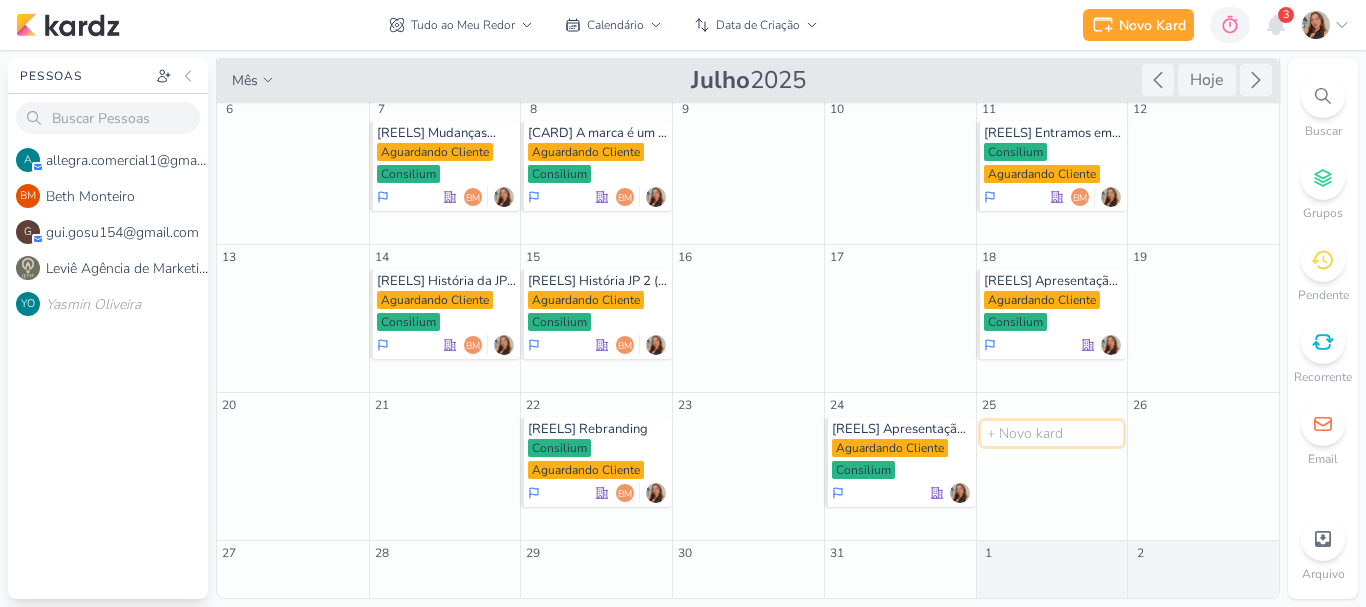 scroll, scrollTop: 0, scrollLeft: 0, axis: both 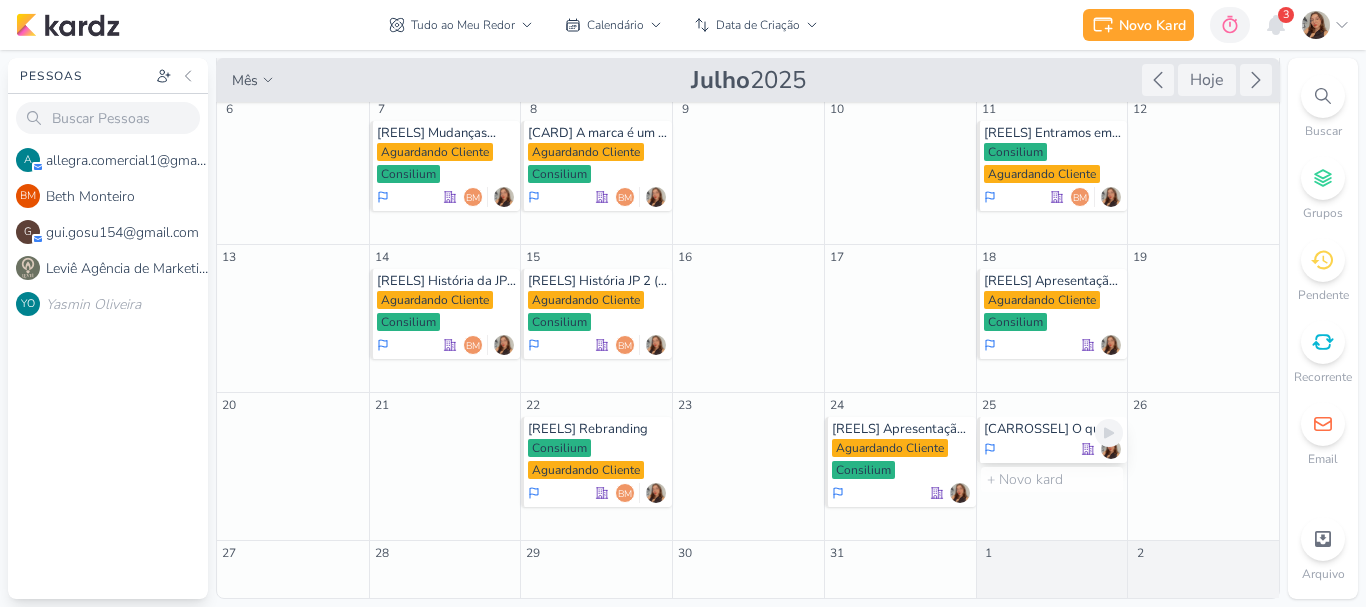 click at bounding box center [1054, 449] 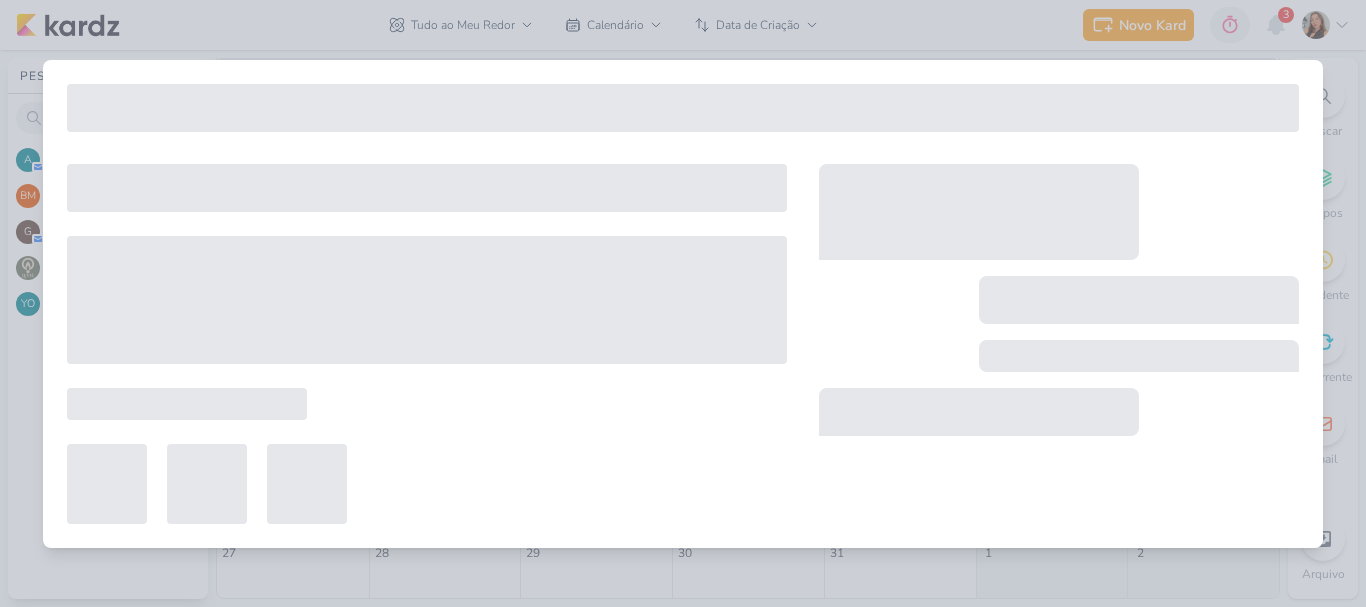 type on "[CARROSSEL] O que muda com a Consilium?" 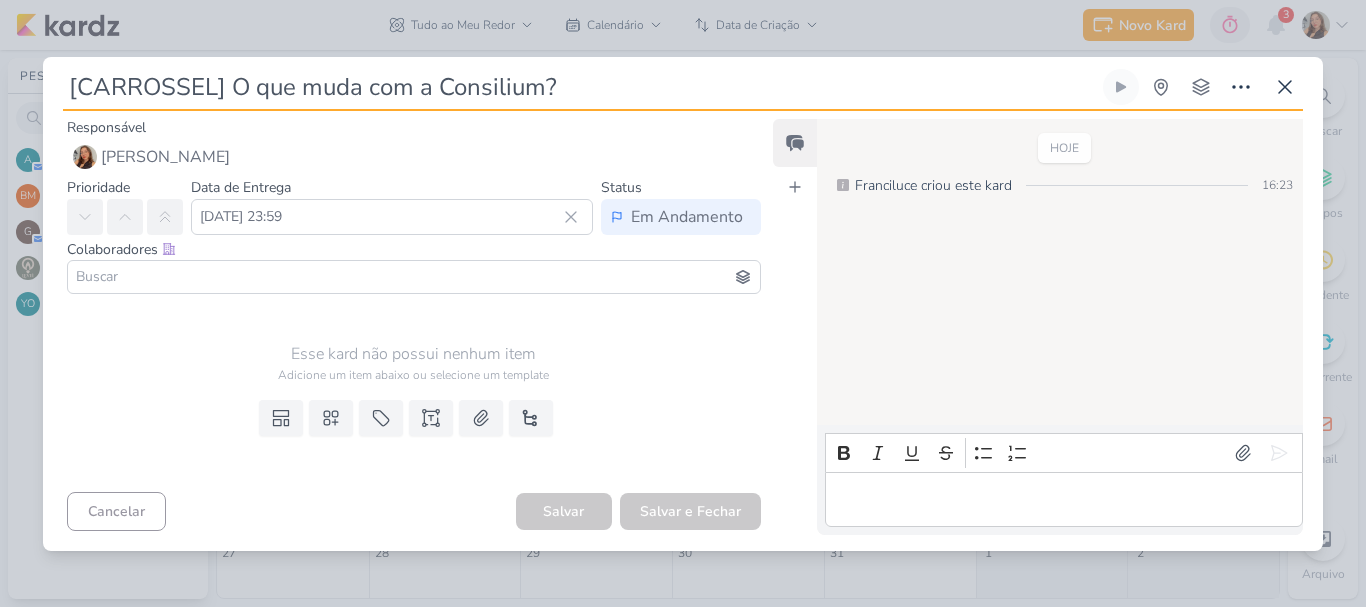 click at bounding box center [414, 277] 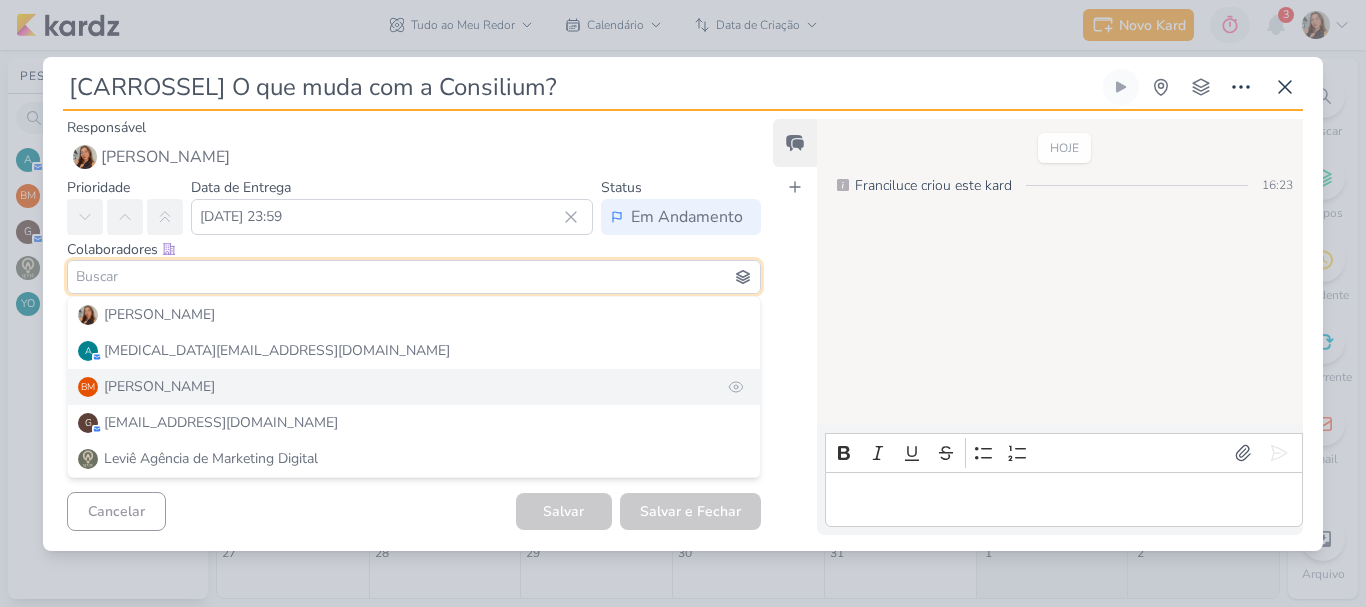 click on "BM
Beth  Monteiro" at bounding box center [414, 387] 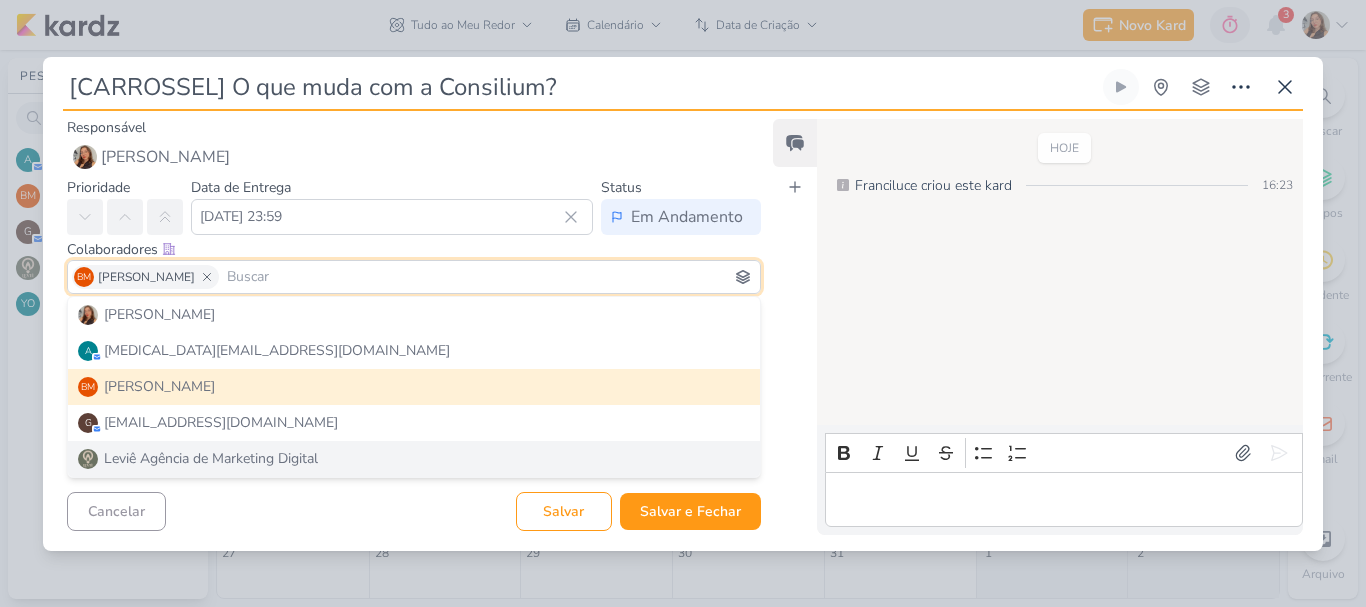 click on "Cancelar
Salvar
Salvar e Fechar
Ctrl + Enter" at bounding box center [406, 509] 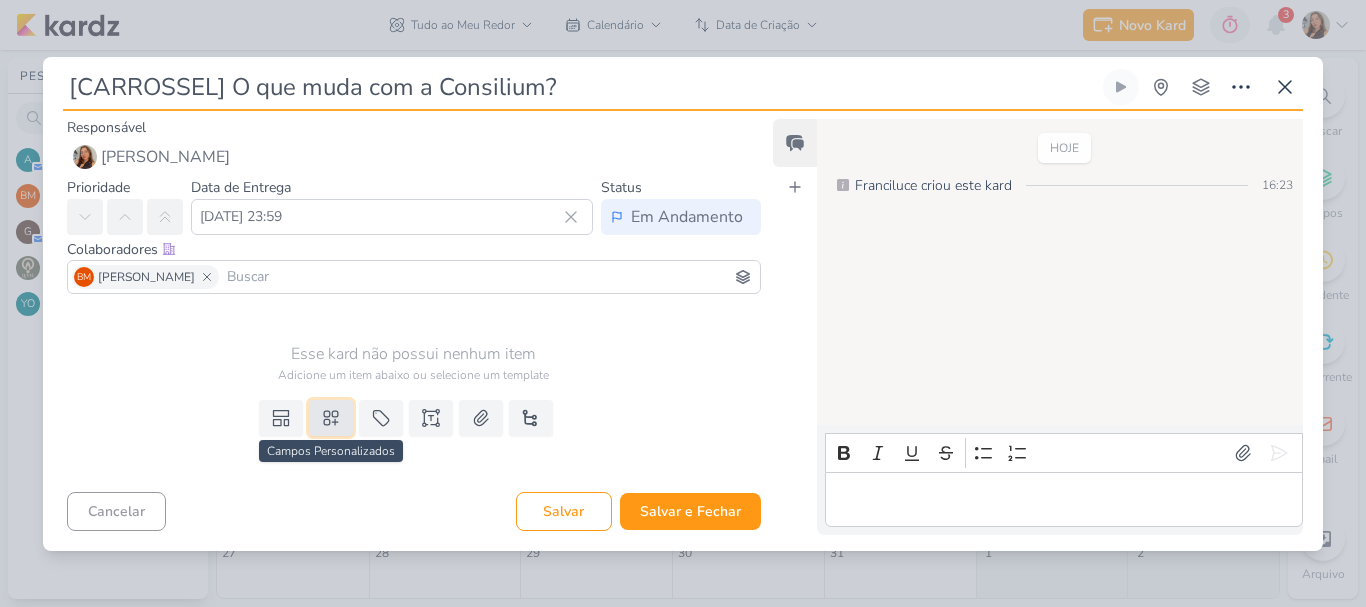 click 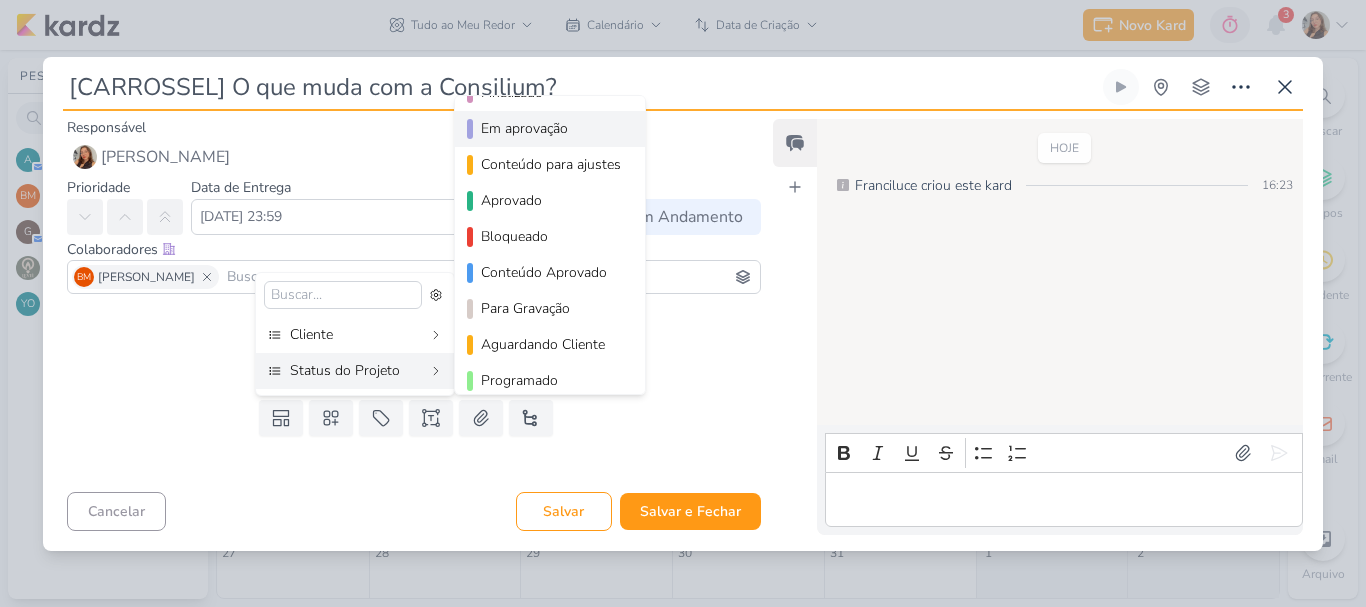 scroll, scrollTop: 182, scrollLeft: 0, axis: vertical 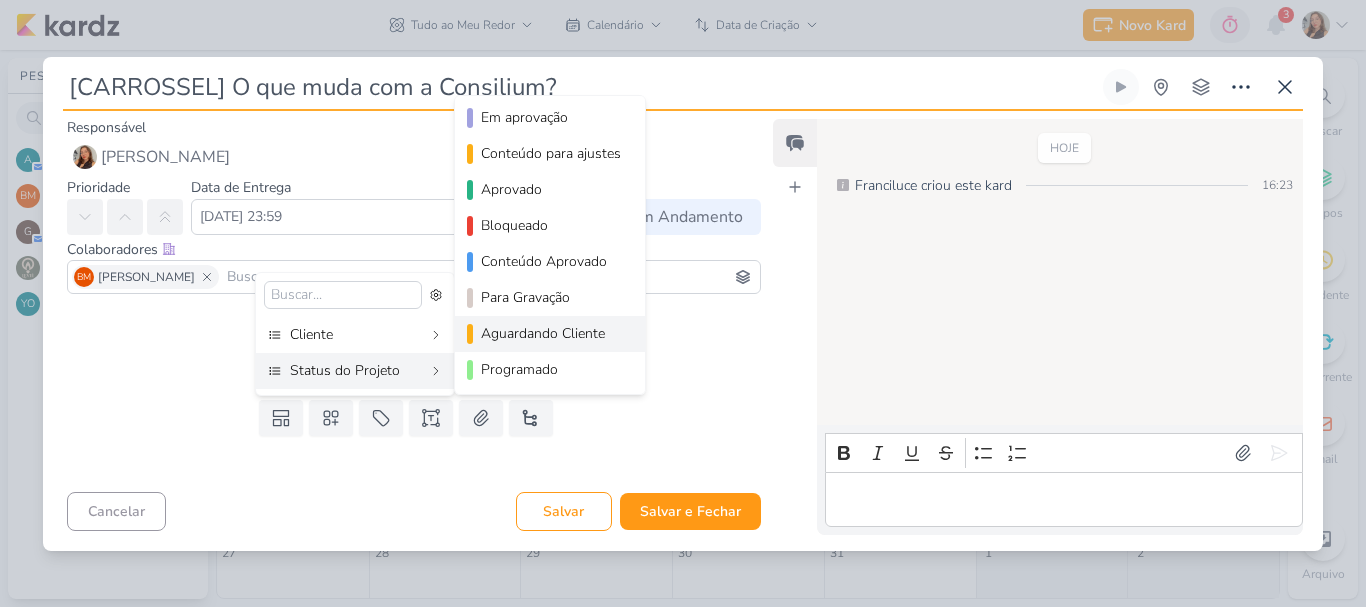 click on "Aguardando Cliente" at bounding box center (551, 333) 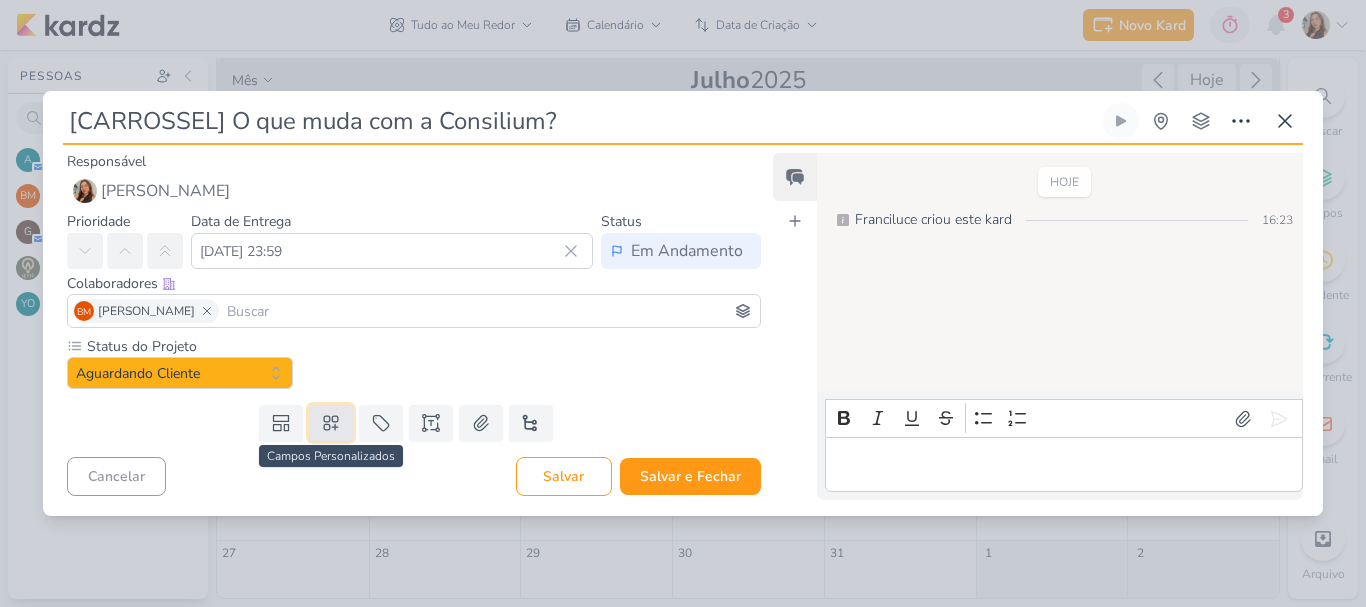 click 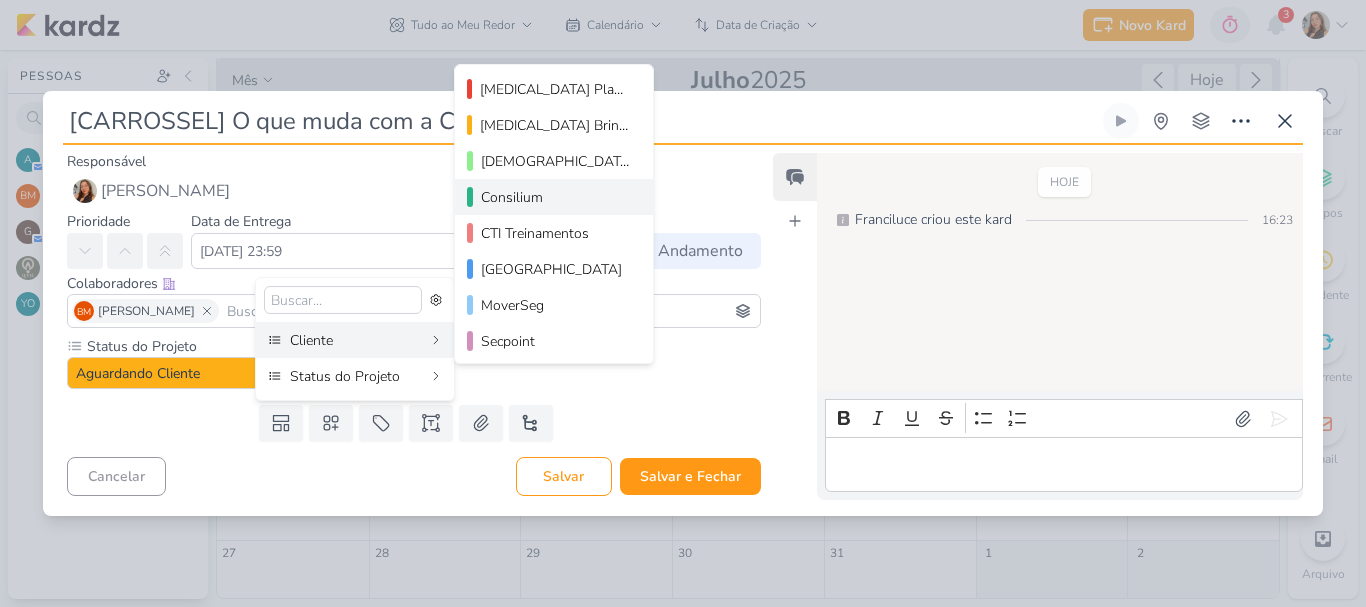 click on "Consilium" at bounding box center (555, 197) 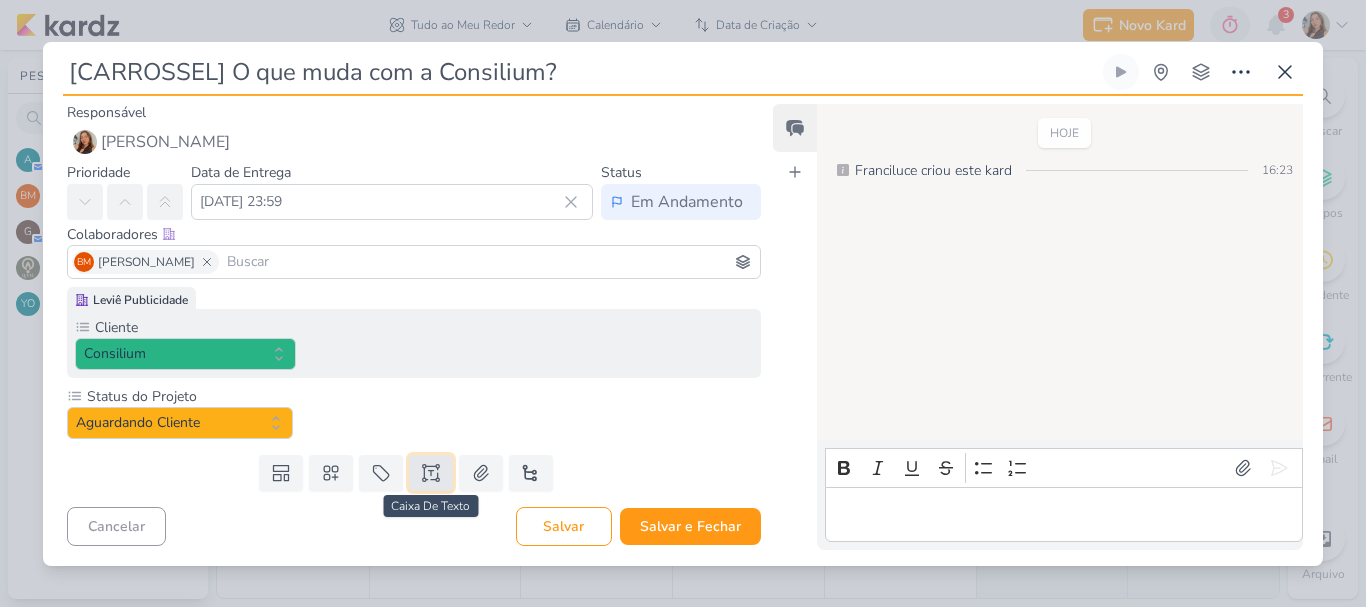 click 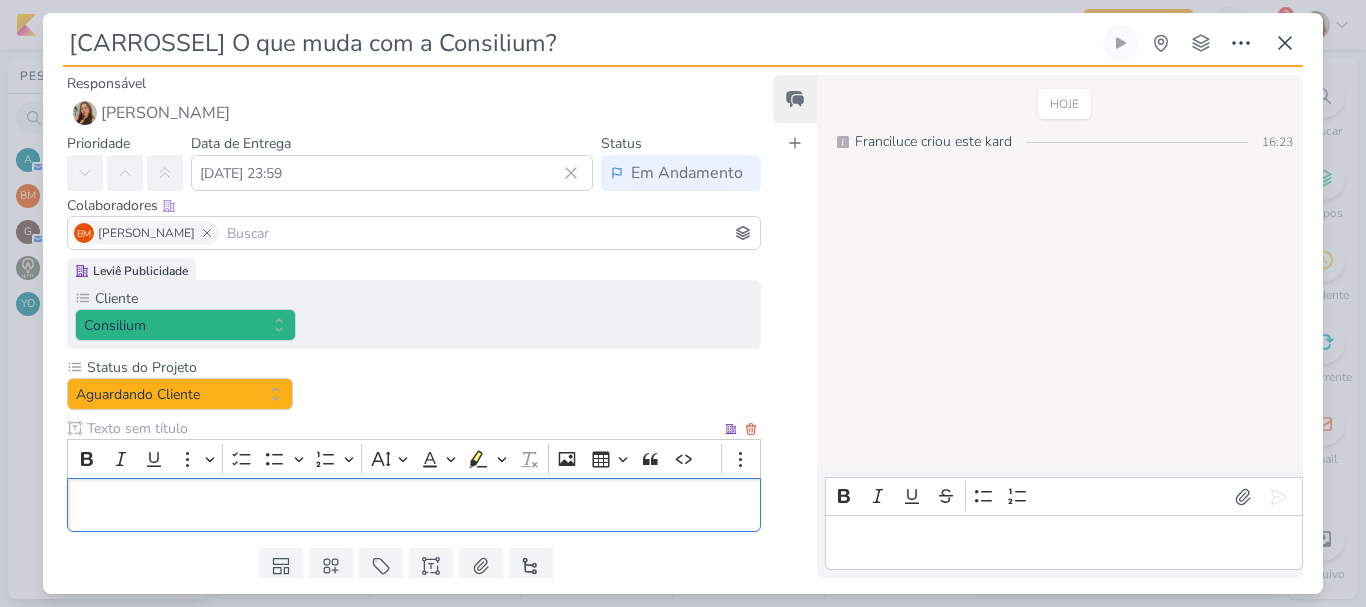click at bounding box center [414, 505] 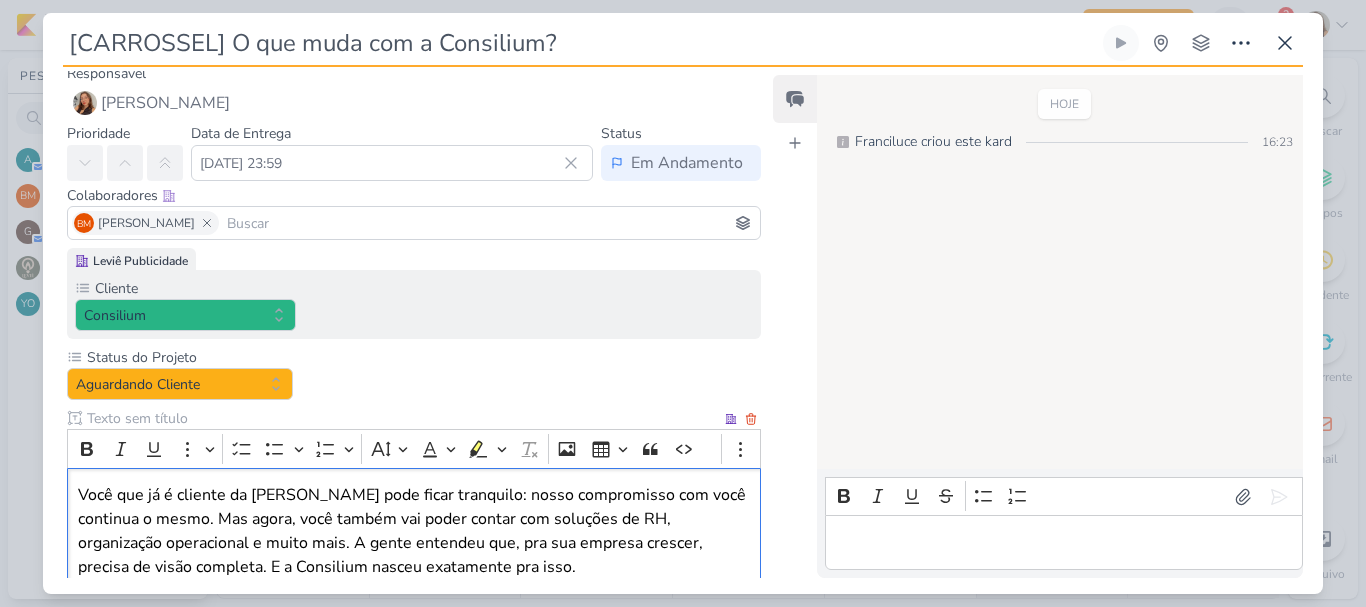 scroll, scrollTop: 110, scrollLeft: 0, axis: vertical 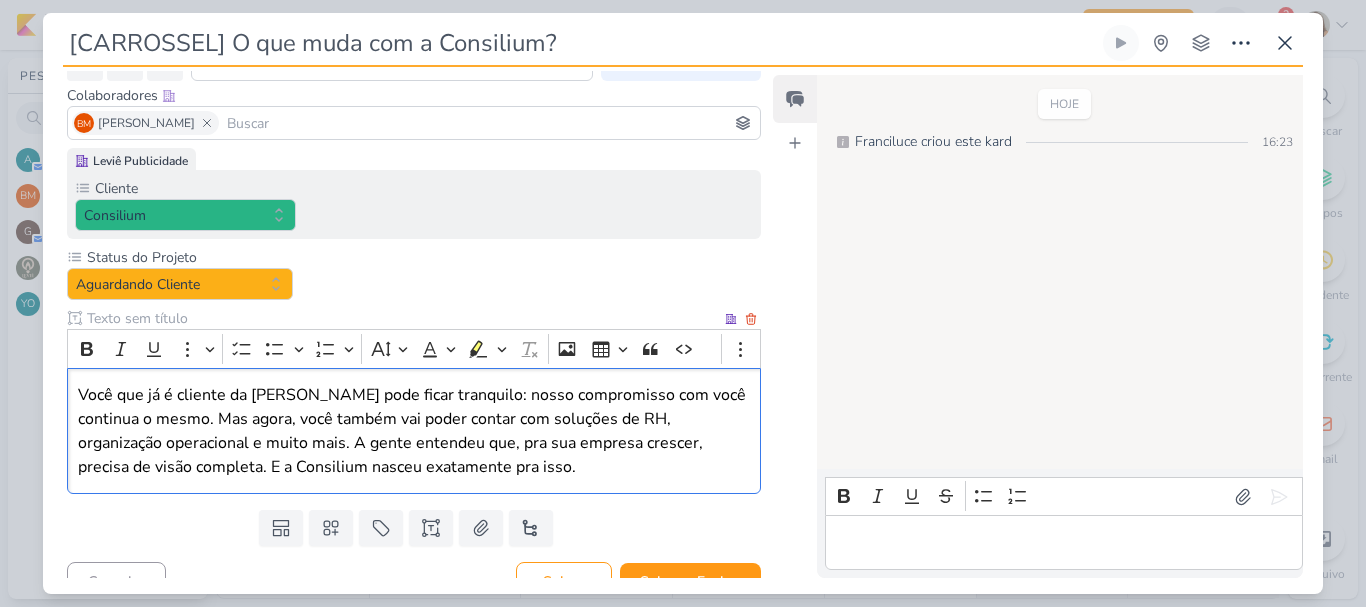 click at bounding box center [402, 318] 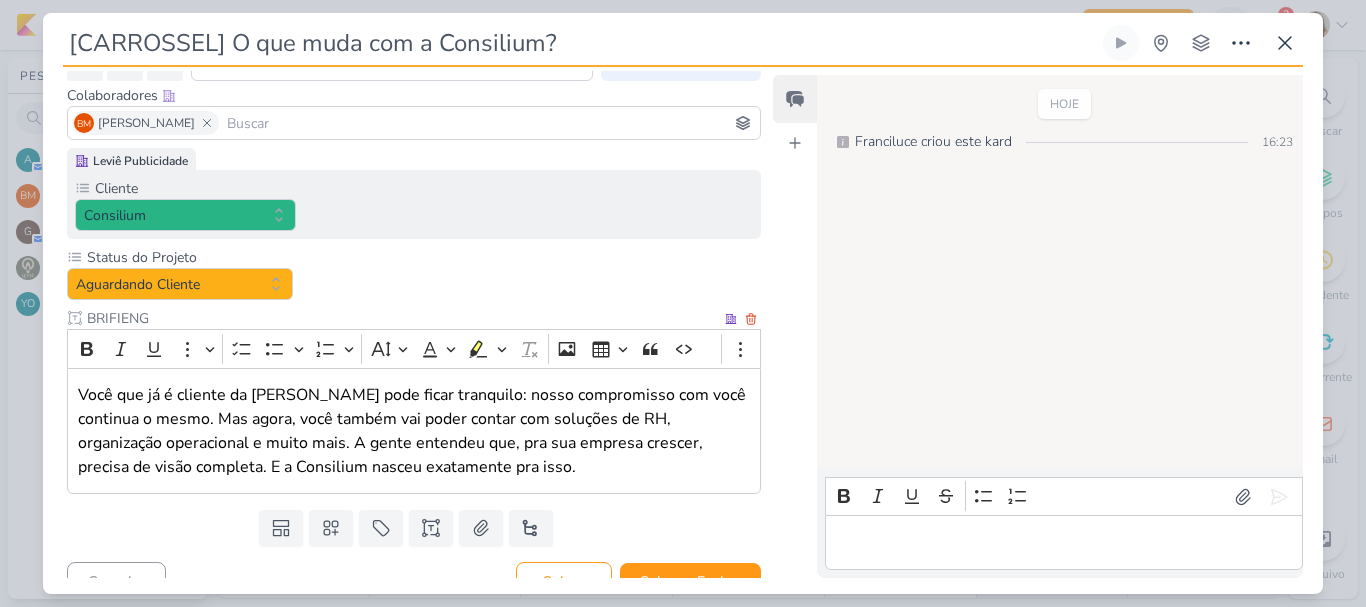 type on "BRIFIENG" 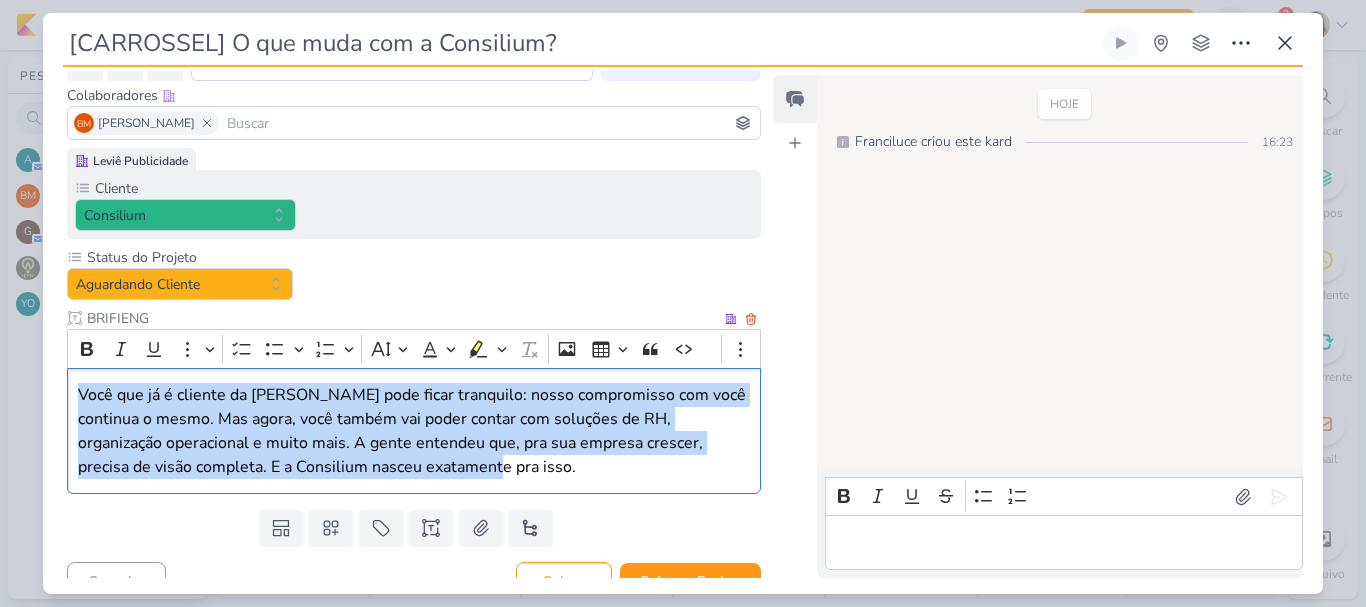 drag, startPoint x: 75, startPoint y: 389, endPoint x: 486, endPoint y: 475, distance: 419.90118 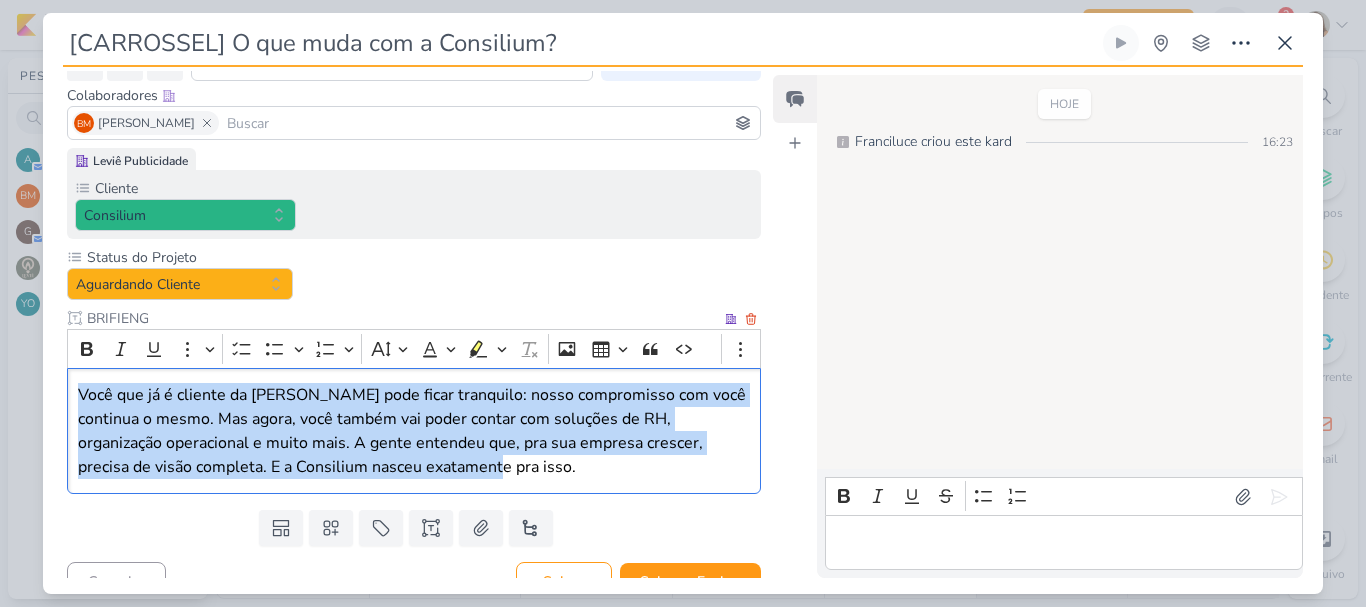 click on "Você que já é cliente da JP pode ficar tranquilo: nosso compromisso com você continua o mesmo. Mas agora, você também vai poder contar com soluções de RH, organização operacional e muito mais. A gente entendeu que, pra sua empresa crescer, precisa de visão completa. E a Consilium nasceu exatamente pra isso." at bounding box center [414, 431] 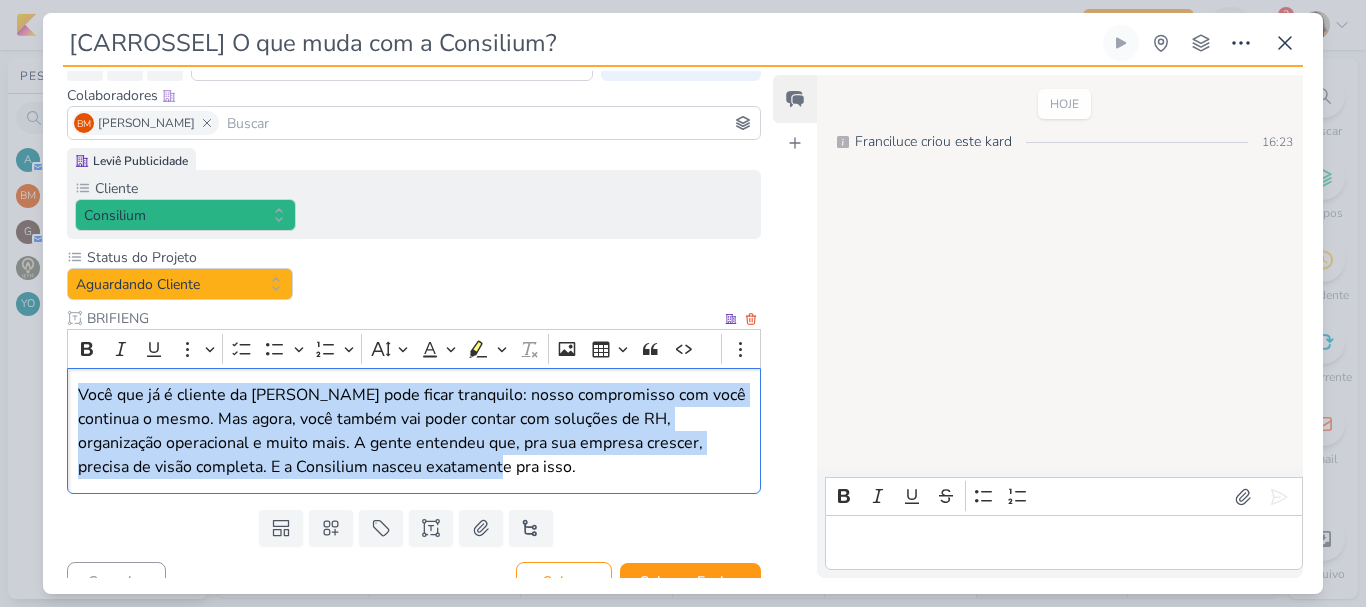 scroll, scrollTop: 65, scrollLeft: 0, axis: vertical 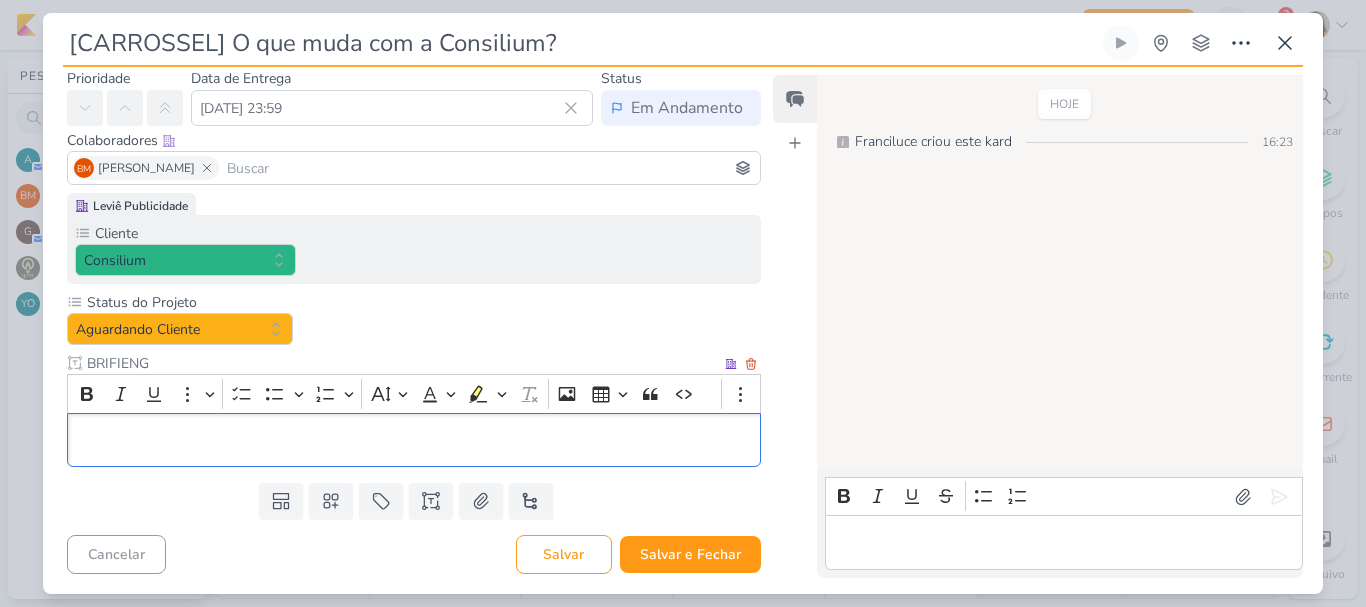 click at bounding box center [414, 440] 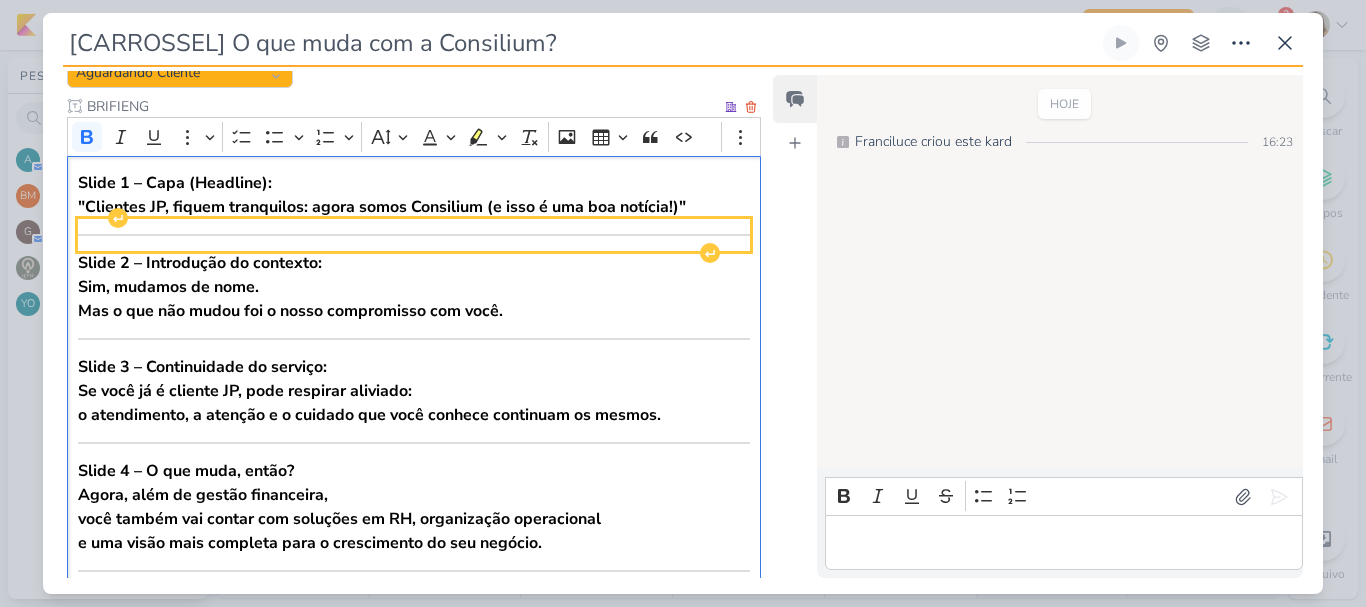 scroll, scrollTop: 258, scrollLeft: 0, axis: vertical 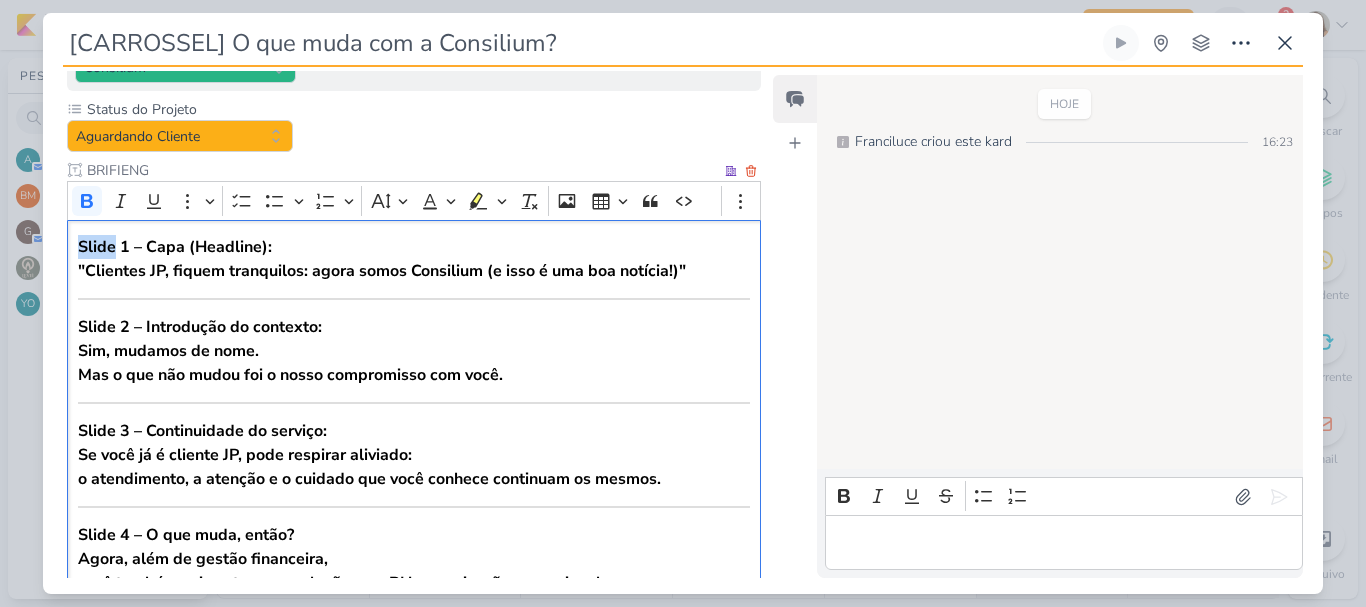 drag, startPoint x: 116, startPoint y: 242, endPoint x: 78, endPoint y: 245, distance: 38.118237 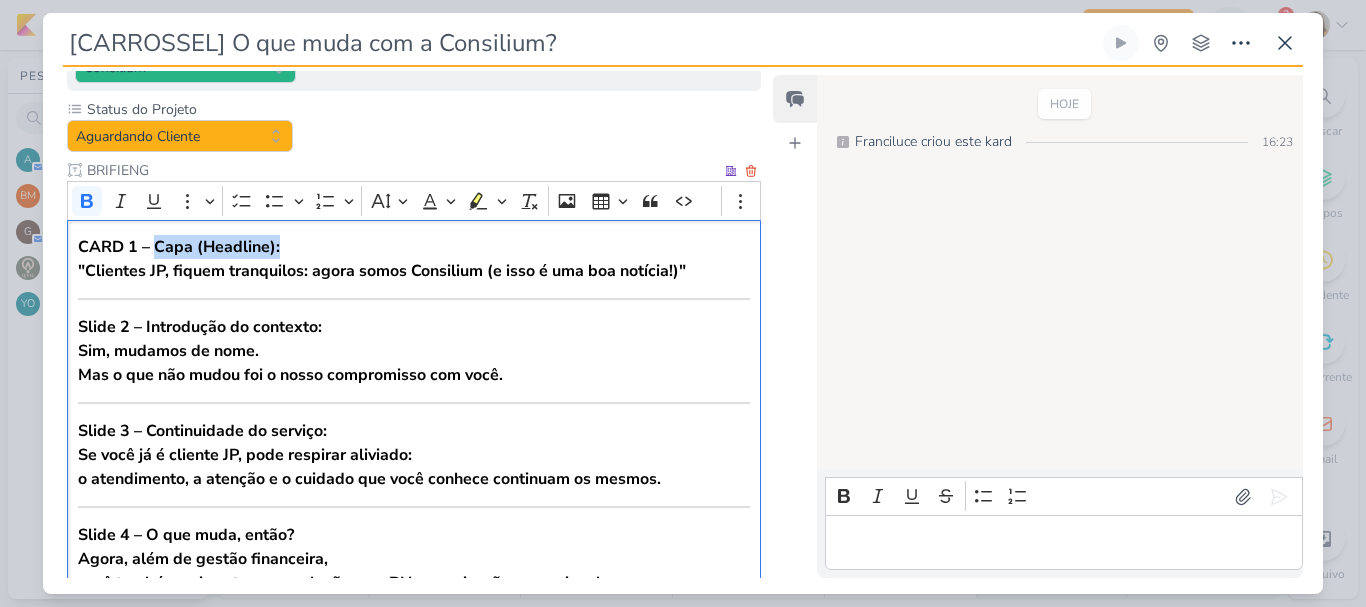 drag, startPoint x: 153, startPoint y: 244, endPoint x: 301, endPoint y: 245, distance: 148.00337 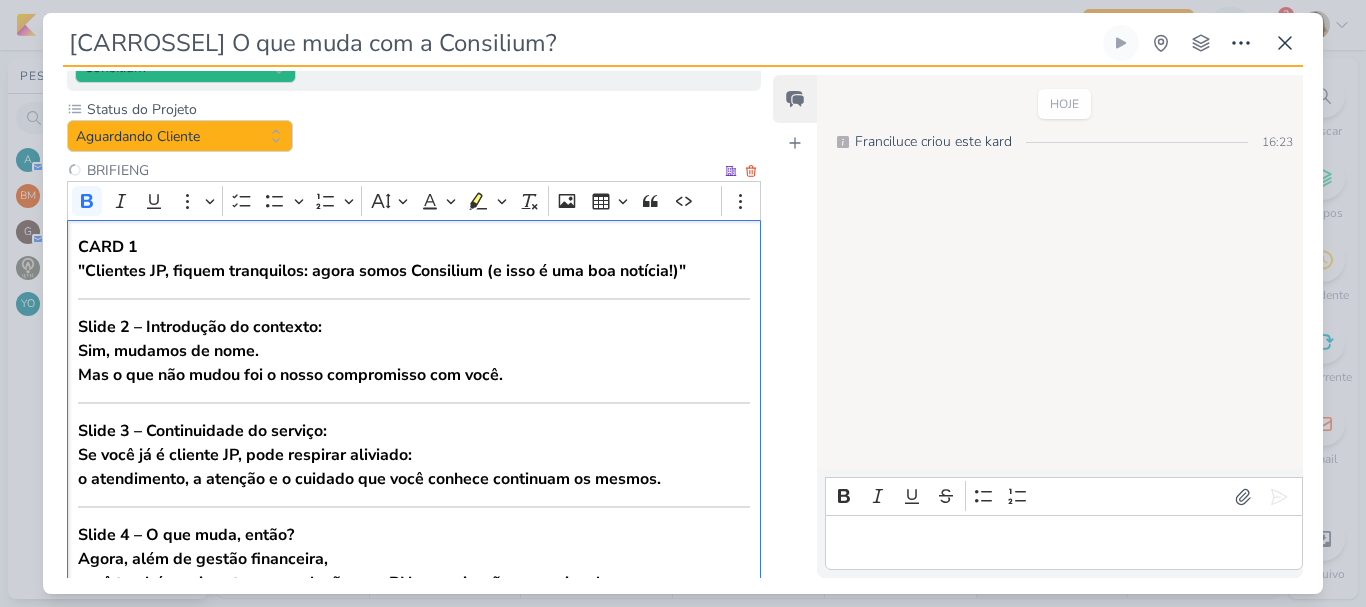 click on ""Clientes JP, fiquem tranquilos: agora somos Consilium (e isso é uma boa notícia!)"" at bounding box center [382, 271] 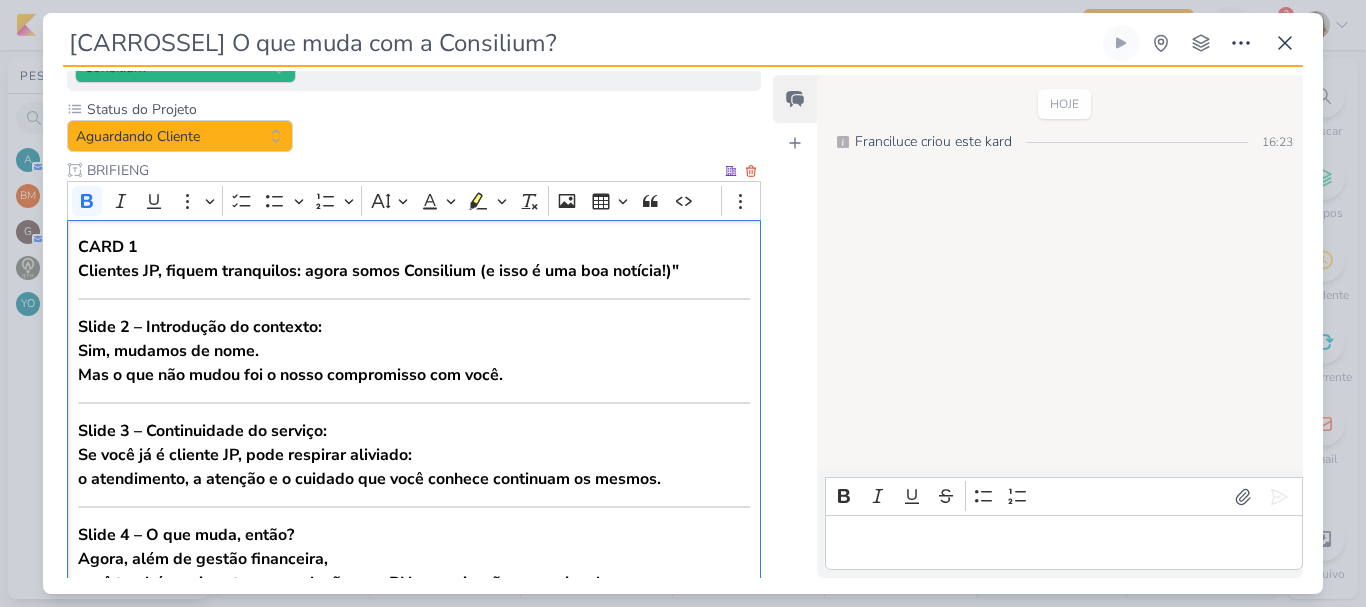 click on "Clientes JP, fiquem tranquilos: agora somos Consilium (e isso é uma boa notícia!)"" at bounding box center (414, 271) 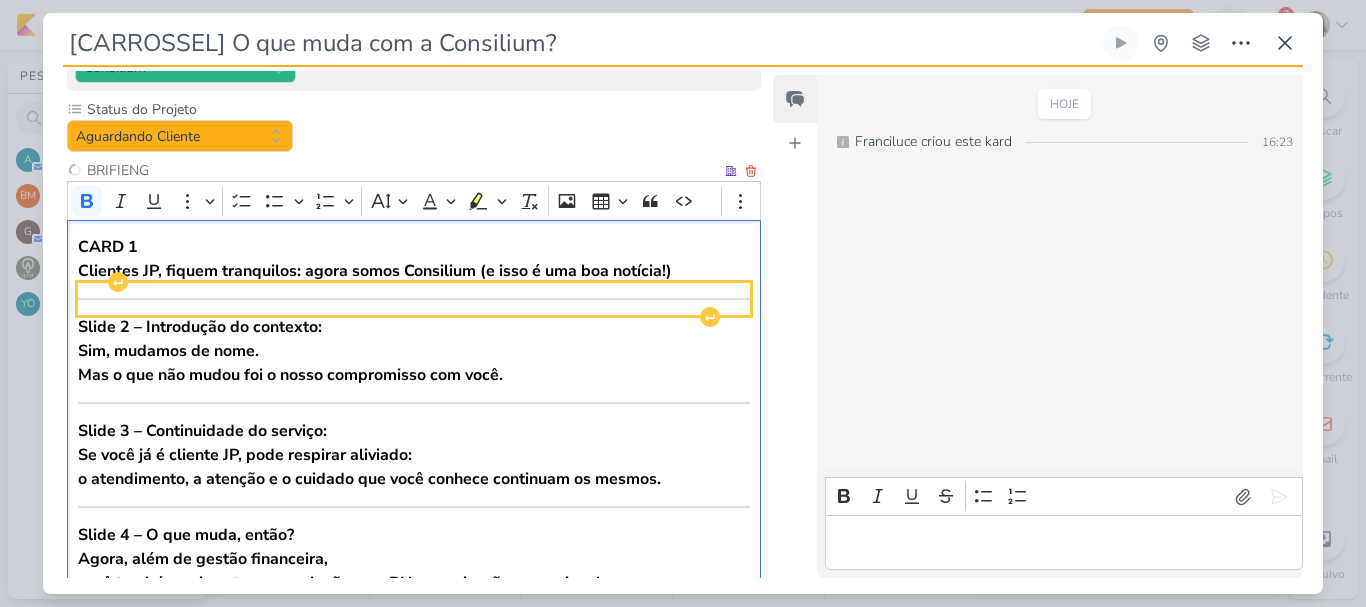 click at bounding box center [414, 299] 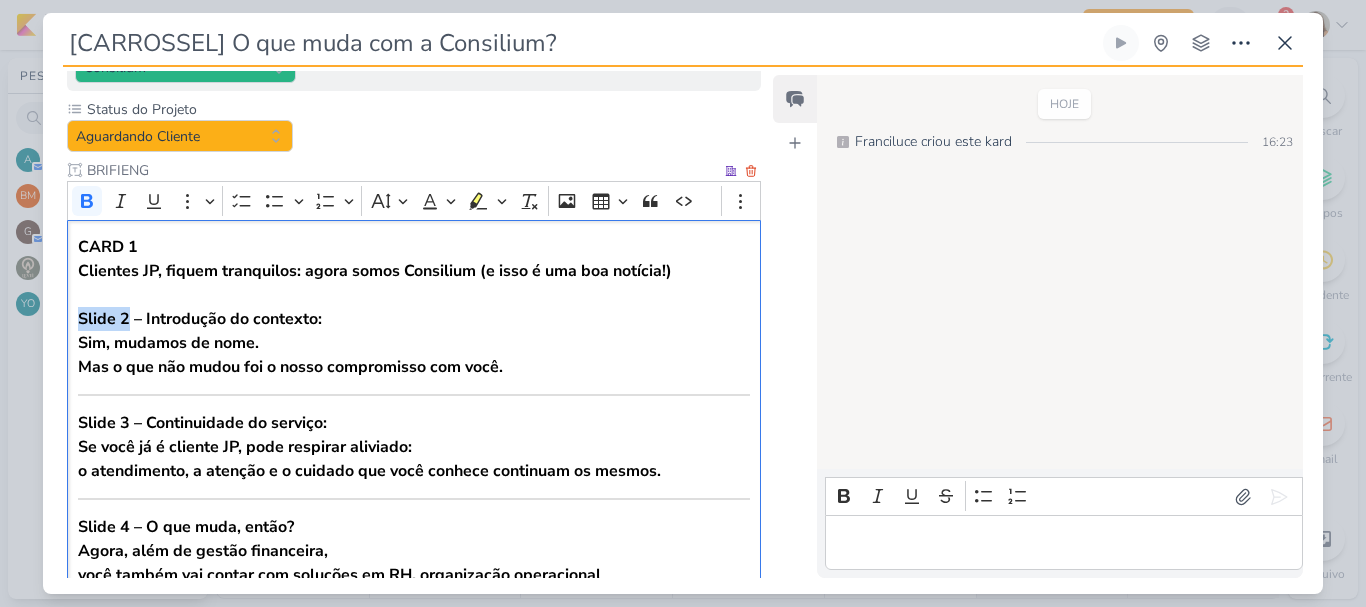 drag, startPoint x: 129, startPoint y: 320, endPoint x: 81, endPoint y: 320, distance: 48 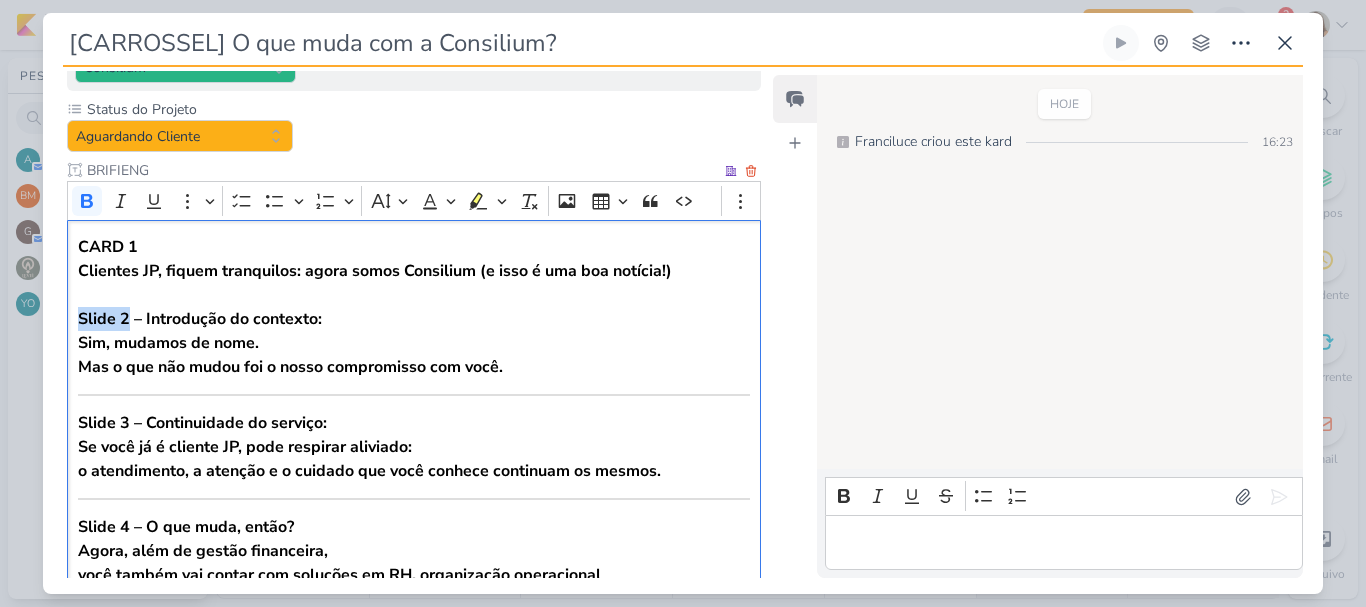 click on "Slide 2 – Introdução do contexto:" at bounding box center (200, 319) 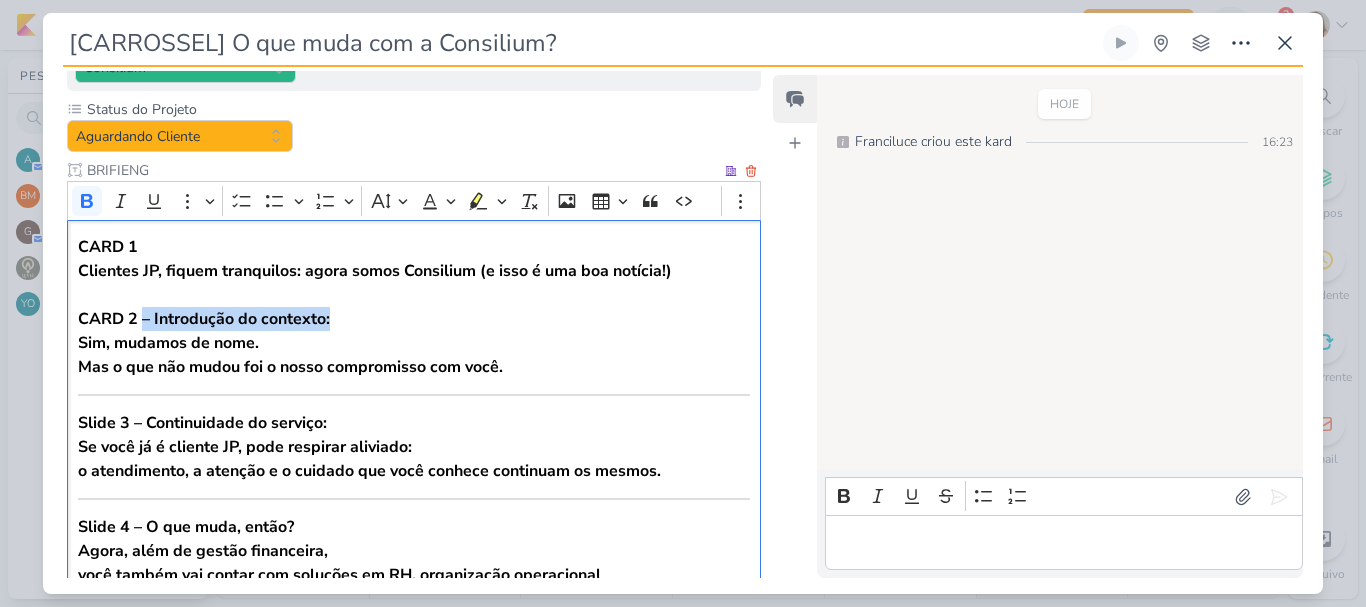 drag, startPoint x: 142, startPoint y: 321, endPoint x: 351, endPoint y: 324, distance: 209.02153 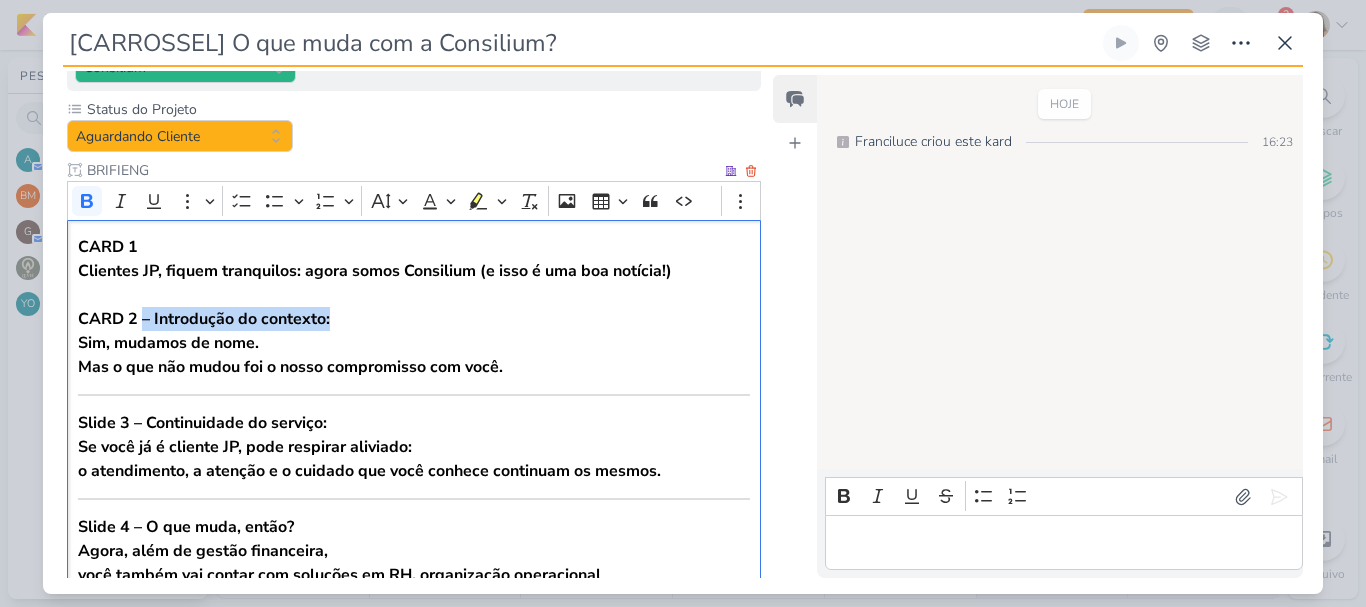 click on "CARD 2 – Introdução do contexto:" at bounding box center [414, 319] 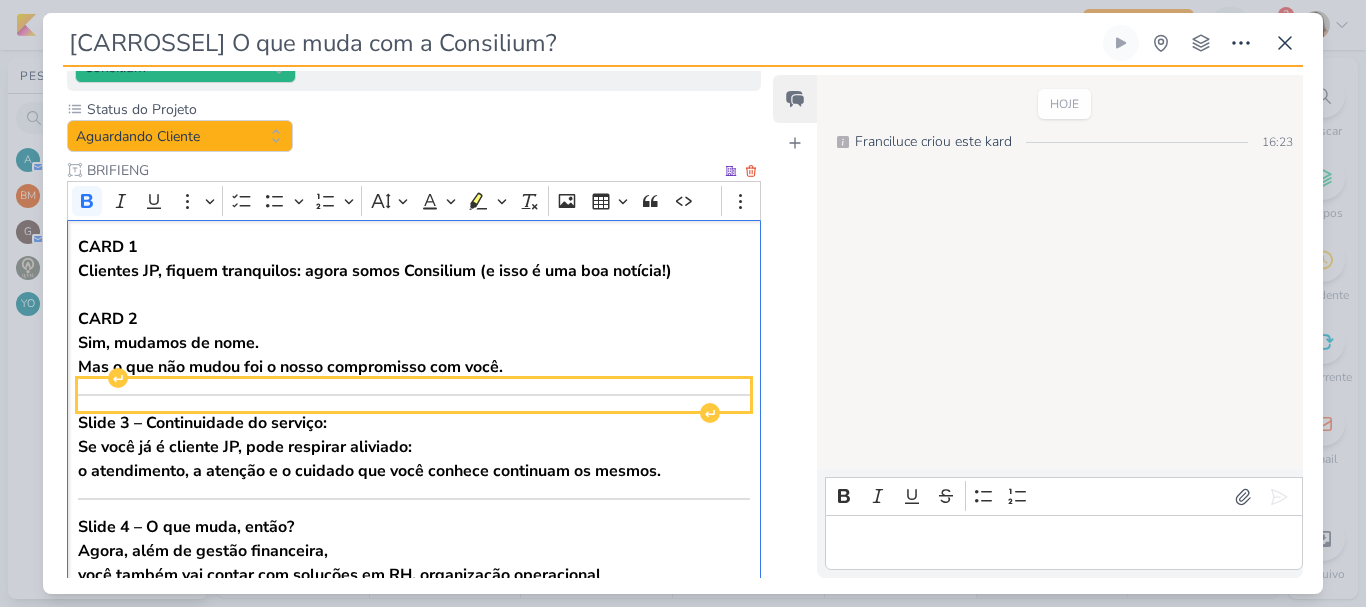 click at bounding box center [414, 395] 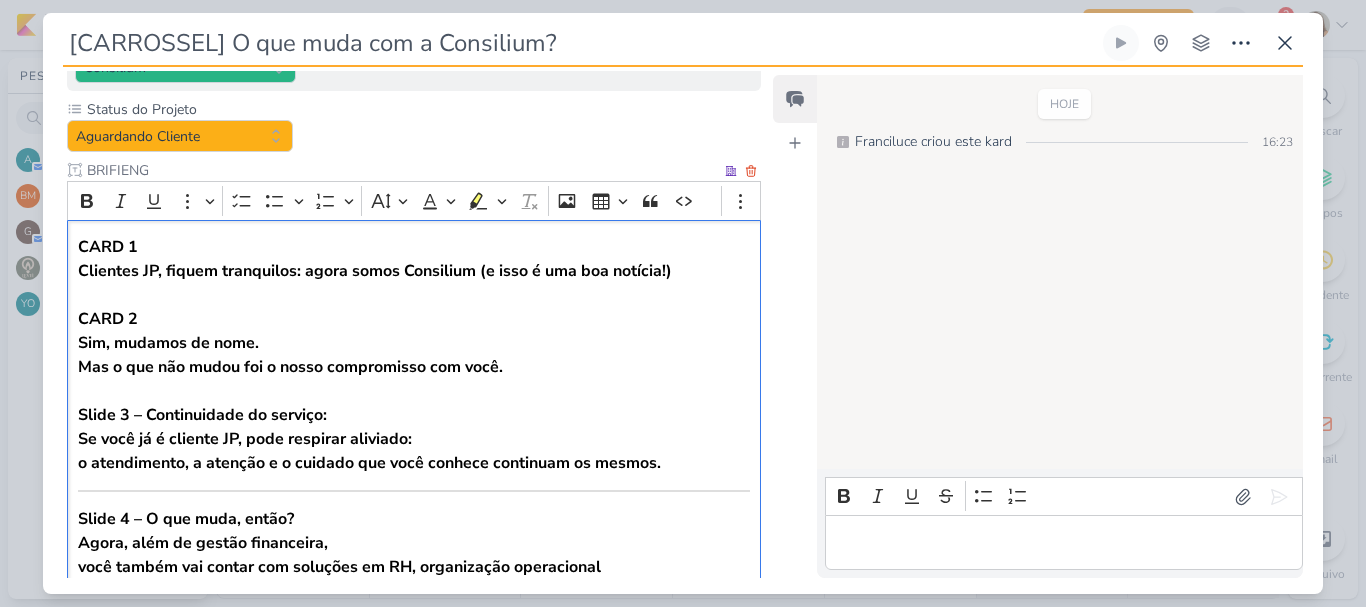 scroll, scrollTop: 358, scrollLeft: 0, axis: vertical 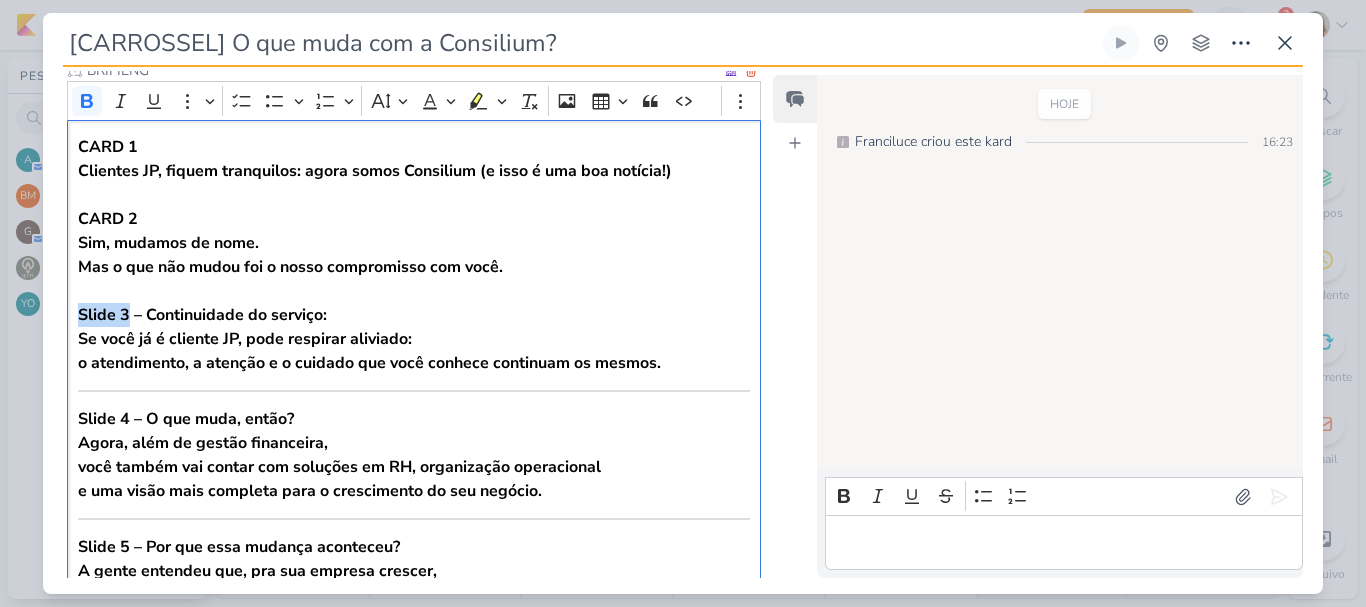 drag, startPoint x: 128, startPoint y: 313, endPoint x: 67, endPoint y: 304, distance: 61.66036 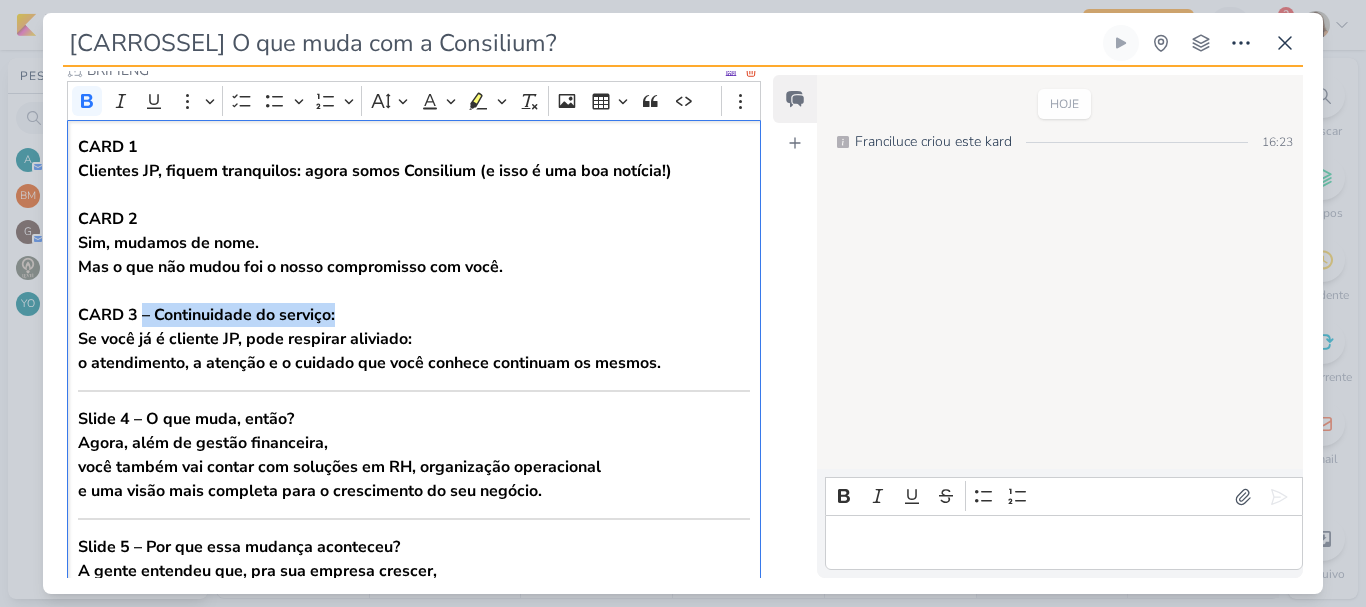 drag, startPoint x: 143, startPoint y: 312, endPoint x: 390, endPoint y: 326, distance: 247.39644 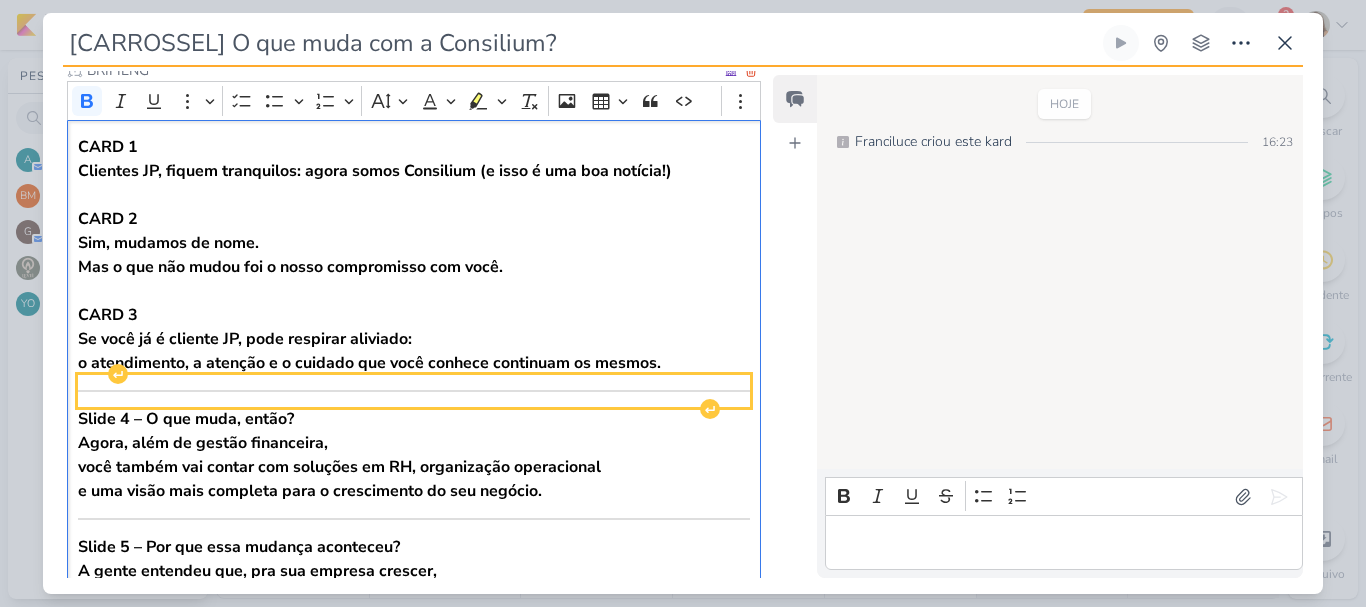 click at bounding box center (414, 391) 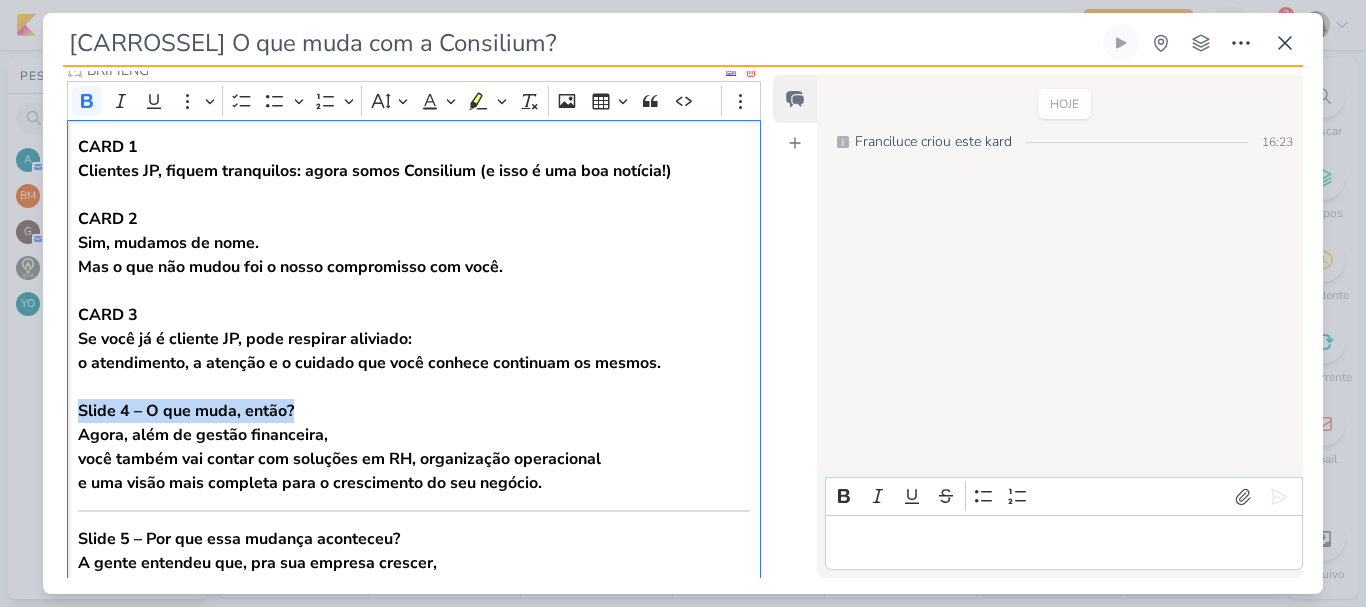 drag, startPoint x: 76, startPoint y: 408, endPoint x: 343, endPoint y: 410, distance: 267.00748 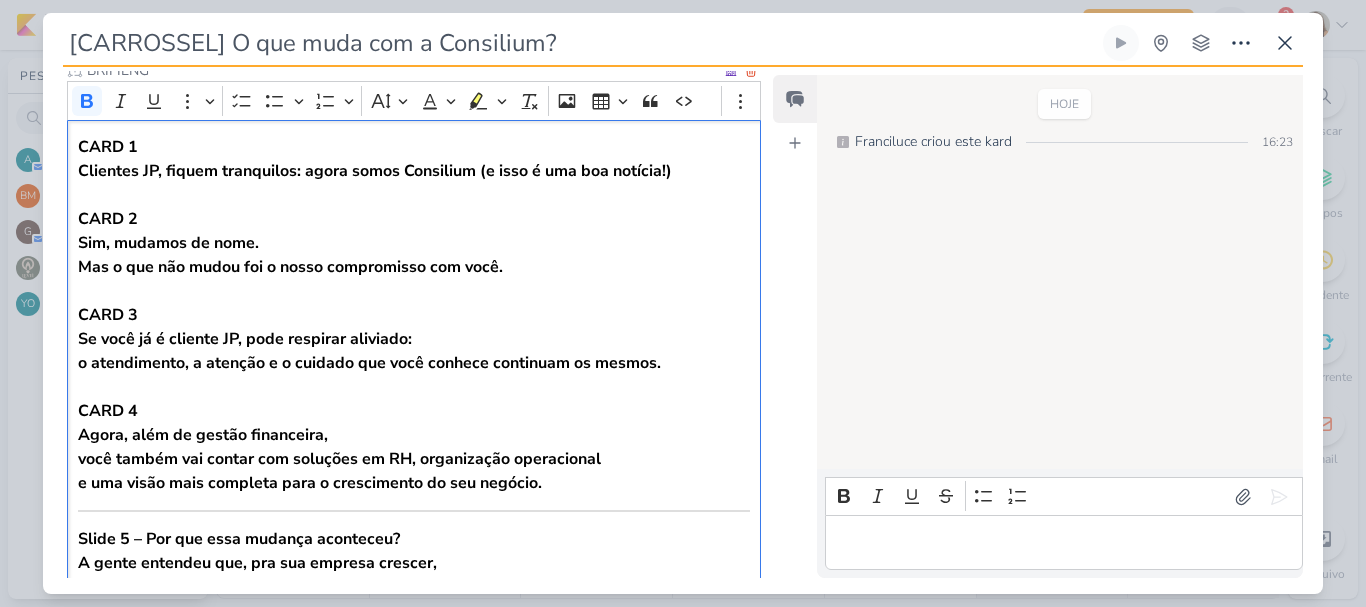 scroll, scrollTop: 458, scrollLeft: 0, axis: vertical 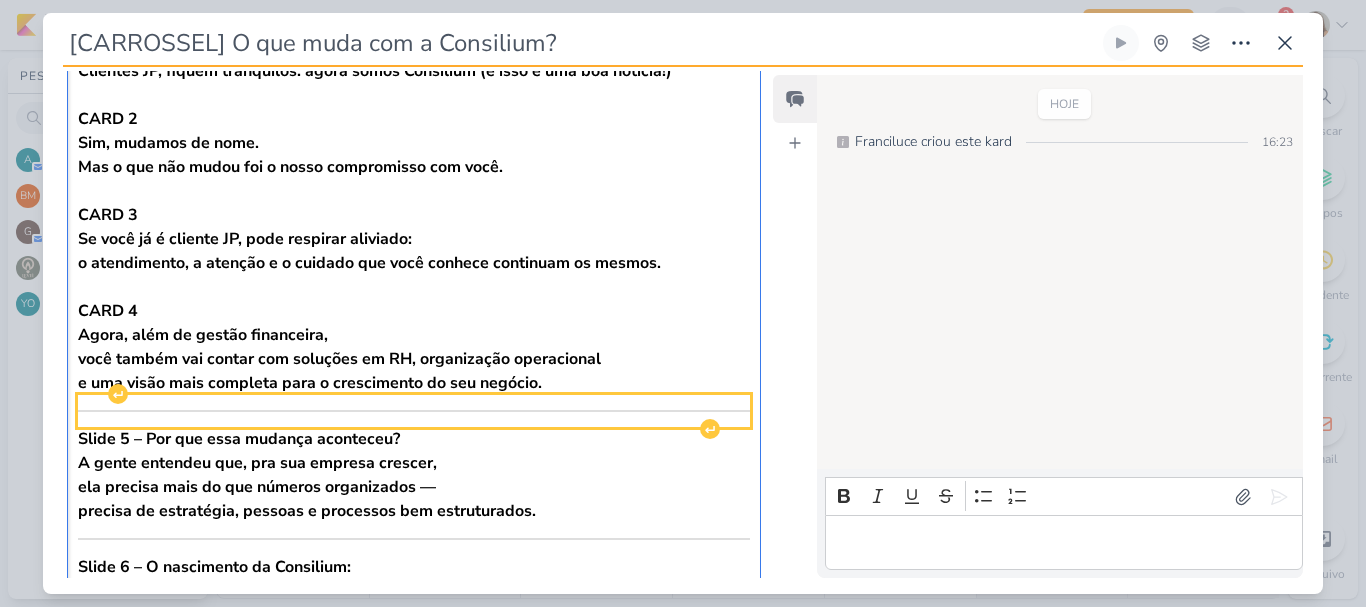 click at bounding box center (414, 411) 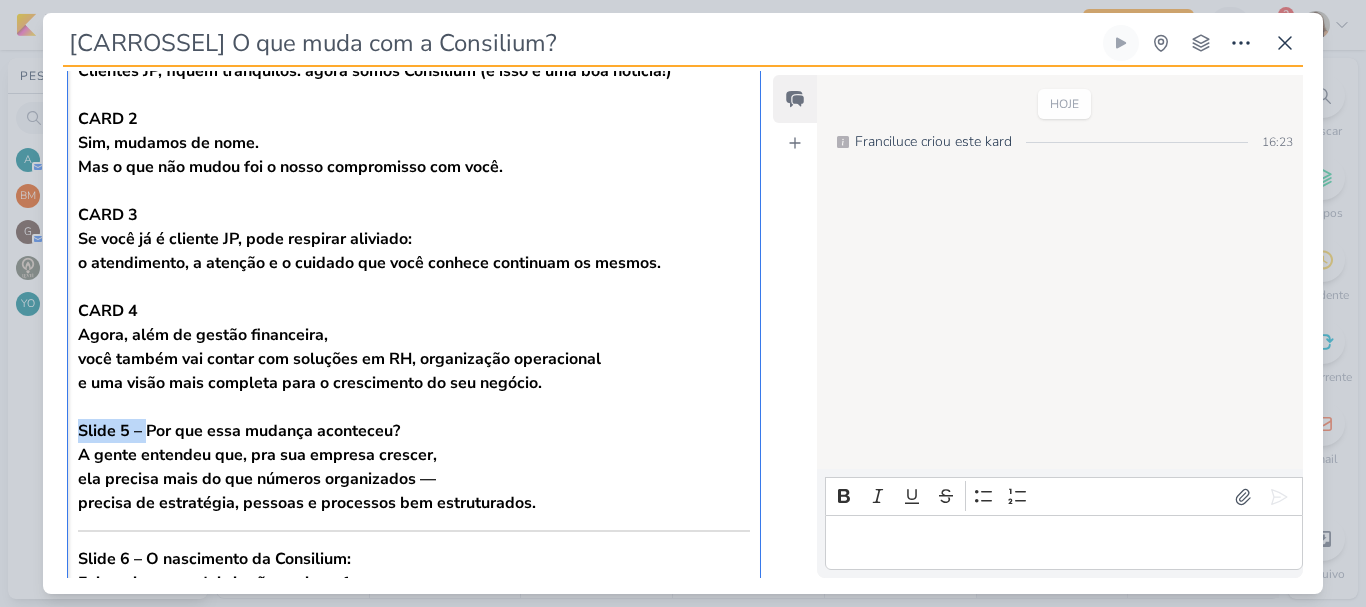 drag, startPoint x: 75, startPoint y: 429, endPoint x: 144, endPoint y: 431, distance: 69.02898 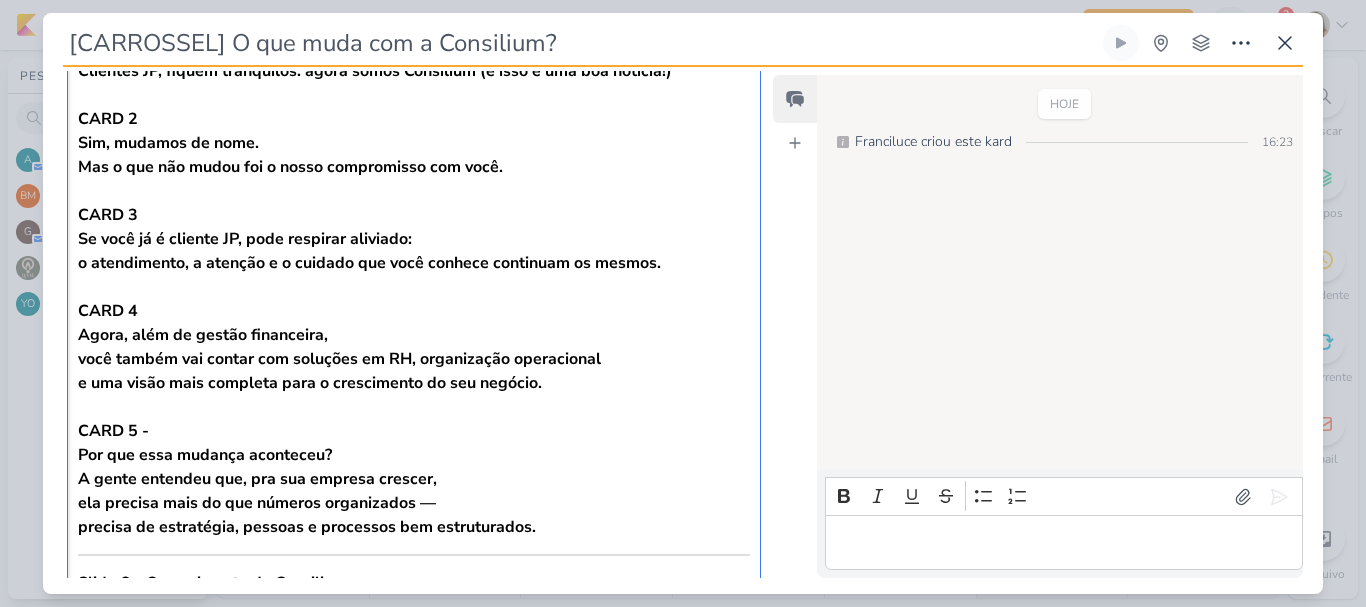 scroll, scrollTop: 558, scrollLeft: 0, axis: vertical 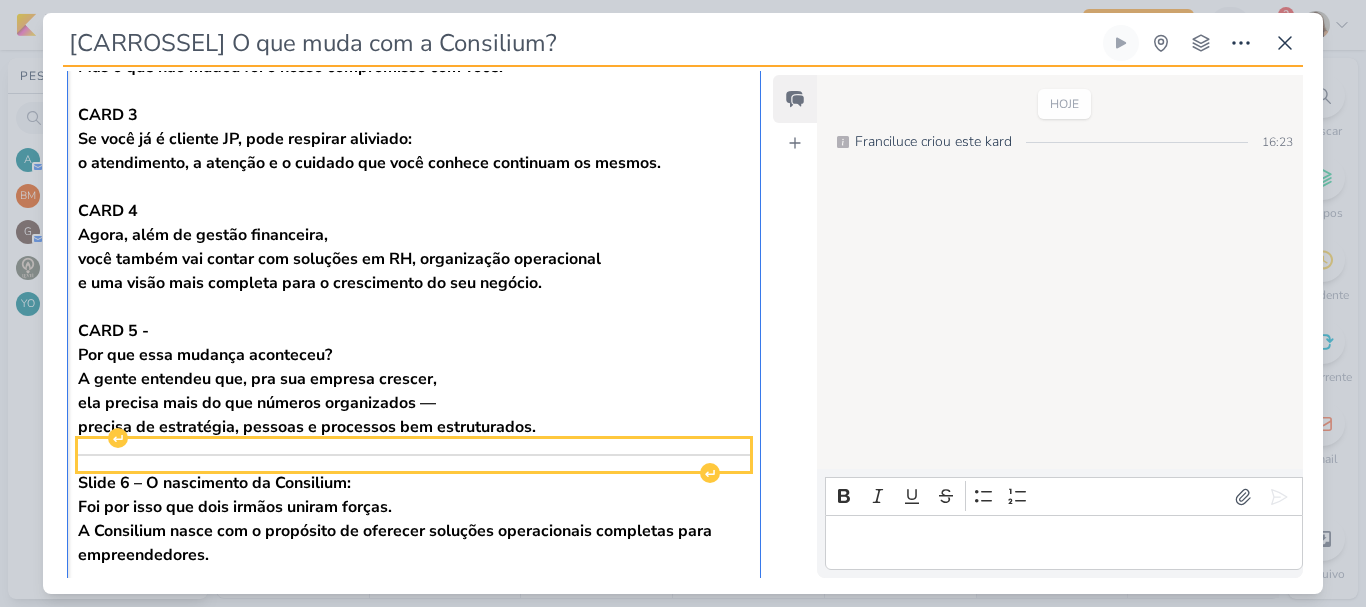 click at bounding box center [414, 455] 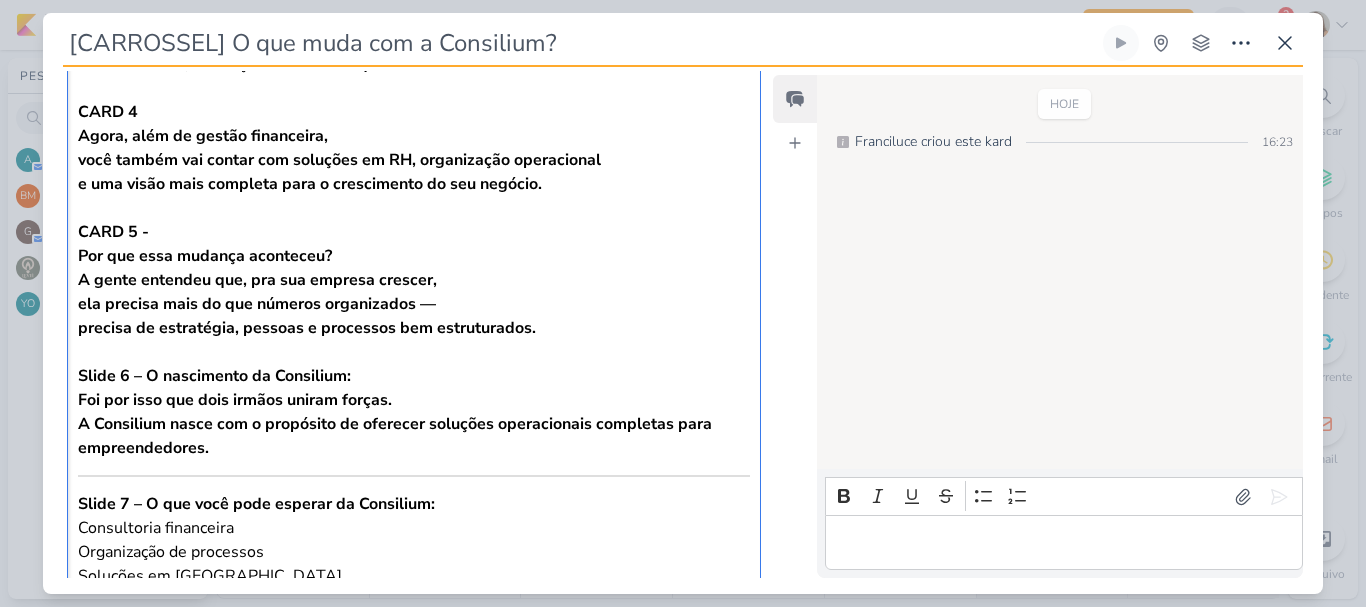 scroll, scrollTop: 658, scrollLeft: 0, axis: vertical 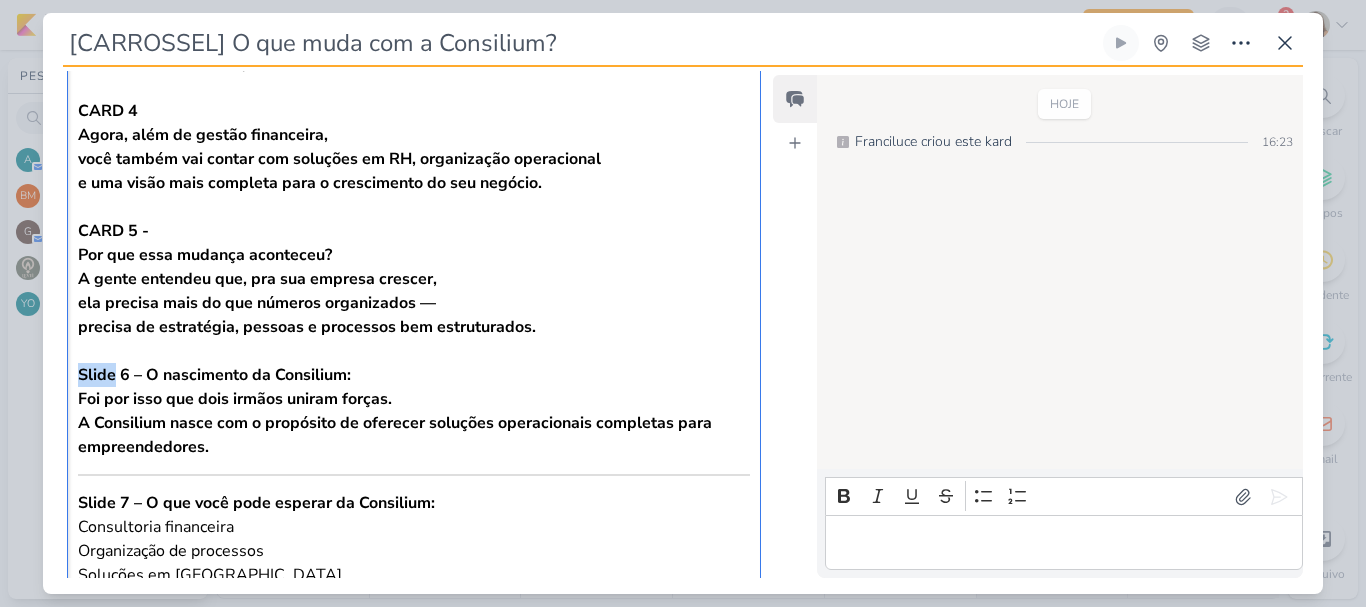 drag, startPoint x: 78, startPoint y: 371, endPoint x: 115, endPoint y: 373, distance: 37.054016 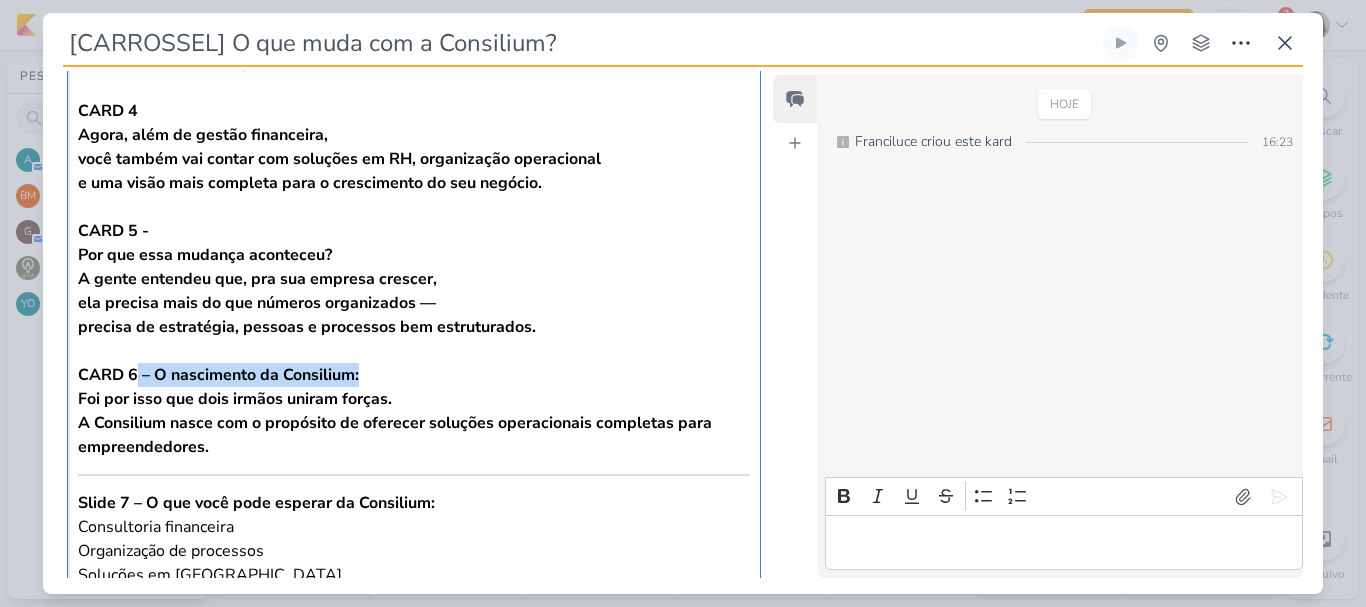 drag, startPoint x: 139, startPoint y: 379, endPoint x: 472, endPoint y: 373, distance: 333.05405 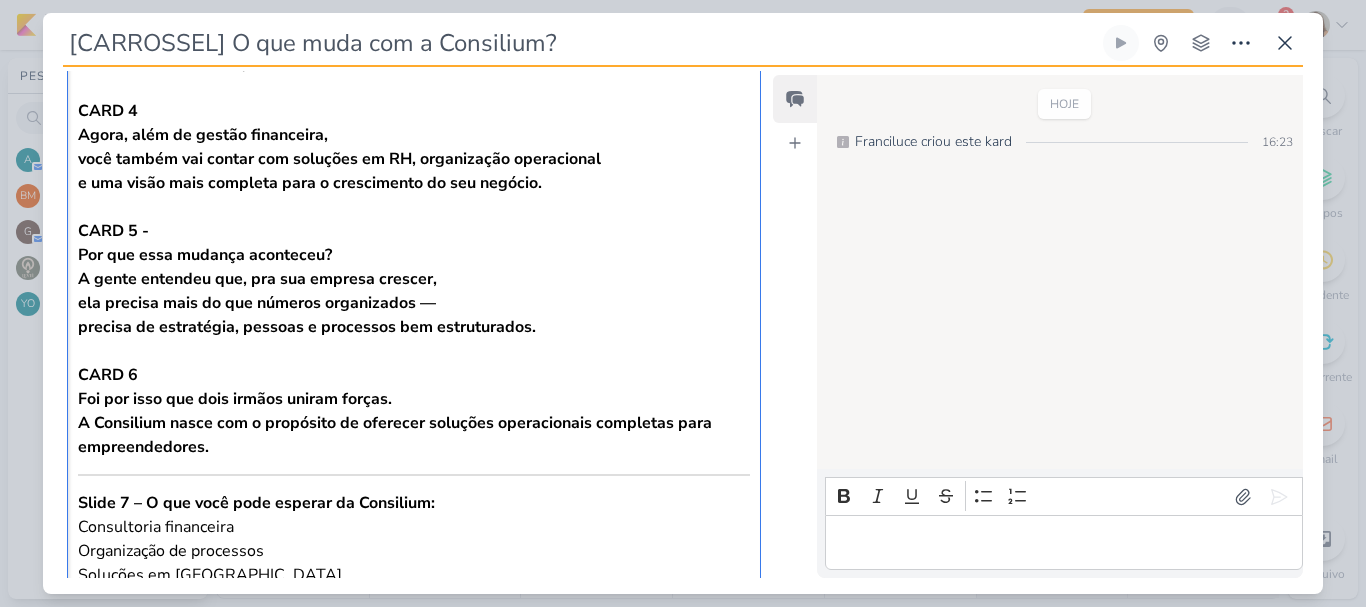 scroll, scrollTop: 758, scrollLeft: 0, axis: vertical 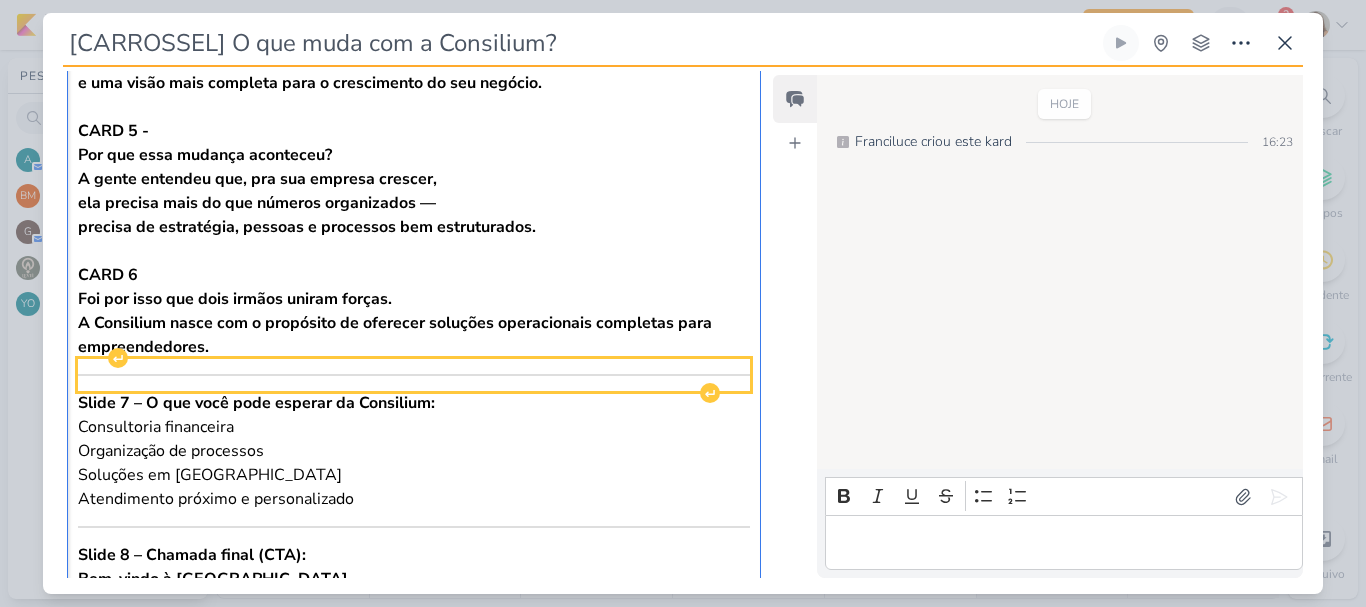 click at bounding box center [414, 375] 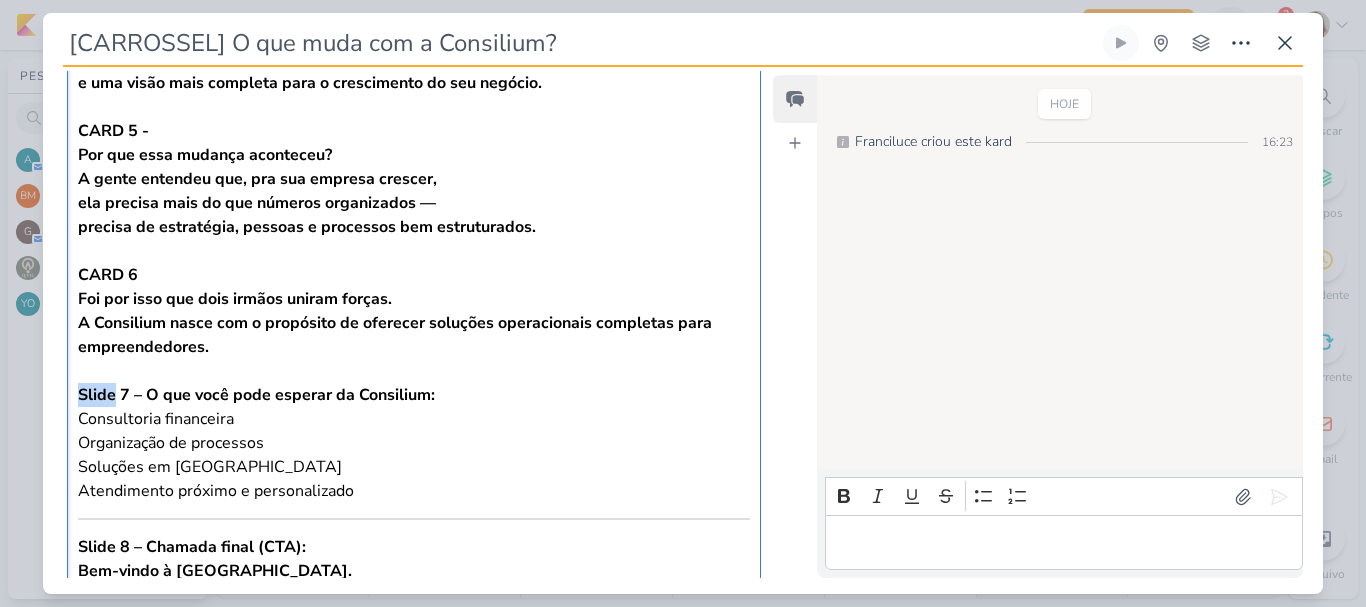 drag, startPoint x: 117, startPoint y: 391, endPoint x: 80, endPoint y: 389, distance: 37.054016 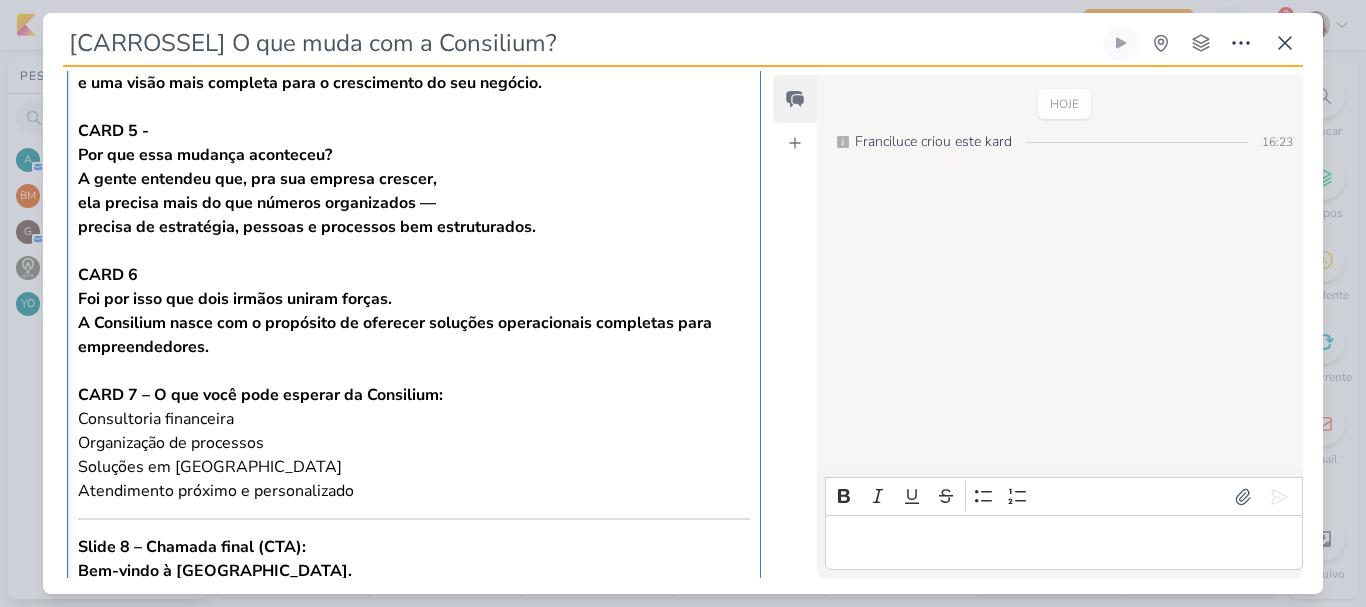 click on "CARD 7 – O que você pode esperar da Consilium:" at bounding box center (260, 395) 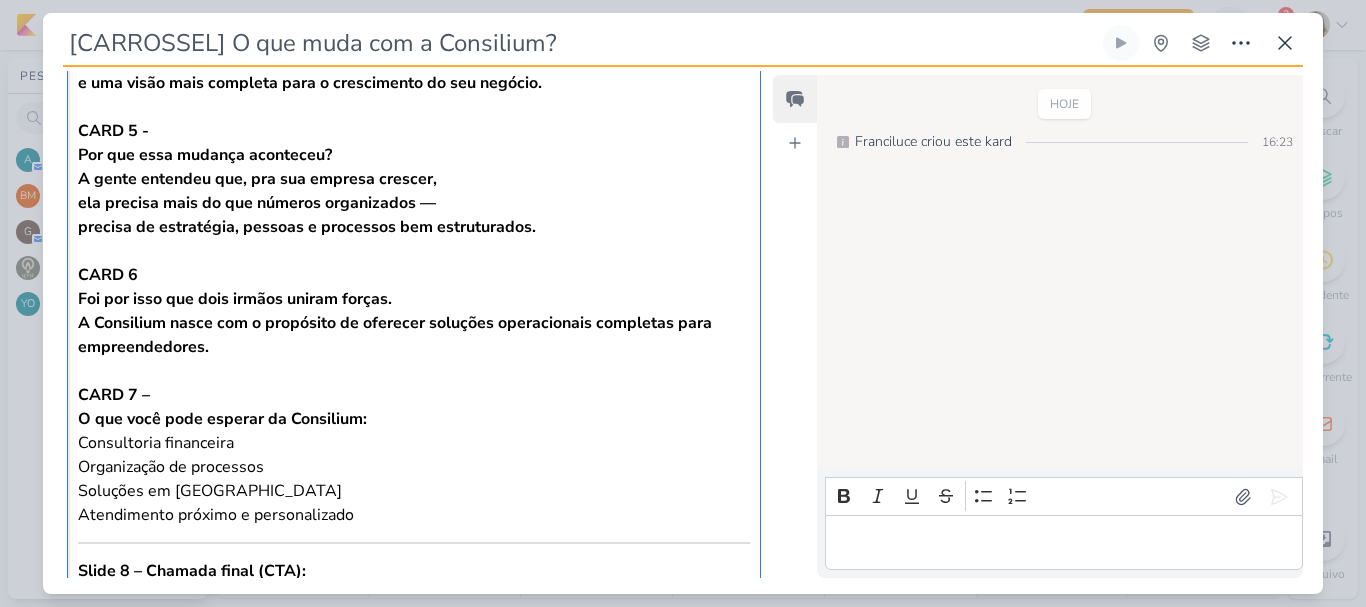 scroll, scrollTop: 858, scrollLeft: 0, axis: vertical 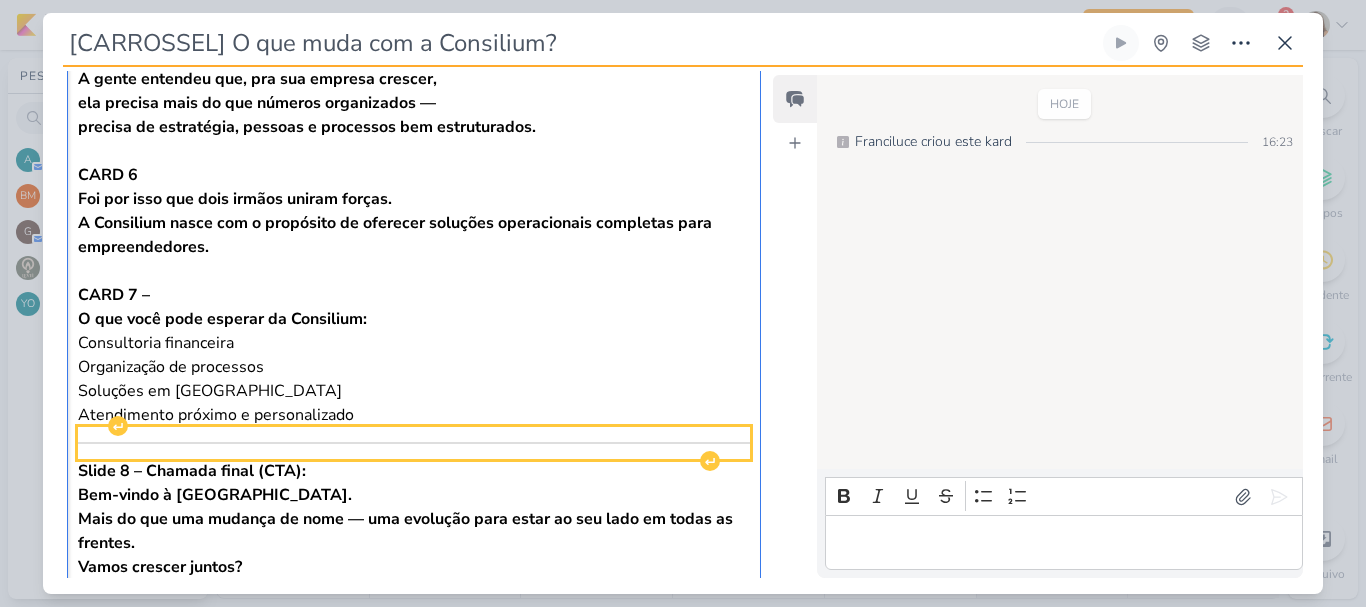 click at bounding box center [414, 443] 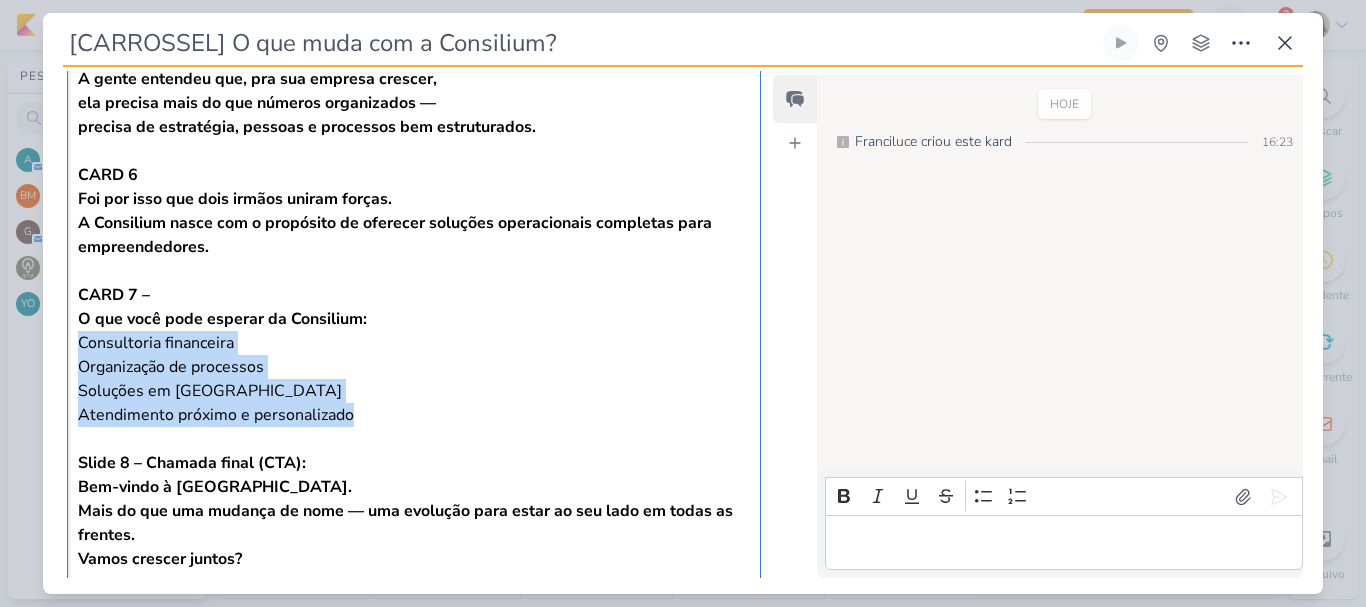 drag, startPoint x: 79, startPoint y: 344, endPoint x: 416, endPoint y: 416, distance: 344.60556 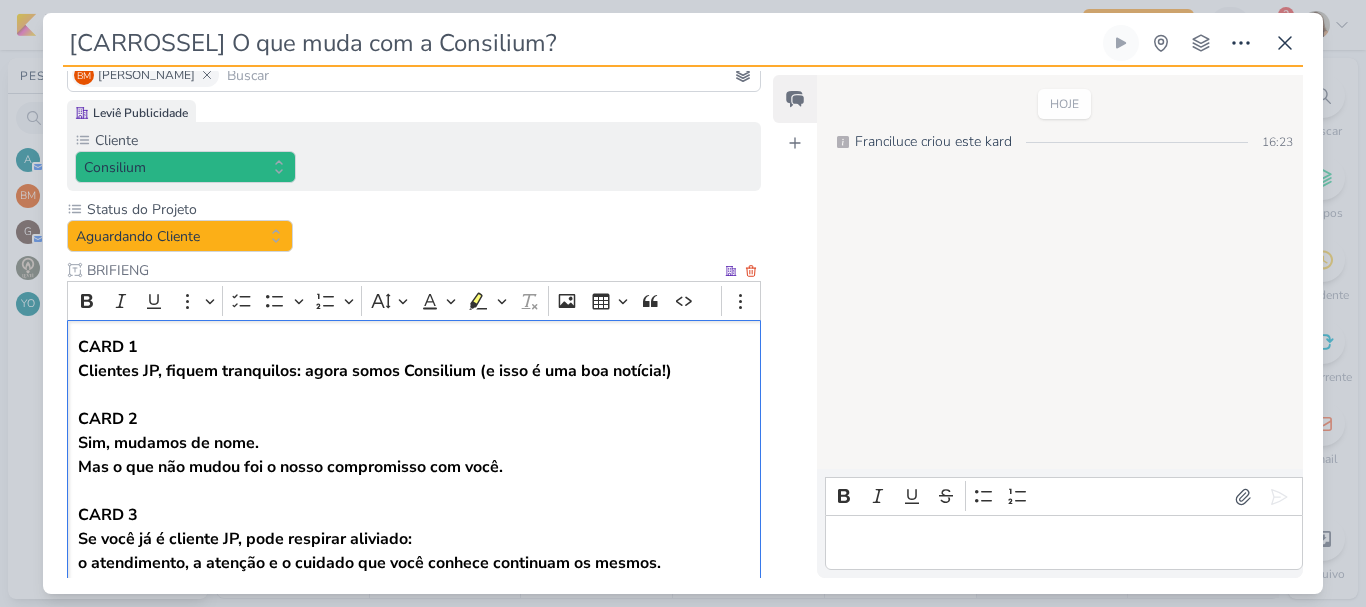 scroll, scrollTop: 58, scrollLeft: 0, axis: vertical 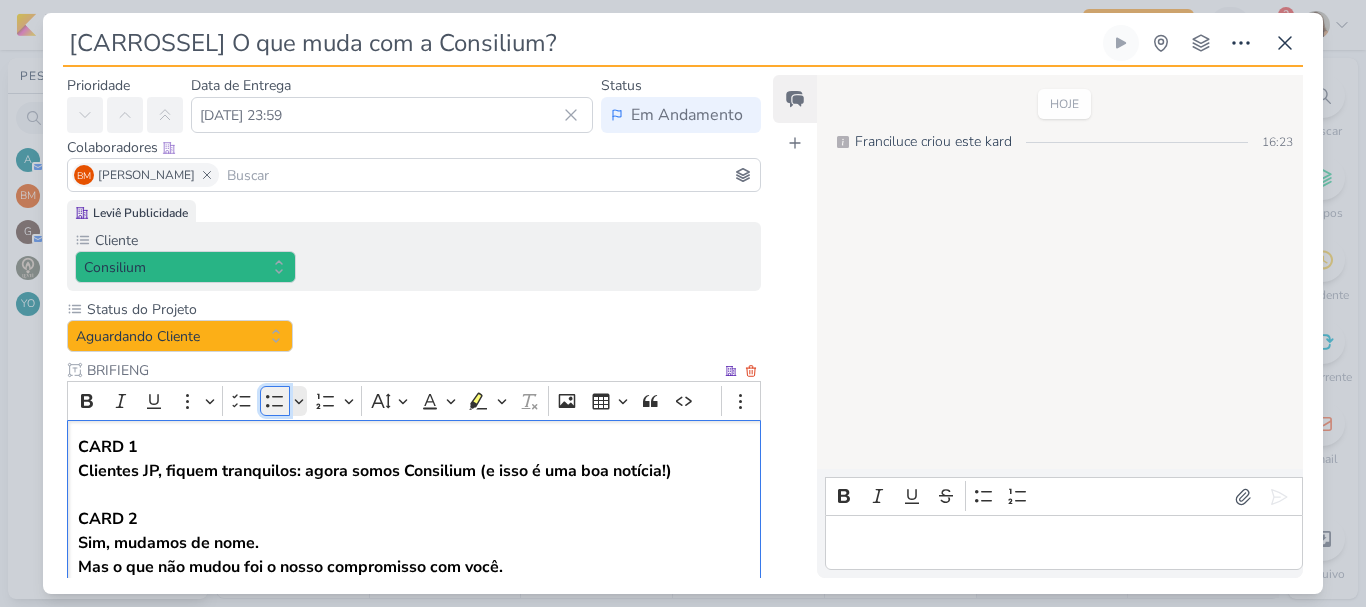 click 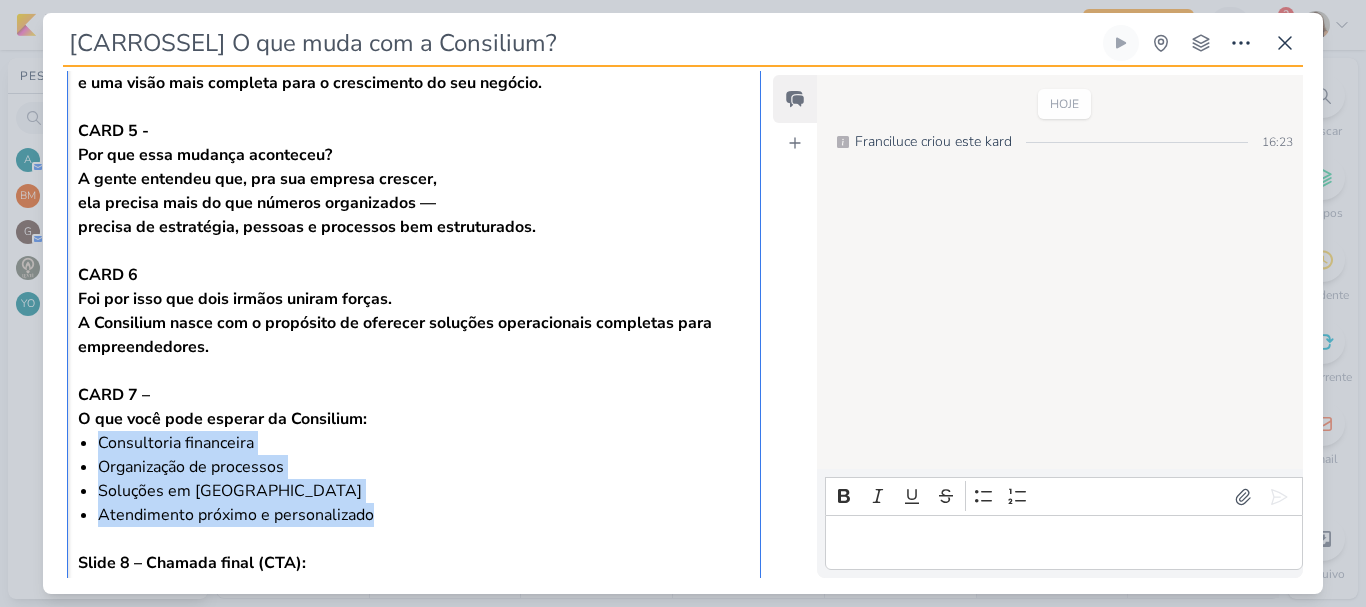 scroll, scrollTop: 858, scrollLeft: 0, axis: vertical 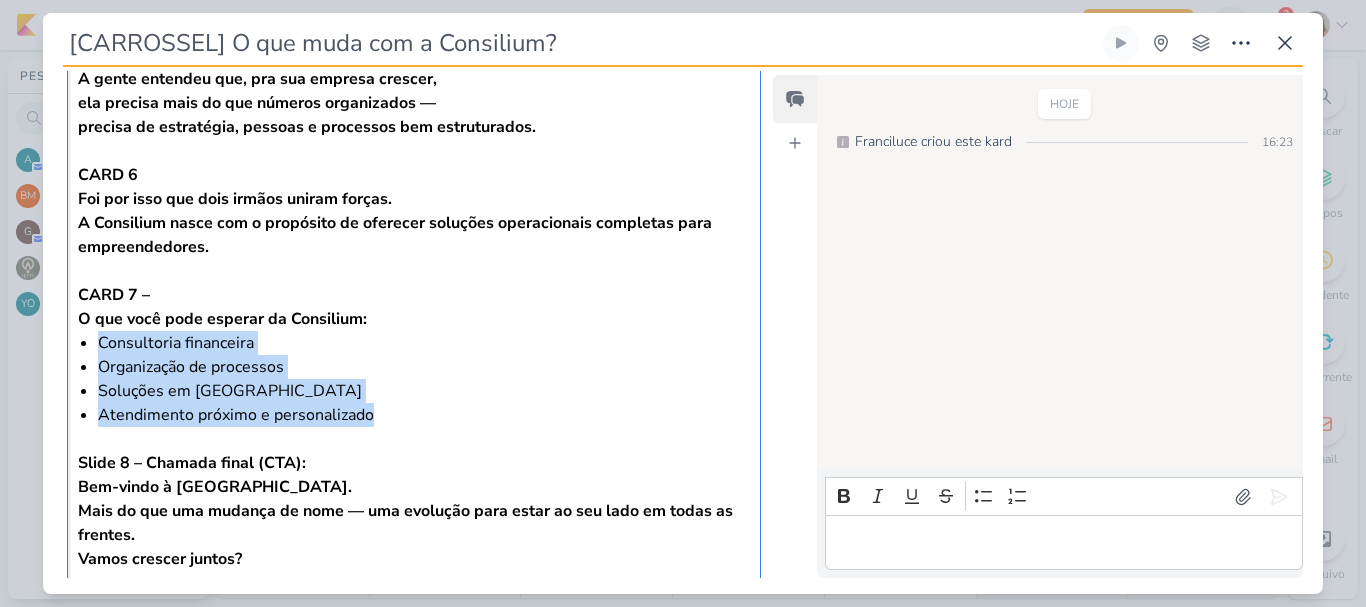 click on "Atendimento próximo e personalizado" at bounding box center (424, 415) 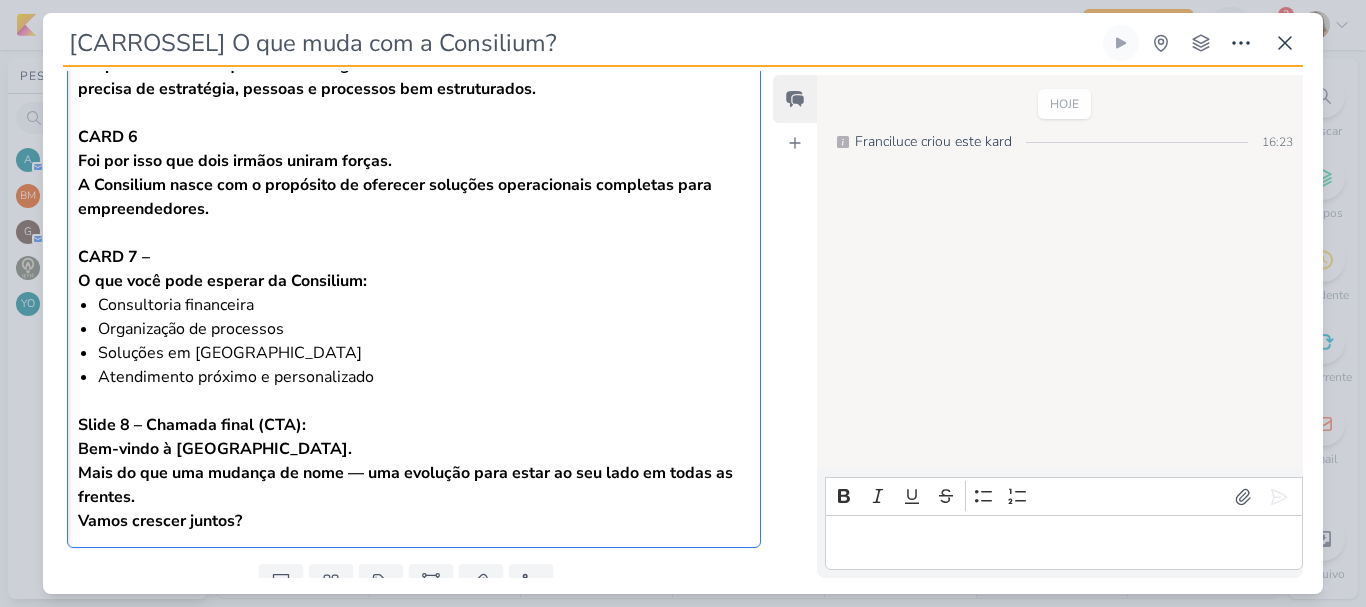 scroll, scrollTop: 958, scrollLeft: 0, axis: vertical 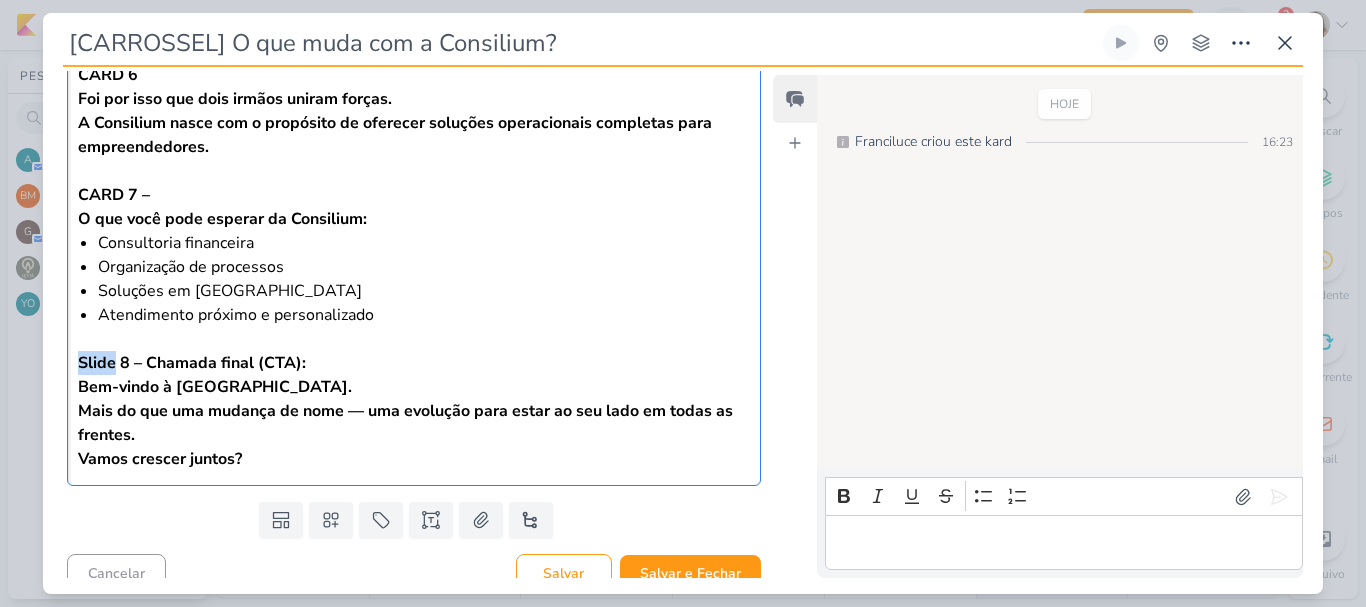drag, startPoint x: 76, startPoint y: 361, endPoint x: 112, endPoint y: 363, distance: 36.05551 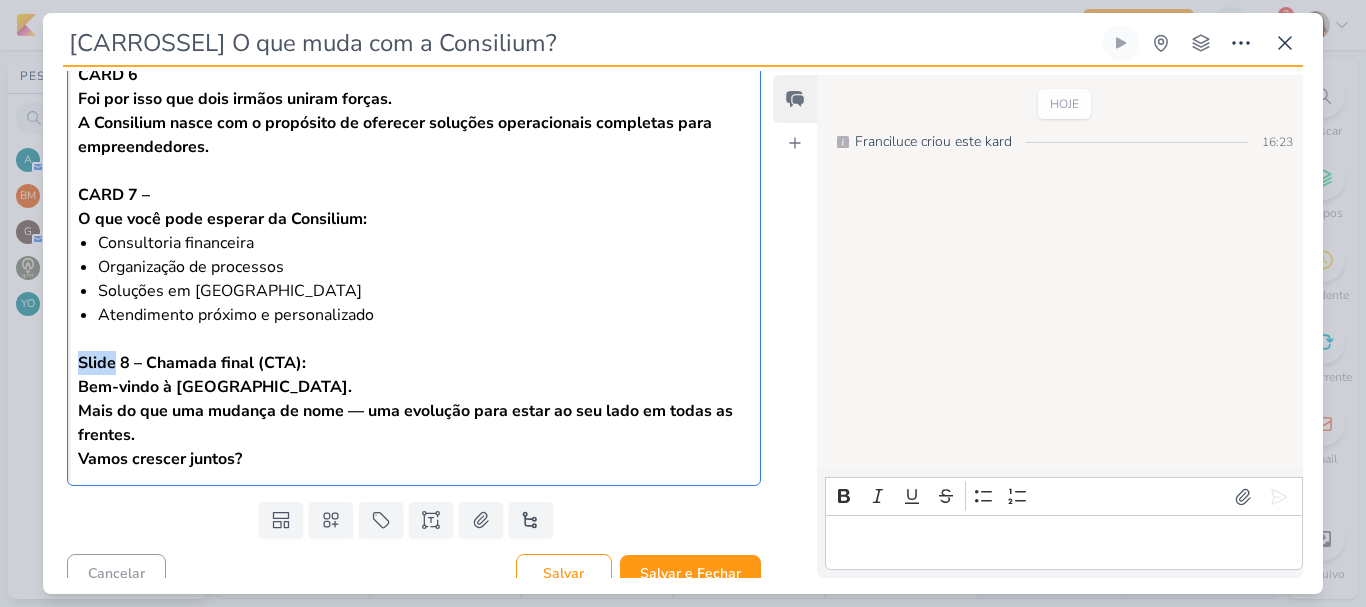 click on "CARD 1 Clientes JP, fiquem tranquilos: agora somos Consilium (e isso é uma boa notícia!) CARD 2  Sim, mudamos de nome. Mas o que não mudou foi o nosso compromisso com você. CARD 3  Se você já é cliente JP, pode respirar aliviado: o atendimento, a atenção e o cuidado que você conhece continuam os mesmos. CARD 4 Agora, além de gestão financeira, você também vai contar com soluções em RH, organização operacional e uma visão mais completa para o crescimento do seu negócio. CARD 5 -  Por que essa mudança aconteceu? A gente entendeu que, pra sua empresa crescer, ela precisa mais do que números organizados — precisa de estratégia, pessoas e processos bem estruturados. CARD 6 Foi por isso que dois irmãos uniram forças. A Consilium nasce com o propósito de oferecer soluções operacionais completas para empreendedores. CARD 7 –  O que você pode esperar da Consilium: Consultoria financeira Organização de processos Soluções em RH Atendimento próximo e personalizado" at bounding box center [414, 3] 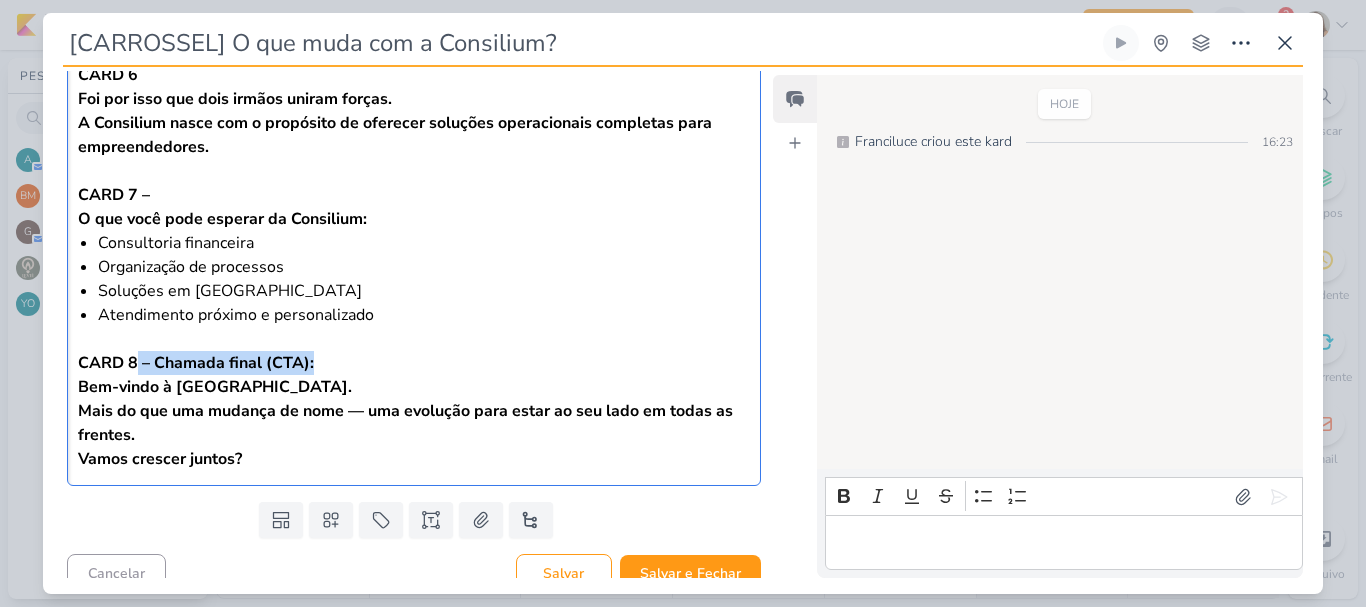 drag, startPoint x: 139, startPoint y: 365, endPoint x: 382, endPoint y: 357, distance: 243.13165 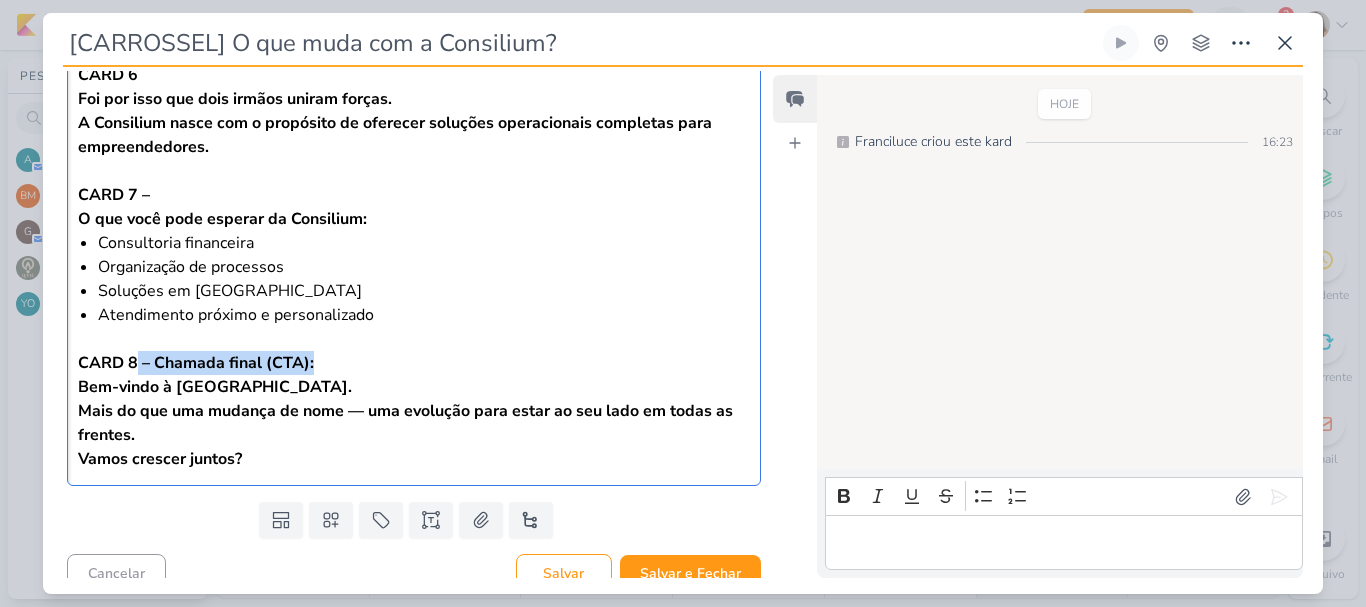 click on "CARD 8 – Chamada final (CTA):" at bounding box center (414, 363) 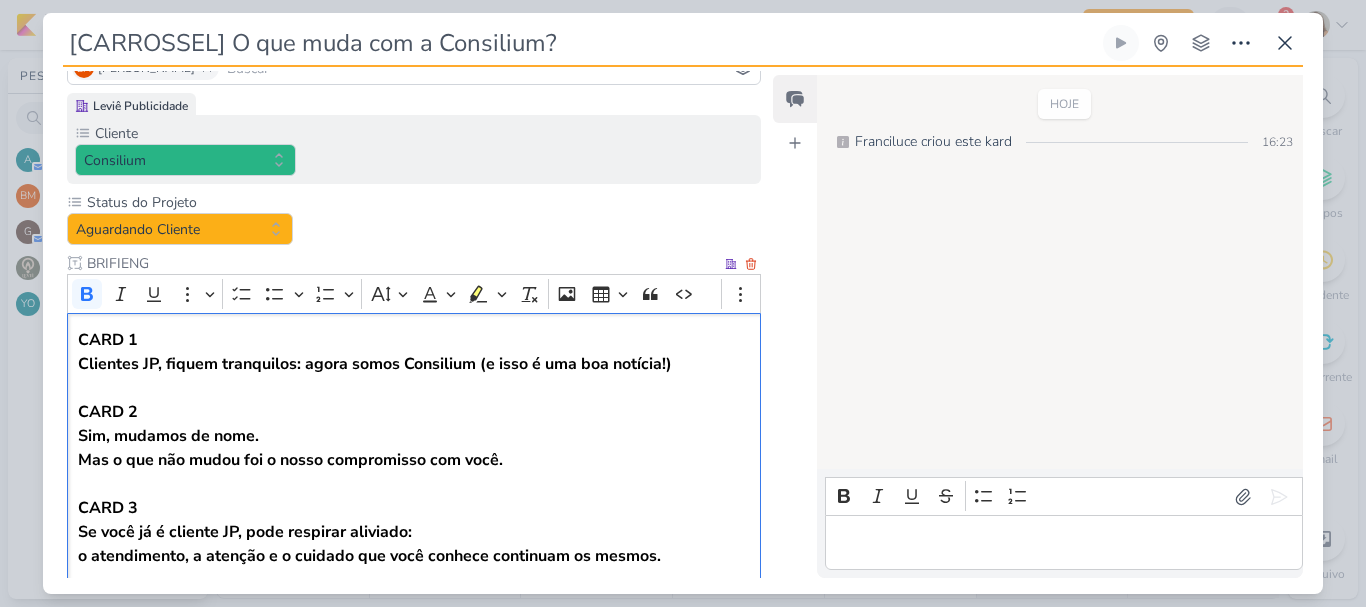 scroll, scrollTop: 158, scrollLeft: 0, axis: vertical 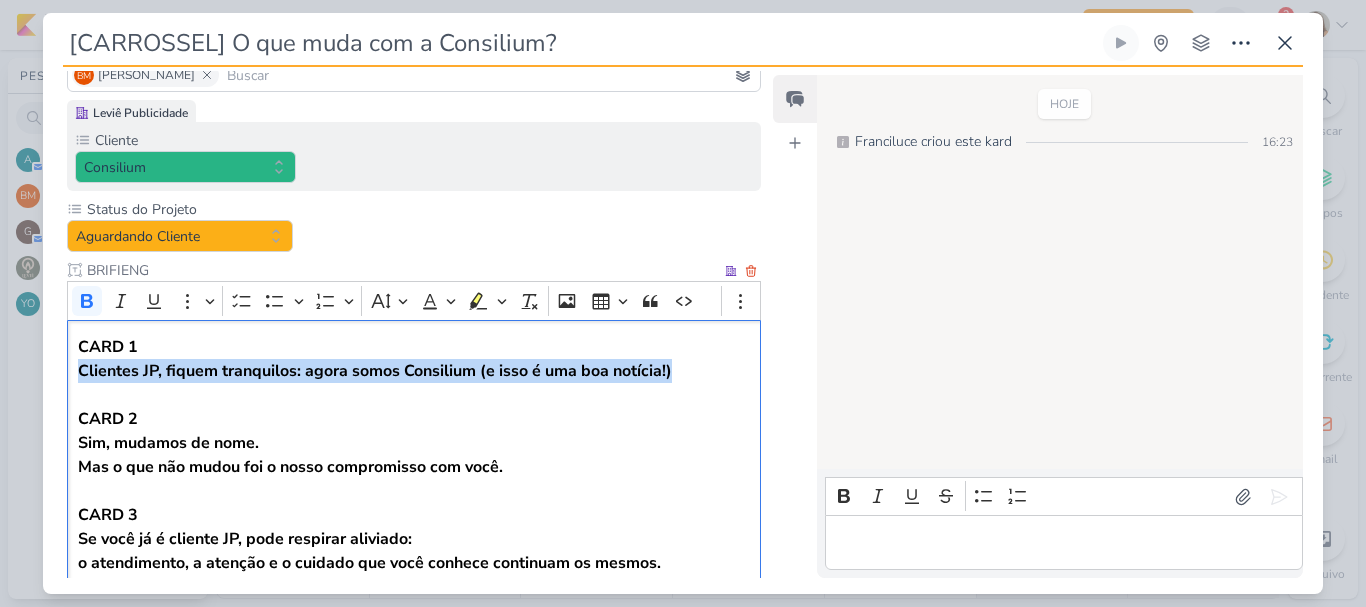 drag, startPoint x: 78, startPoint y: 374, endPoint x: 691, endPoint y: 373, distance: 613.0008 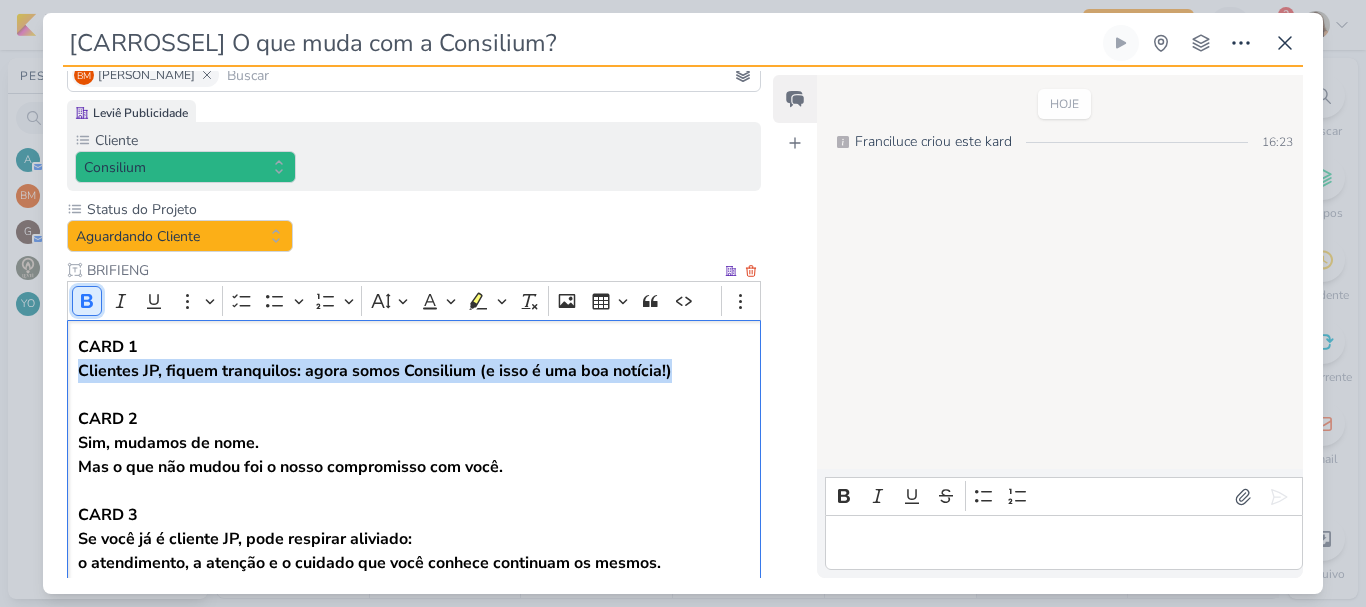 click 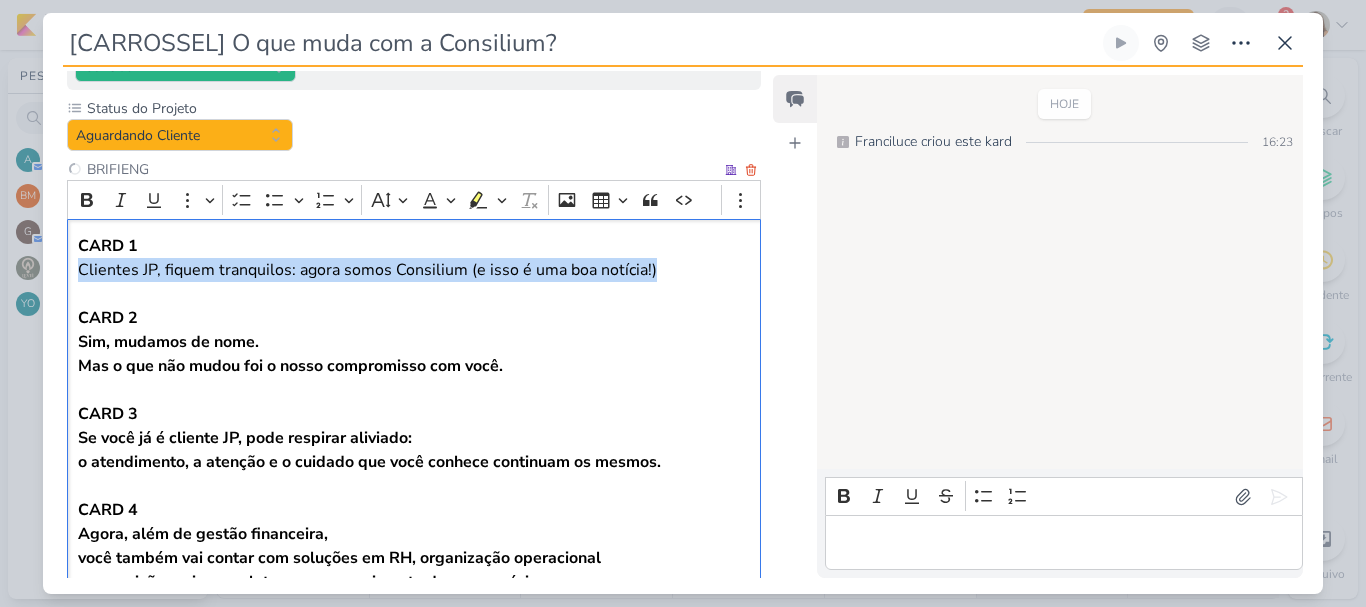 scroll, scrollTop: 358, scrollLeft: 0, axis: vertical 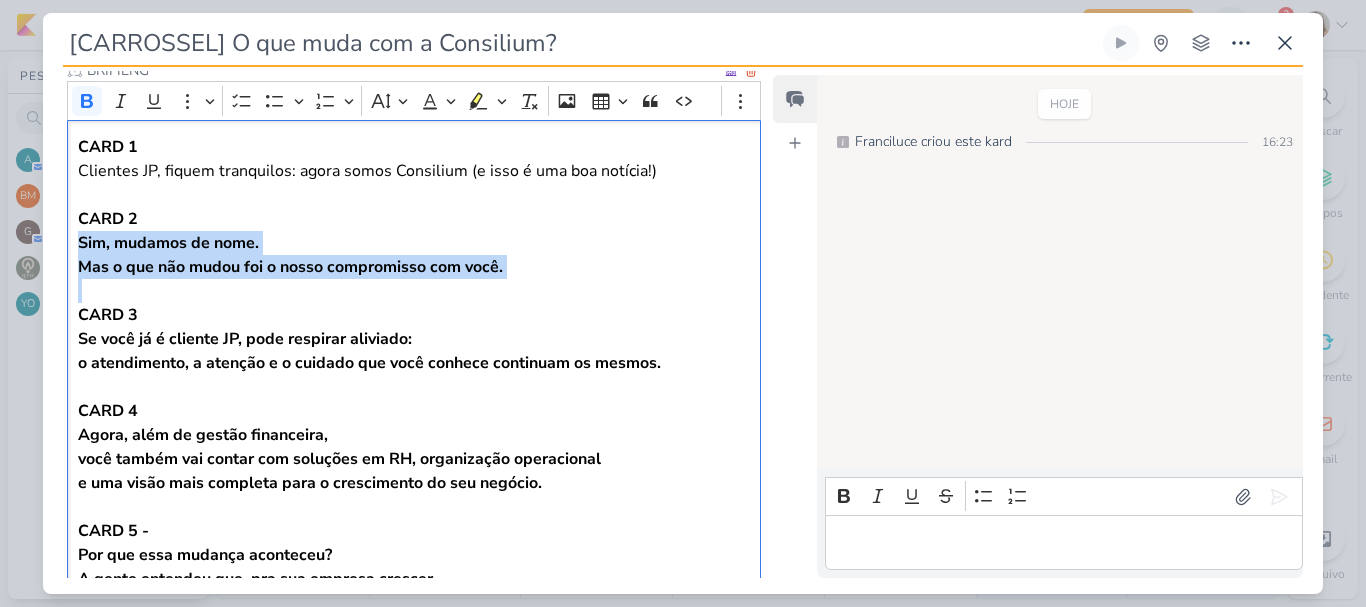 drag, startPoint x: 78, startPoint y: 243, endPoint x: 579, endPoint y: 296, distance: 503.7956 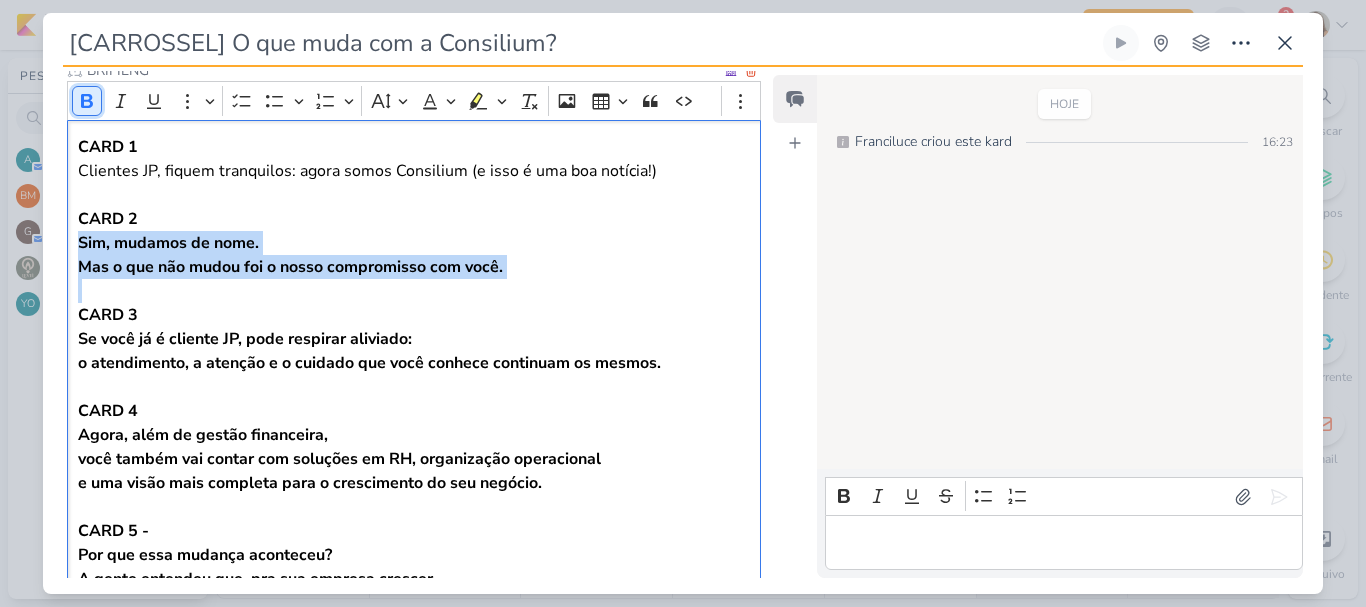 click 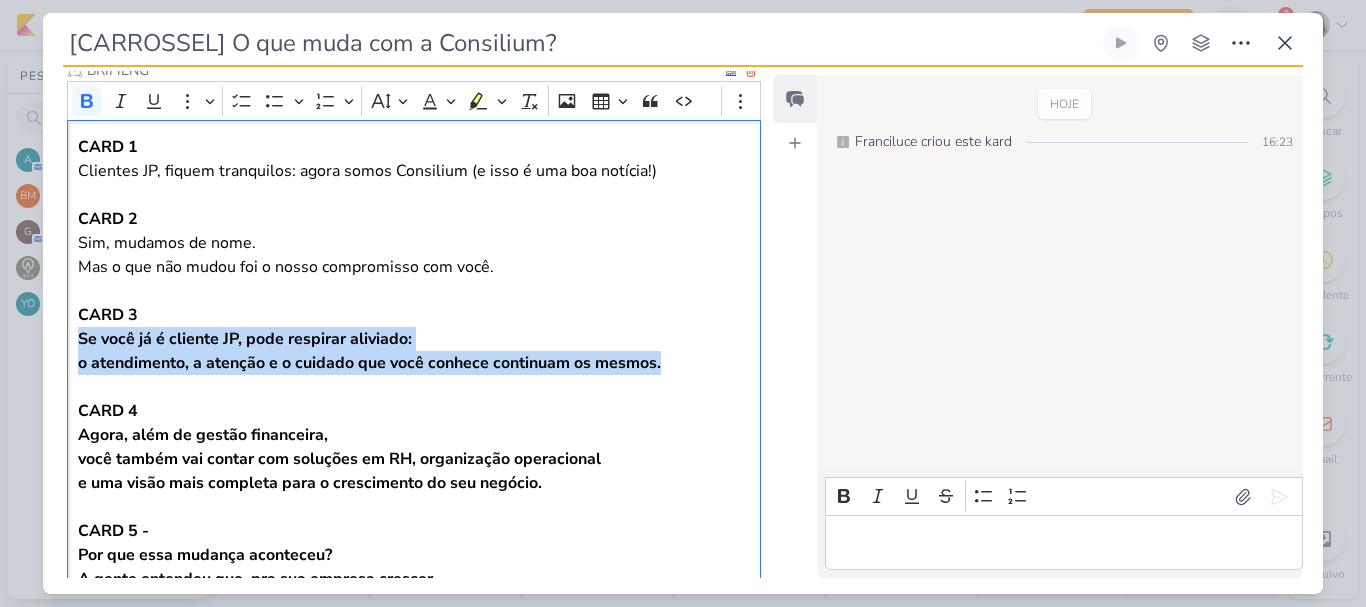 drag, startPoint x: 78, startPoint y: 334, endPoint x: 665, endPoint y: 370, distance: 588.1029 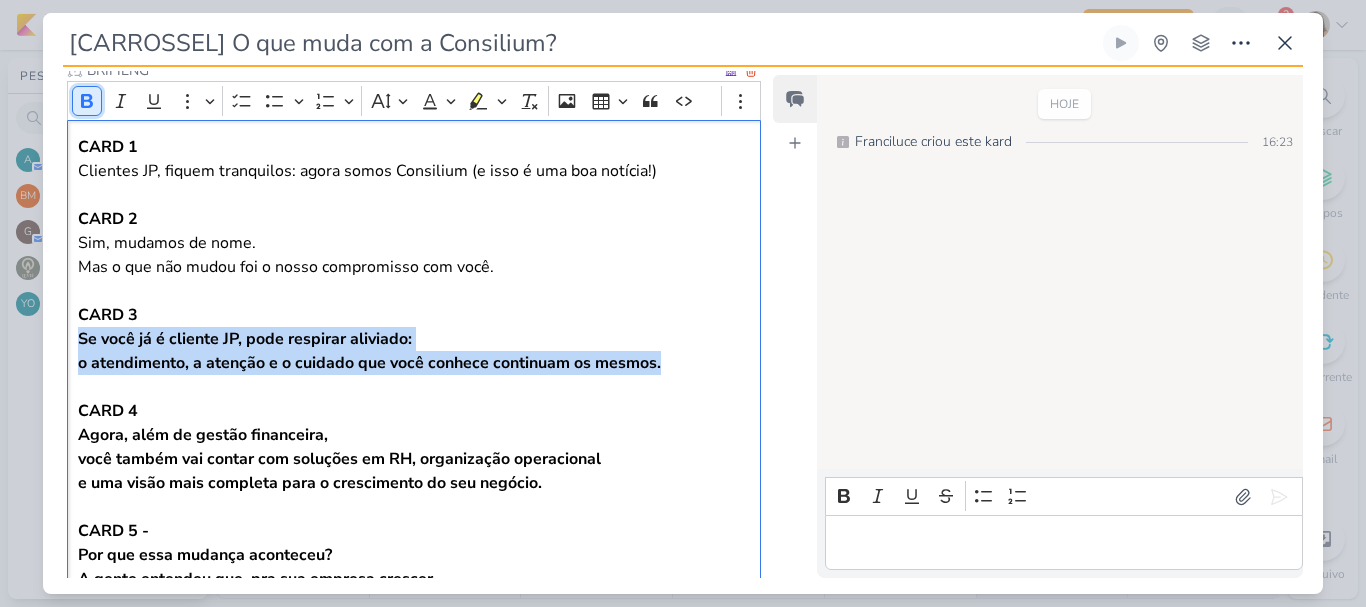 click 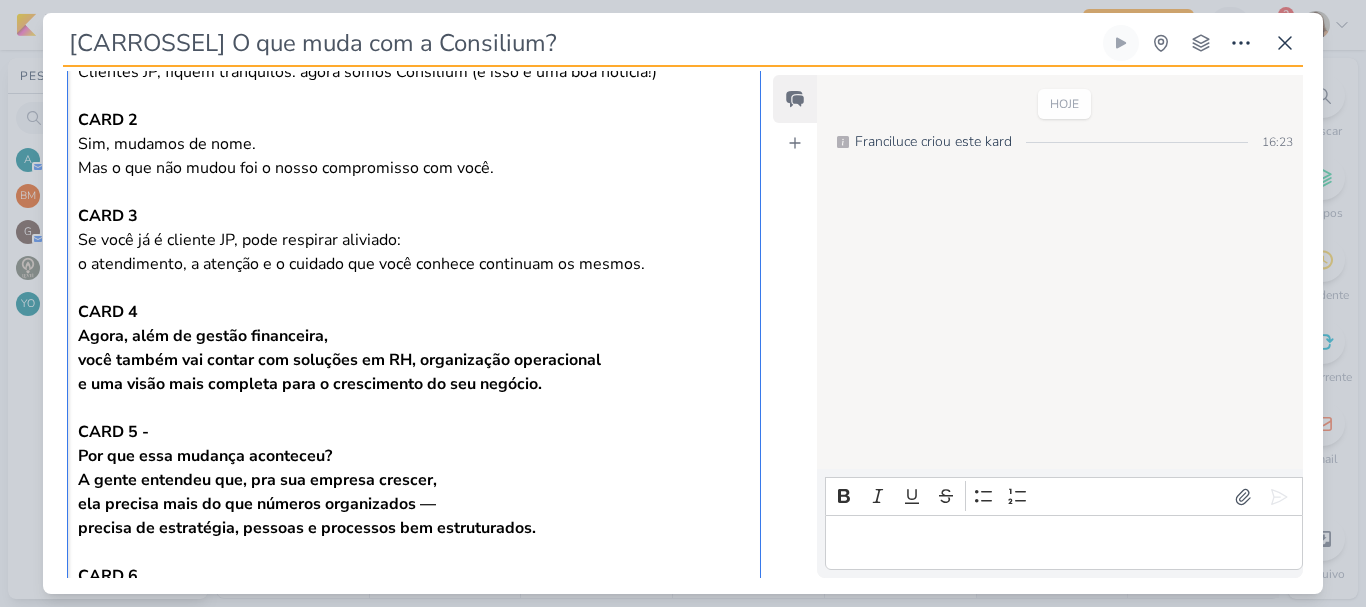 scroll, scrollTop: 458, scrollLeft: 0, axis: vertical 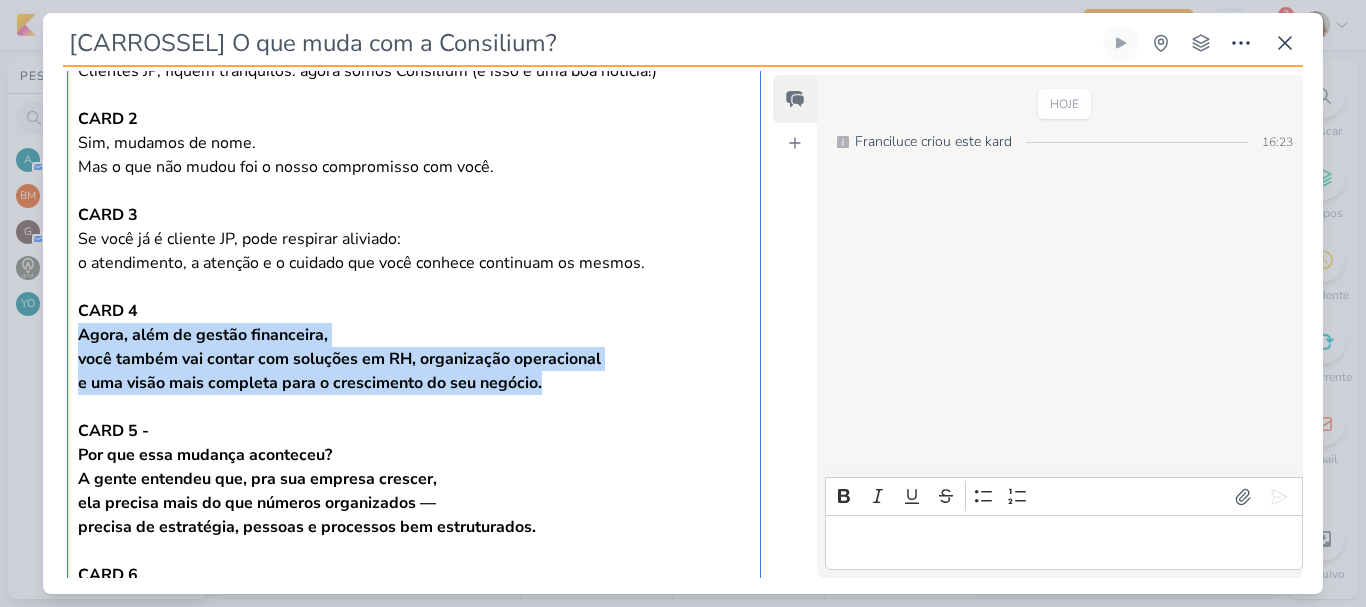 drag, startPoint x: 78, startPoint y: 338, endPoint x: 555, endPoint y: 388, distance: 479.61337 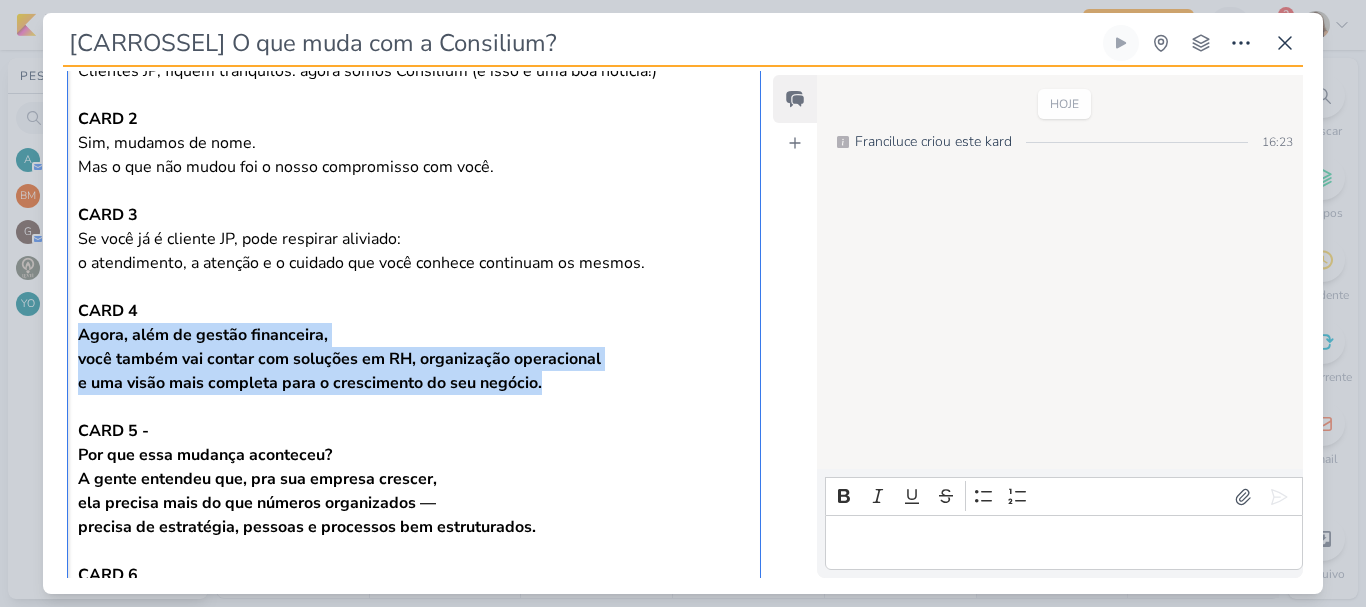 scroll, scrollTop: 358, scrollLeft: 0, axis: vertical 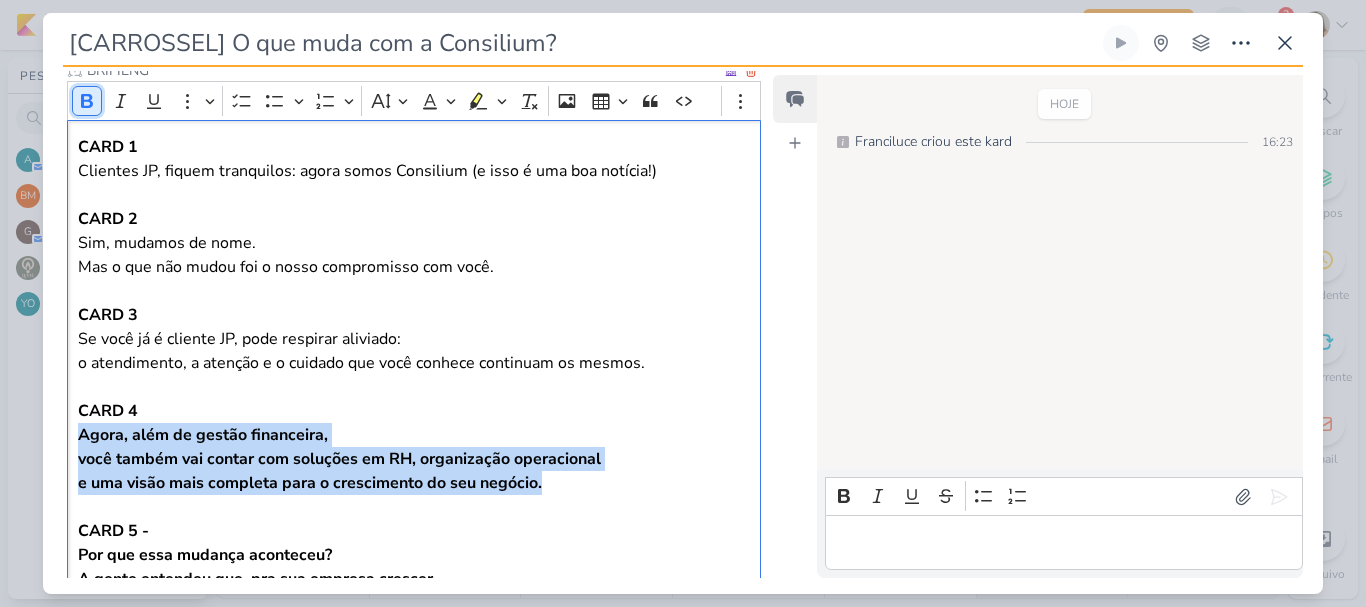 click 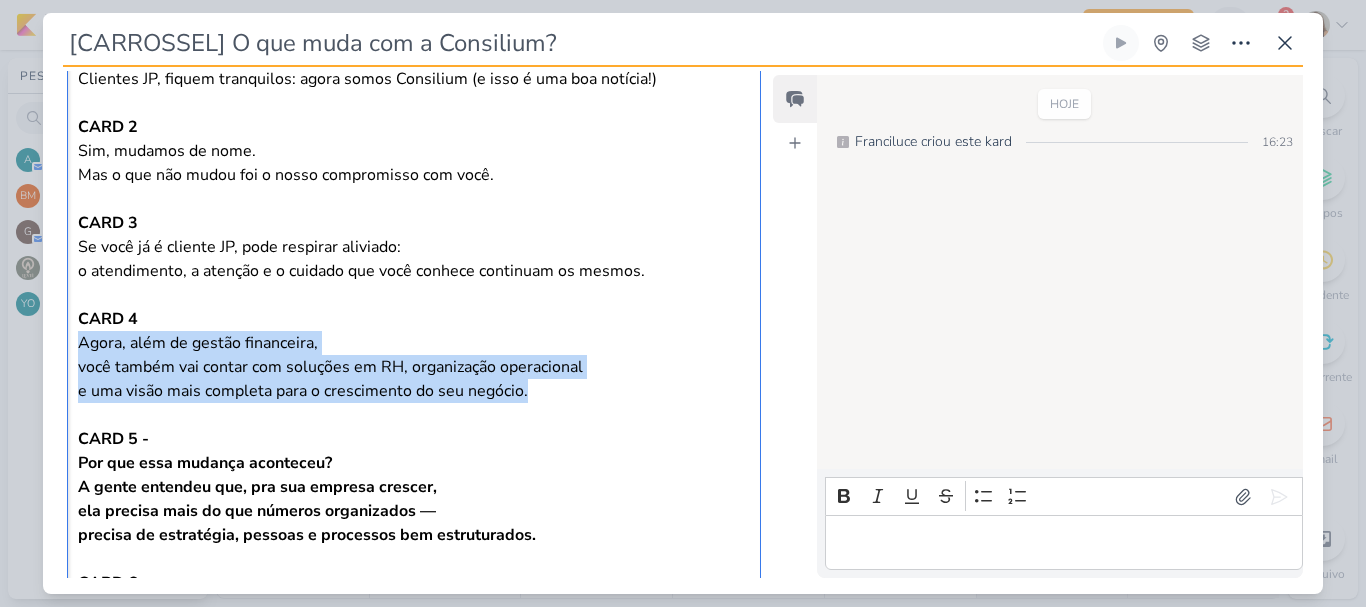 scroll, scrollTop: 458, scrollLeft: 0, axis: vertical 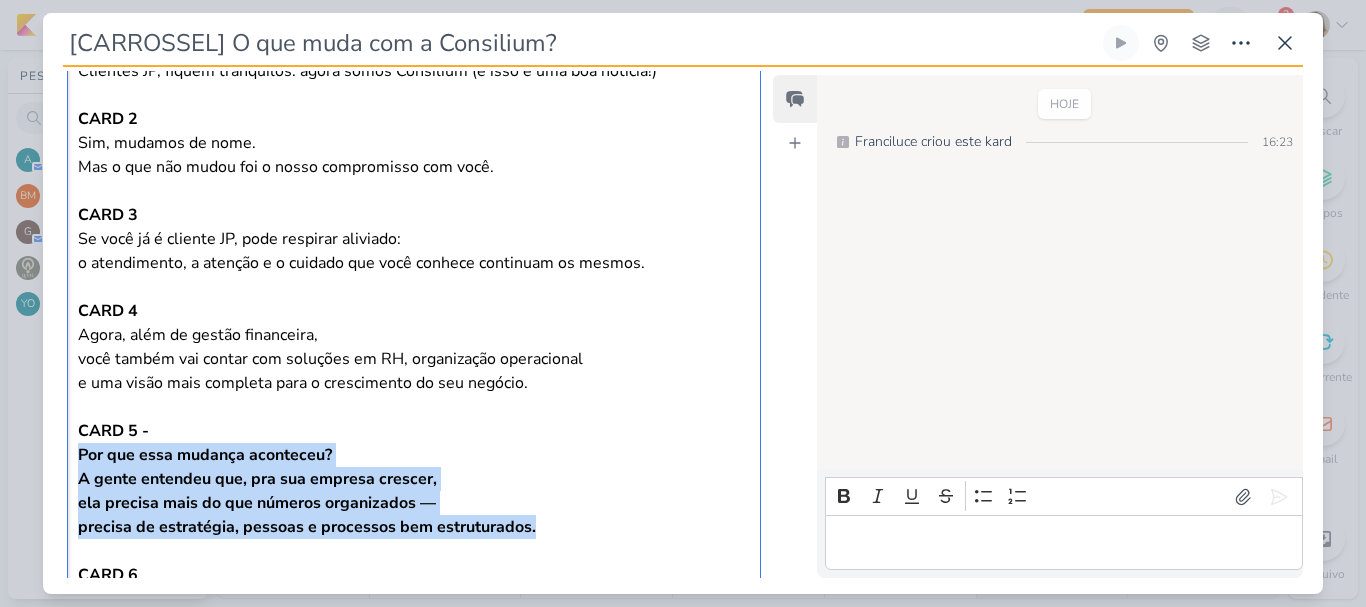 drag, startPoint x: 153, startPoint y: 465, endPoint x: 537, endPoint y: 531, distance: 389.63058 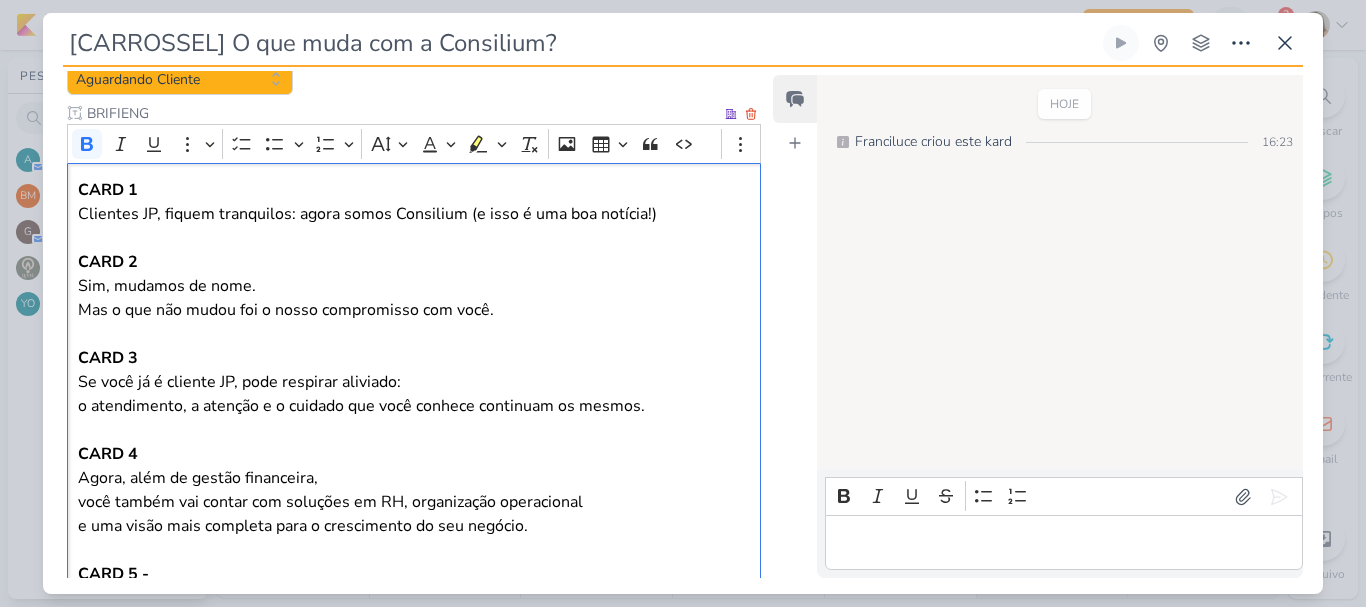 scroll, scrollTop: 258, scrollLeft: 0, axis: vertical 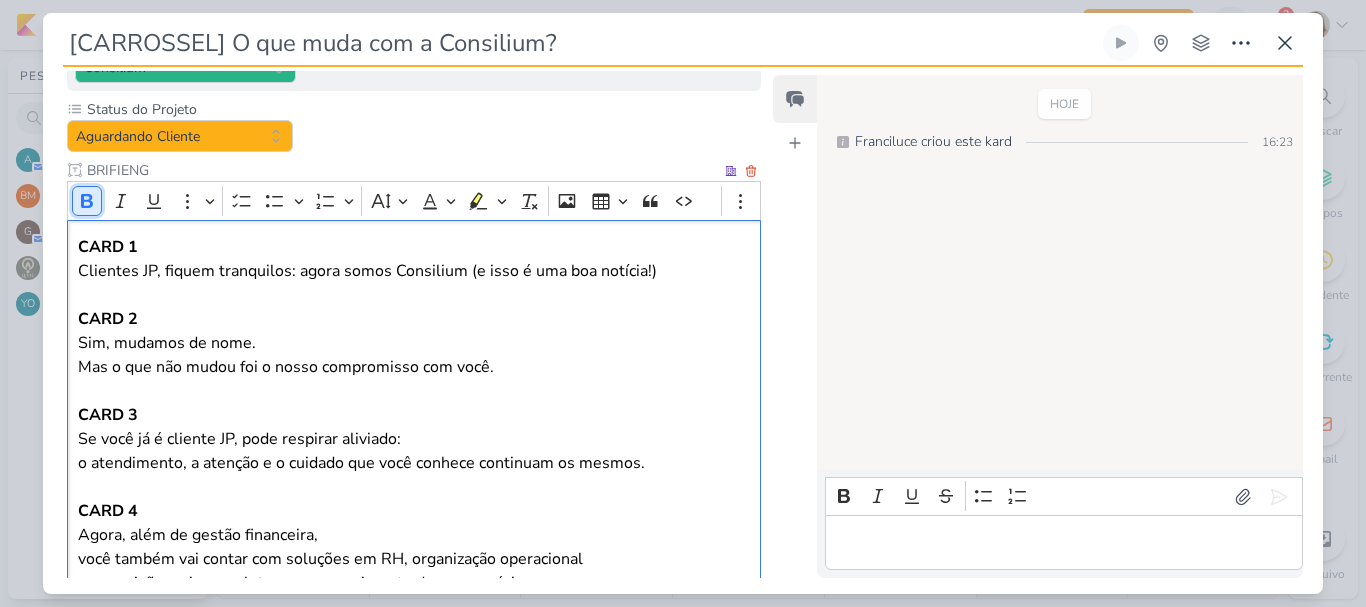 click 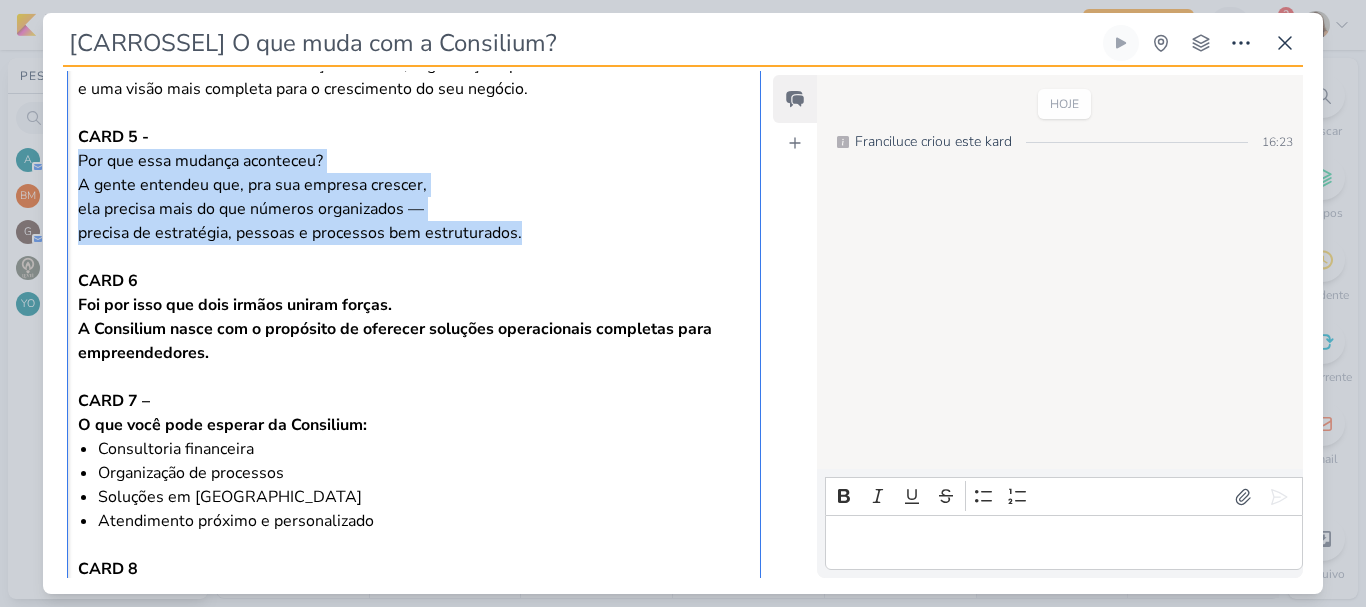 scroll, scrollTop: 758, scrollLeft: 0, axis: vertical 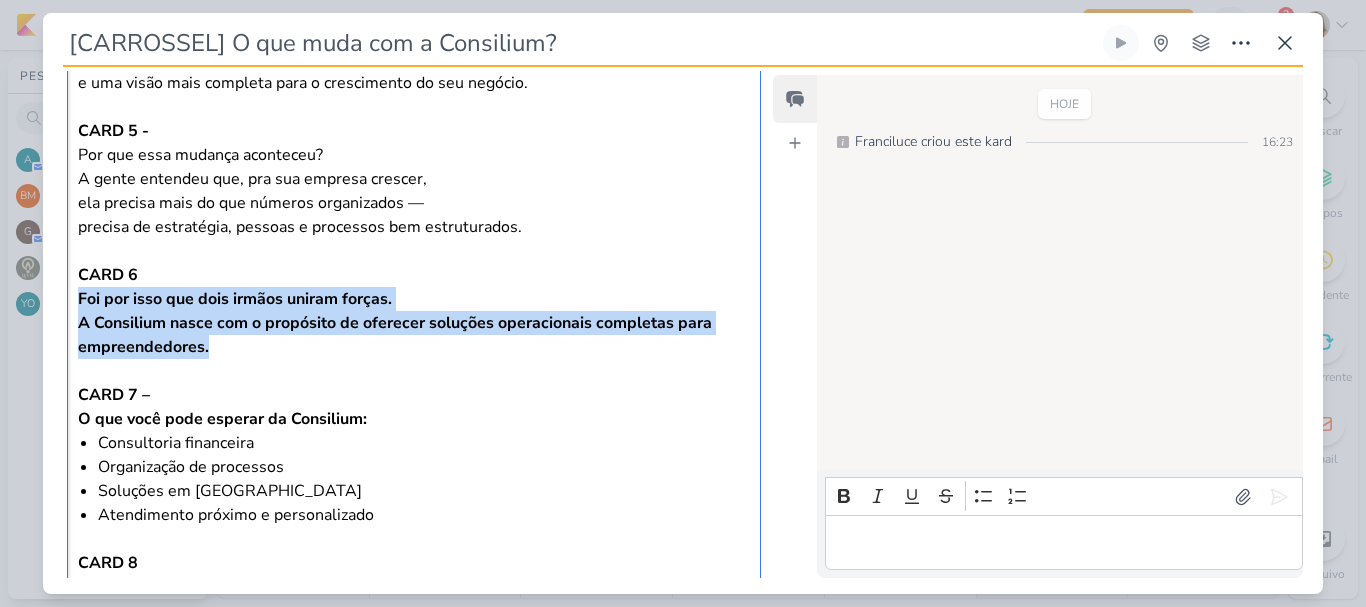 drag, startPoint x: 72, startPoint y: 297, endPoint x: 224, endPoint y: 354, distance: 162.33607 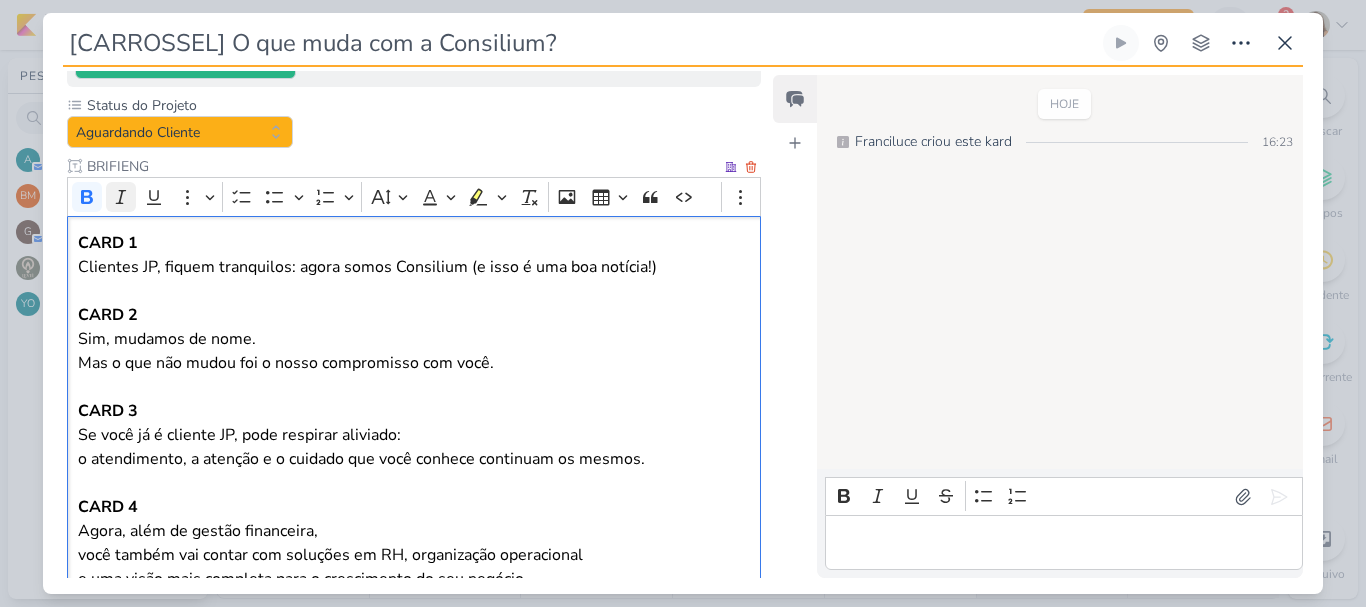 scroll, scrollTop: 258, scrollLeft: 0, axis: vertical 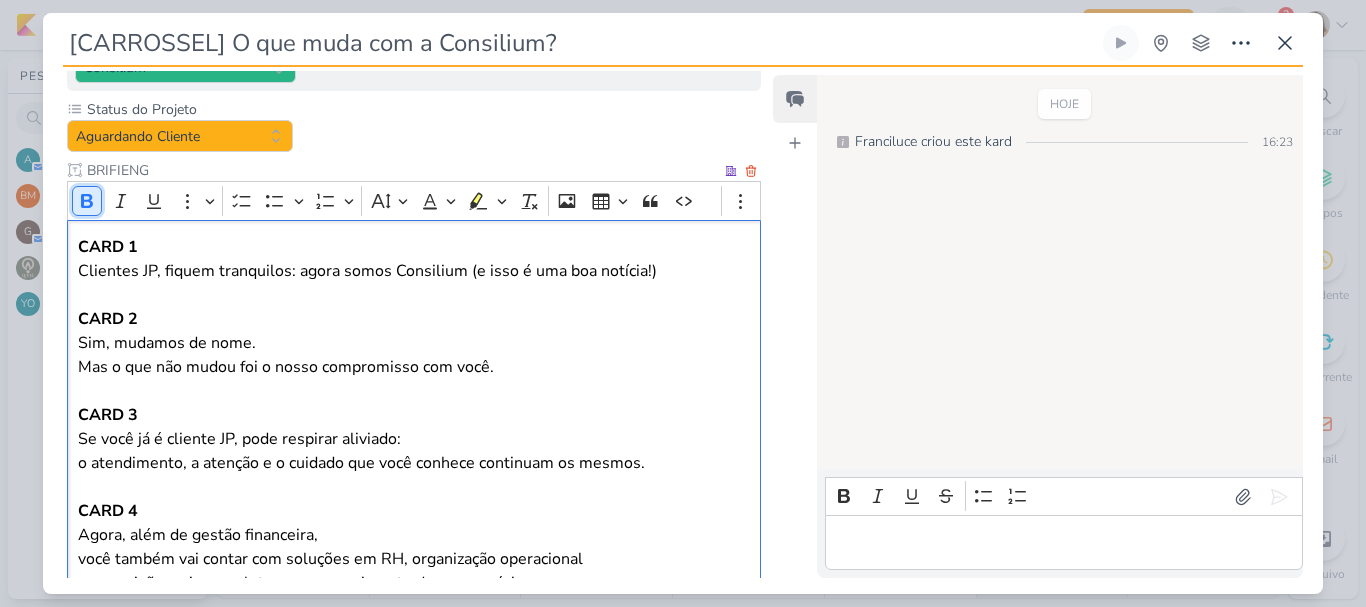 click 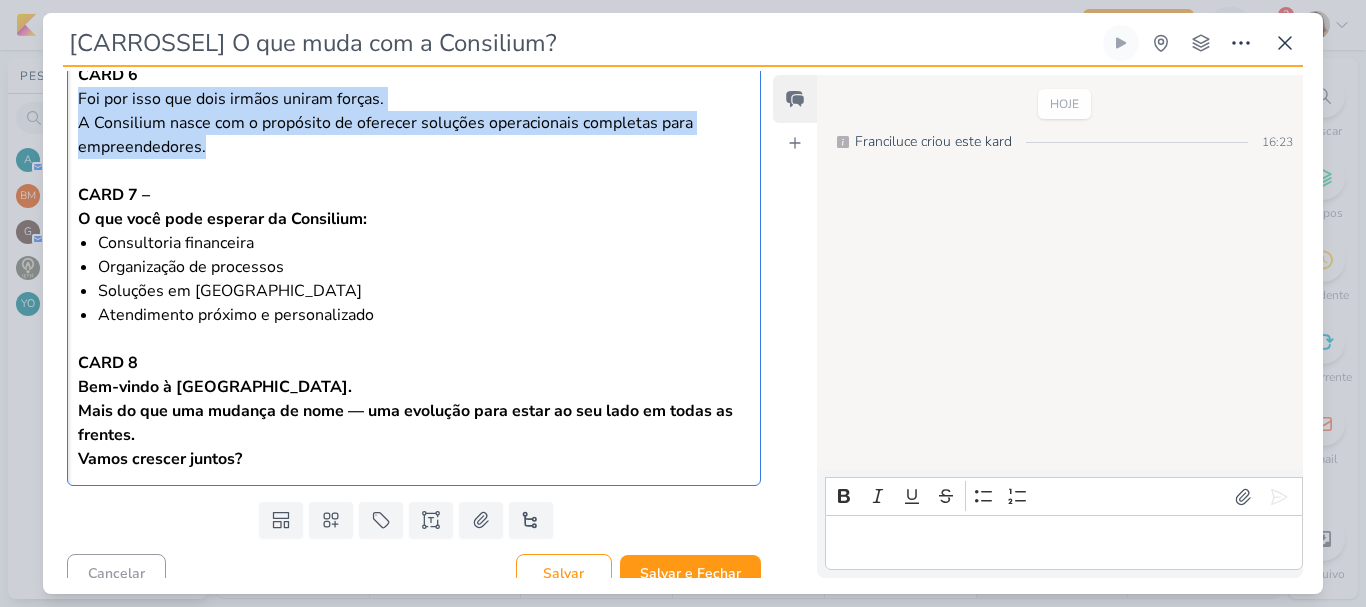 scroll, scrollTop: 977, scrollLeft: 0, axis: vertical 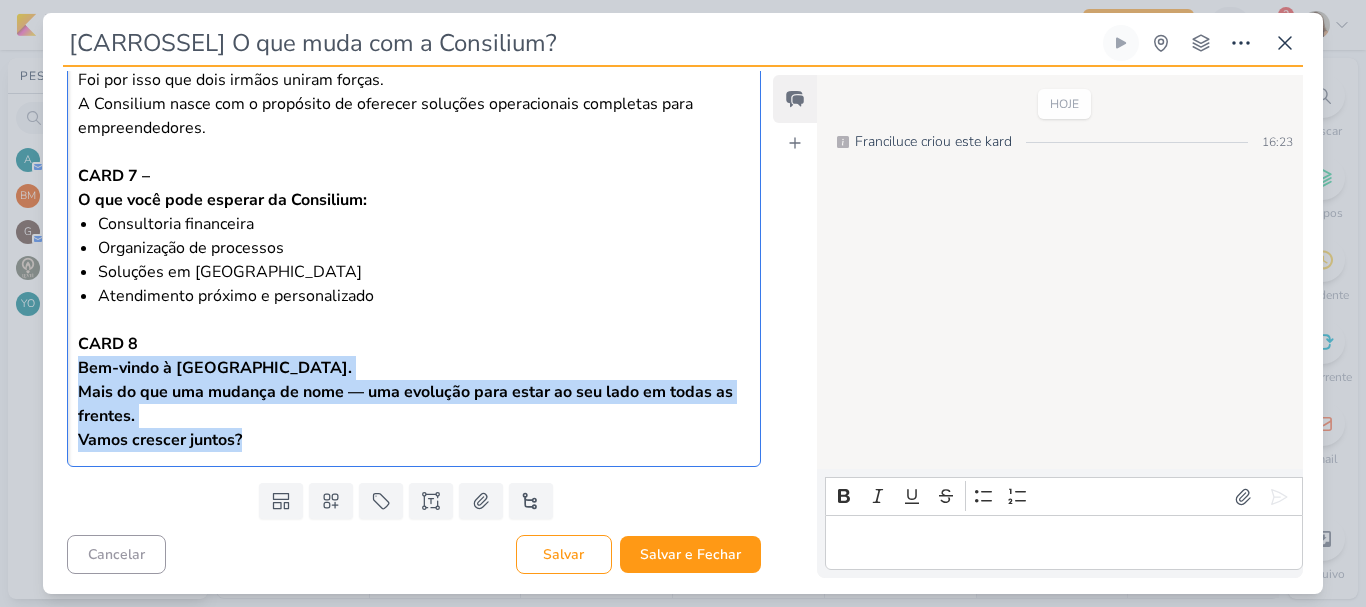 drag, startPoint x: 76, startPoint y: 364, endPoint x: 281, endPoint y: 445, distance: 220.42232 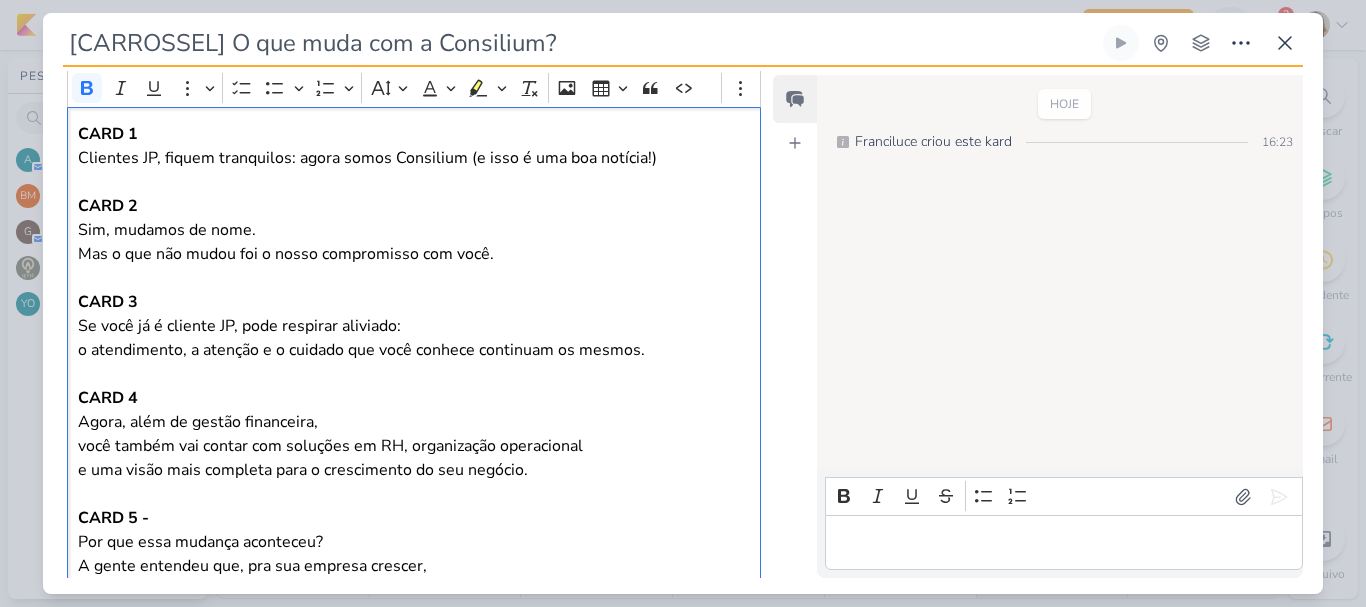 scroll, scrollTop: 177, scrollLeft: 0, axis: vertical 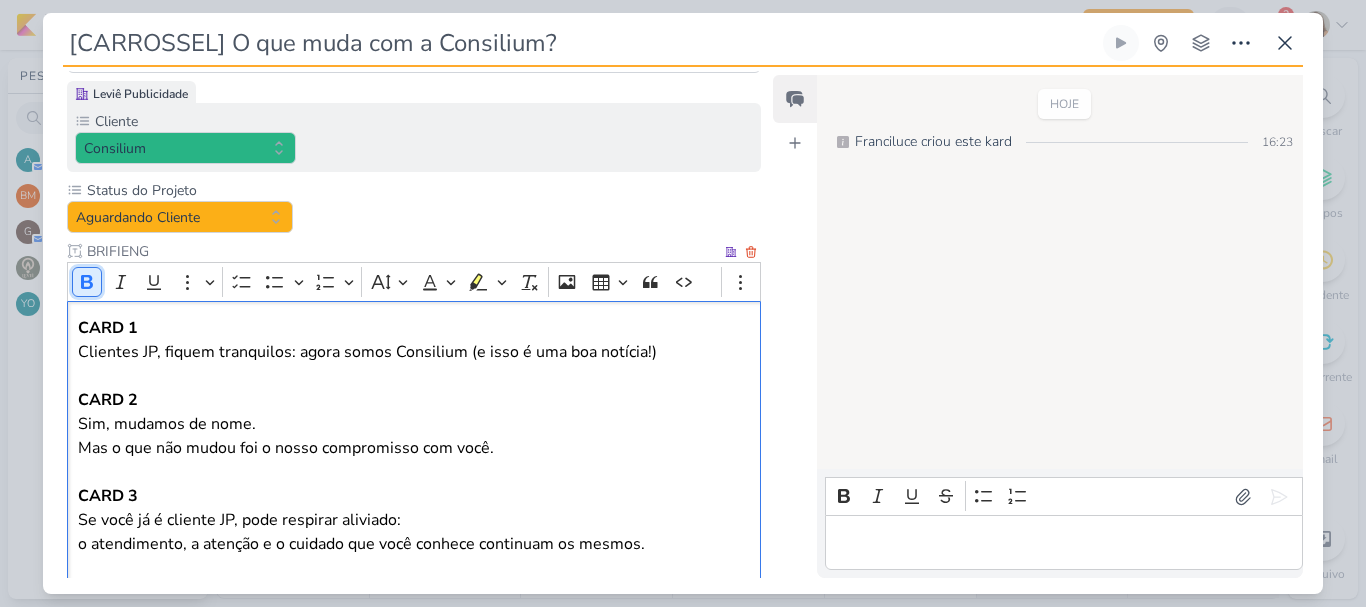 click 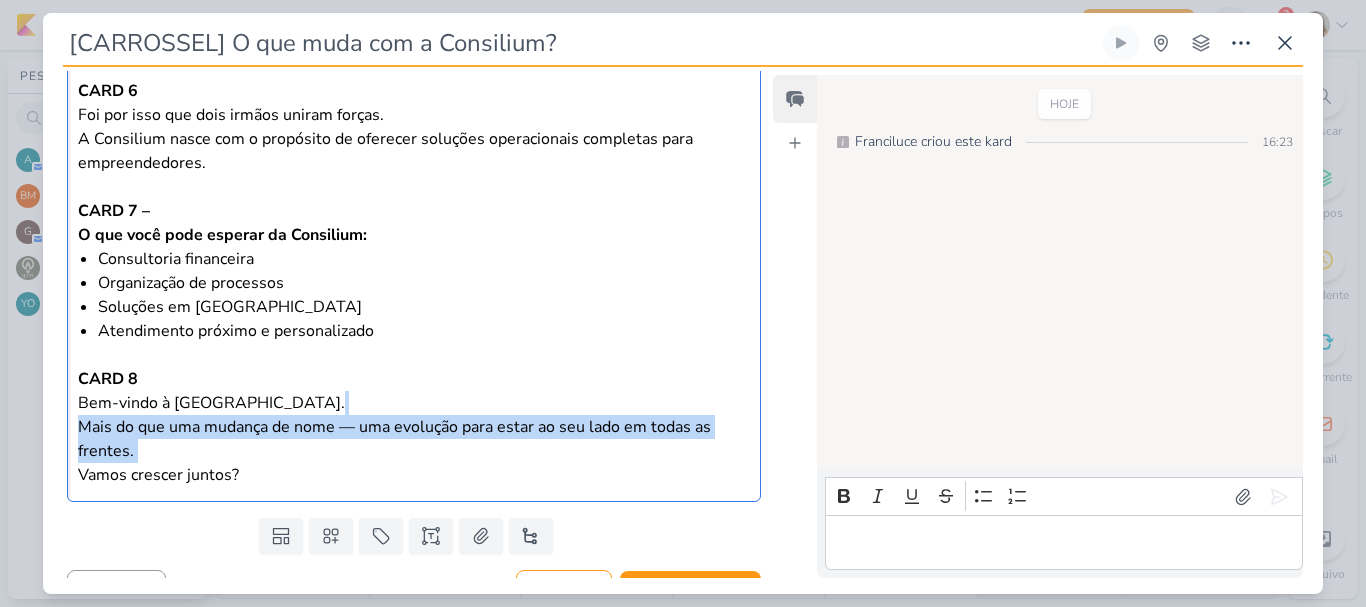 scroll, scrollTop: 977, scrollLeft: 0, axis: vertical 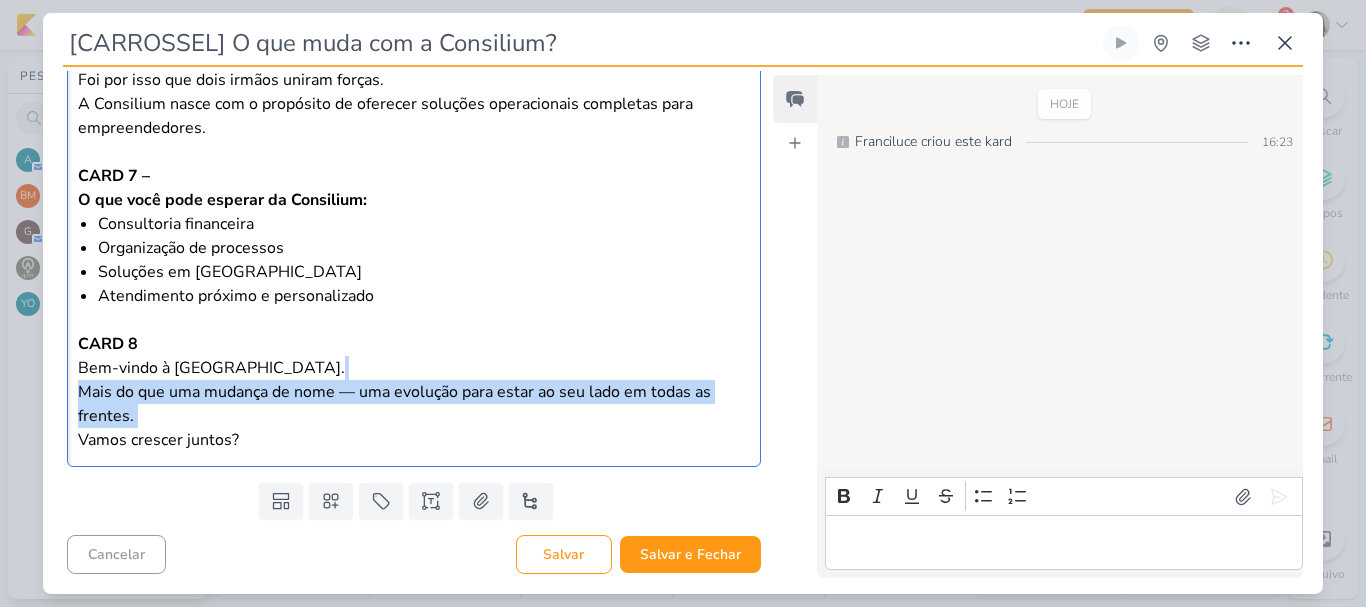 click on "Templates
Campos Personalizados
Cliente
Leviê" at bounding box center [406, 501] 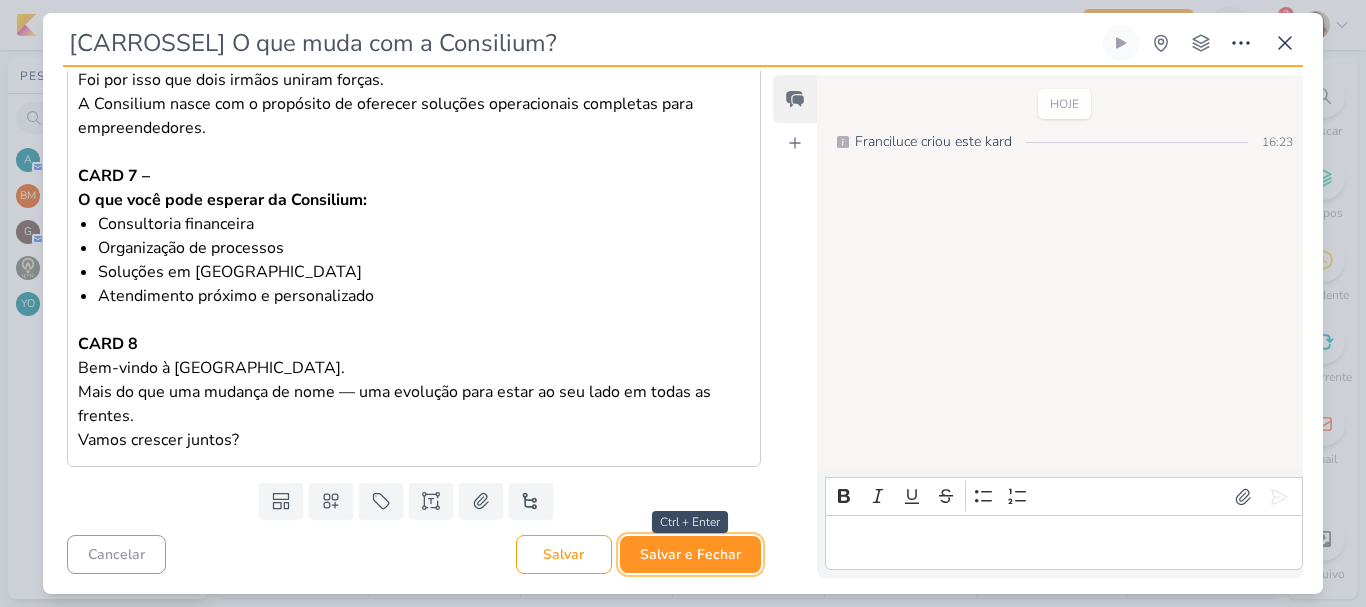 click on "Salvar e Fechar" at bounding box center (690, 554) 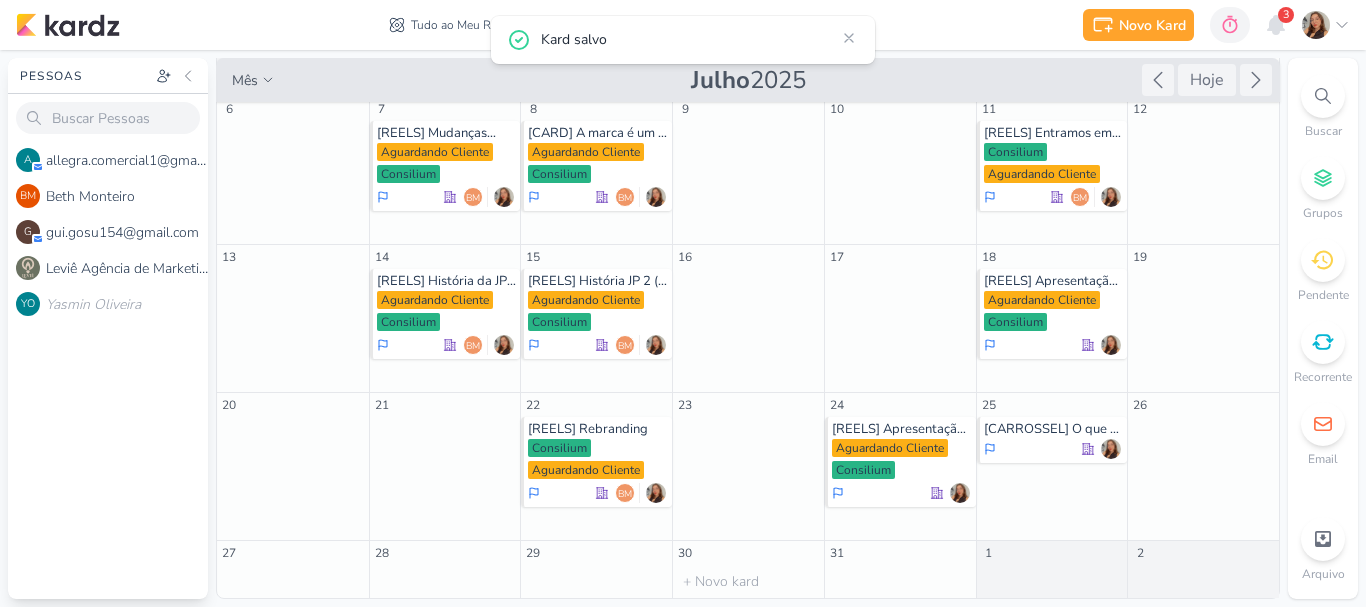 scroll, scrollTop: 0, scrollLeft: 0, axis: both 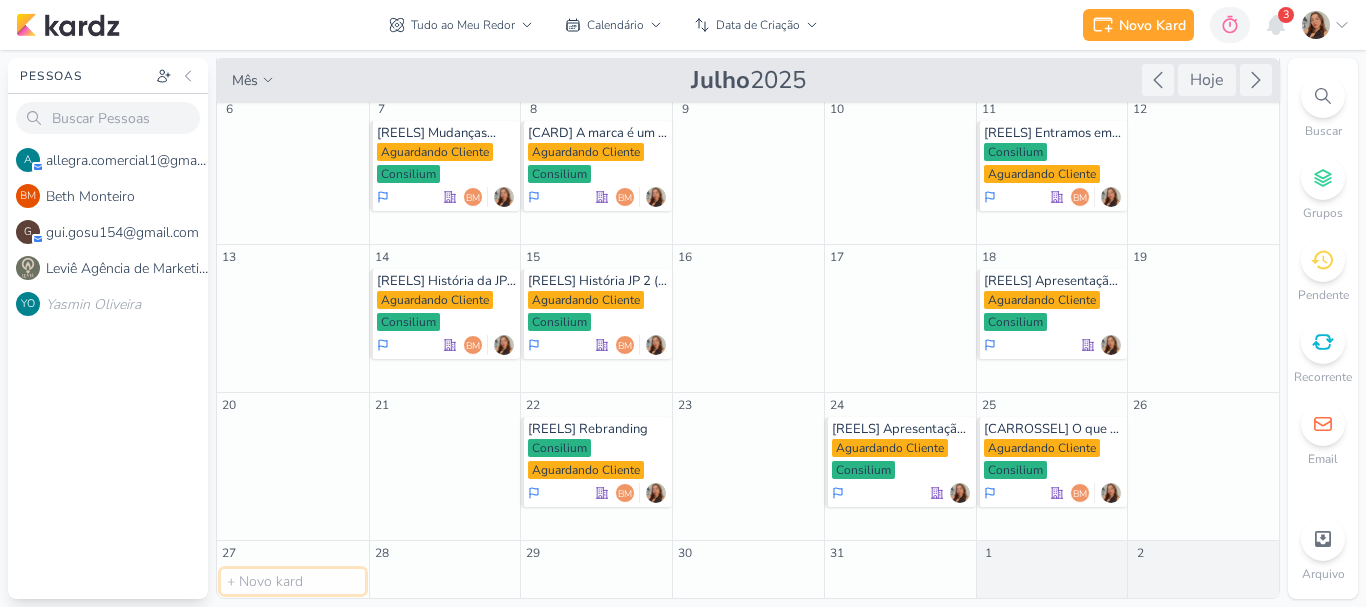 click at bounding box center (293, 581) 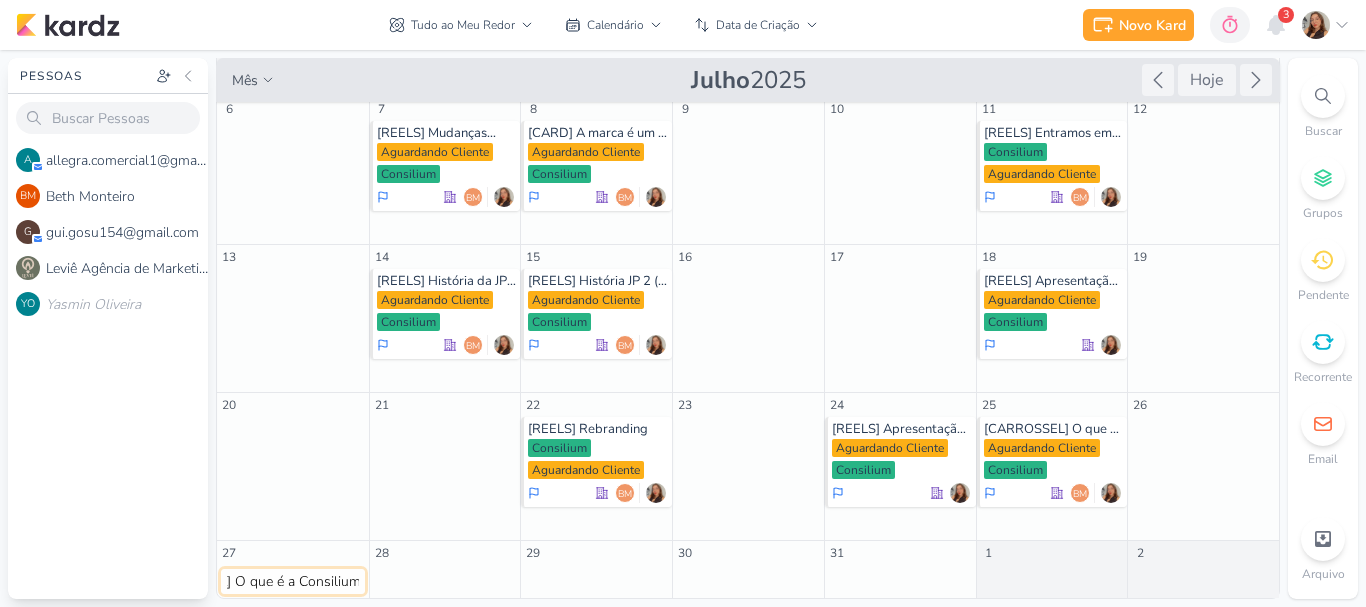type on "[CARROSSEL] O que é a Consilium?" 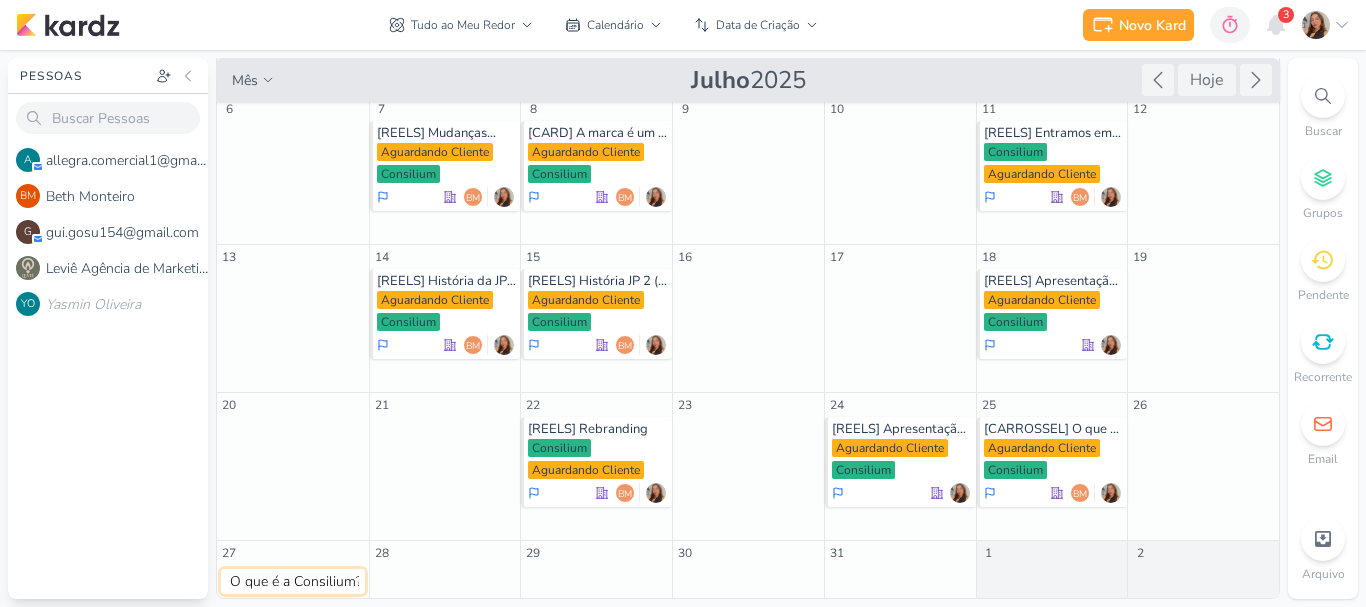 type 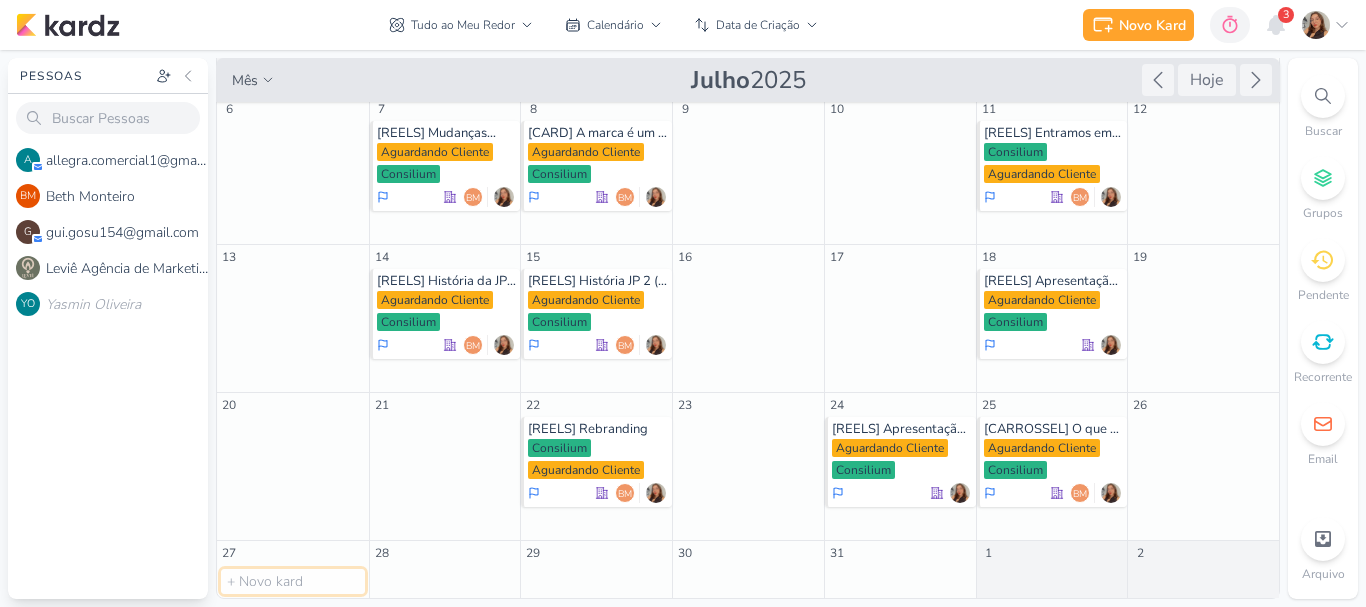 scroll, scrollTop: 0, scrollLeft: 0, axis: both 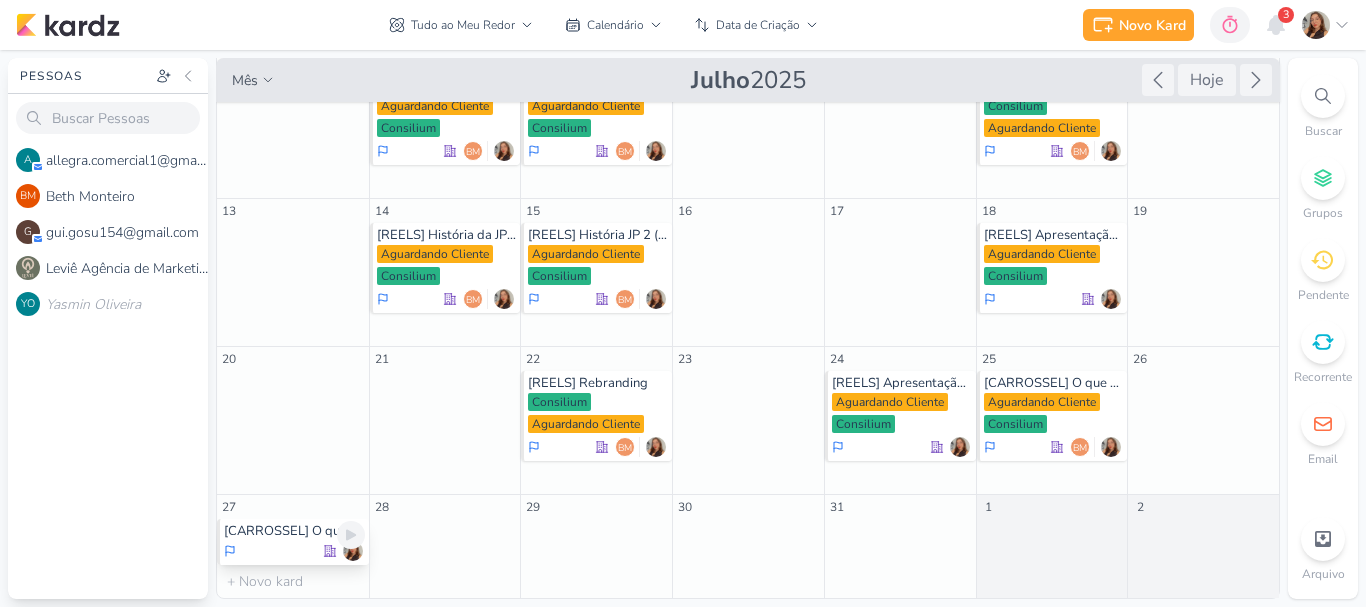 click on "[CARROSSEL] O que é a Consilium?" at bounding box center (294, 531) 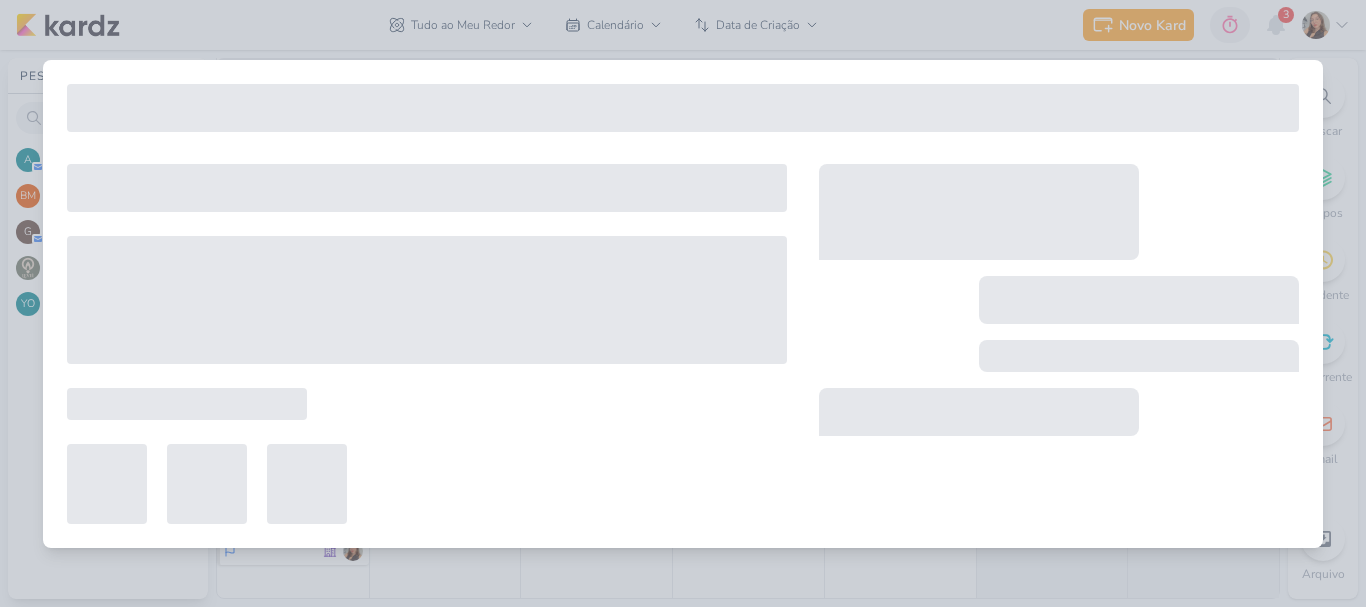 type on "[CARROSSEL] O que é a Consilium?" 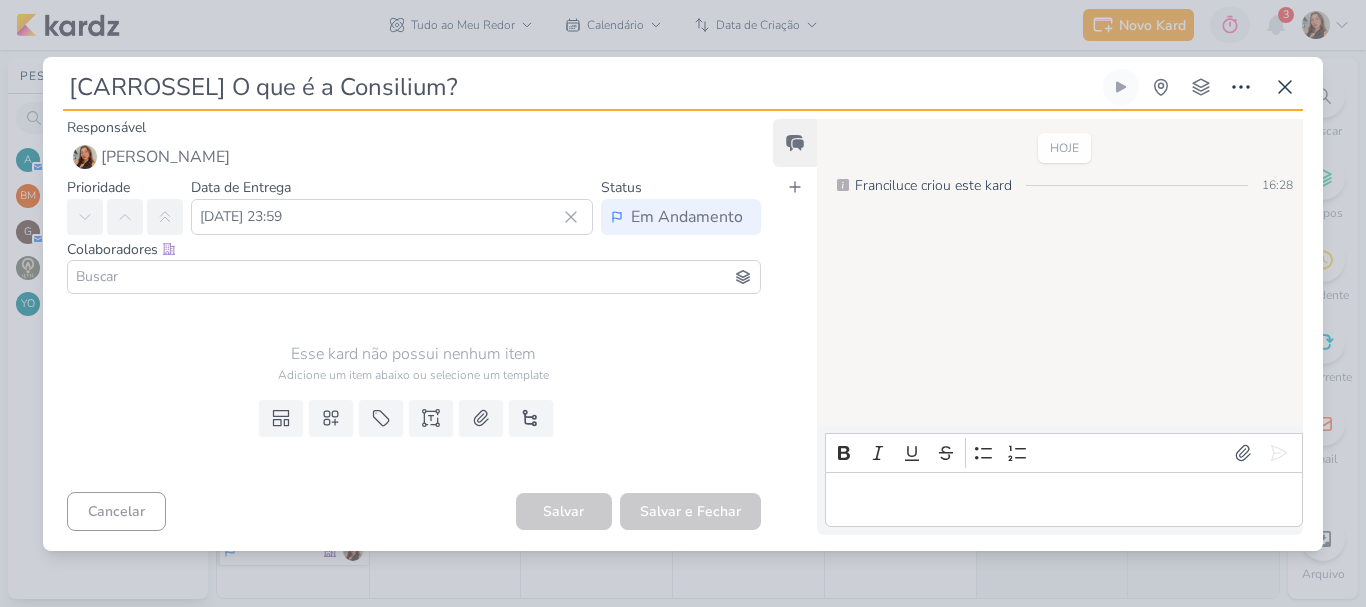 click at bounding box center [414, 277] 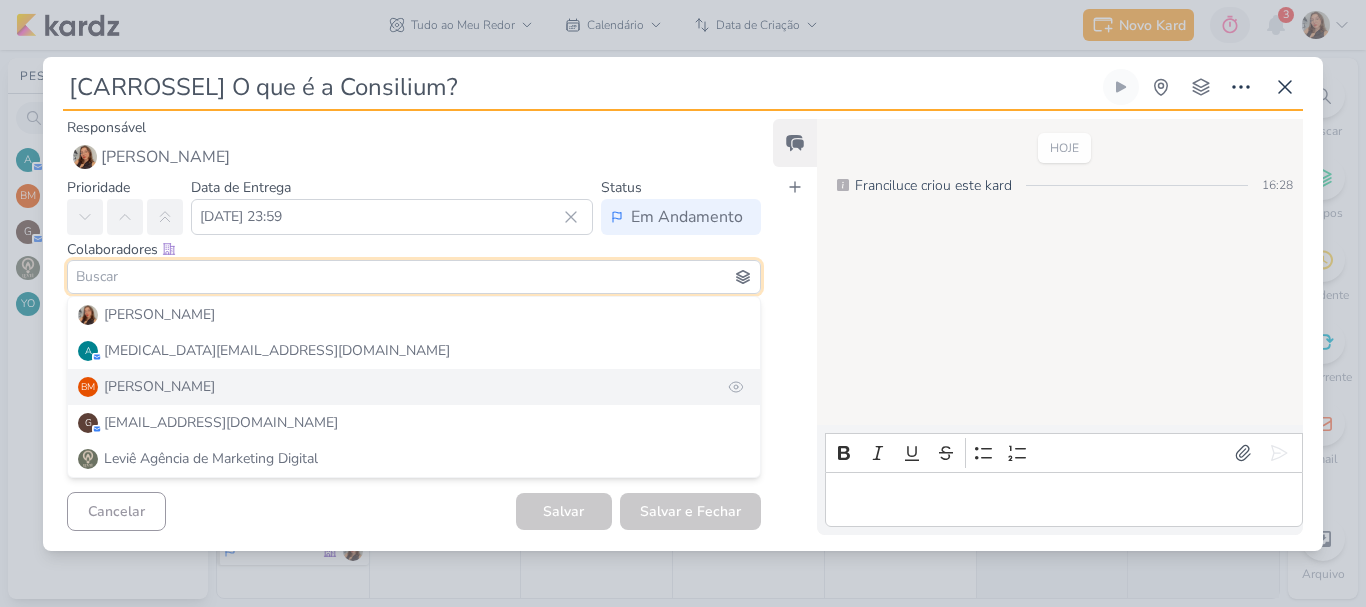 click on "BM
Beth  Monteiro" at bounding box center [414, 387] 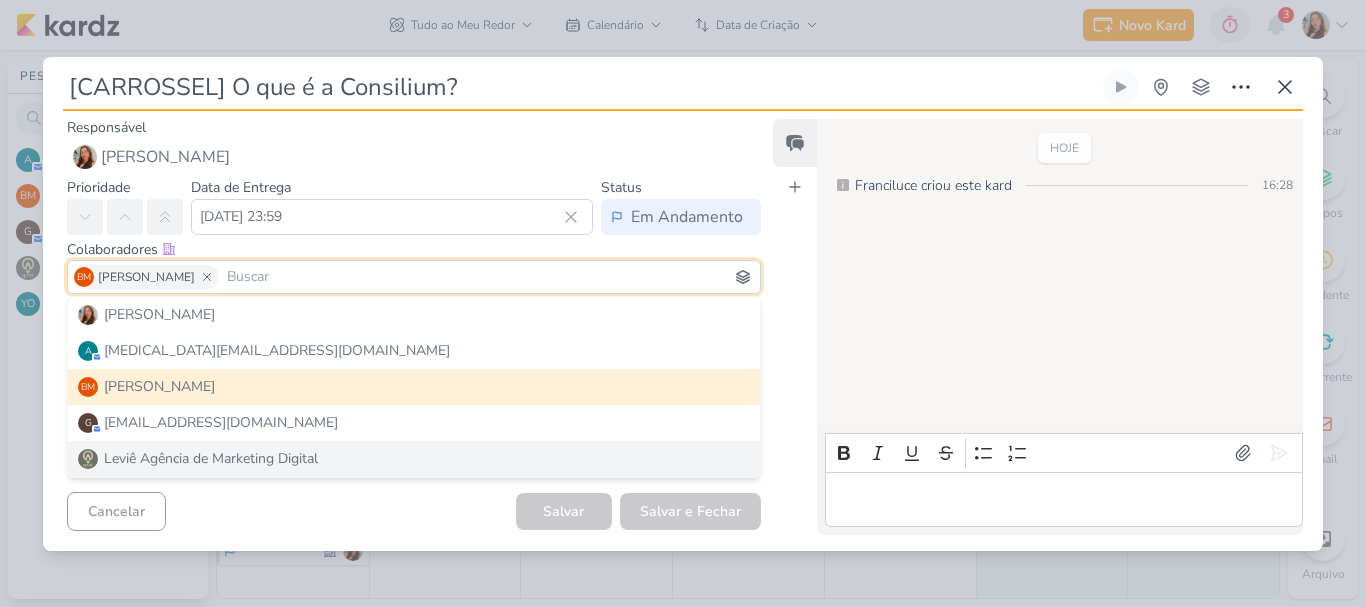 click on "Cancelar
Salvar
Salvar e Fechar
Ctrl + Enter" at bounding box center (406, 509) 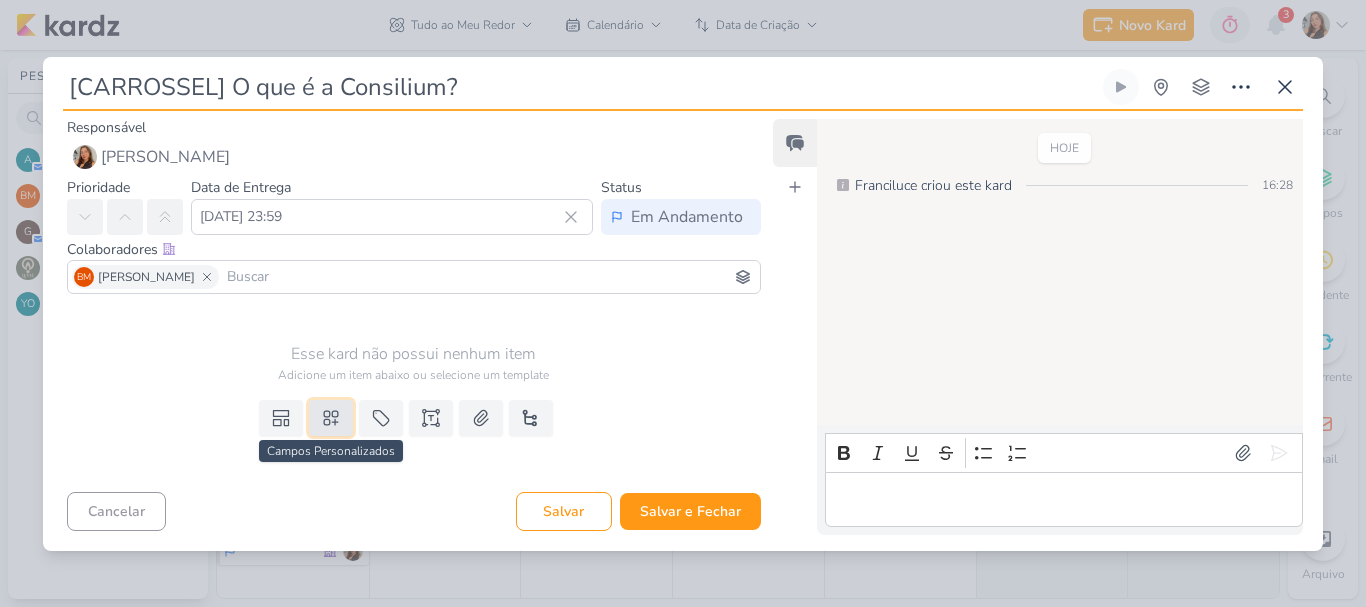 click 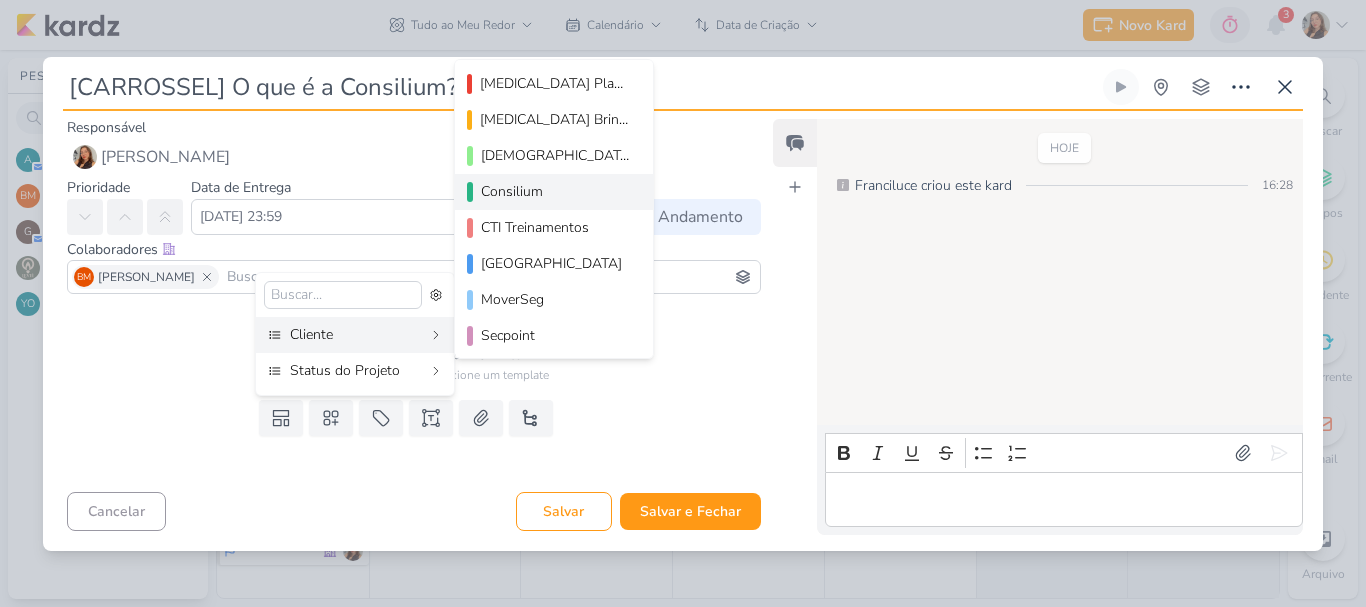 click on "Consilium" at bounding box center (555, 191) 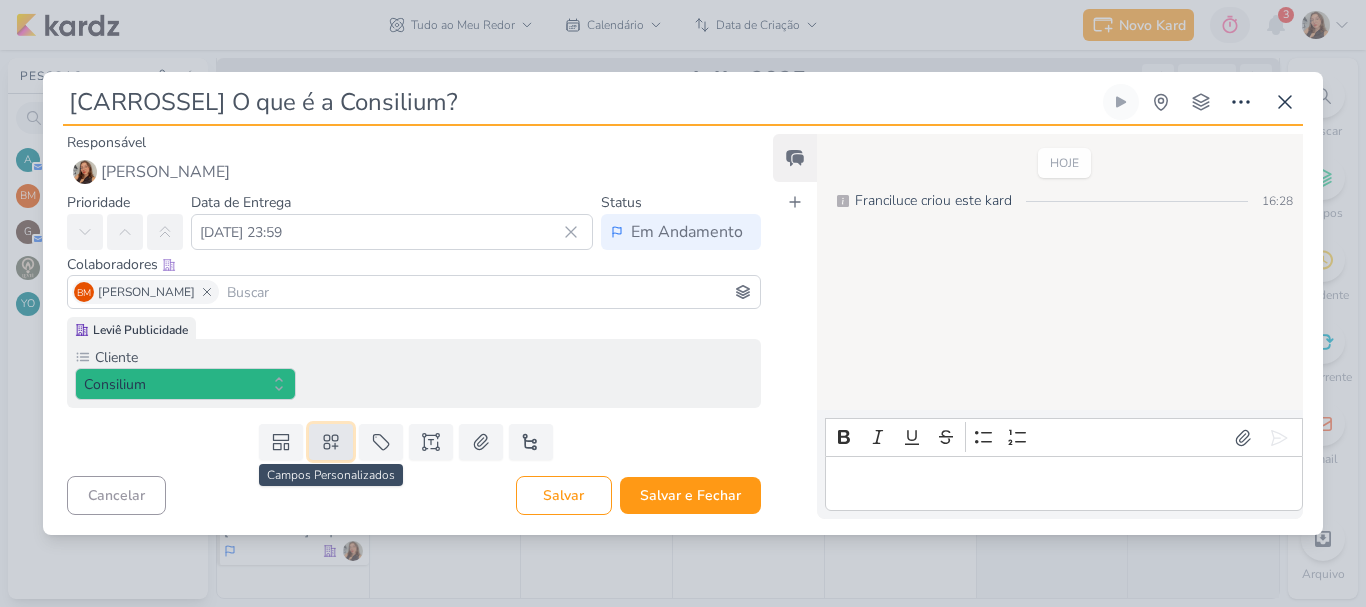 click at bounding box center [331, 442] 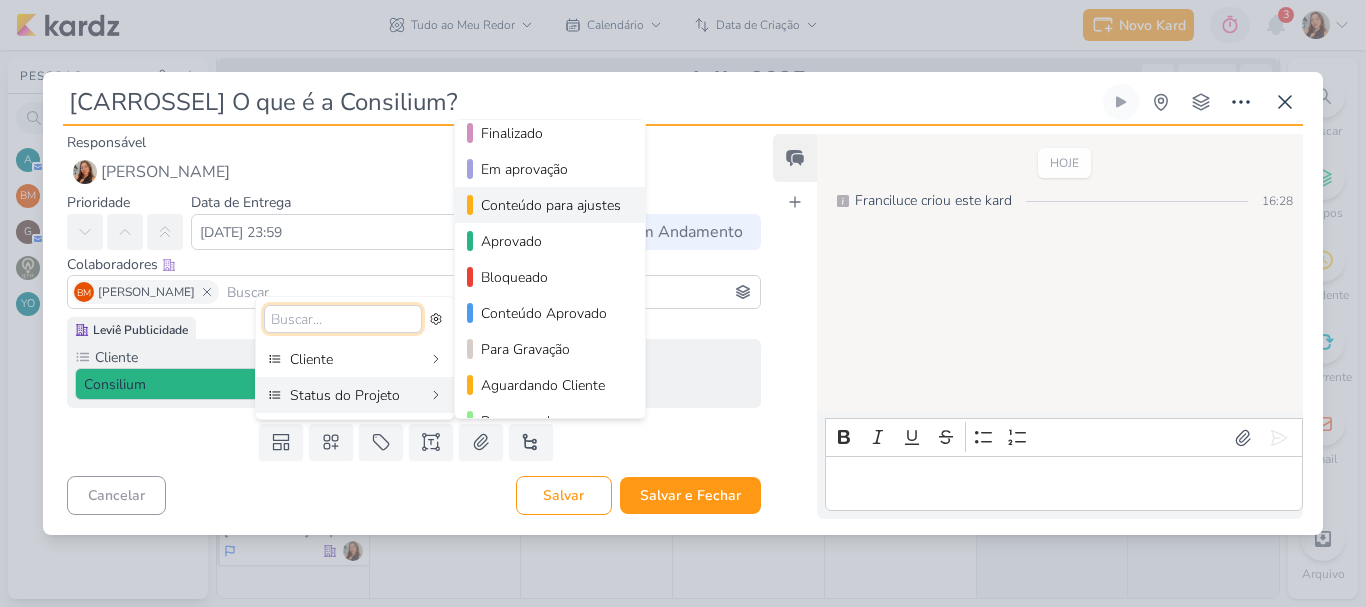 scroll, scrollTop: 182, scrollLeft: 0, axis: vertical 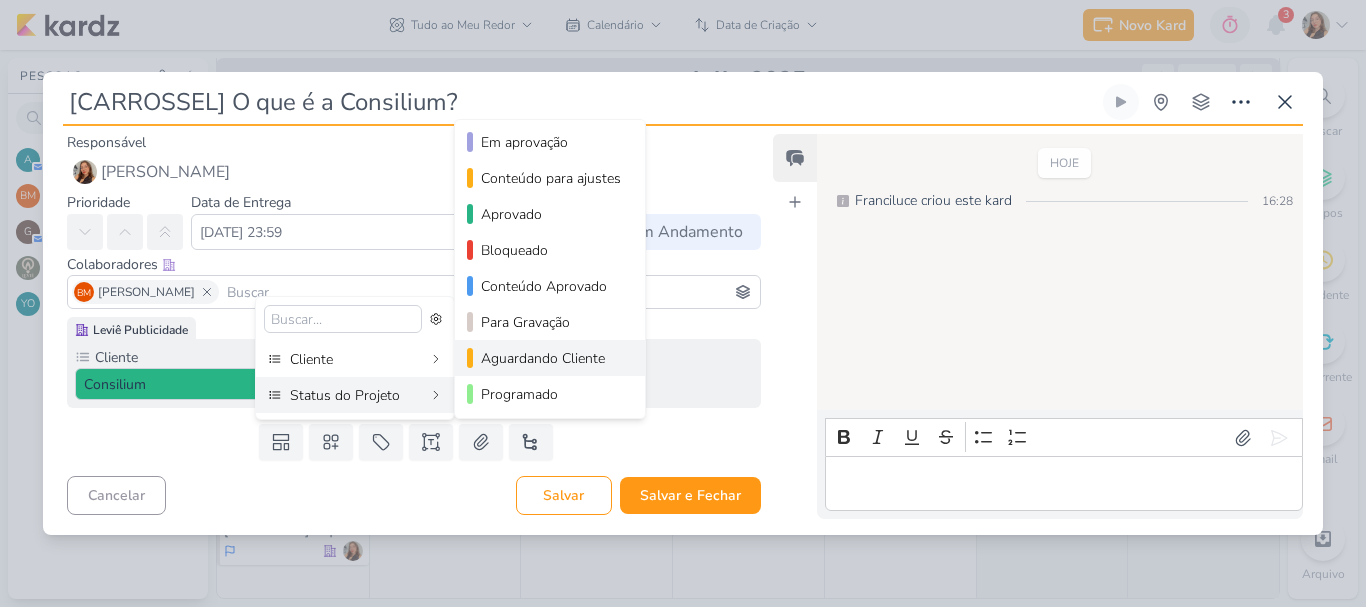 click on "Aguardando Cliente" at bounding box center (551, 358) 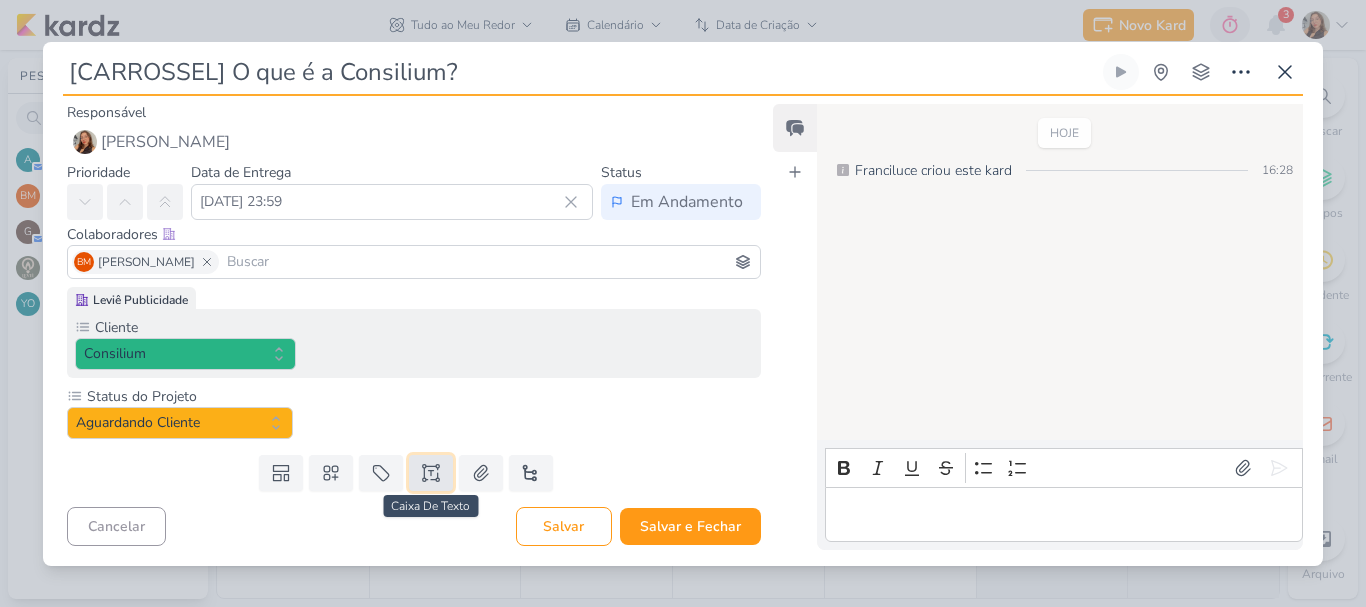 click at bounding box center (431, 473) 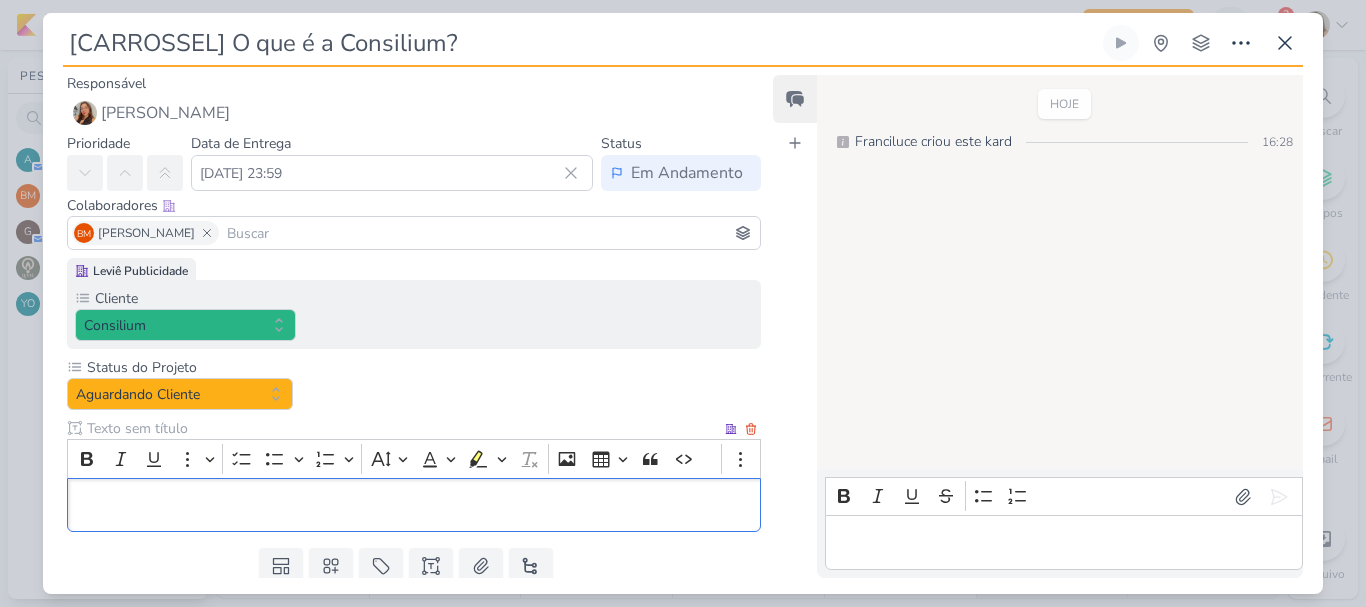 click at bounding box center [402, 428] 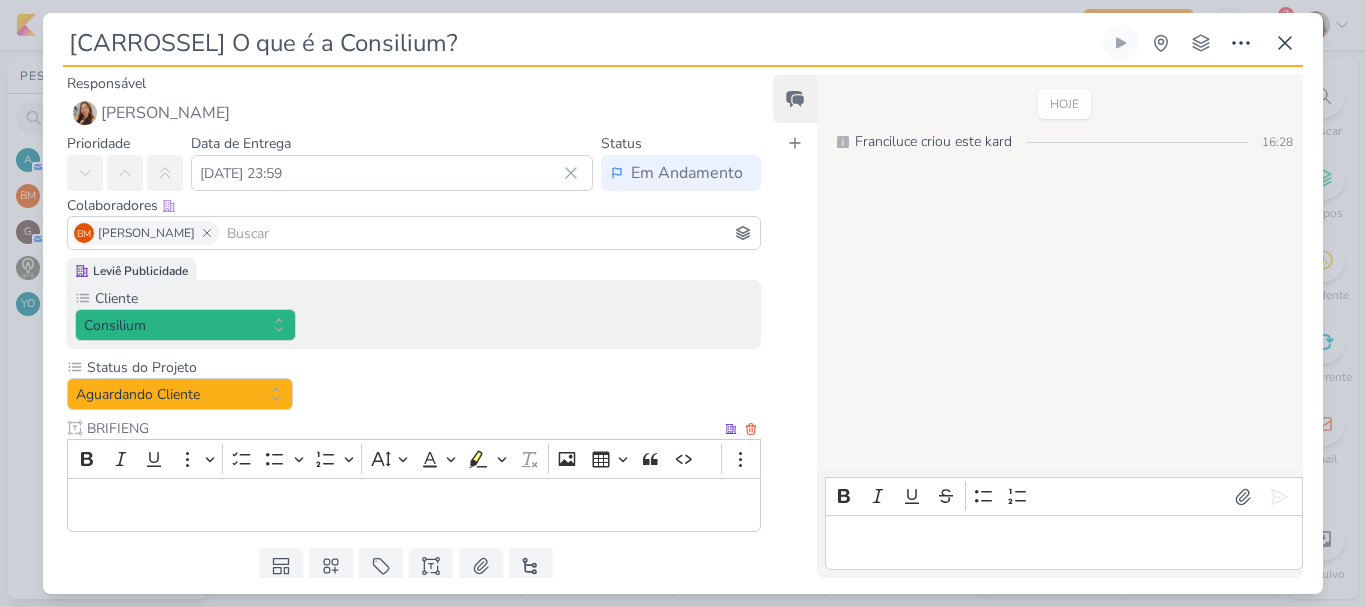 type on "BRIFIENG" 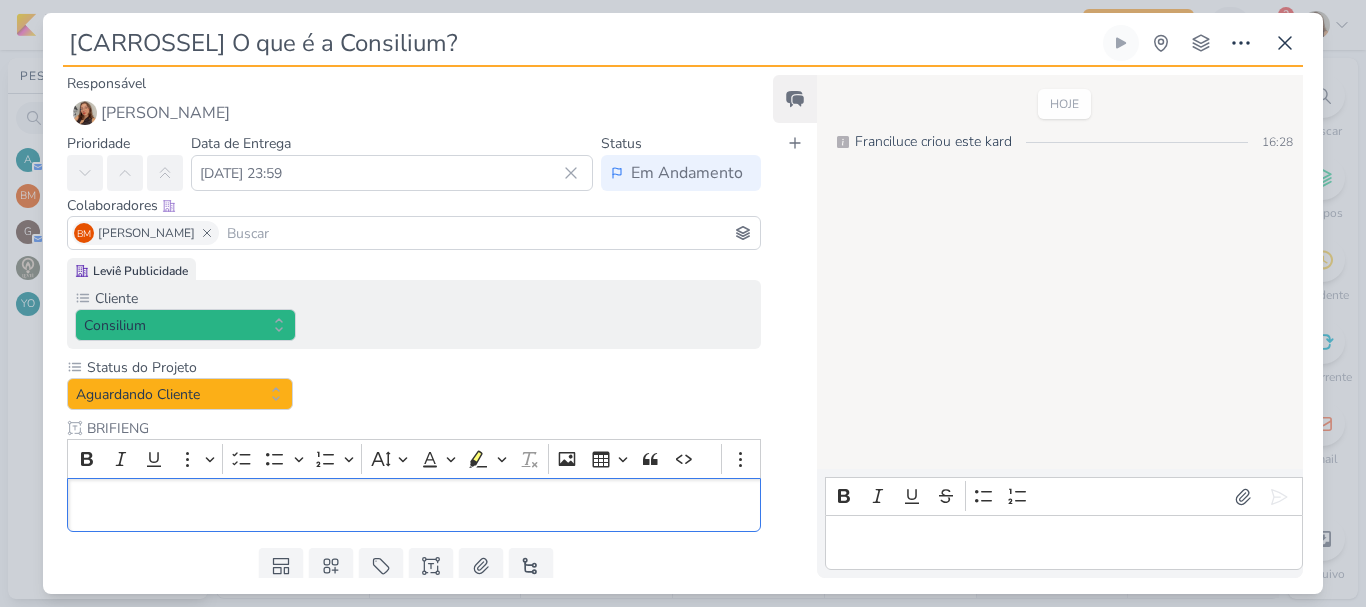 scroll, scrollTop: 65, scrollLeft: 0, axis: vertical 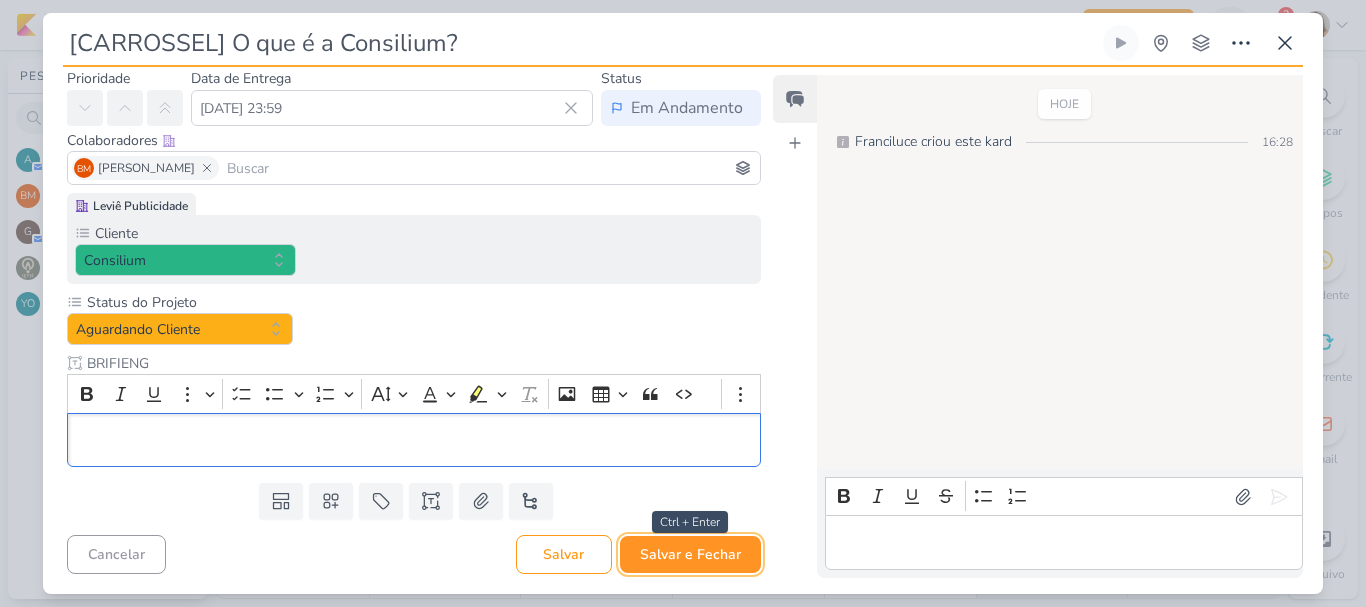 click on "Salvar e Fechar" at bounding box center [690, 554] 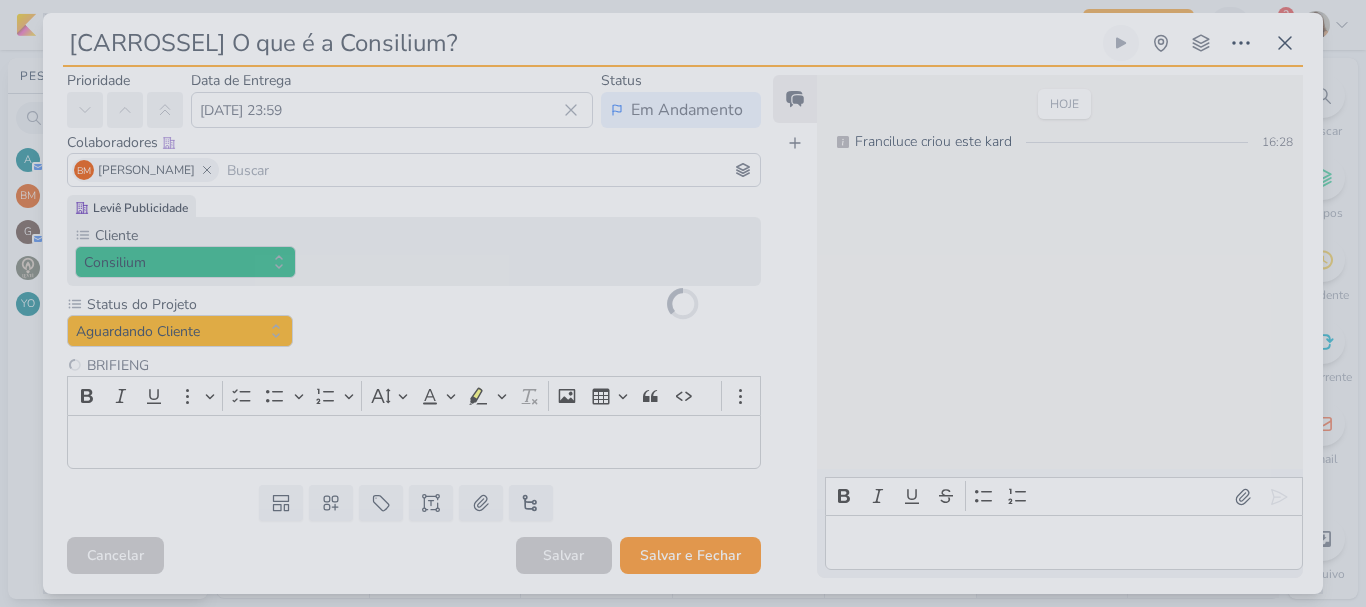 scroll, scrollTop: 0, scrollLeft: 0, axis: both 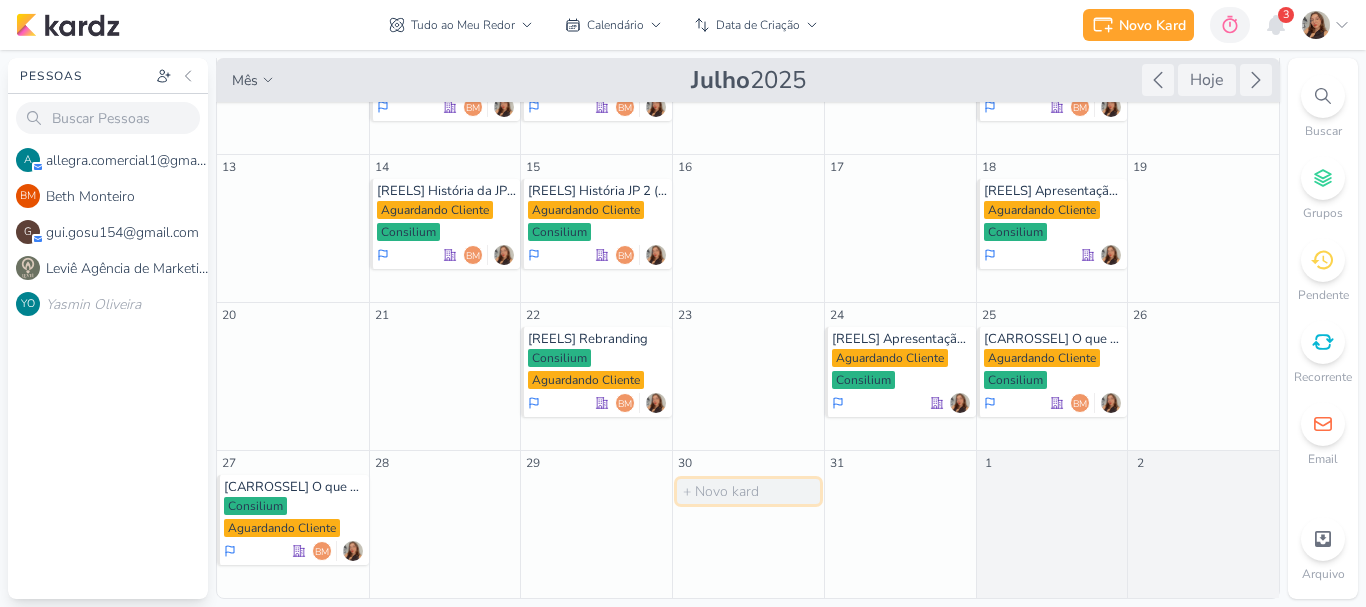 click at bounding box center [748, 491] 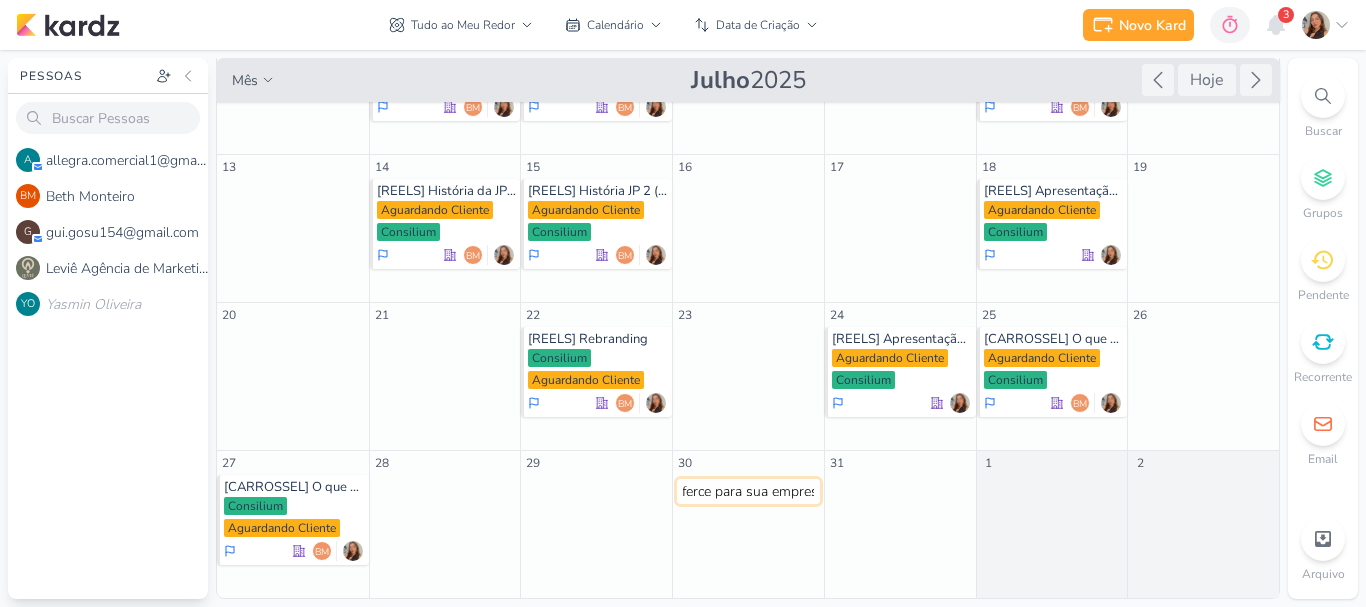 scroll, scrollTop: 0, scrollLeft: 285, axis: horizontal 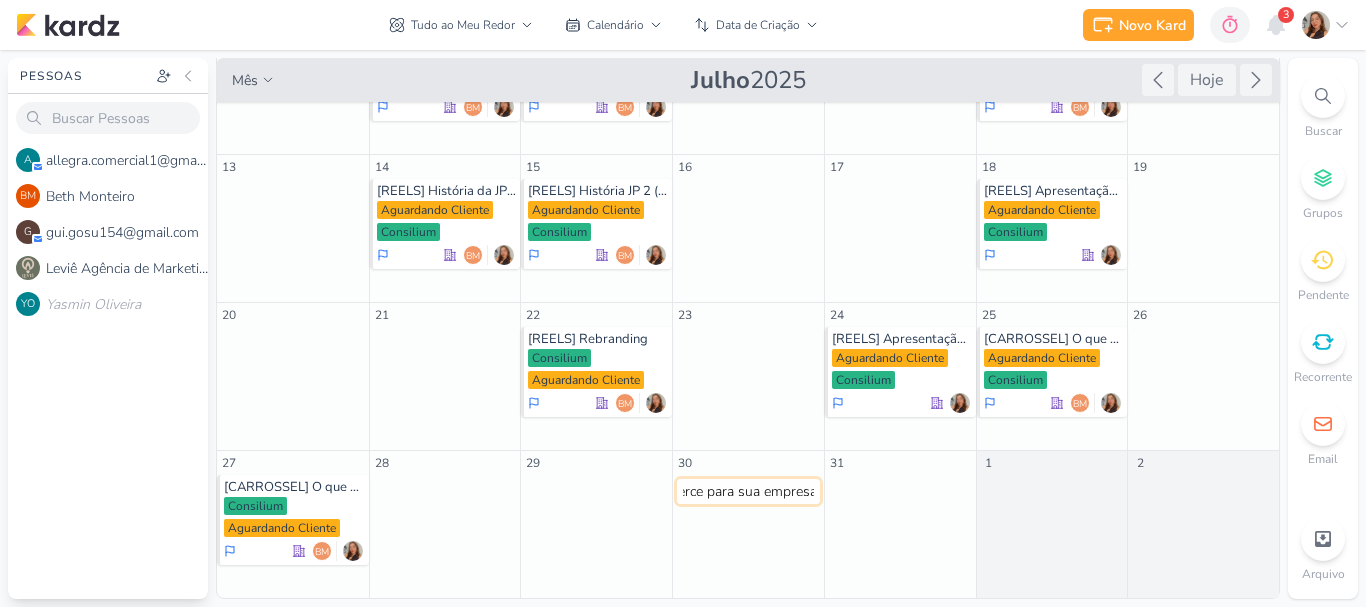 type on "[CARROSSEL] 5 soluções que a Consilium oferce para sua empresa." 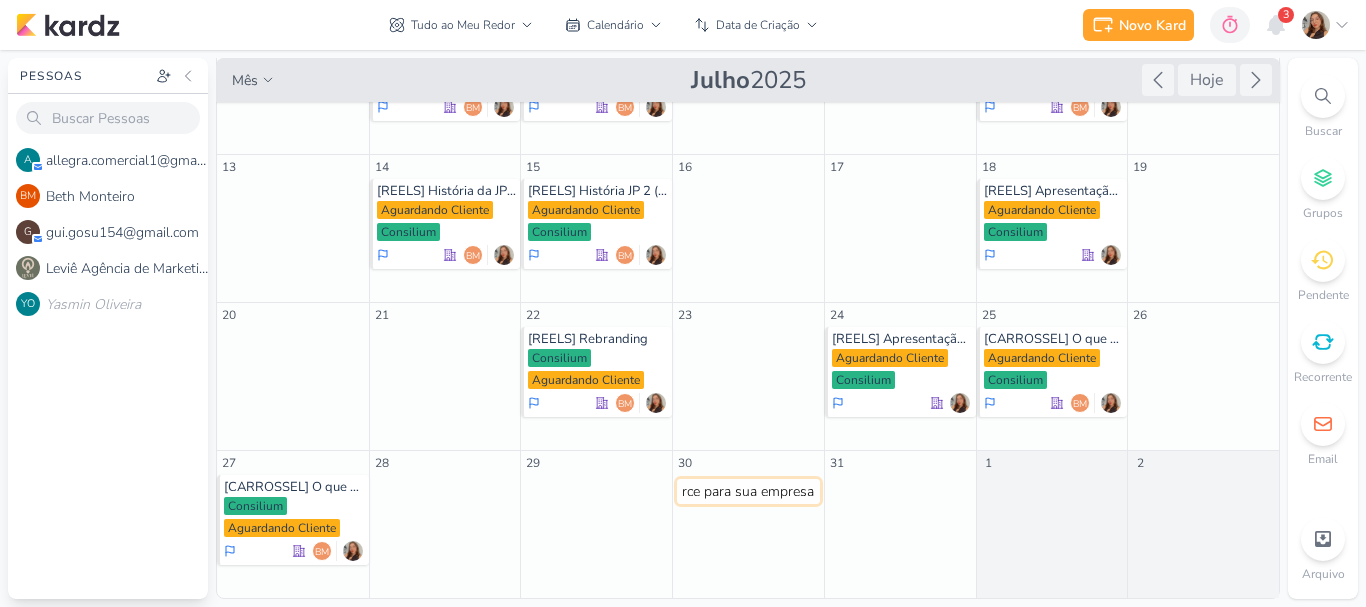 type 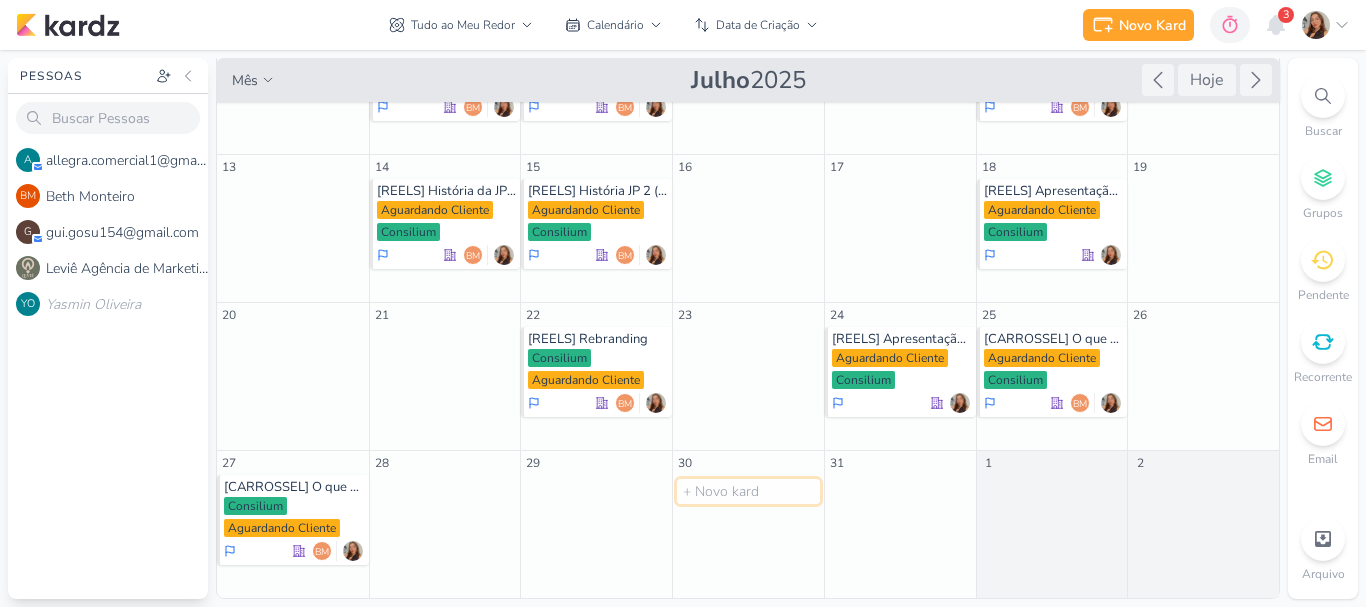 scroll, scrollTop: 0, scrollLeft: 0, axis: both 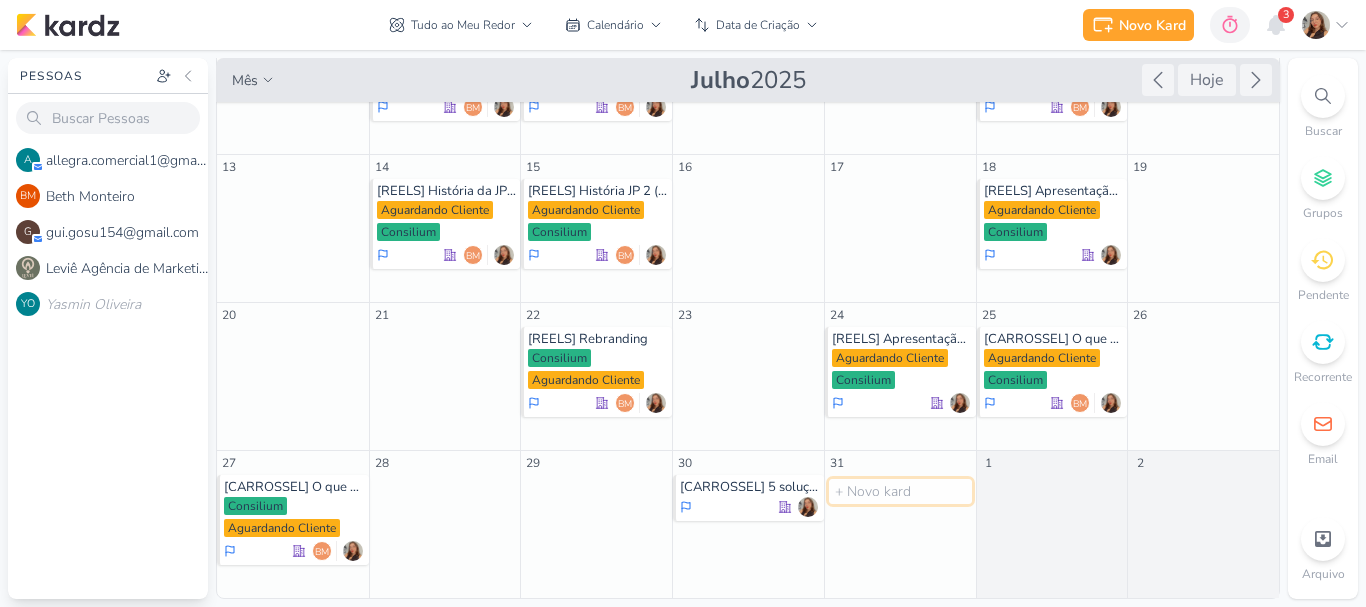 click at bounding box center [900, 491] 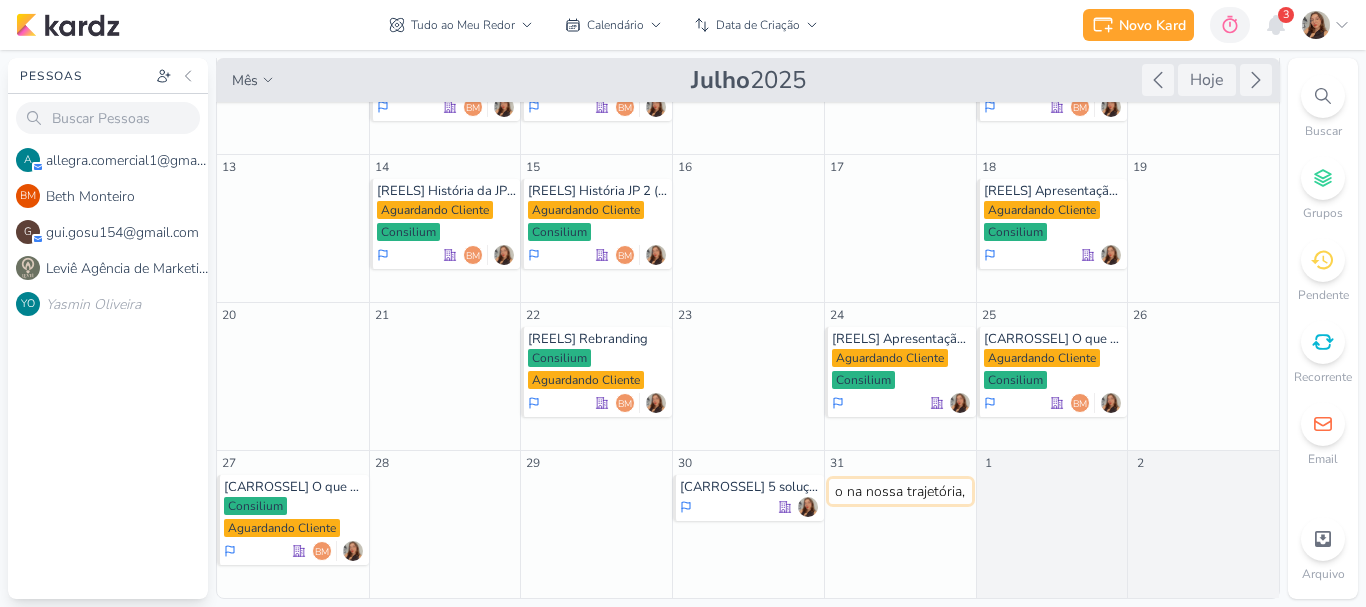 scroll, scrollTop: 0, scrollLeft: 180, axis: horizontal 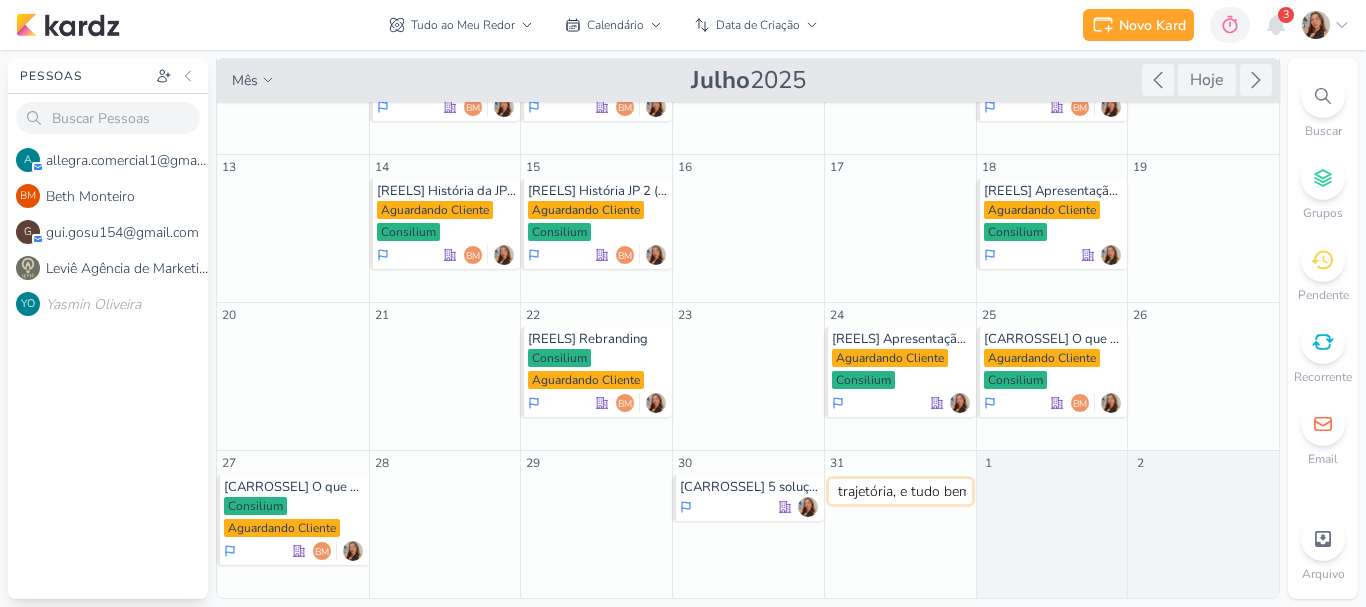 type on "[REELS] Nem tudo deu certo na nossa trajetória, e tudo bem..." 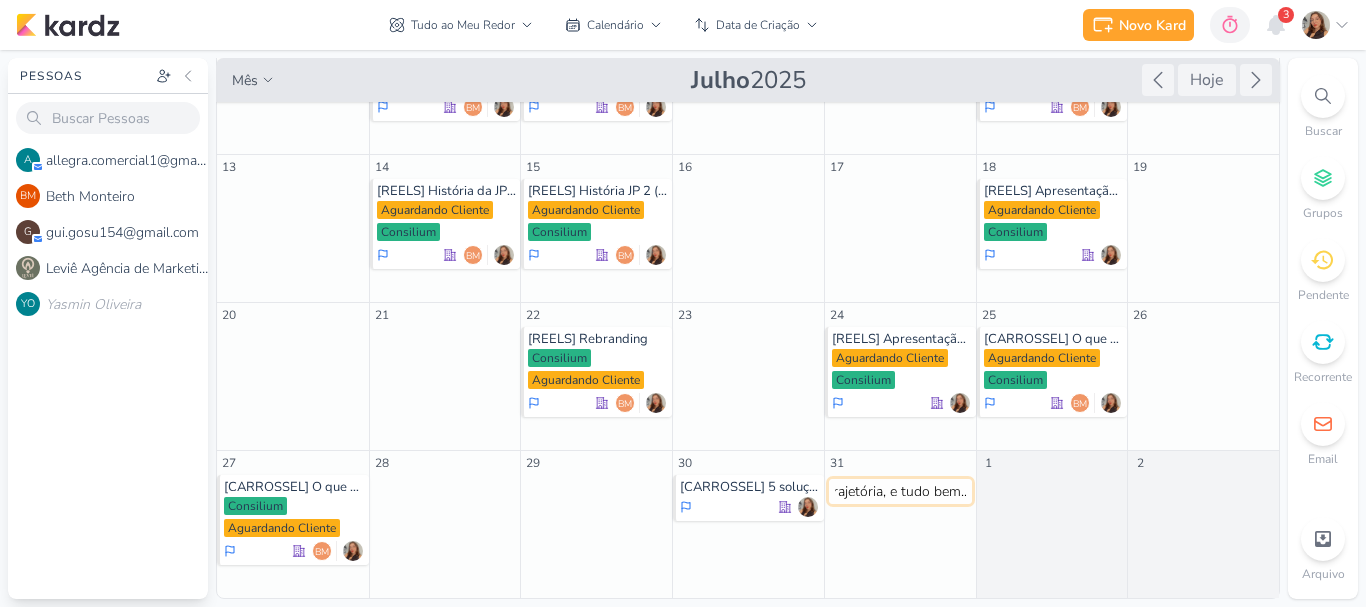 type 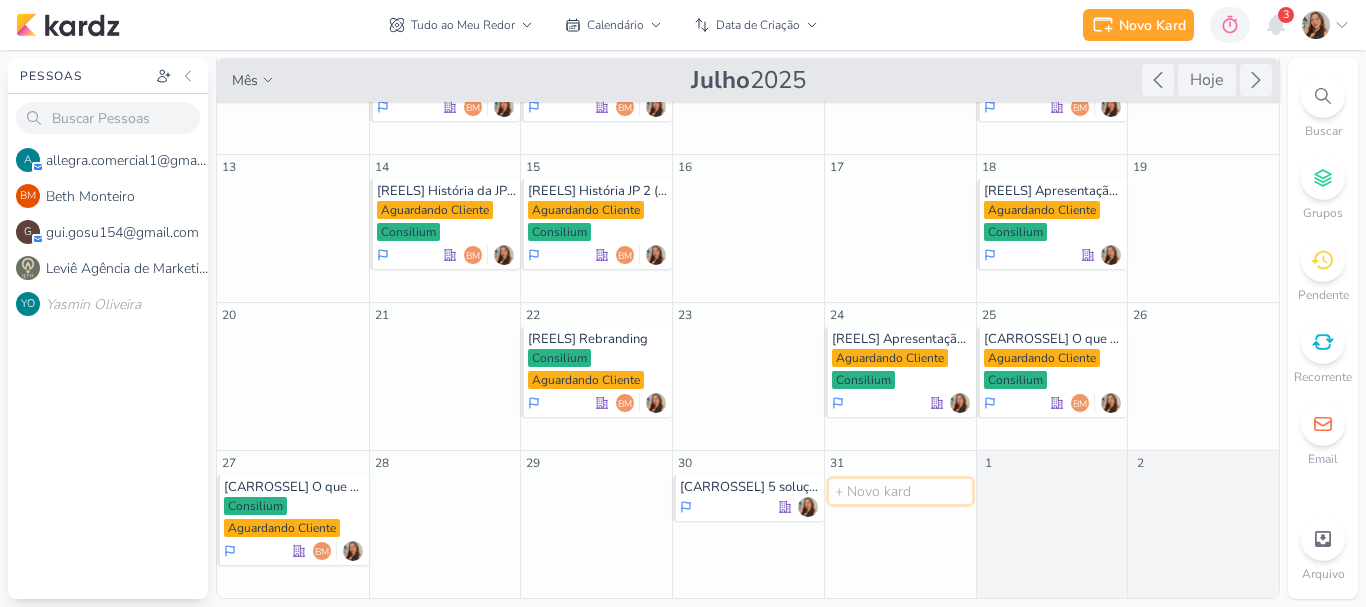 scroll, scrollTop: 0, scrollLeft: 0, axis: both 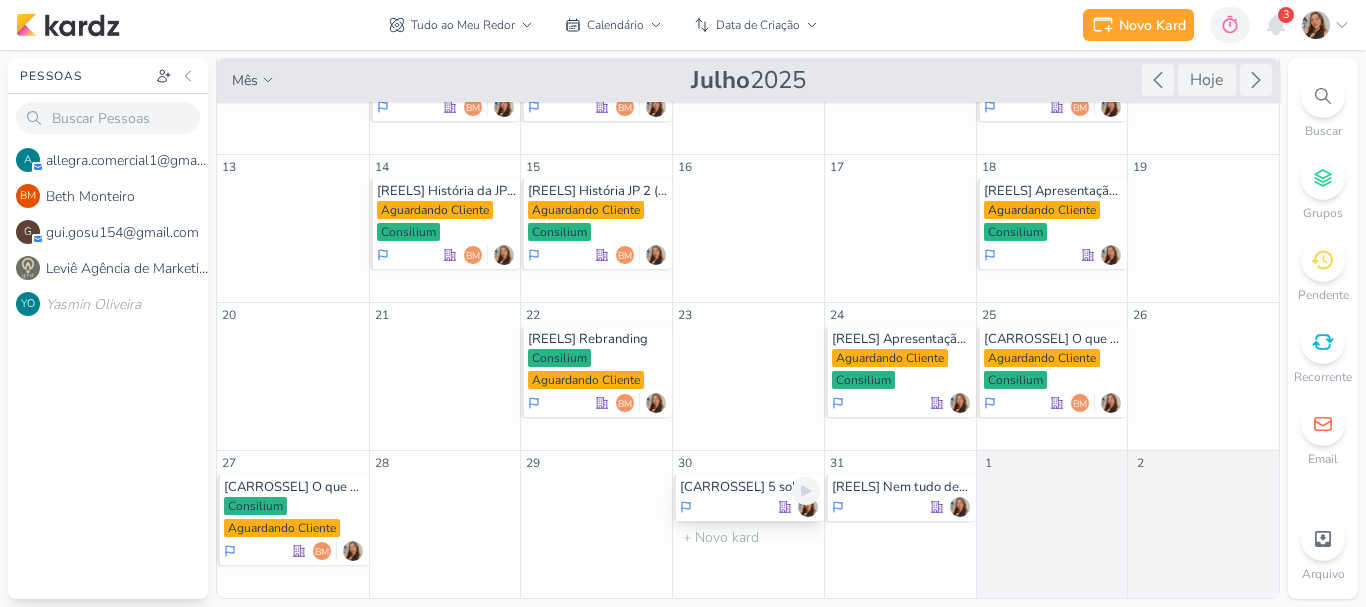 click on "[CARROSSEL] 5 soluções que a Consilium oferce para sua empresa." at bounding box center (750, 487) 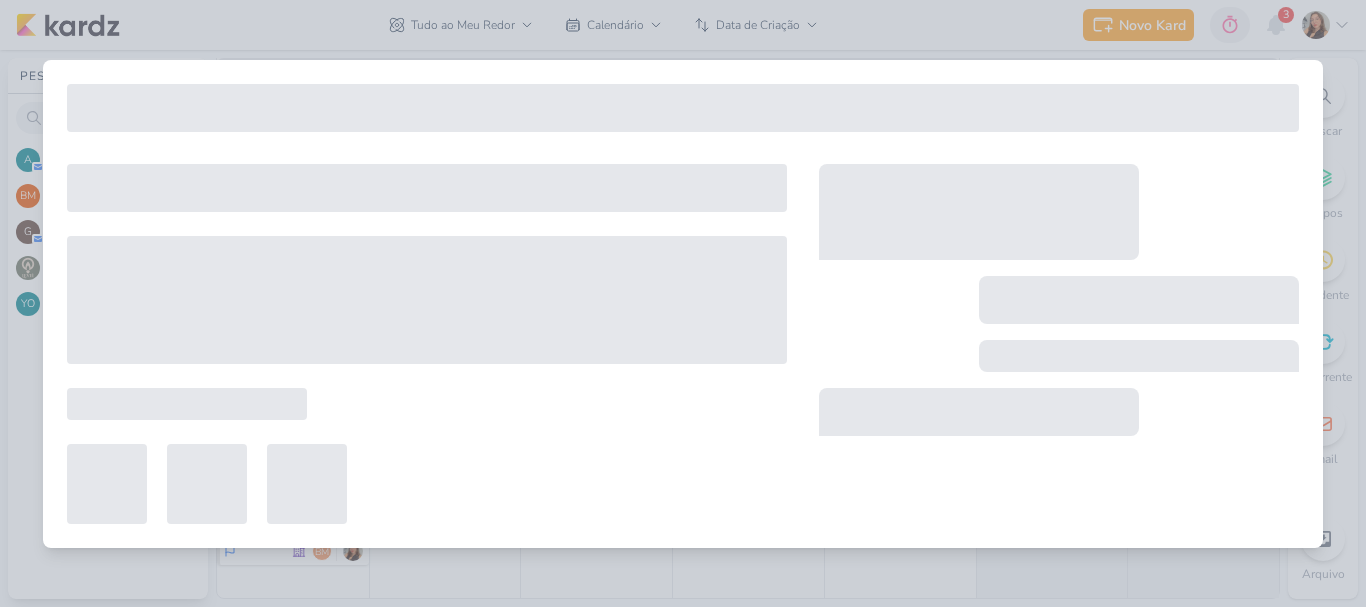 type on "[CARROSSEL] 5 soluções que a Consilium oferce para sua empresa." 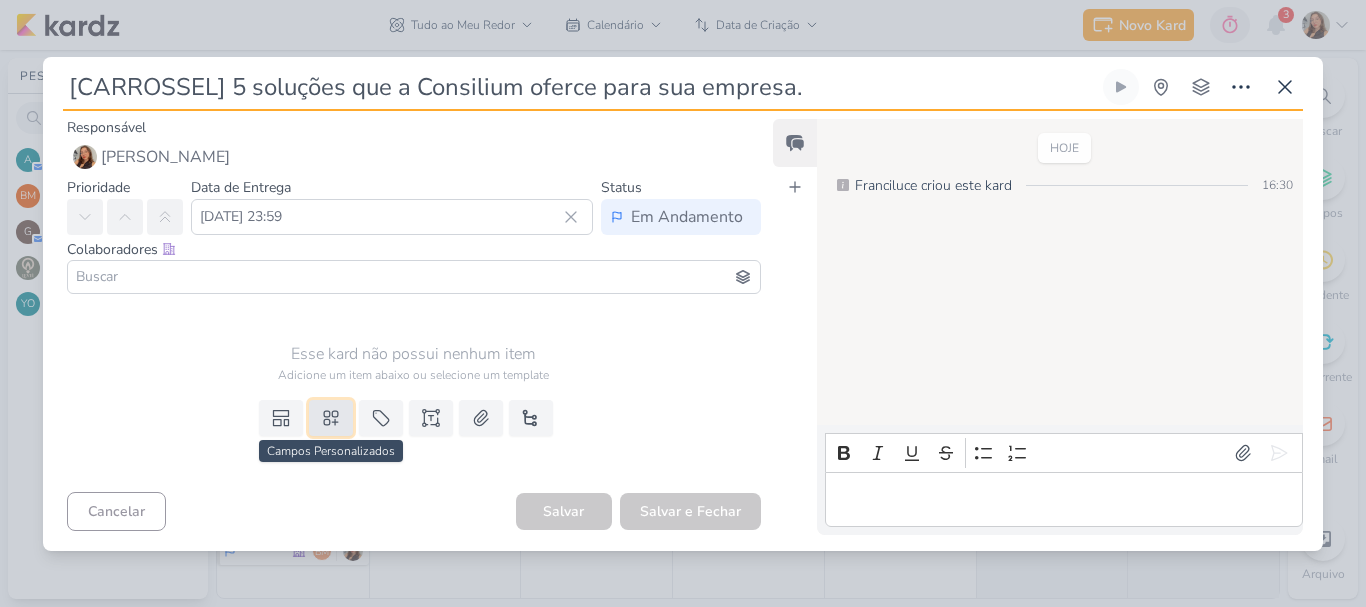 click at bounding box center (331, 418) 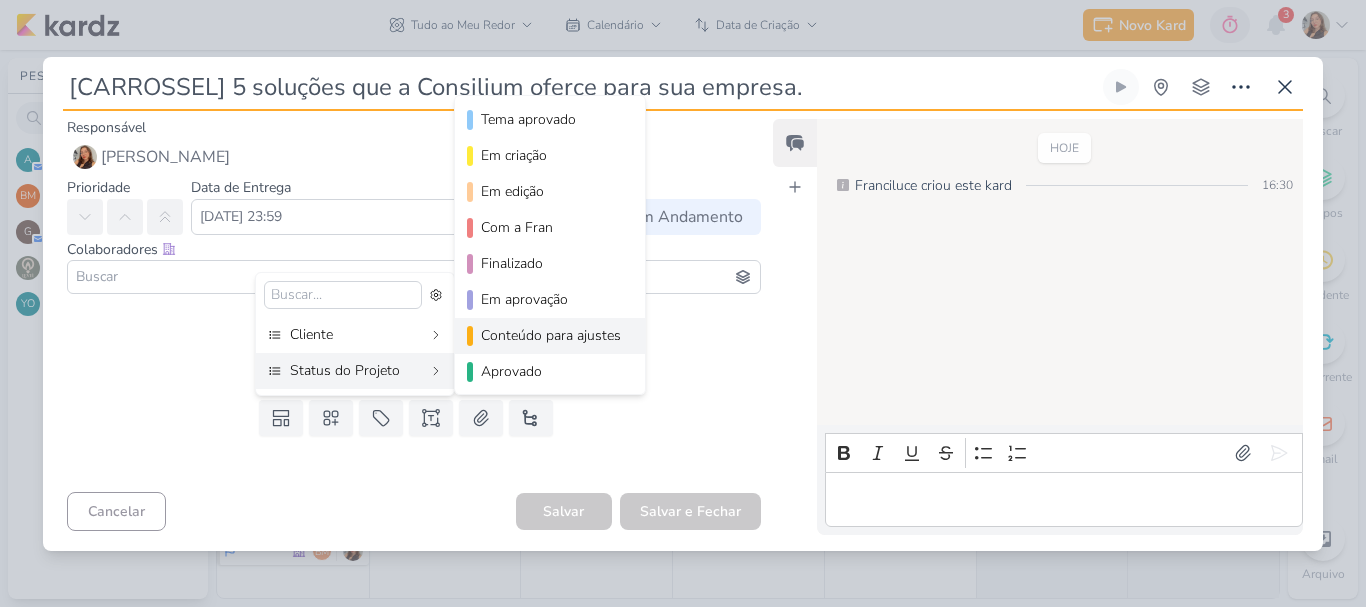 scroll, scrollTop: 182, scrollLeft: 0, axis: vertical 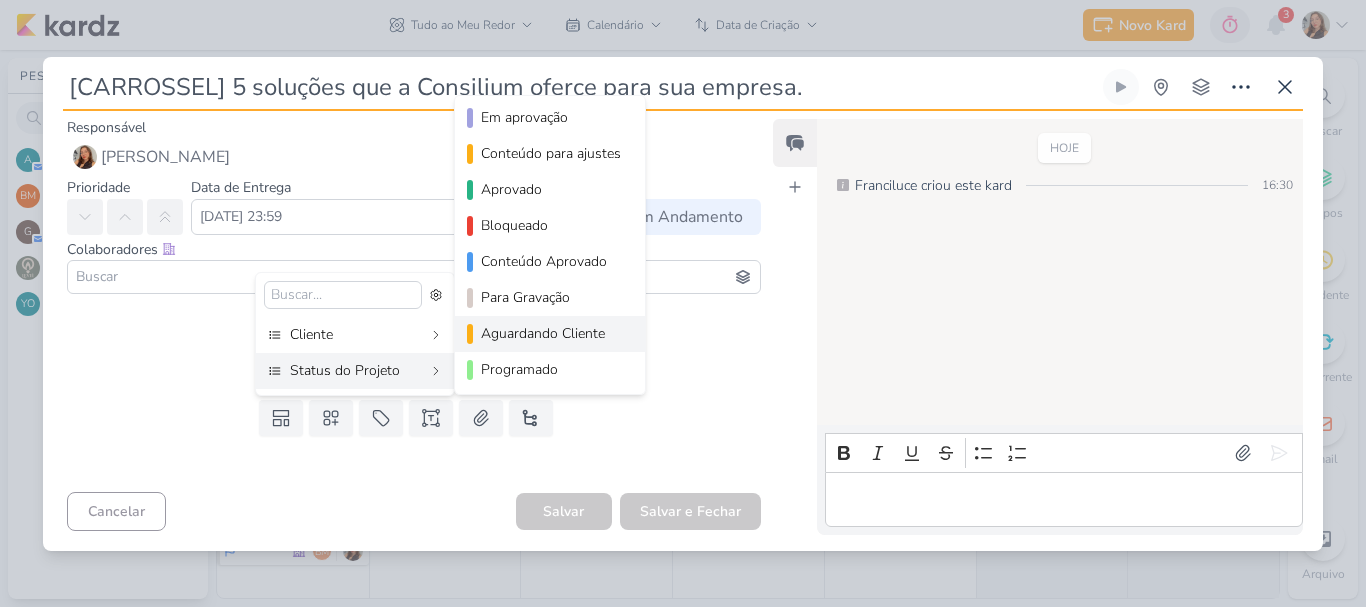 click on "Aguardando Cliente" at bounding box center [551, 333] 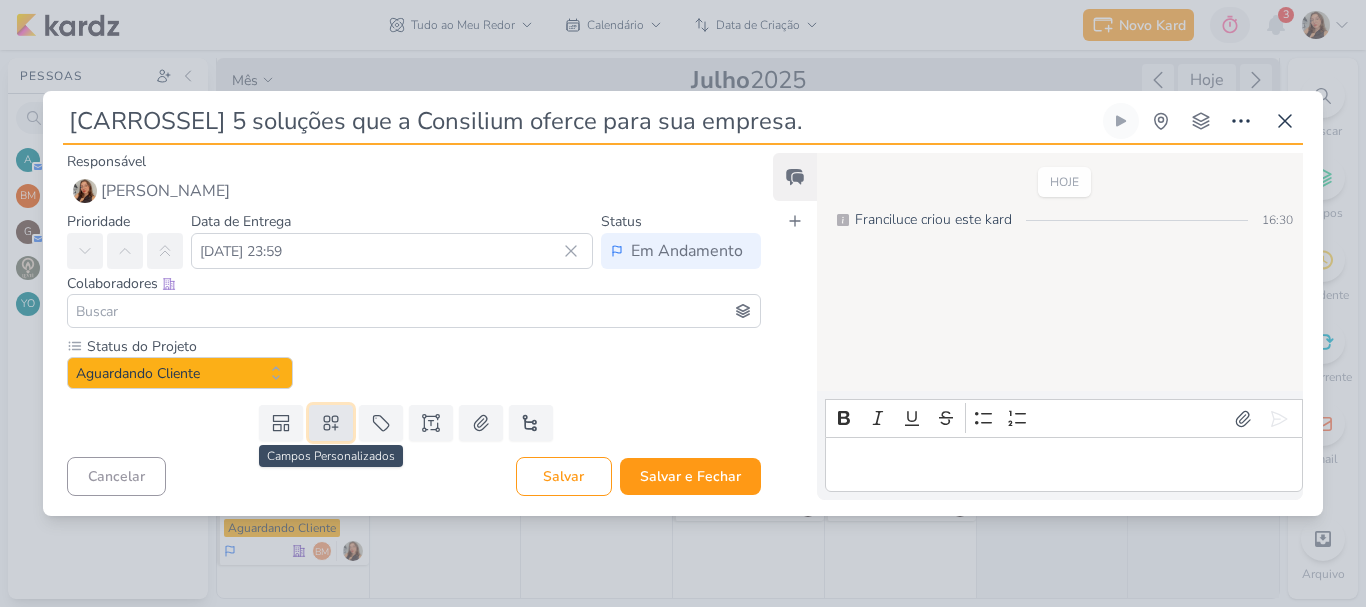 click at bounding box center (331, 423) 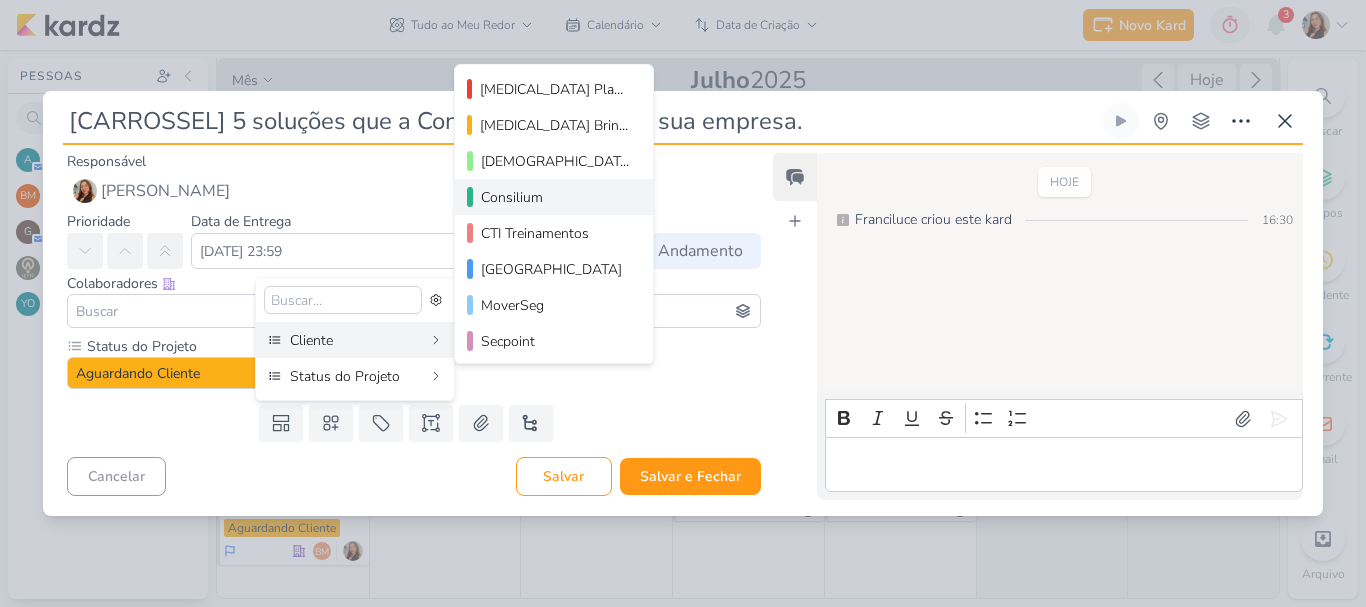 click on "Consilium" at bounding box center [555, 197] 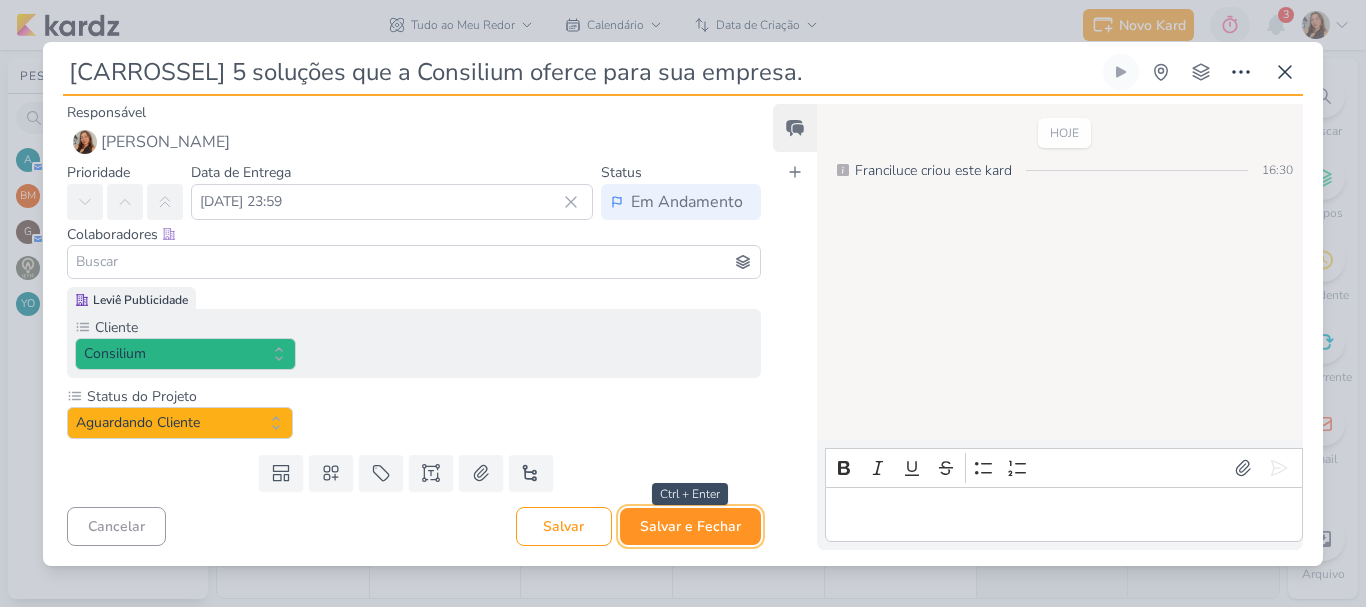 click on "Salvar e Fechar" at bounding box center [690, 526] 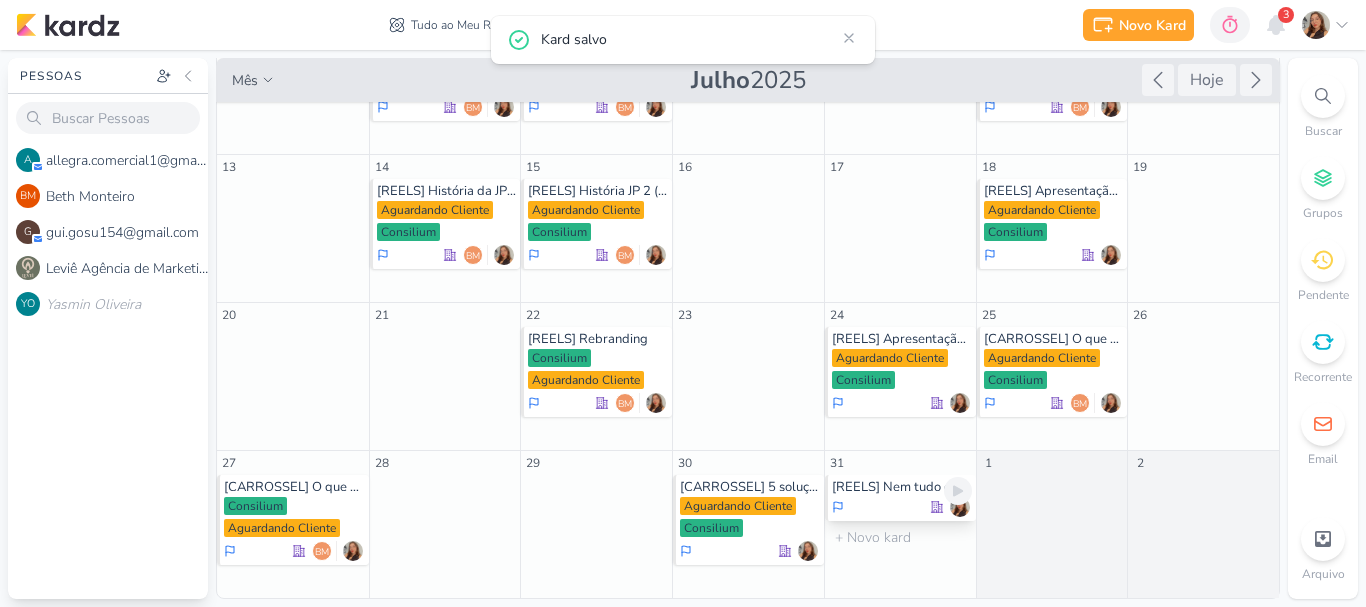 click on "[REELS] Nem tudo deu certo na nossa trajetória, e tudo bem..." at bounding box center [900, 498] 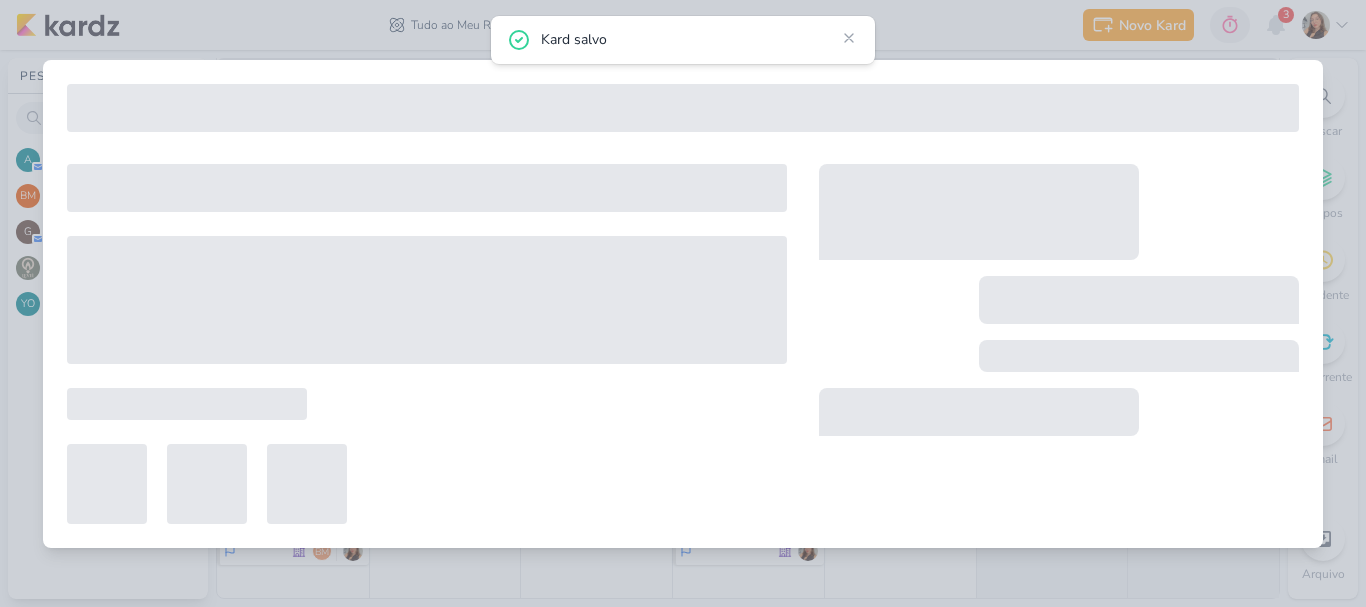 type on "[REELS] Nem tudo deu certo na nossa trajetória, e tudo bem..." 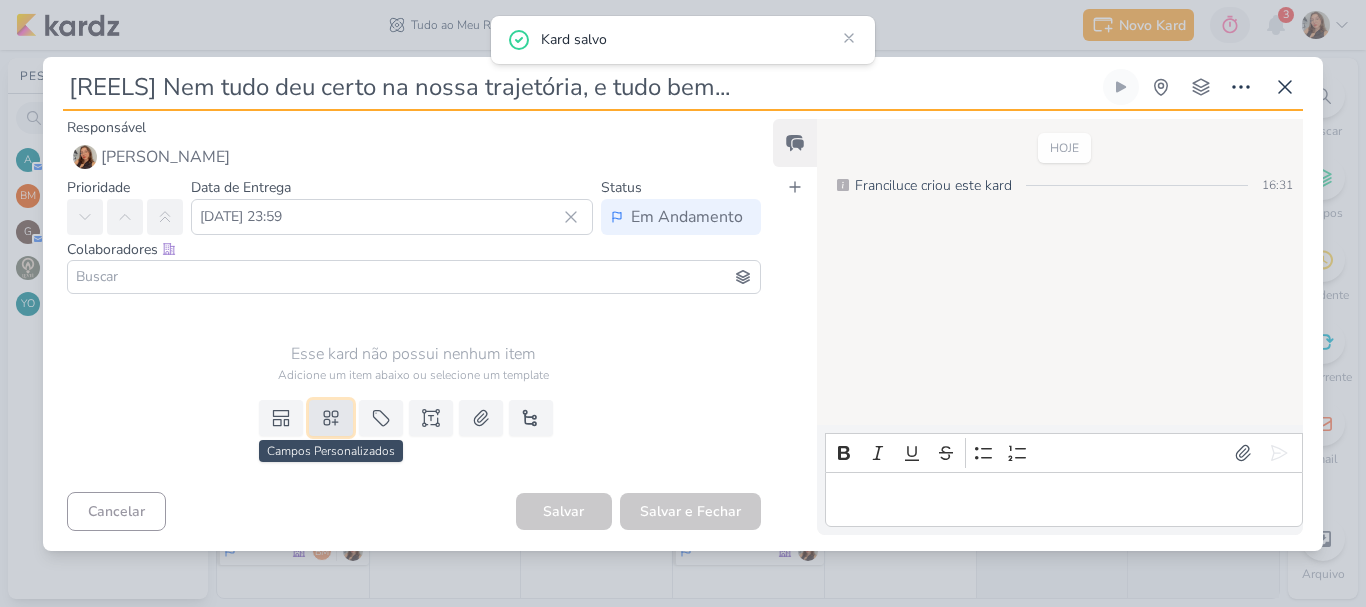 click 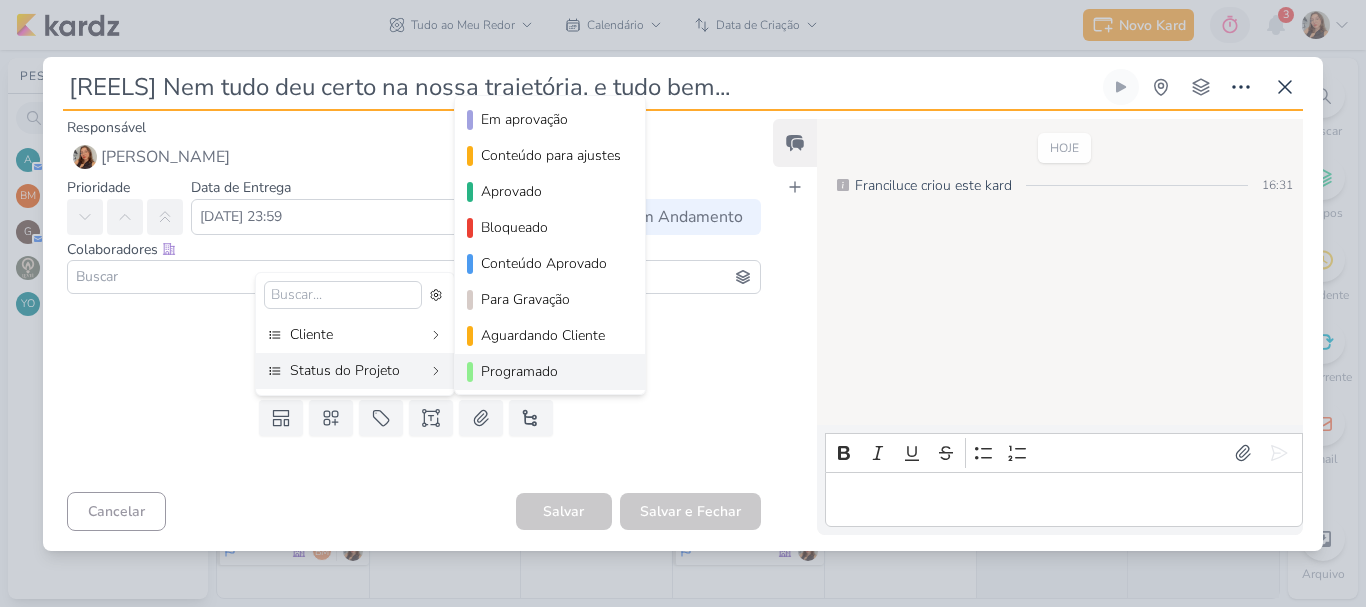 scroll, scrollTop: 182, scrollLeft: 0, axis: vertical 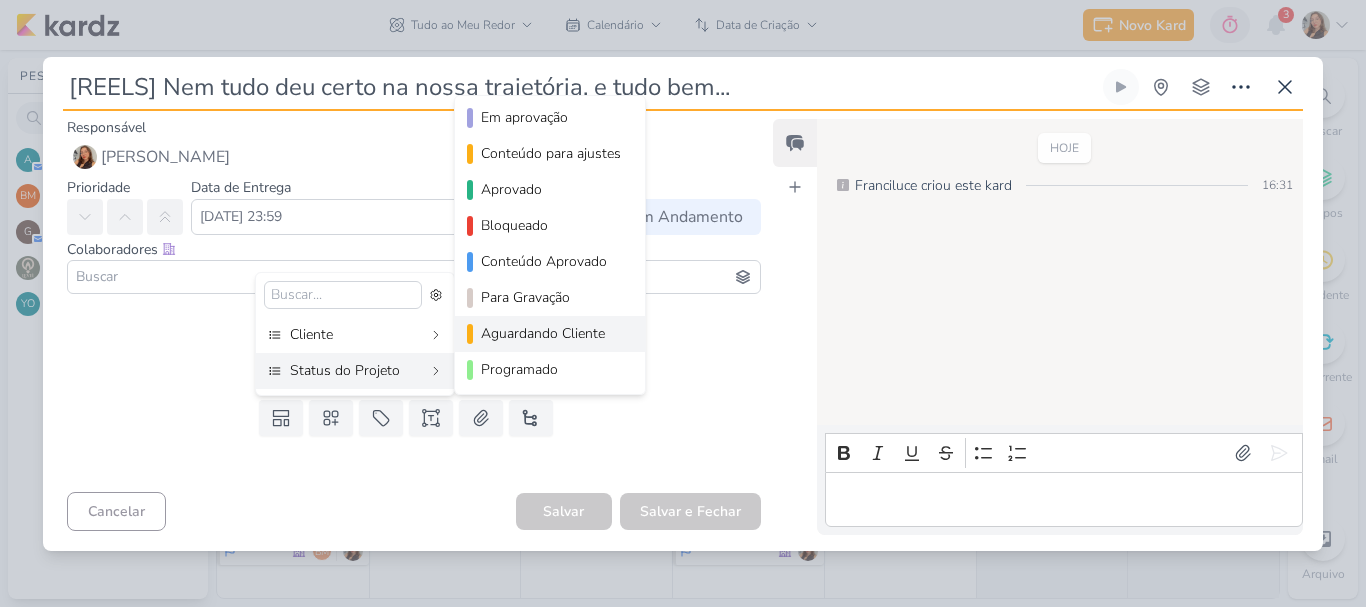 click on "Aguardando Cliente" at bounding box center [551, 333] 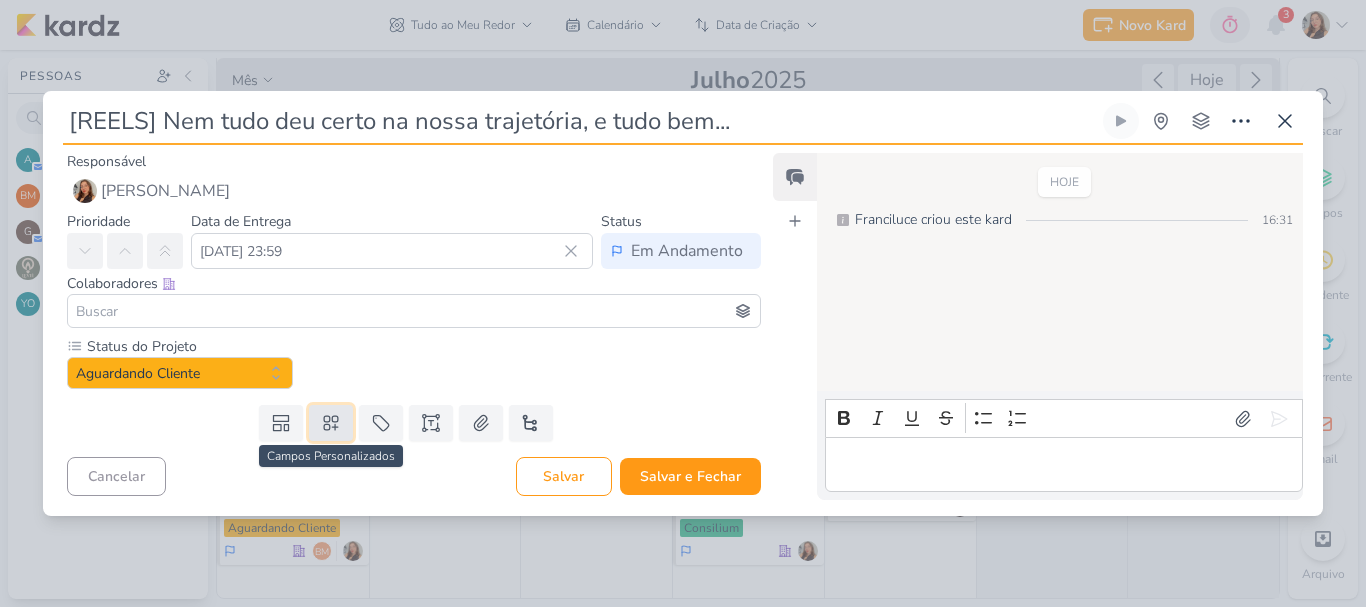 click at bounding box center [331, 423] 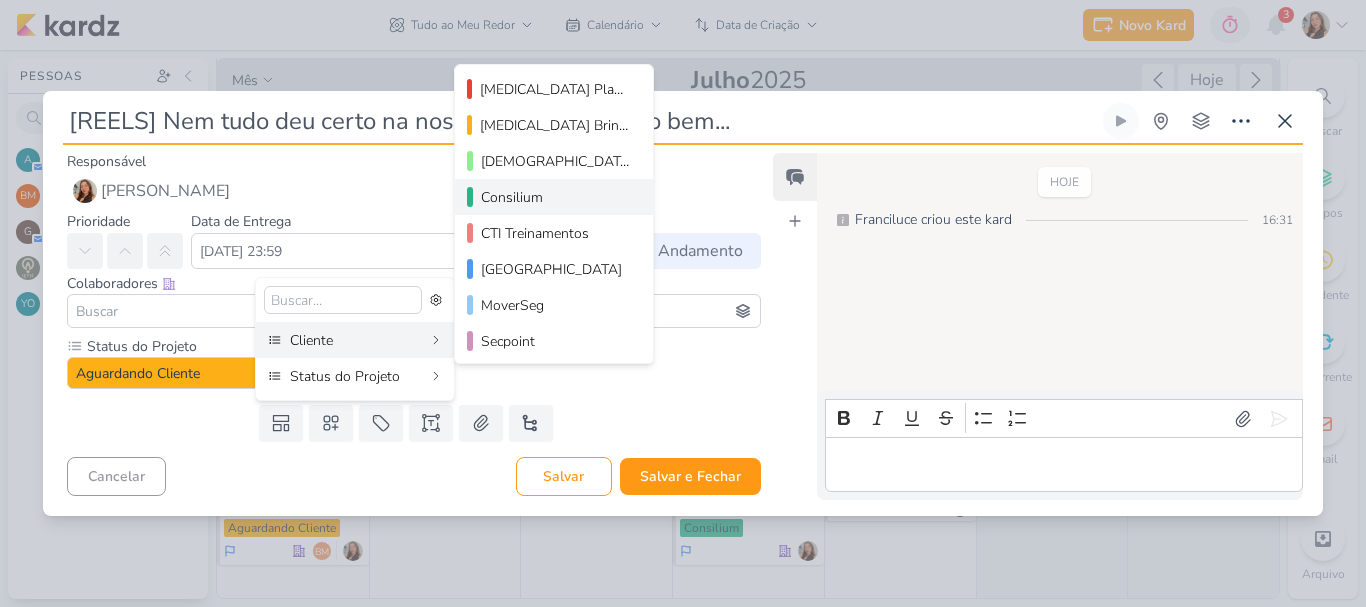 click on "Consilium" at bounding box center (555, 197) 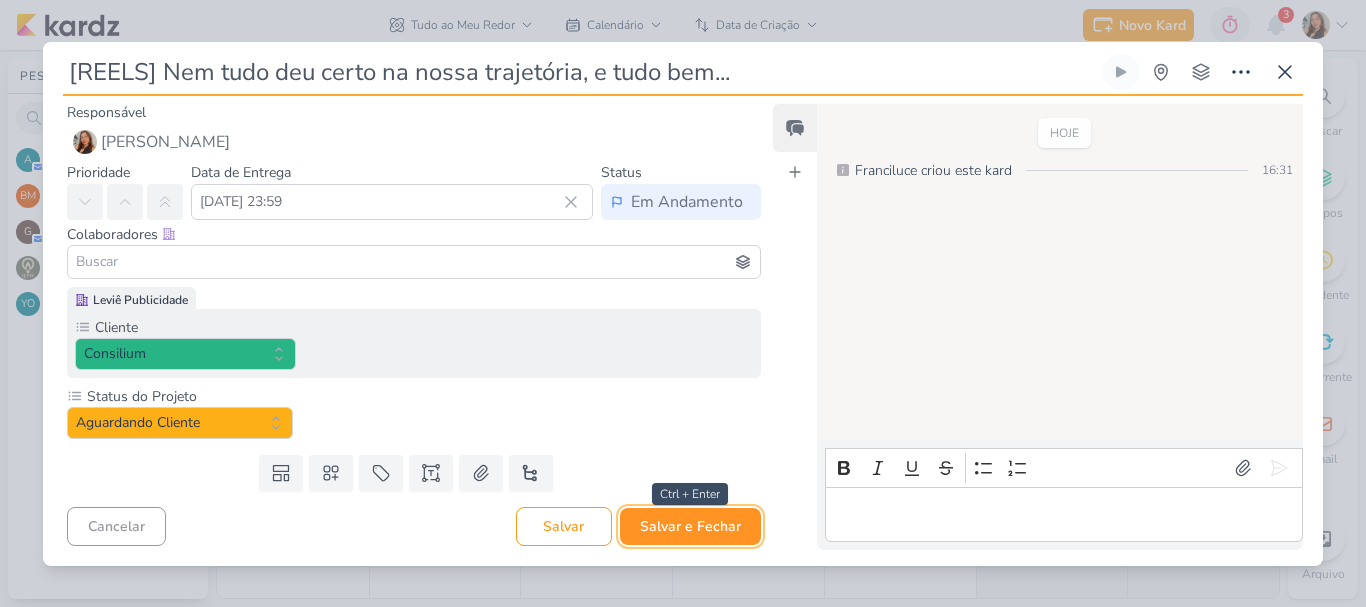 click on "Salvar e Fechar" at bounding box center [690, 526] 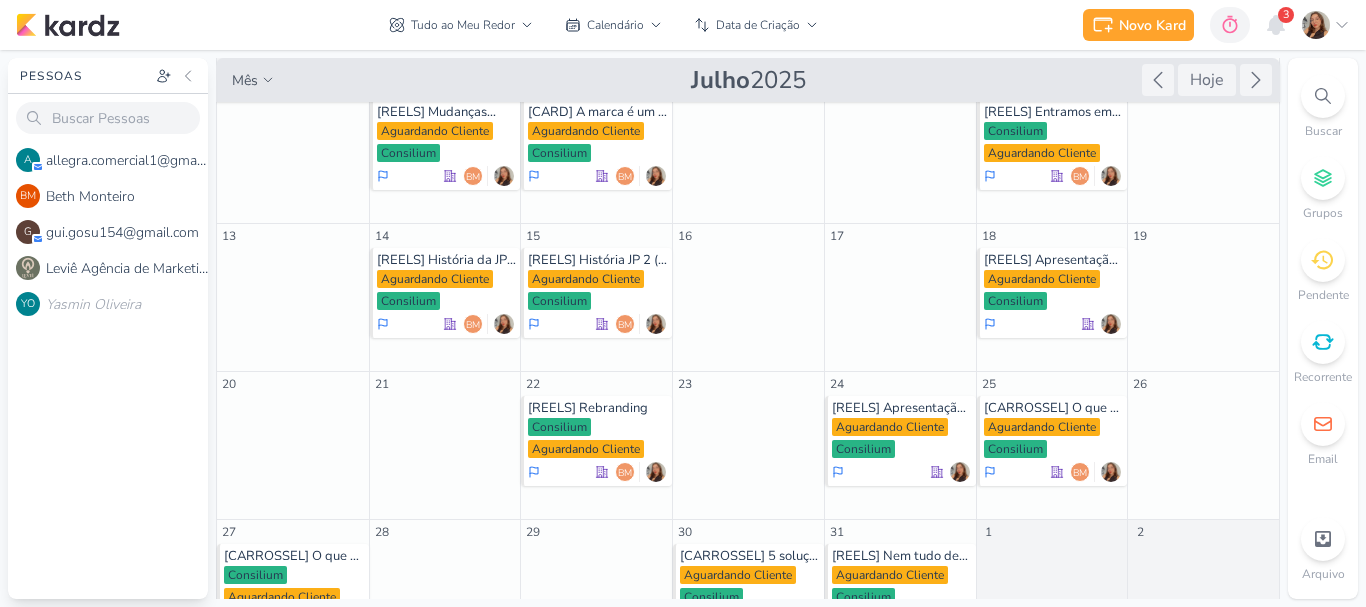 scroll, scrollTop: 338, scrollLeft: 0, axis: vertical 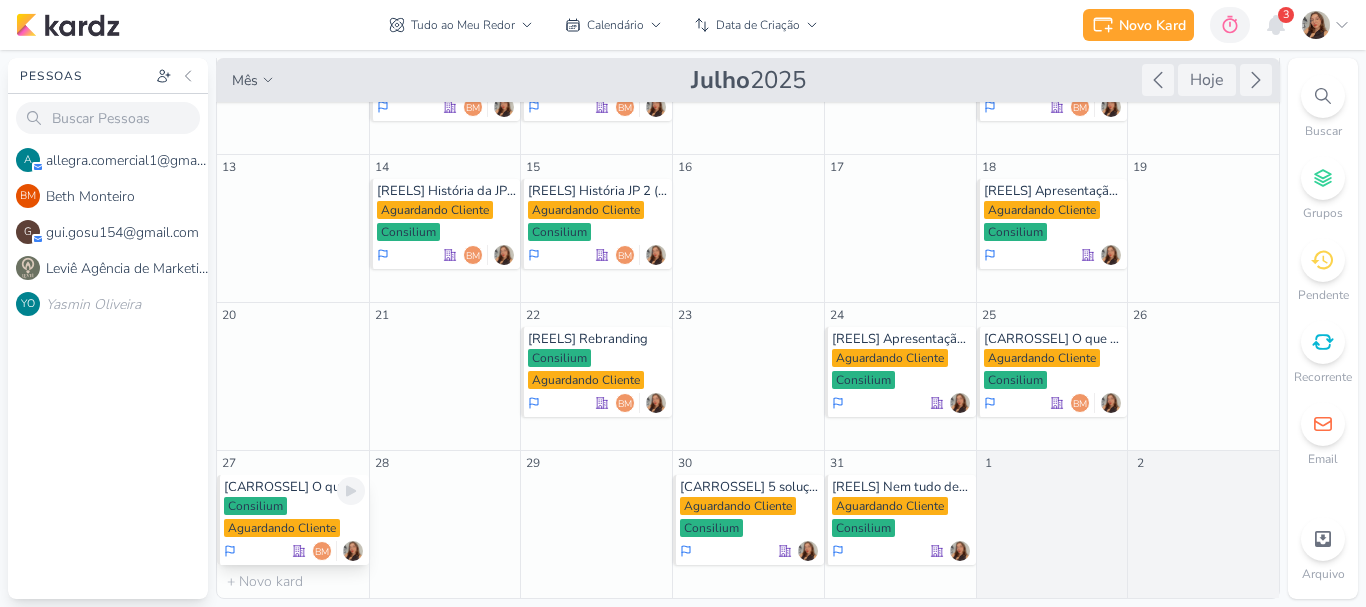 click on "Consilium
Aguardando Cliente" at bounding box center (294, 518) 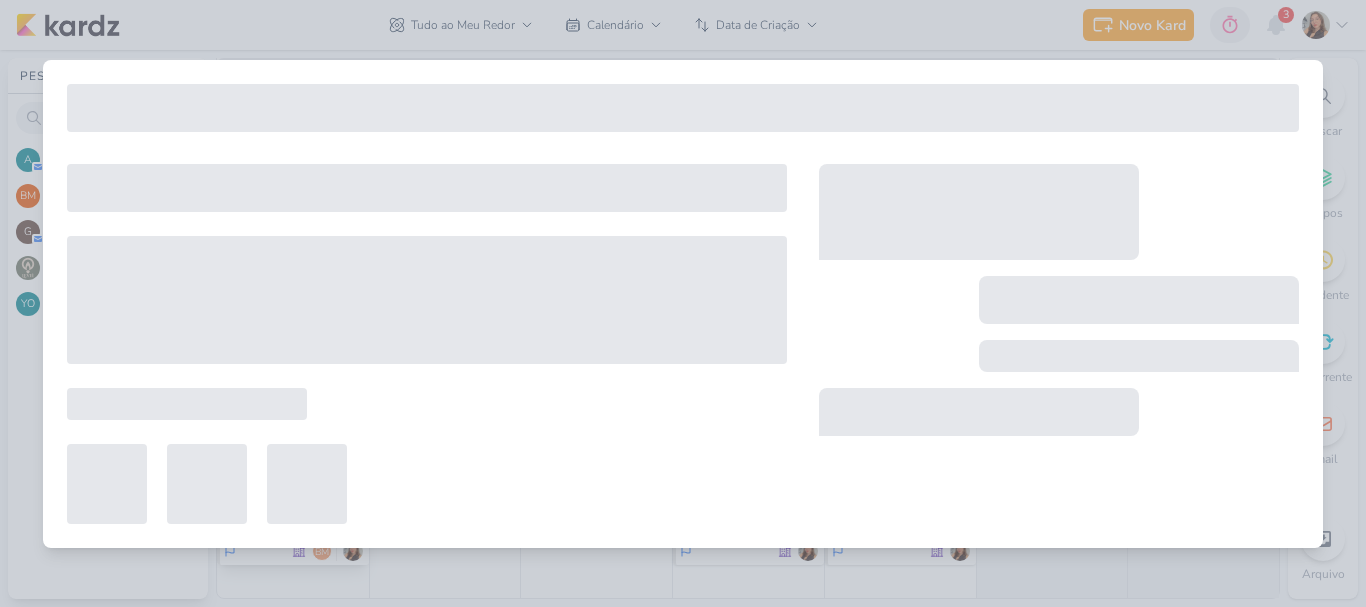 type on "[CARROSSEL] O que é a Consilium?" 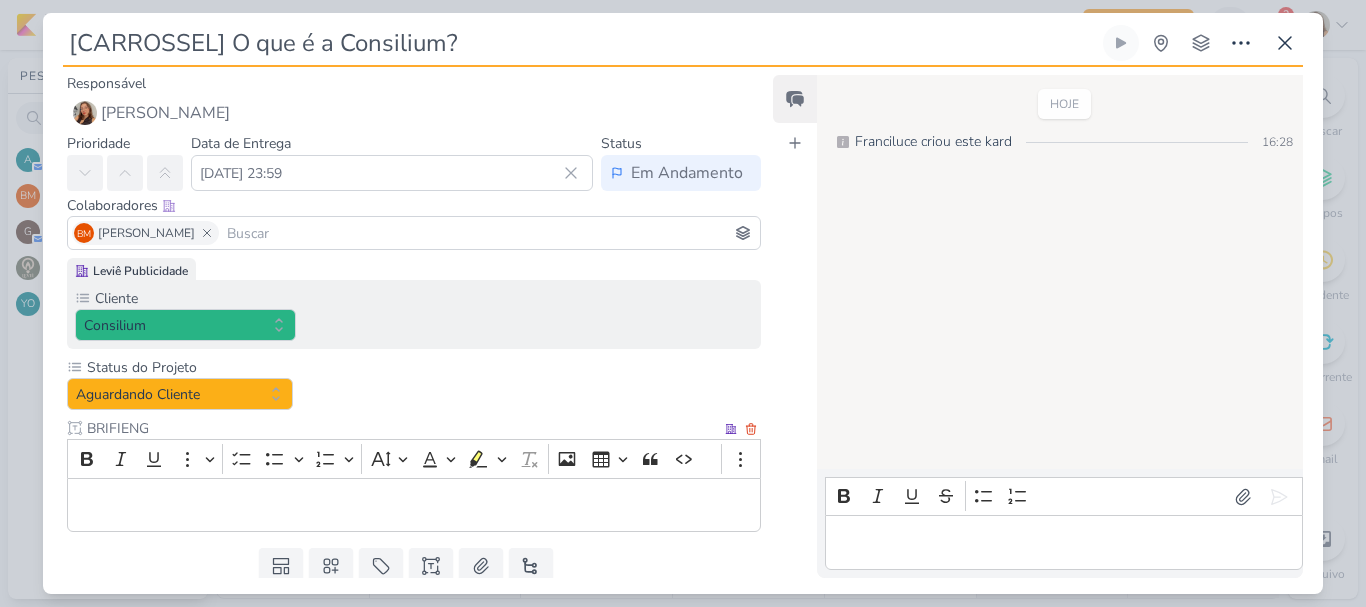 click at bounding box center (414, 505) 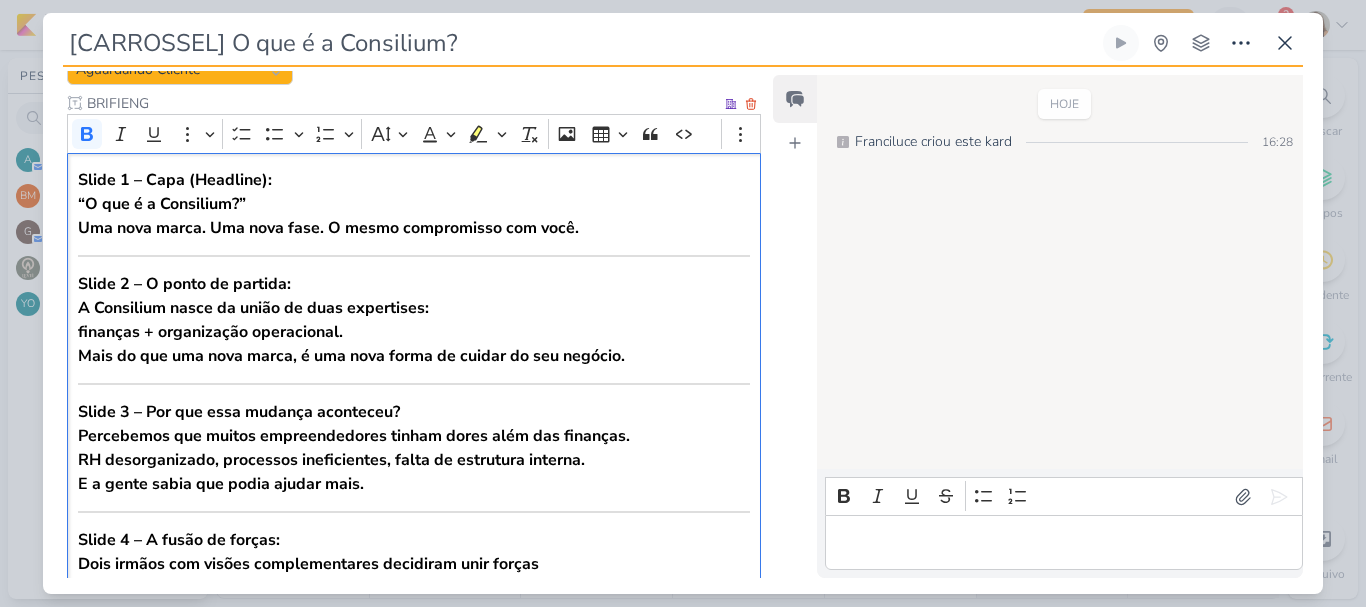 scroll, scrollTop: 206, scrollLeft: 0, axis: vertical 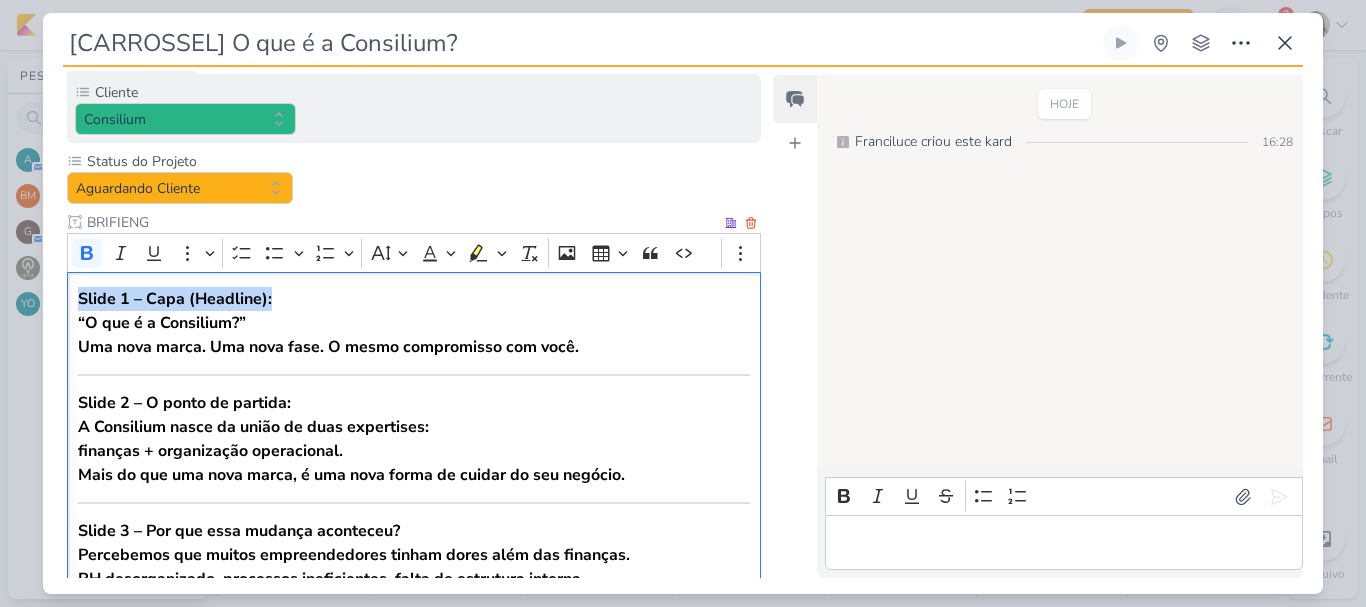 drag, startPoint x: 76, startPoint y: 295, endPoint x: 310, endPoint y: 299, distance: 234.03418 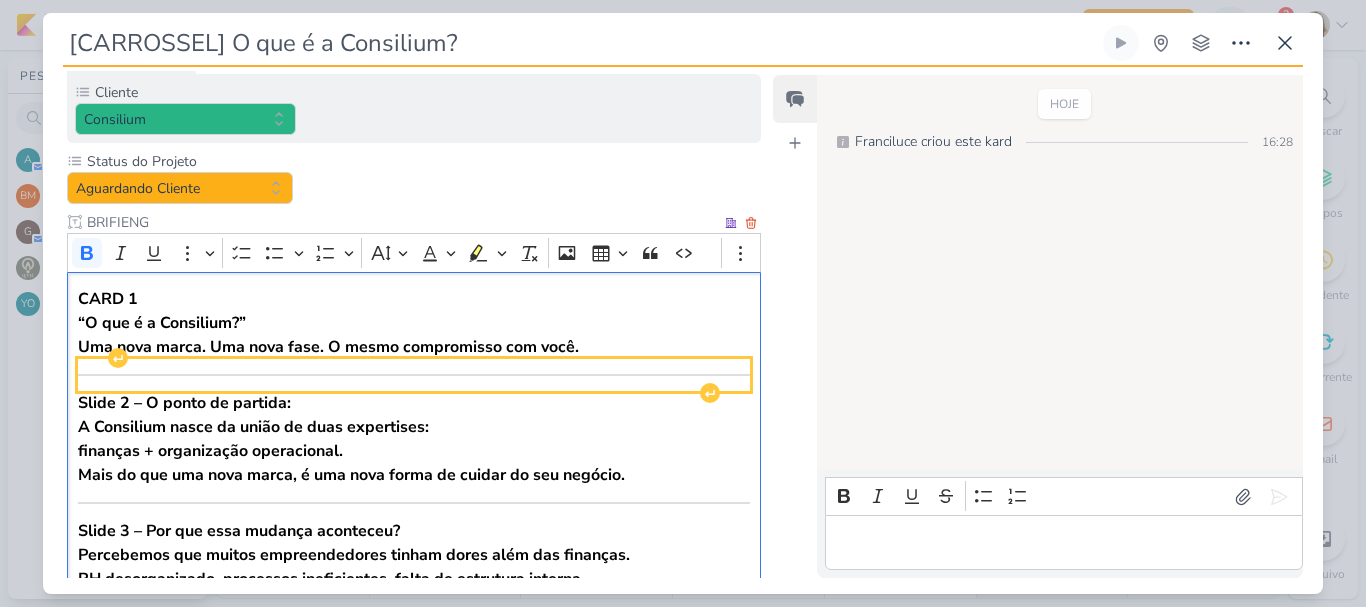 click at bounding box center (414, 375) 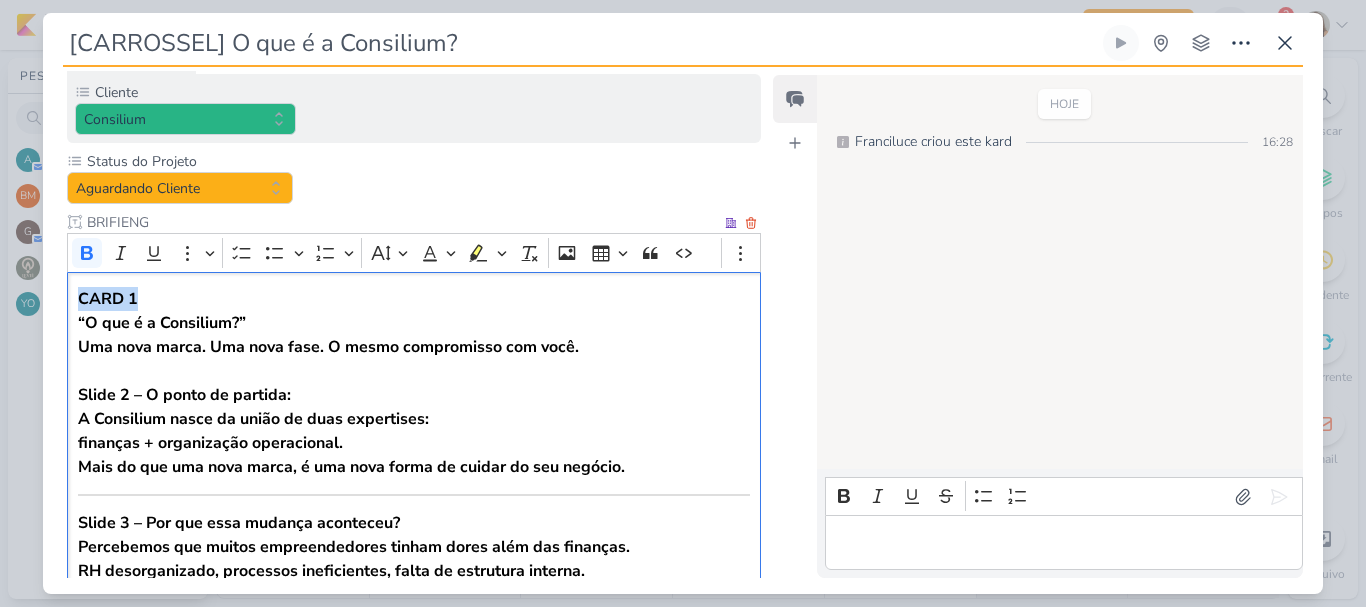 drag, startPoint x: 76, startPoint y: 296, endPoint x: 191, endPoint y: 304, distance: 115.27792 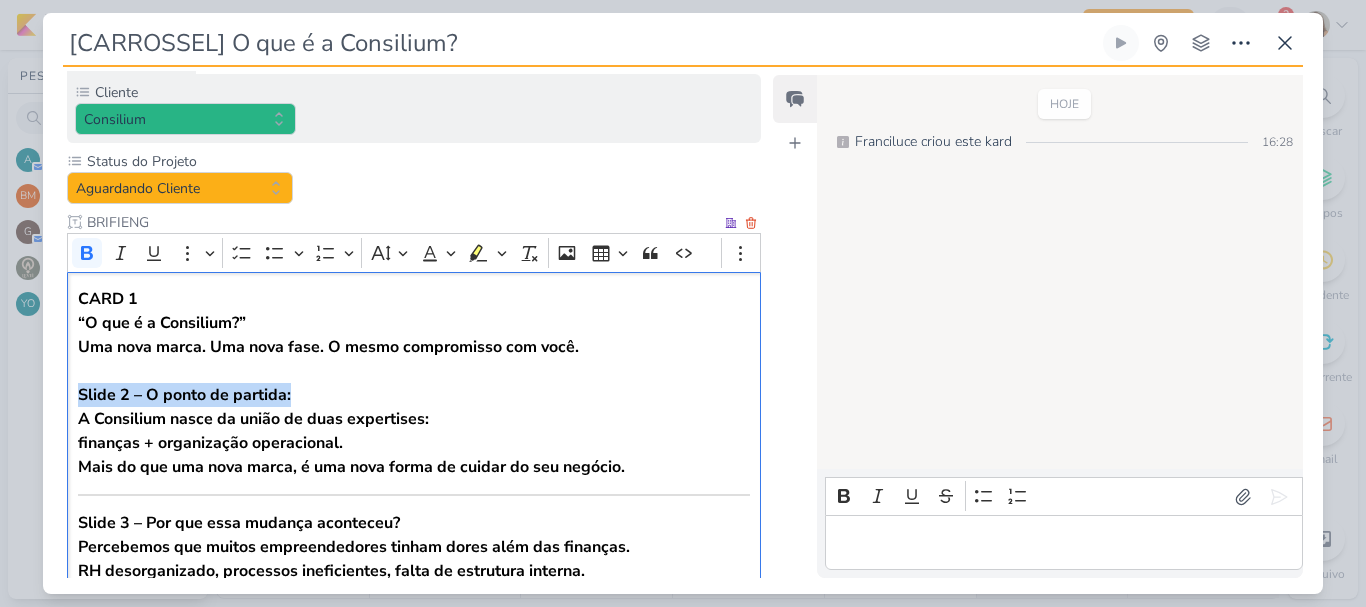 drag, startPoint x: 71, startPoint y: 393, endPoint x: 338, endPoint y: 390, distance: 267.01685 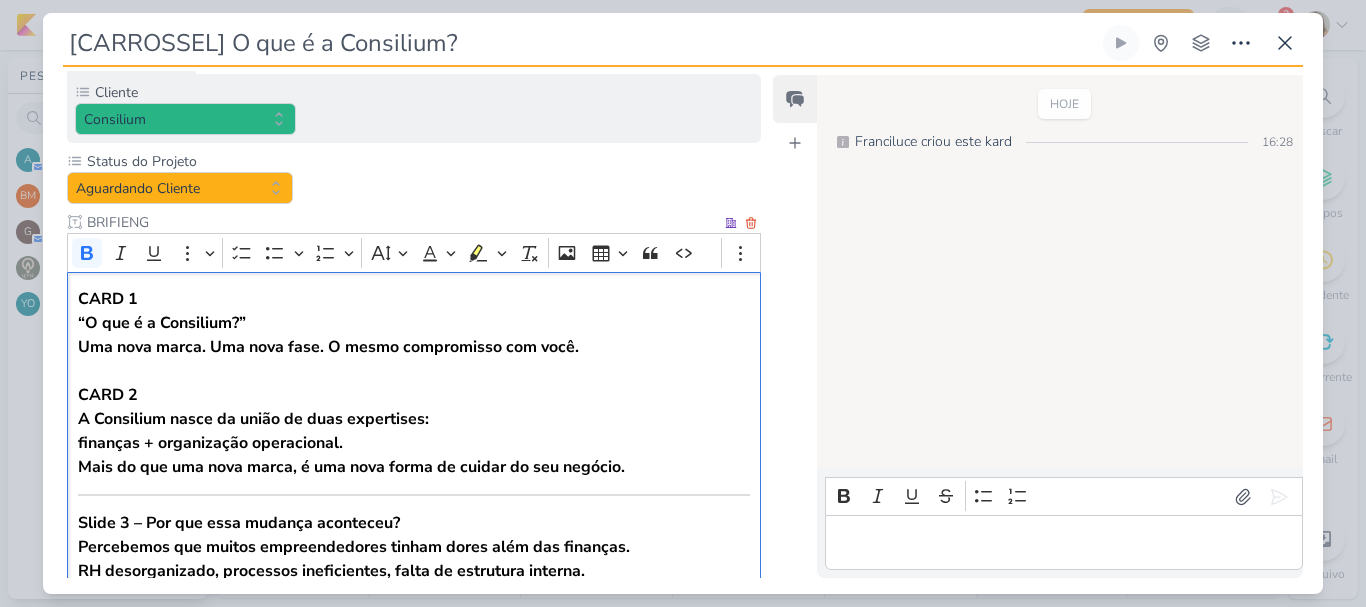 scroll, scrollTop: 306, scrollLeft: 0, axis: vertical 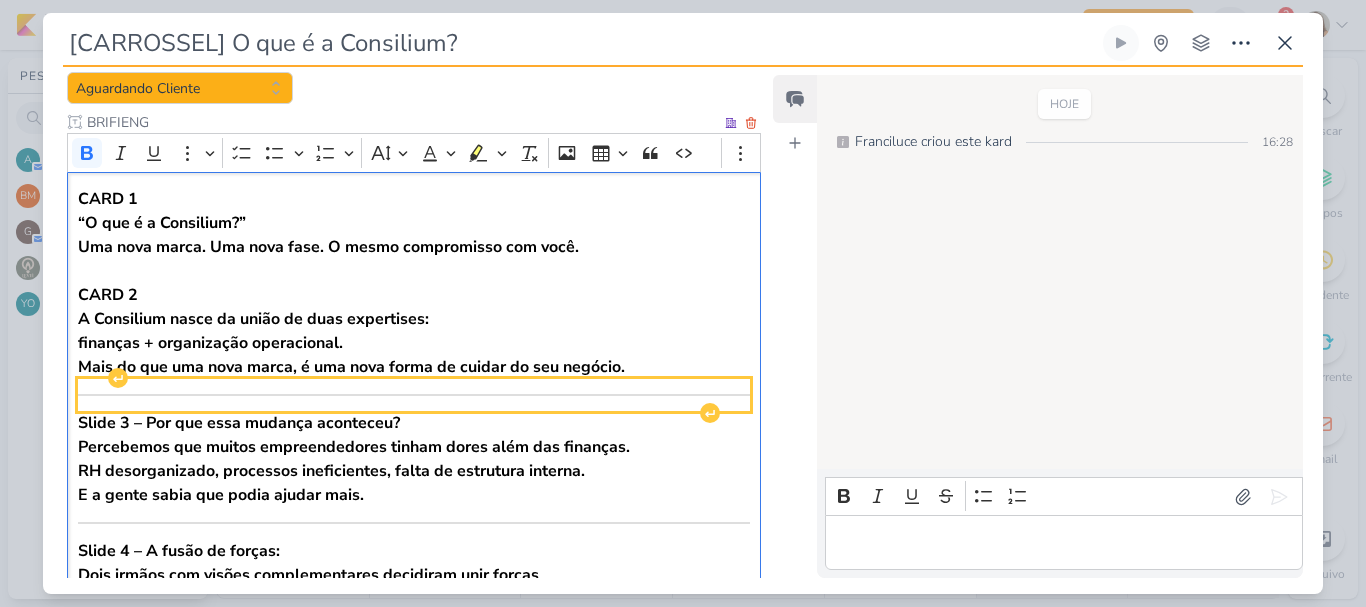 click at bounding box center (414, 395) 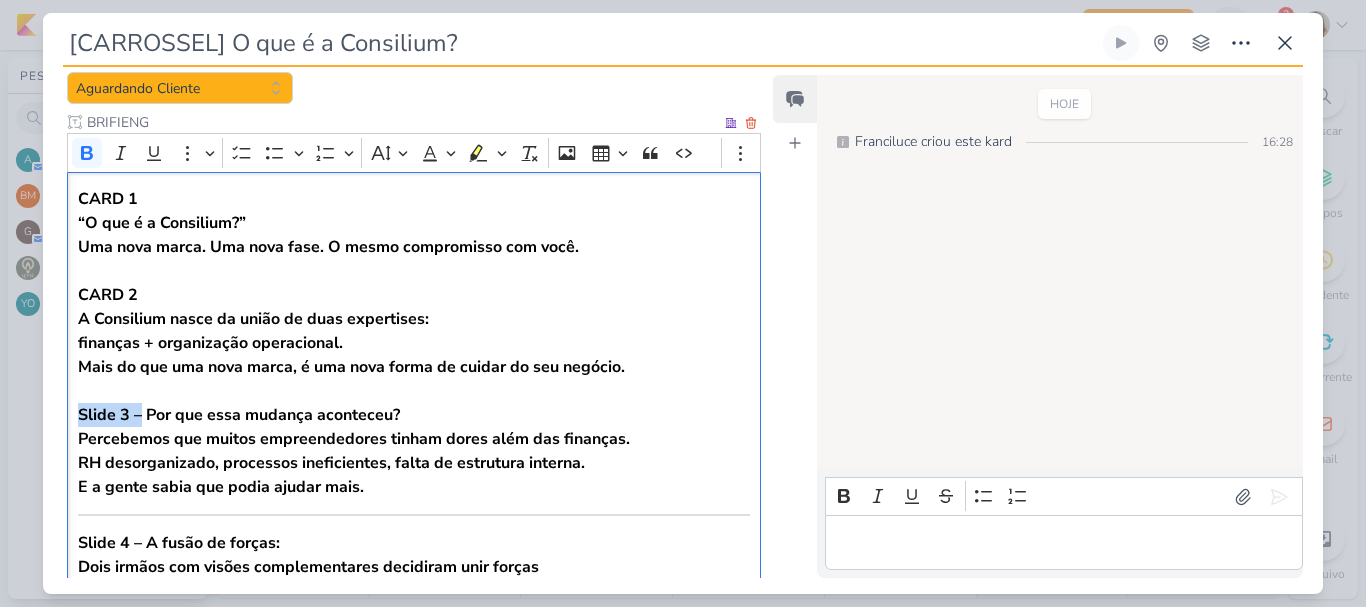 drag, startPoint x: 76, startPoint y: 410, endPoint x: 139, endPoint y: 414, distance: 63.126858 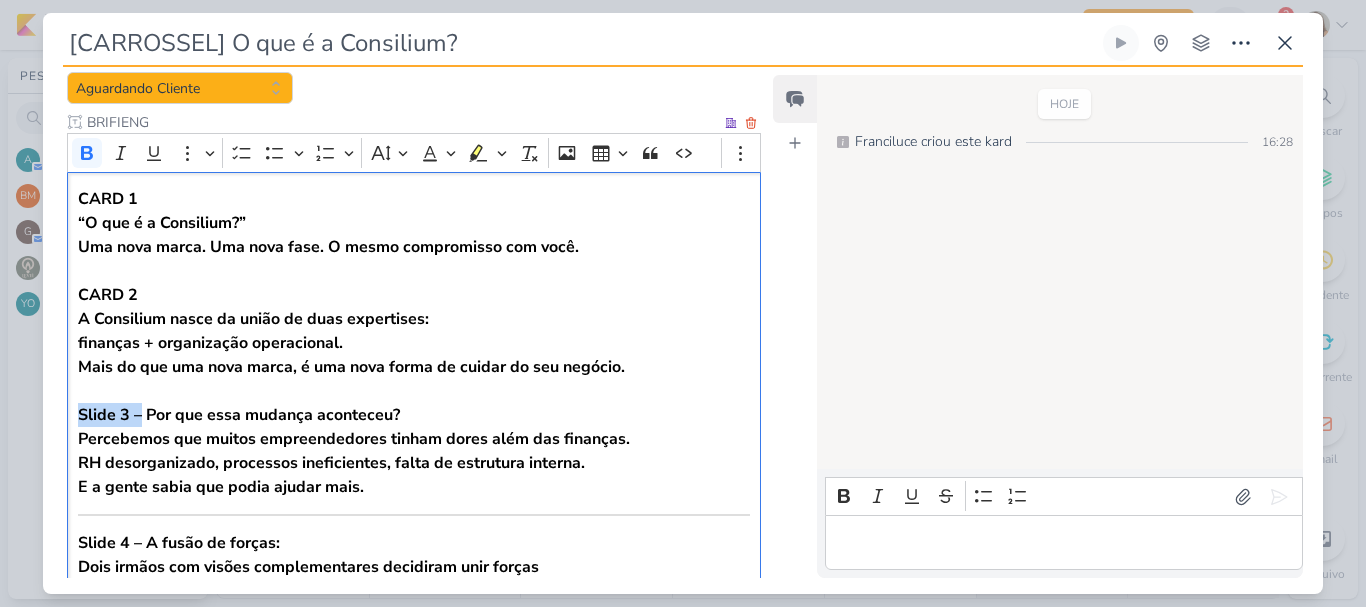 click on "CARD 1 “O que é a Consilium?” Uma nova marca. Uma nova fase. O mesmo compromisso com você. CARD 2 A Consilium nasce da união de duas expertises: finanças + organização operacional. Mais do que uma nova marca, é uma nova forma de cuidar do seu negócio. Slide 3 – Por que essa mudança aconteceu? Percebemos que muitos empreendedores tinham dores além das finanças. RH desorganizado, processos ineficientes, falta de estrutura interna. E a gente sabia que podia ajudar mais. Slide 4 – A fusão de forças: Dois irmãos com visões complementares decidiram unir forças para criar uma empresa que entrega soluções completas para o seu negócio. Nasce a Consilium. Slide 5 – O que a Consilium faz? Gestão financeira estratégica Organização de processos internos Soluções em RH e estrutura de equipe Acompanhamento consultivo para crescimento empresarial Slide 6 – O que muda pra quem já era cliente JP? Nada no atendimento que você já conhece muda. Slide 7 – Nossa visão:" at bounding box center [414, 675] 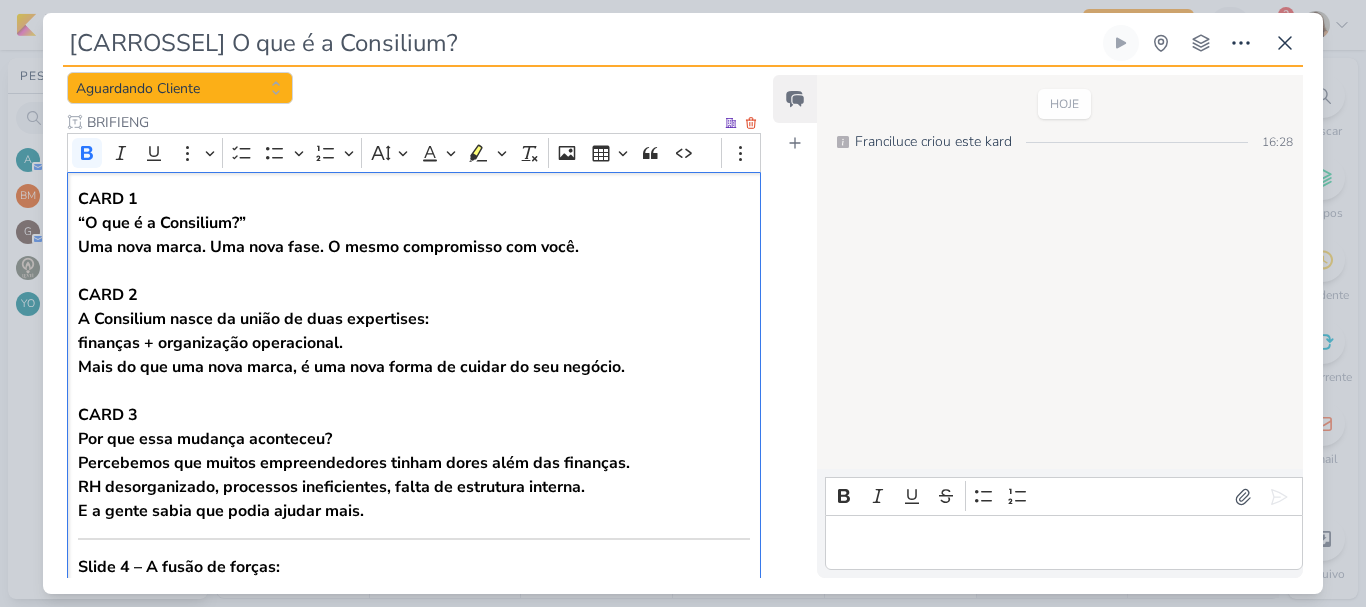 scroll, scrollTop: 406, scrollLeft: 0, axis: vertical 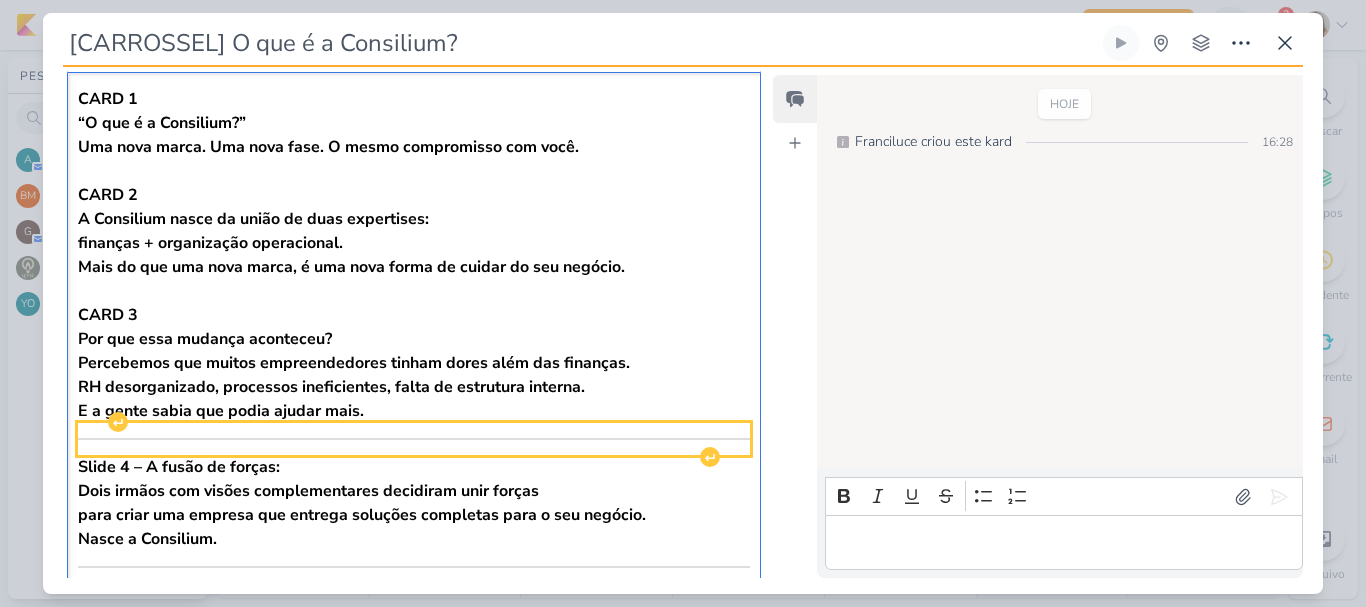 click at bounding box center (414, 439) 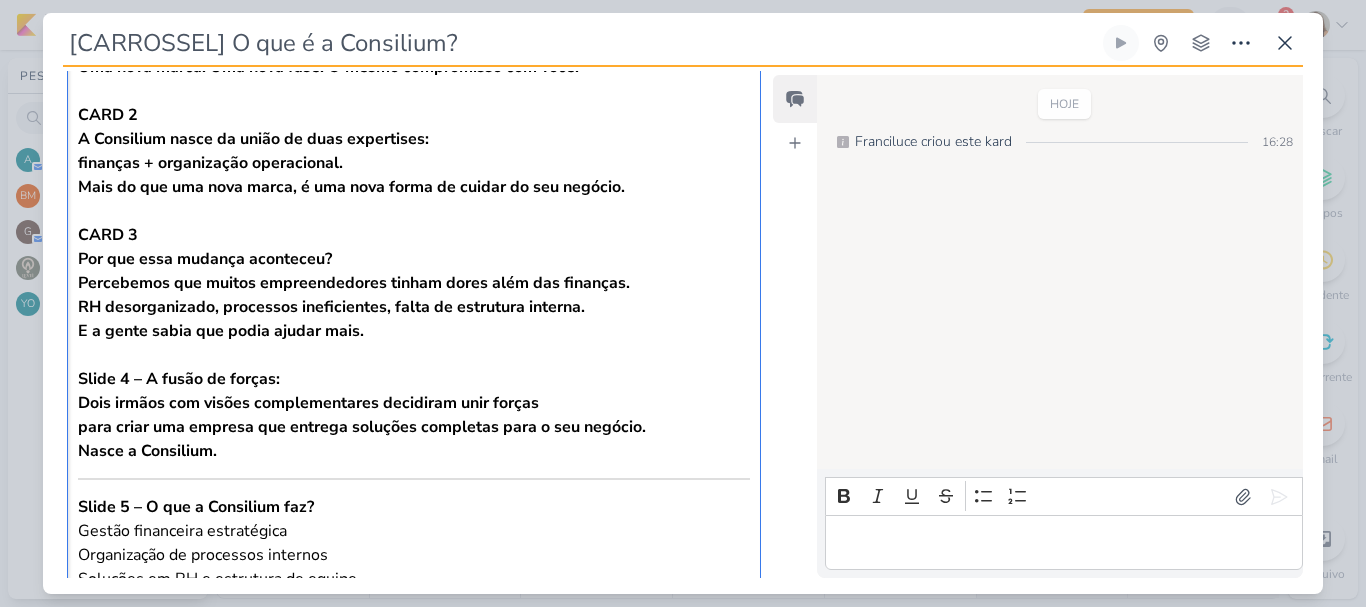 scroll, scrollTop: 506, scrollLeft: 0, axis: vertical 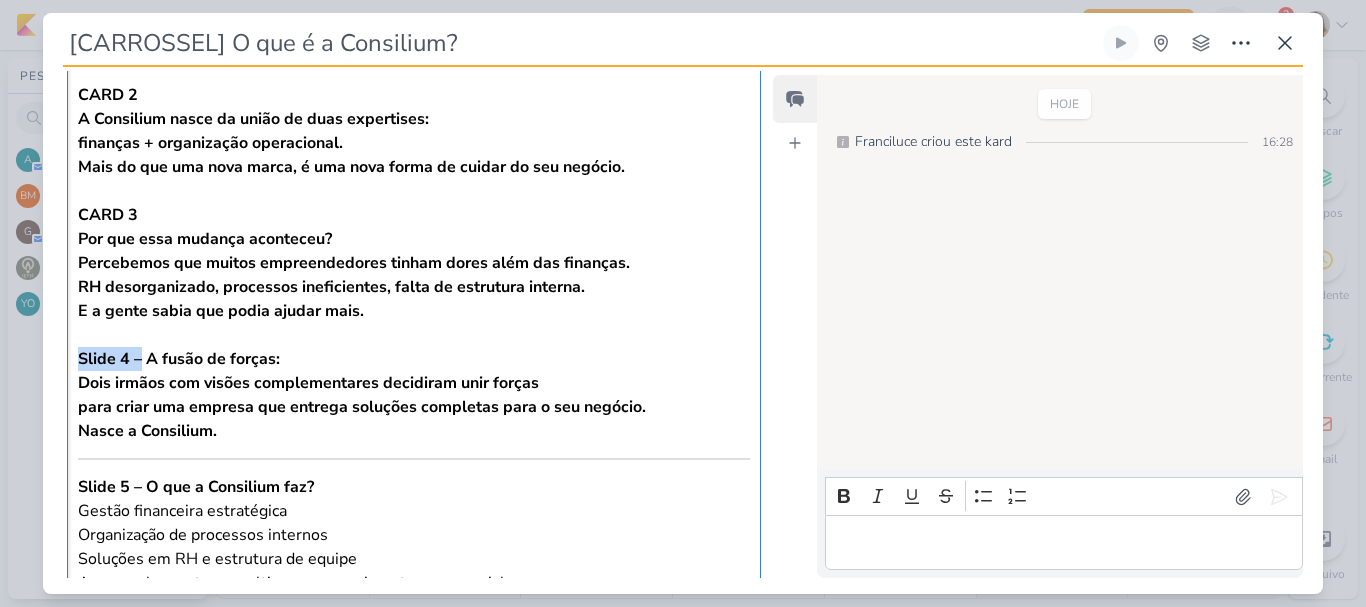 drag, startPoint x: 75, startPoint y: 357, endPoint x: 143, endPoint y: 359, distance: 68.0294 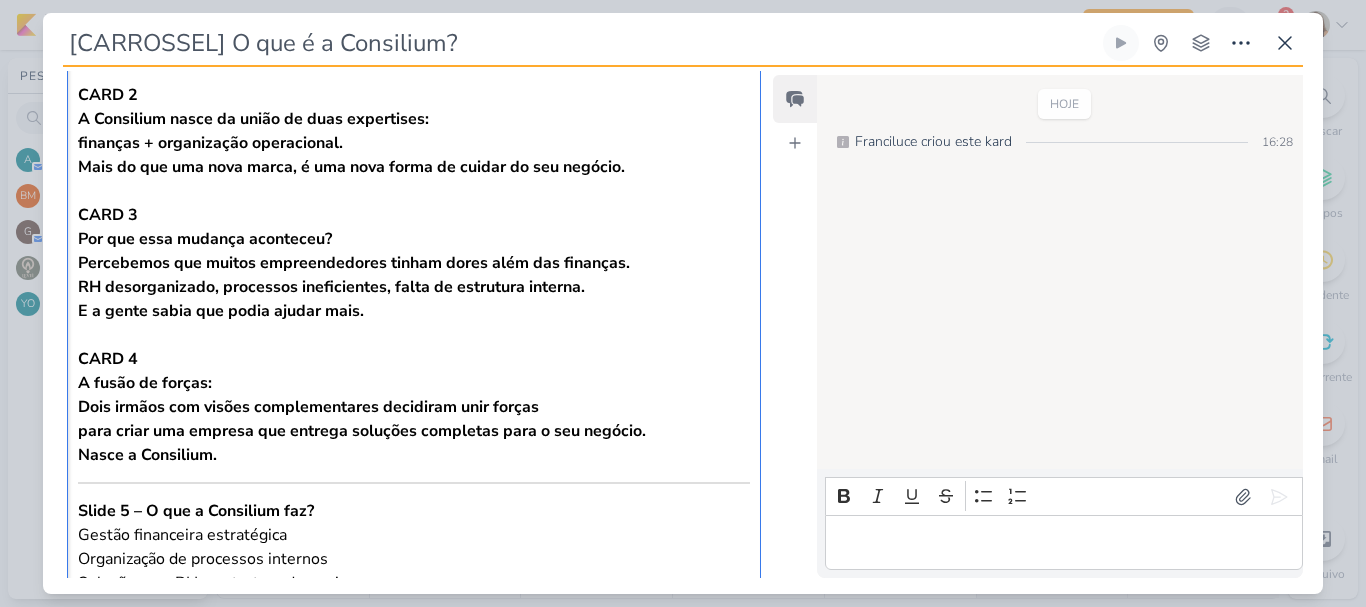 scroll, scrollTop: 606, scrollLeft: 0, axis: vertical 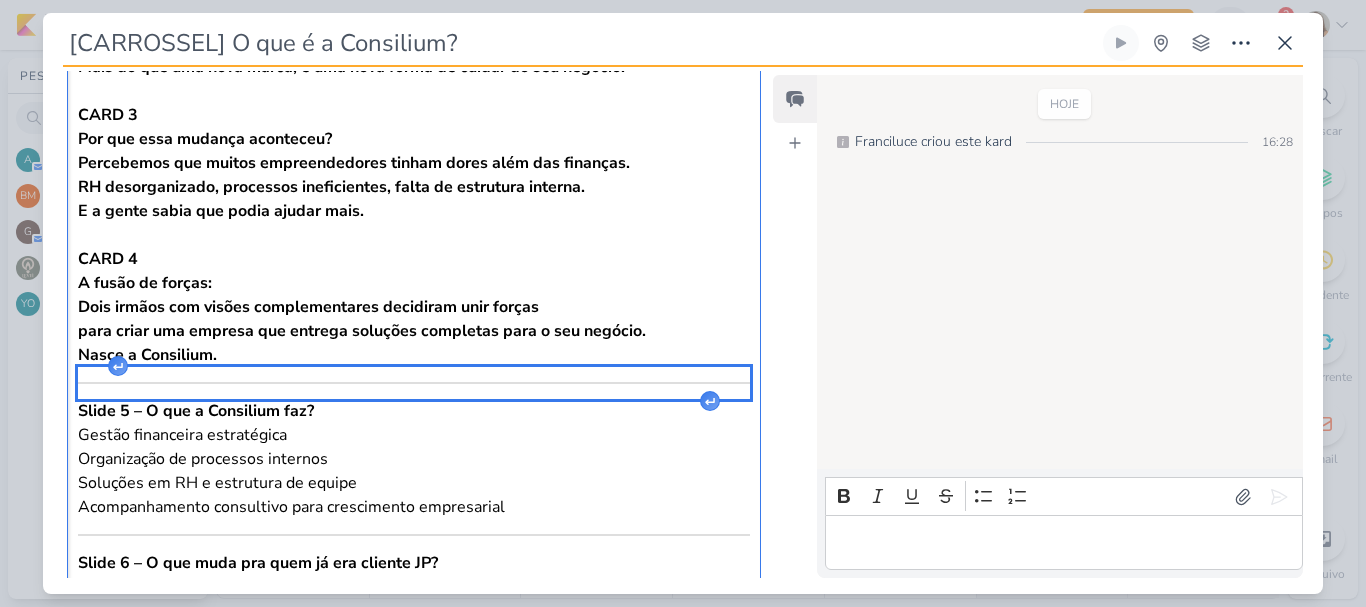 click at bounding box center [414, 383] 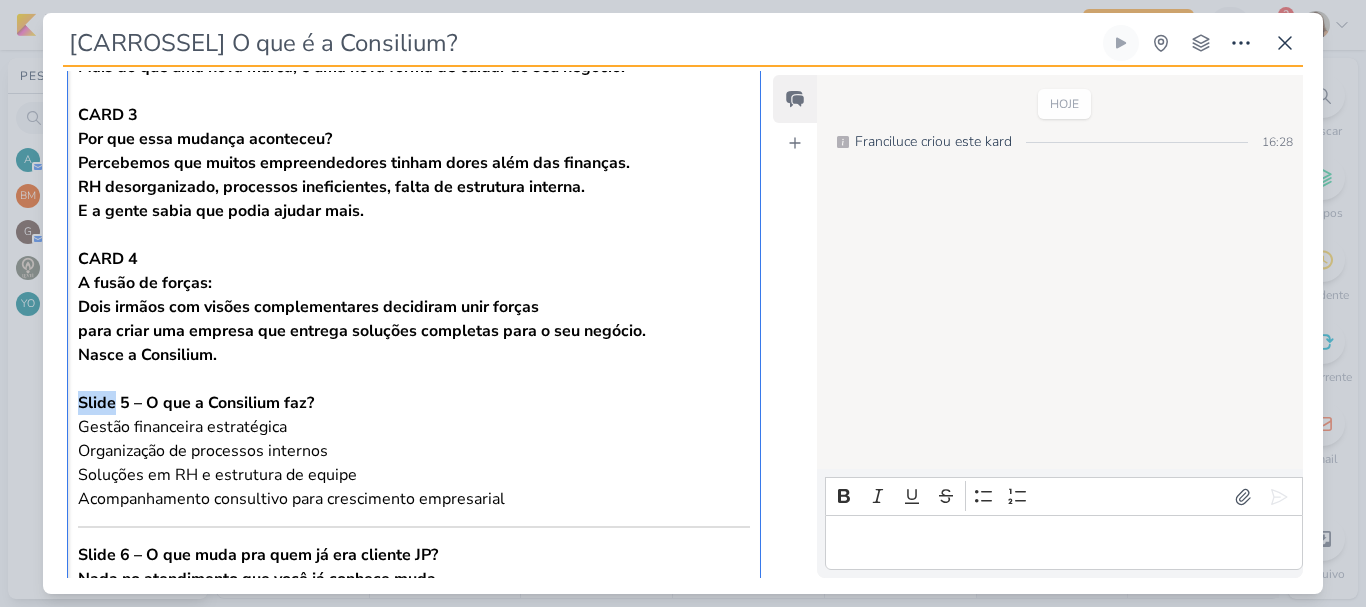 drag, startPoint x: 79, startPoint y: 399, endPoint x: 116, endPoint y: 403, distance: 37.215588 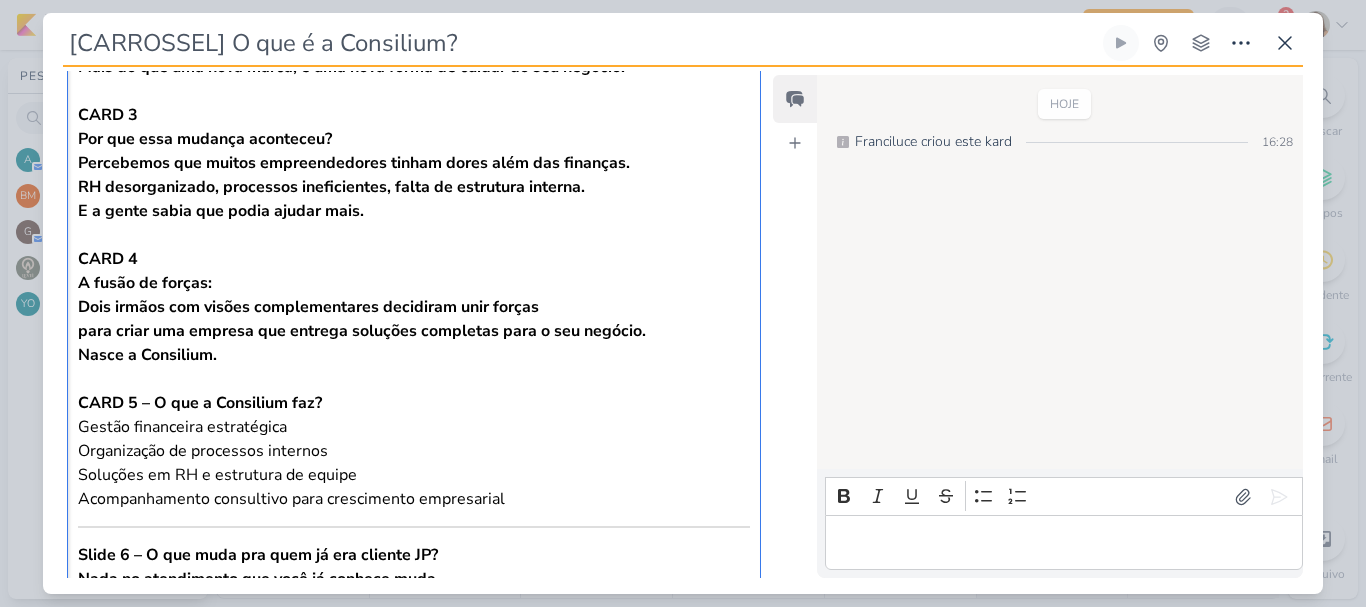 click on "CARD 5 – O que a Consilium faz?" at bounding box center [200, 403] 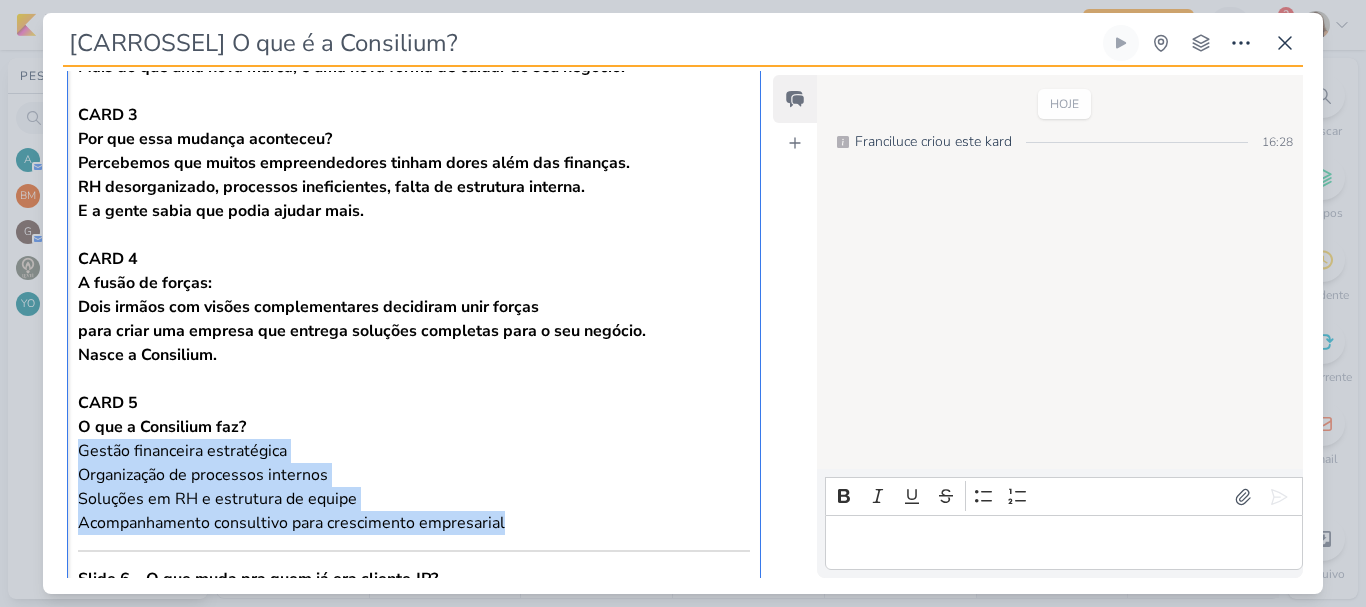 drag, startPoint x: 78, startPoint y: 454, endPoint x: 526, endPoint y: 523, distance: 453.28247 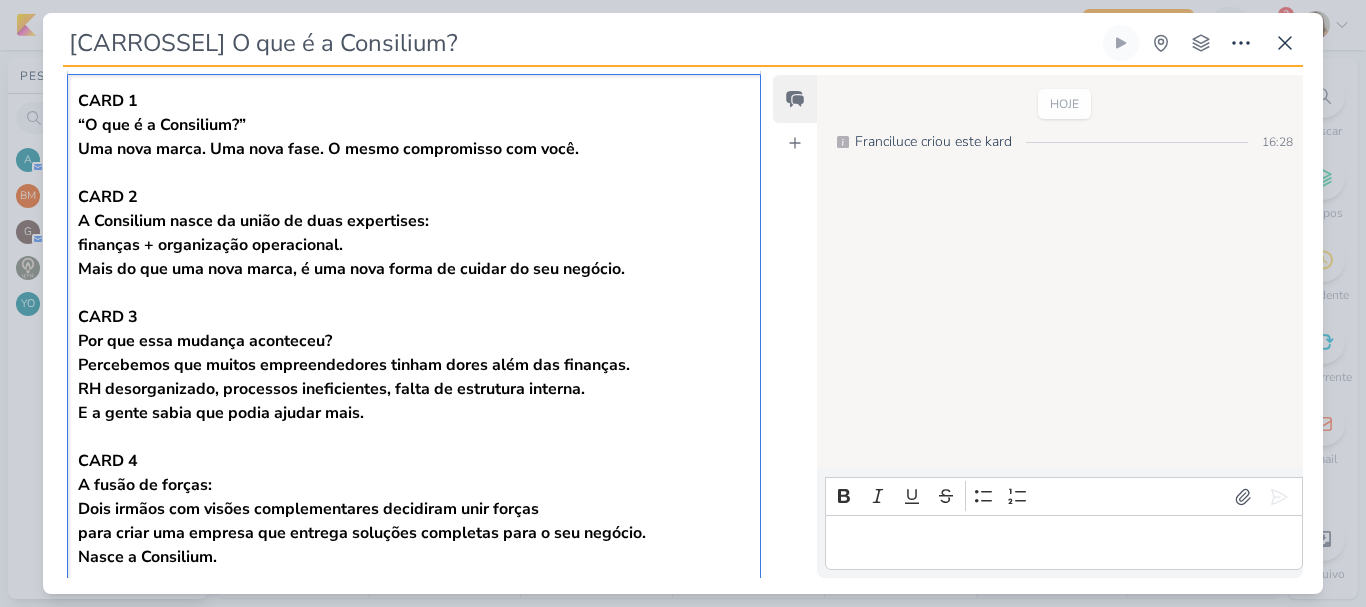 scroll, scrollTop: 306, scrollLeft: 0, axis: vertical 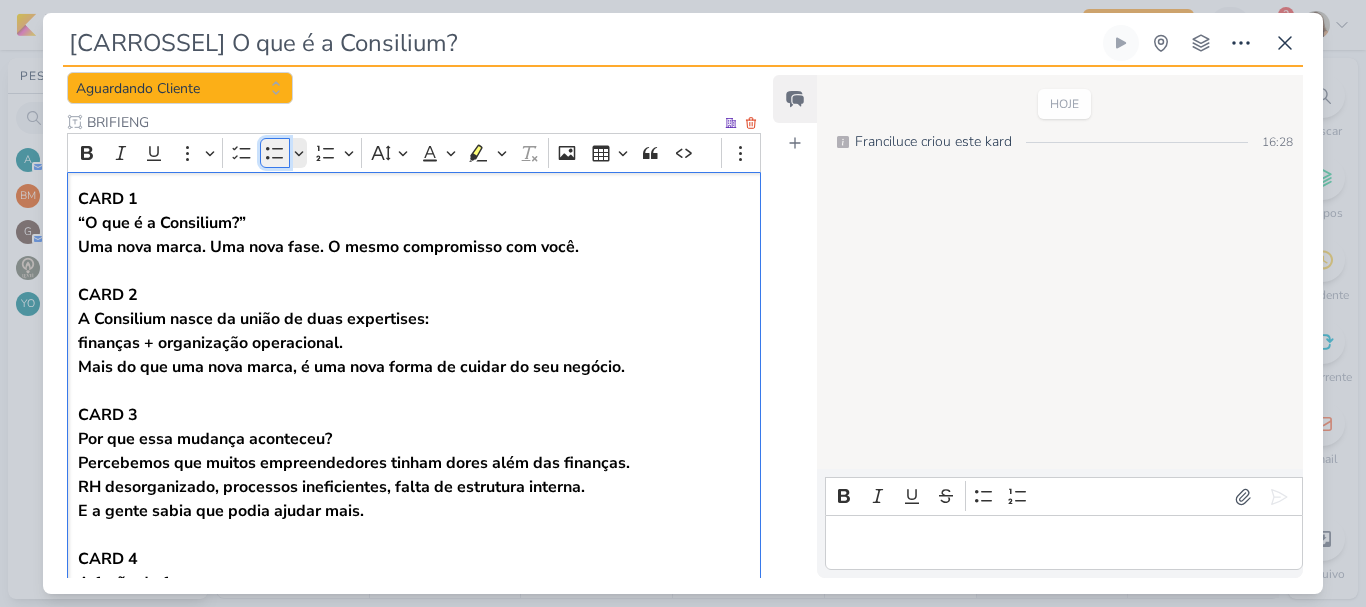 click 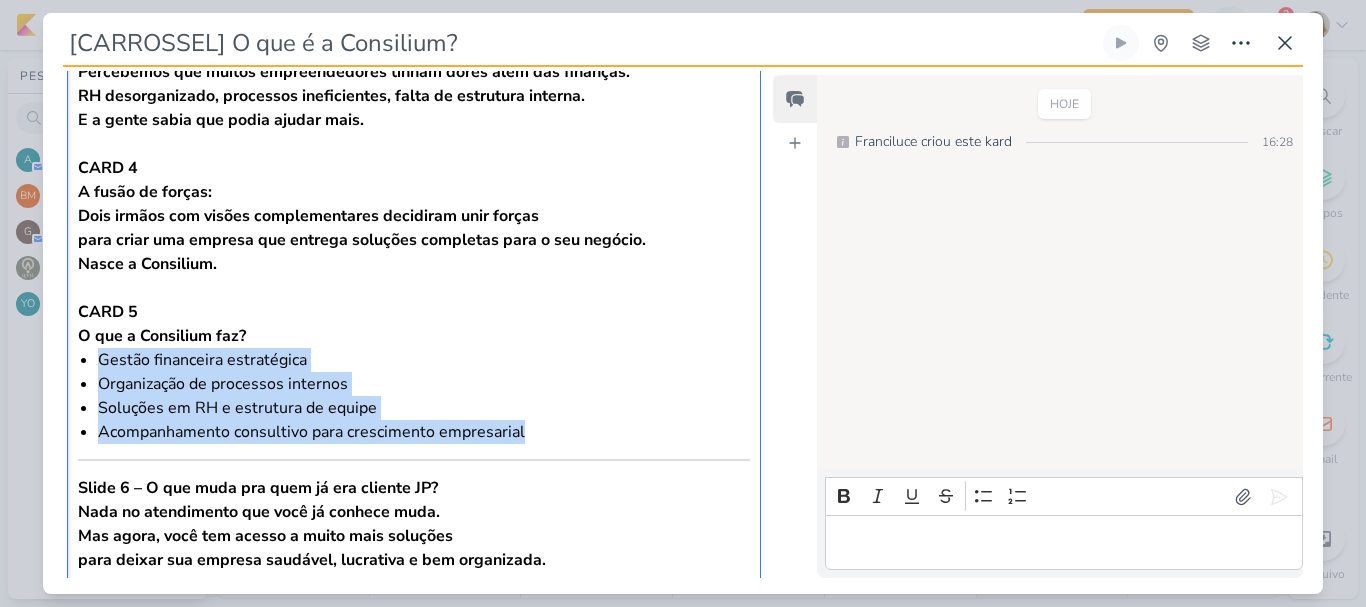 scroll, scrollTop: 806, scrollLeft: 0, axis: vertical 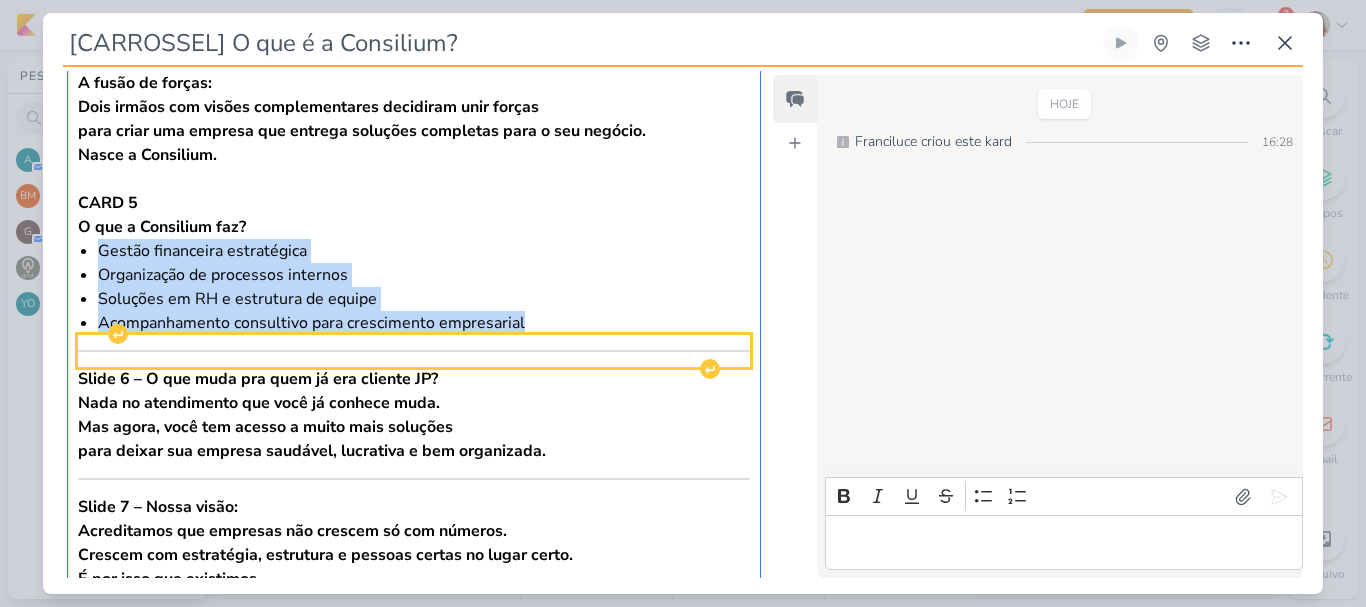 click at bounding box center [414, 351] 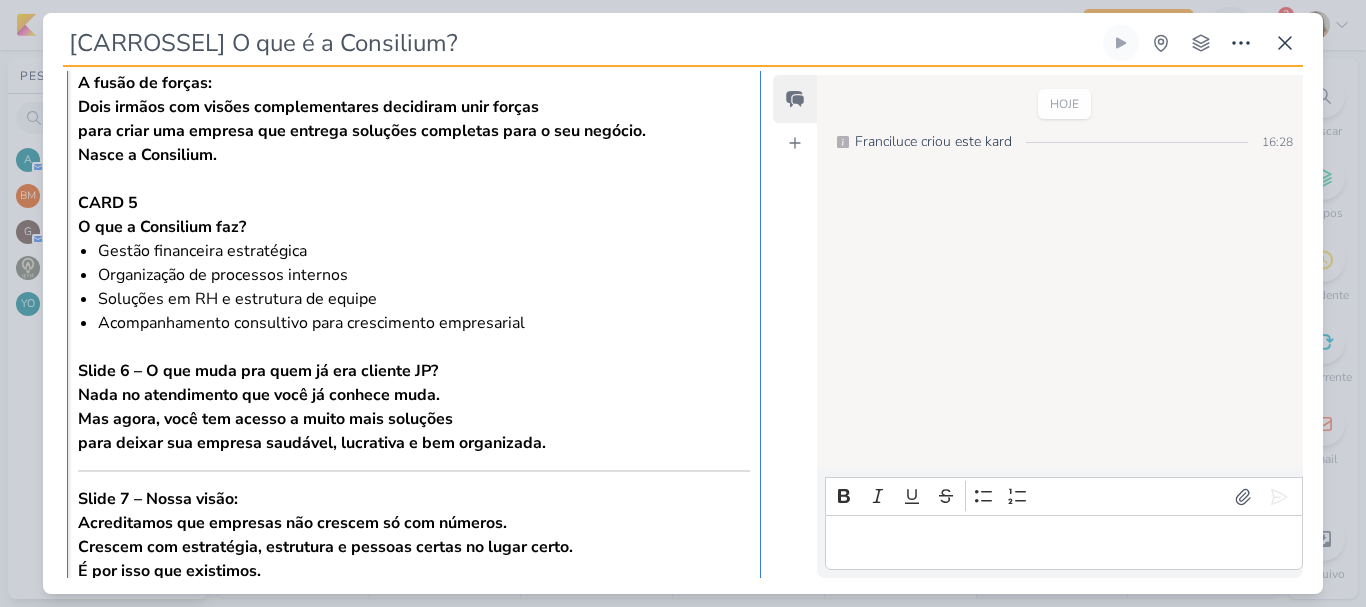 scroll, scrollTop: 906, scrollLeft: 0, axis: vertical 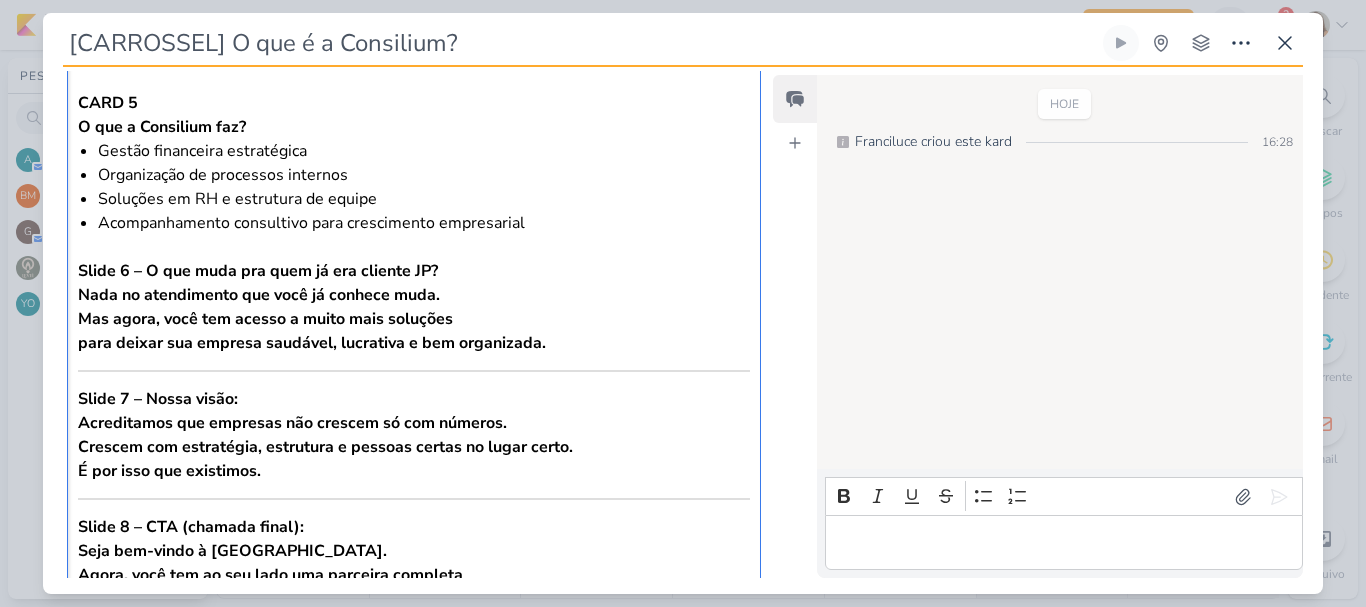 click on "Slide 6 – O que muda pra quem já era cliente JP?" at bounding box center (258, 271) 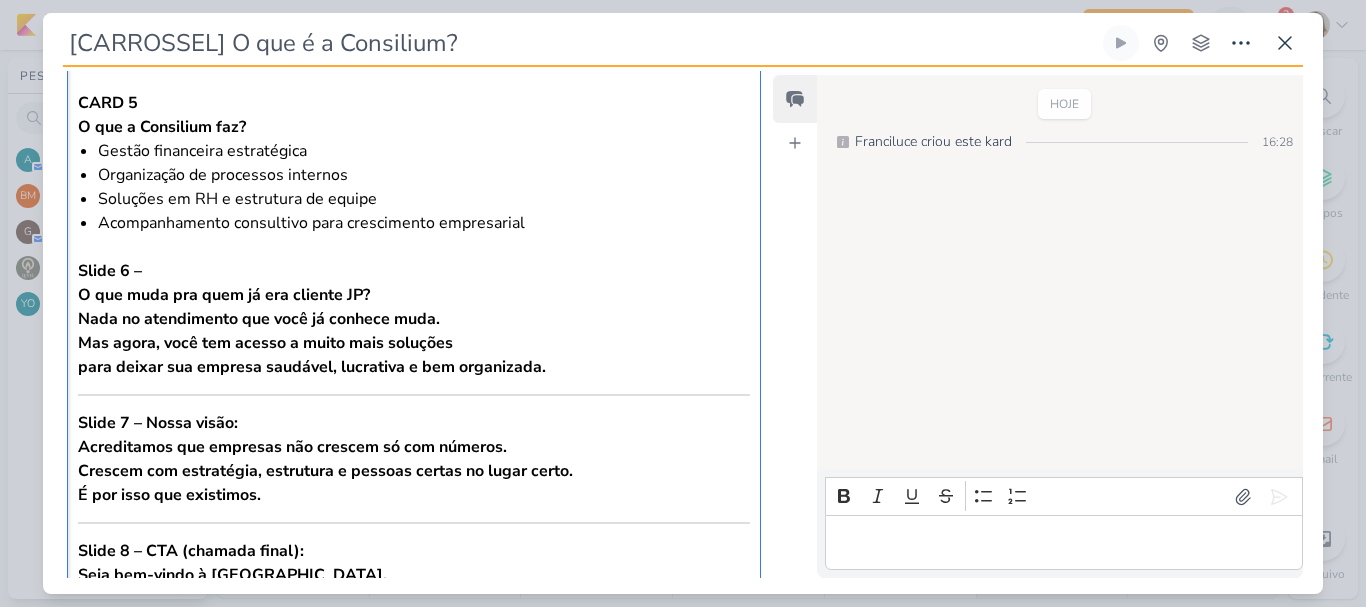 drag, startPoint x: 126, startPoint y: 271, endPoint x: 147, endPoint y: 271, distance: 21 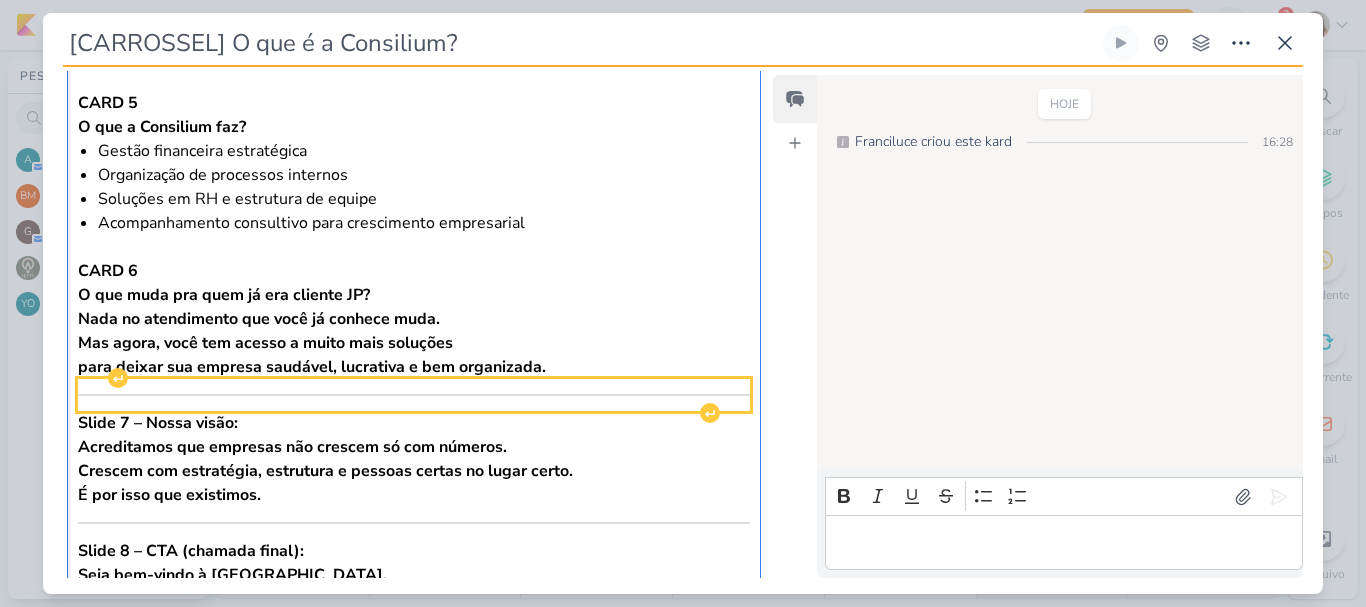 click at bounding box center [414, 395] 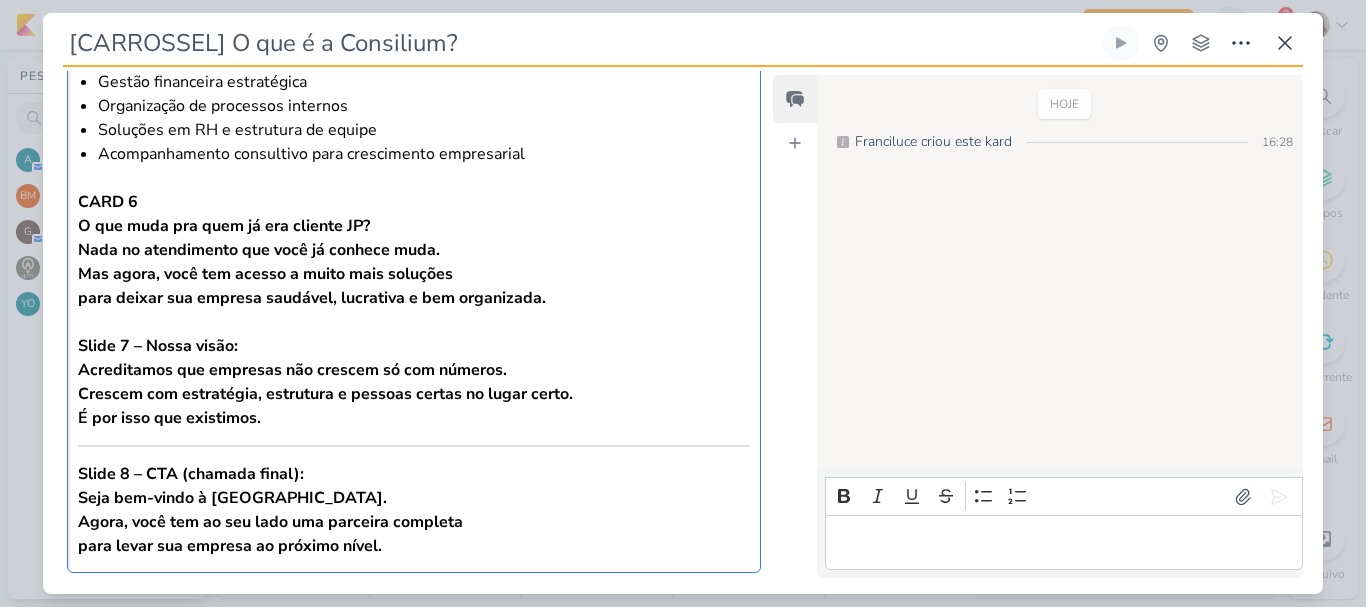scroll, scrollTop: 1006, scrollLeft: 0, axis: vertical 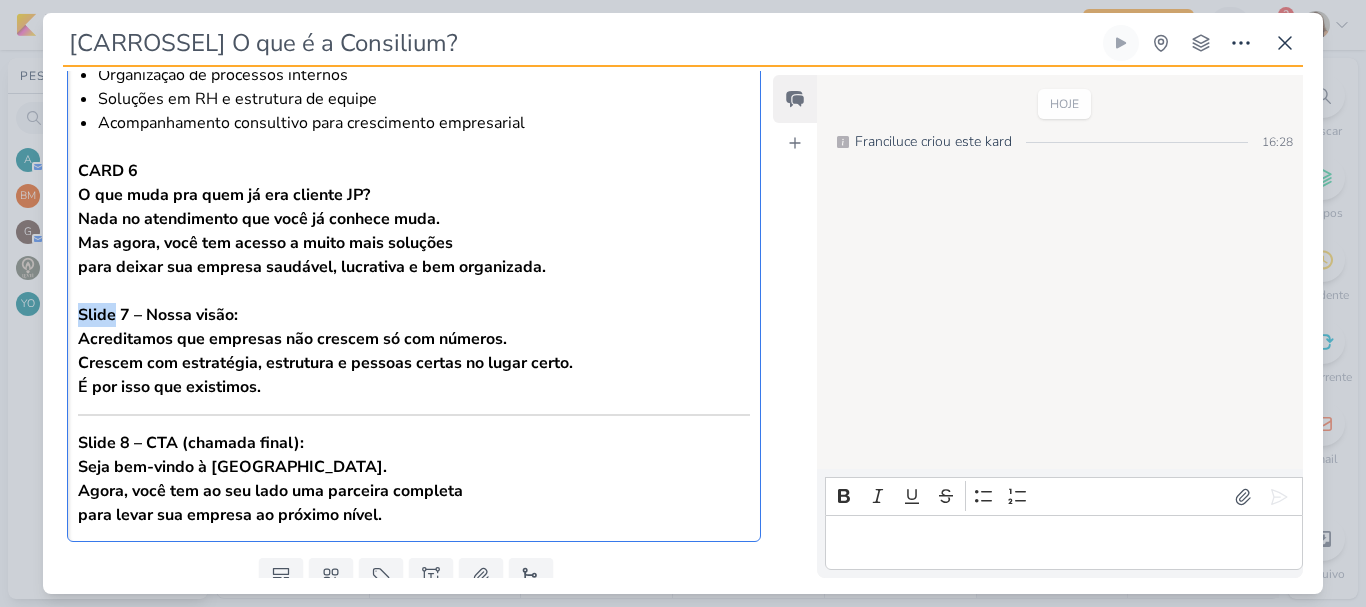 drag, startPoint x: 76, startPoint y: 312, endPoint x: 116, endPoint y: 317, distance: 40.311287 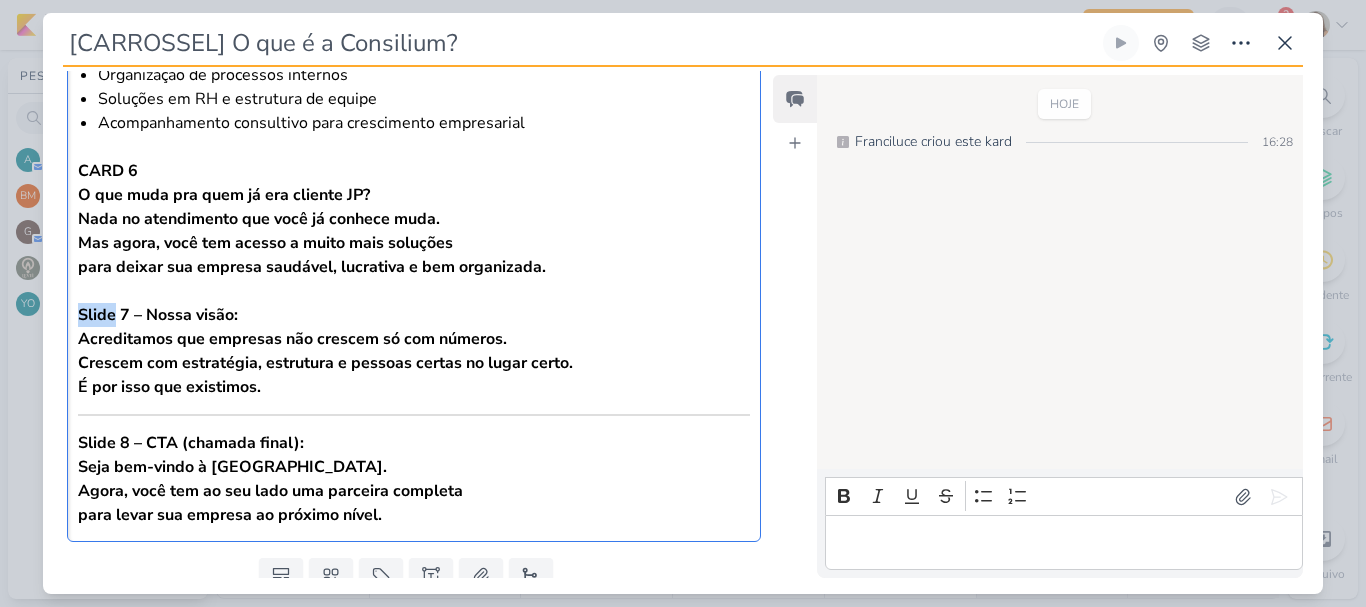 click on "CARD 1 “O que é a Consilium?” Uma nova marca. Uma nova fase. O mesmo compromisso com você. CARD 2 A Consilium nasce da união de duas expertises: finanças + organização operacional. Mais do que uma nova marca, é uma nova forma de cuidar do seu negócio. CARD 3 Por que essa mudança aconteceu? Percebemos que muitos empreendedores tinham dores além das finanças. RH desorganizado, processos ineficientes, falta de estrutura interna. E a gente sabia que podia ajudar mais. CARD 4 A fusão de forças: Dois irmãos com visões complementares decidiram unir forças para criar uma empresa que entrega soluções completas para o seu negócio. Nasce a Consilium. CARD 5  O que a Consilium faz? Gestão financeira estratégica Organização de processos internos Soluções em RH e estrutura de equipe Acompanhamento consultivo para crescimento empresarial CARD 6 O que muda pra quem já era cliente JP? Nada no atendimento que você já conhece muda. Mas agora, você tem acesso a muito mais soluções" at bounding box center [414, 7] 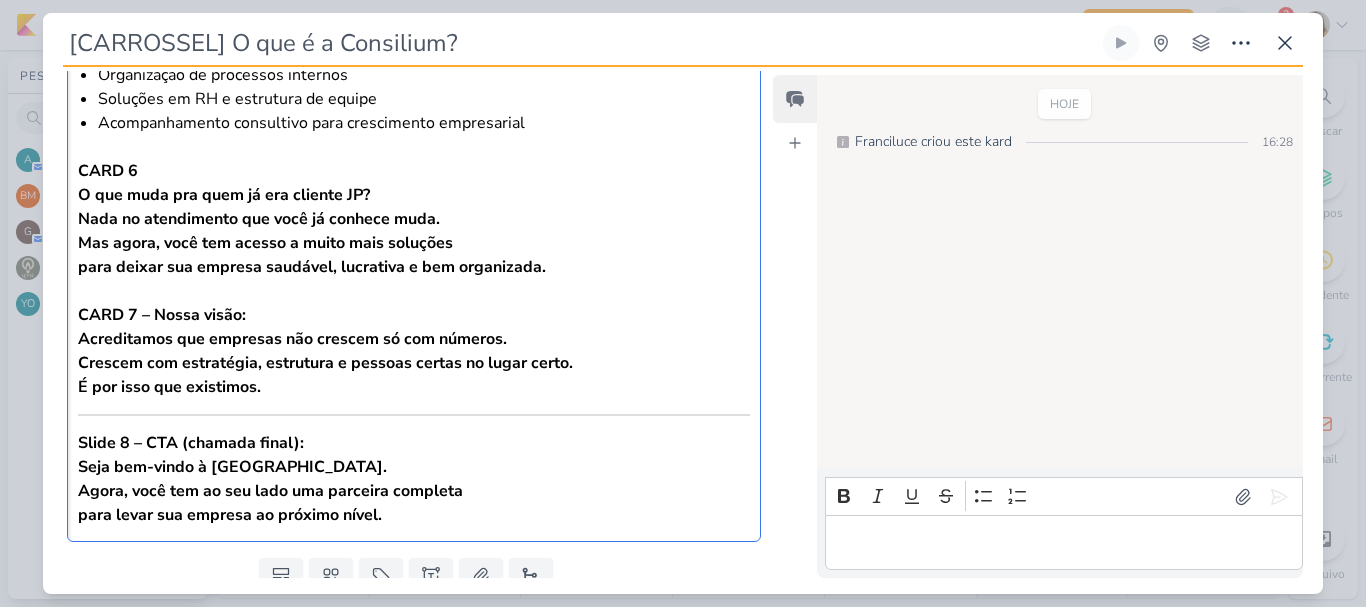 click on "CARD 7 – Nossa visão:" at bounding box center [162, 315] 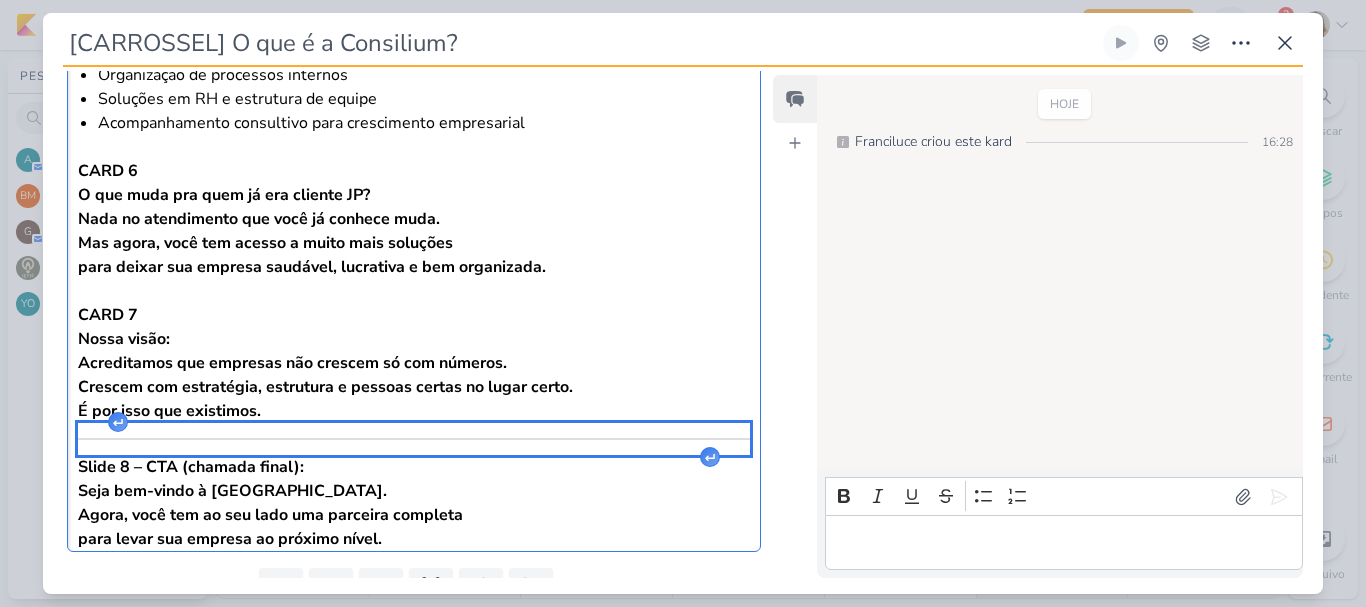 click at bounding box center [414, 439] 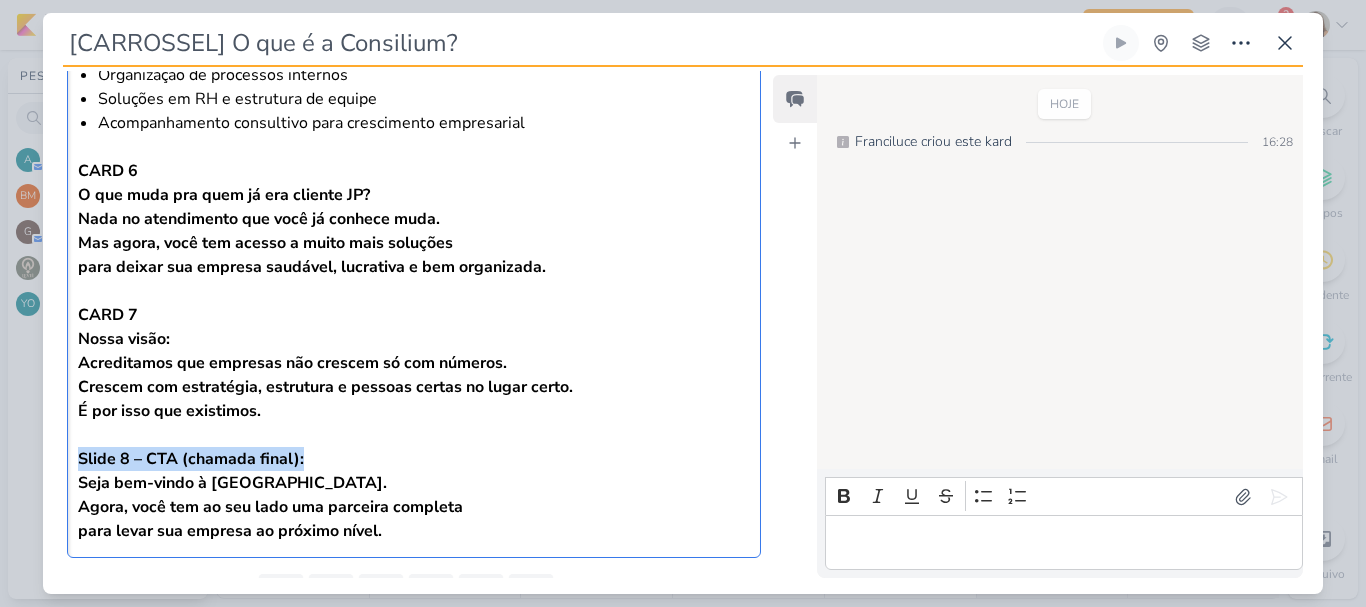 drag, startPoint x: 74, startPoint y: 460, endPoint x: 310, endPoint y: 461, distance: 236.00212 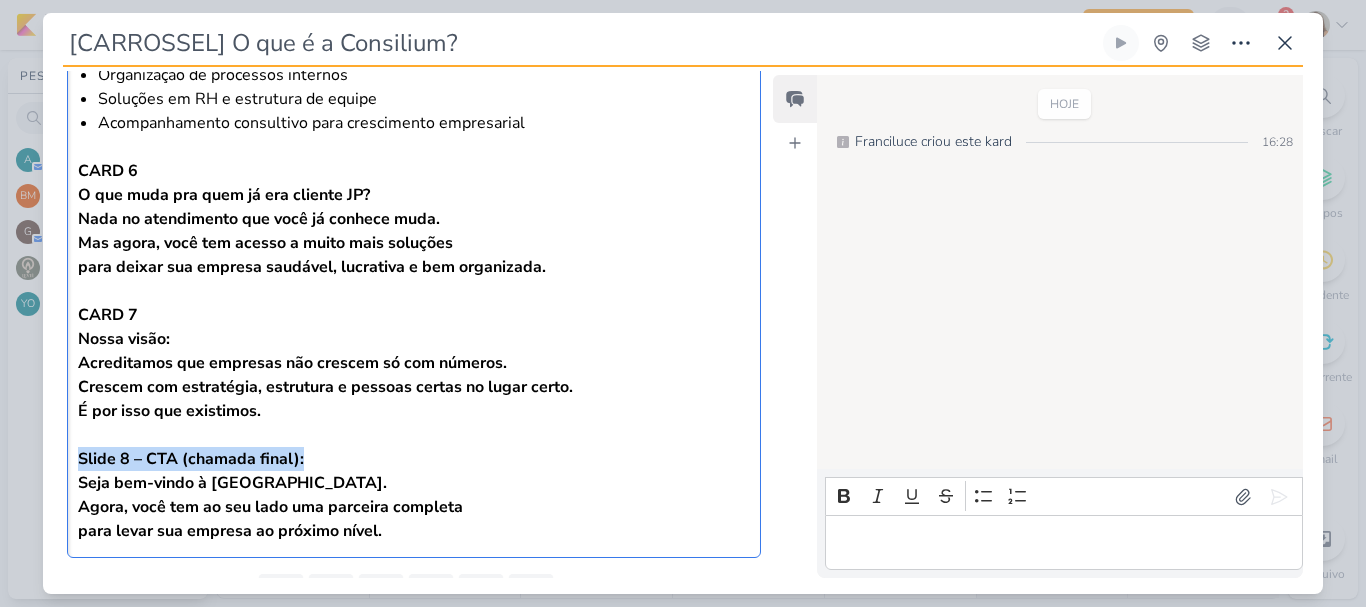 click on "CARD 1 “O que é a Consilium?” Uma nova marca. Uma nova fase. O mesmo compromisso com você. CARD 2 A Consilium nasce da união de duas expertises: finanças + organização operacional. Mais do que uma nova marca, é uma nova forma de cuidar do seu negócio. CARD 3 Por que essa mudança aconteceu? Percebemos que muitos empreendedores tinham dores além das finanças. RH desorganizado, processos ineficientes, falta de estrutura interna. E a gente sabia que podia ajudar mais. CARD 4 A fusão de forças: Dois irmãos com visões complementares decidiram unir forças para criar uma empresa que entrega soluções completas para o seu negócio. Nasce a Consilium. CARD 5  O que a Consilium faz? Gestão financeira estratégica Organização de processos internos Soluções em RH e estrutura de equipe Acompanhamento consultivo para crescimento empresarial CARD 6 O que muda pra quem já era cliente JP? Nada no atendimento que você já conhece muda. Mas agora, você tem acesso a muito mais soluções CARD 7" at bounding box center (414, 15) 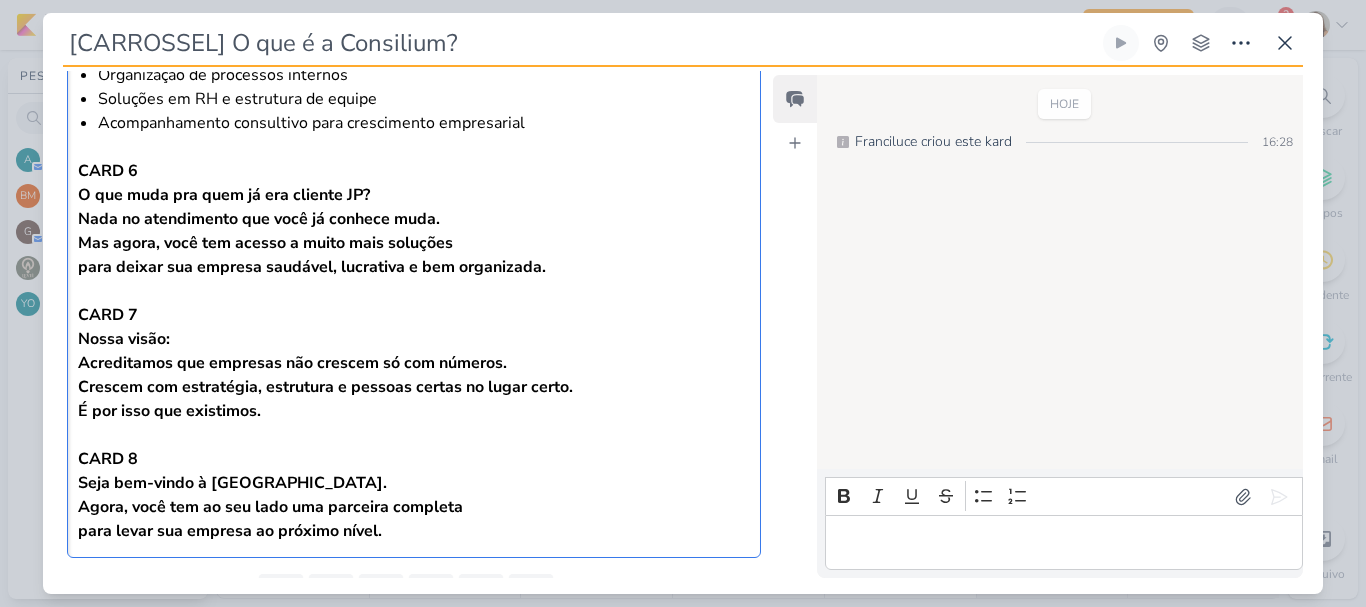scroll, scrollTop: 1097, scrollLeft: 0, axis: vertical 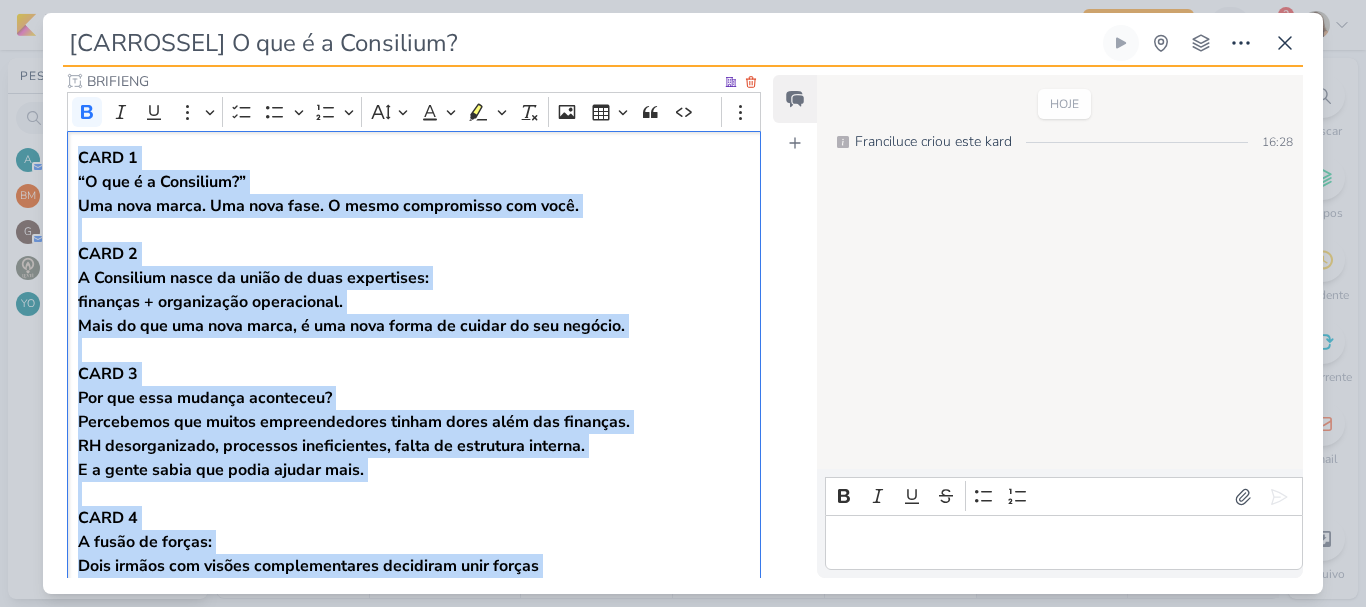 drag, startPoint x: 417, startPoint y: 453, endPoint x: 78, endPoint y: 79, distance: 504.7742 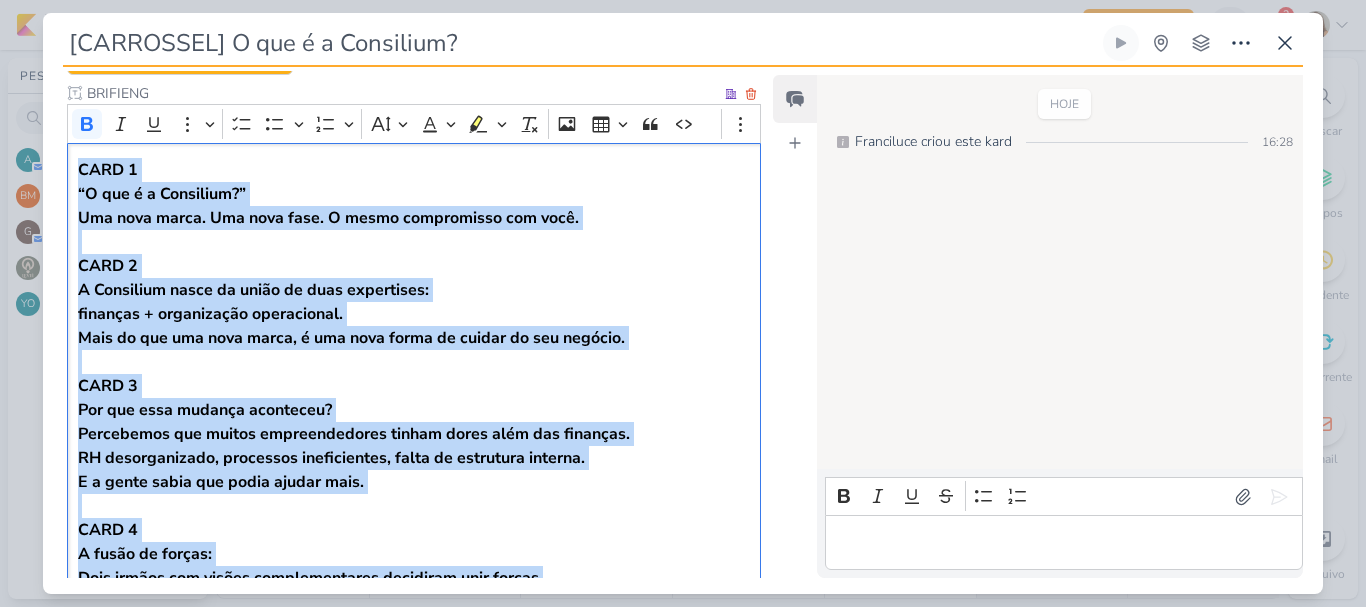 scroll, scrollTop: 235, scrollLeft: 0, axis: vertical 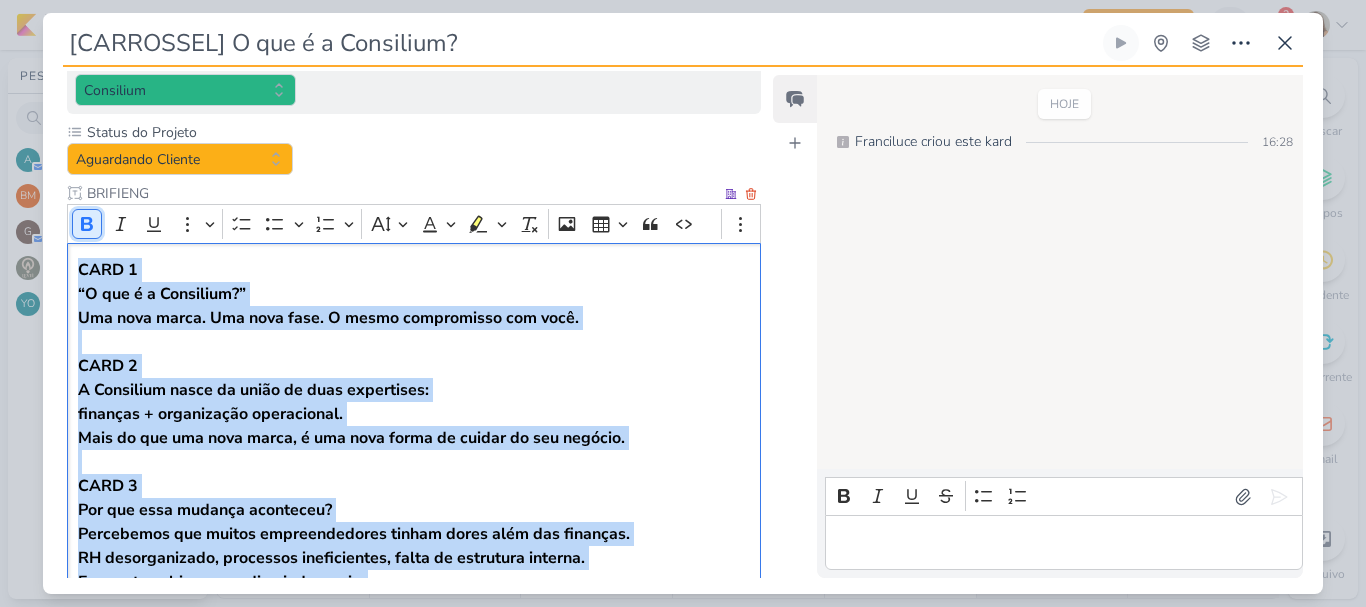 click 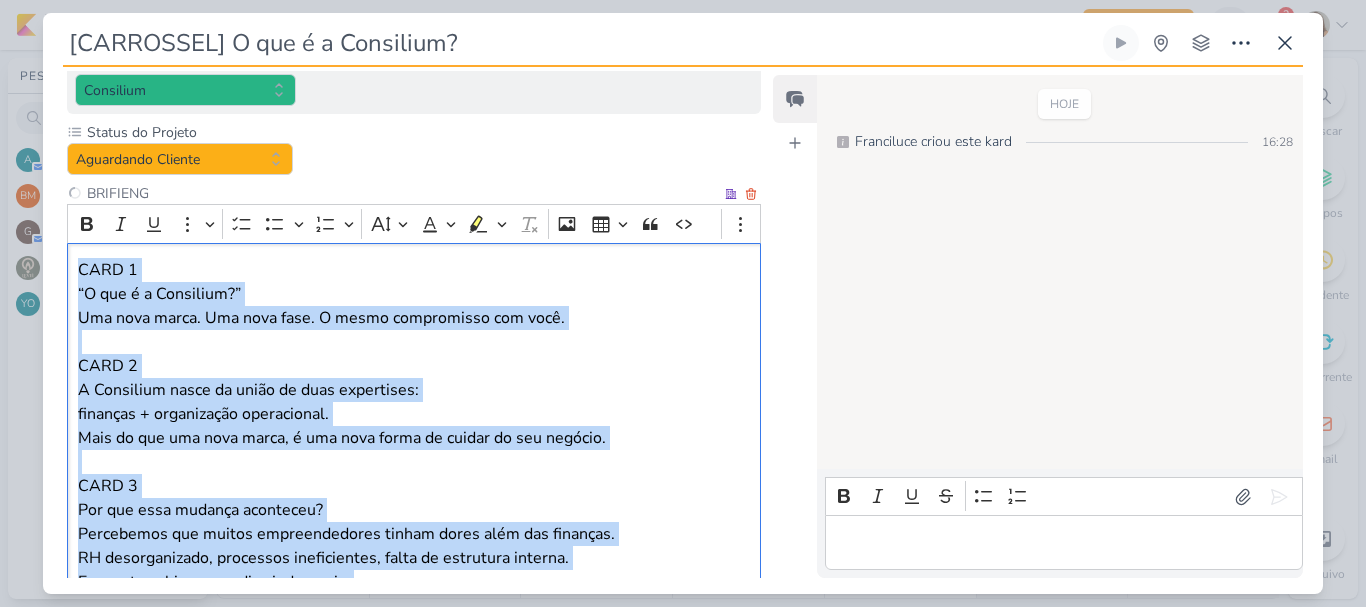 click on "“O que é a Consilium?” Uma nova marca. Uma nova fase. O mesmo compromisso com você." at bounding box center (414, 306) 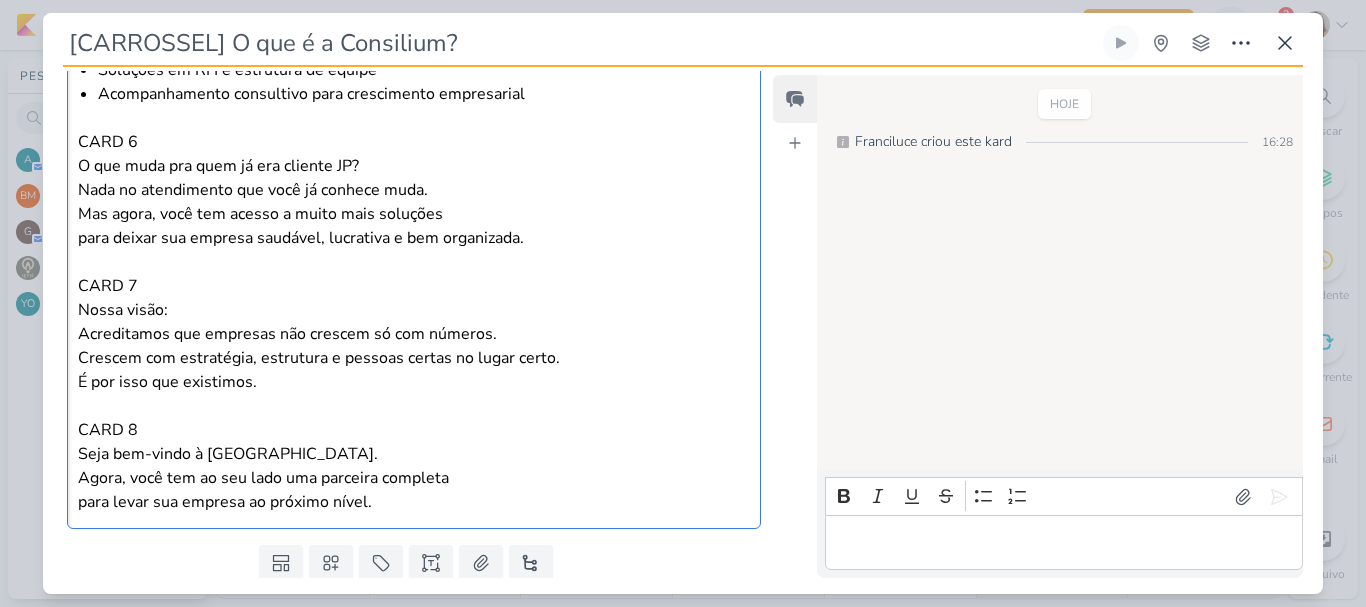 scroll, scrollTop: 1097, scrollLeft: 0, axis: vertical 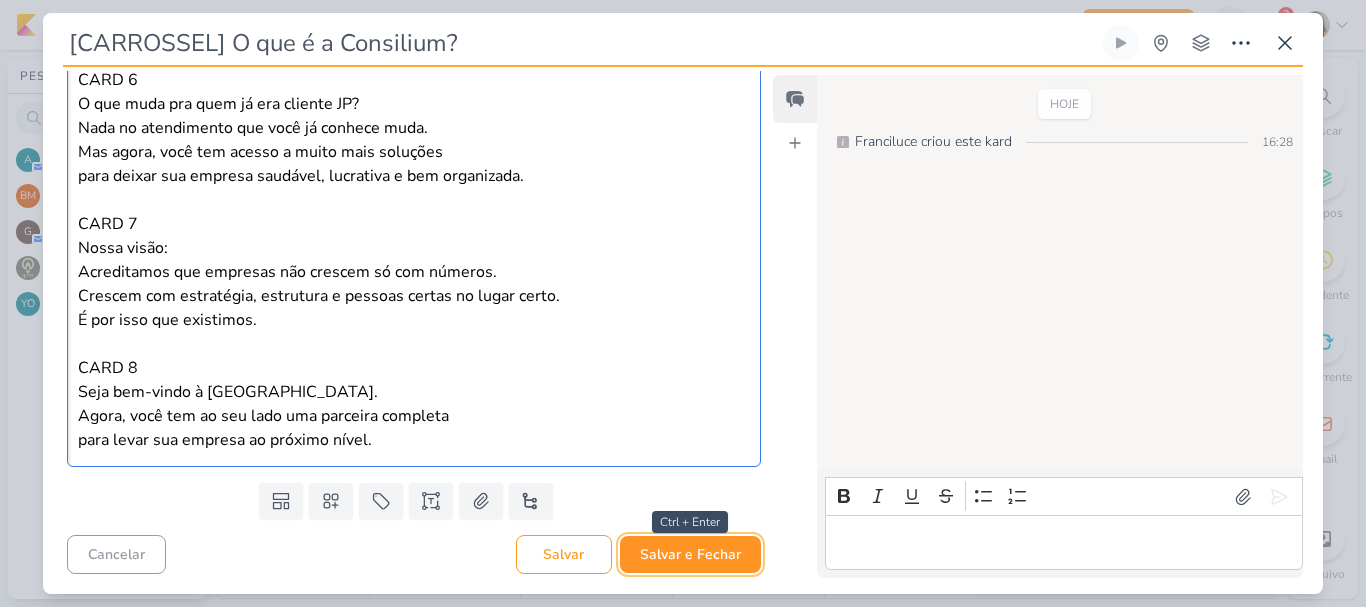 click on "Salvar e Fechar" at bounding box center [690, 554] 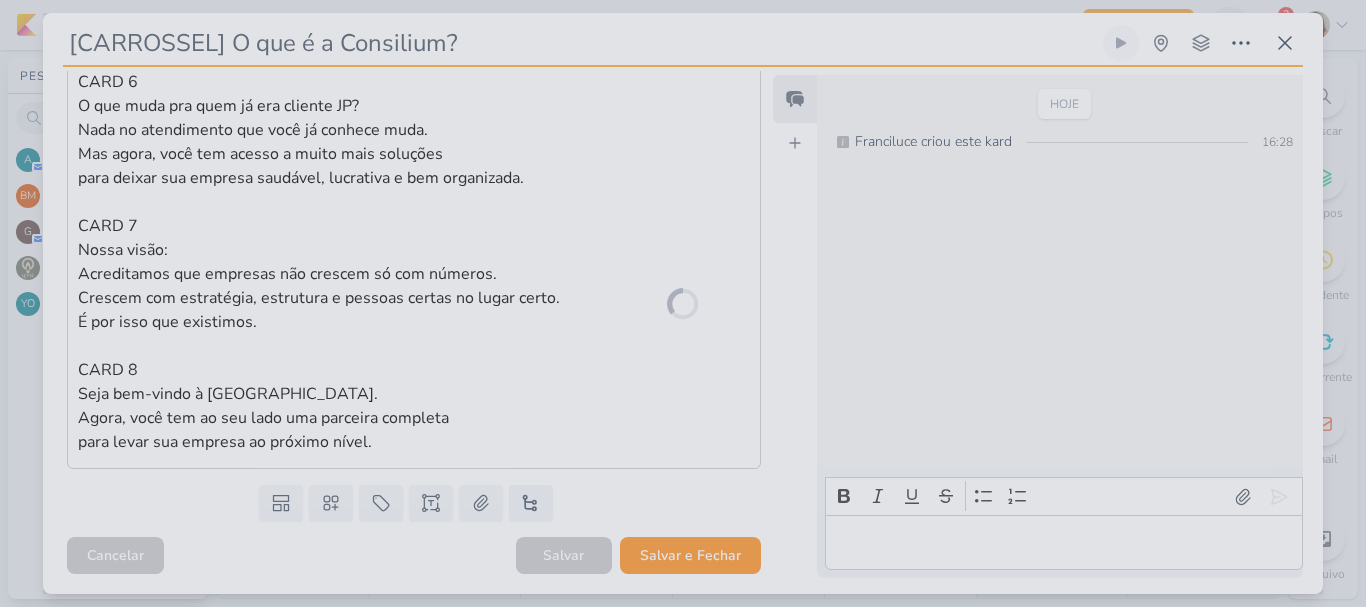 scroll, scrollTop: 1095, scrollLeft: 0, axis: vertical 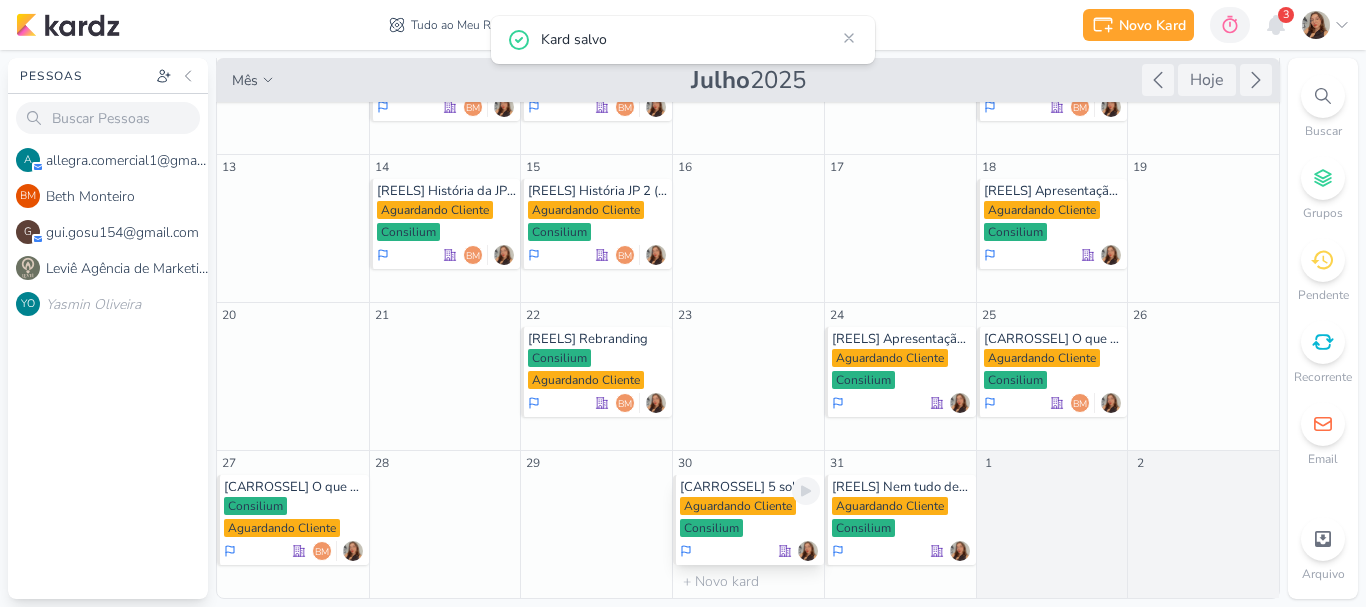 click on "[CARROSSEL] 5 soluções que a Consilium oferce para sua empresa." at bounding box center [750, 487] 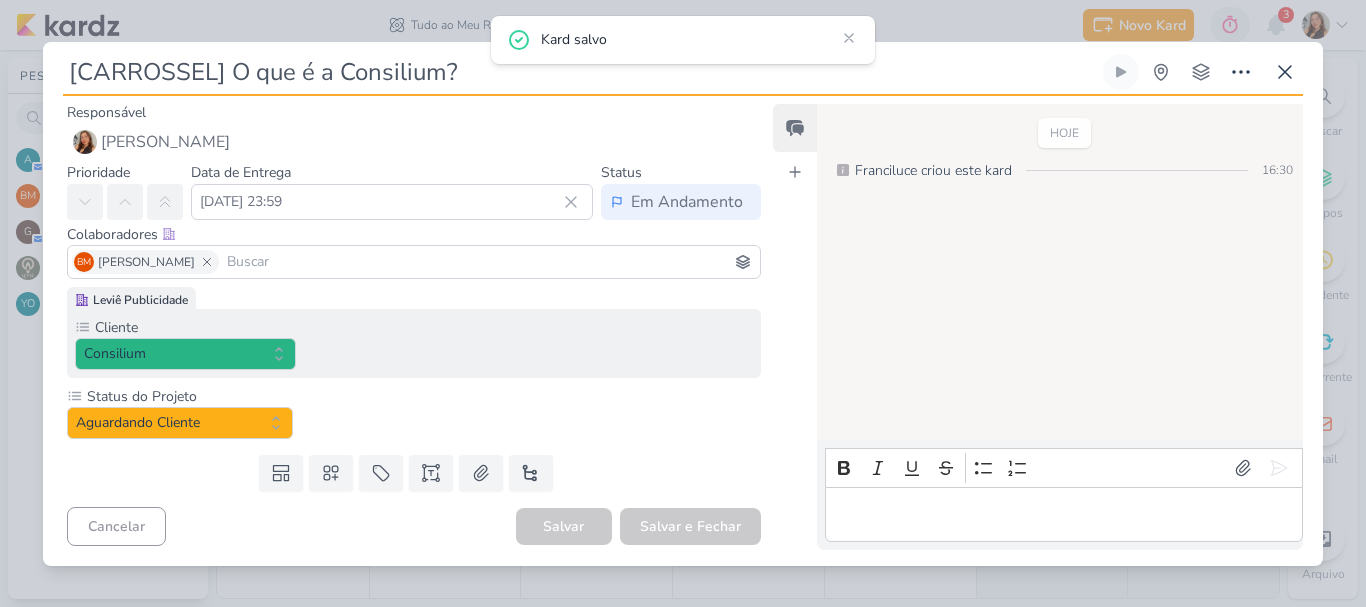 type on "[CARROSSEL] 5 soluções que a Consilium oferce para sua empresa." 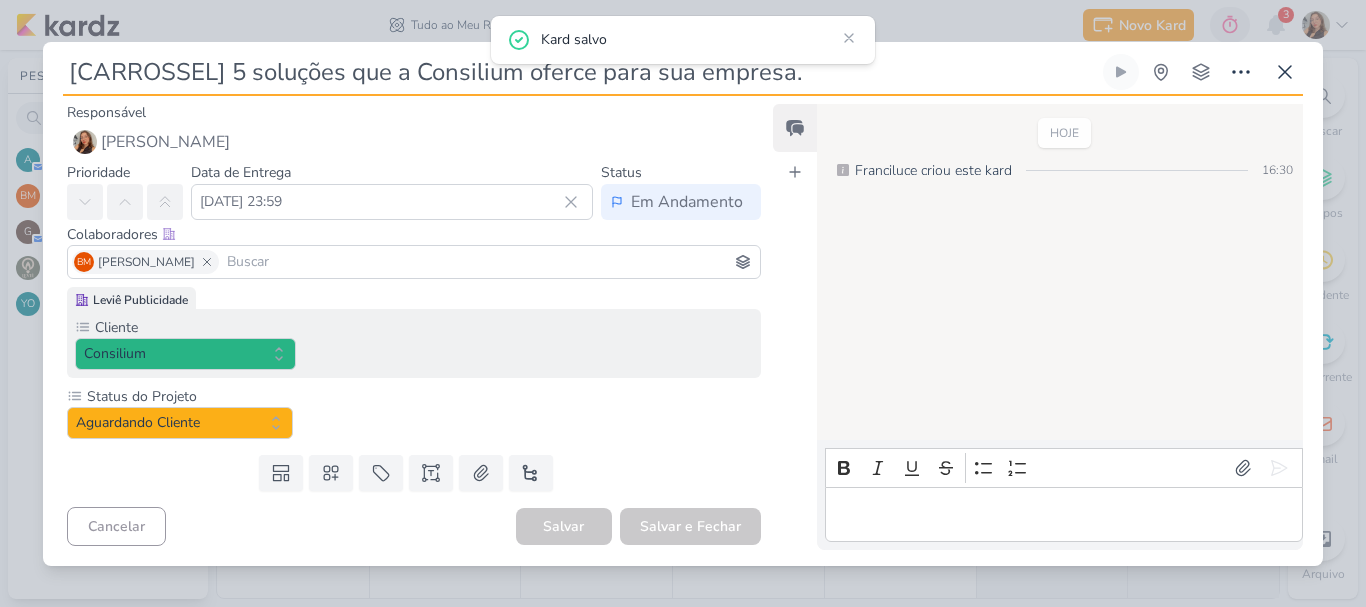 scroll, scrollTop: 0, scrollLeft: 0, axis: both 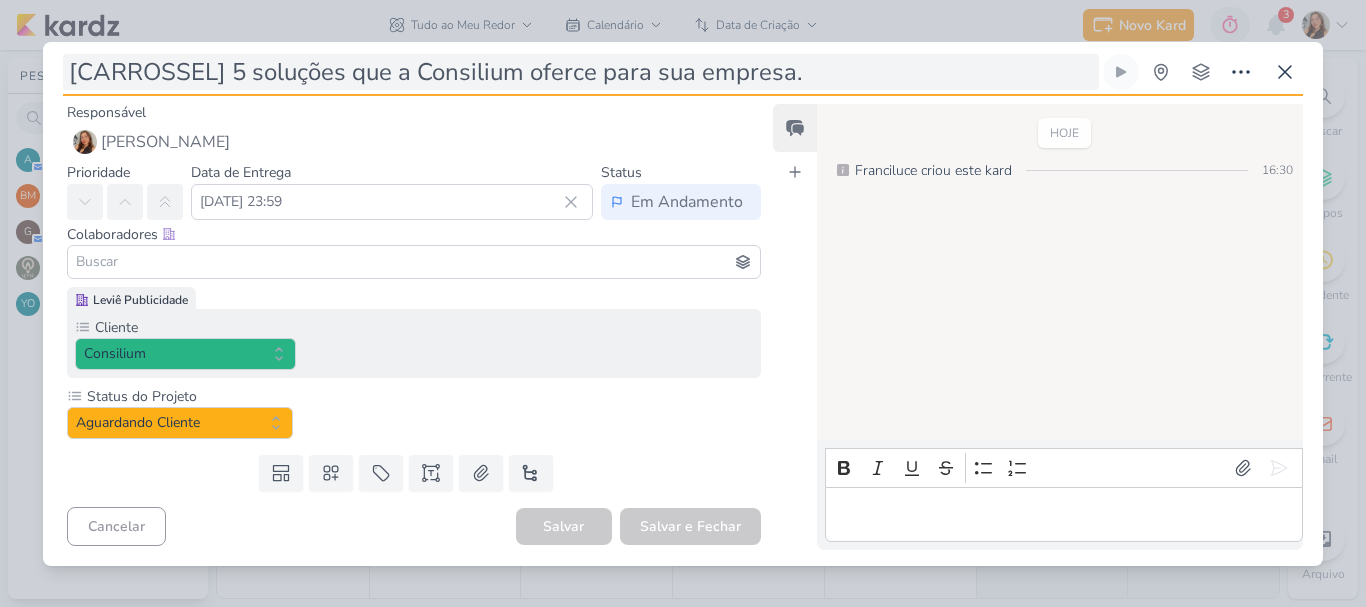 click on "[CARROSSEL] 5 soluções que a Consilium oferce para sua empresa." at bounding box center (581, 72) 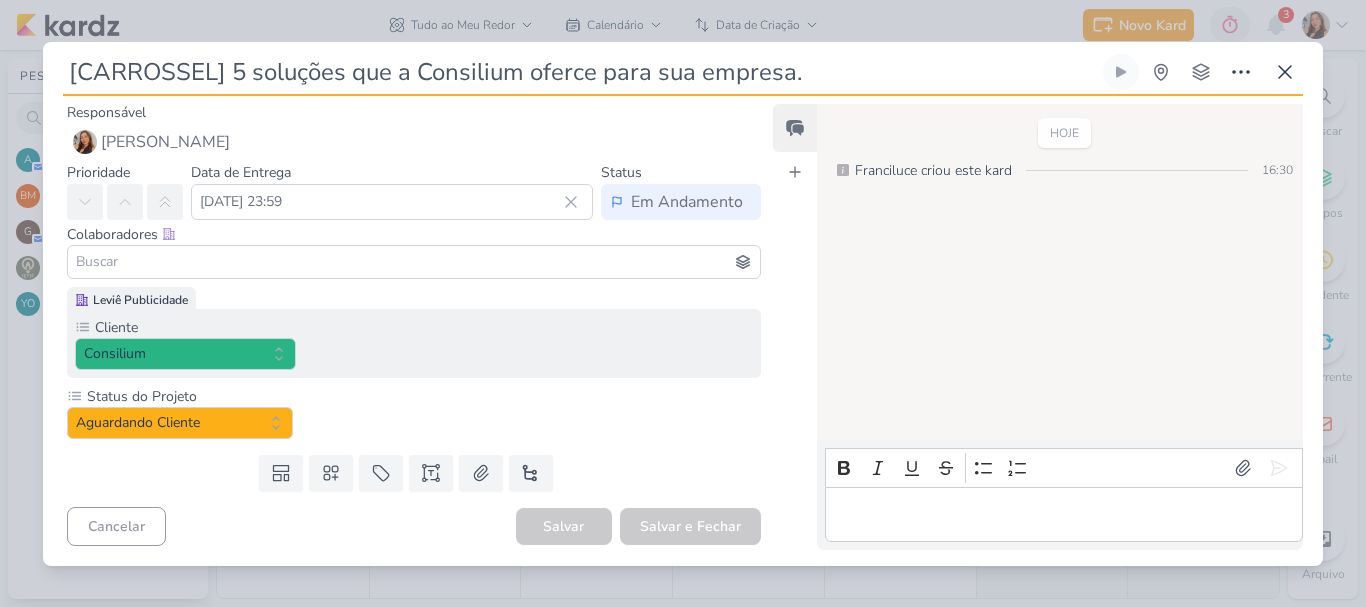 drag, startPoint x: 231, startPoint y: 70, endPoint x: 848, endPoint y: 70, distance: 617 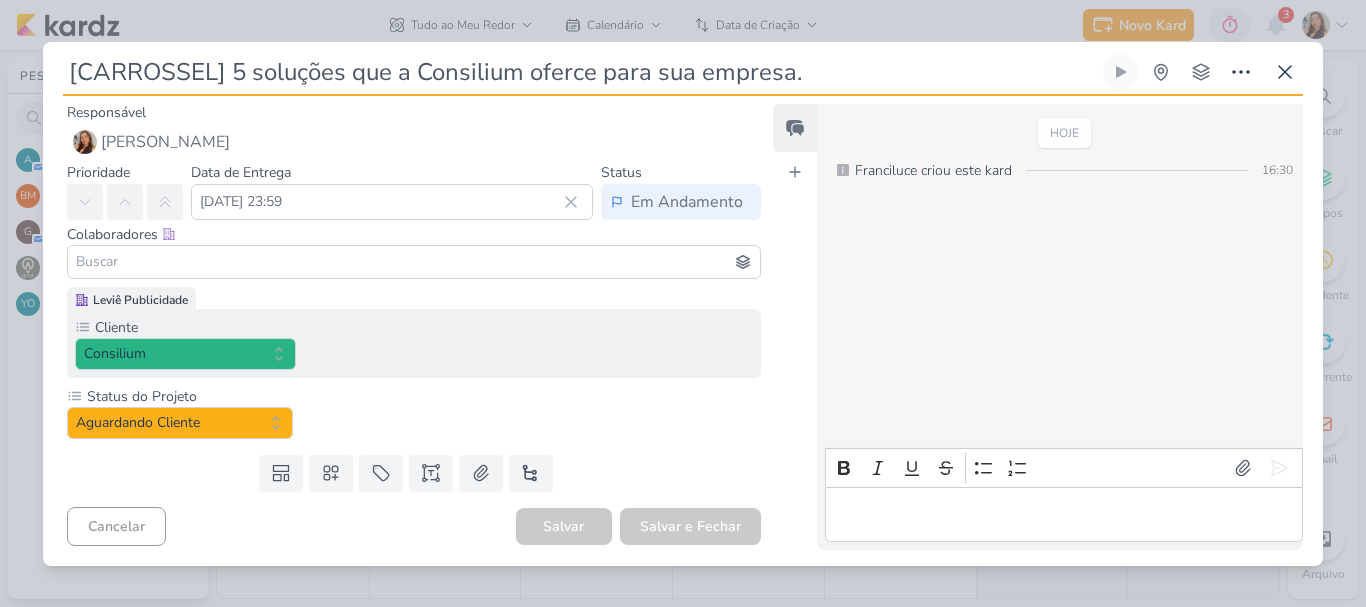 click on "Leviê Publicidade
Cliente
Consilium" at bounding box center [414, 332] 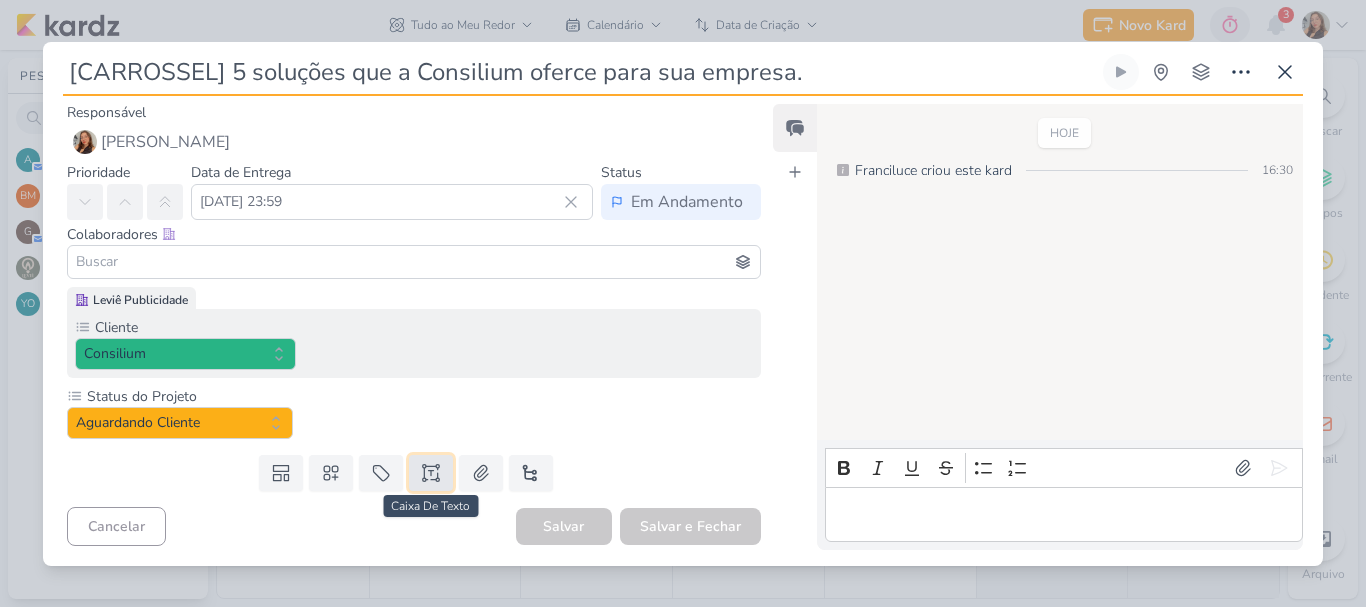 click at bounding box center [431, 473] 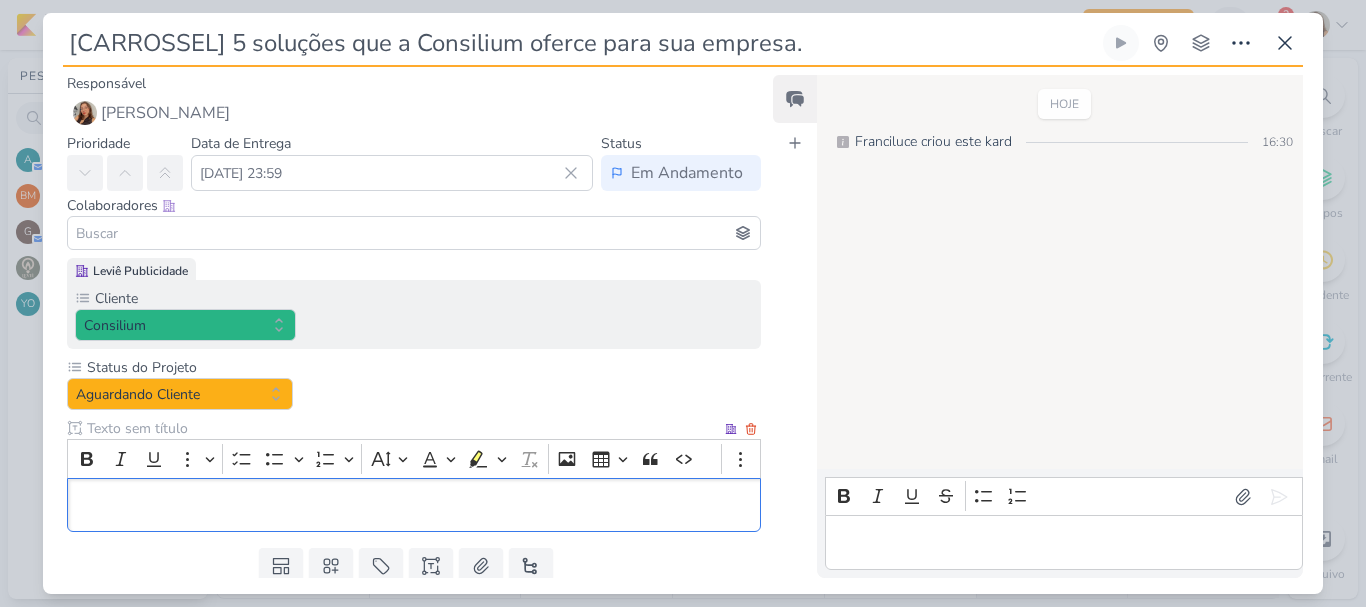 click at bounding box center (402, 428) 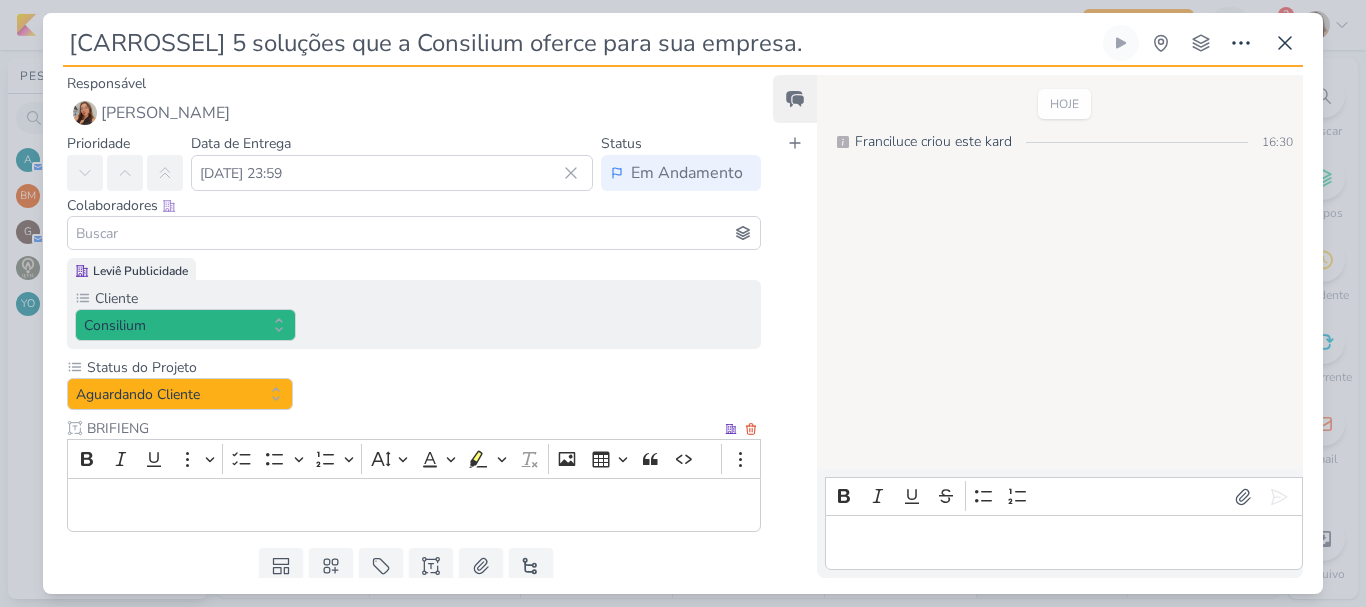 type on "BRIFIENG" 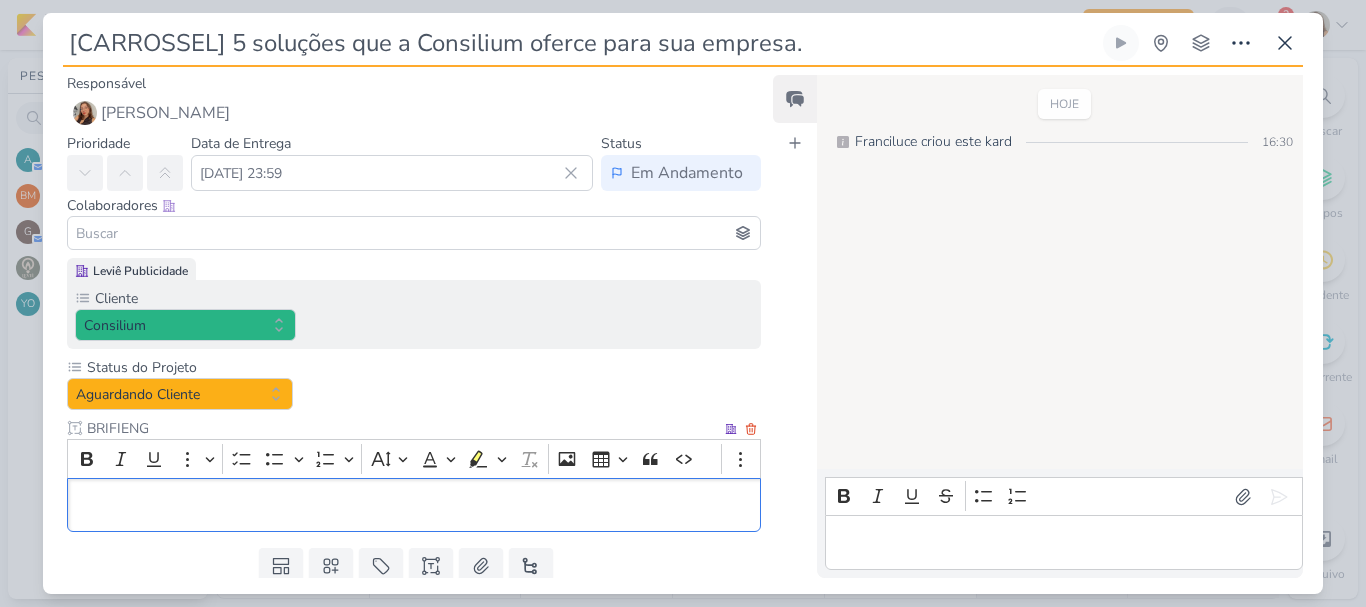 click at bounding box center (414, 505) 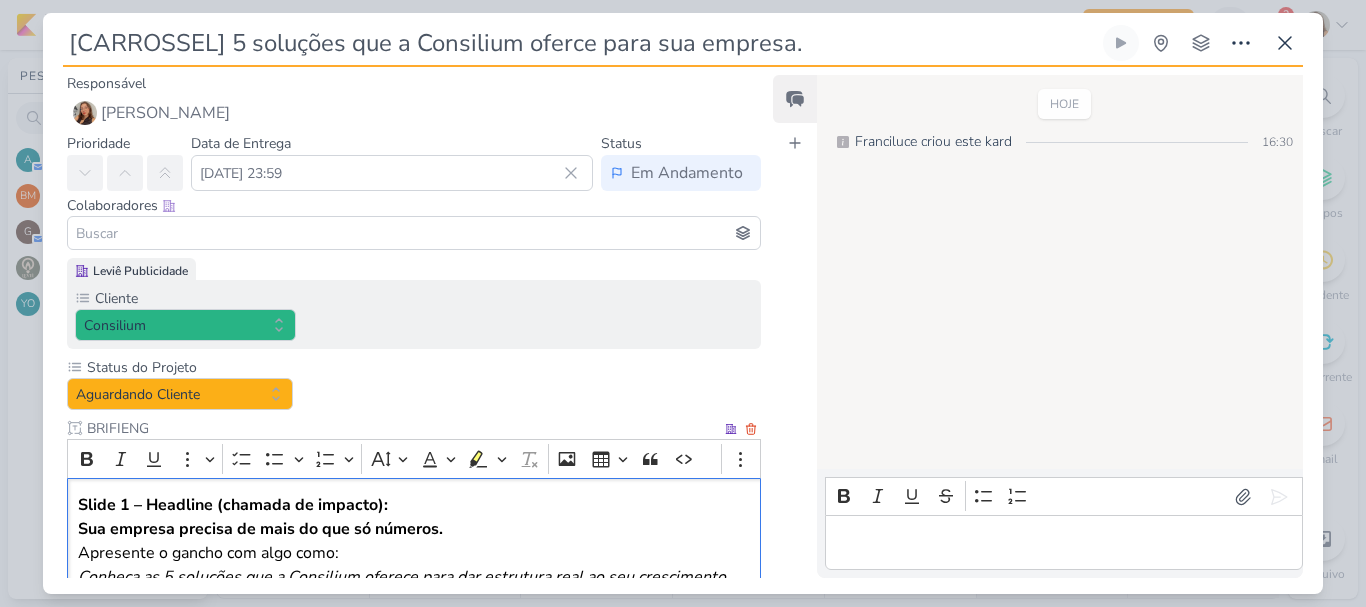 scroll, scrollTop: 386, scrollLeft: 0, axis: vertical 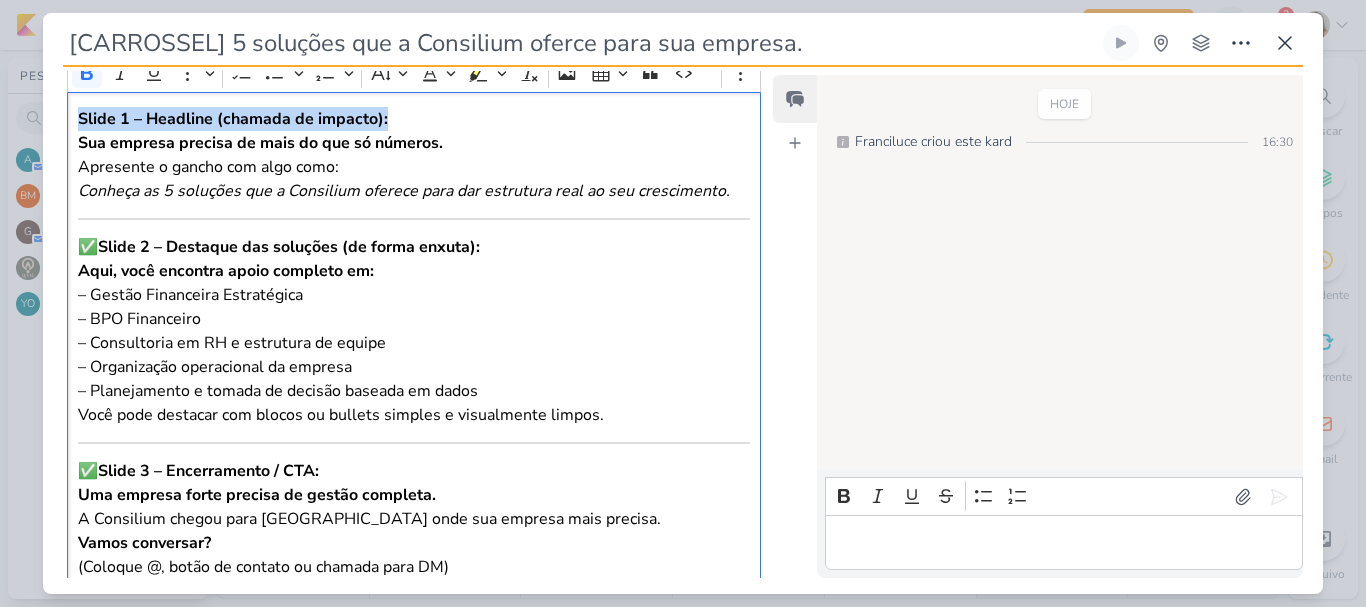drag, startPoint x: 79, startPoint y: 121, endPoint x: 416, endPoint y: 120, distance: 337.0015 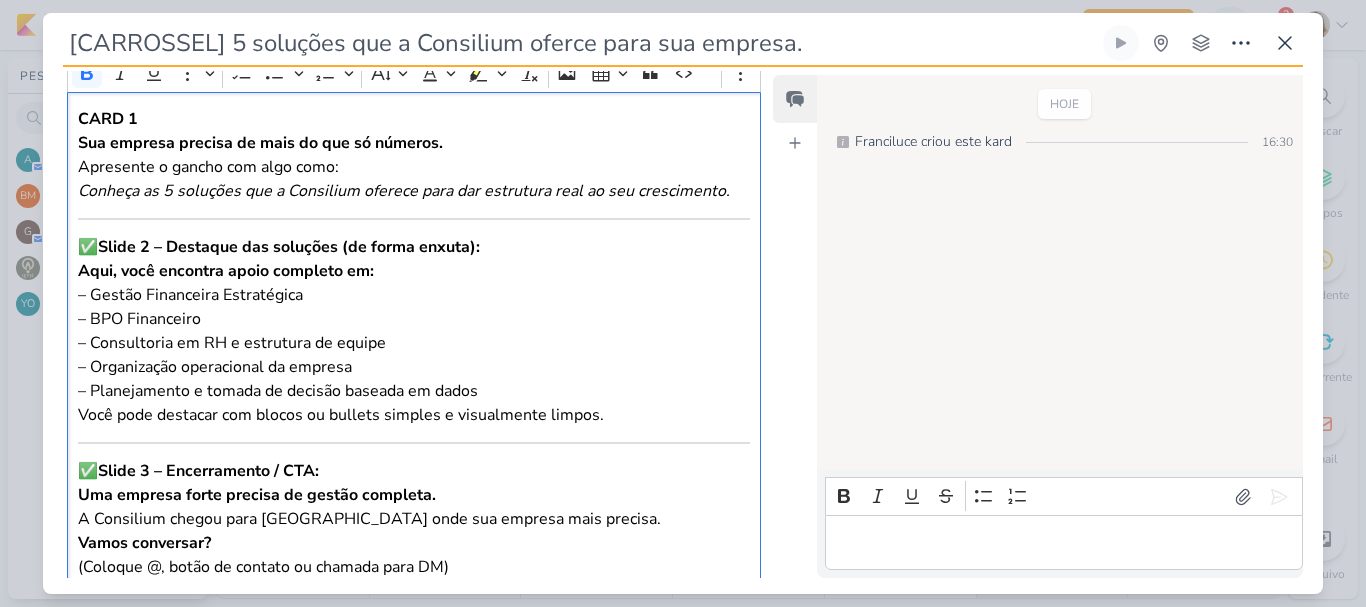 click on "Sua empresa precisa de mais do que só números. Apresente o gancho com algo como: Conheça as 5 soluções que a Consilium oferece para dar estrutura real ao seu crescimento." at bounding box center [414, 167] 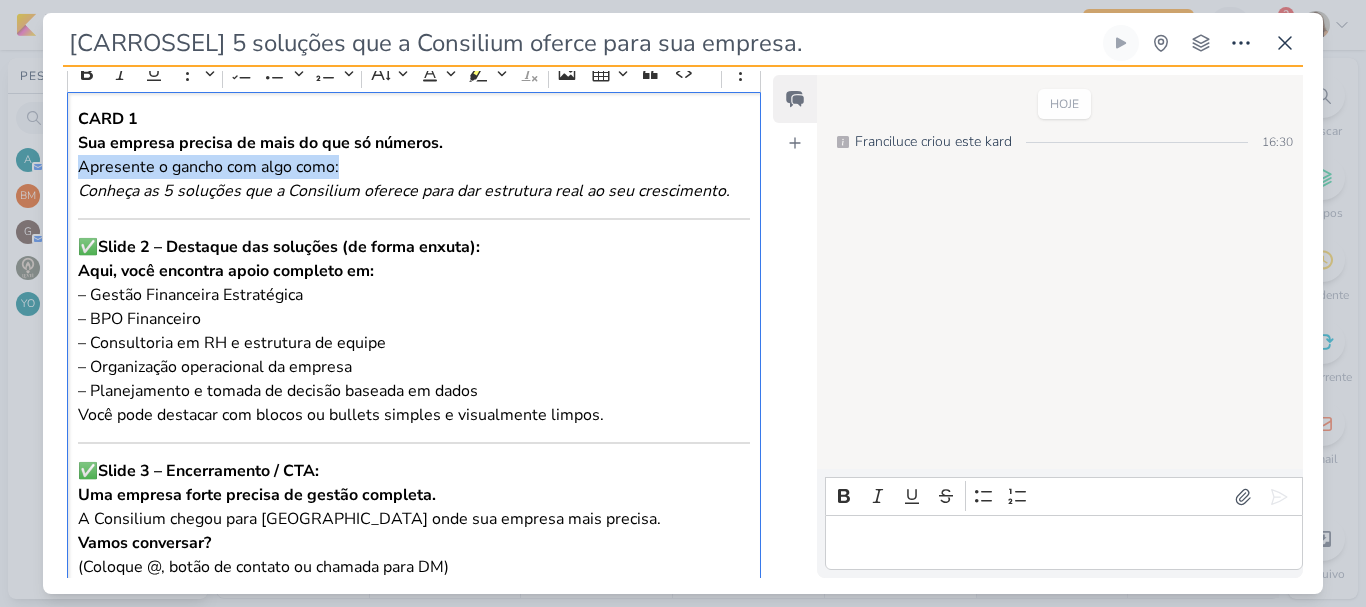 drag, startPoint x: 79, startPoint y: 166, endPoint x: 383, endPoint y: 179, distance: 304.27783 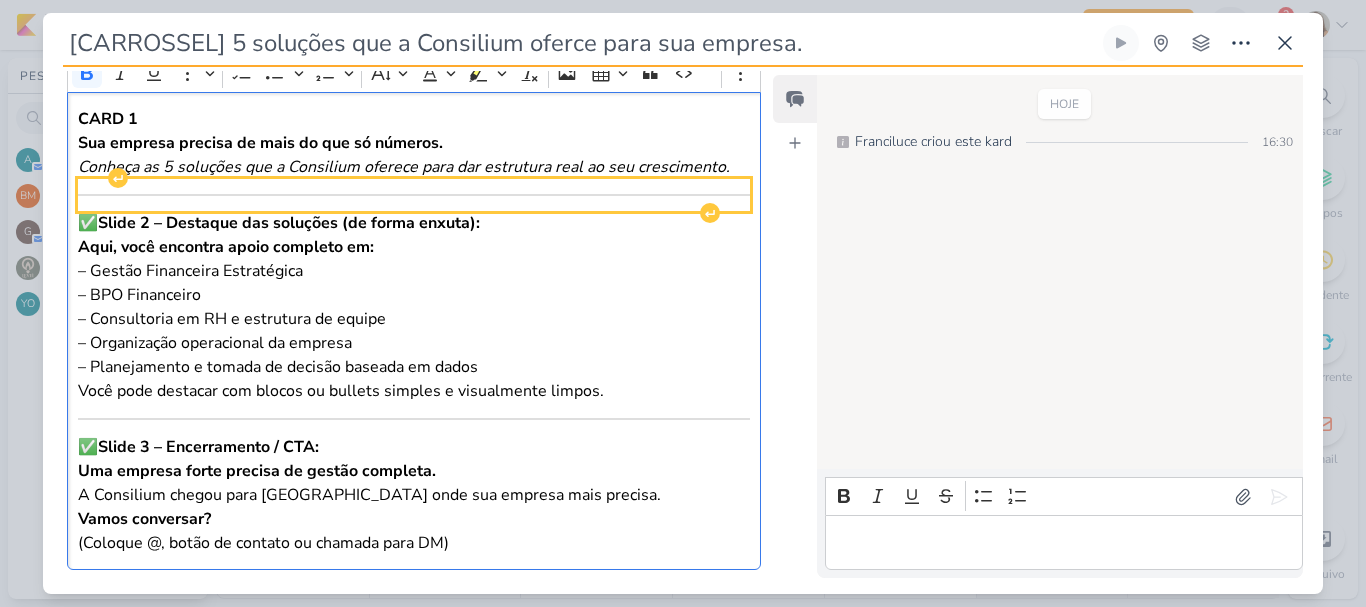 click at bounding box center [414, 195] 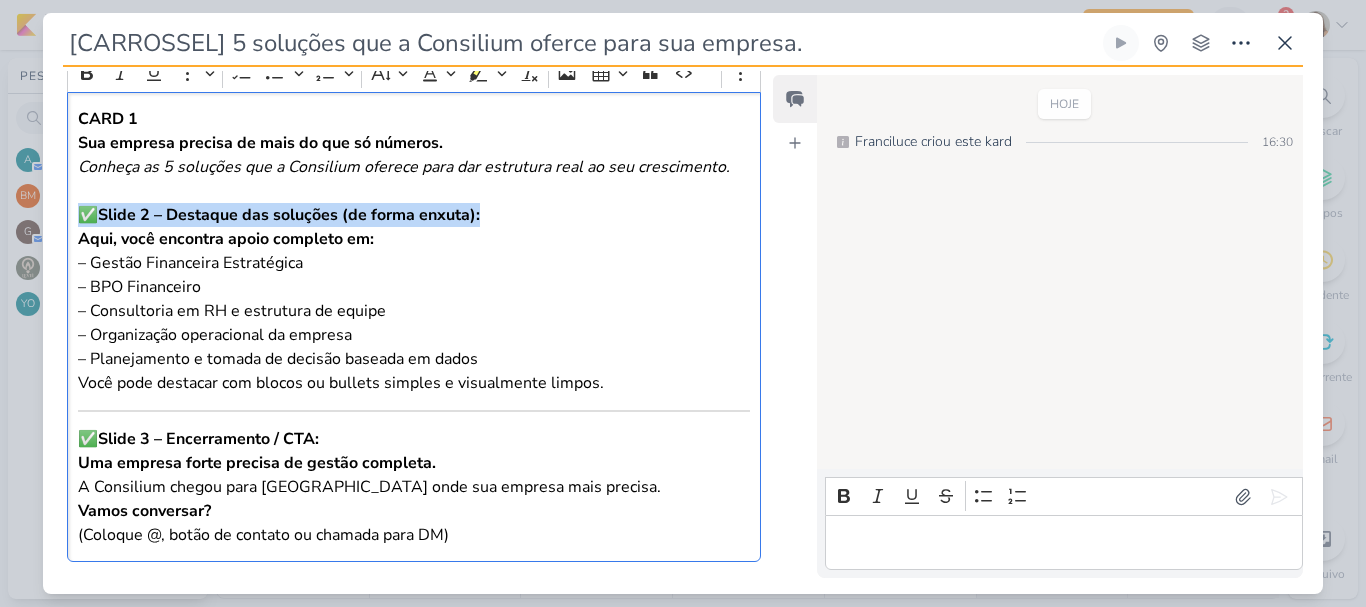 drag, startPoint x: 78, startPoint y: 216, endPoint x: 542, endPoint y: 216, distance: 464 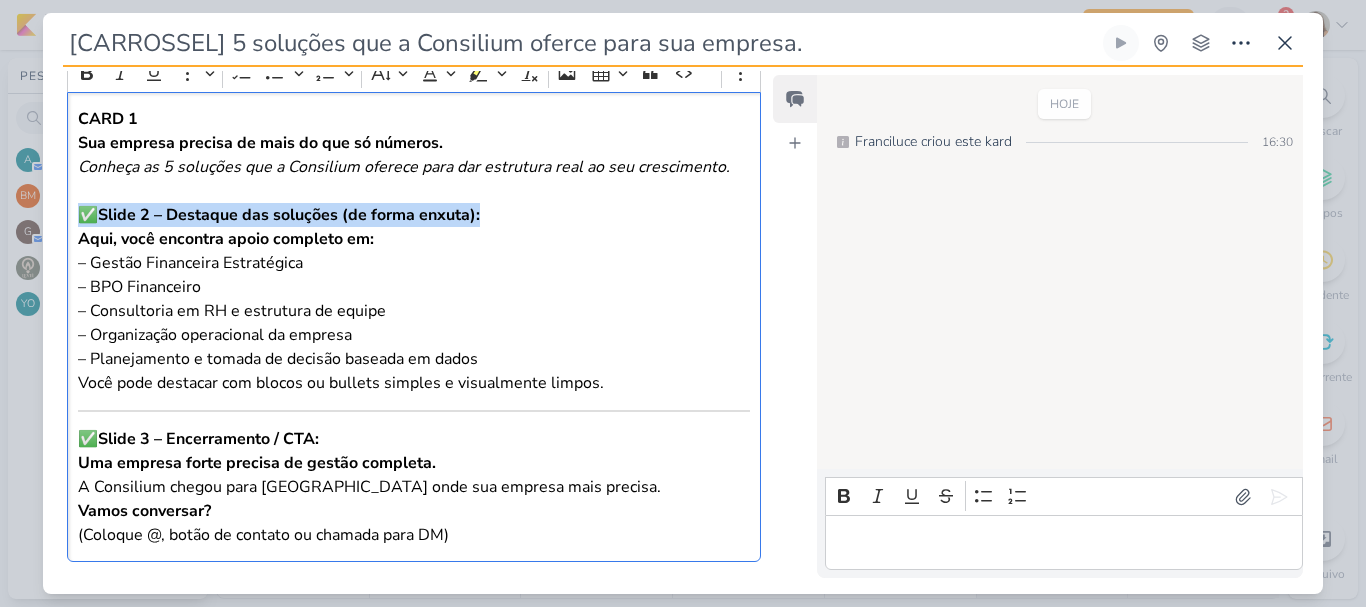 click on "✅  Slide 2 – Destaque das soluções (de forma enxuta):" at bounding box center [414, 215] 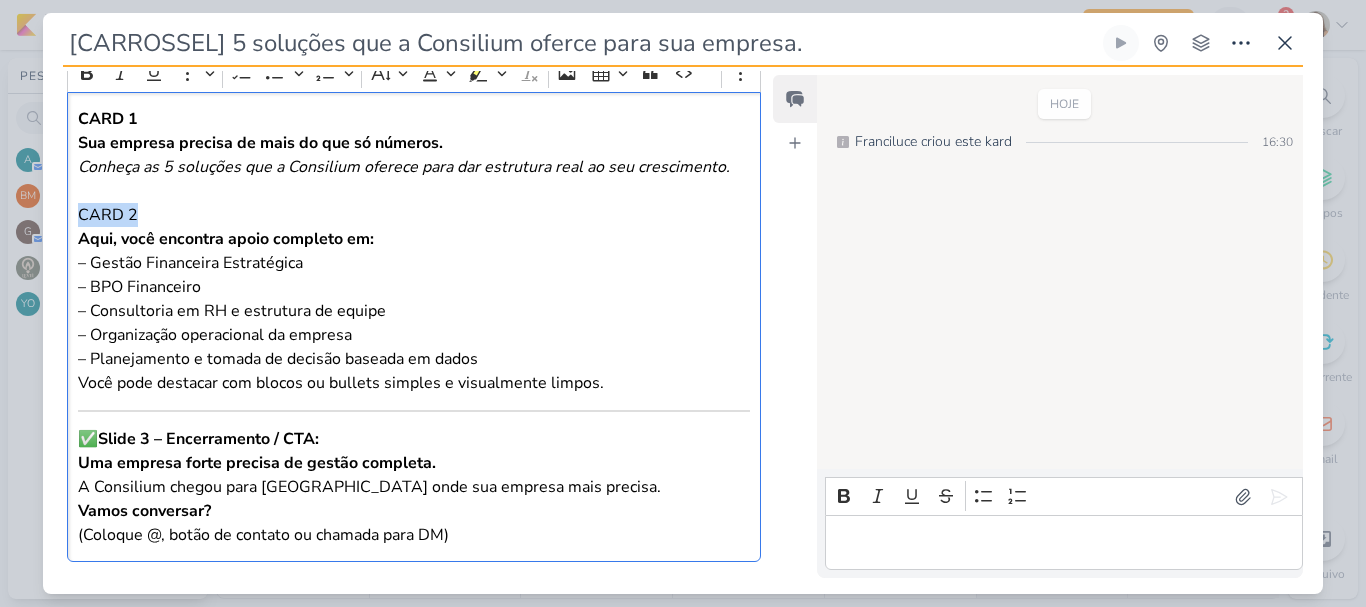 drag, startPoint x: 79, startPoint y: 211, endPoint x: 151, endPoint y: 211, distance: 72 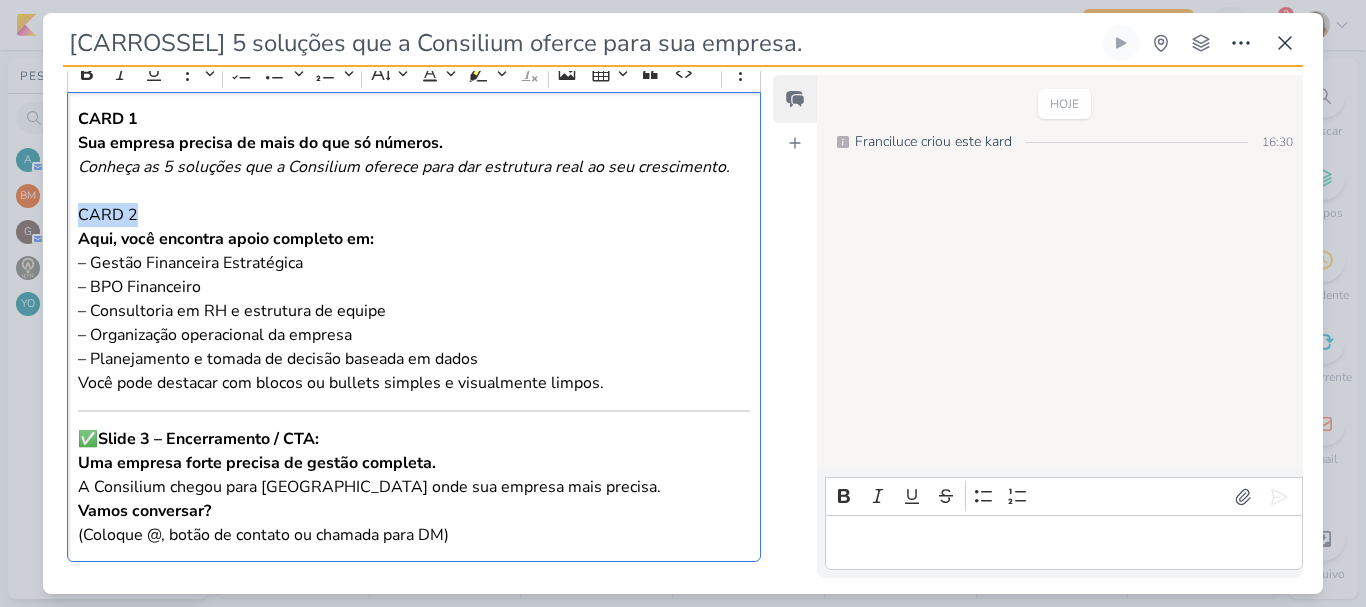 click on "CARD 2" at bounding box center [414, 215] 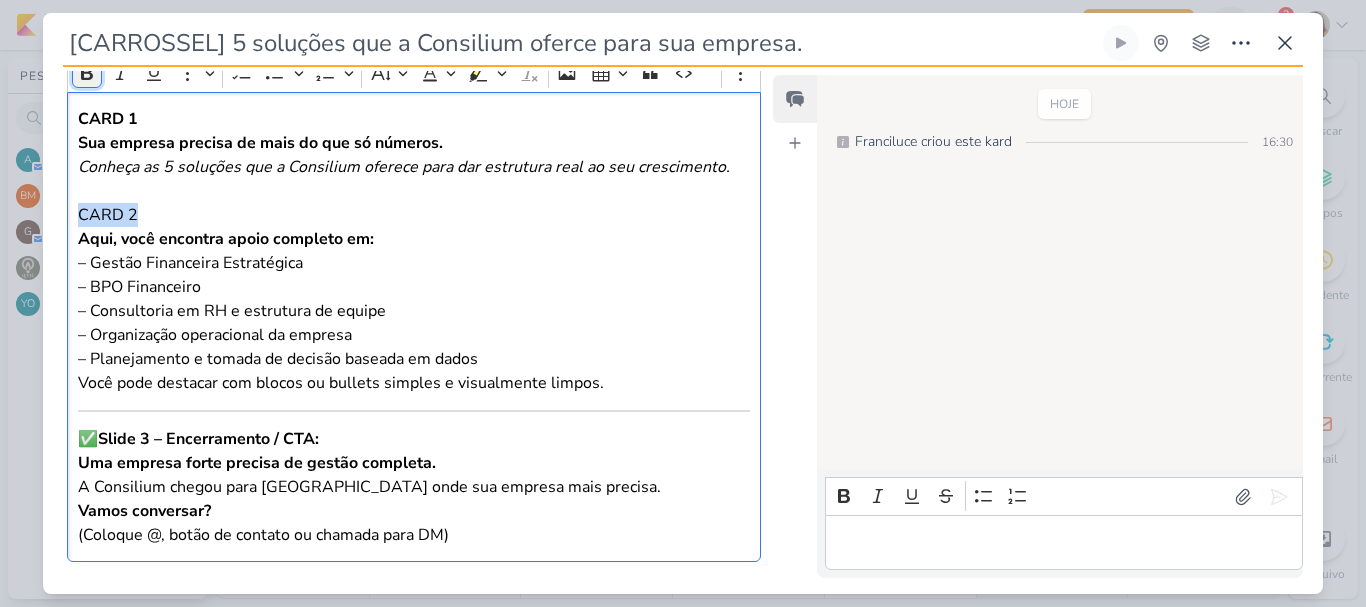 click 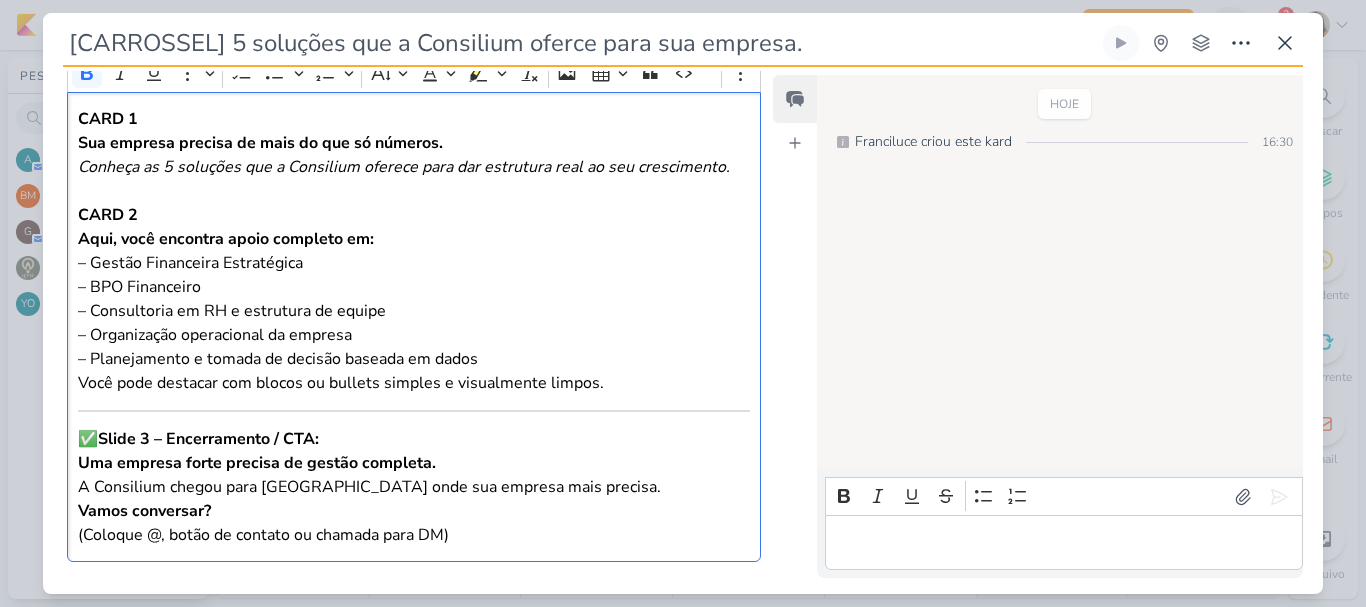 click on "Aqui, você encontra apoio completo em:" at bounding box center [226, 239] 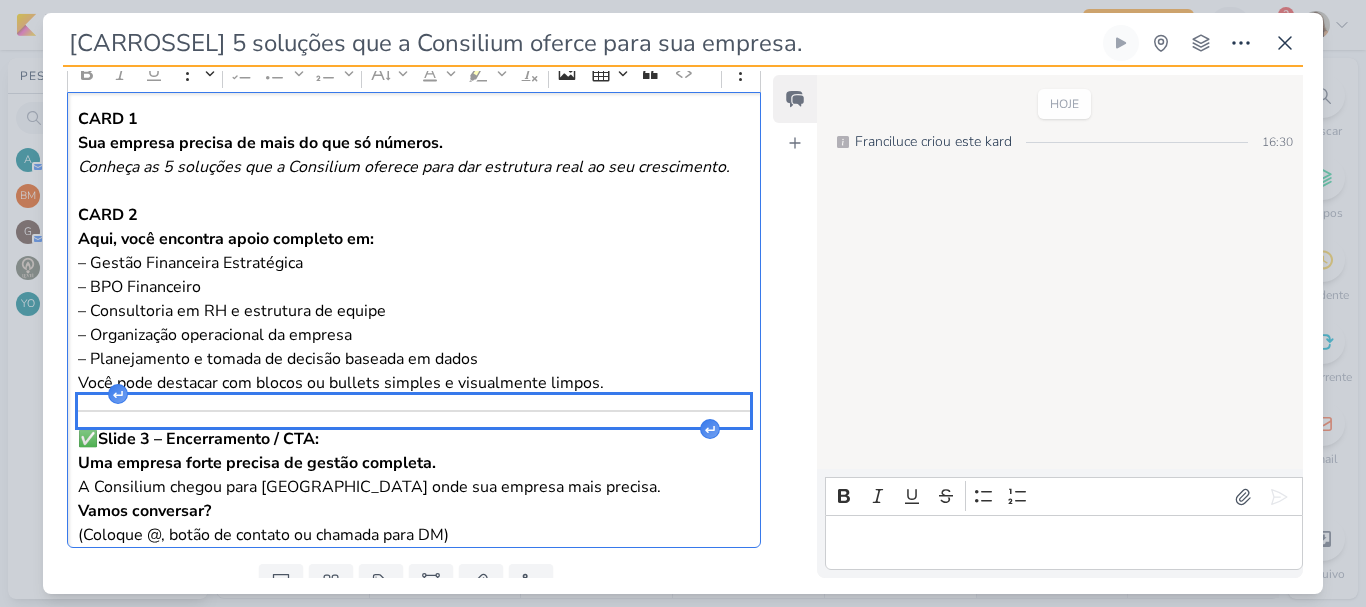 click at bounding box center (414, 411) 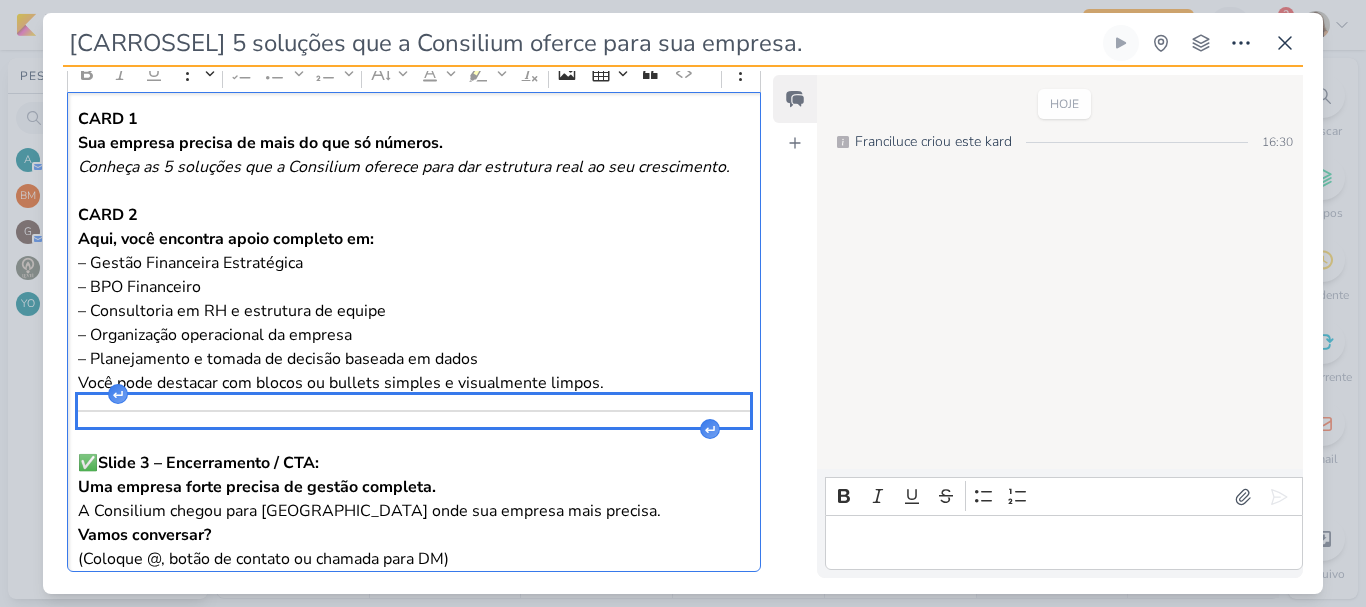 click at bounding box center (414, 411) 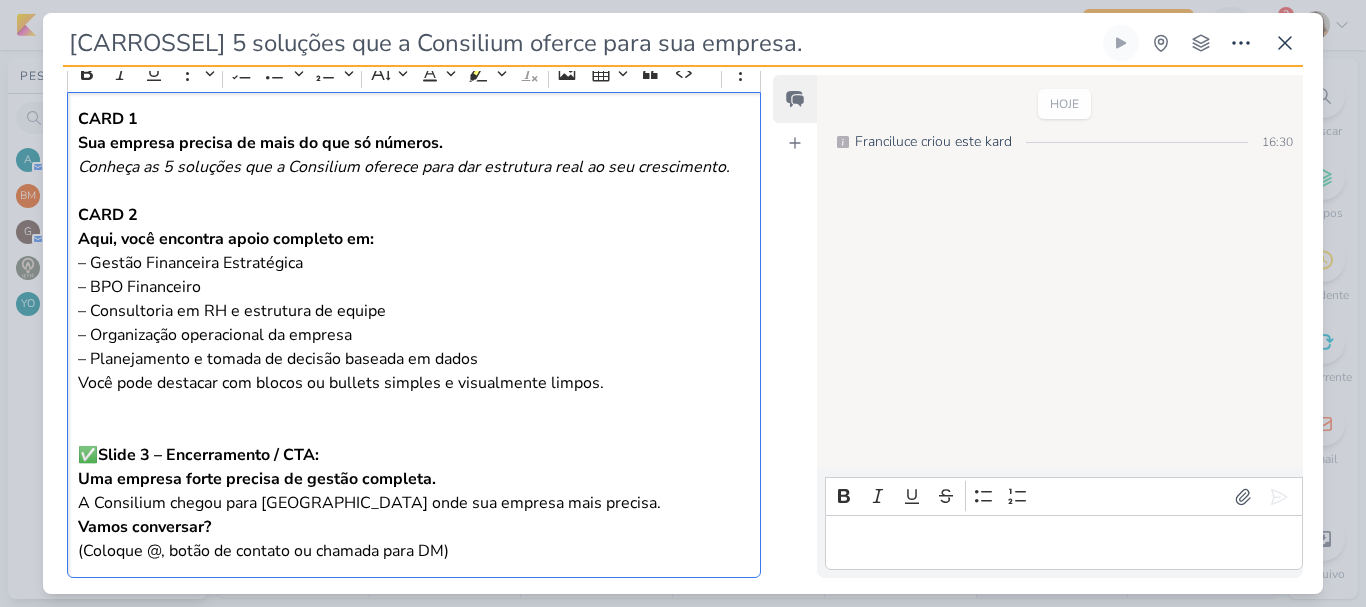 click on "Você pode destacar com blocos ou bullets simples e visualmente limpos." at bounding box center (414, 383) 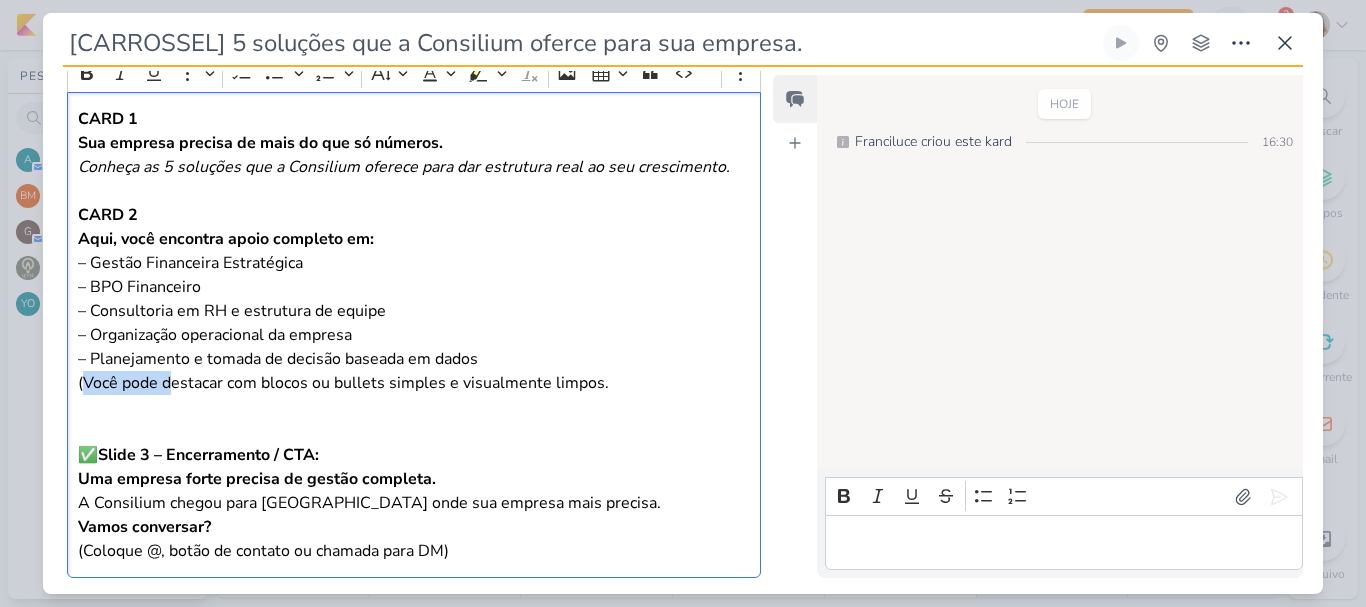 drag, startPoint x: 170, startPoint y: 384, endPoint x: 85, endPoint y: 385, distance: 85.00588 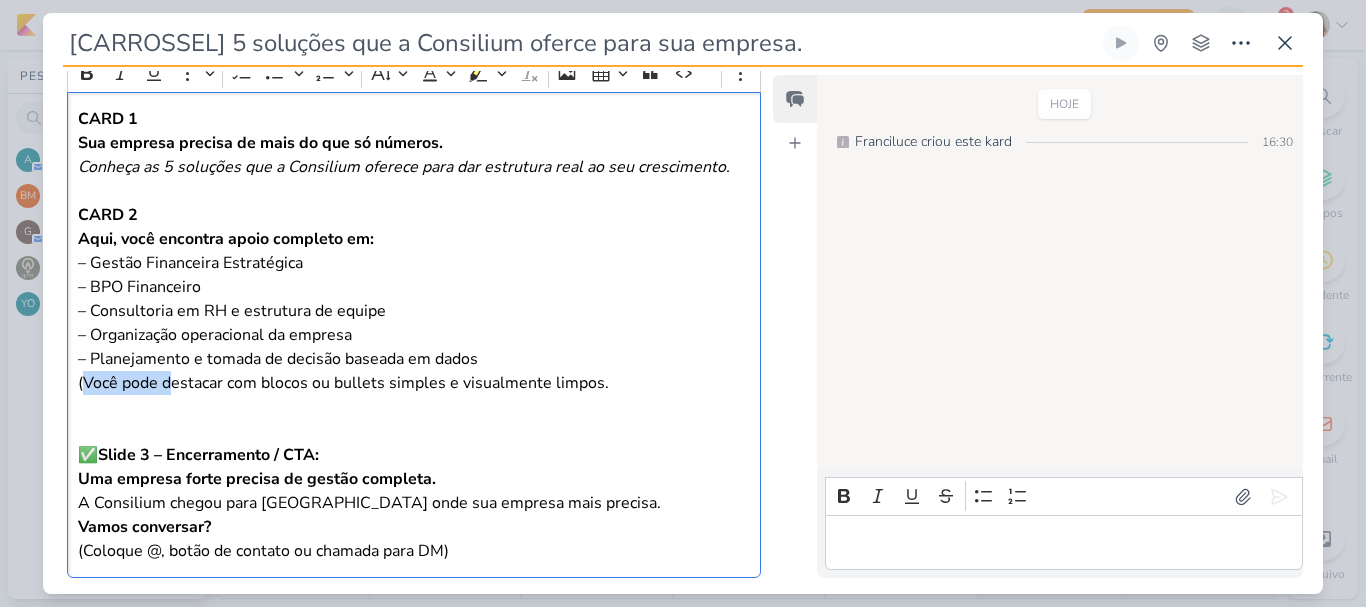 click on "(Você pode destacar com blocos ou bullets simples e visualmente limpos." at bounding box center [414, 383] 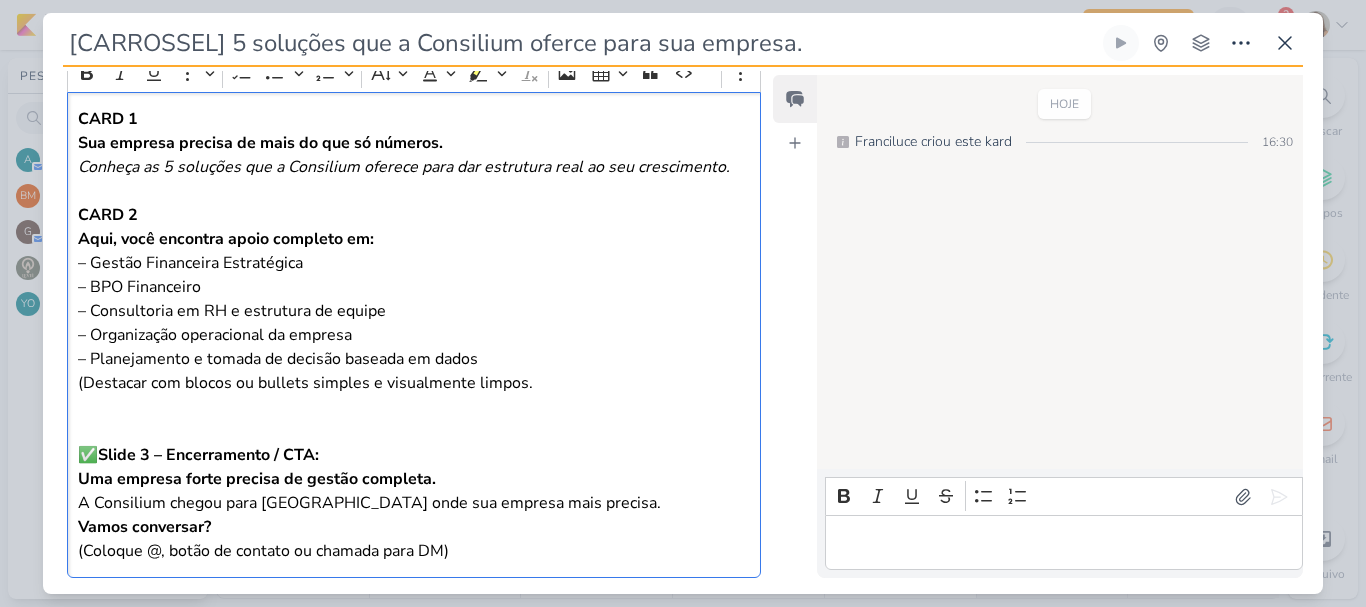 click at bounding box center (414, 407) 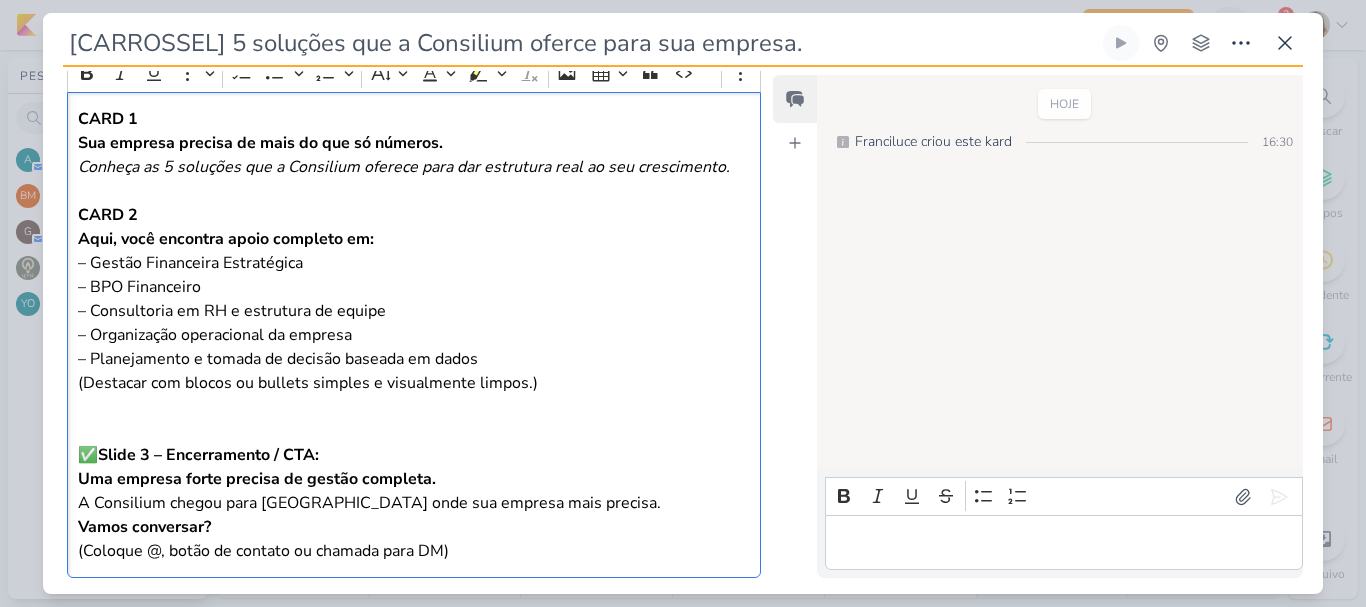 click at bounding box center [414, 431] 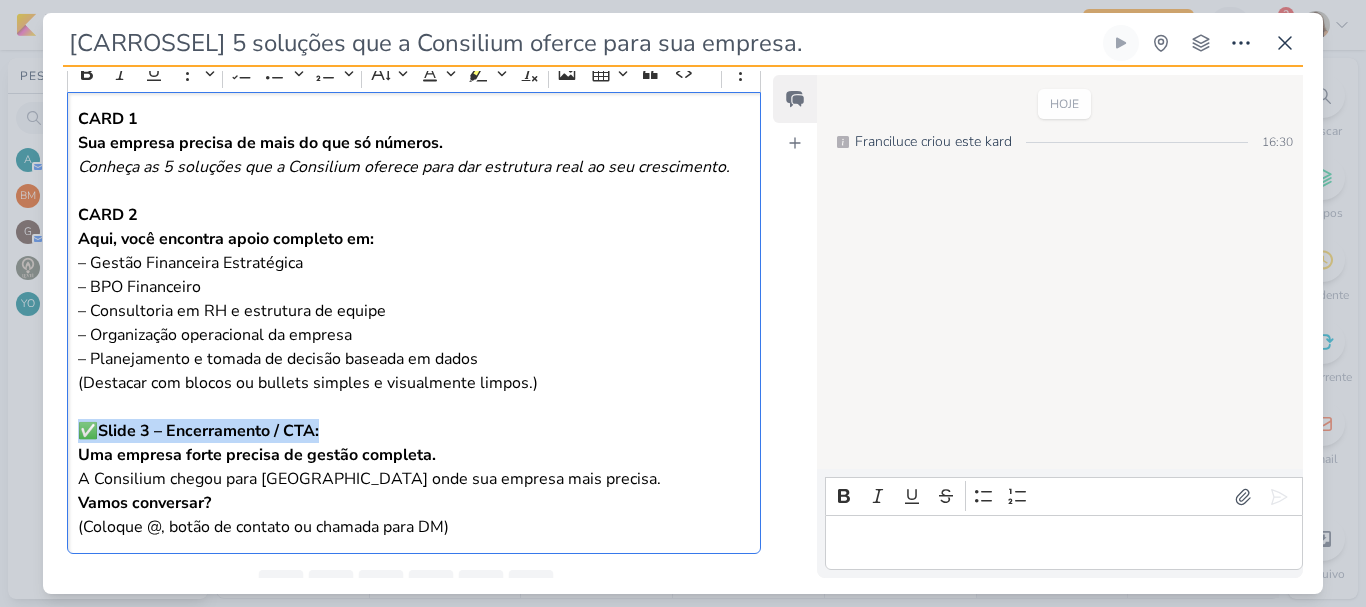 drag, startPoint x: 77, startPoint y: 432, endPoint x: 401, endPoint y: 424, distance: 324.09875 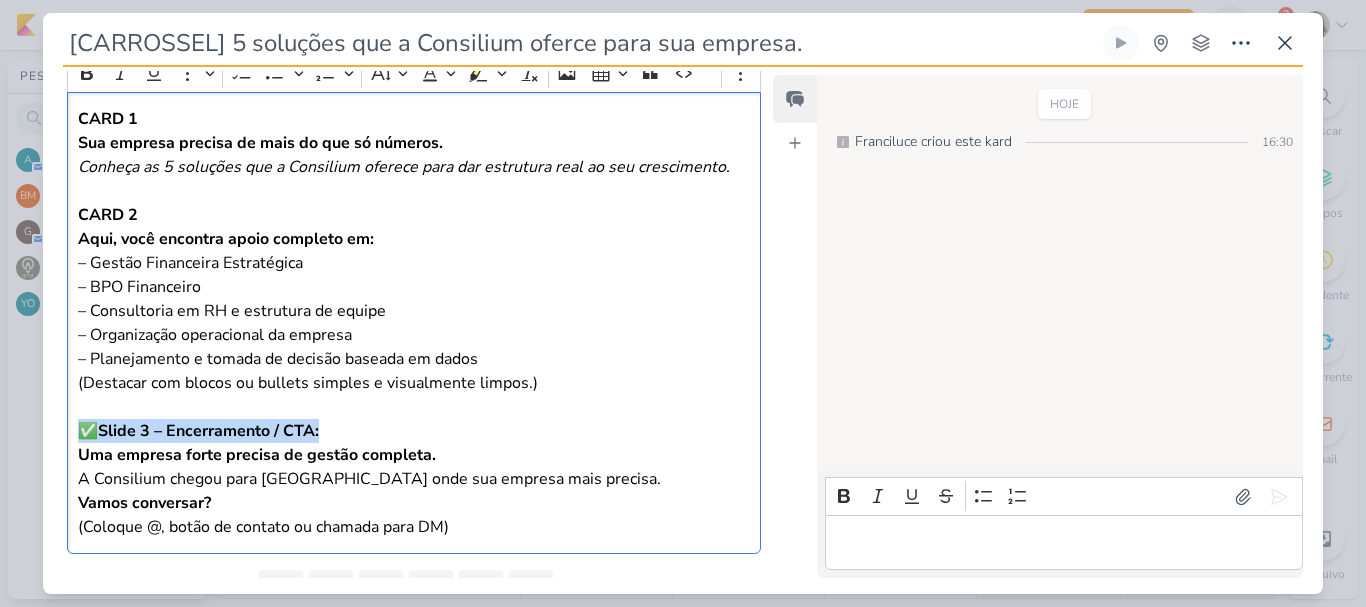click on "✅  Slide 3 – Encerramento / CTA:" at bounding box center (414, 431) 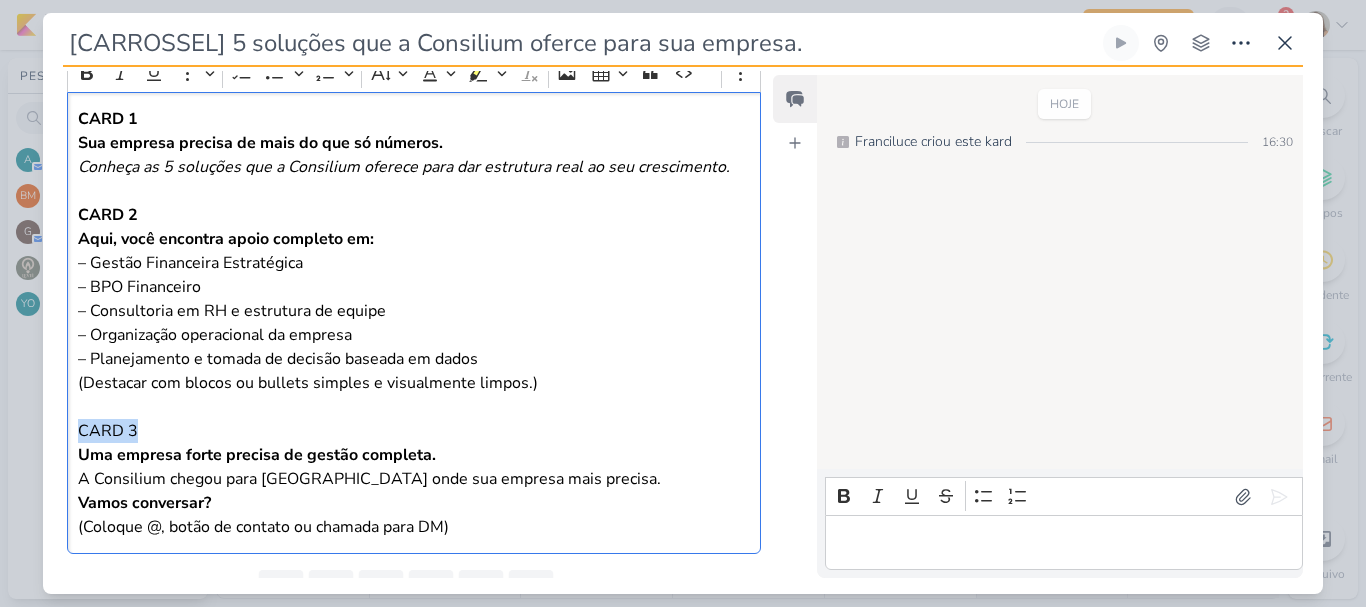 drag, startPoint x: 78, startPoint y: 426, endPoint x: 160, endPoint y: 426, distance: 82 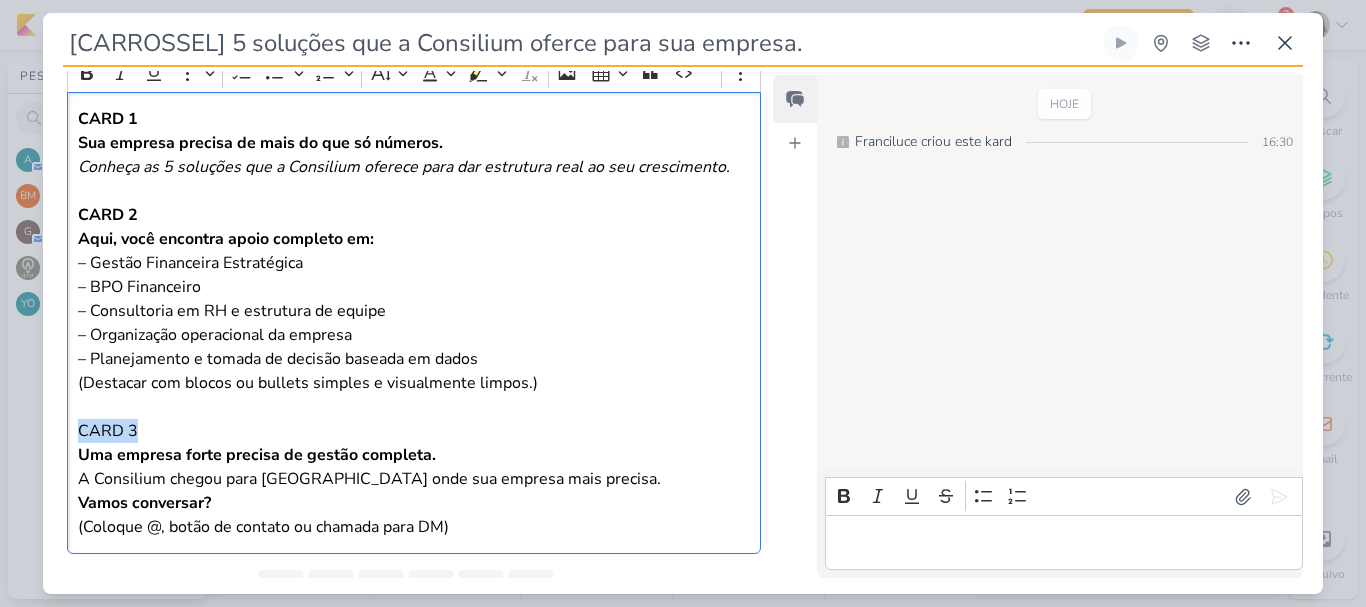 click on "CARD 3" at bounding box center [414, 431] 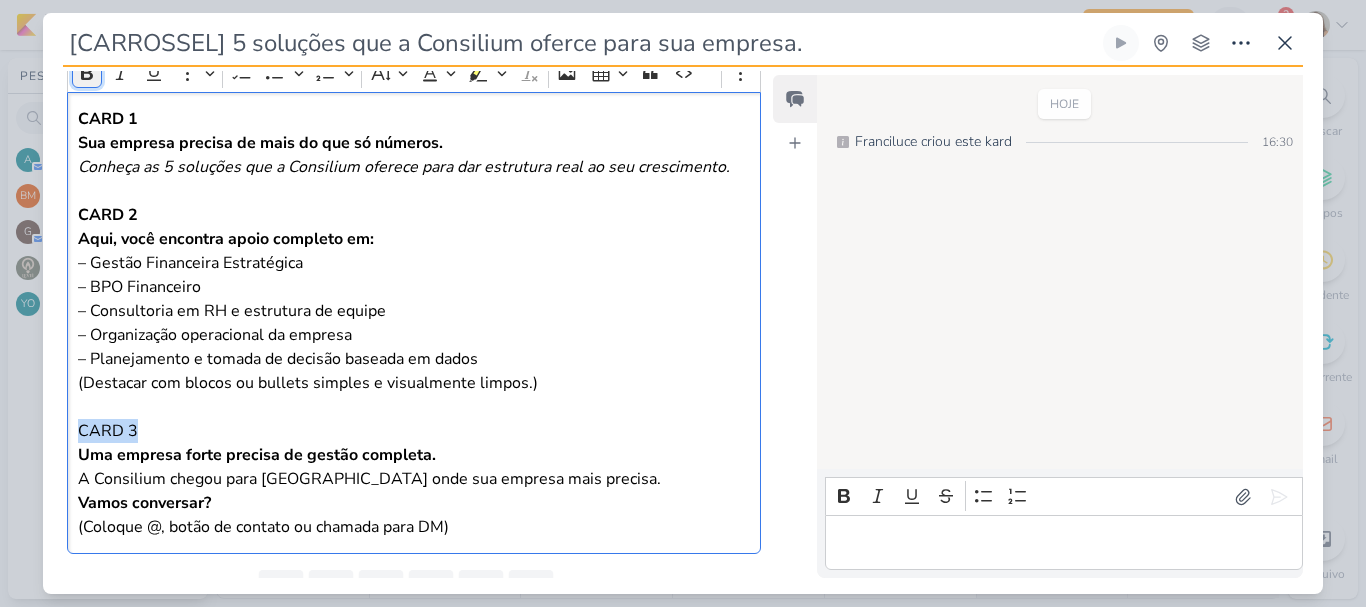 click 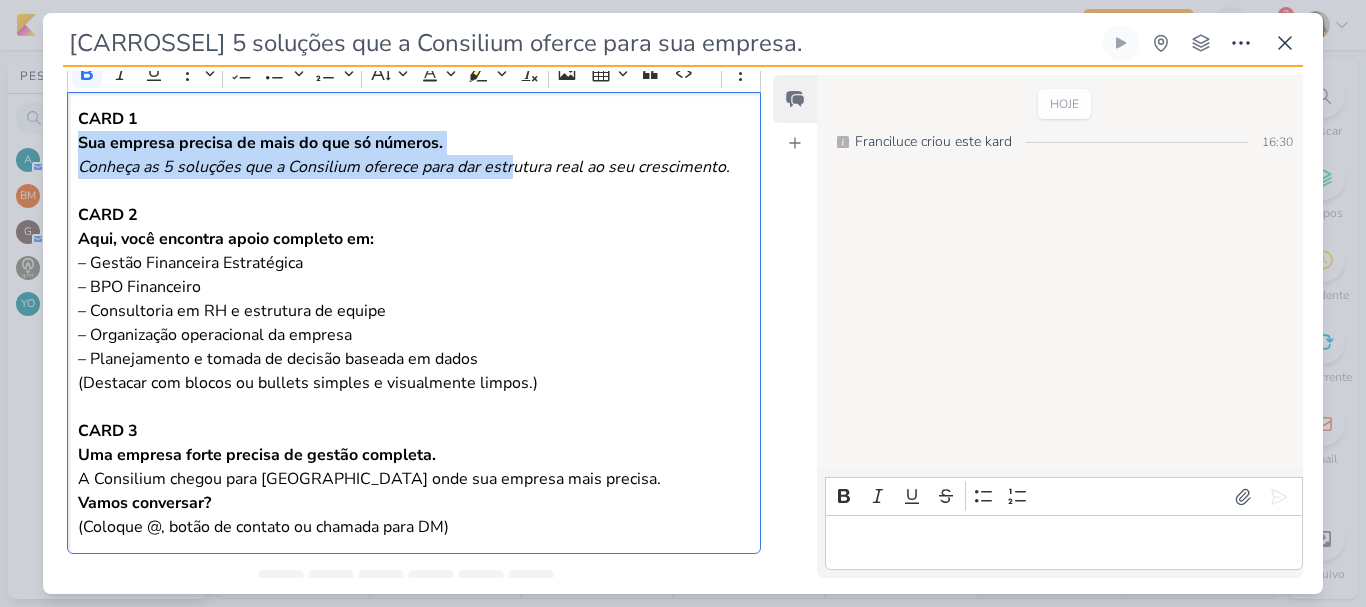 drag, startPoint x: 78, startPoint y: 140, endPoint x: 511, endPoint y: 157, distance: 433.3336 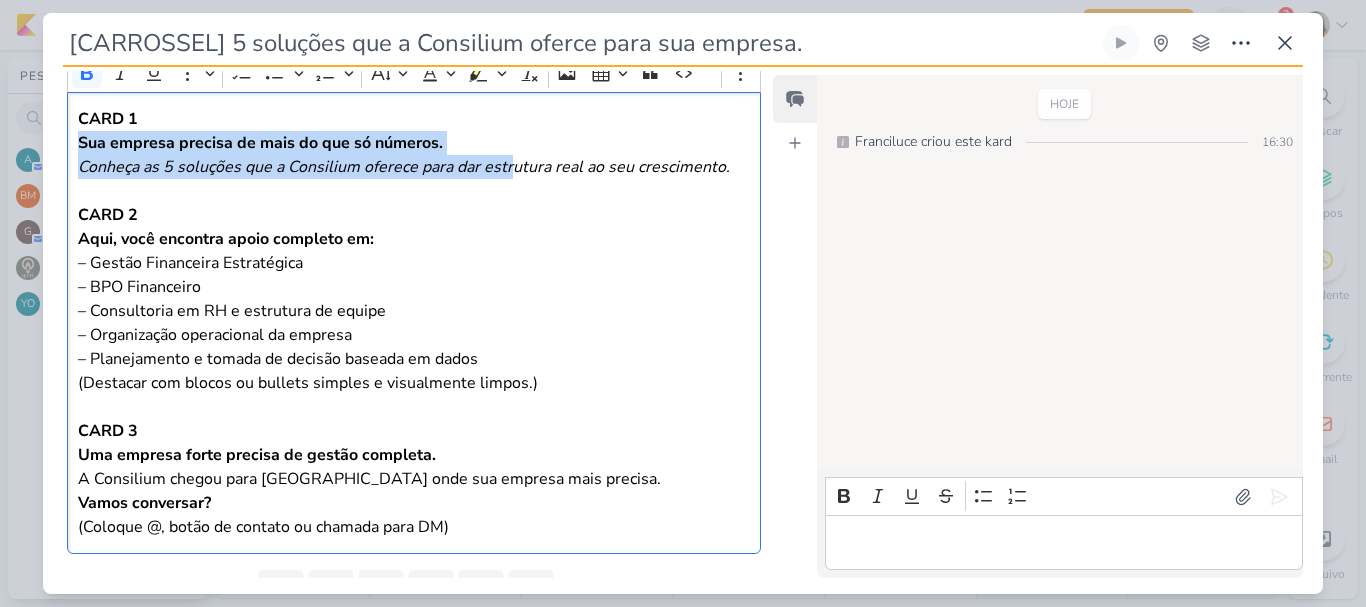 click on "Sua empresa precisa de mais do que só números. Conheça as 5 soluções que a Consilium oferece para dar estrutura real ao seu crescimento." at bounding box center (414, 155) 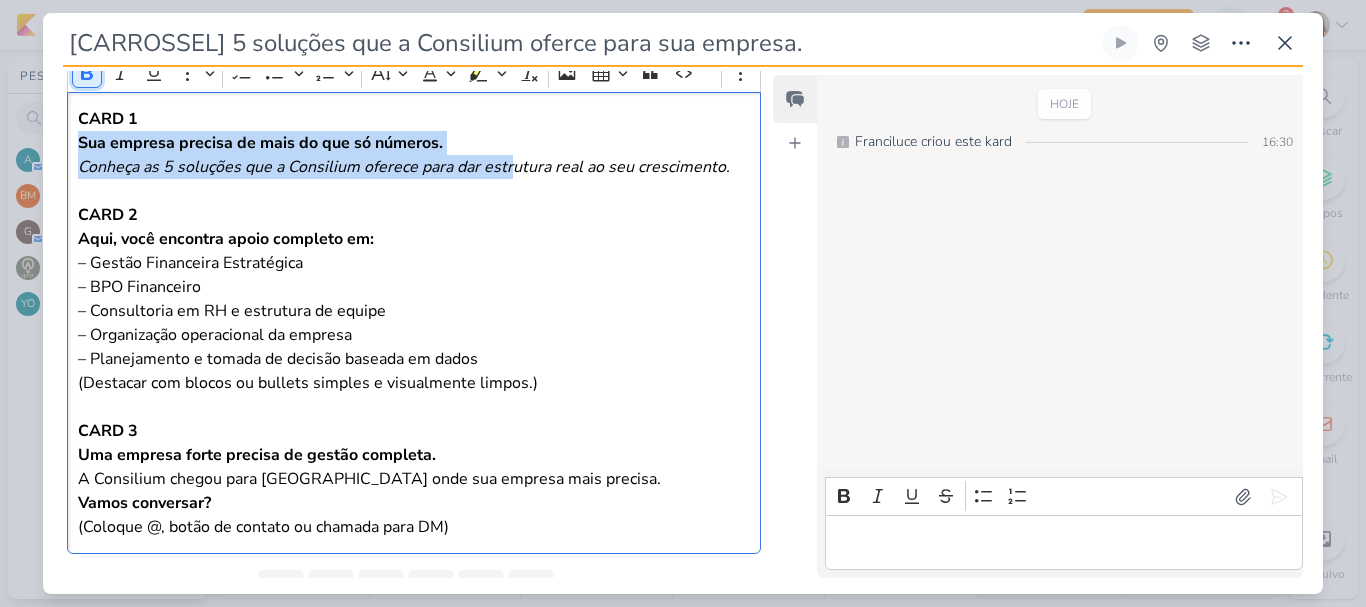 click 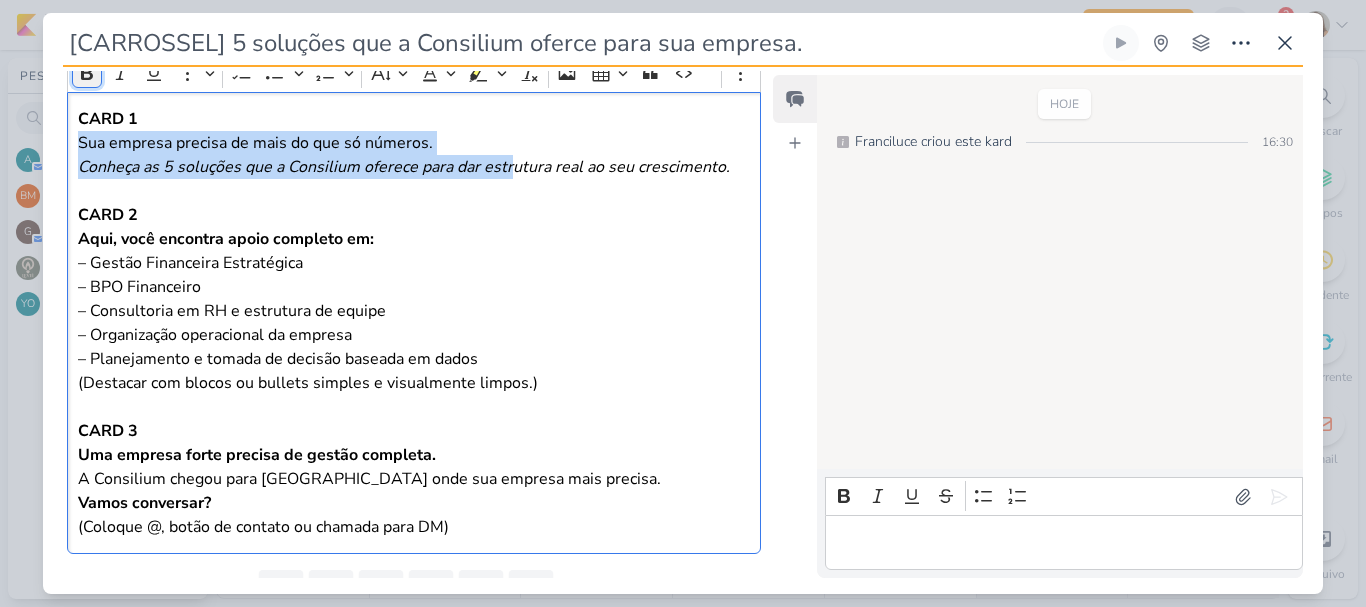 click 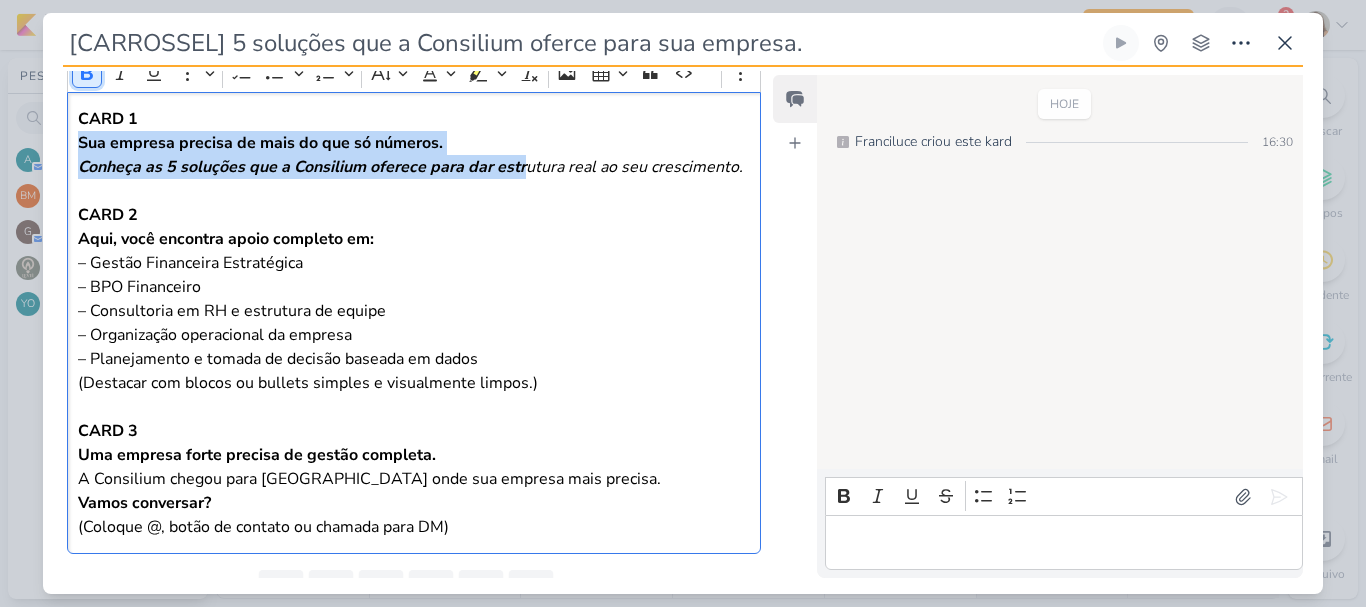 click 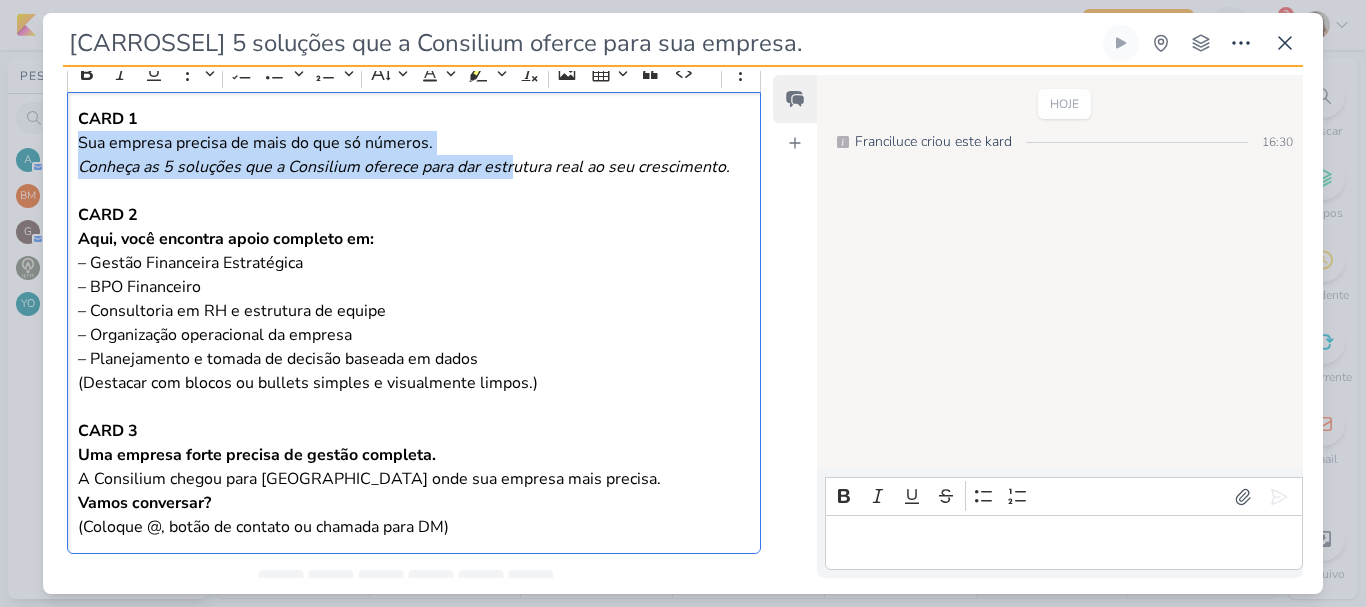 click on "Aqui, você encontra apoio completo em: – Gestão Financeira Estratégica – BPO Financeiro – Consultoria em RH e estrutura de equipe – Organização operacional da empresa – Planejamento e tomada de decisão baseada em dados" at bounding box center (414, 299) 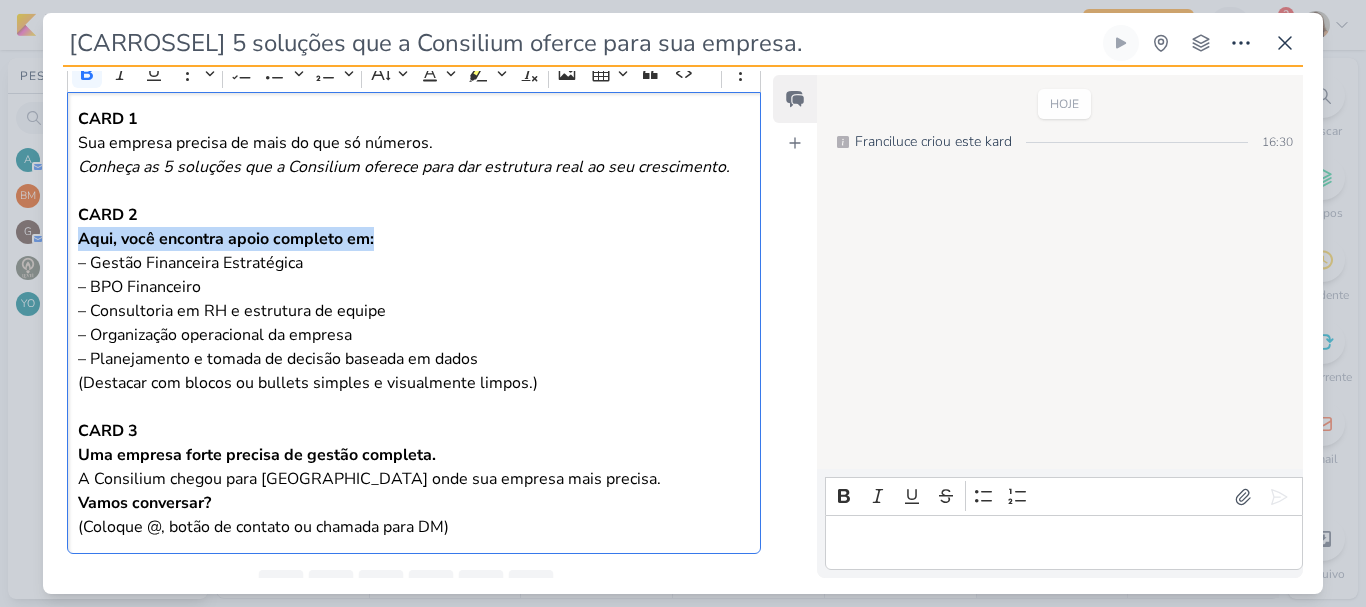 drag, startPoint x: 79, startPoint y: 238, endPoint x: 381, endPoint y: 241, distance: 302.0149 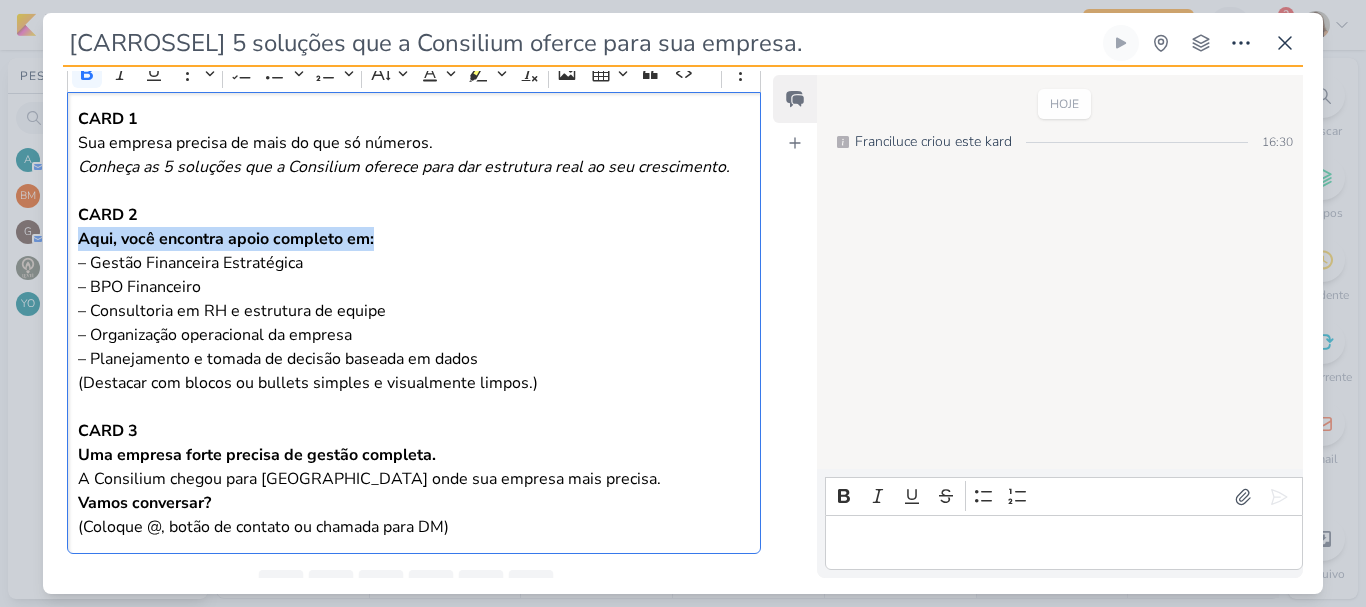 click on "Aqui, você encontra apoio completo em: – Gestão Financeira Estratégica – BPO Financeiro – Consultoria em RH e estrutura de equipe – Organização operacional da empresa – Planejamento e tomada de decisão baseada em dados" at bounding box center (414, 299) 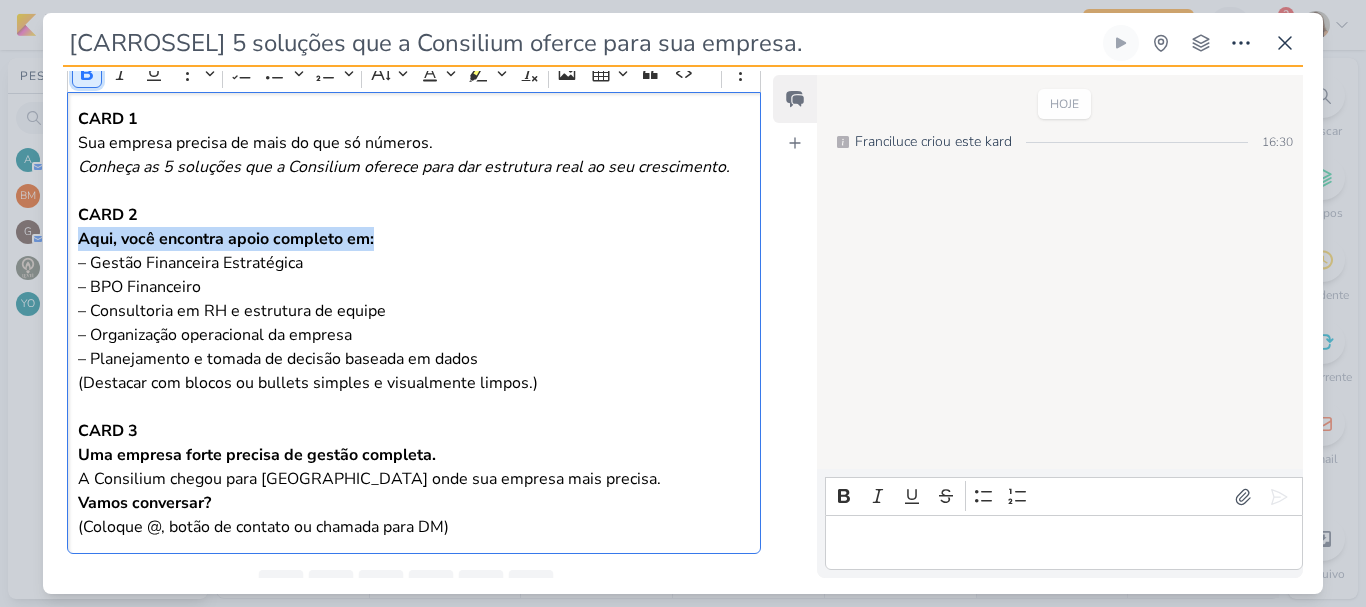 click on "Bold" at bounding box center (87, 73) 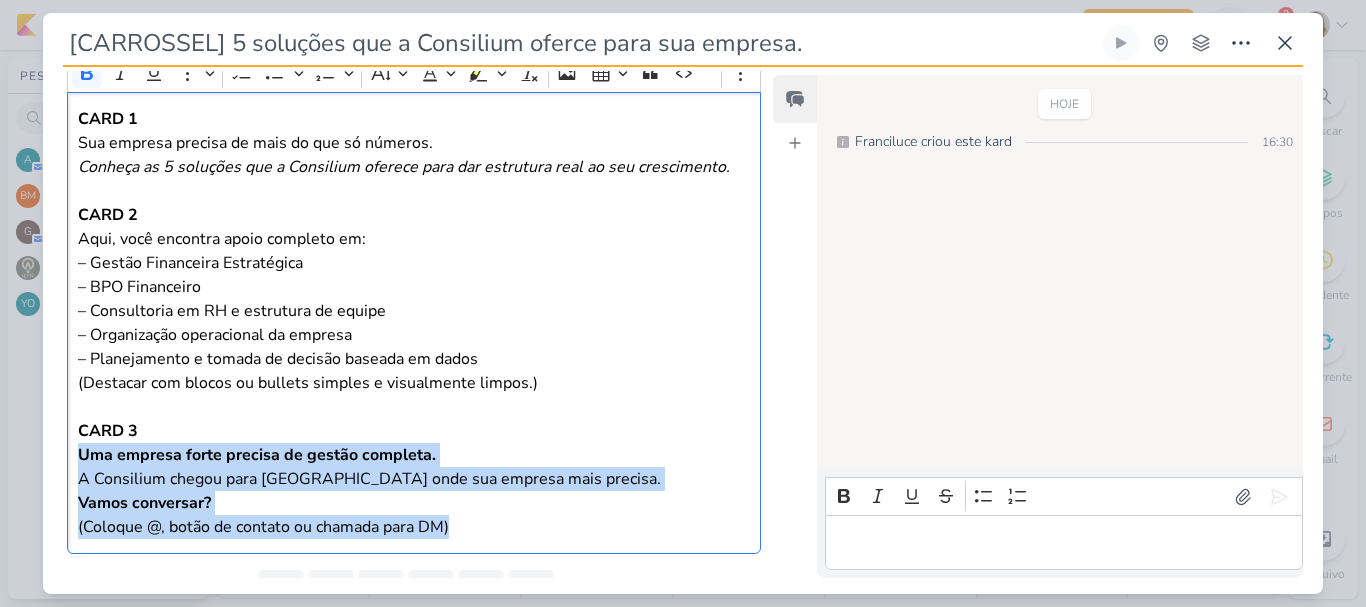 drag, startPoint x: 77, startPoint y: 455, endPoint x: 476, endPoint y: 535, distance: 406.94104 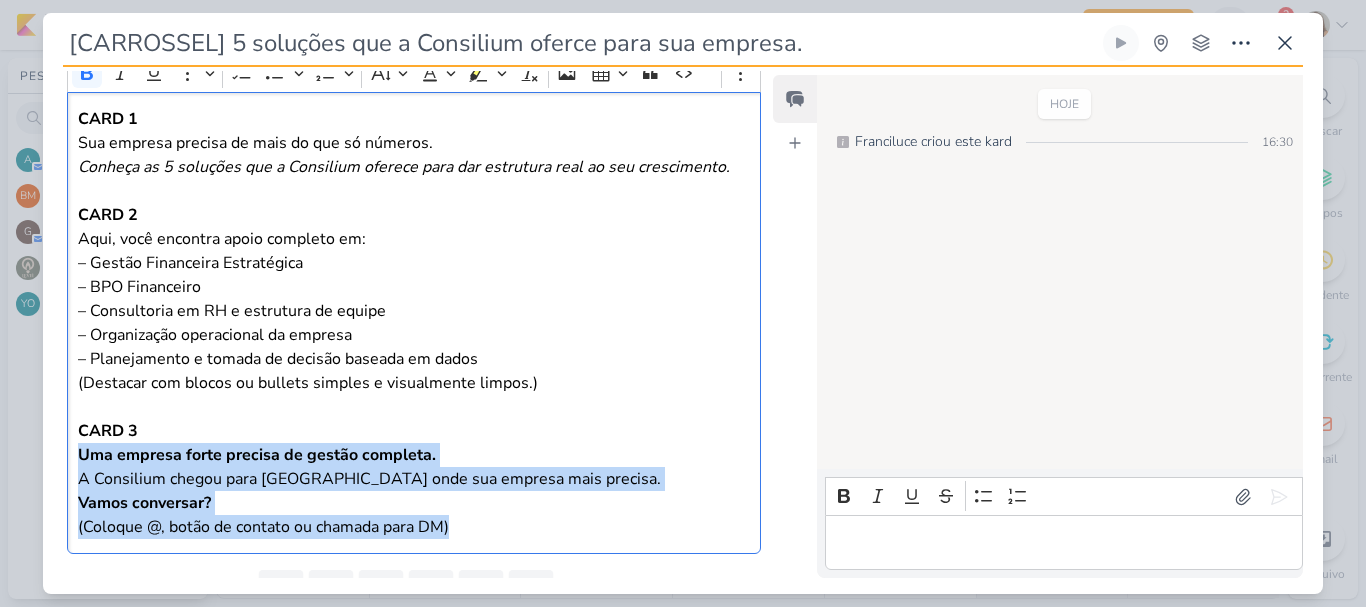 click on "Uma empresa forte precisa de gestão completa. A Consilium chegou para somar onde sua empresa mais precisa. Vamos conversar? (Coloque @, botão de contato ou chamada para DM)" at bounding box center [414, 491] 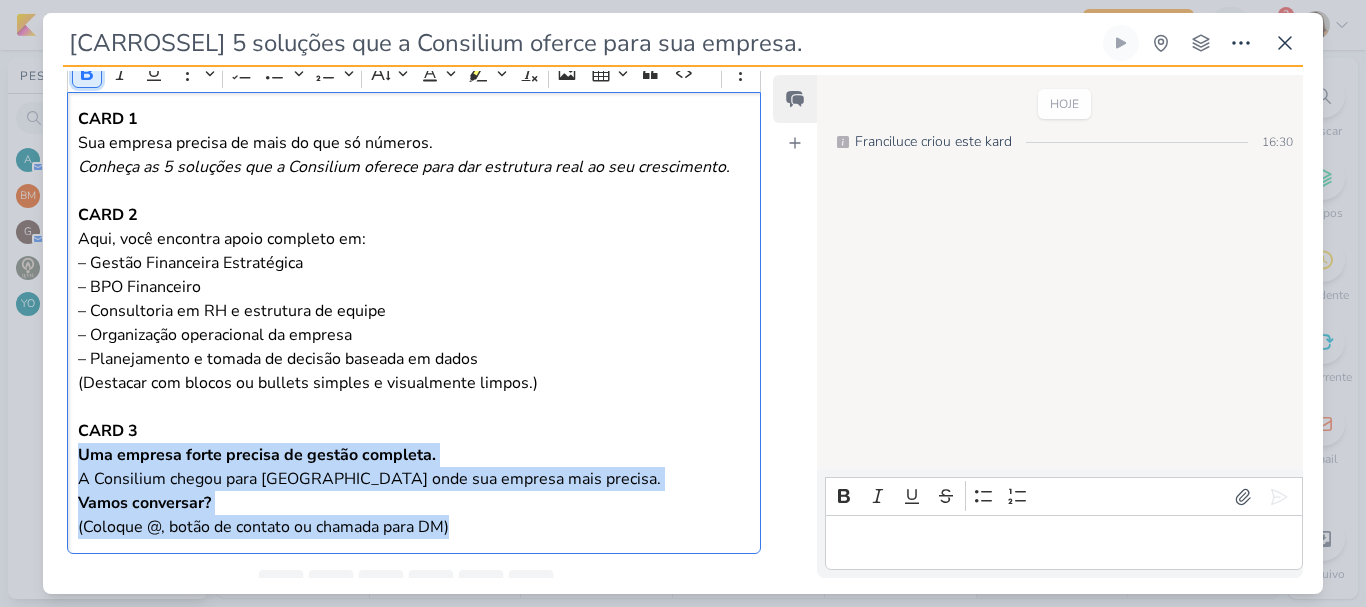 click 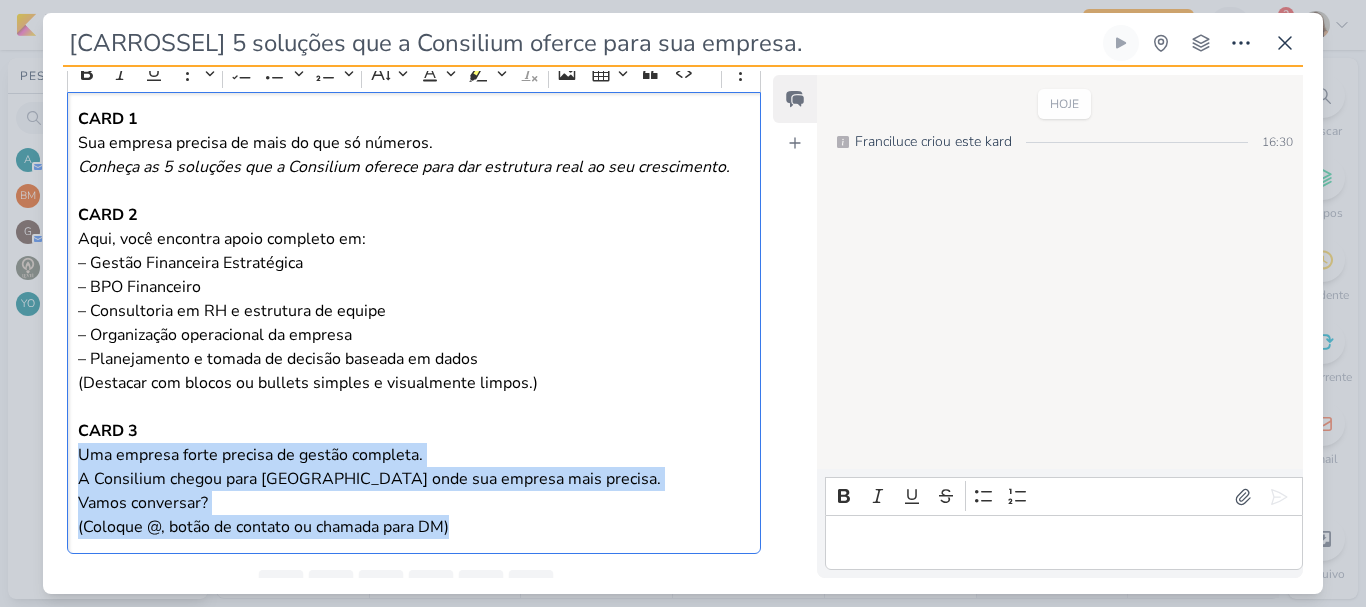 scroll, scrollTop: 473, scrollLeft: 0, axis: vertical 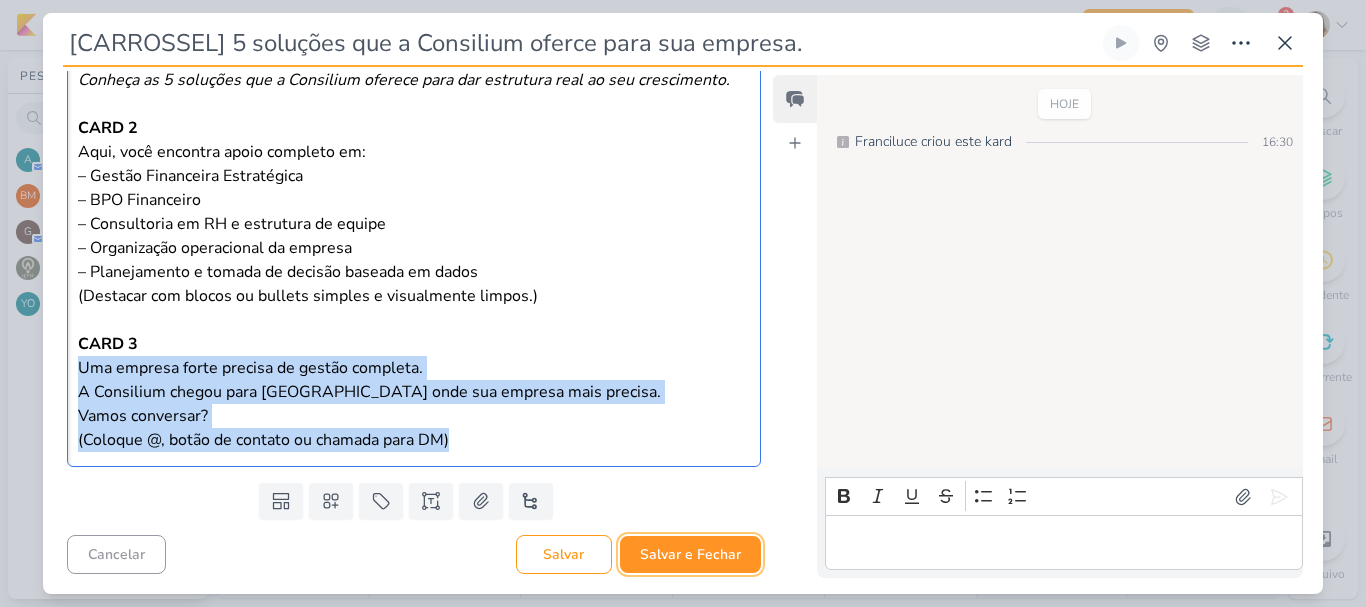 click on "Salvar e Fechar" at bounding box center [690, 554] 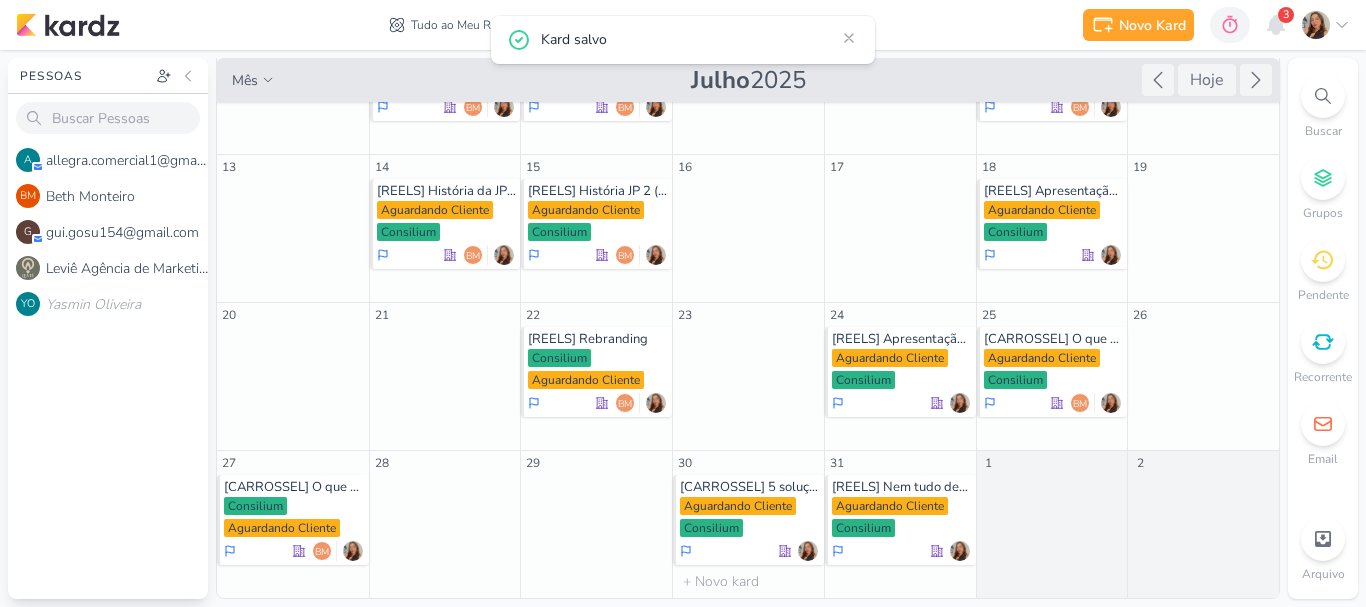 scroll, scrollTop: 0, scrollLeft: 0, axis: both 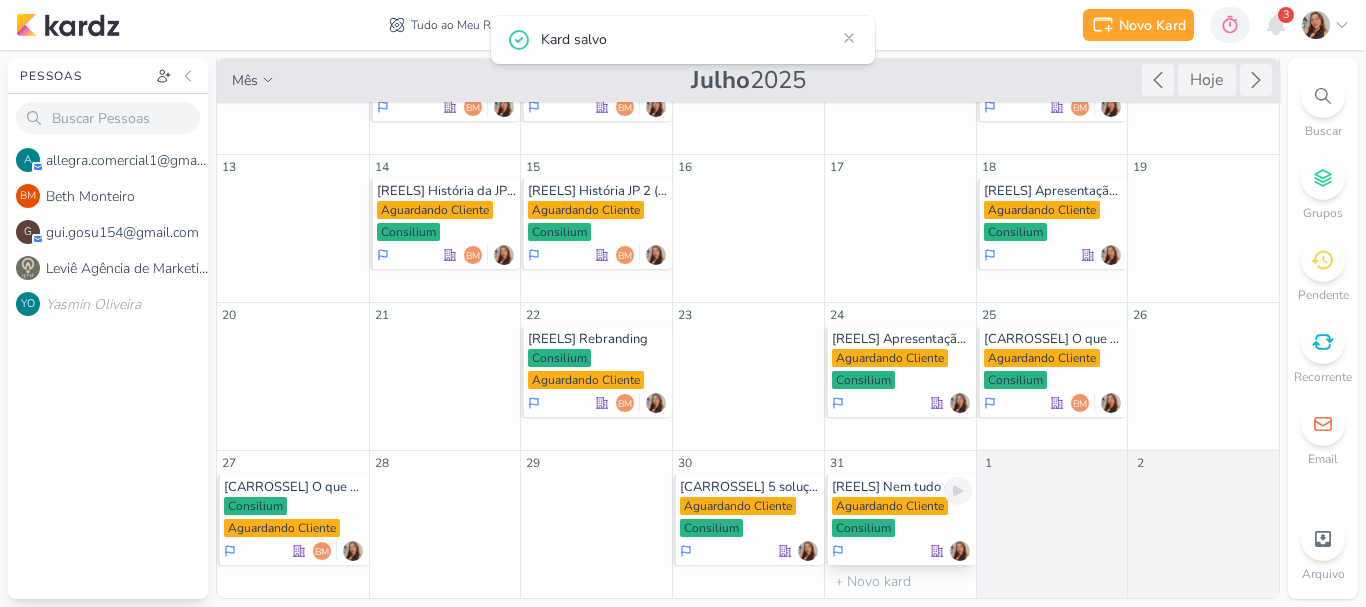 click on "[REELS] Nem tudo deu certo na nossa trajetória, e tudo bem..." at bounding box center (902, 487) 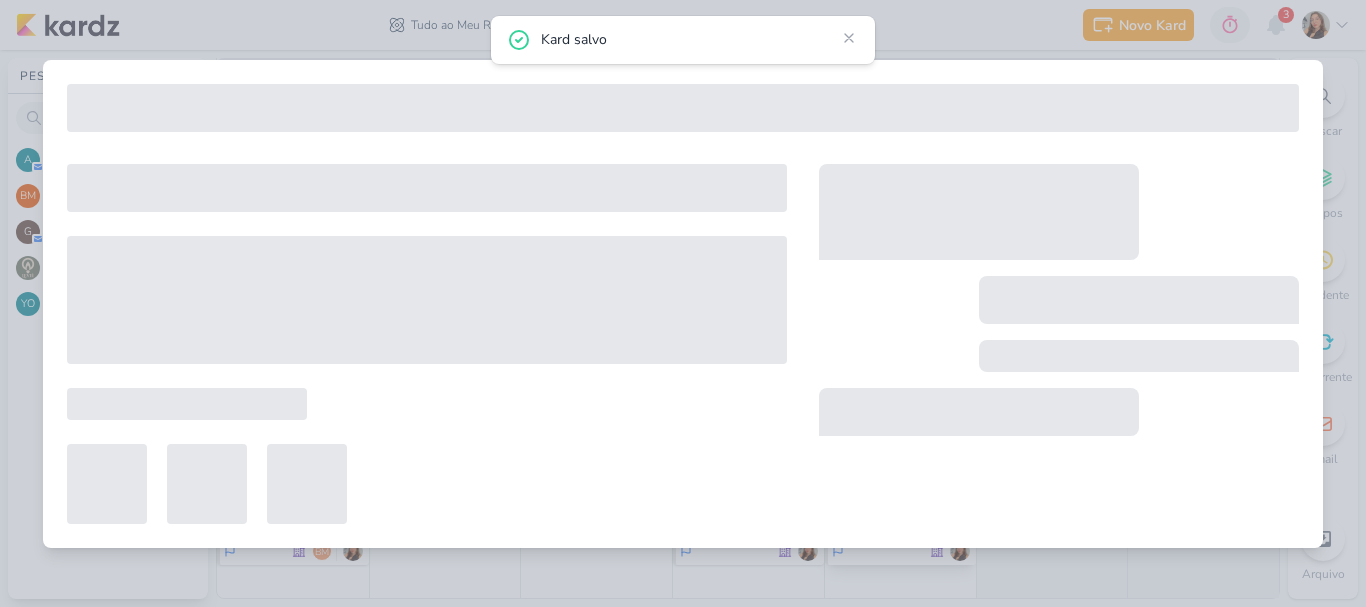 type on "[REELS] Nem tudo deu certo na nossa trajetória, e tudo bem..." 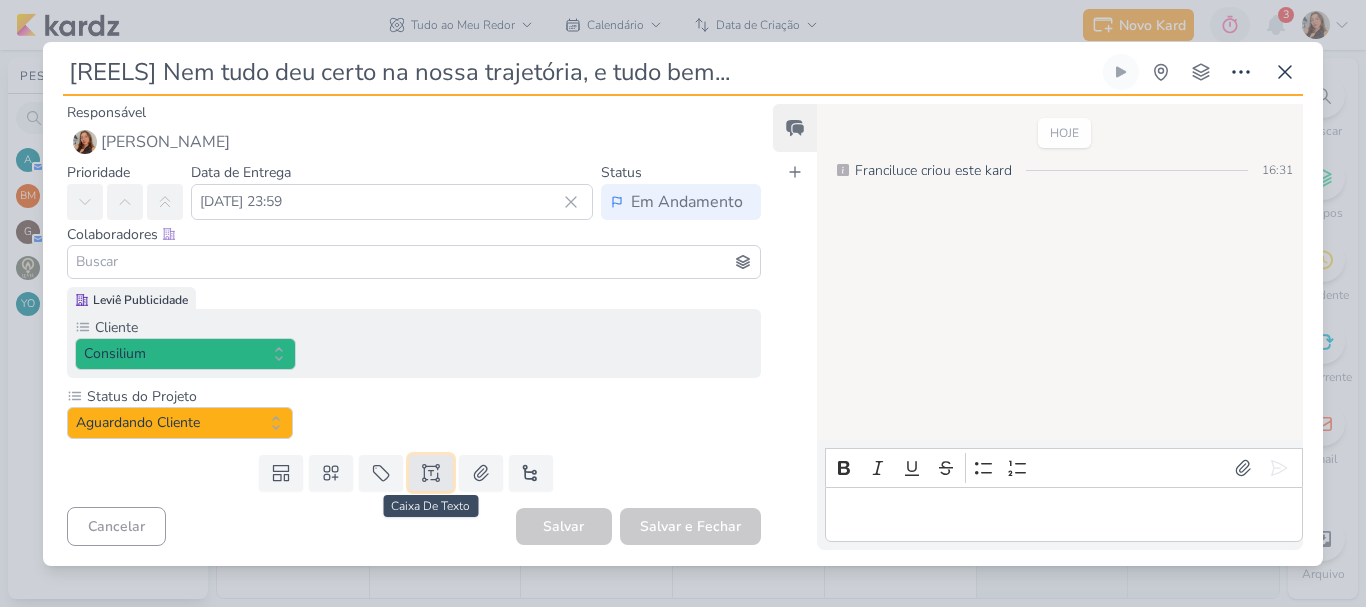 click 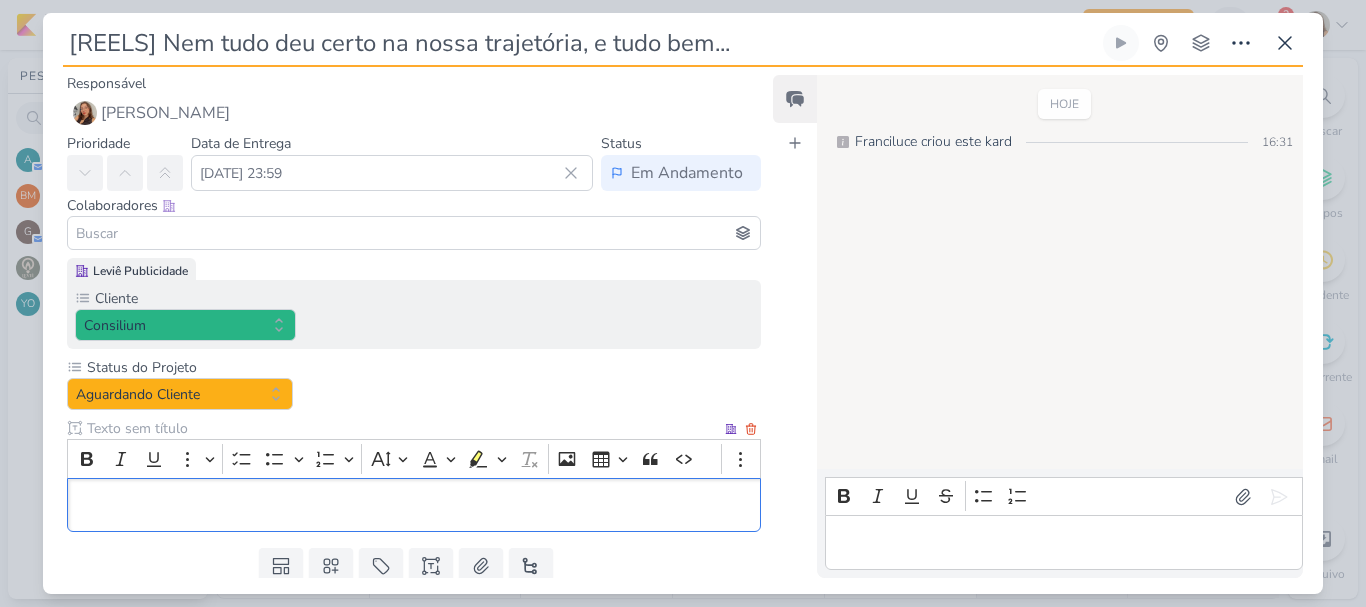 click at bounding box center [402, 428] 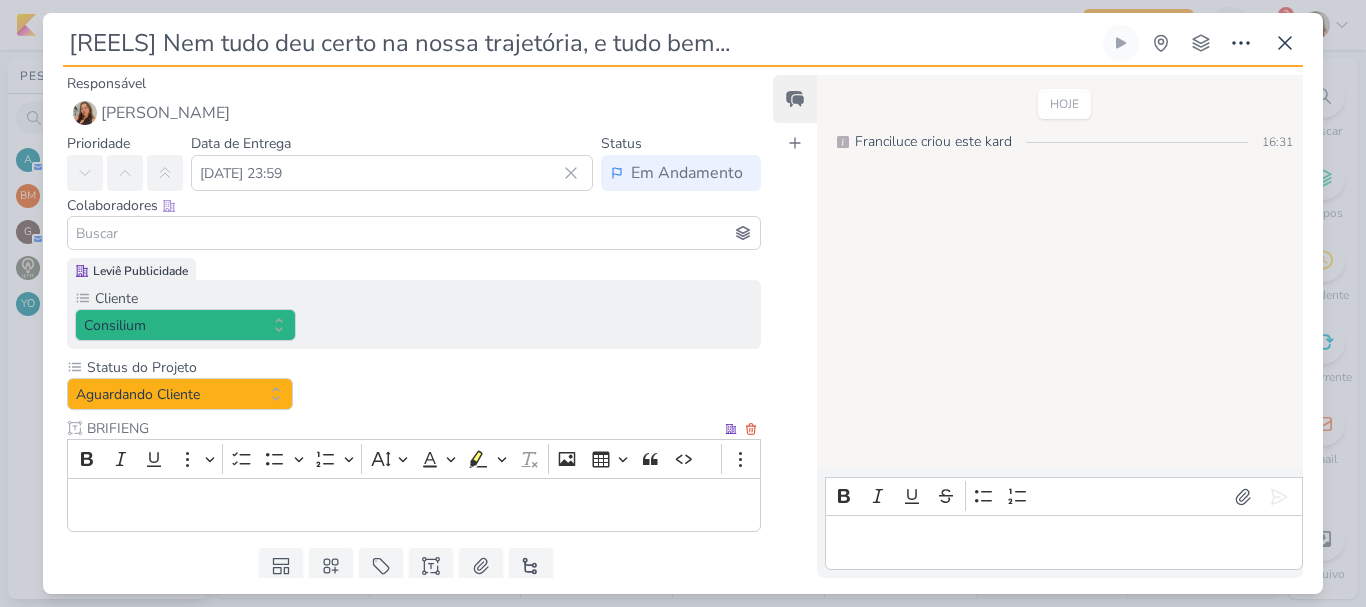 type on "BRIFIENG" 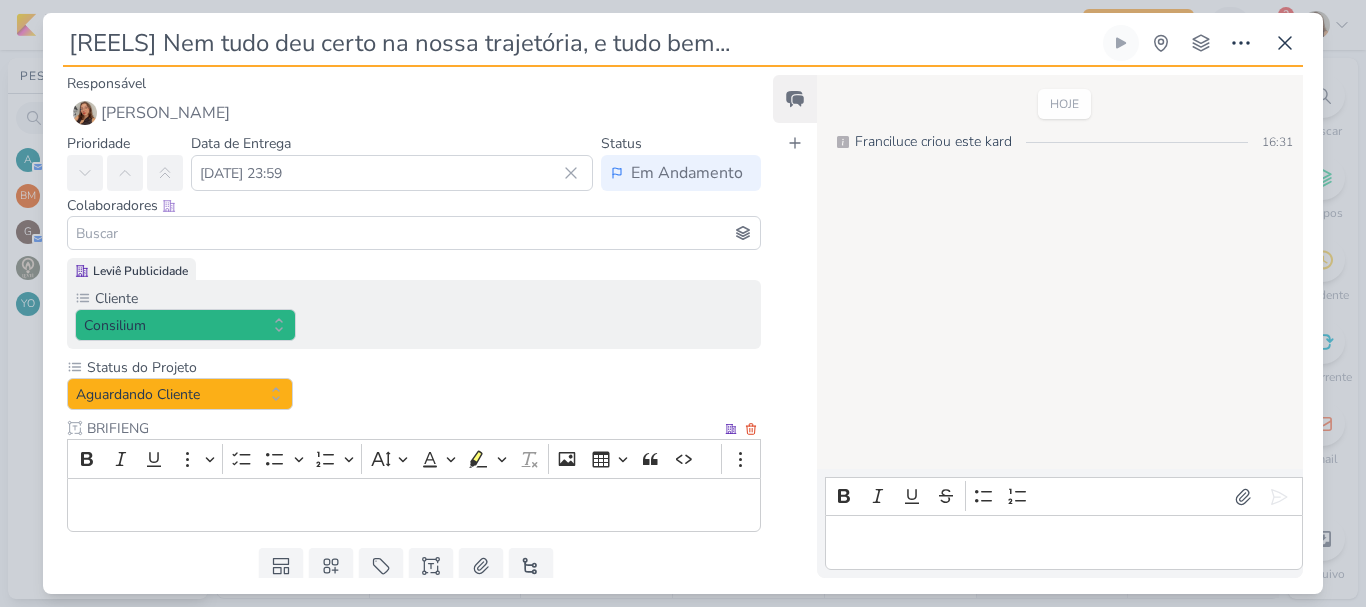 click at bounding box center [414, 505] 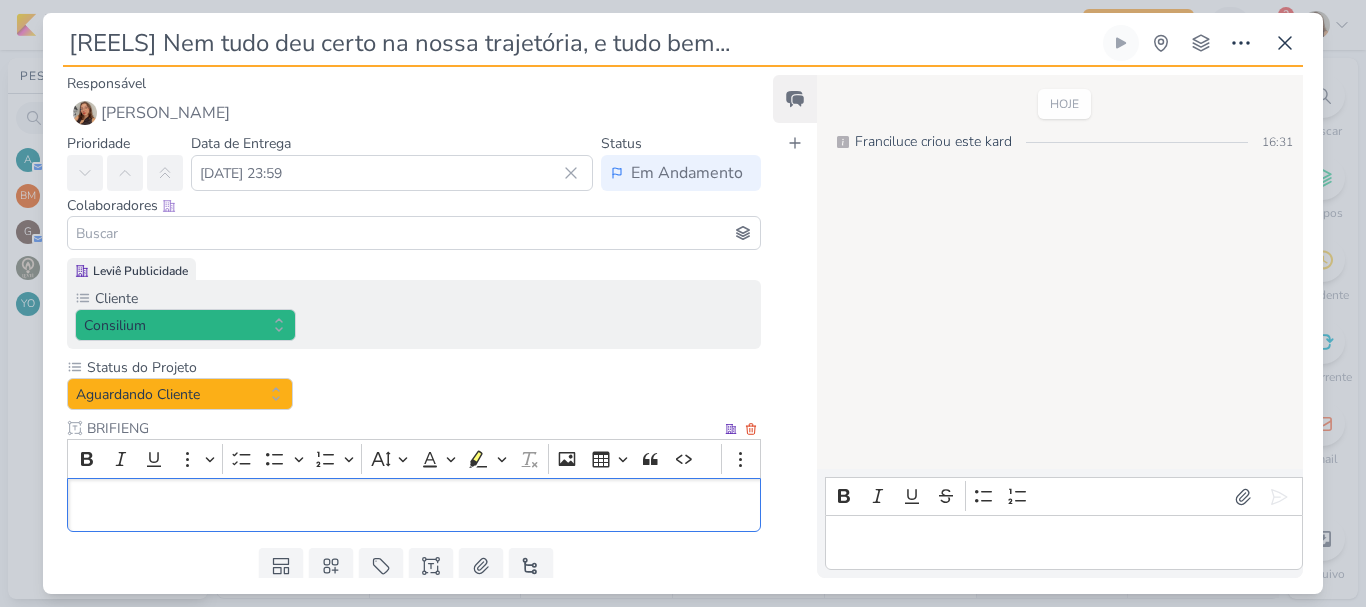 click at bounding box center (414, 505) 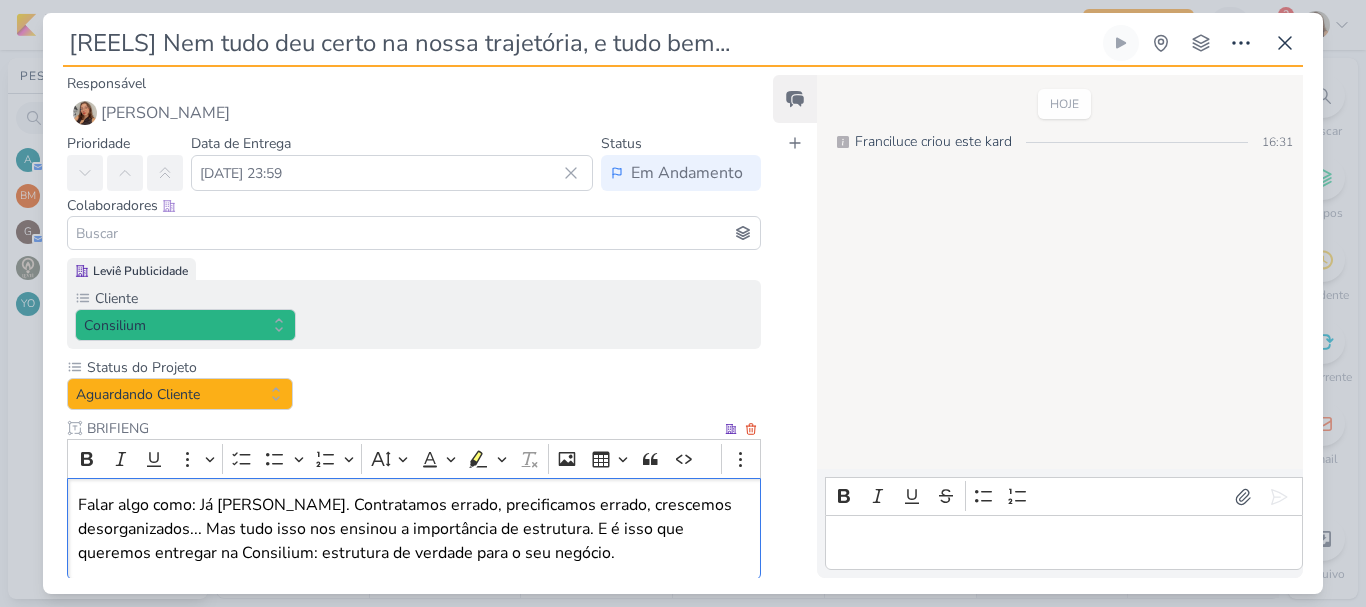 click on "Falar algo como: Já erramos feio. Contratamos errado, precificamos errado, crescemos desorganizados... Mas tudo isso nos ensinou a importância de estrutura. E é isso que queremos entregar na Consilium: estrutura de verdade para o seu negócio." at bounding box center [414, 529] 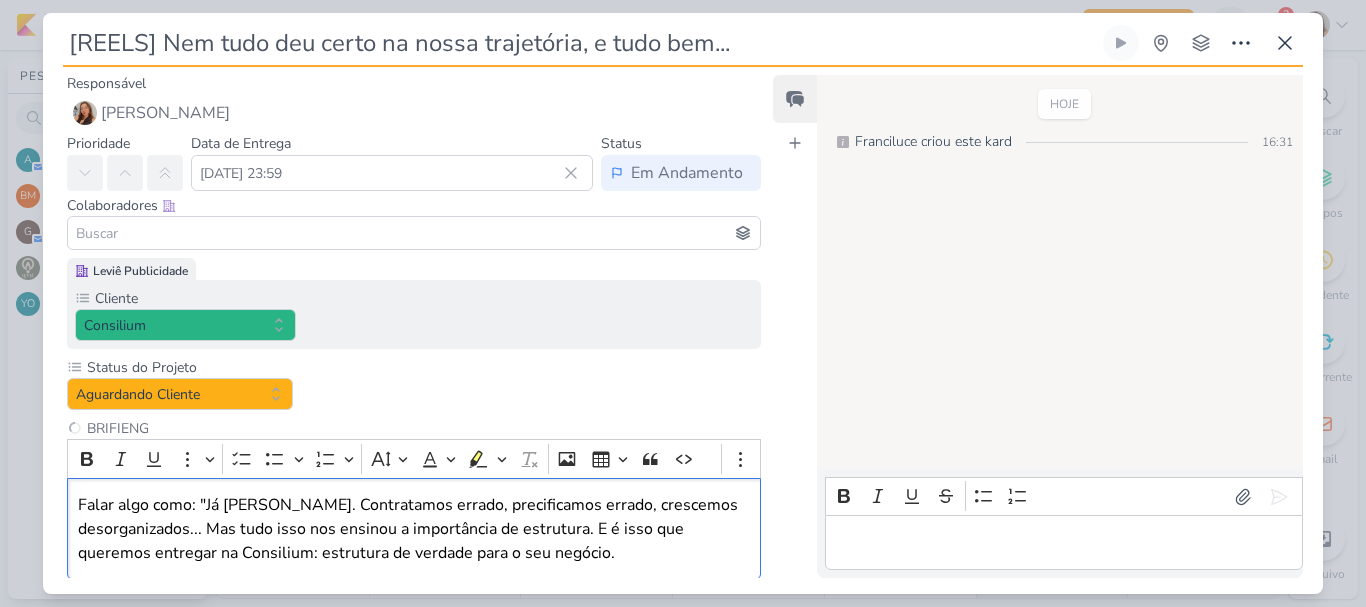 scroll, scrollTop: 113, scrollLeft: 0, axis: vertical 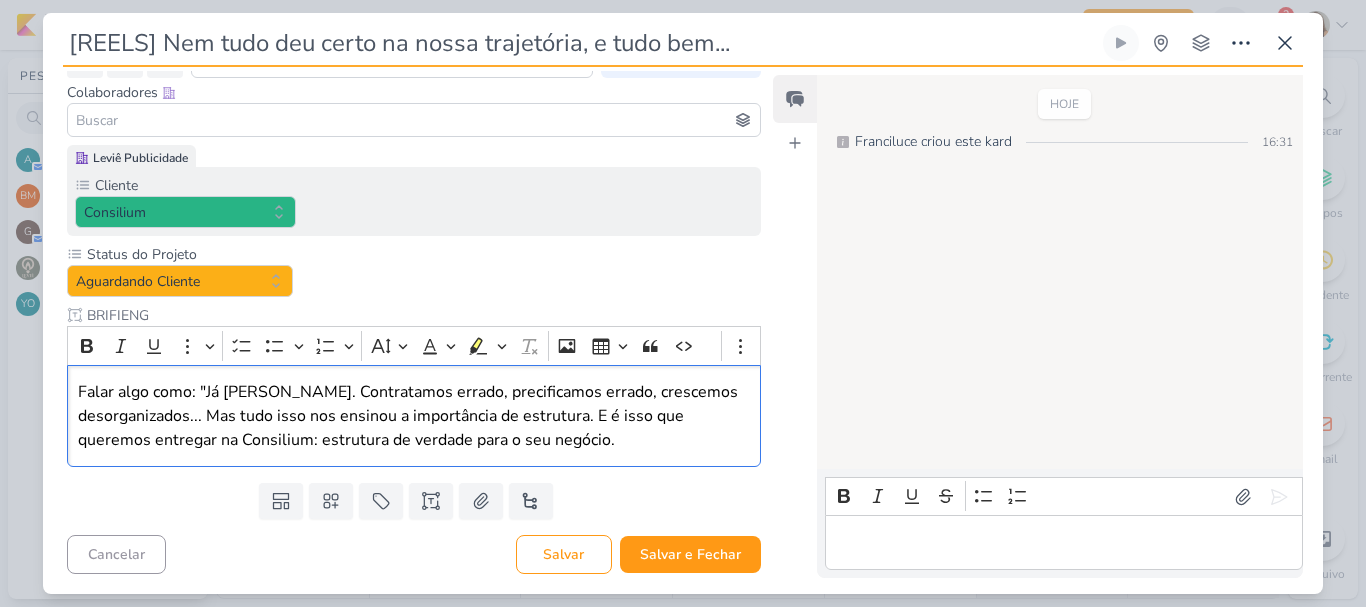 click on "Falar algo como: "Já erramos feio. Contratamos errado, precificamos errado, crescemos desorganizados... Mas tudo isso nos ensinou a importância de estrutura. E é isso que queremos entregar na Consilium: estrutura de verdade para o seu negócio." at bounding box center [414, 416] 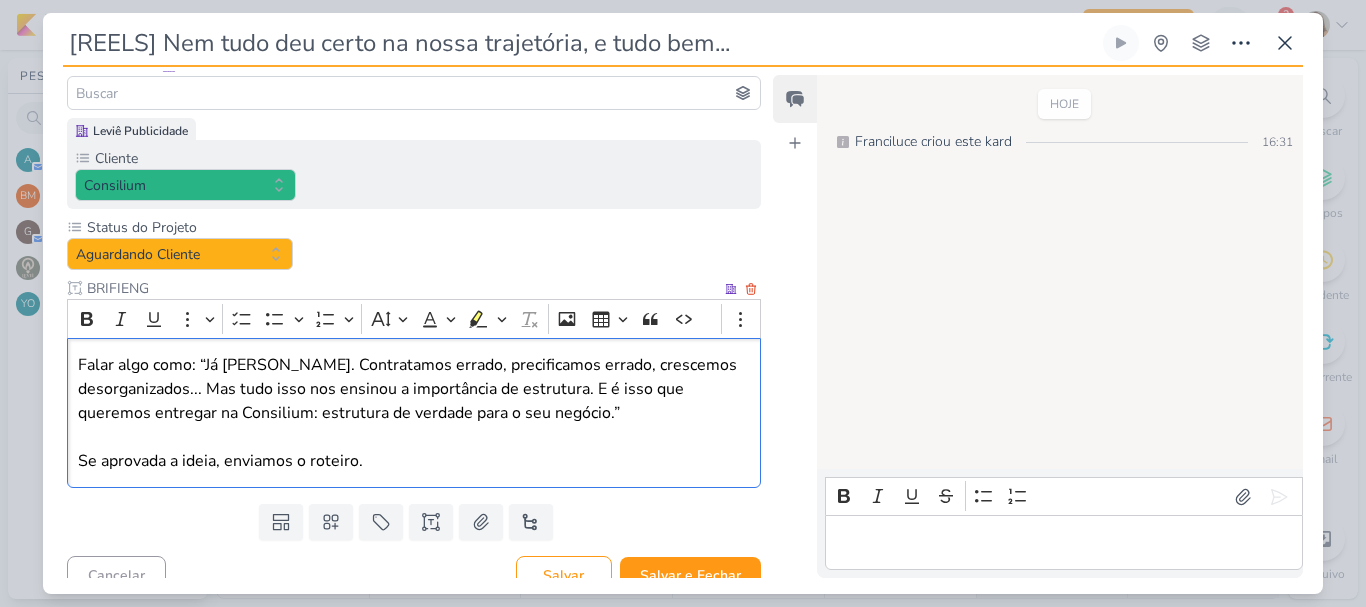 scroll, scrollTop: 161, scrollLeft: 0, axis: vertical 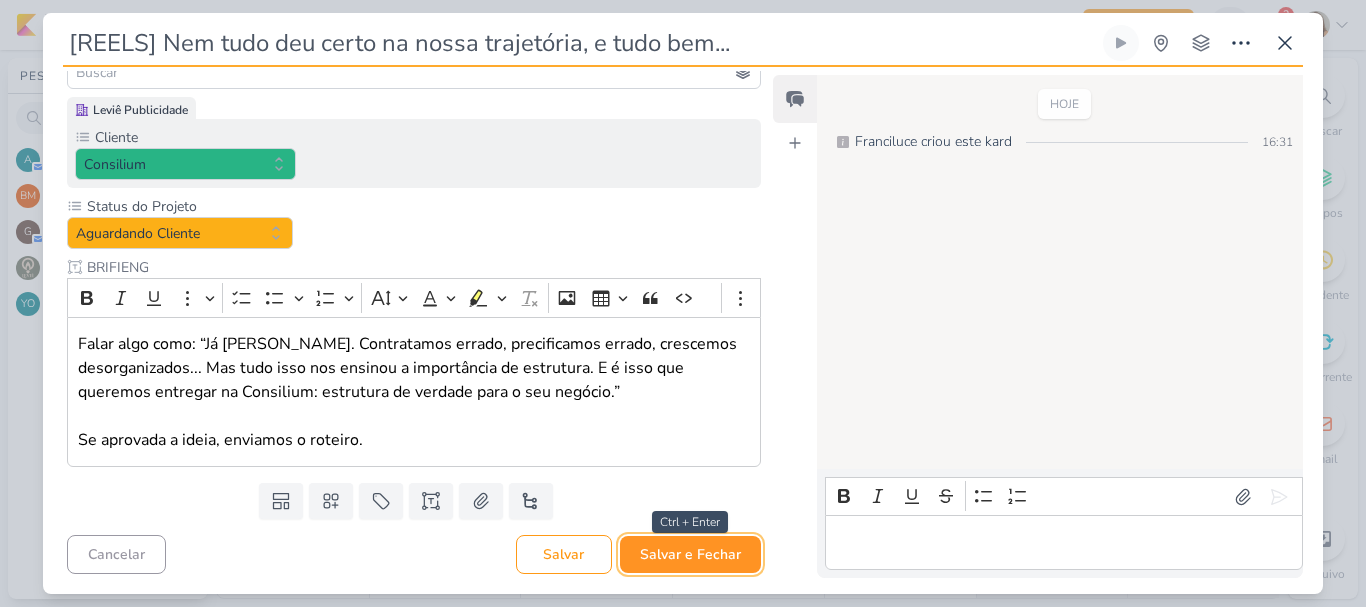 click on "Salvar e Fechar" at bounding box center [690, 554] 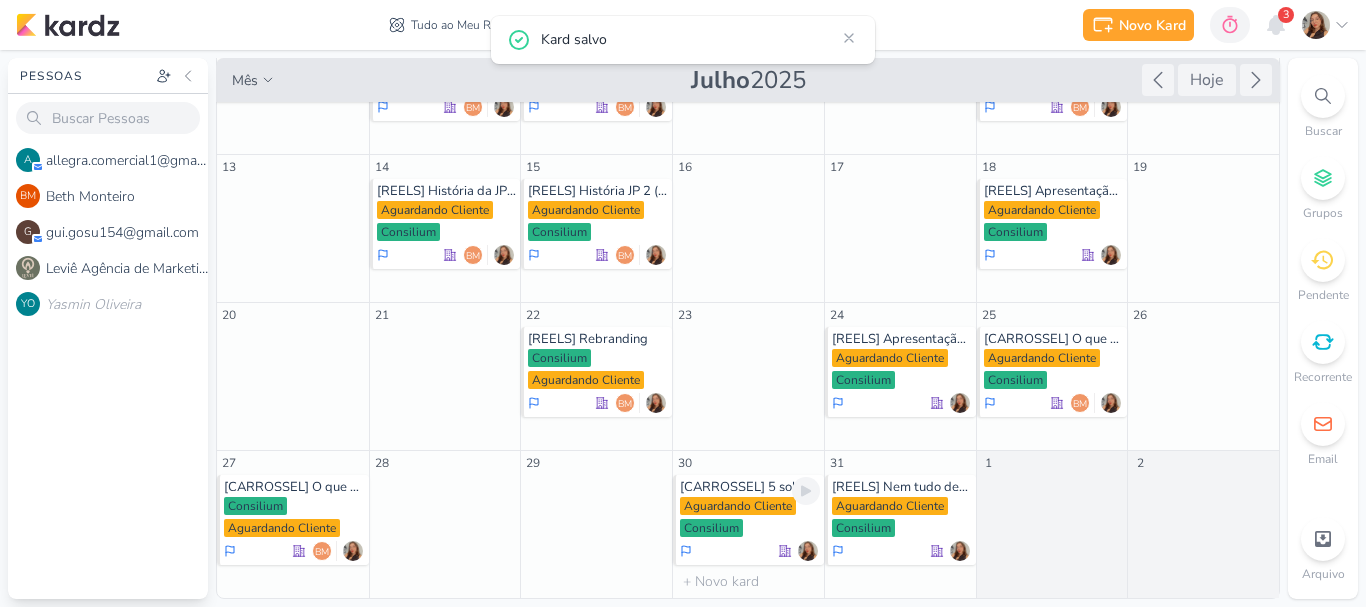 scroll, scrollTop: 0, scrollLeft: 0, axis: both 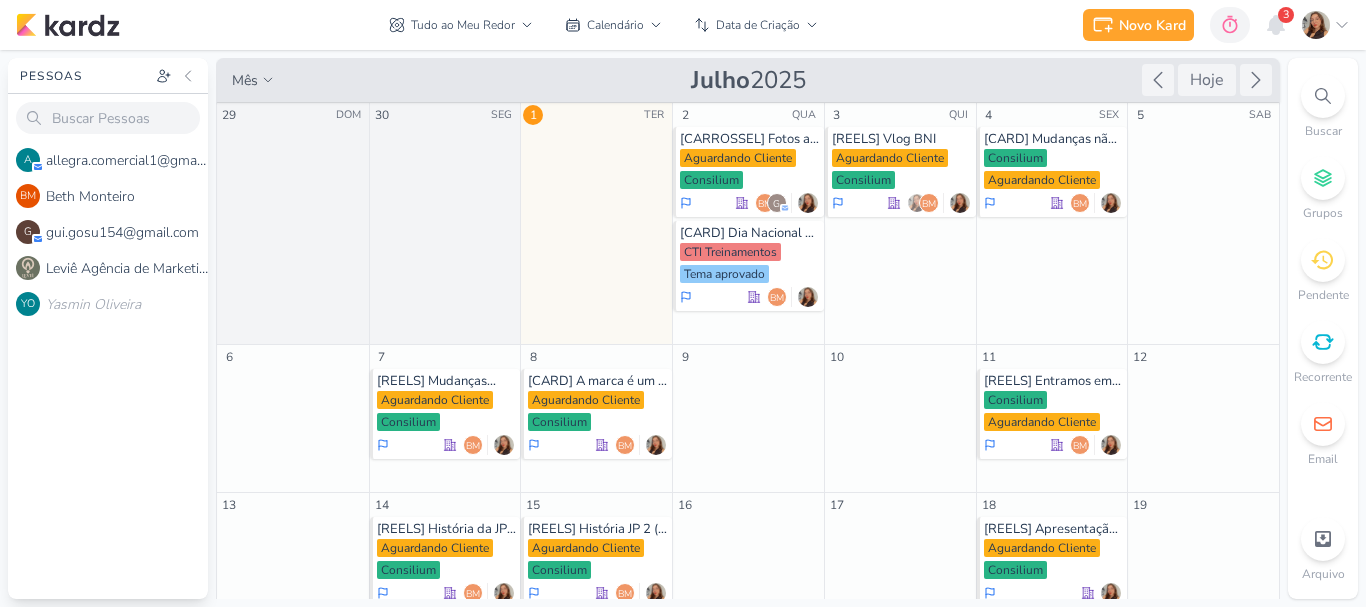 click at bounding box center [1316, 25] 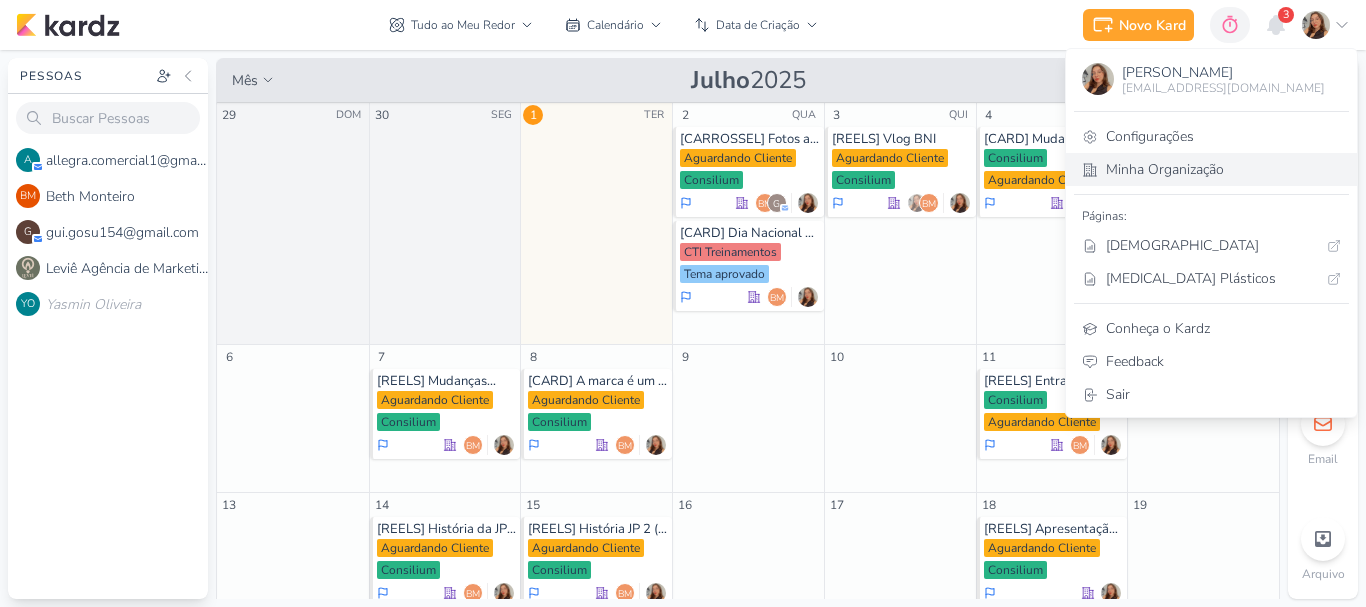 click on "Minha Organização" at bounding box center [1211, 169] 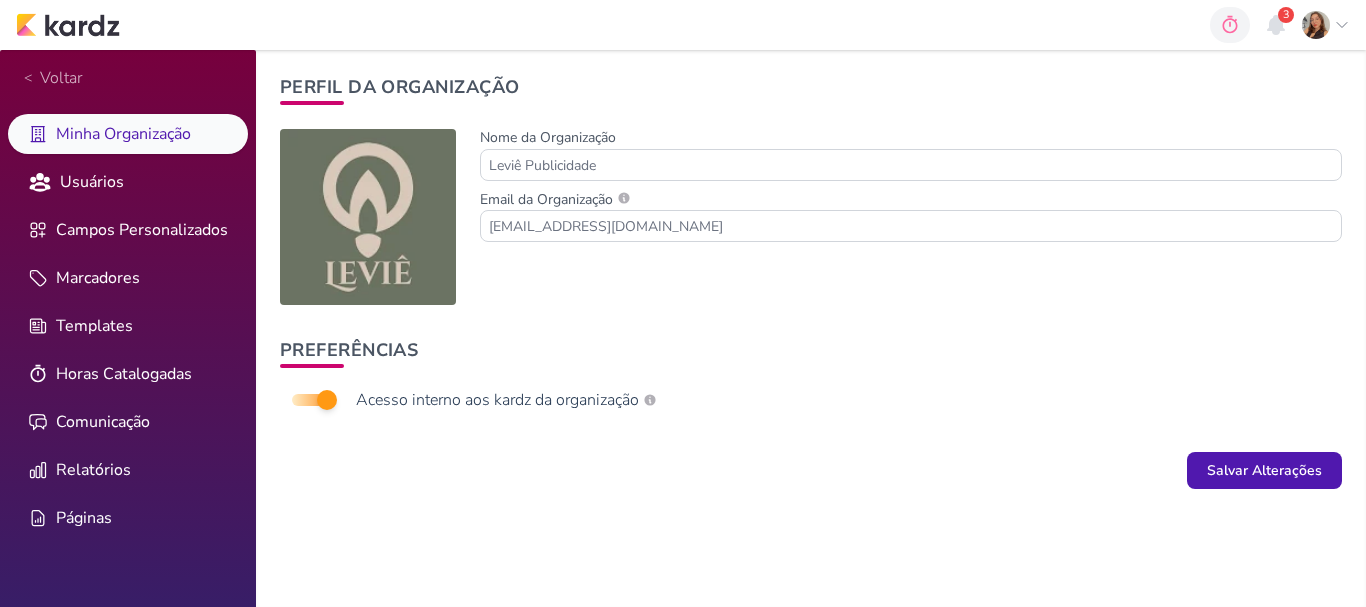 scroll, scrollTop: 0, scrollLeft: 0, axis: both 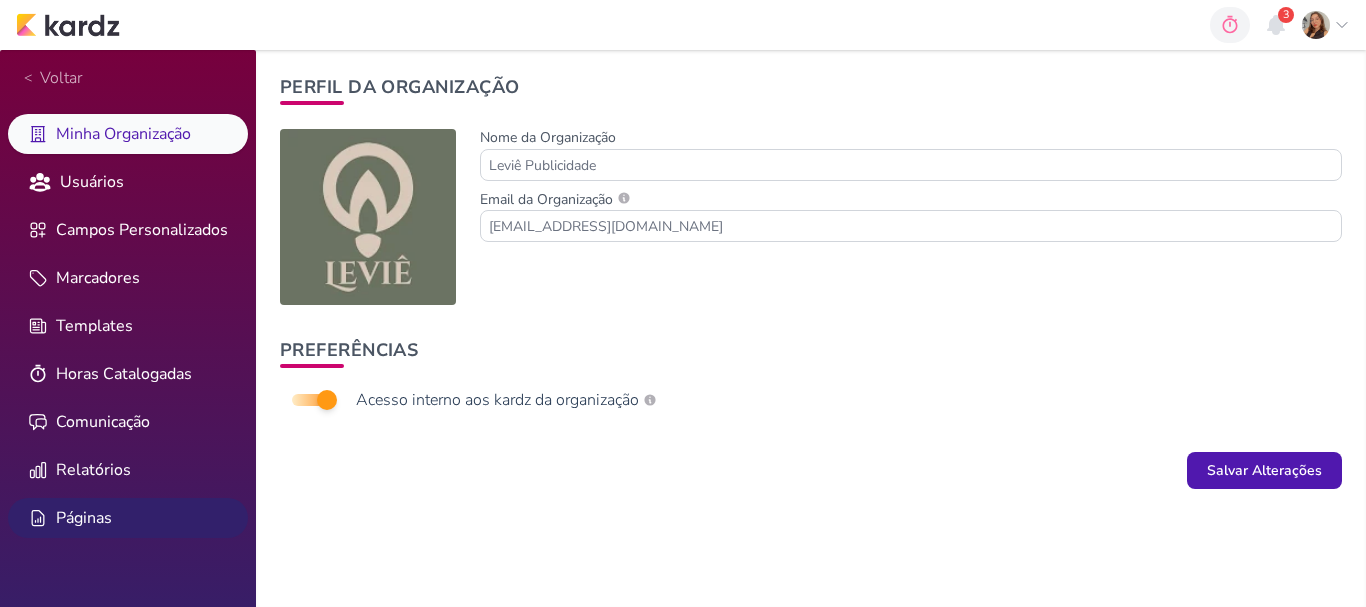 click on "Páginas" at bounding box center [128, 518] 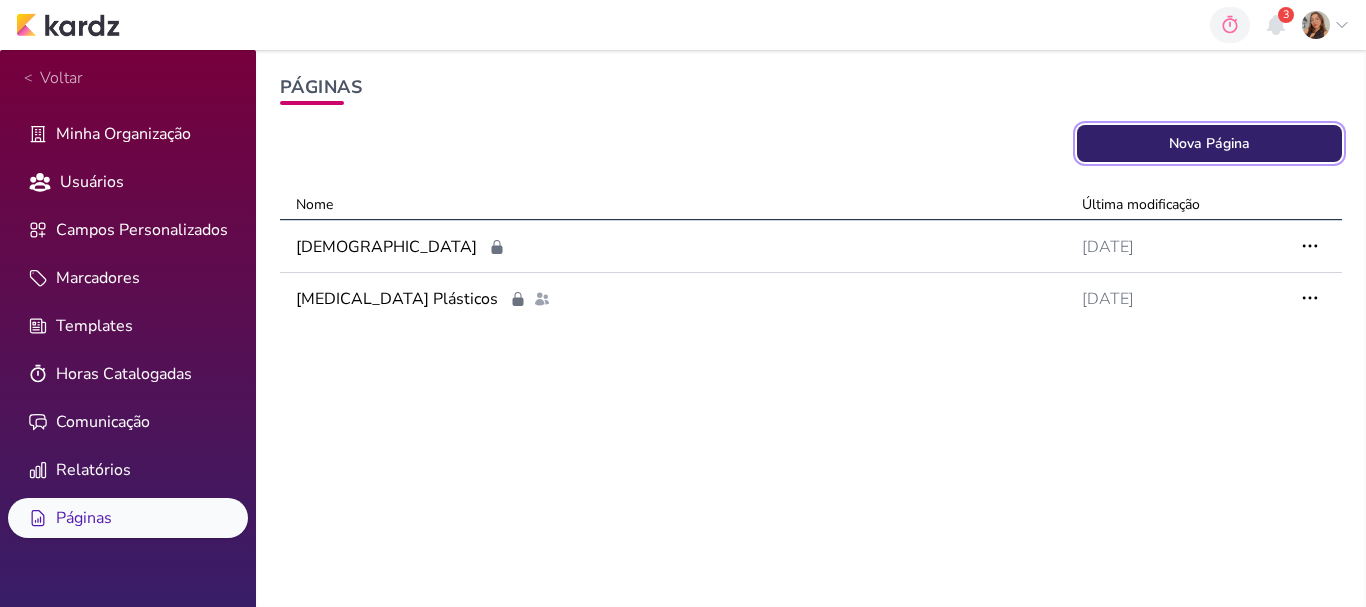 click on "Nova Página" at bounding box center (1210, 143) 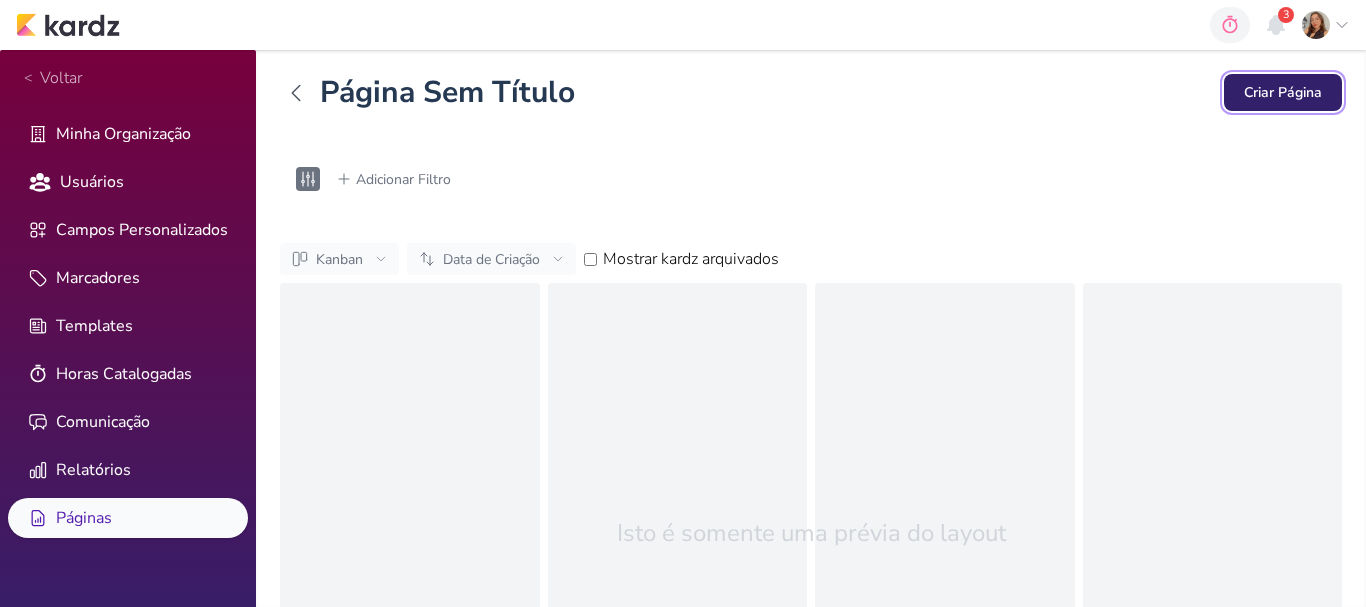 click on "Criar Página" at bounding box center (1283, 92) 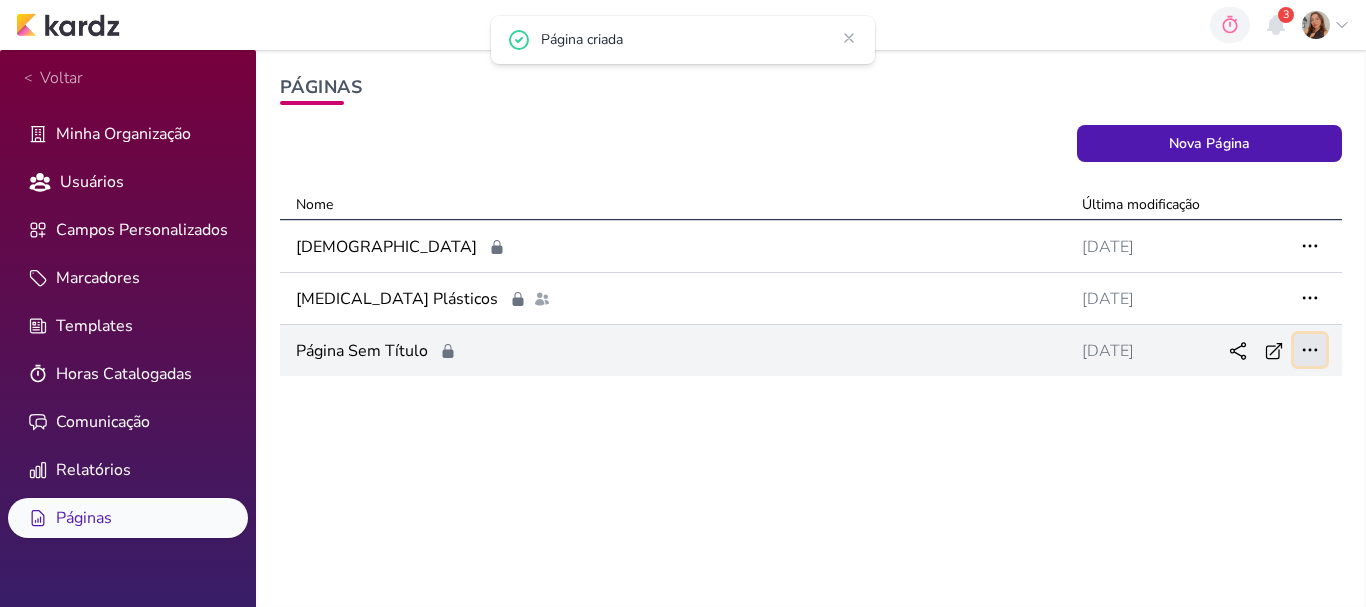 click at bounding box center [1310, 350] 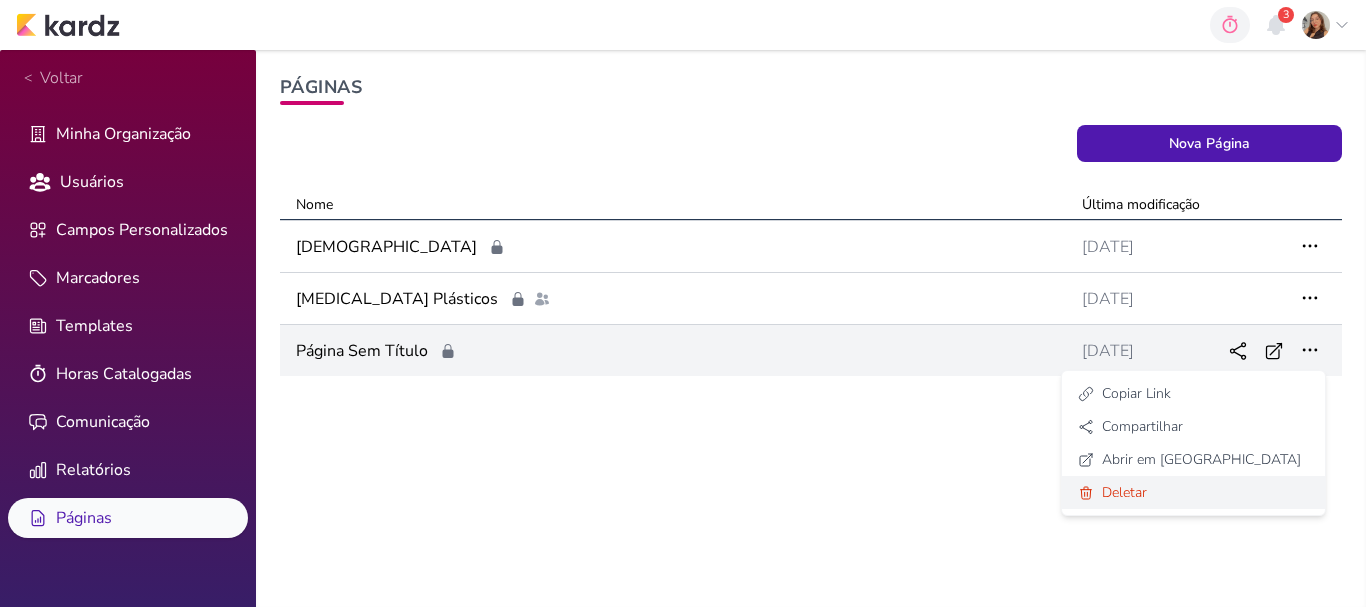 click on "Deletar" at bounding box center [1193, 492] 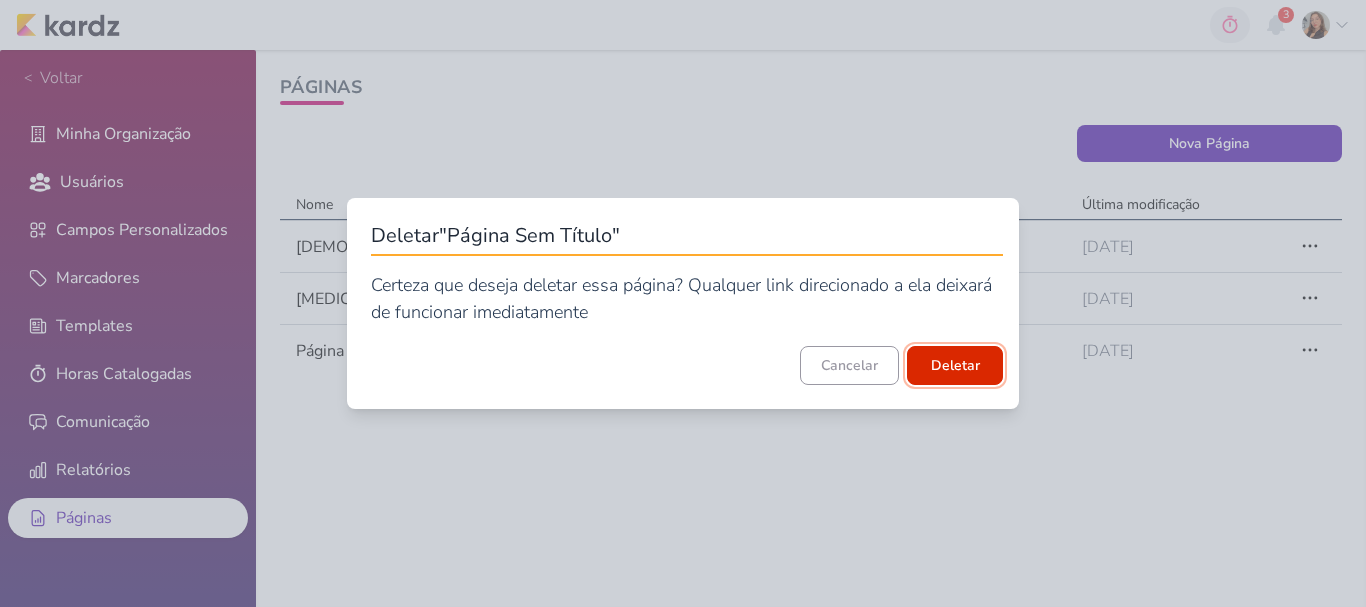 click on "Deletar" at bounding box center [955, 365] 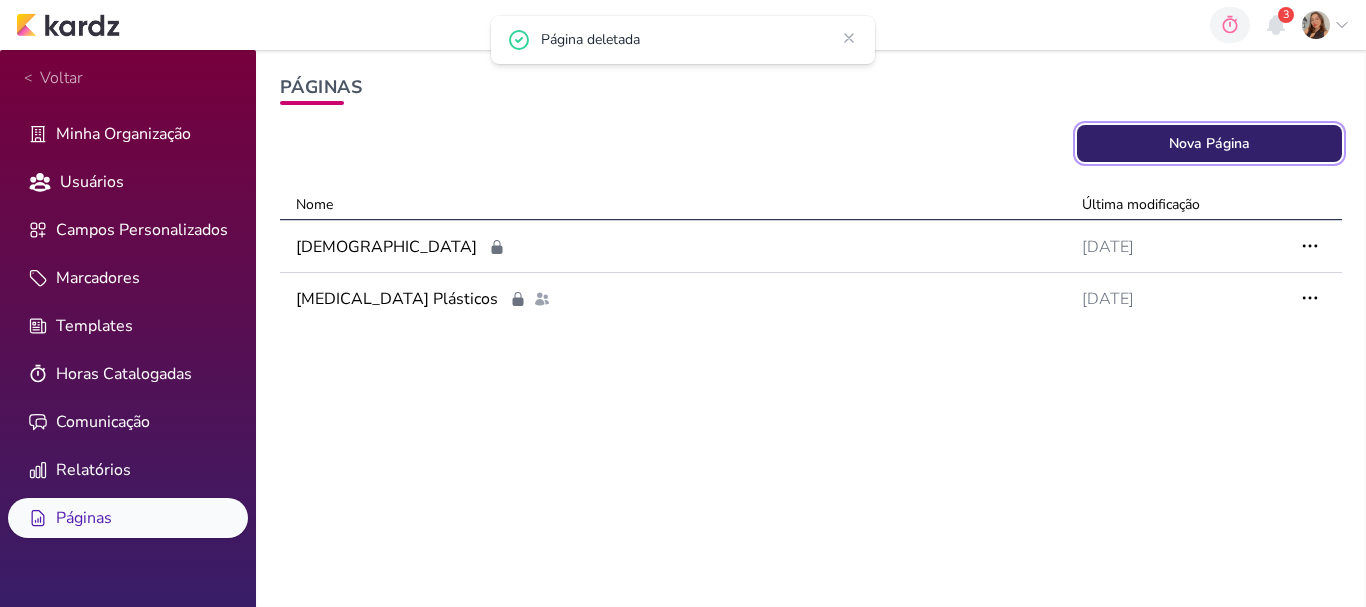 click on "Nova Página" at bounding box center (1210, 143) 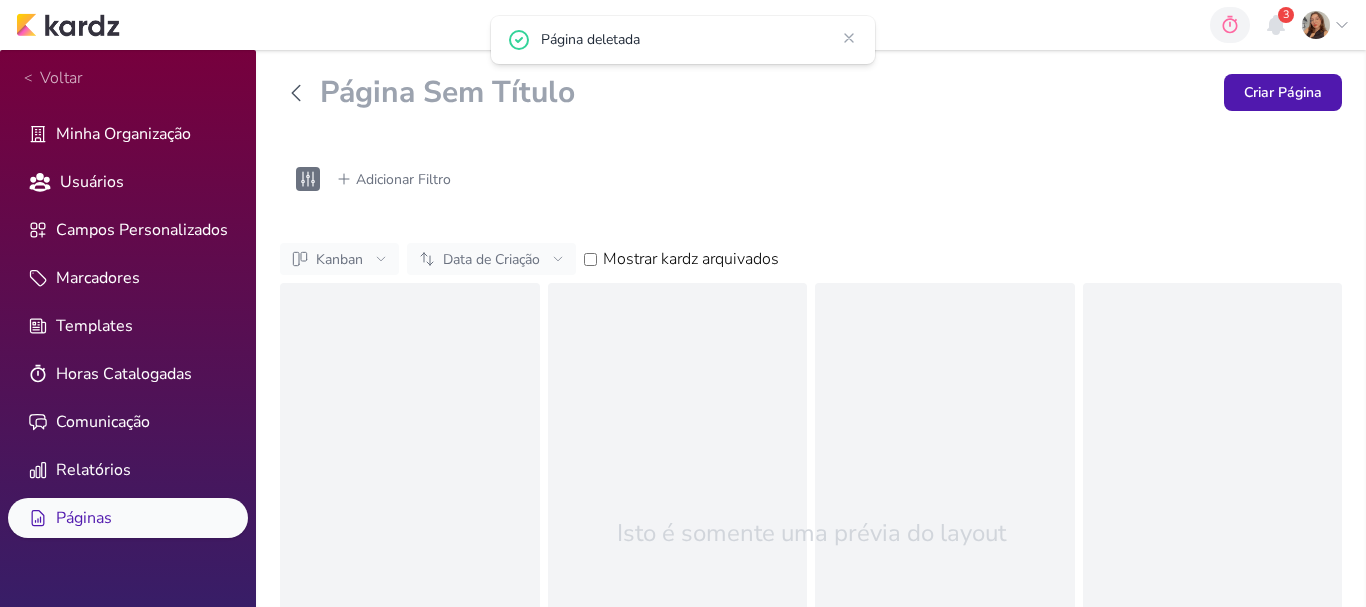 click on "Página Sem Título" at bounding box center (764, 93) 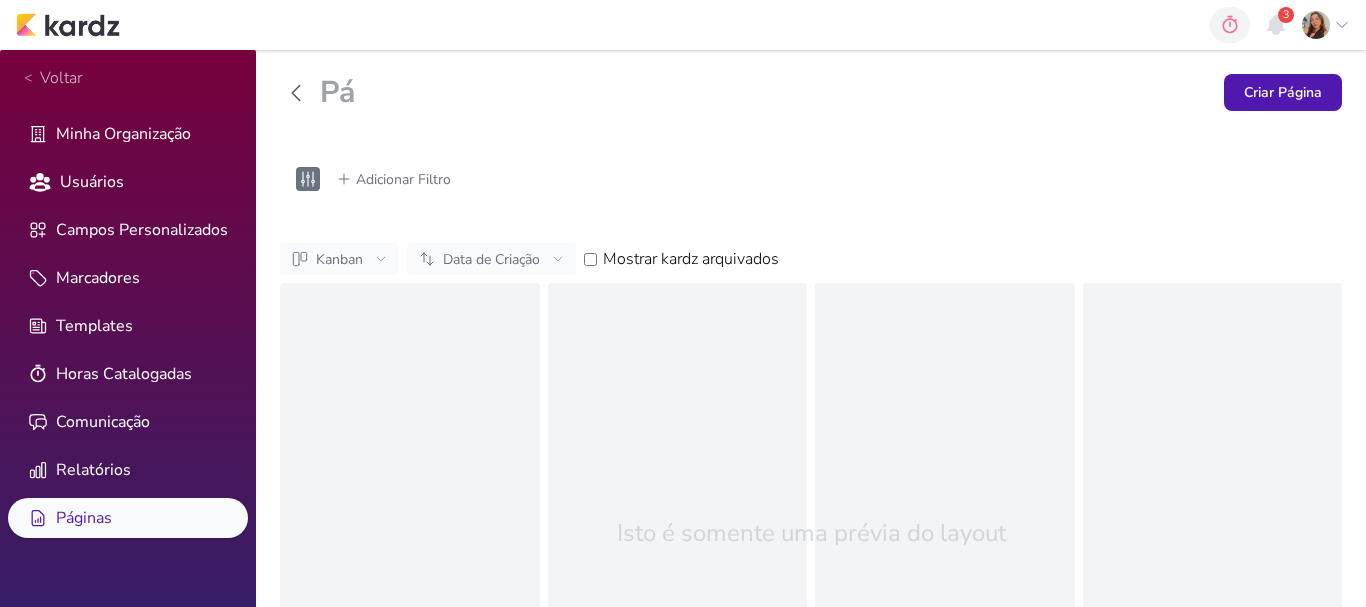 type on "P" 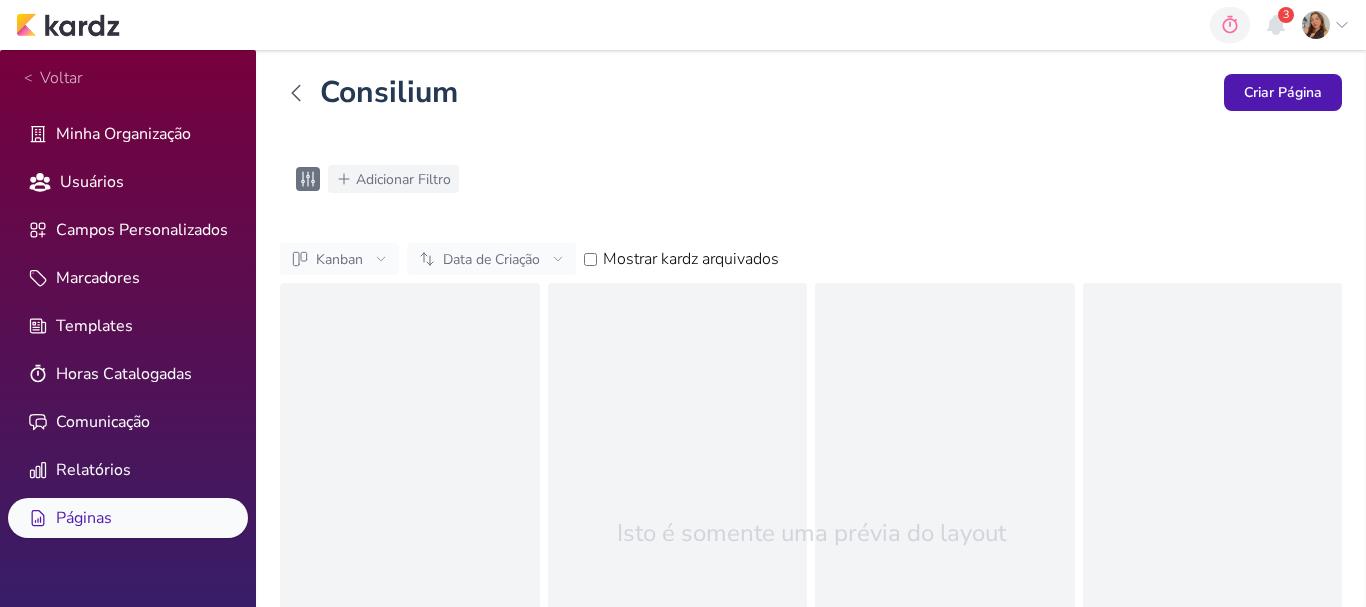 type on "Consilium" 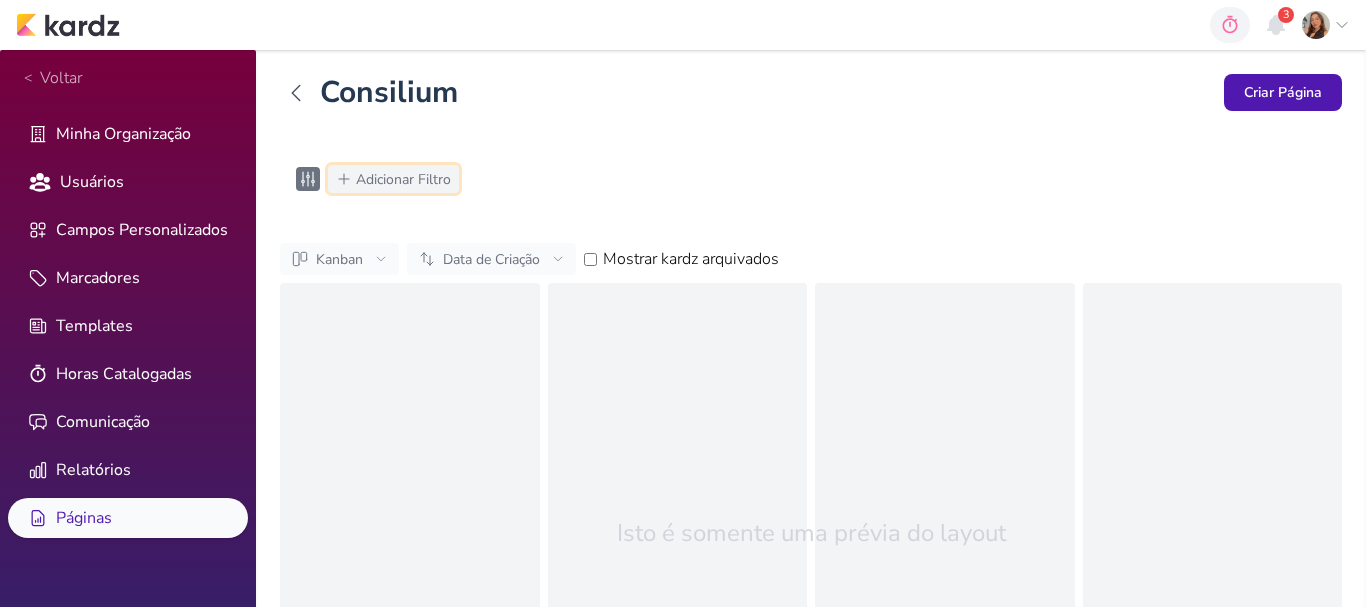 click on "Adicionar Filtro" at bounding box center [403, 179] 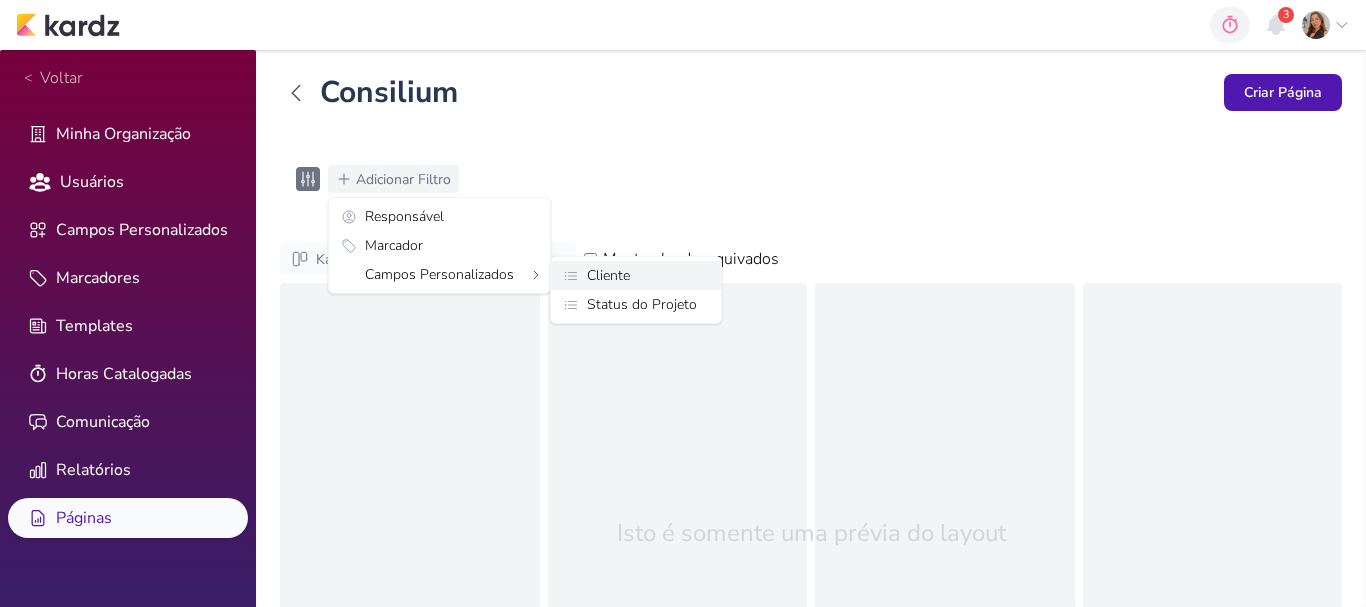 click on "Cliente" at bounding box center [608, 275] 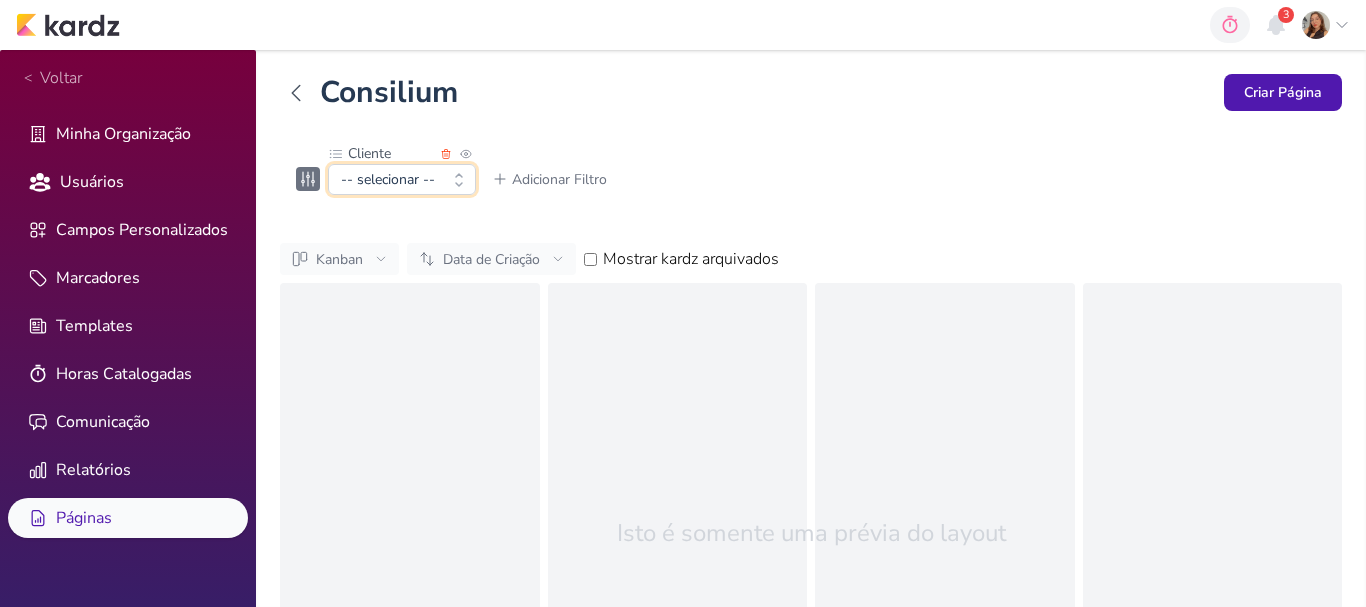 click on "-- selecionar --" at bounding box center (402, 179) 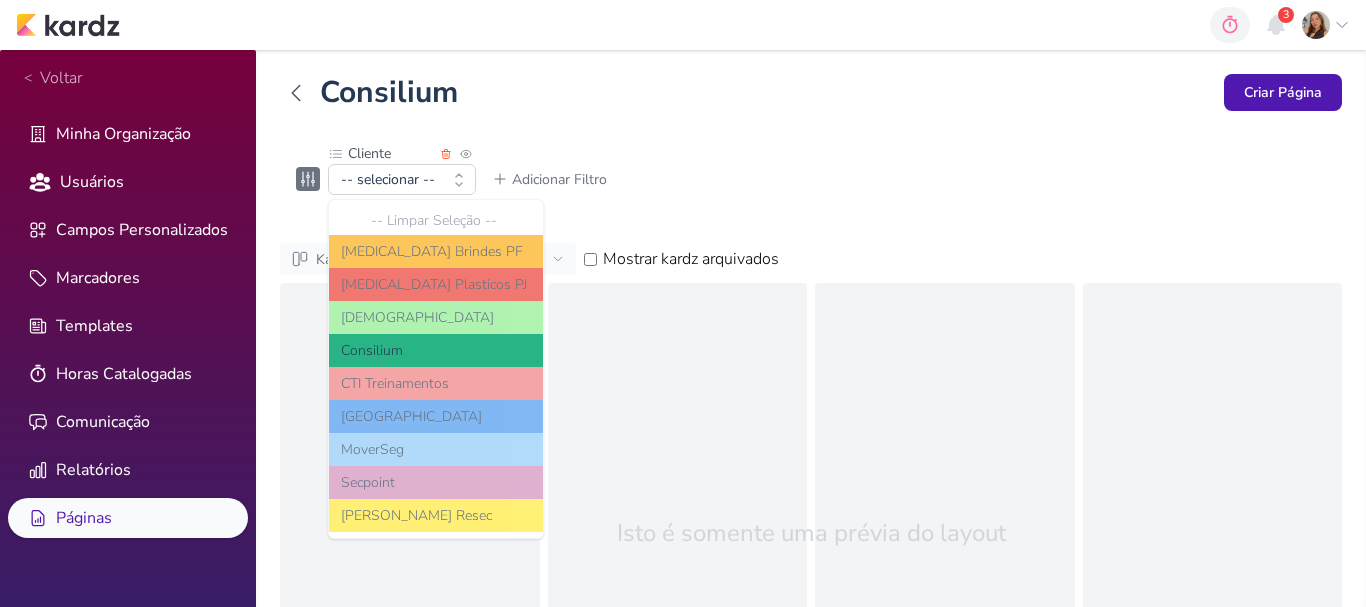 click on "Consilium" at bounding box center [436, 350] 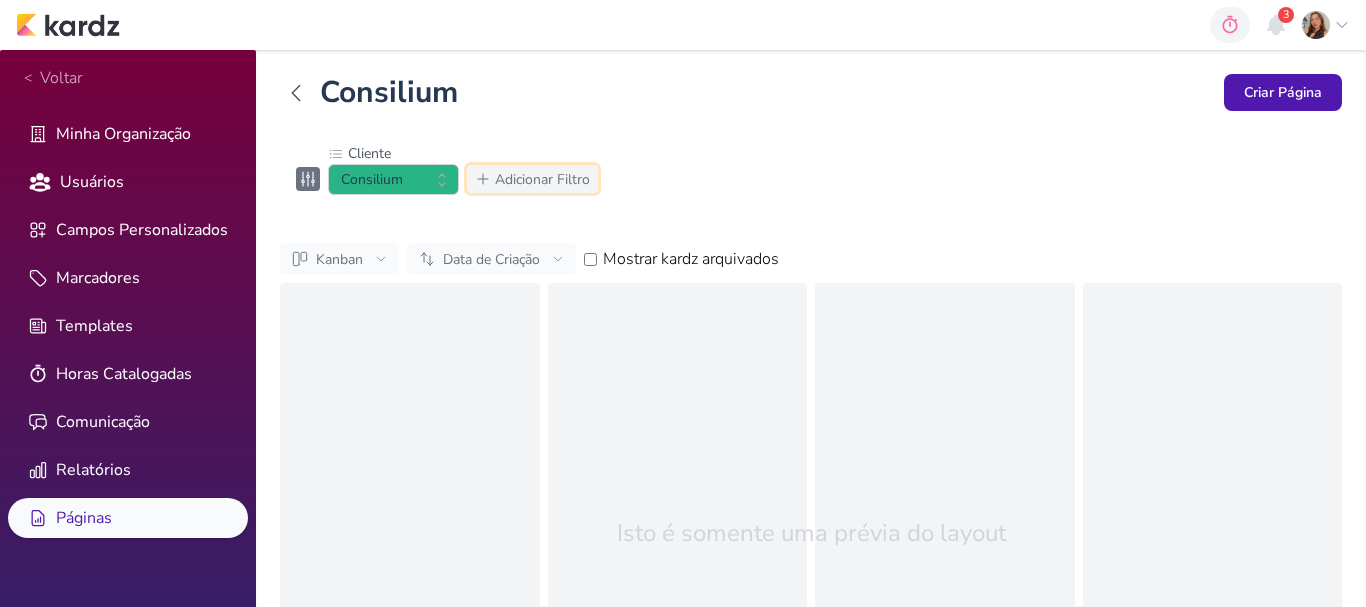 click on "Adicionar Filtro" at bounding box center [542, 179] 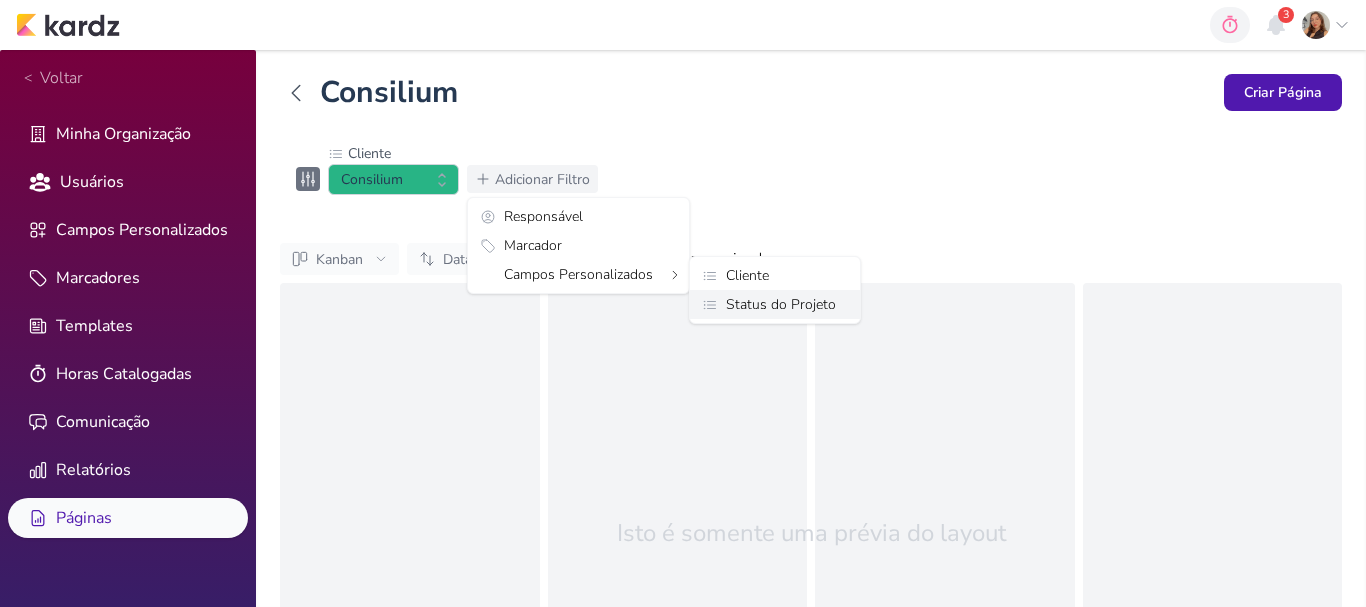 click on "Status do Projeto" at bounding box center (781, 304) 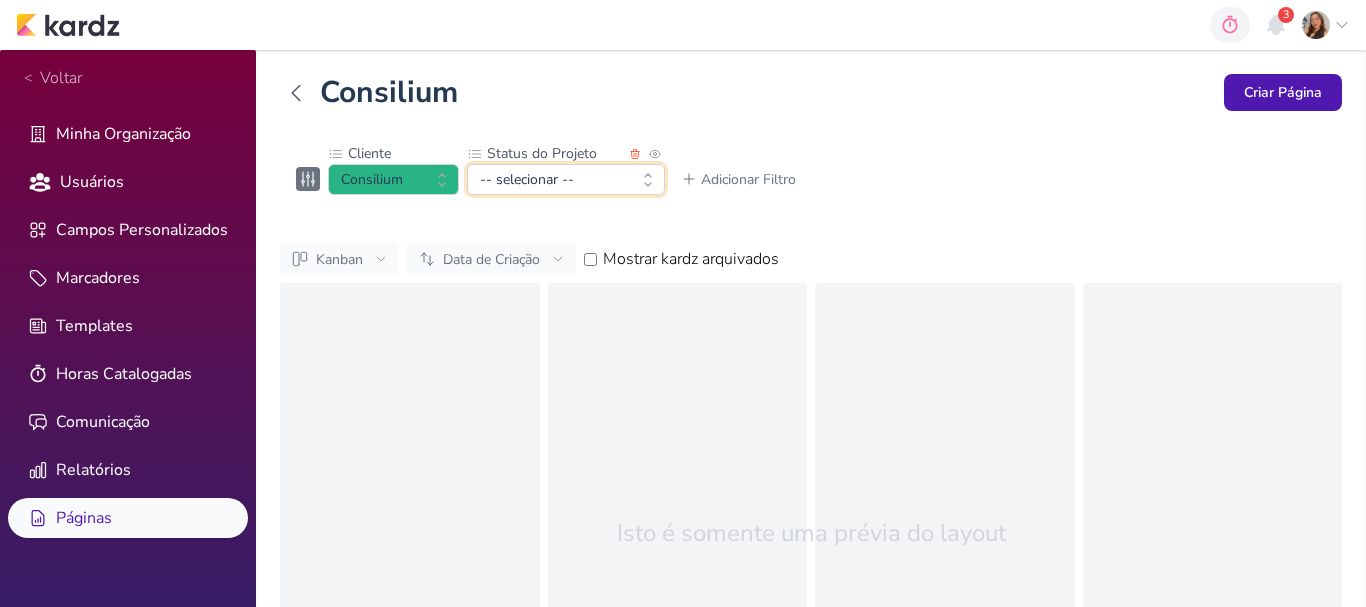 click on "-- selecionar --" at bounding box center [566, 179] 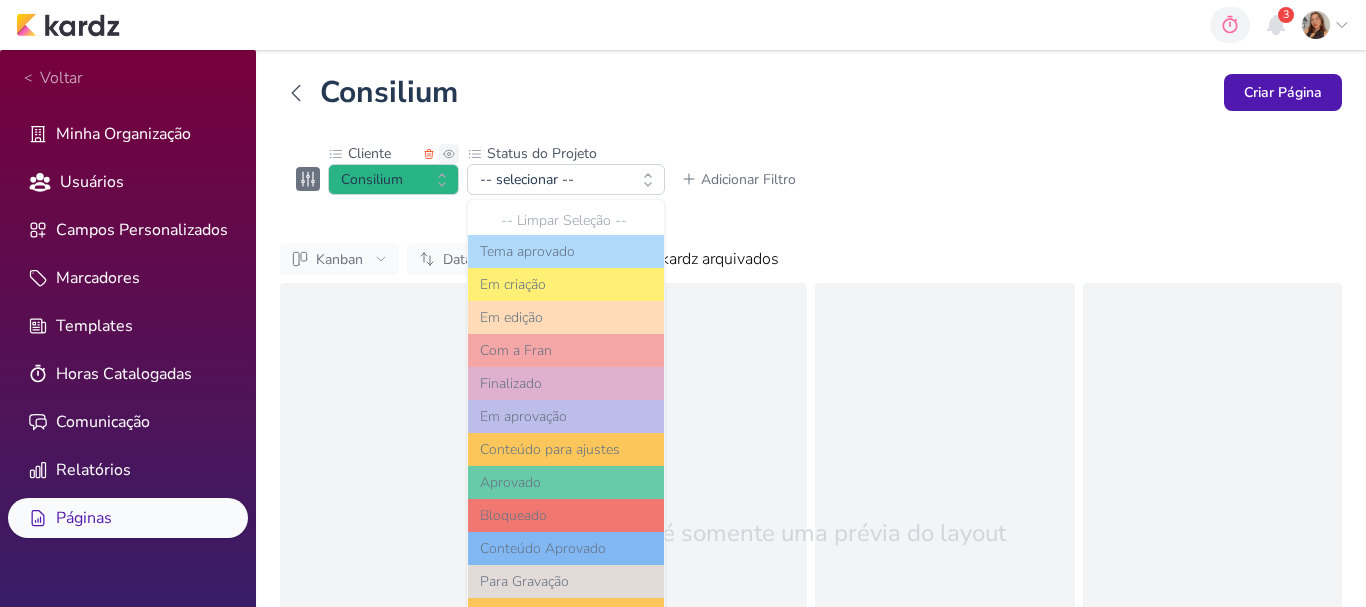 click 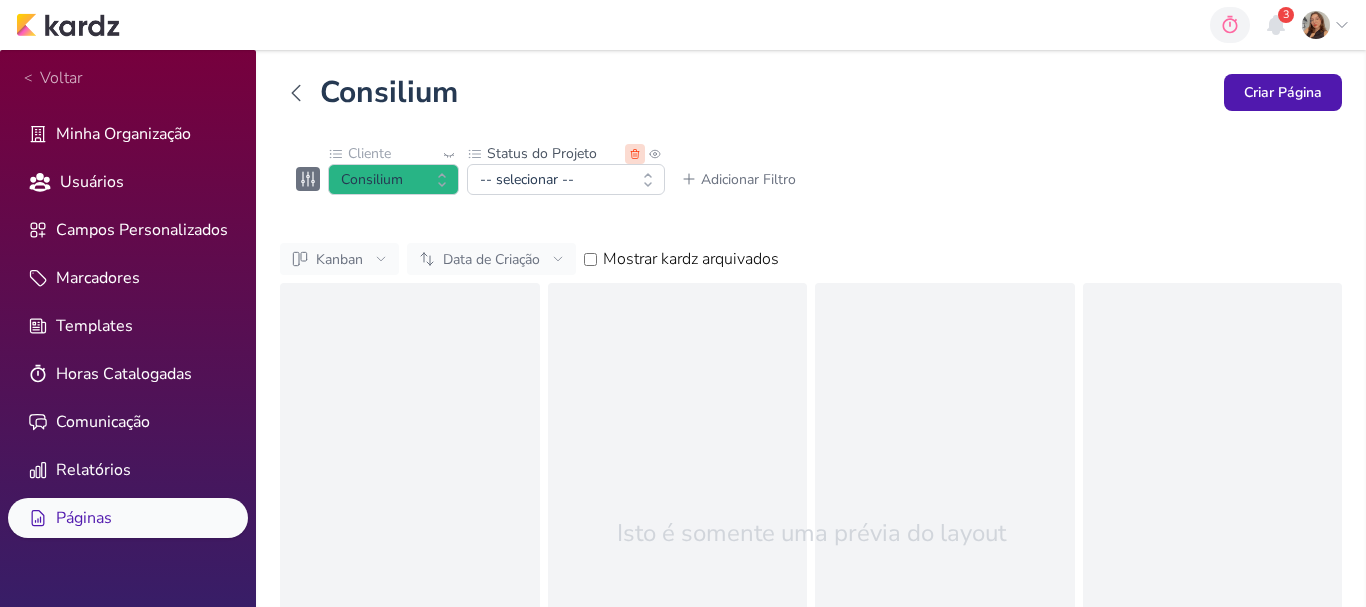 click 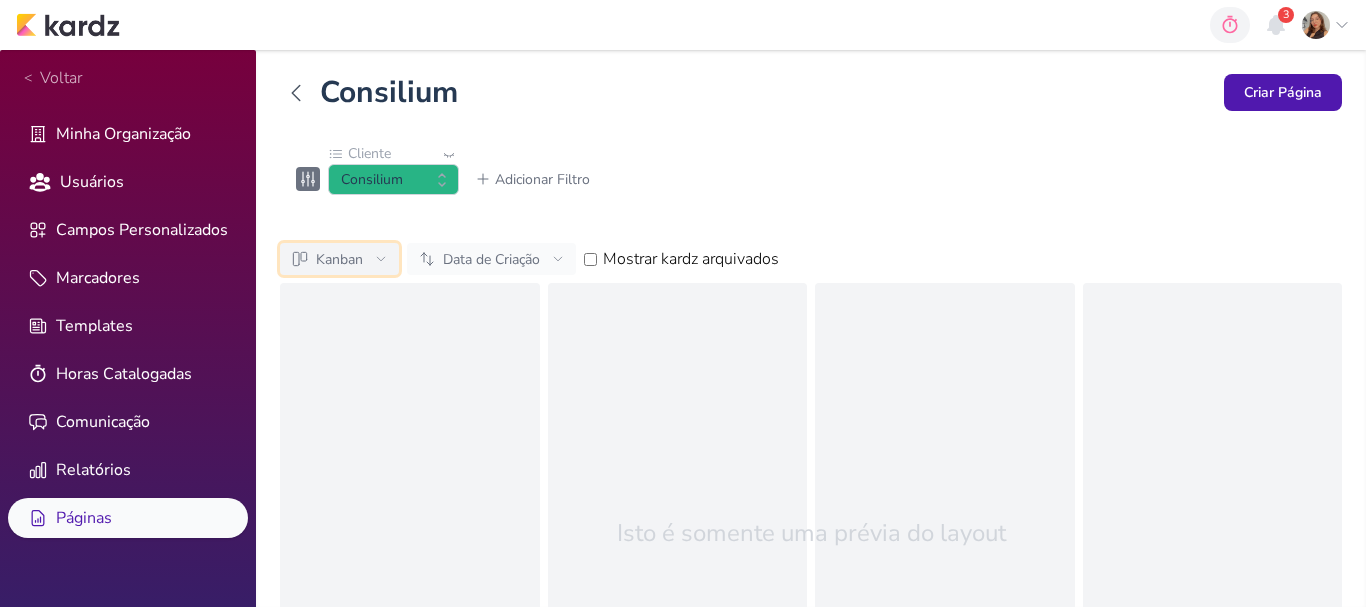 click on "Kanban" at bounding box center (339, 259) 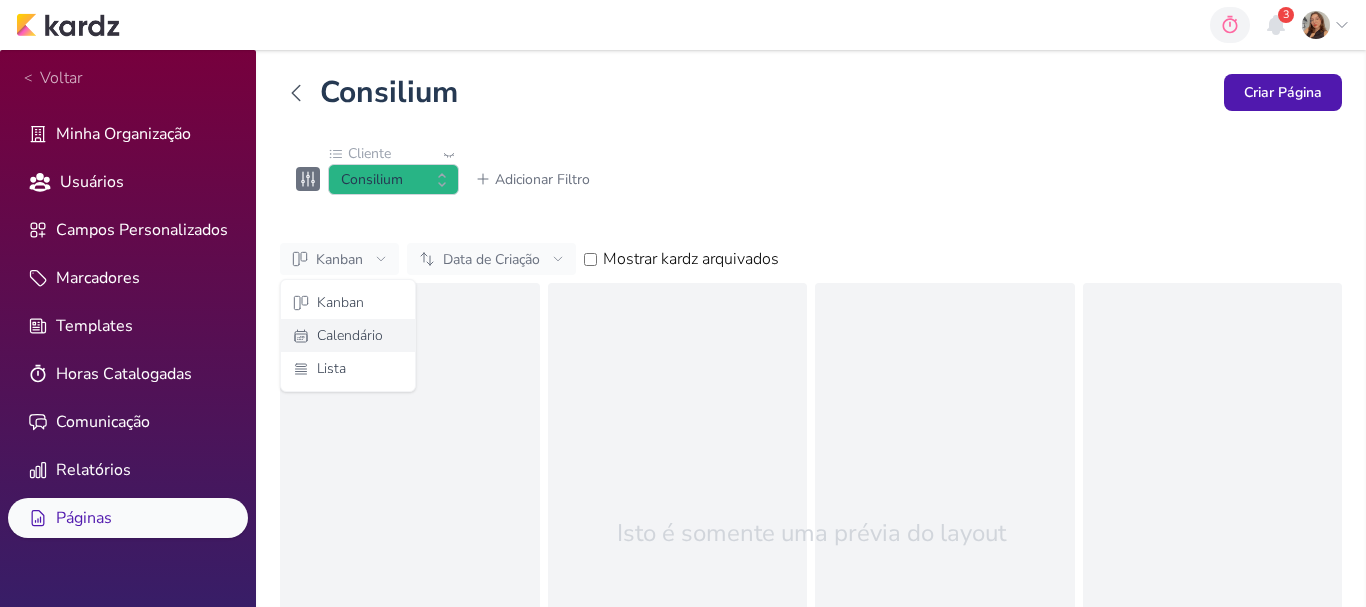 click on "Calendário" at bounding box center [350, 335] 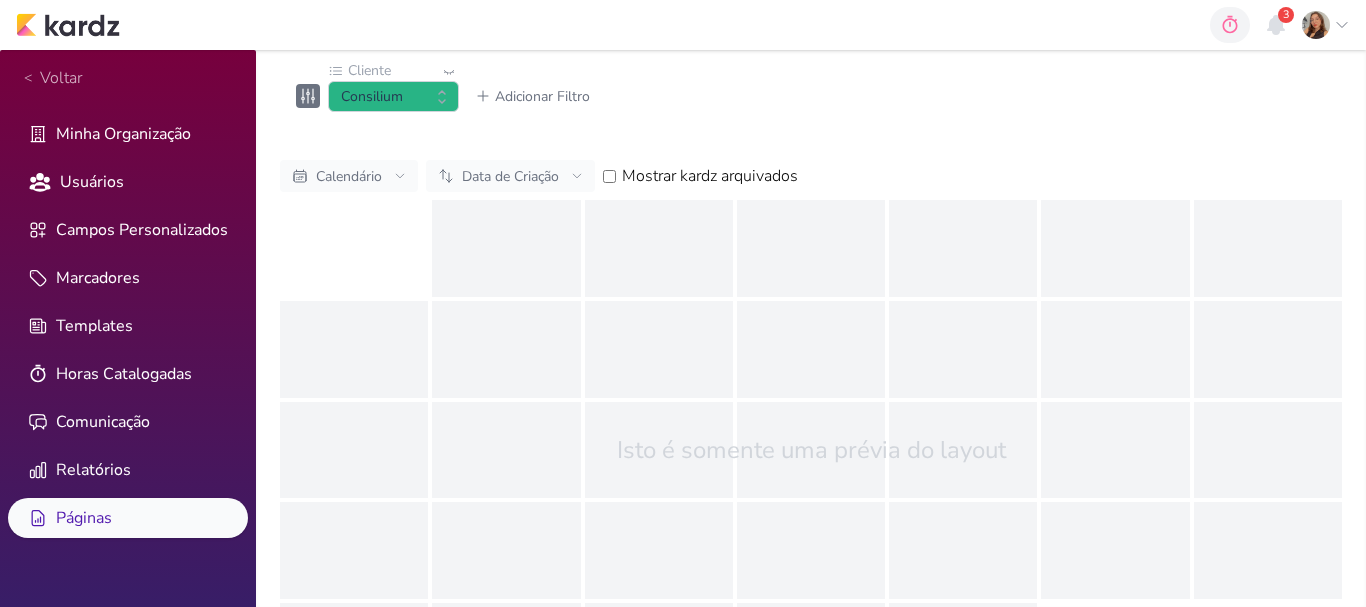 scroll, scrollTop: 100, scrollLeft: 0, axis: vertical 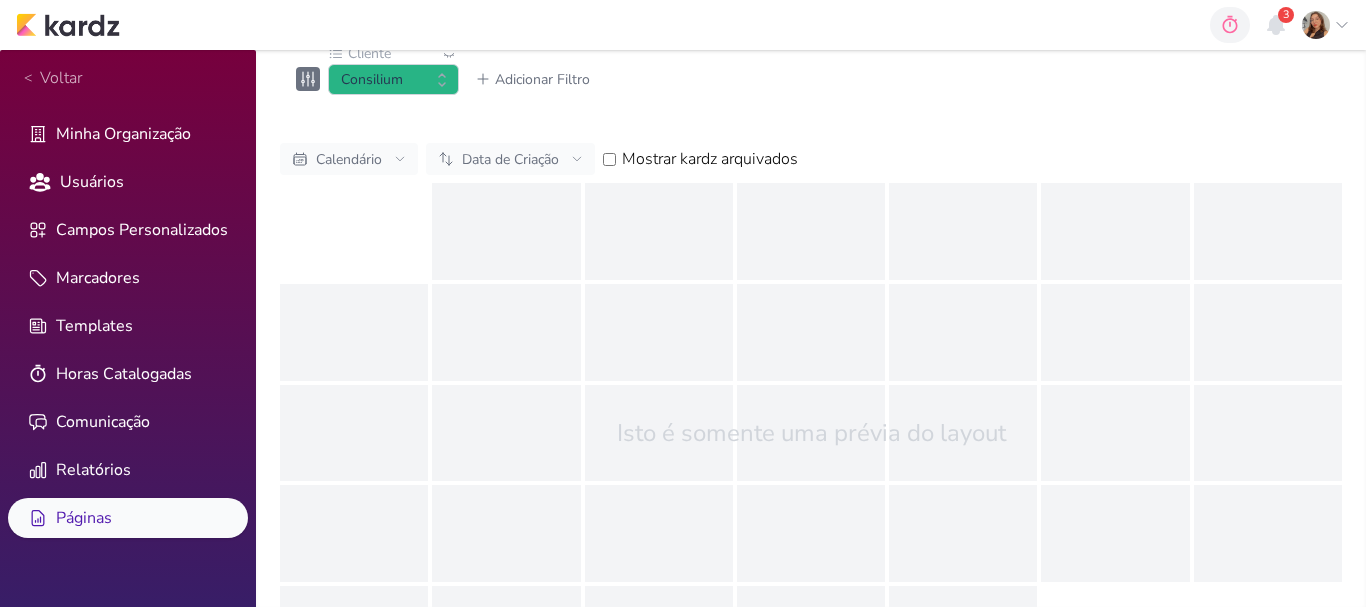click on "Mostrar kardz arquivados" at bounding box center (609, 159) 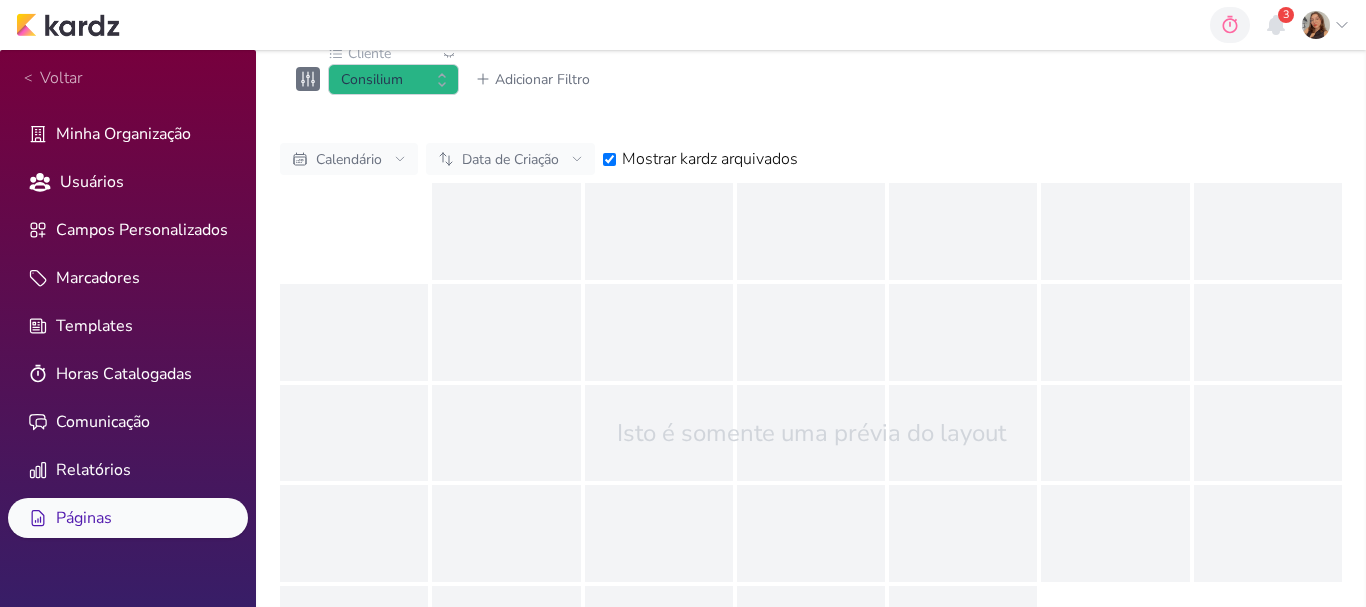 scroll, scrollTop: 0, scrollLeft: 0, axis: both 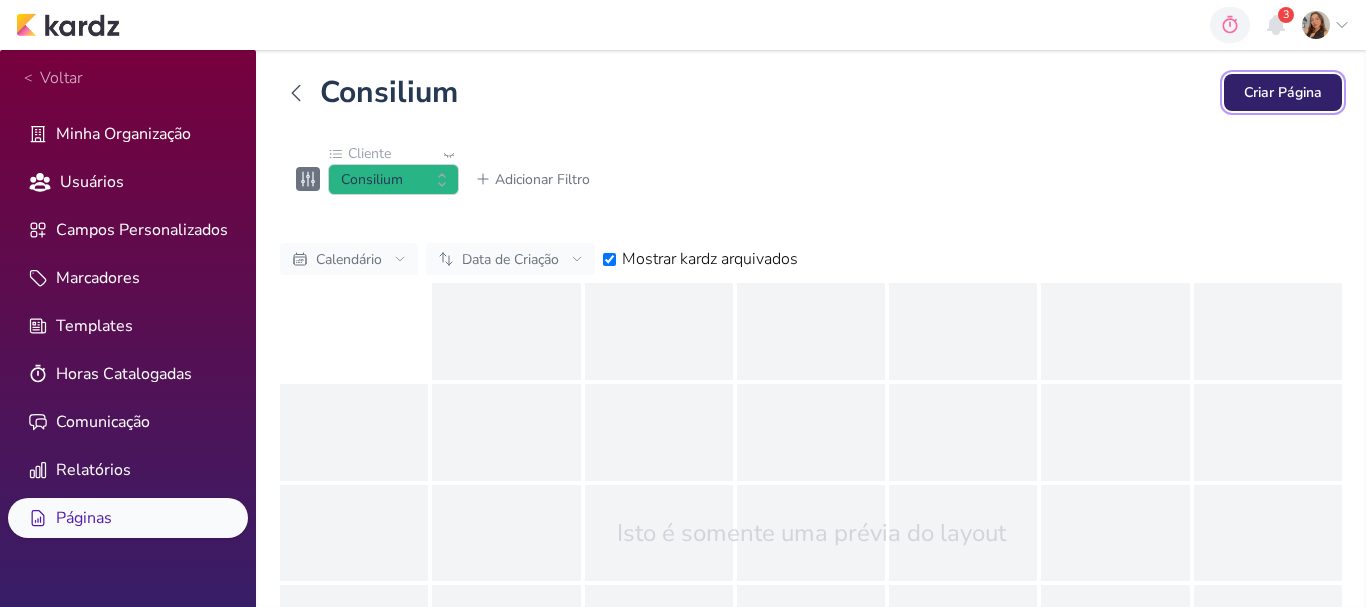 click on "Criar Página" at bounding box center [1283, 92] 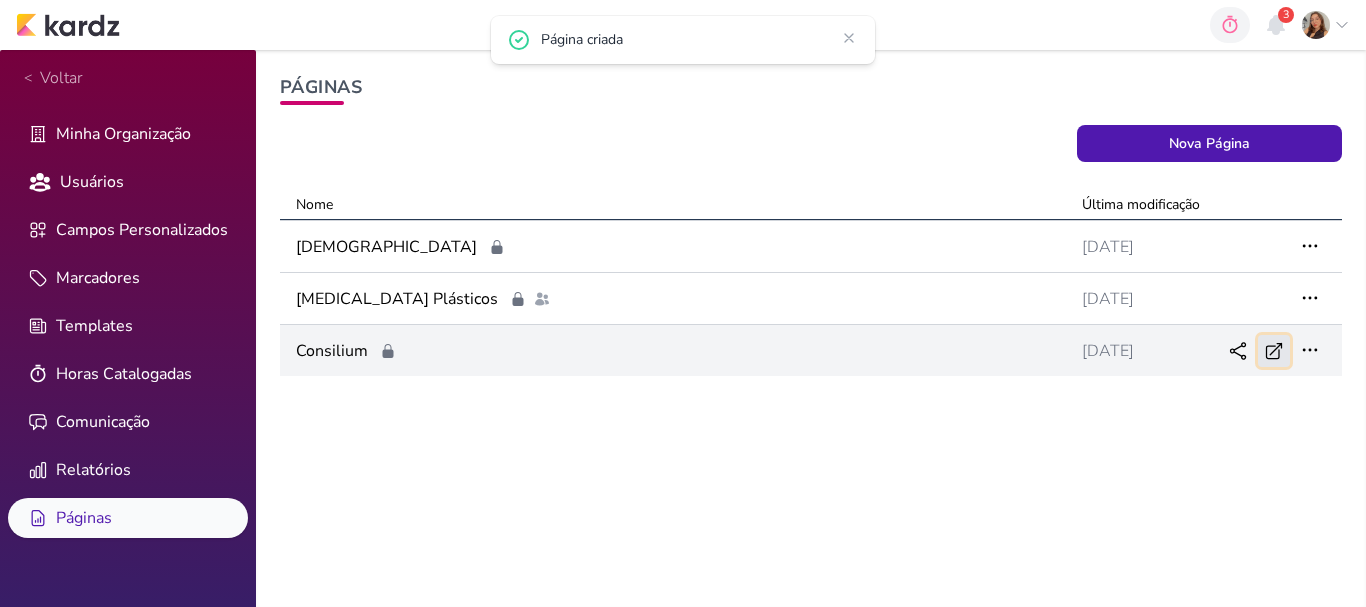 click 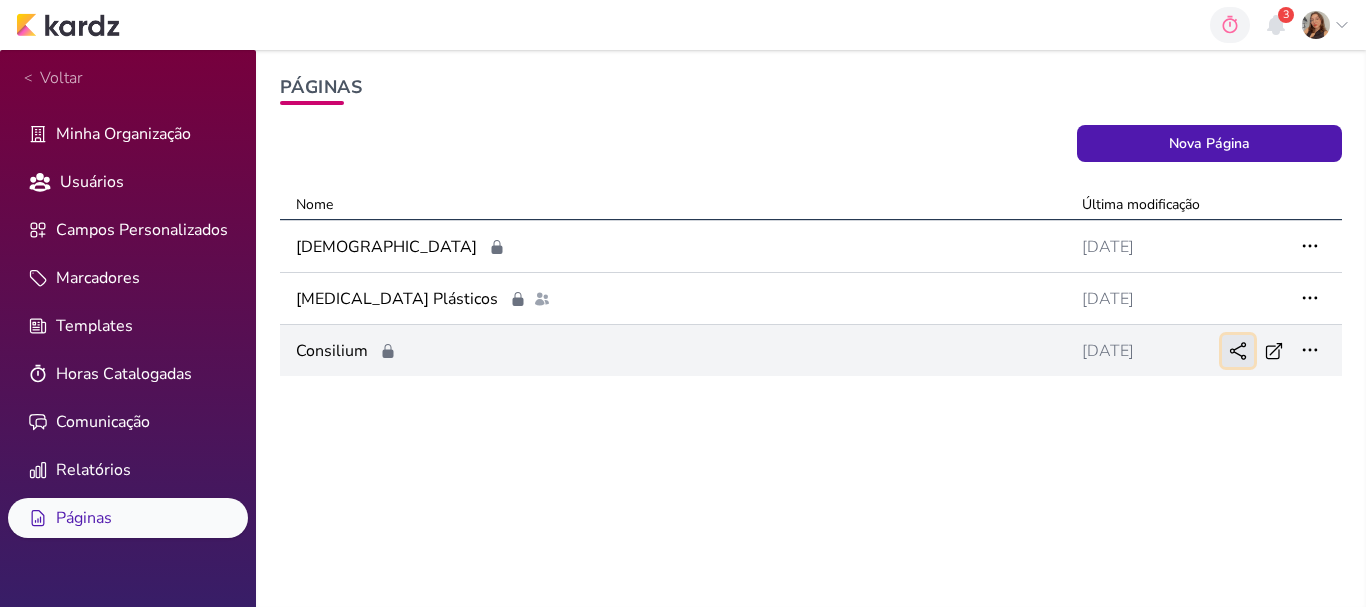 click at bounding box center (1238, 351) 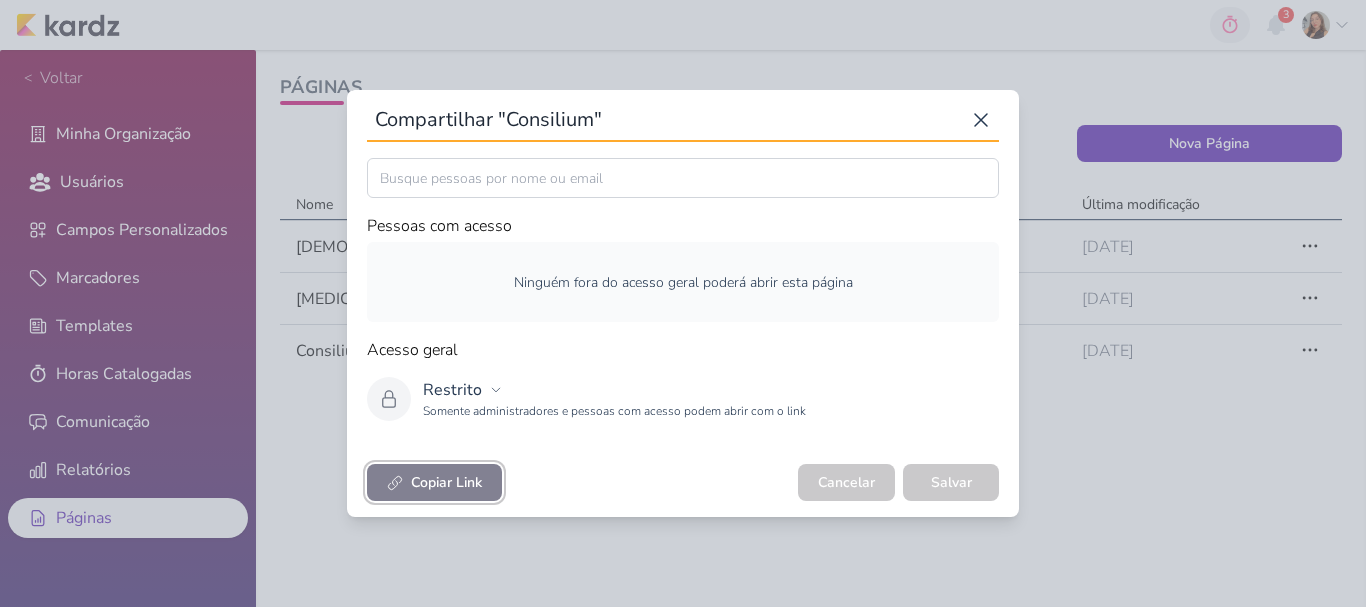 click on "Copiar Link" at bounding box center (446, 482) 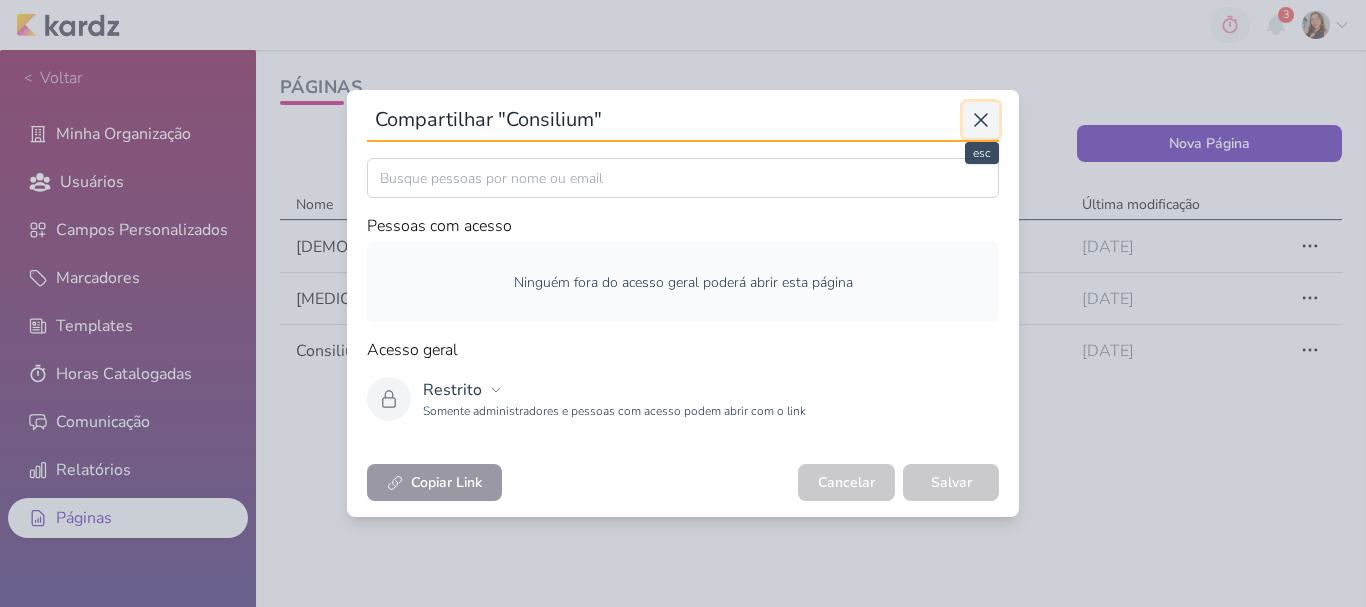 click at bounding box center [981, 120] 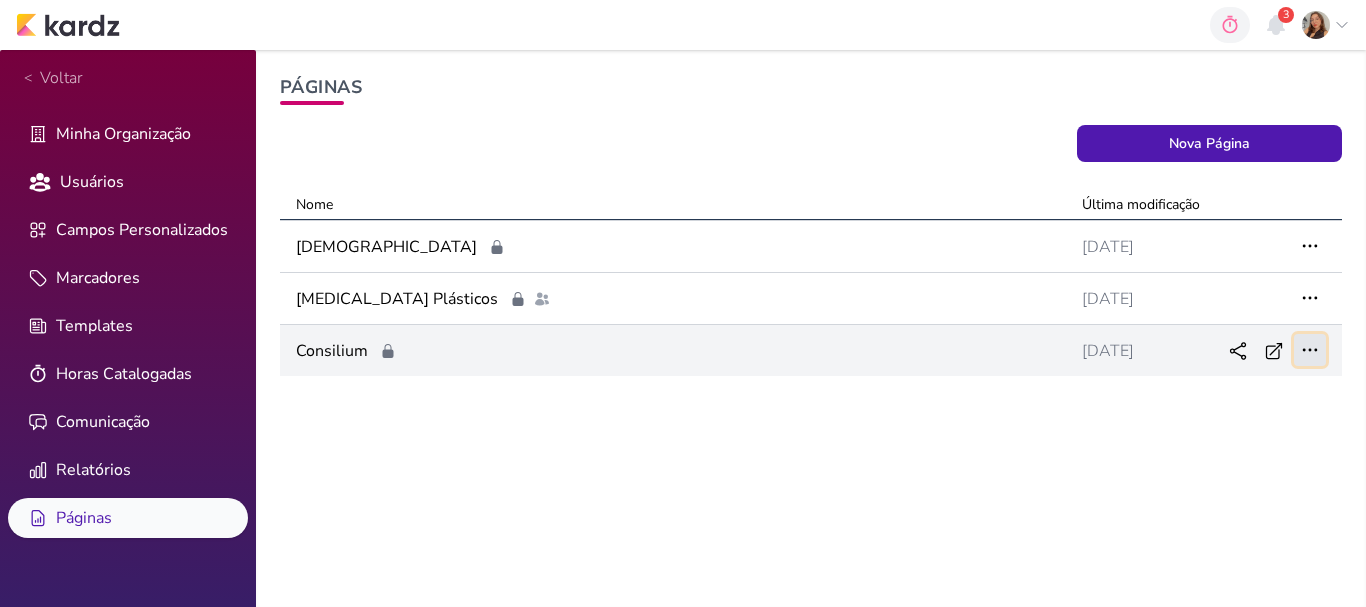 click at bounding box center [1310, 350] 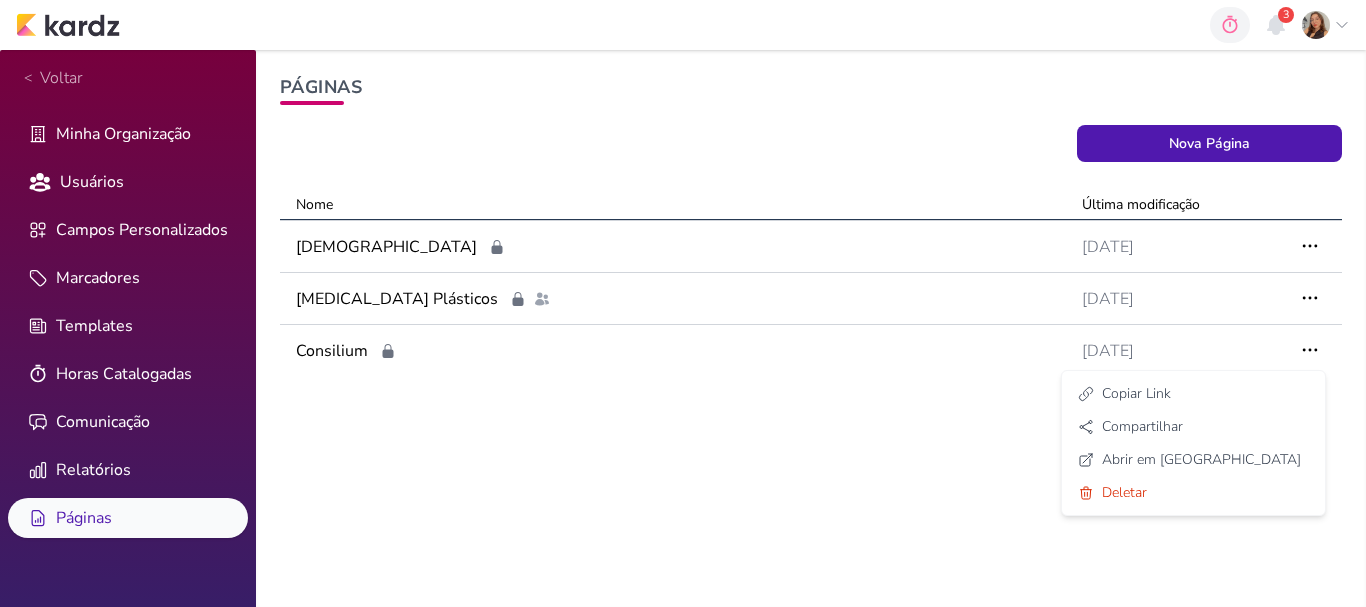 click on "link copiado
Páginas
Nova Página
Nome
Última modificação
Leviê
26 de jun, 2025
Copiar Link
Compartilhar" at bounding box center (811, 328) 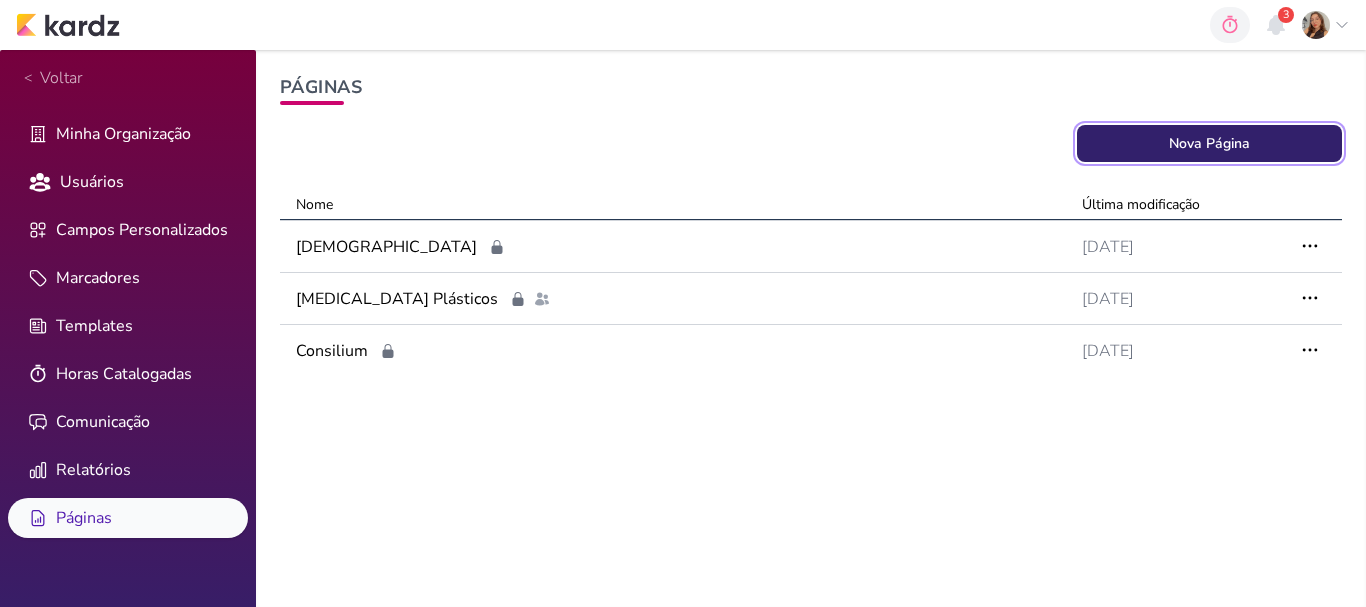 click on "Nova Página" at bounding box center (1210, 143) 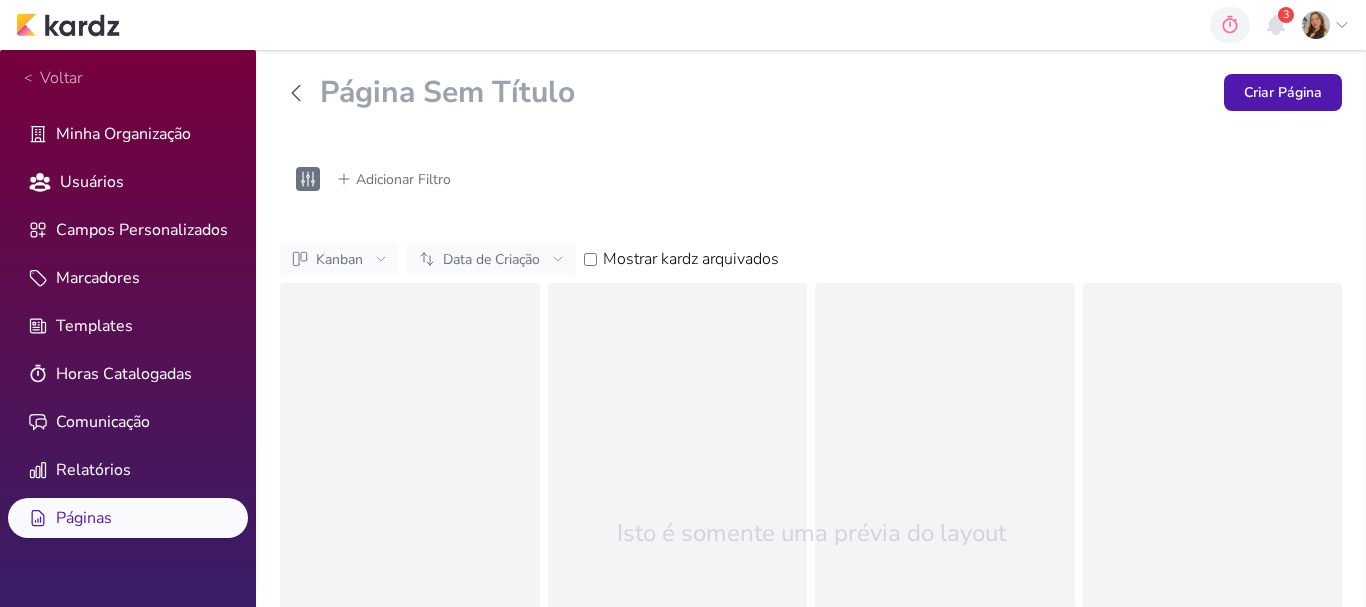 click on "Página Sem Título" at bounding box center [764, 93] 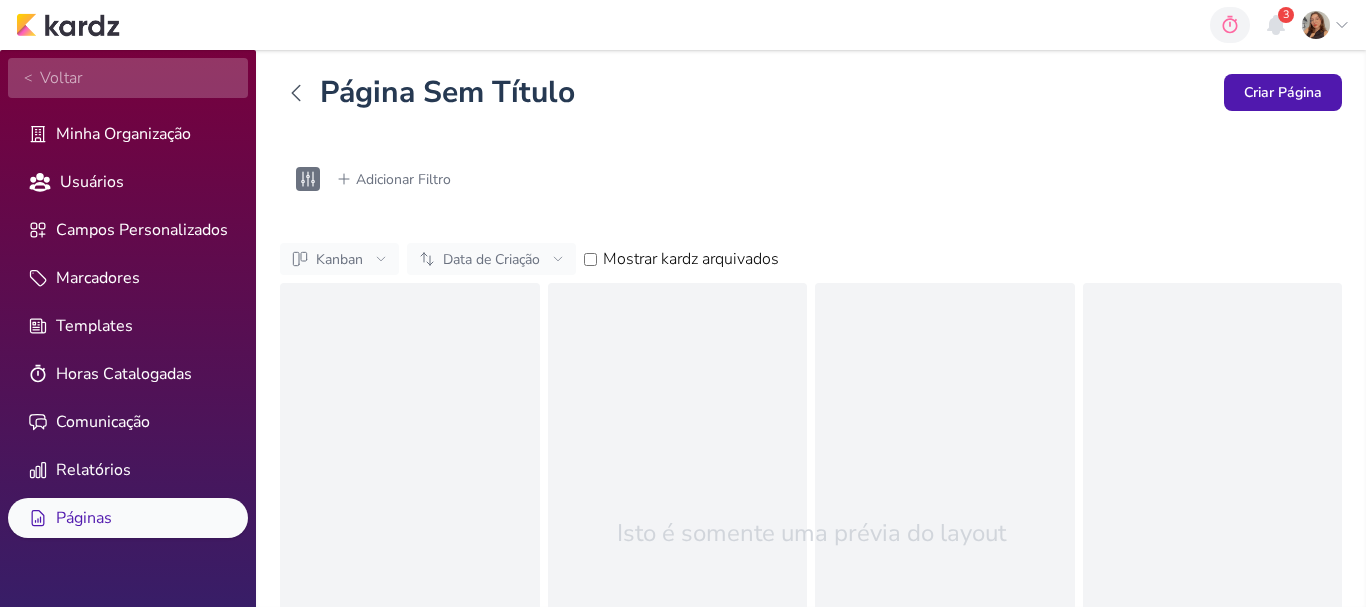 scroll, scrollTop: 0, scrollLeft: 0, axis: both 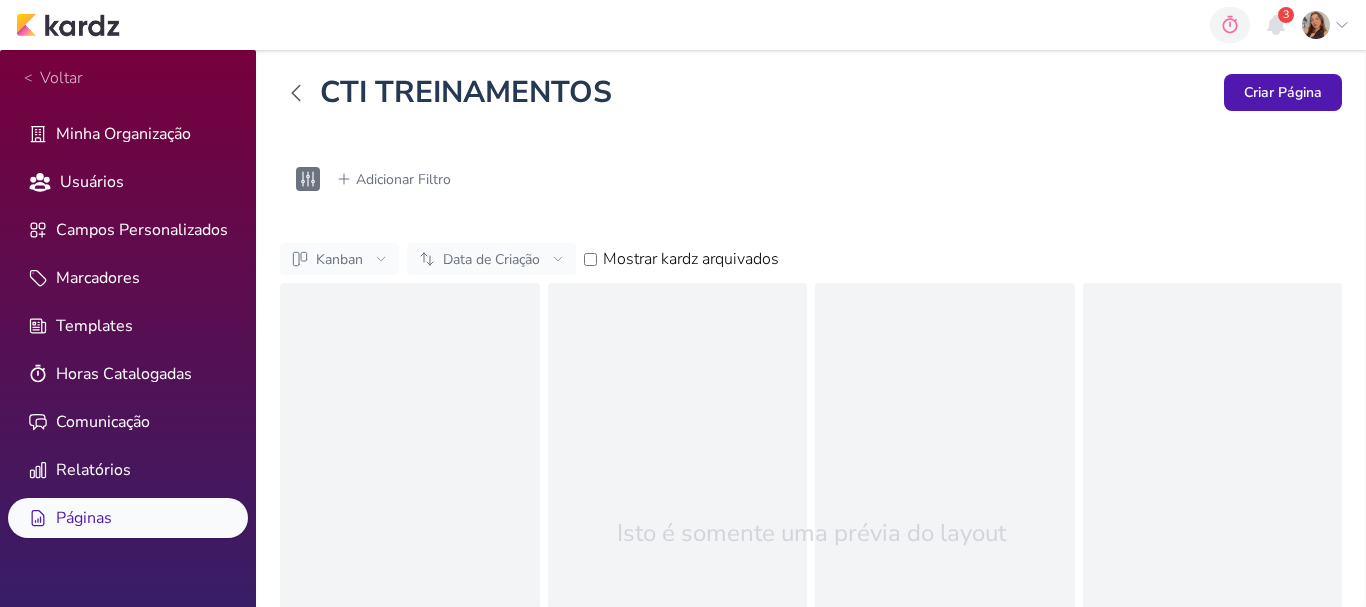 type on "CTI TREINAMENTOS" 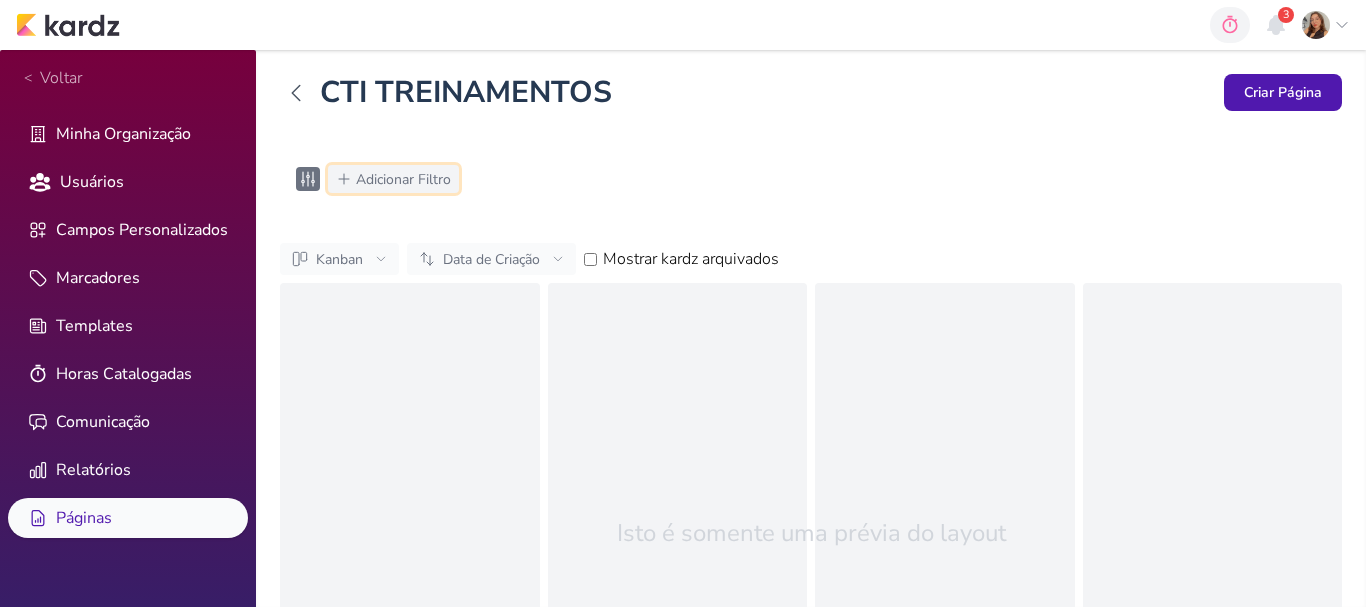 click on "Adicionar Filtro" at bounding box center [403, 179] 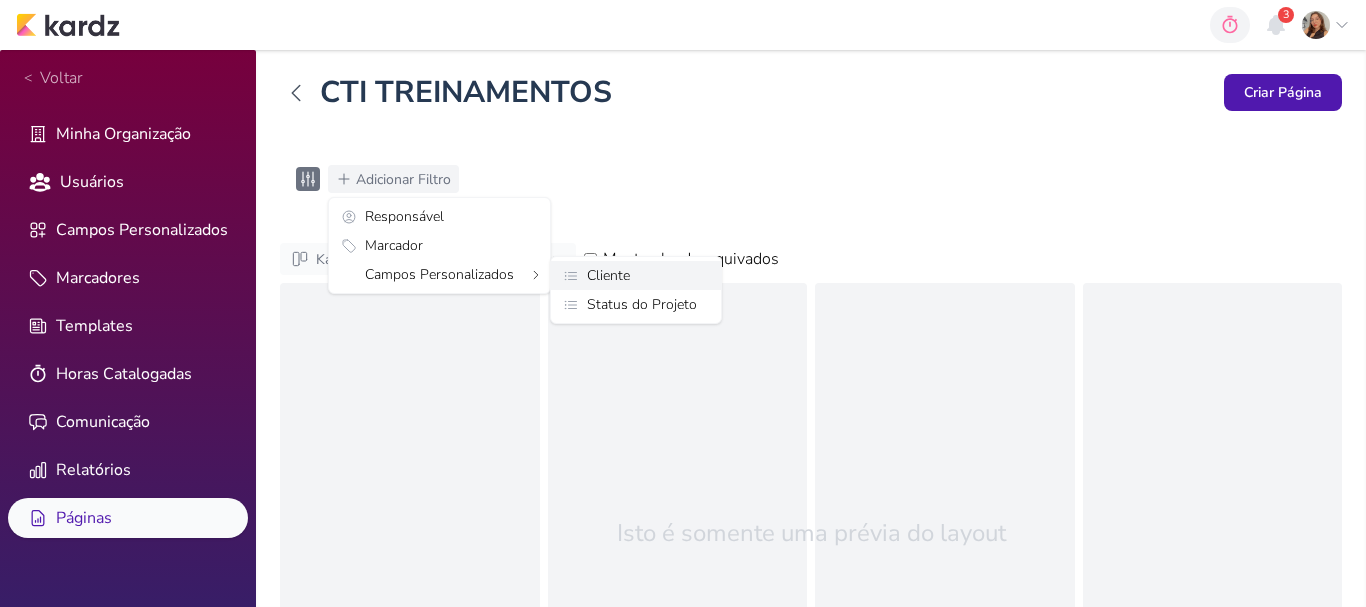 click on "Cliente" at bounding box center [608, 275] 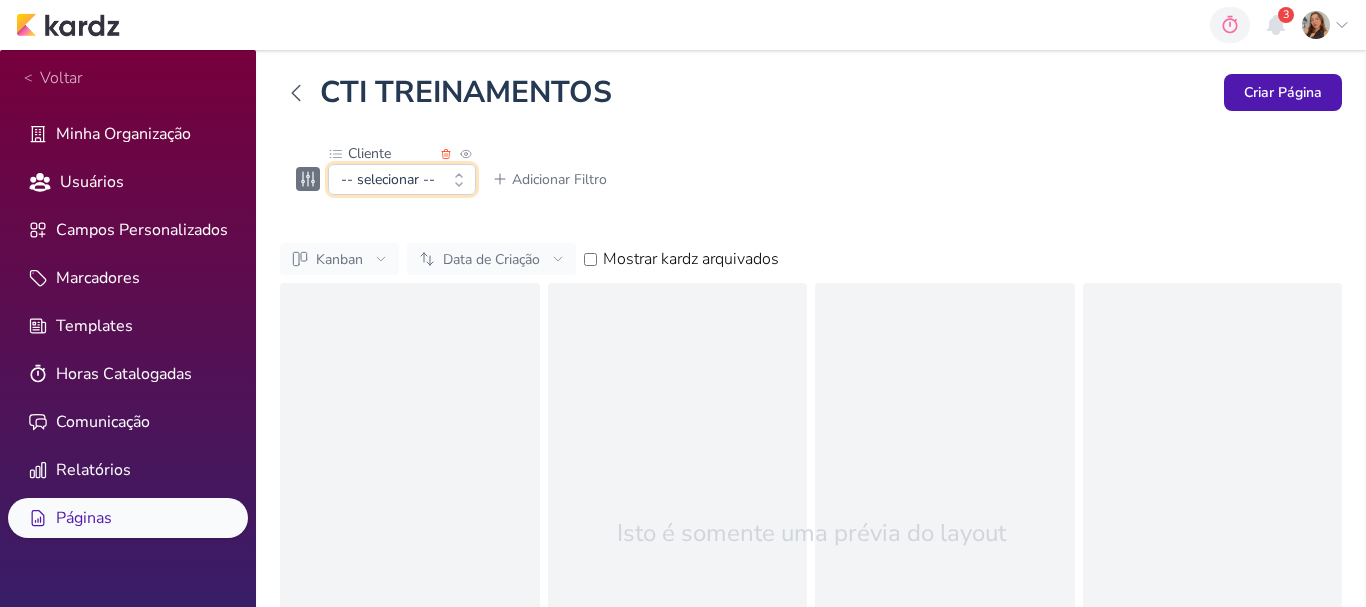 click on "-- selecionar --" at bounding box center [402, 179] 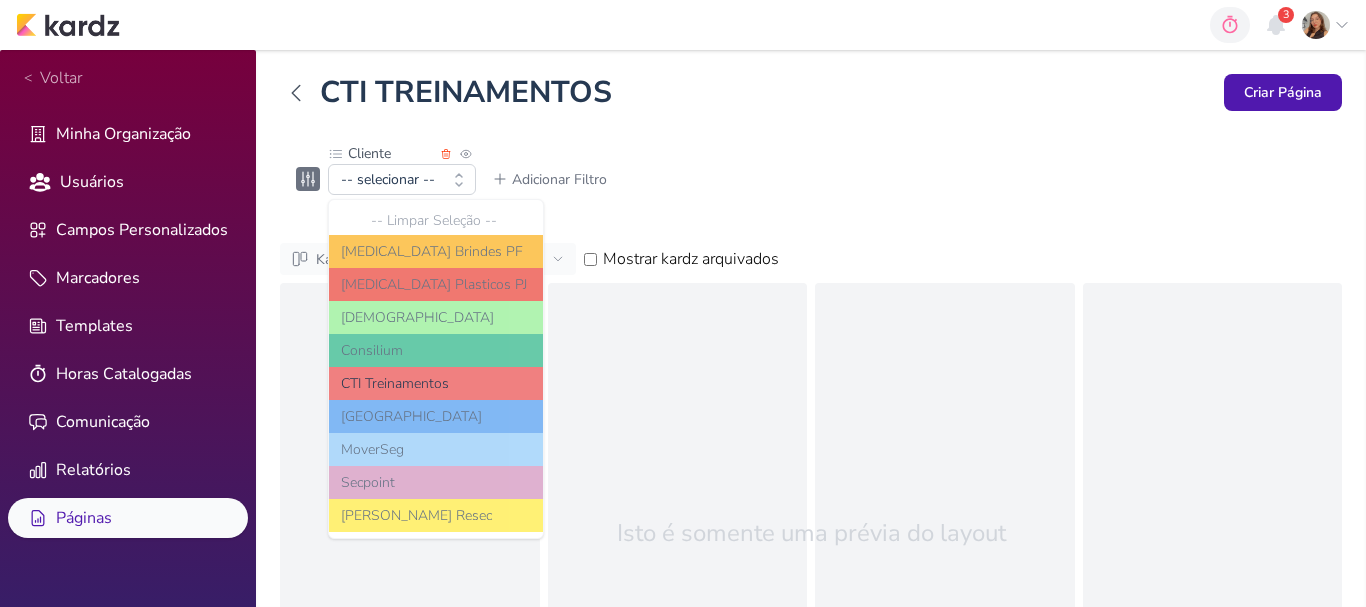 click on "CTI Treinamentos" at bounding box center (436, 383) 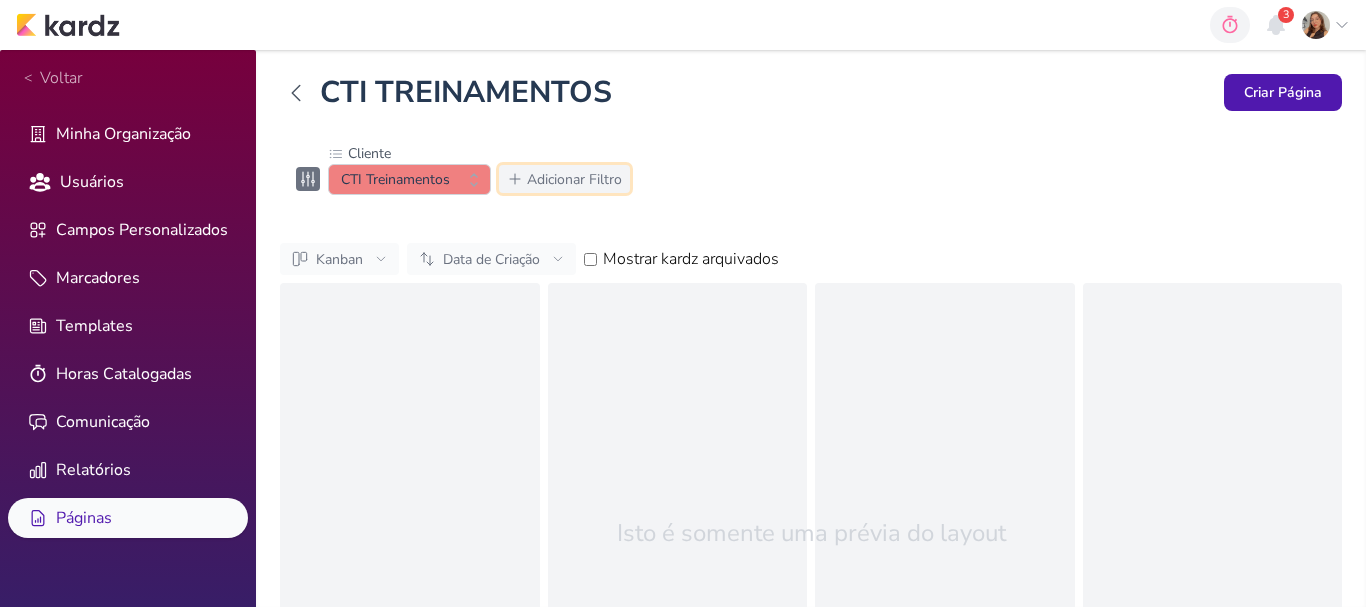 click on "Adicionar Filtro" at bounding box center [574, 179] 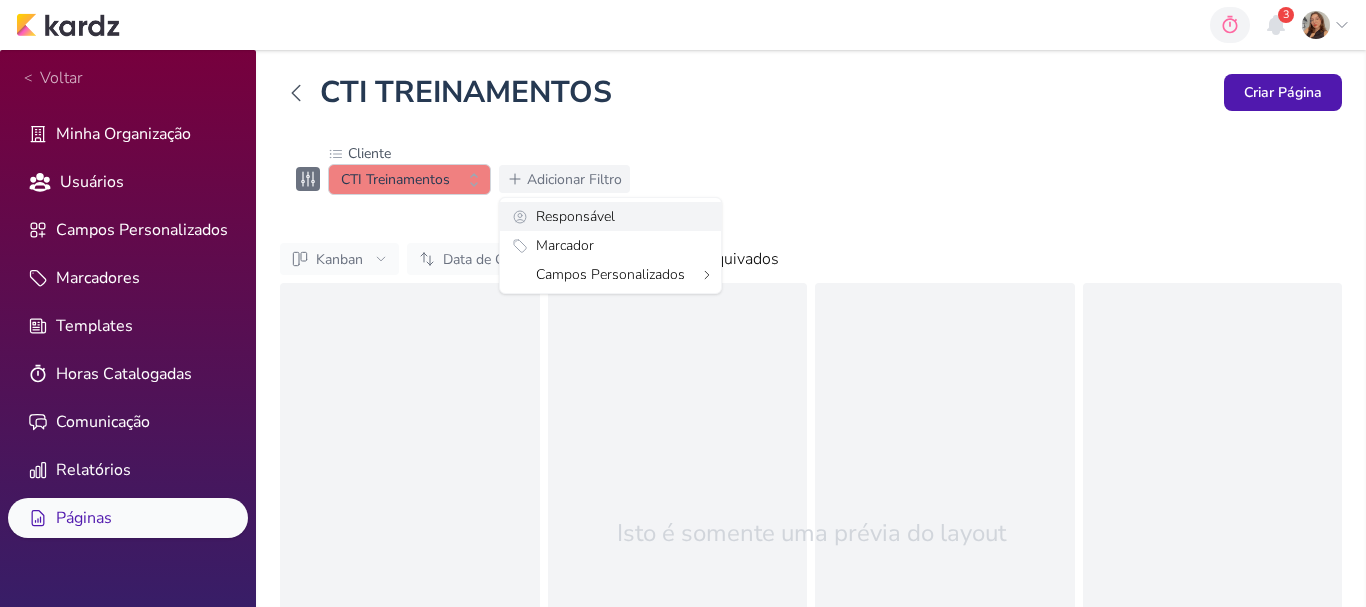 click on "Responsável" at bounding box center (575, 216) 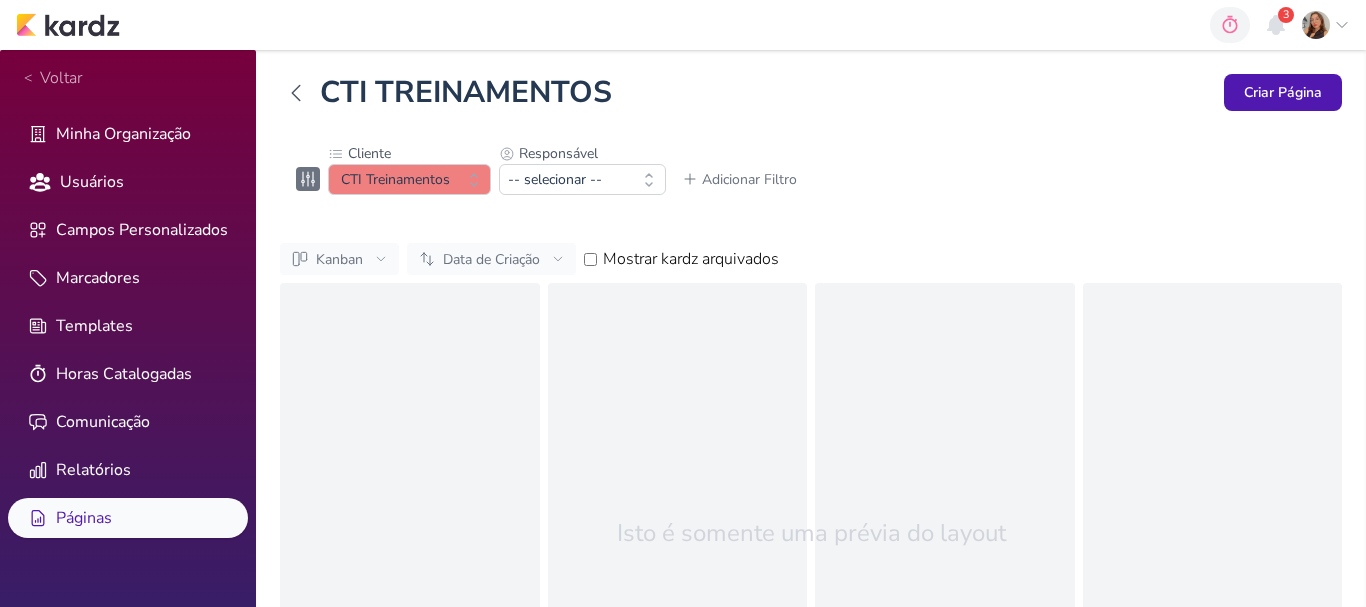 click on "CTI TREINAMENTOS
Criar Página
Cliente
CTI Treinamentos
-- Limpar Seleção --
Allegra Brindes PF
Allegra Plasticos PJ
Leviê" at bounding box center (811, 428) 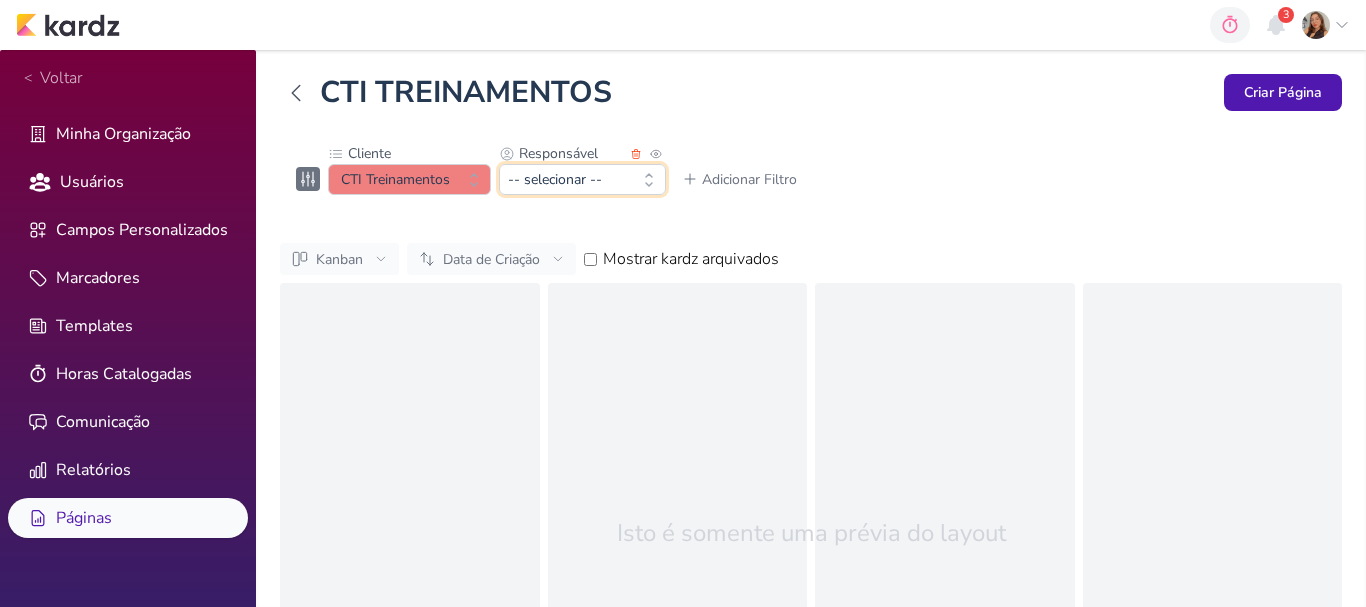 click on "-- selecionar --" at bounding box center (582, 179) 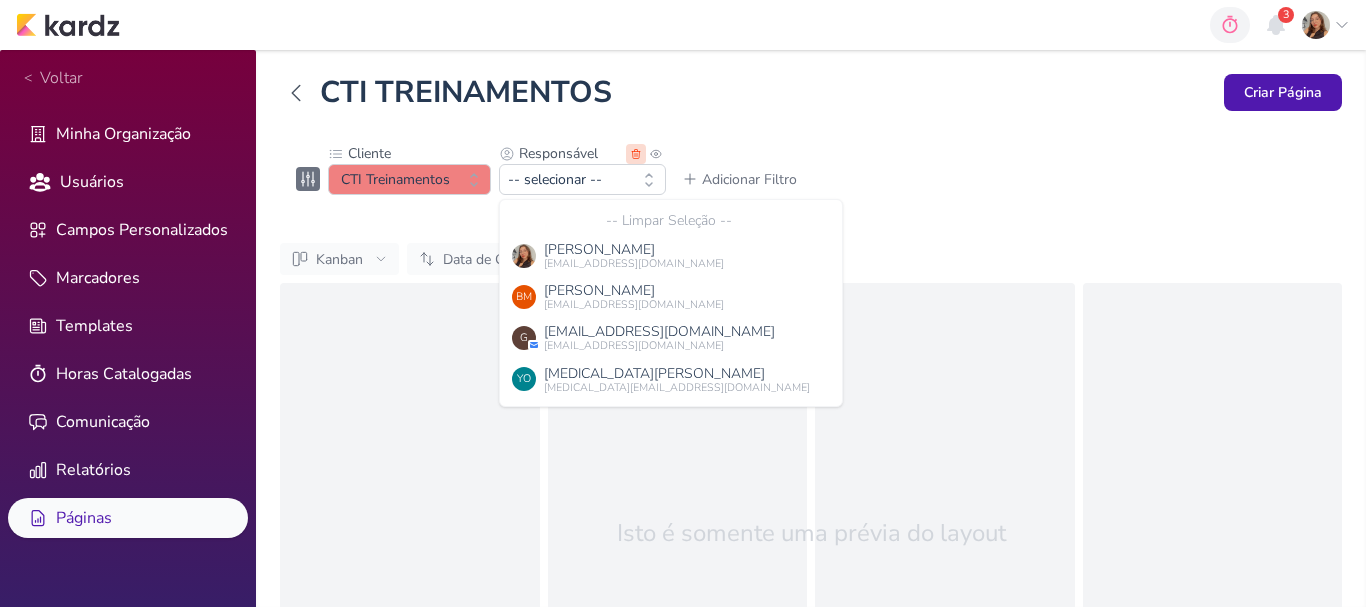 click 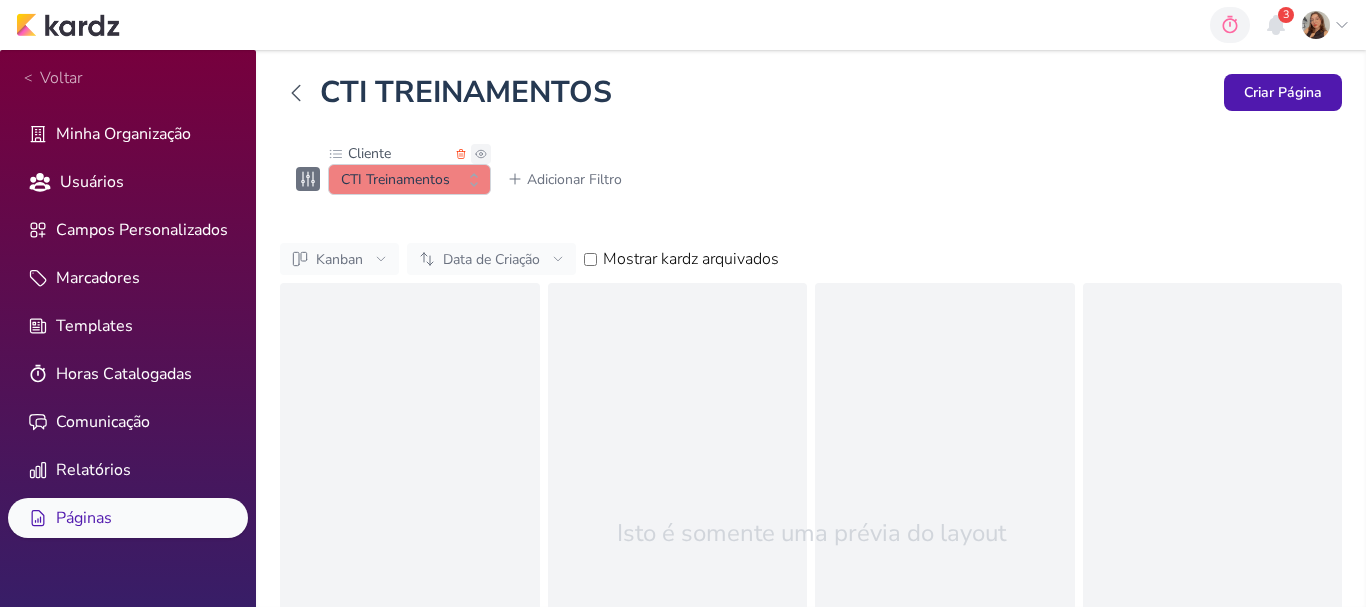 click 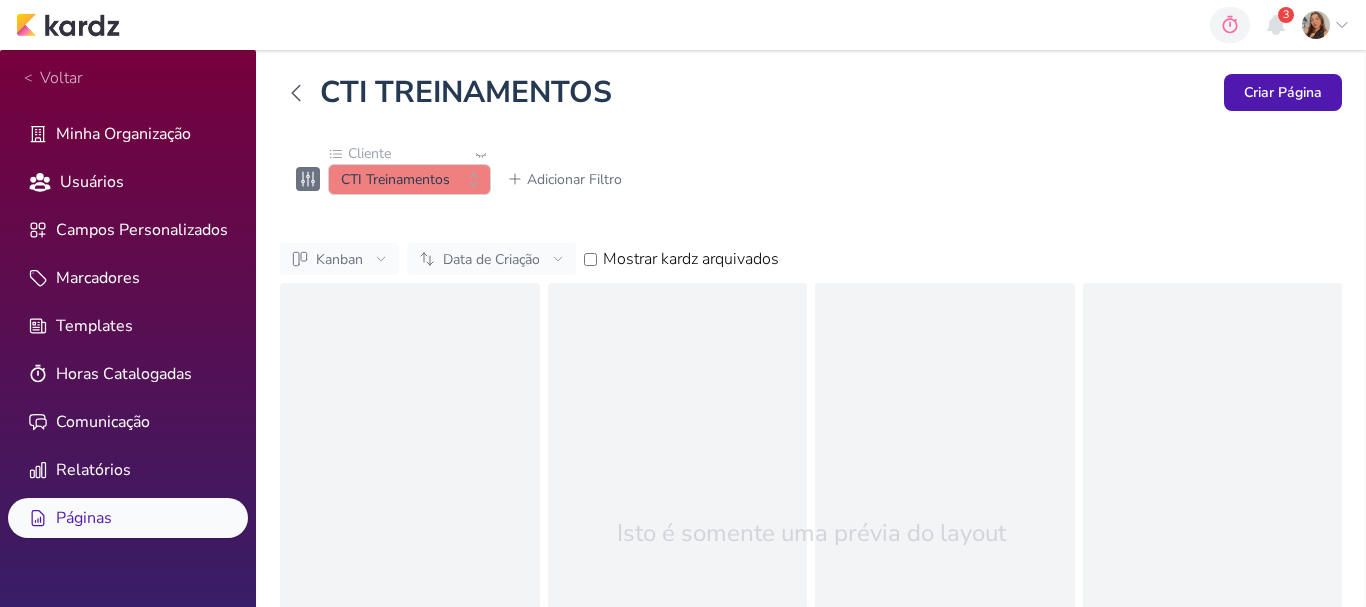 click on "CTI TREINAMENTOS
Criar Página
Cliente
CTI Treinamentos
-- Limpar Seleção --
Allegra Brindes PF
Allegra Plasticos PJ
Leviê" at bounding box center (811, 428) 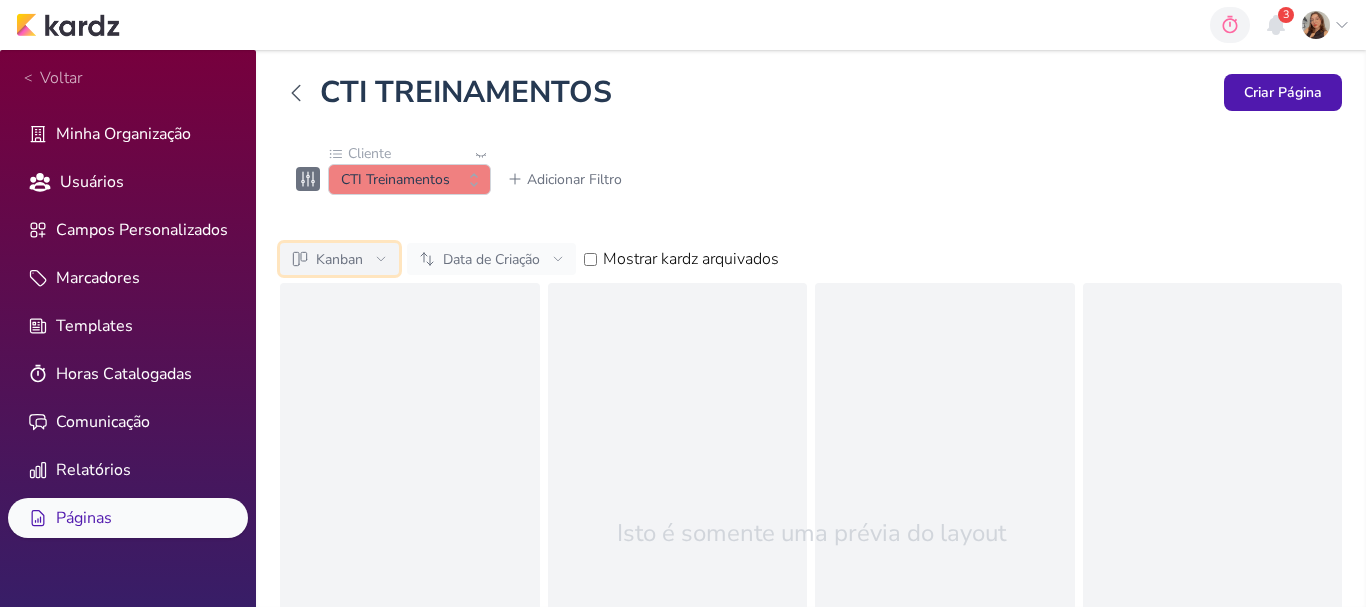 click on "Kanban" at bounding box center [339, 259] 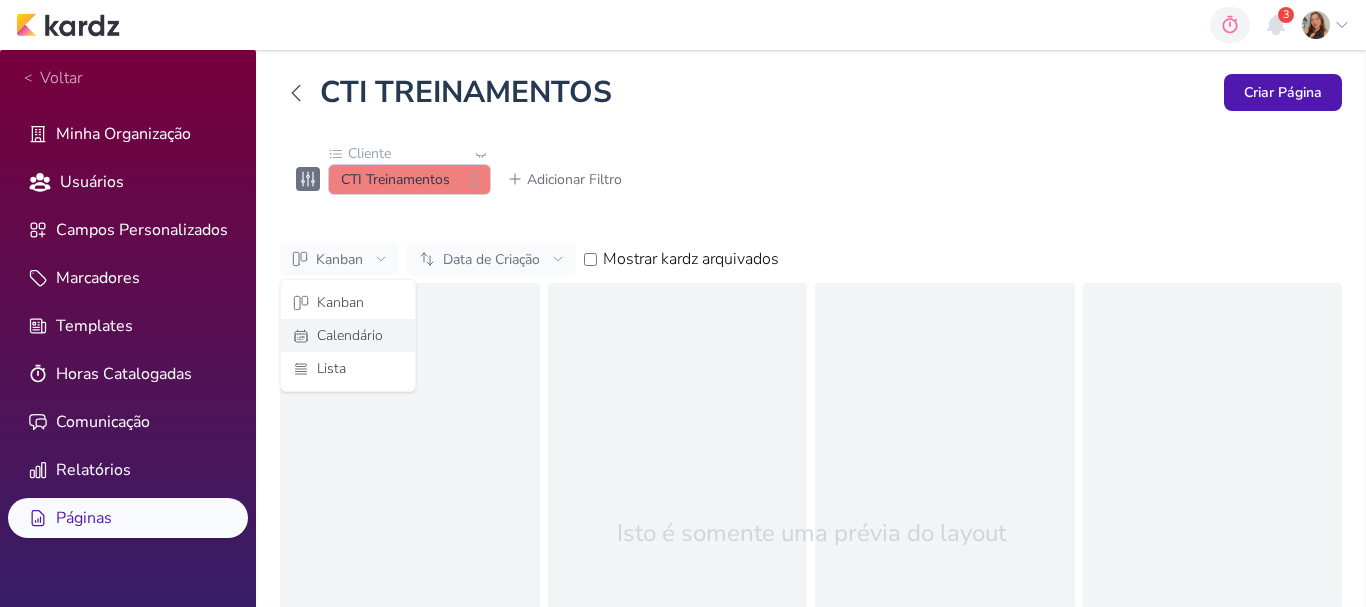 click on "Calendário" at bounding box center [350, 335] 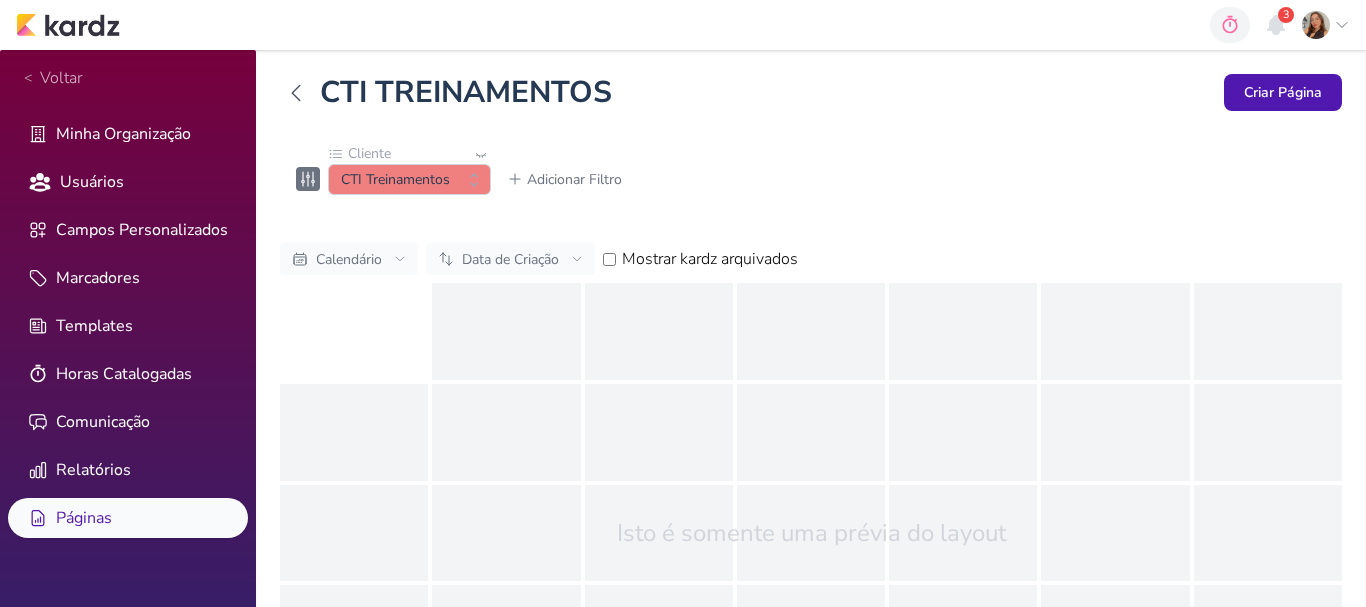 click on "Mostrar kardz arquivados" at bounding box center (609, 259) 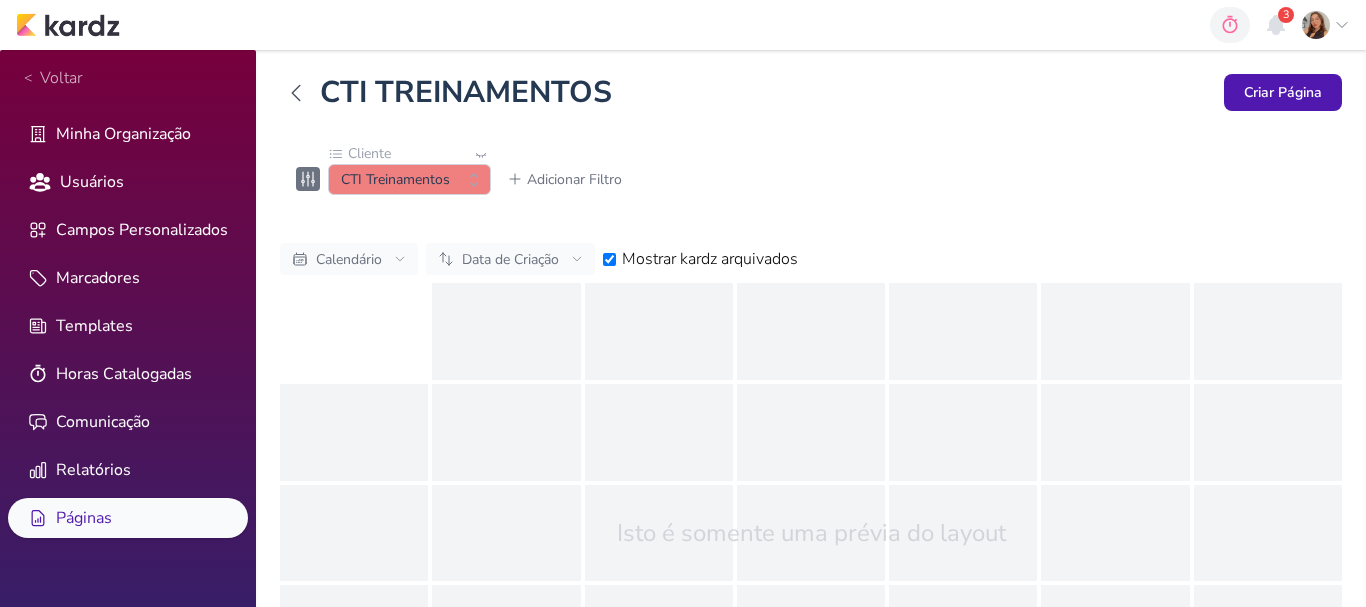 click on "CTI TREINAMENTOS
Criar Página
Cliente
CTI Treinamentos
-- Limpar Seleção --
Allegra Brindes PF
Allegra Plasticos PJ
Leviê" at bounding box center (811, 428) 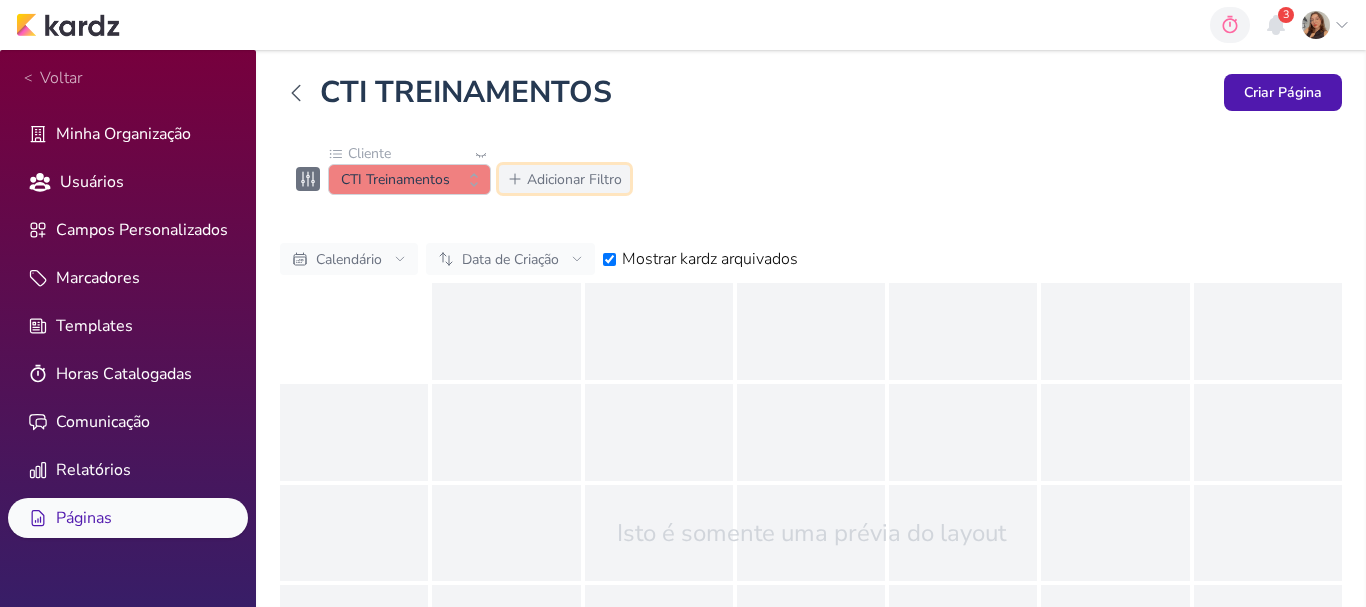 click on "Adicionar Filtro" at bounding box center [574, 179] 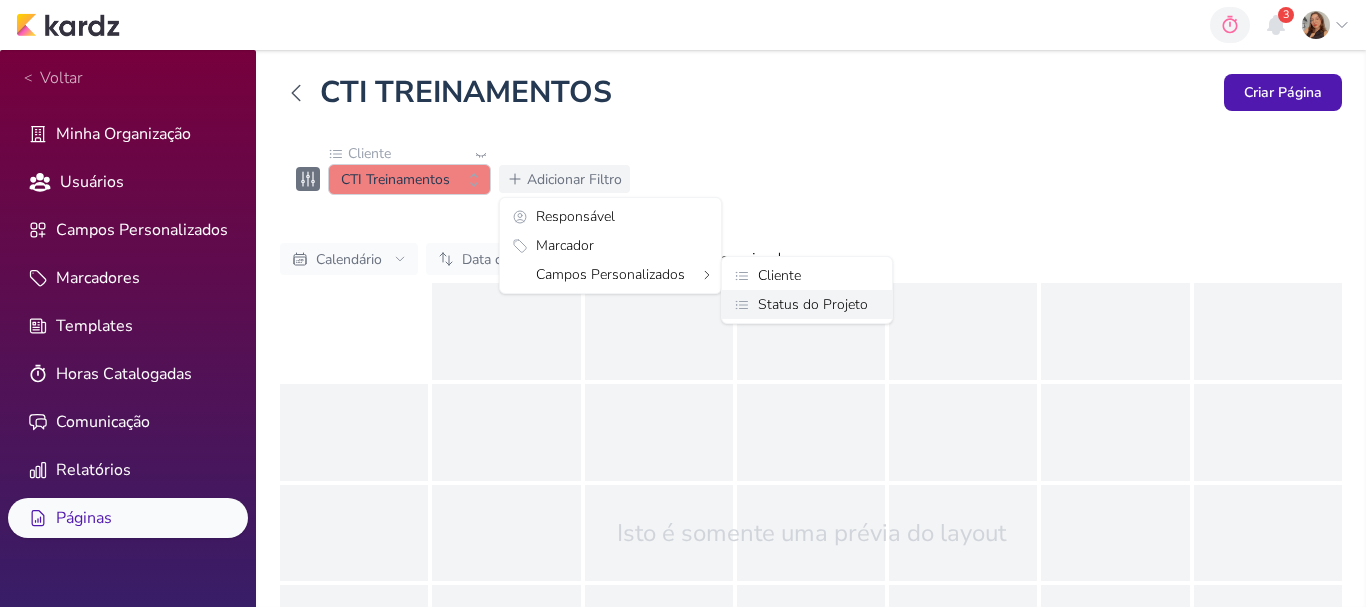 click on "Status do Projeto" at bounding box center [813, 304] 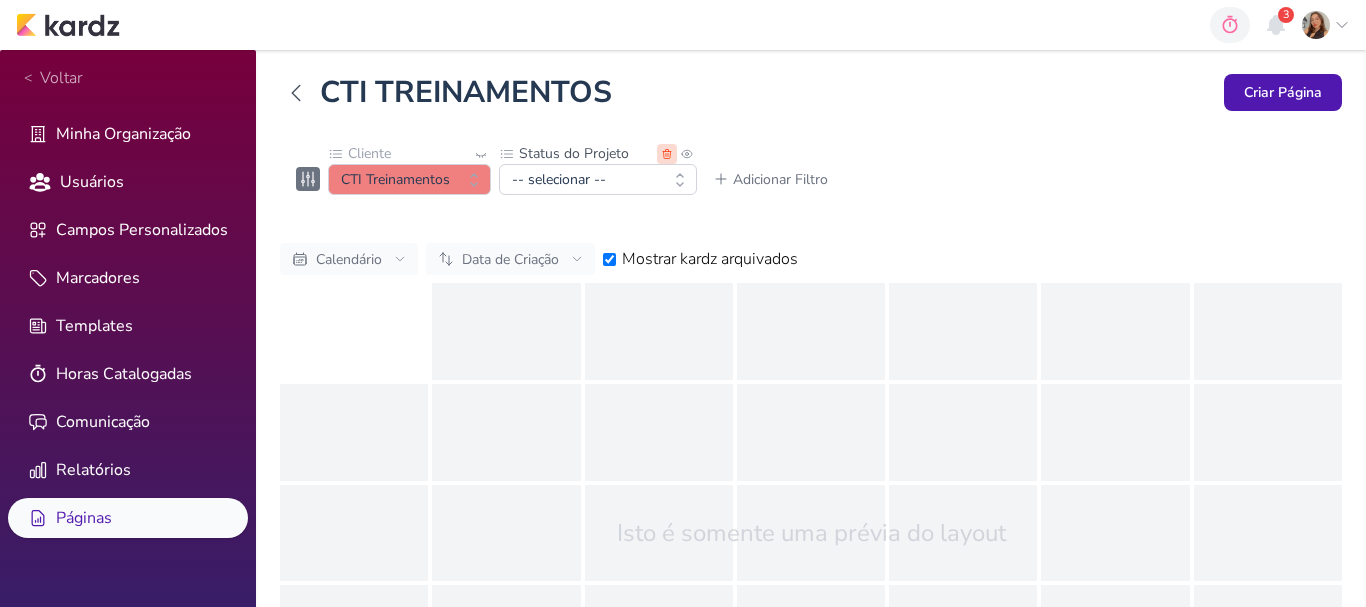 click 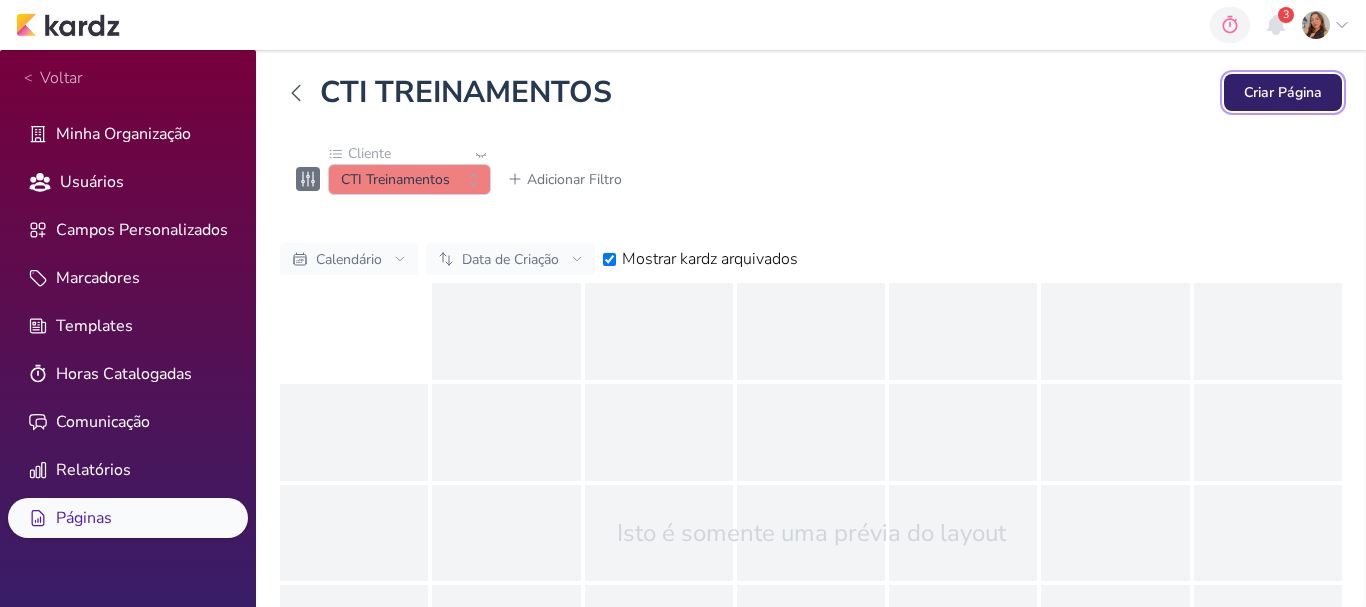 click on "Criar Página" at bounding box center [1283, 92] 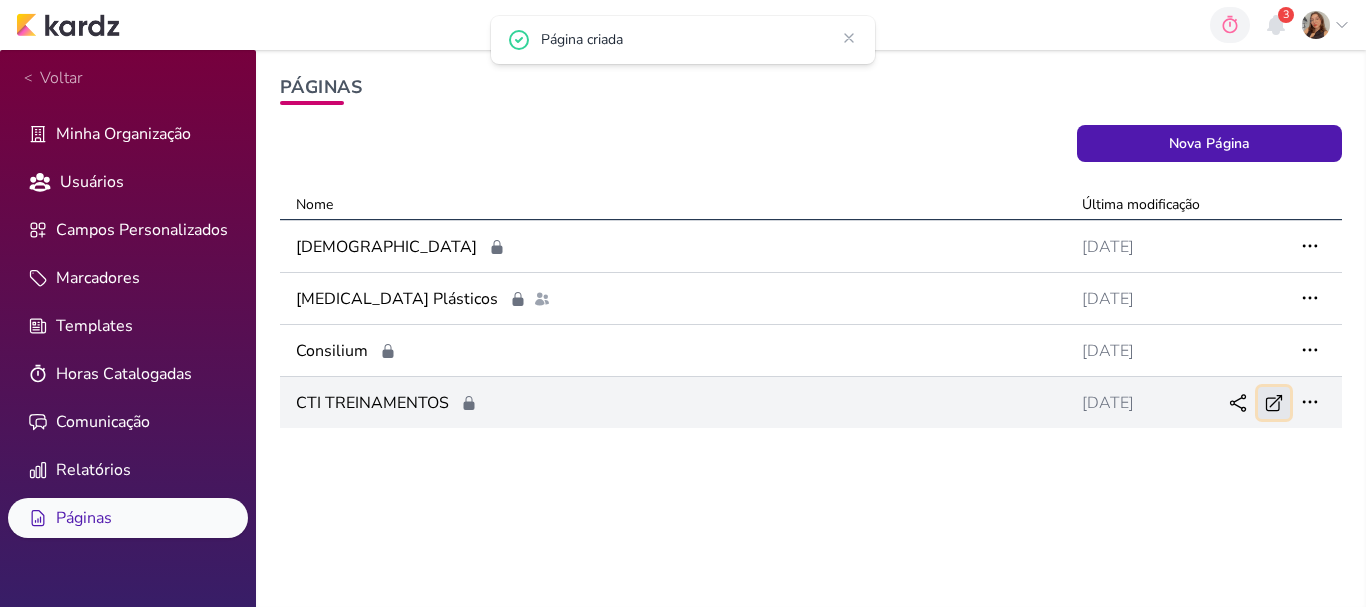 click 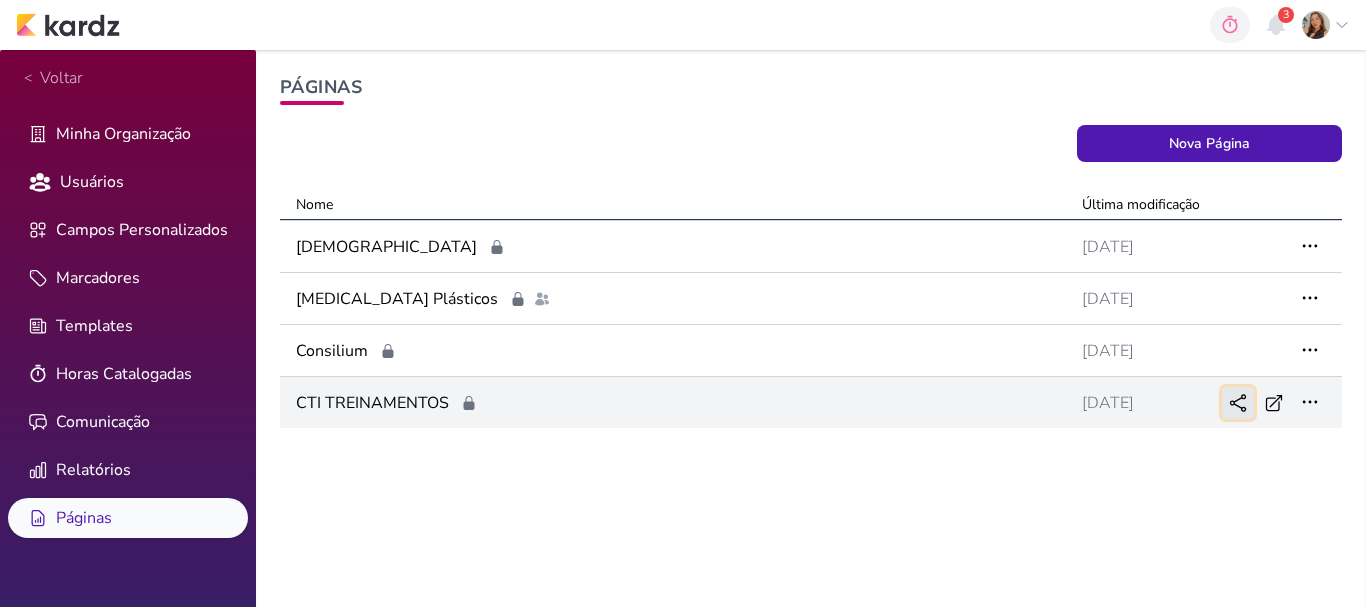 click 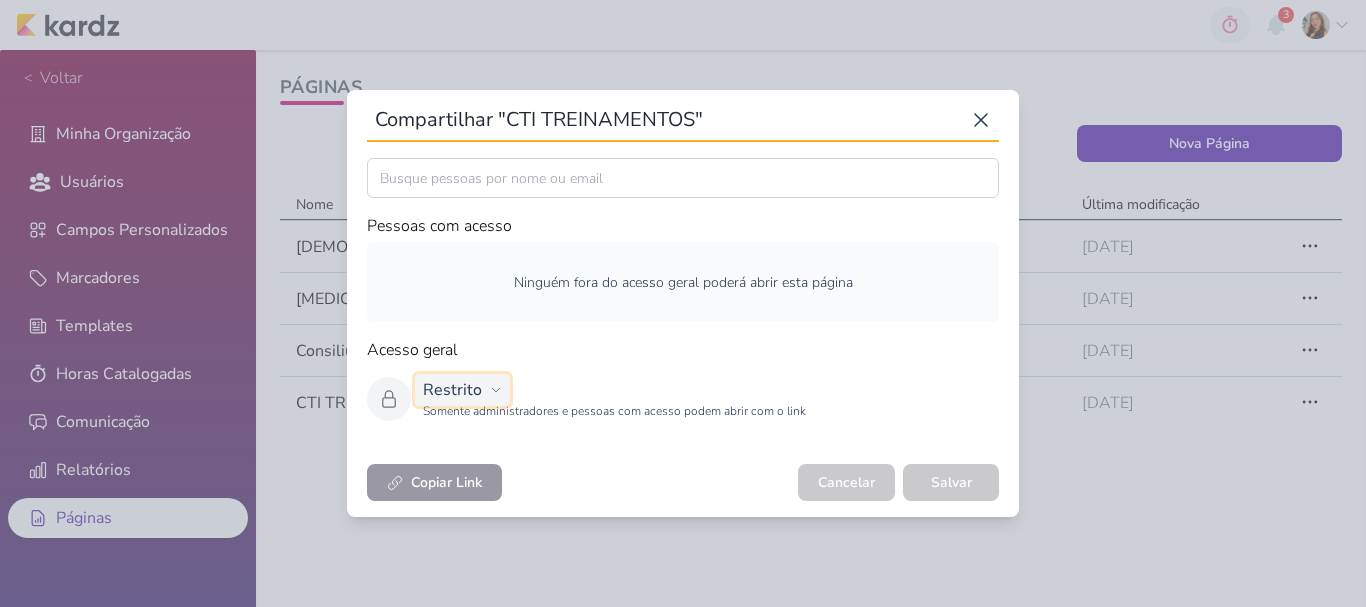 click on "Restrito" at bounding box center (452, 390) 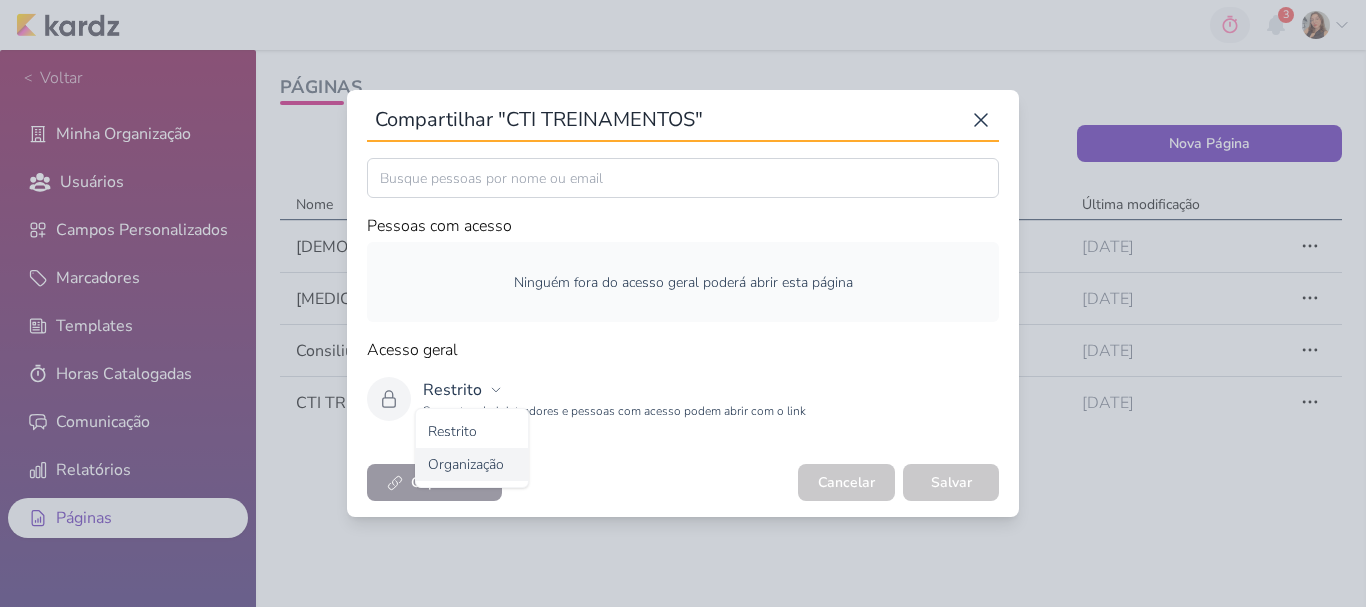 click on "Organização" at bounding box center [472, 464] 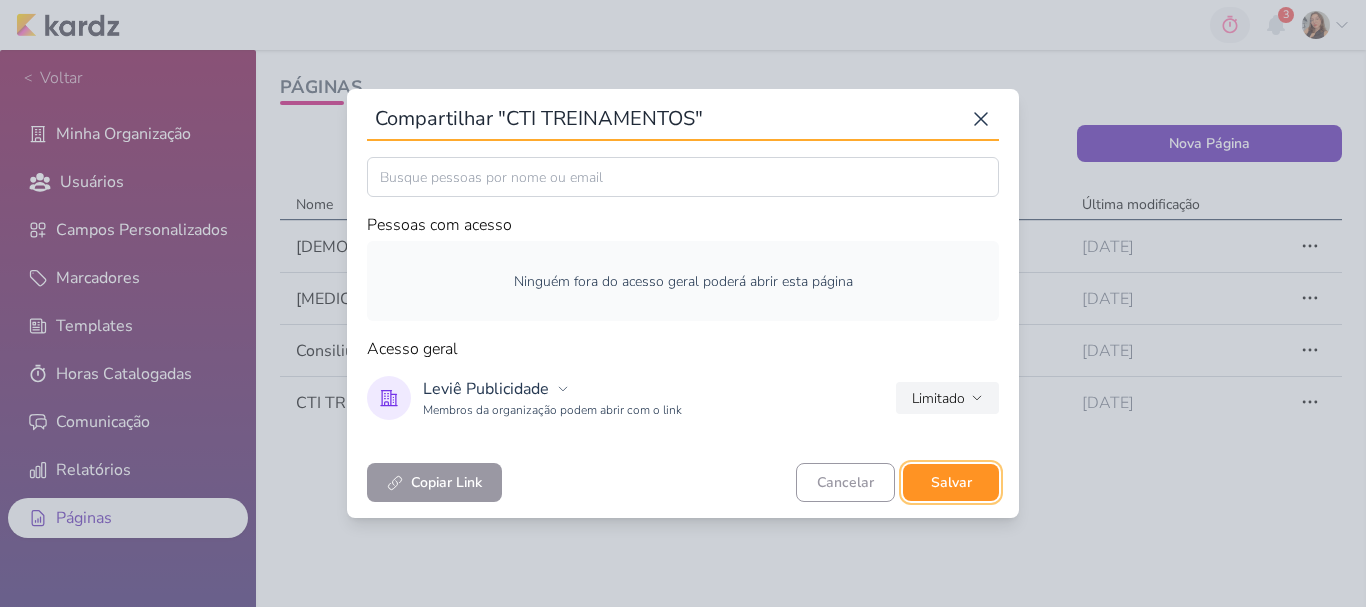 click on "Salvar" at bounding box center (951, 482) 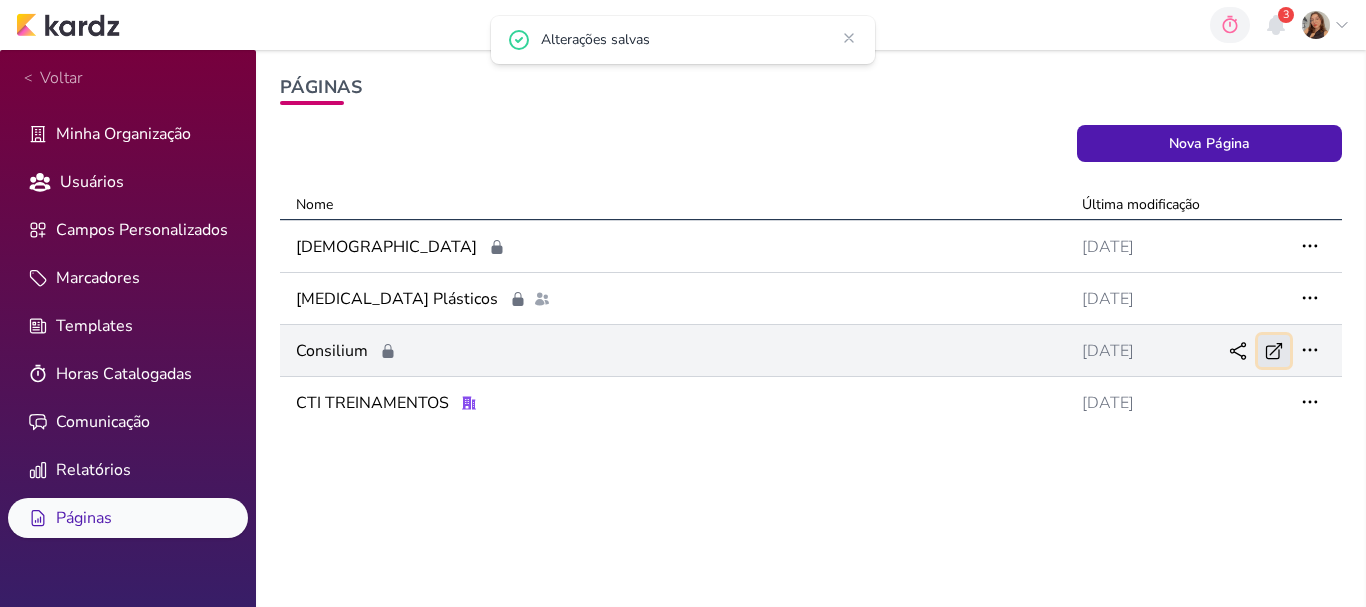 click 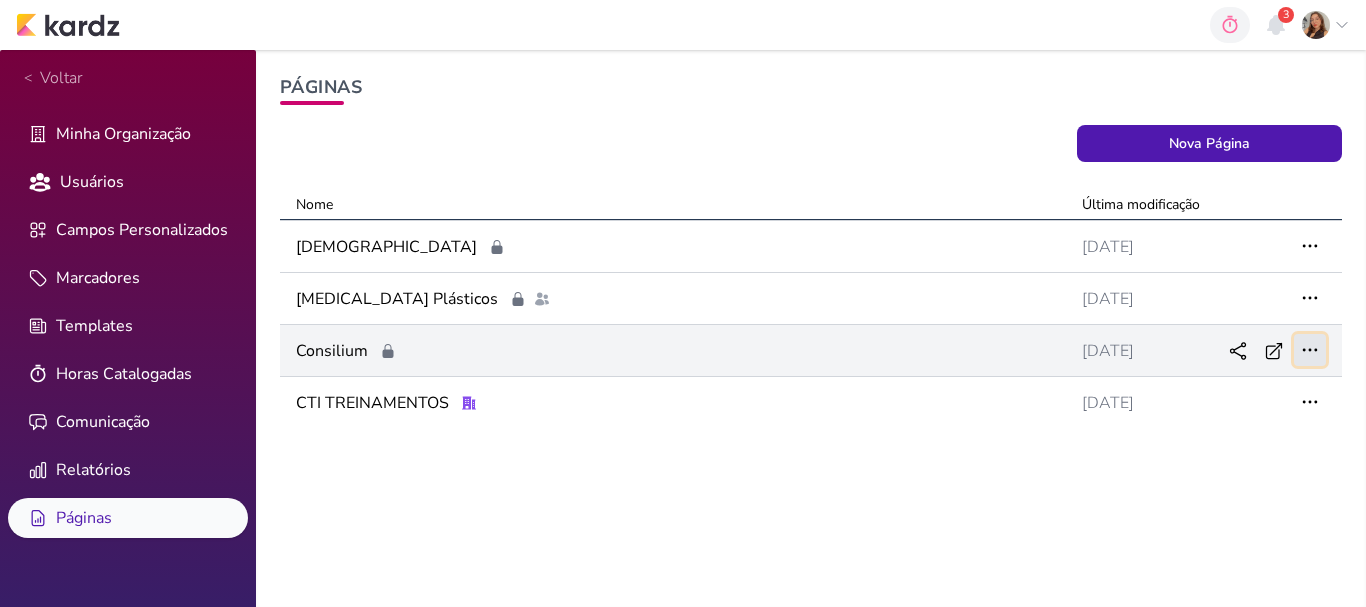 click at bounding box center [1310, 350] 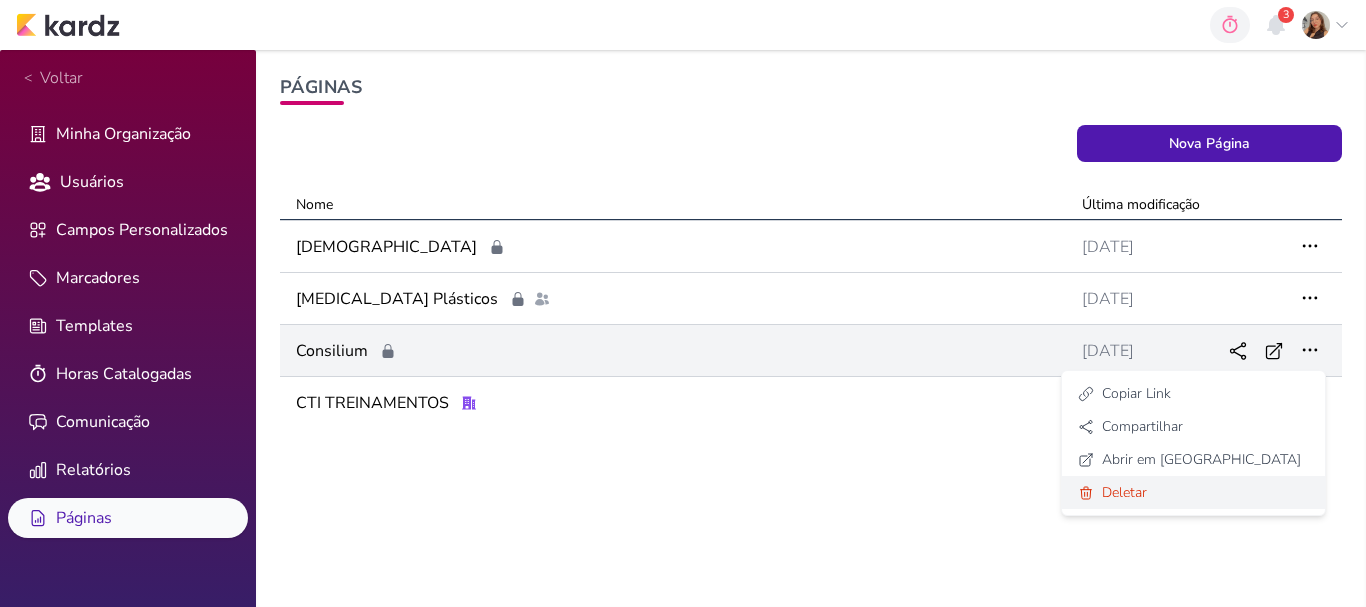 click on "Deletar" at bounding box center (1193, 492) 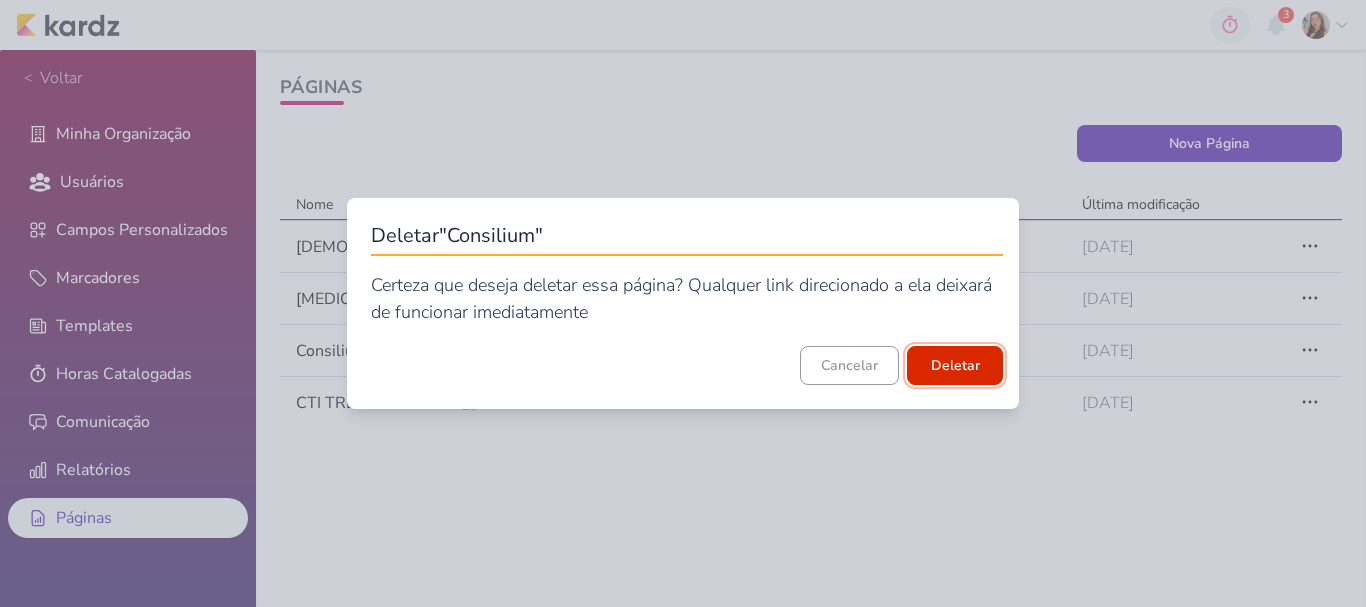 click on "Deletar" at bounding box center (955, 365) 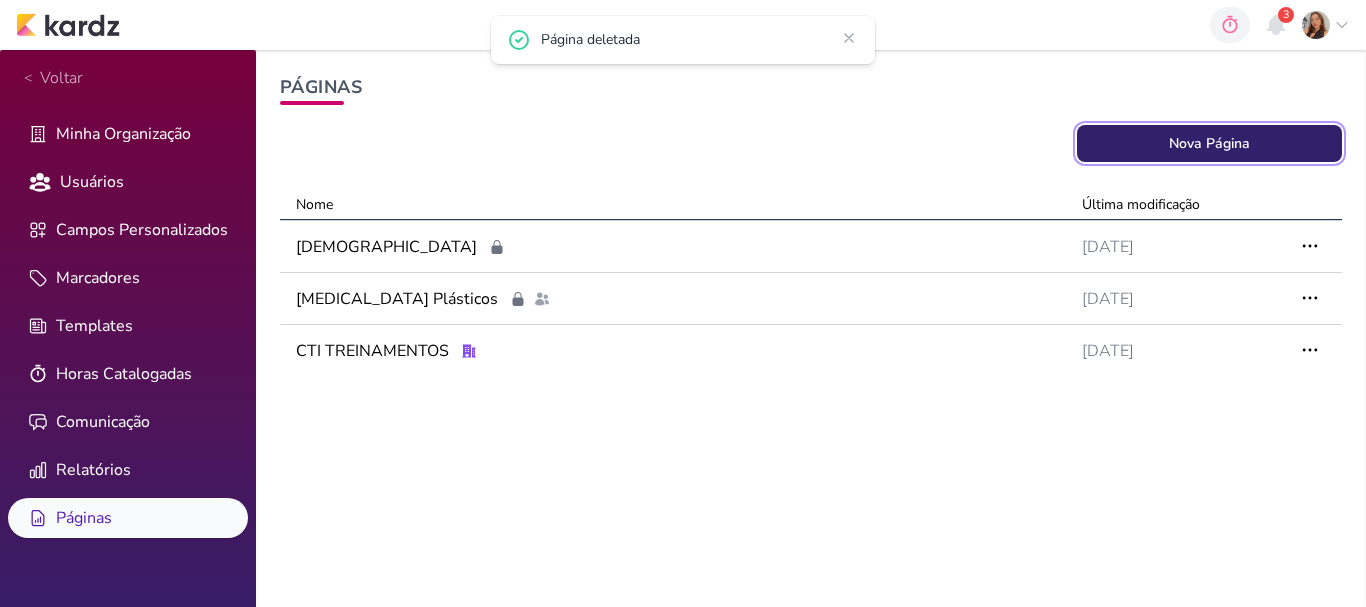 click on "Nova Página" at bounding box center [1210, 143] 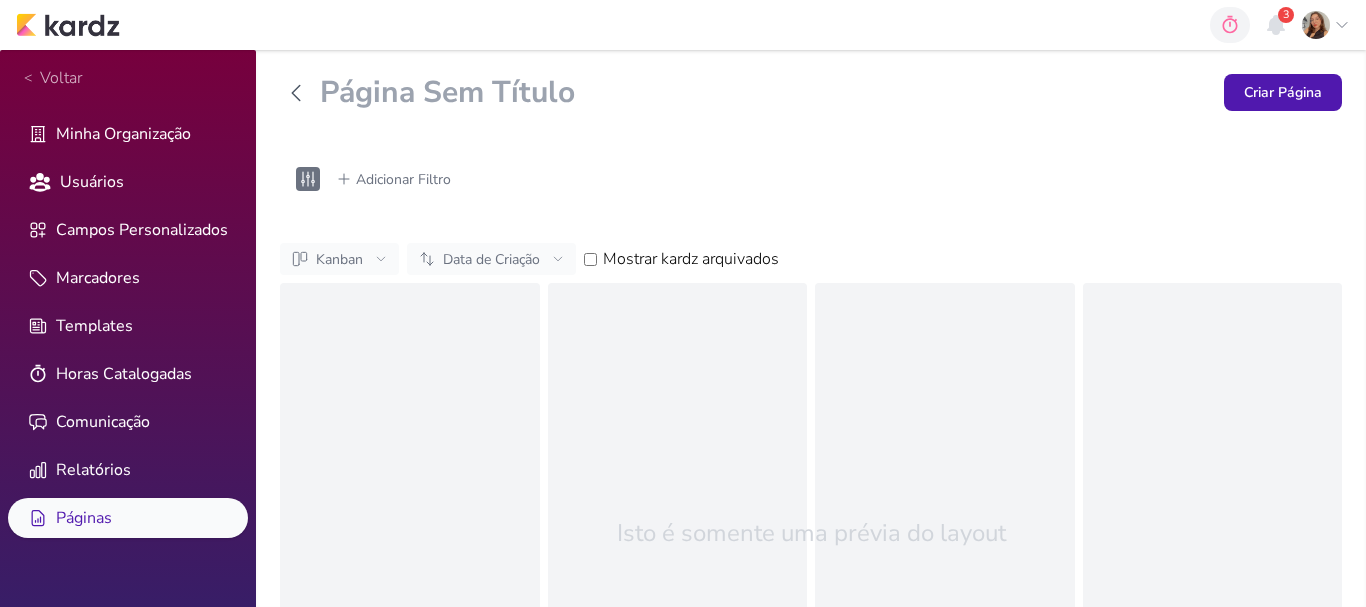 click on "Página Sem Título" at bounding box center [764, 93] 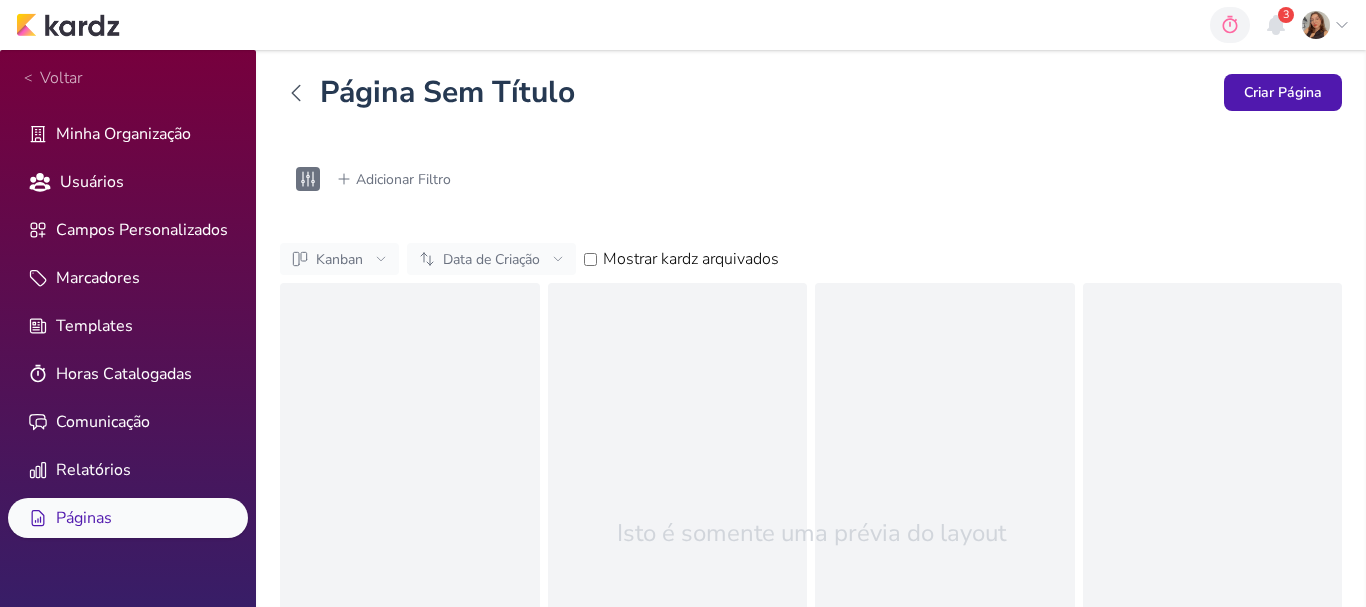 drag, startPoint x: 602, startPoint y: 104, endPoint x: 316, endPoint y: 112, distance: 286.11188 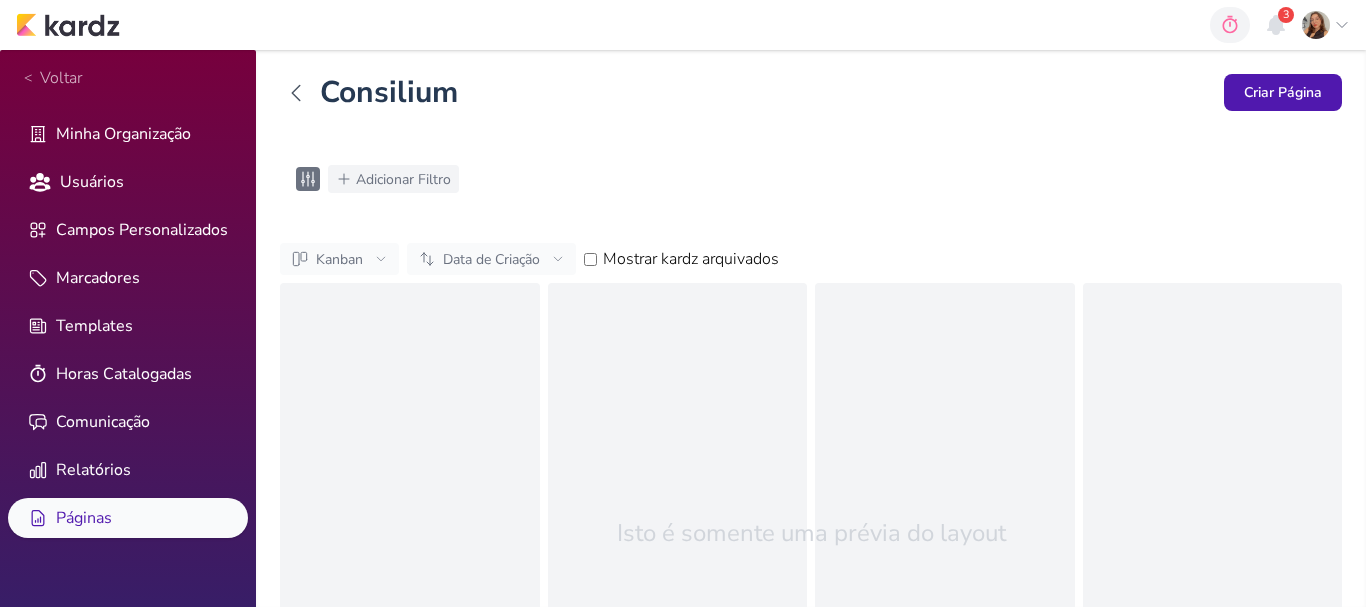 type on "Consilium" 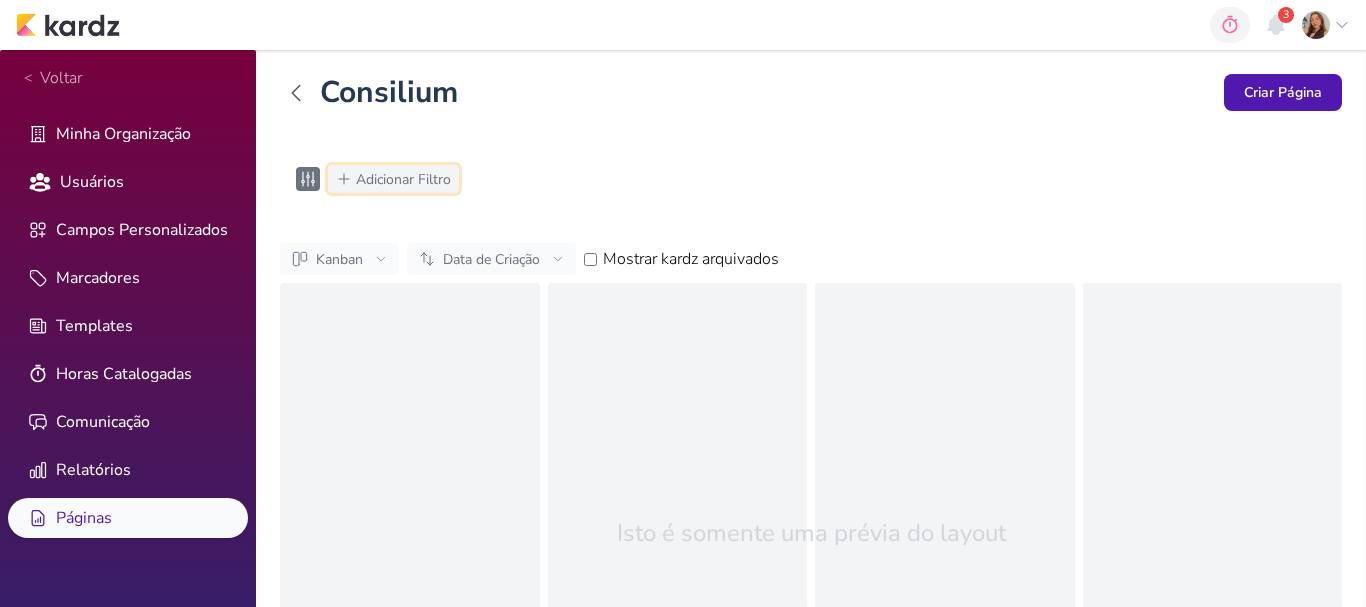 click on "Adicionar Filtro" at bounding box center (403, 179) 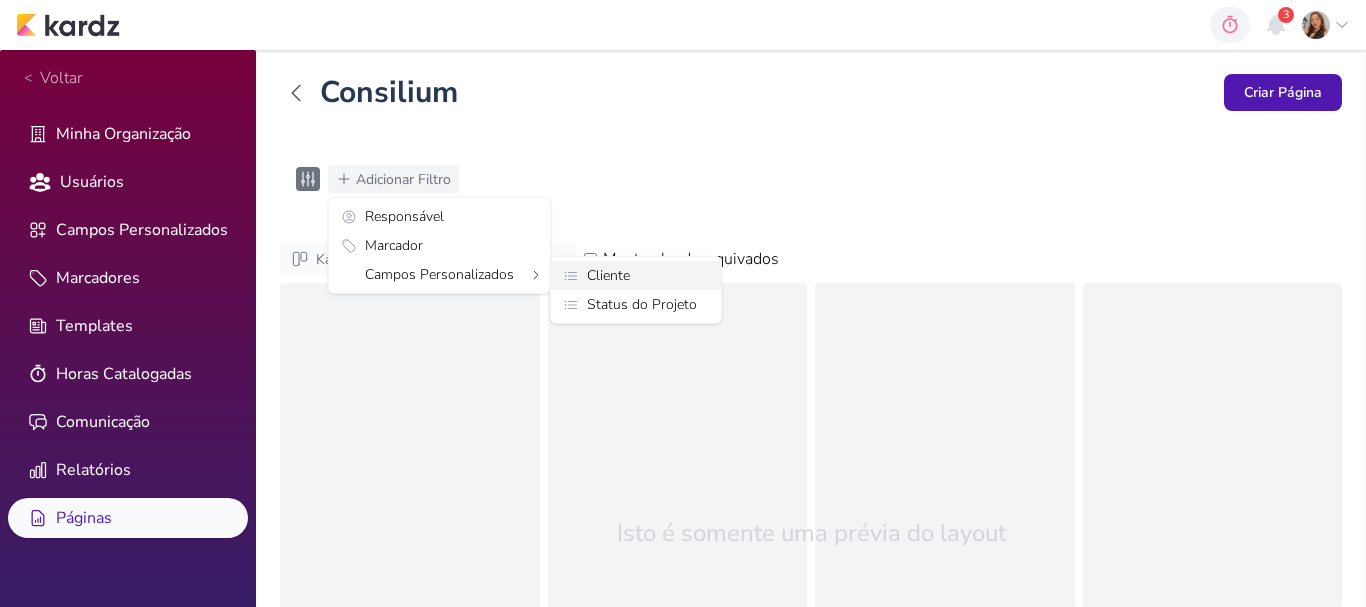 click 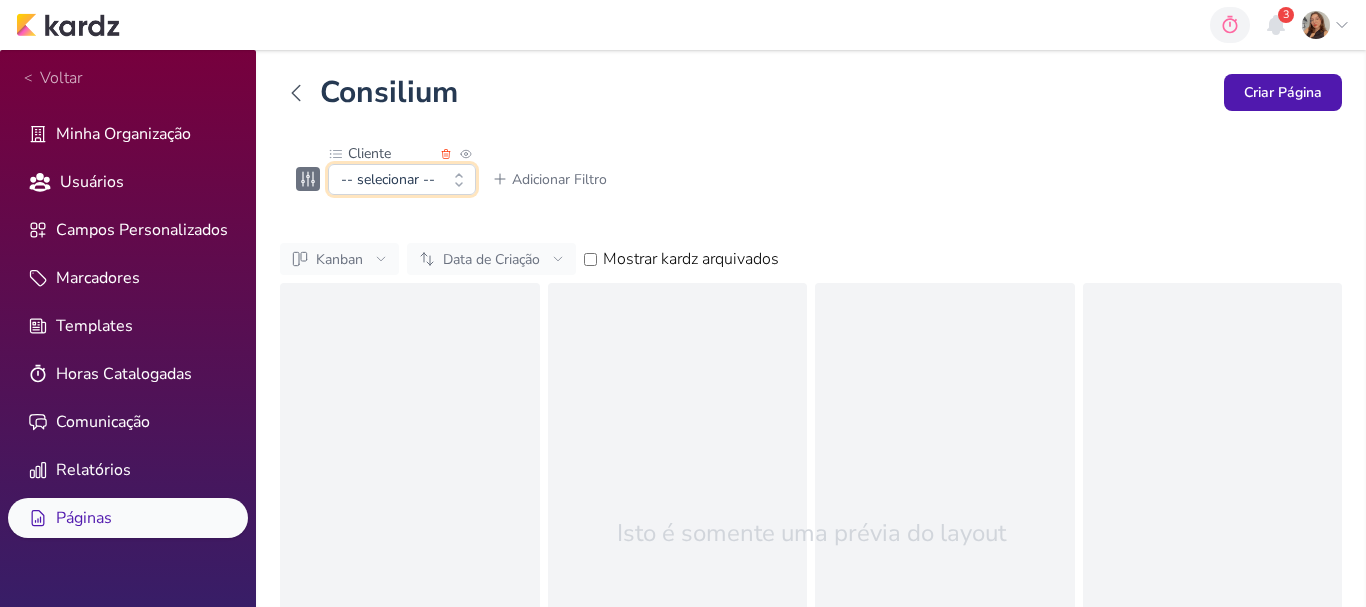 click on "-- selecionar --" at bounding box center (402, 179) 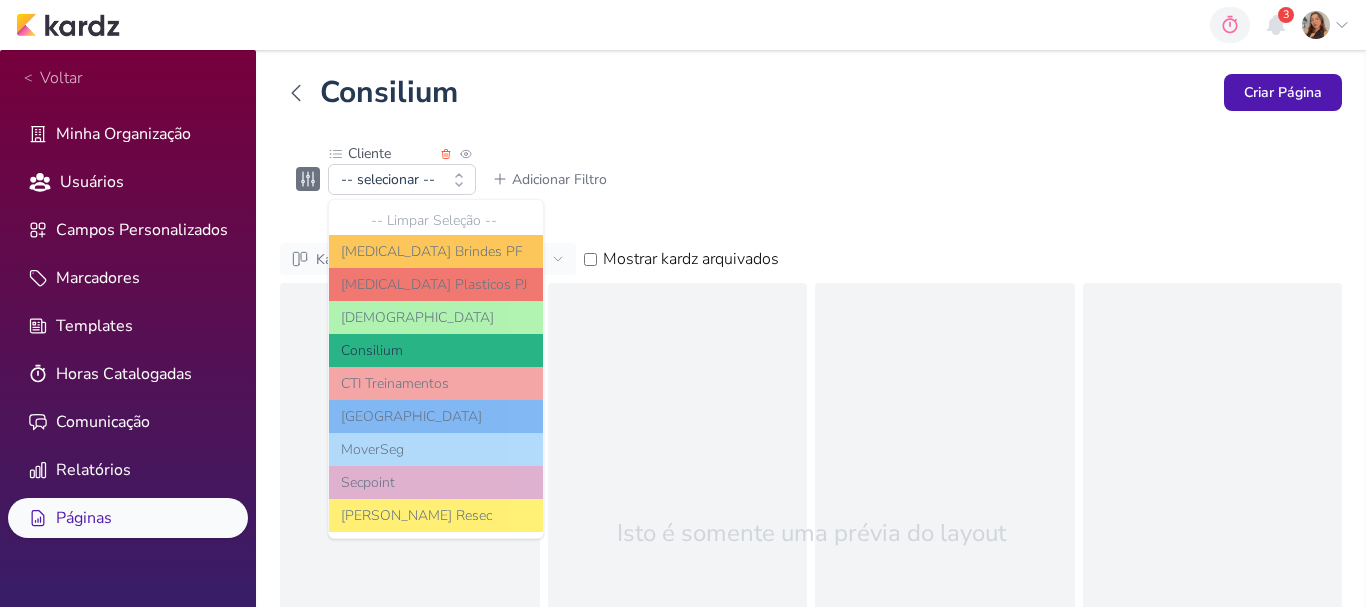 click on "Consilium" at bounding box center (436, 350) 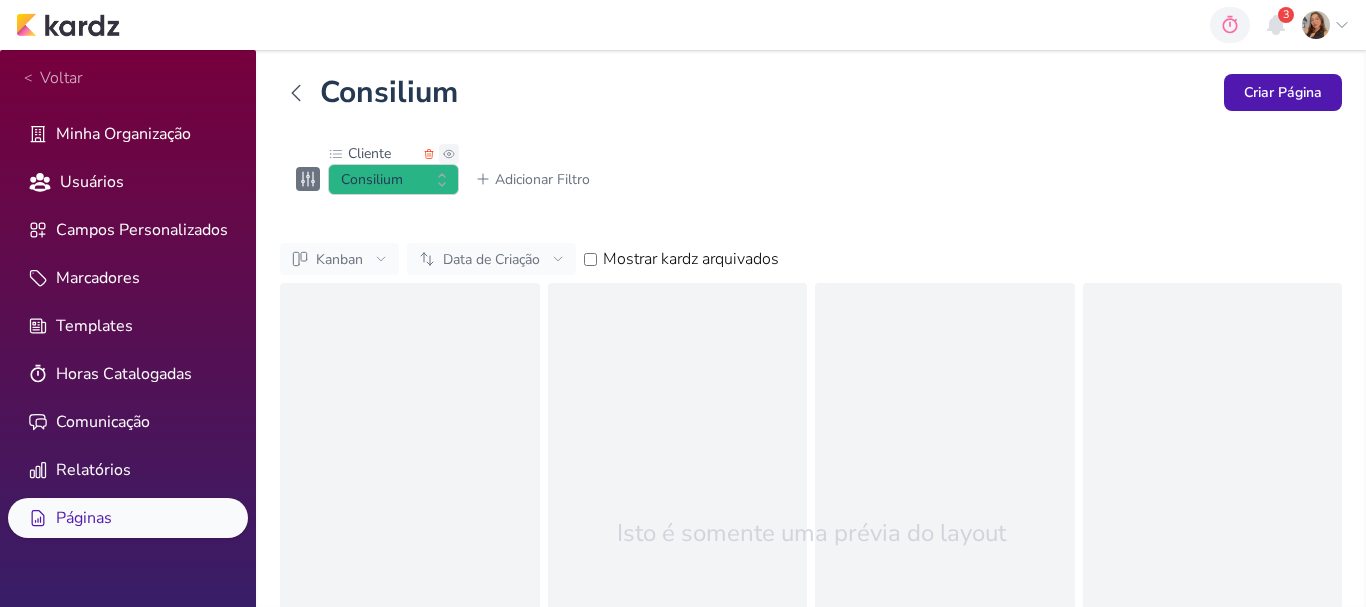 click 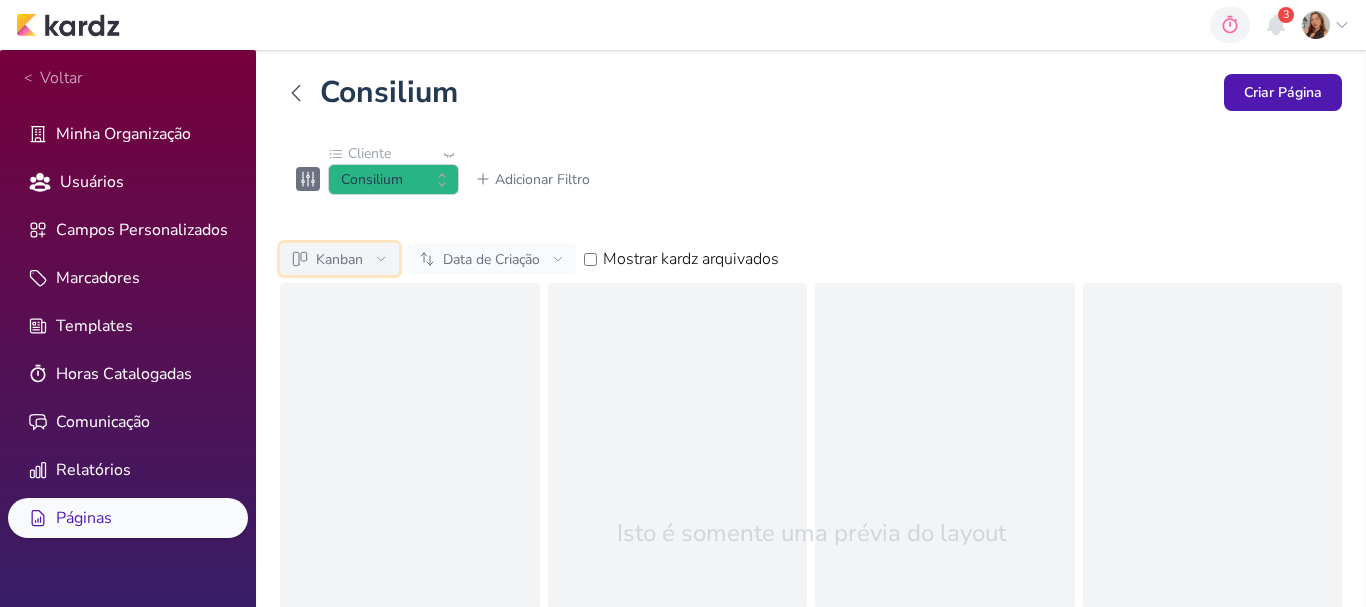 click on "Kanban" at bounding box center [339, 259] 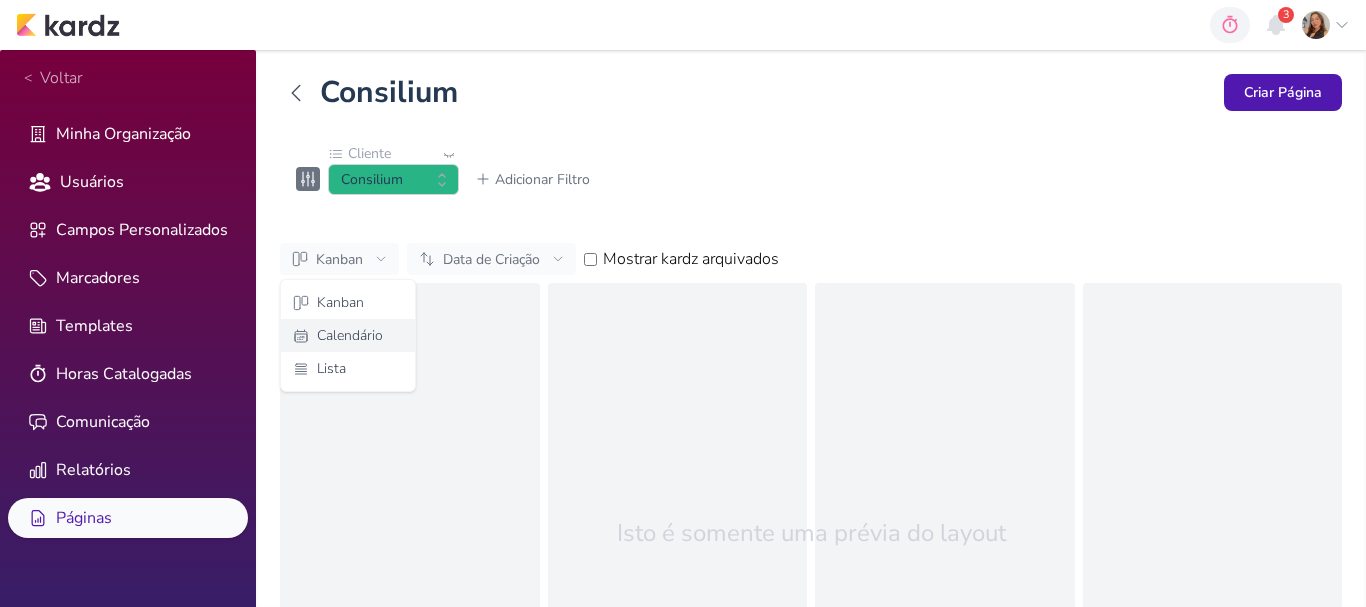 click on "Calendário" at bounding box center [348, 335] 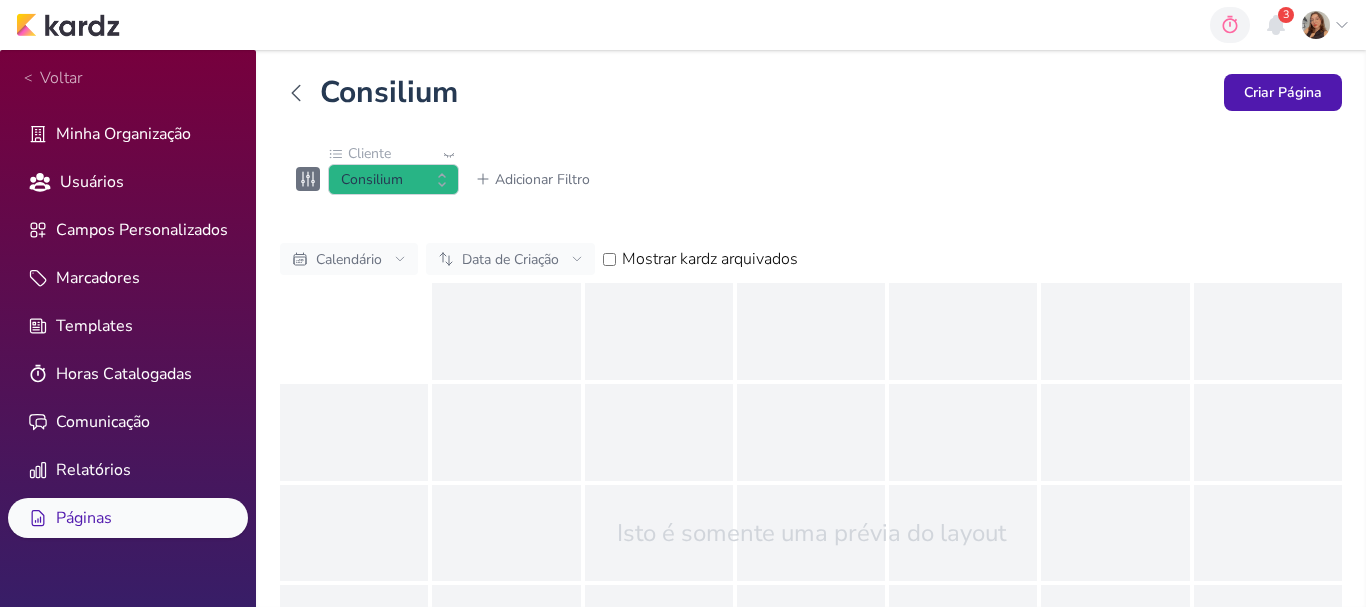 click on "Mostrar kardz arquivados" at bounding box center (609, 259) 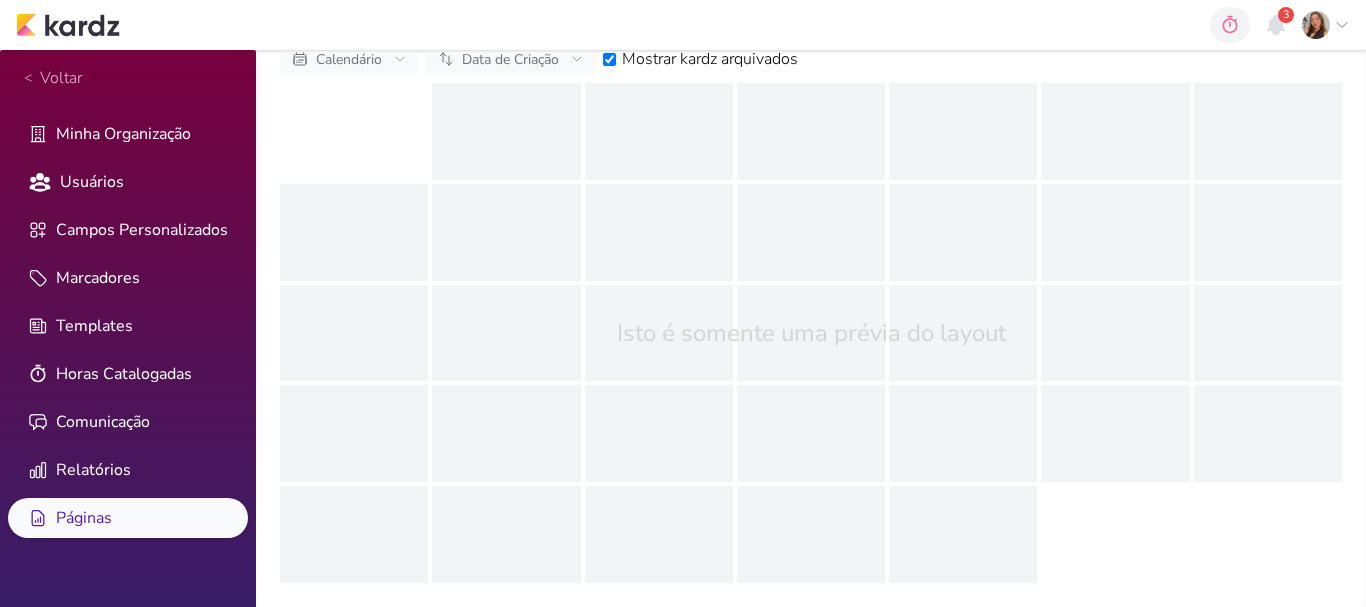 scroll, scrollTop: 0, scrollLeft: 0, axis: both 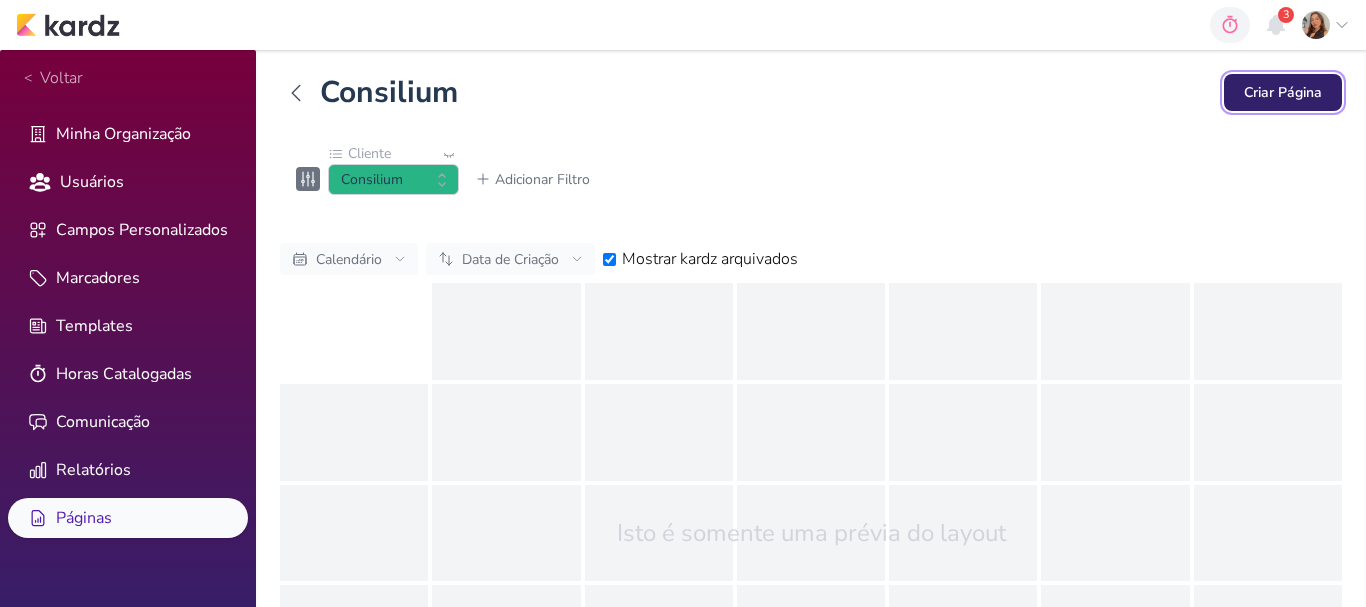 click on "Criar Página" at bounding box center [1283, 92] 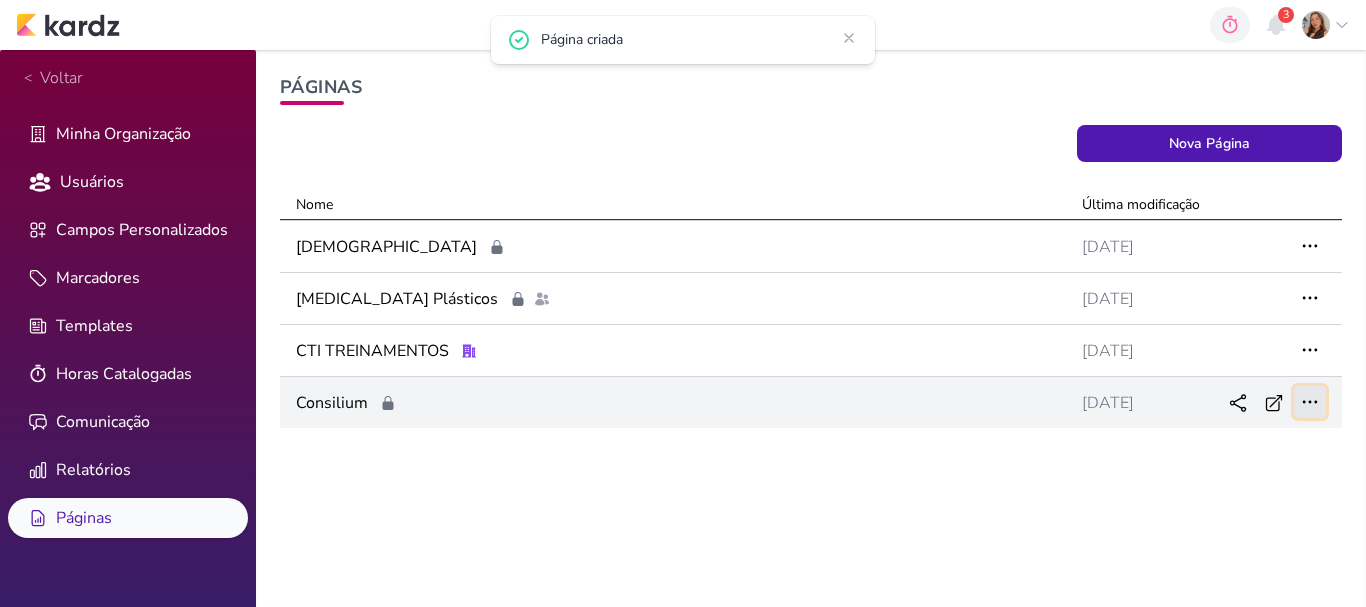 click 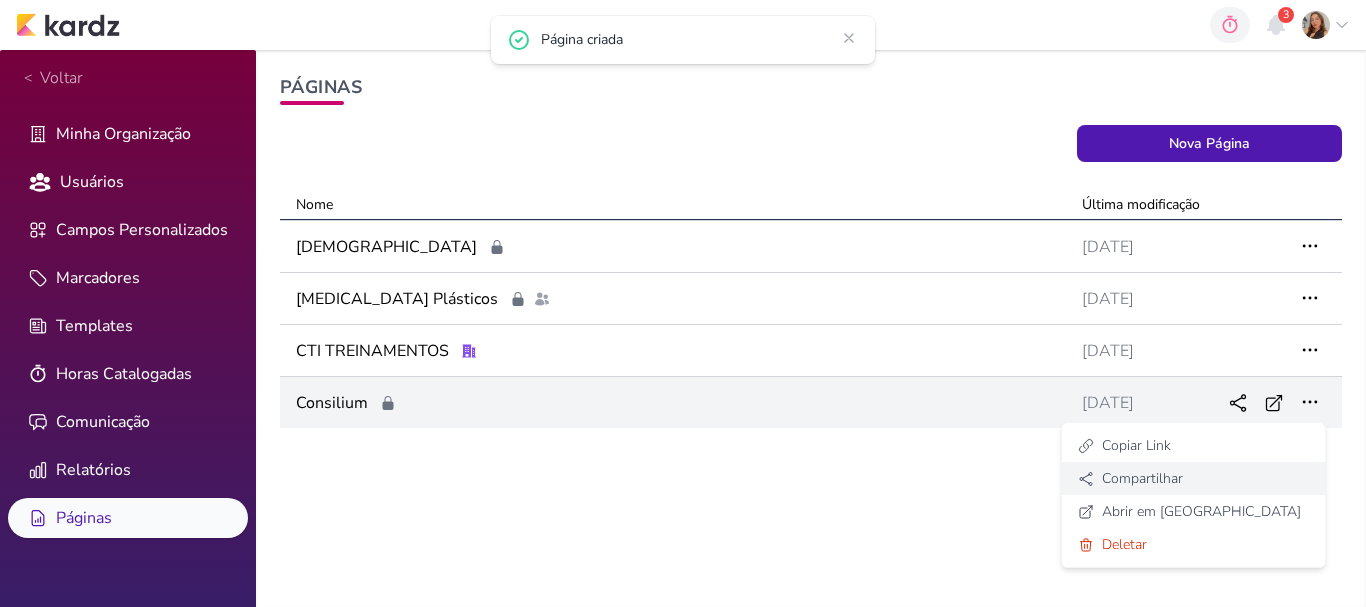click on "Compartilhar" at bounding box center [1142, 478] 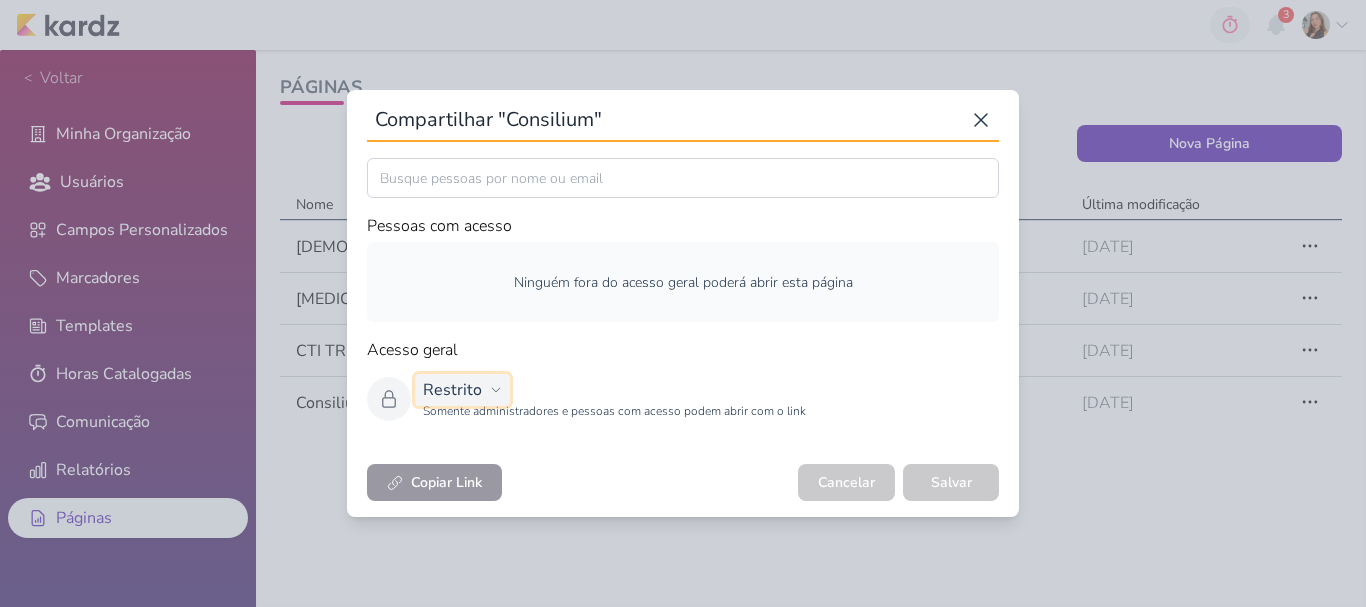 click on "Restrito" at bounding box center [452, 390] 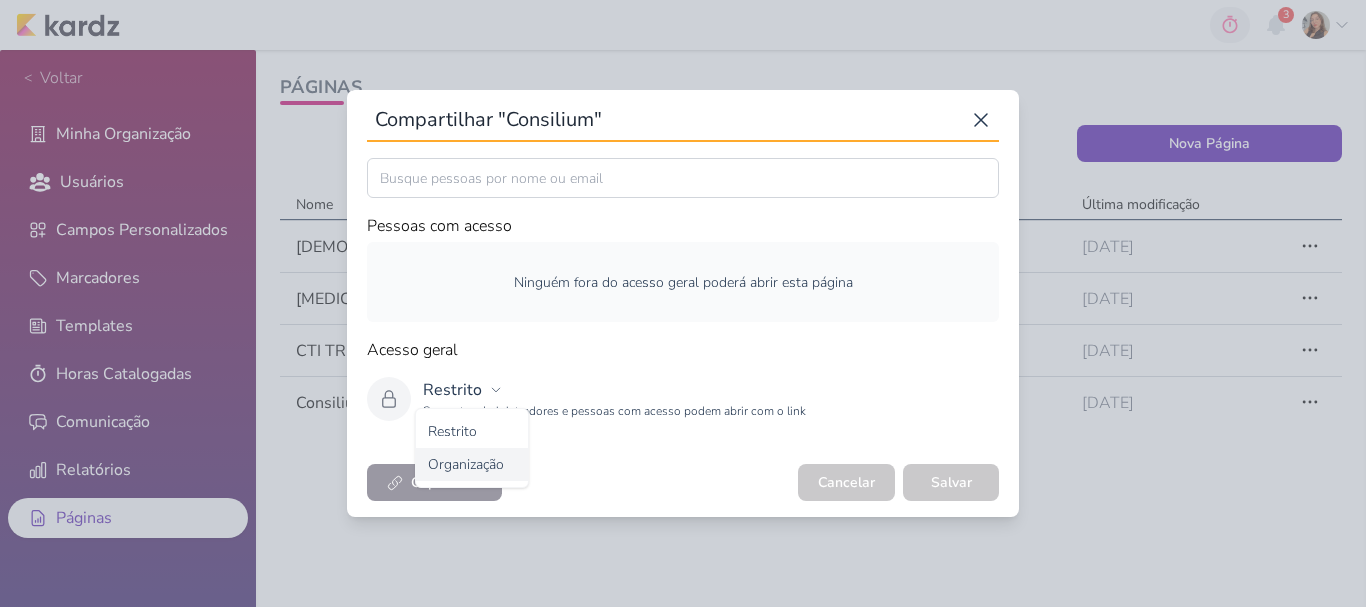 click on "Organização" at bounding box center [472, 464] 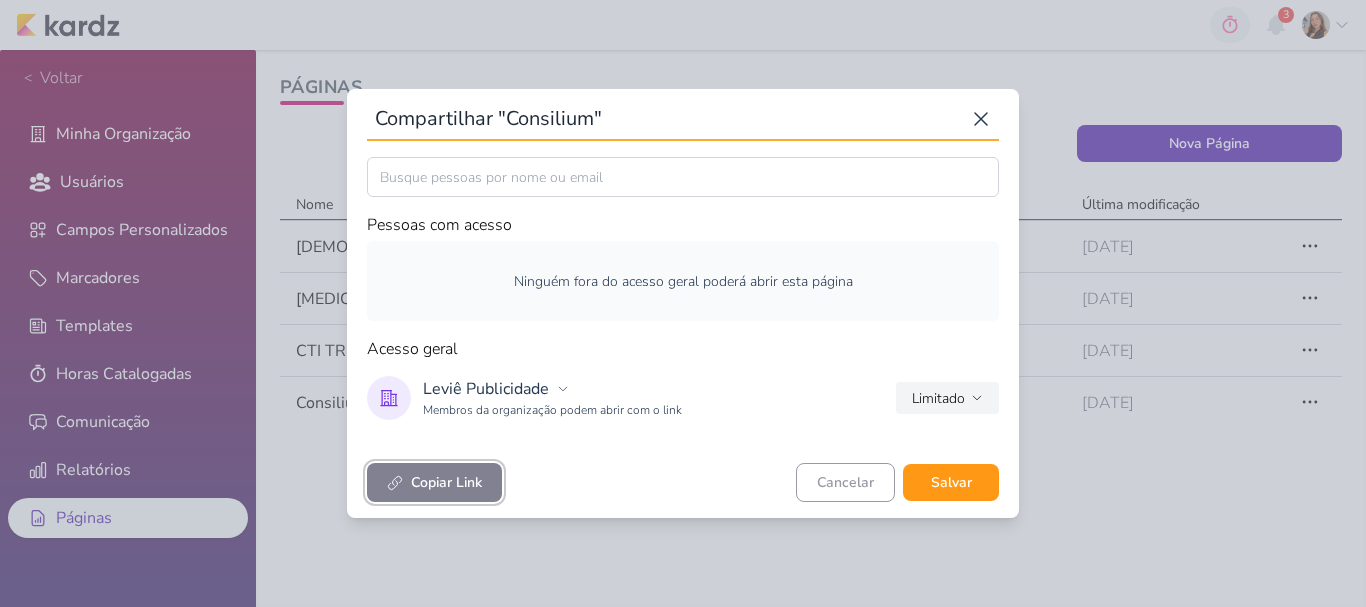 click on "Copiar Link" at bounding box center [434, 482] 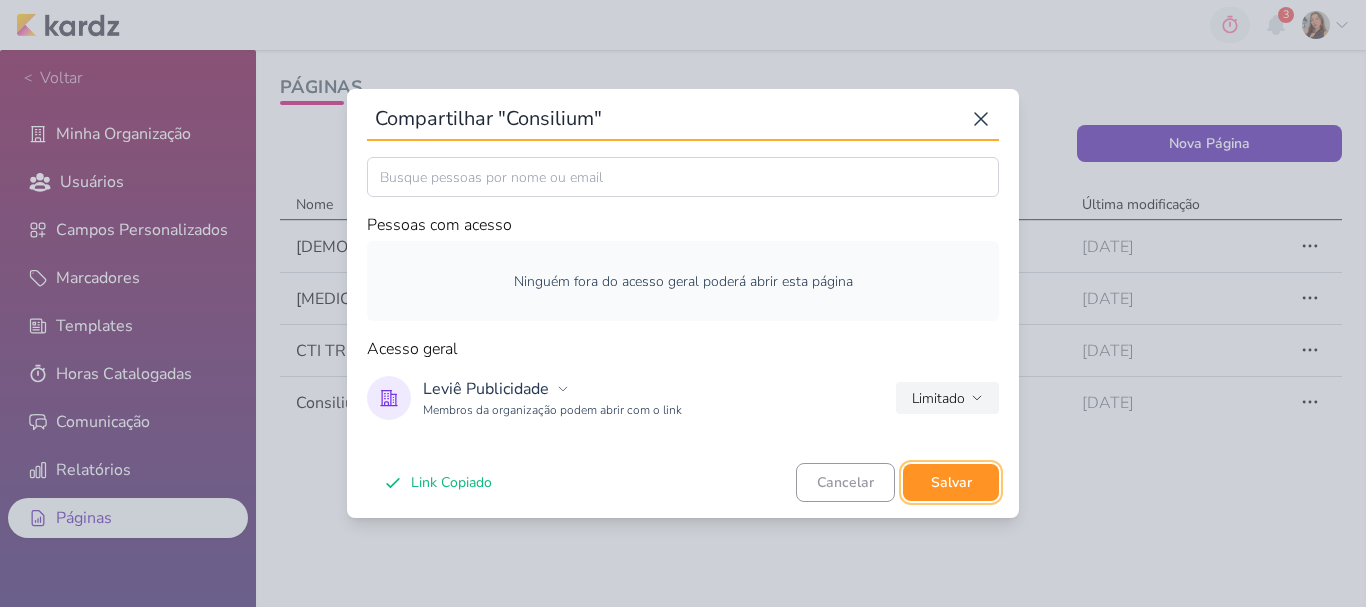 click on "Salvar" at bounding box center (951, 482) 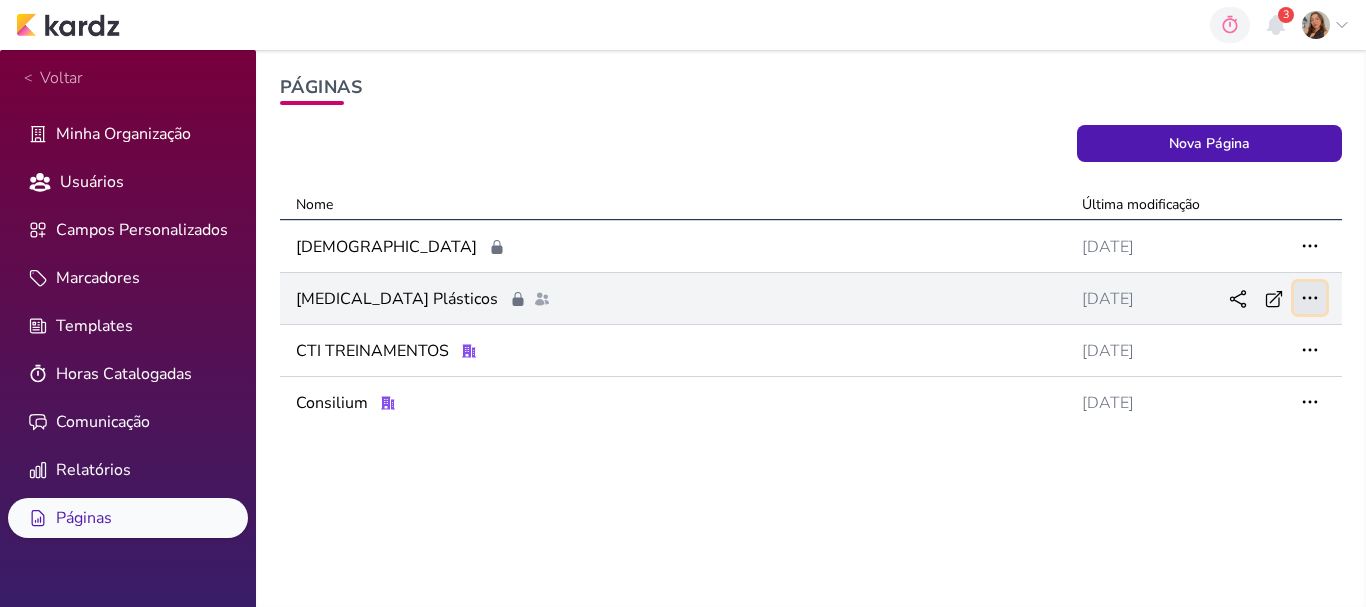 click 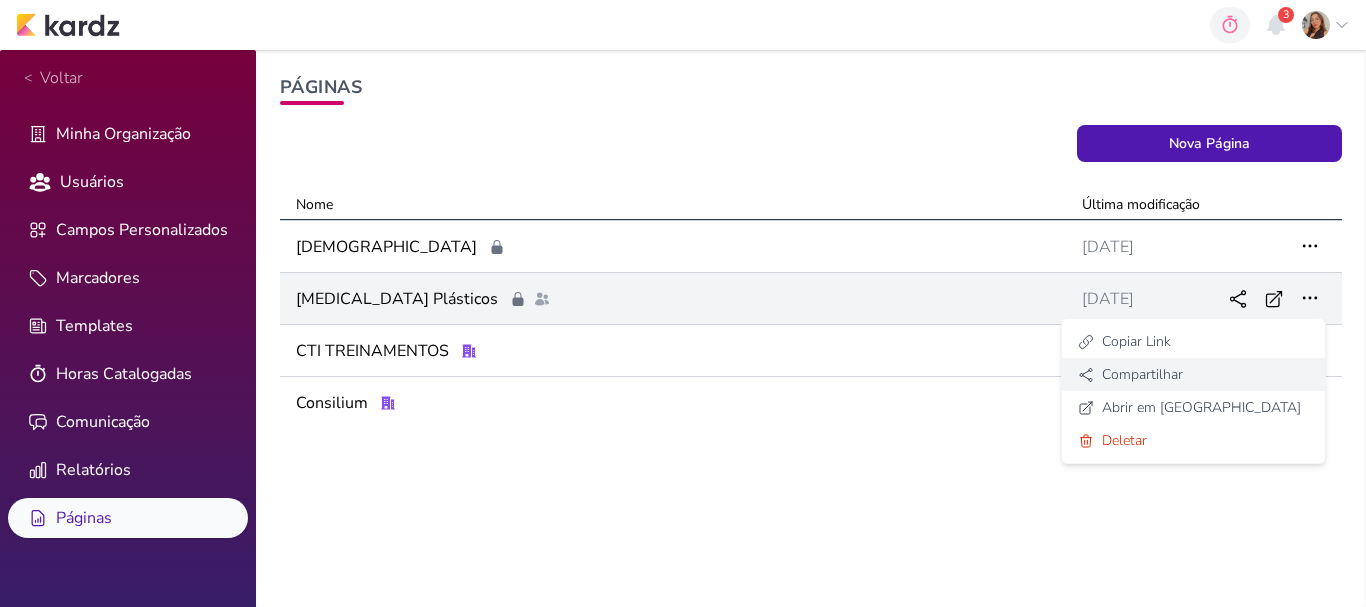 click on "Compartilhar" at bounding box center (1193, 374) 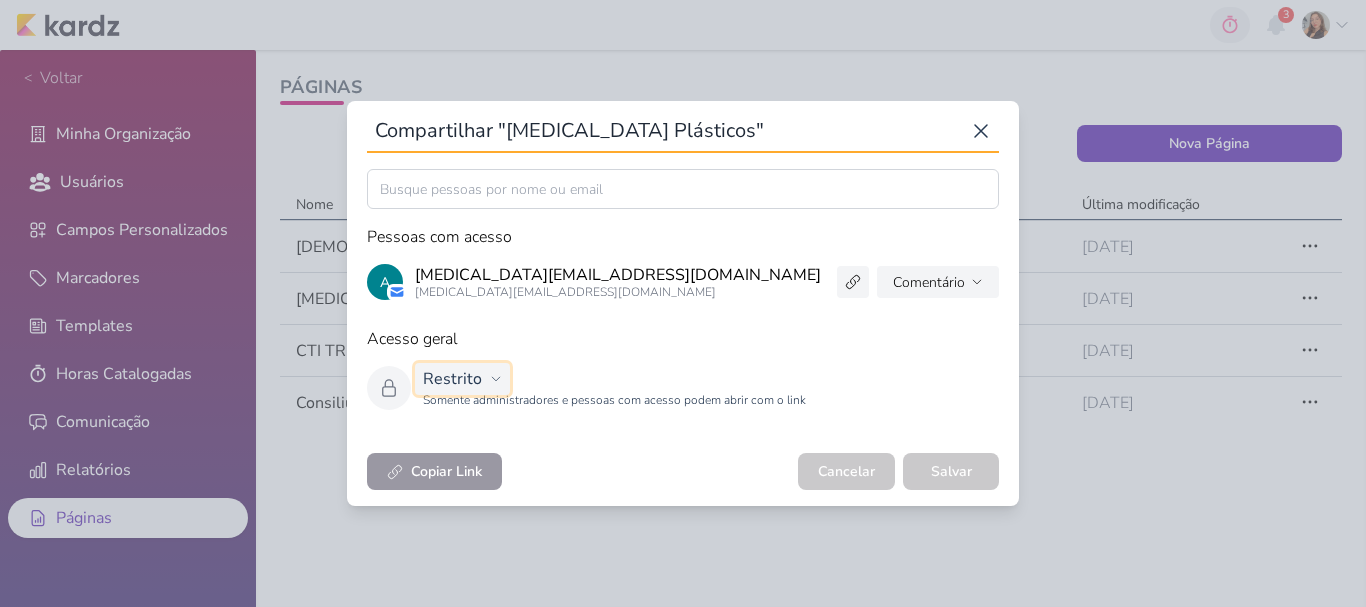 click on "Restrito" at bounding box center [452, 379] 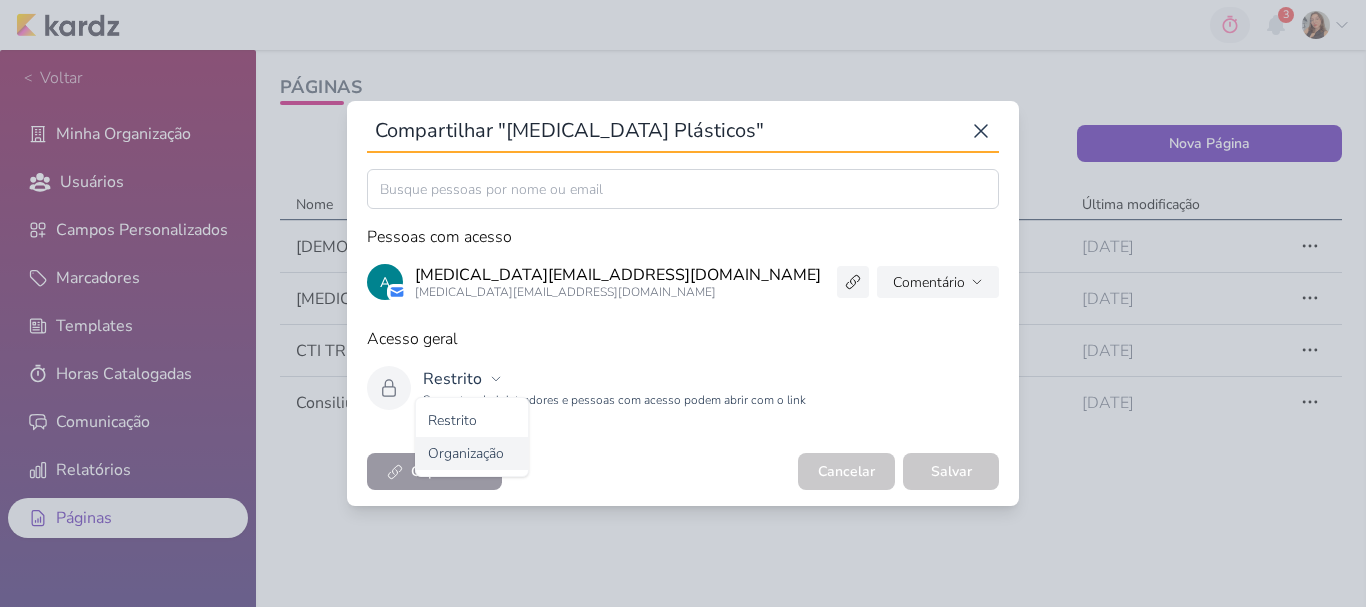click on "Organização" at bounding box center [472, 453] 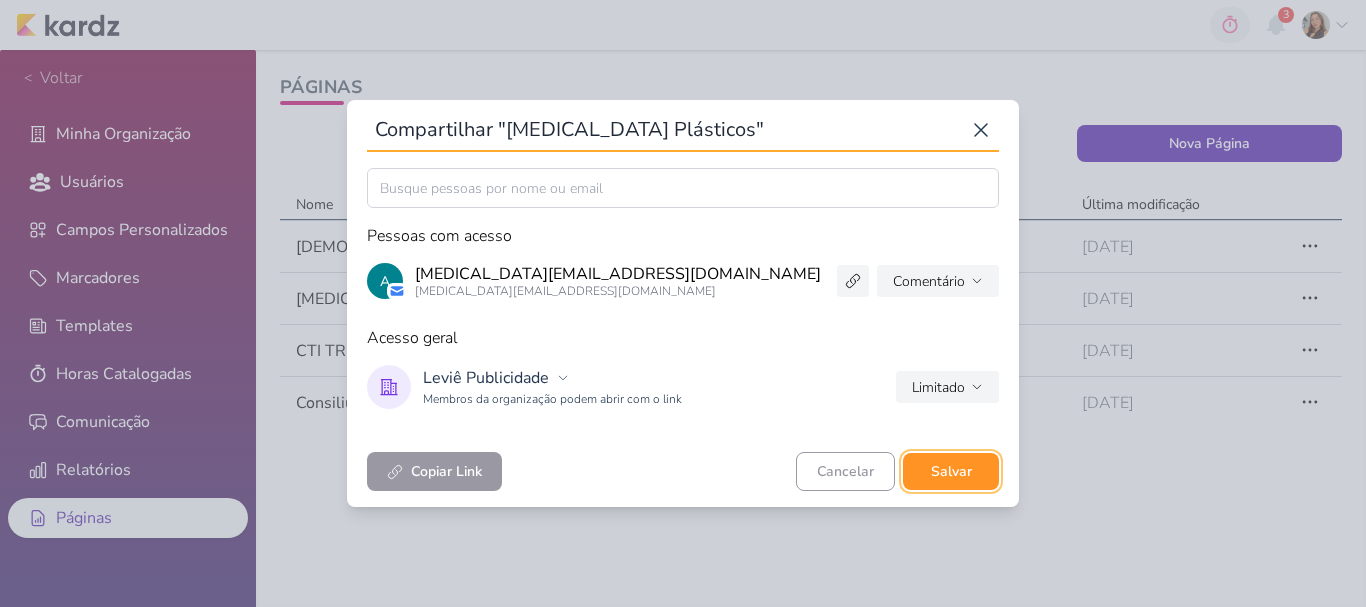 click on "Salvar" at bounding box center [951, 471] 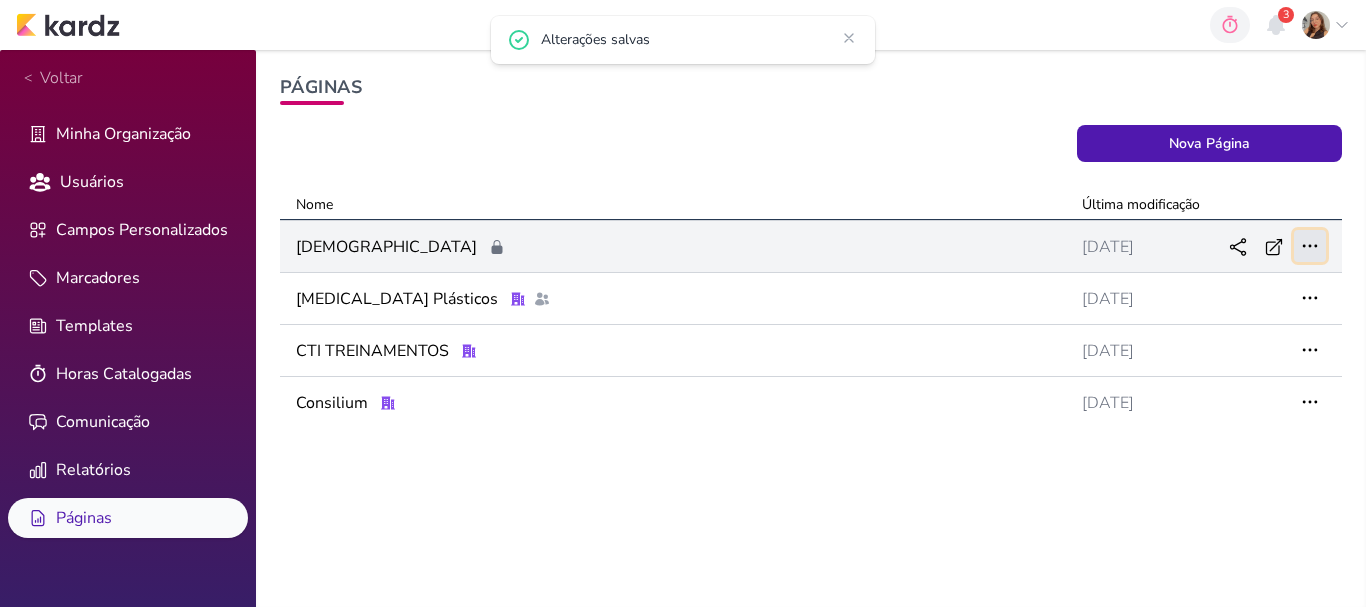 click 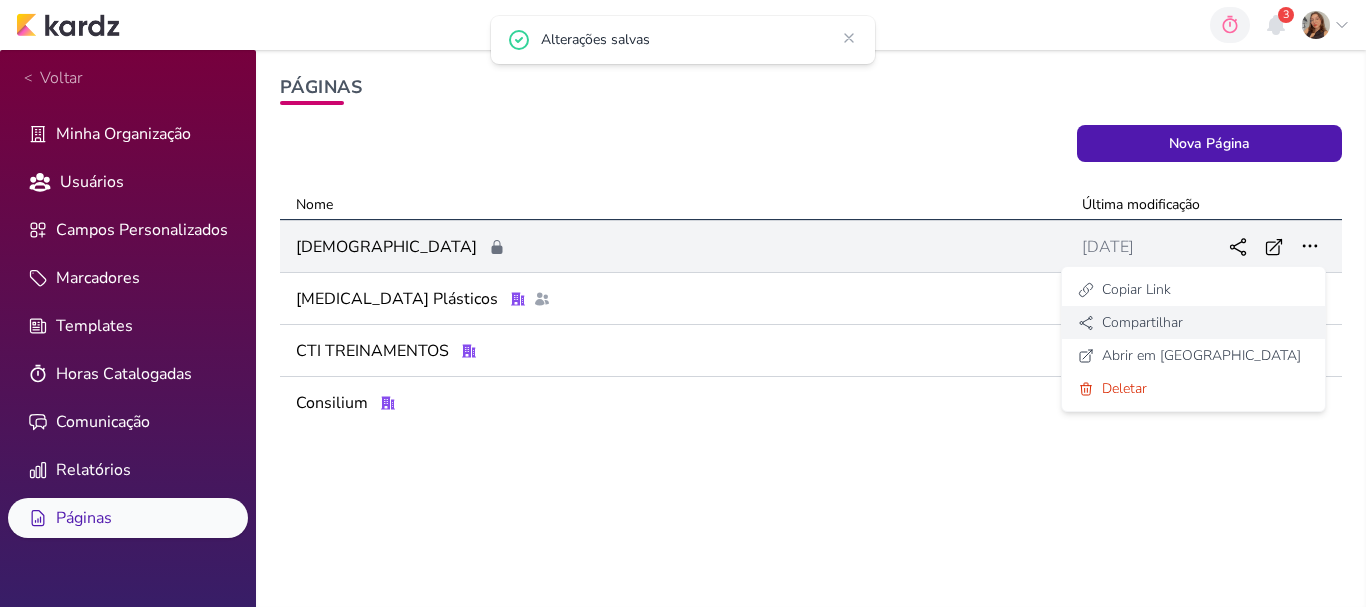 click on "Compartilhar" at bounding box center [1142, 322] 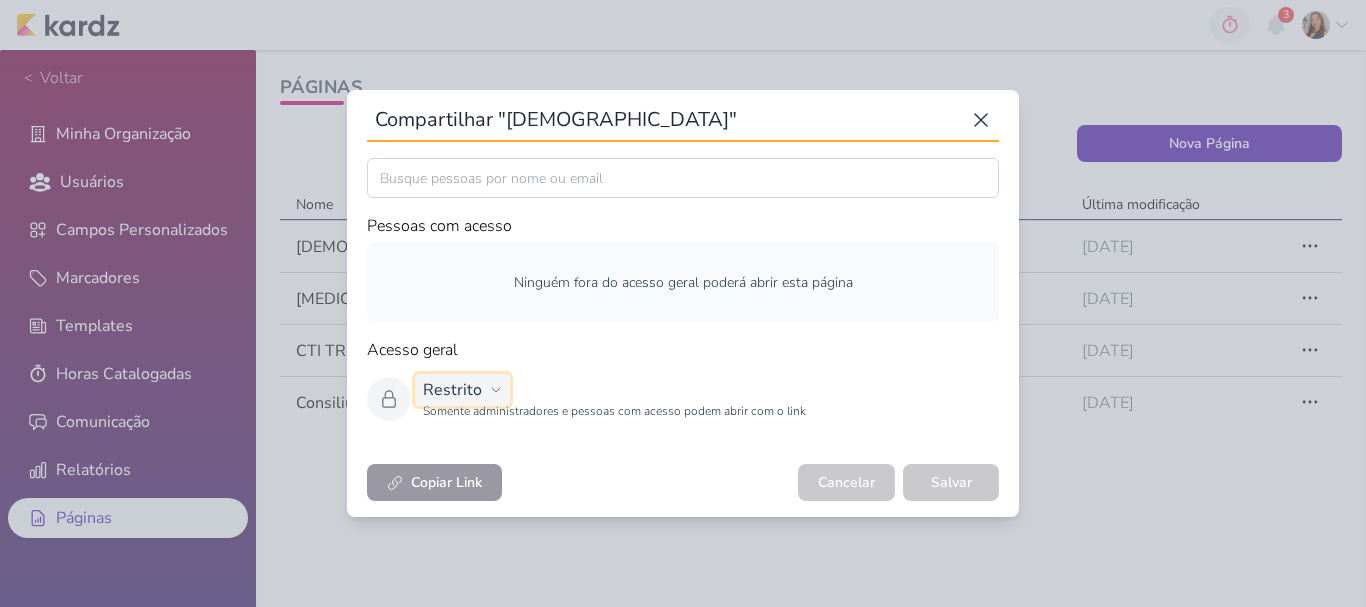 click on "Restrito" at bounding box center (462, 390) 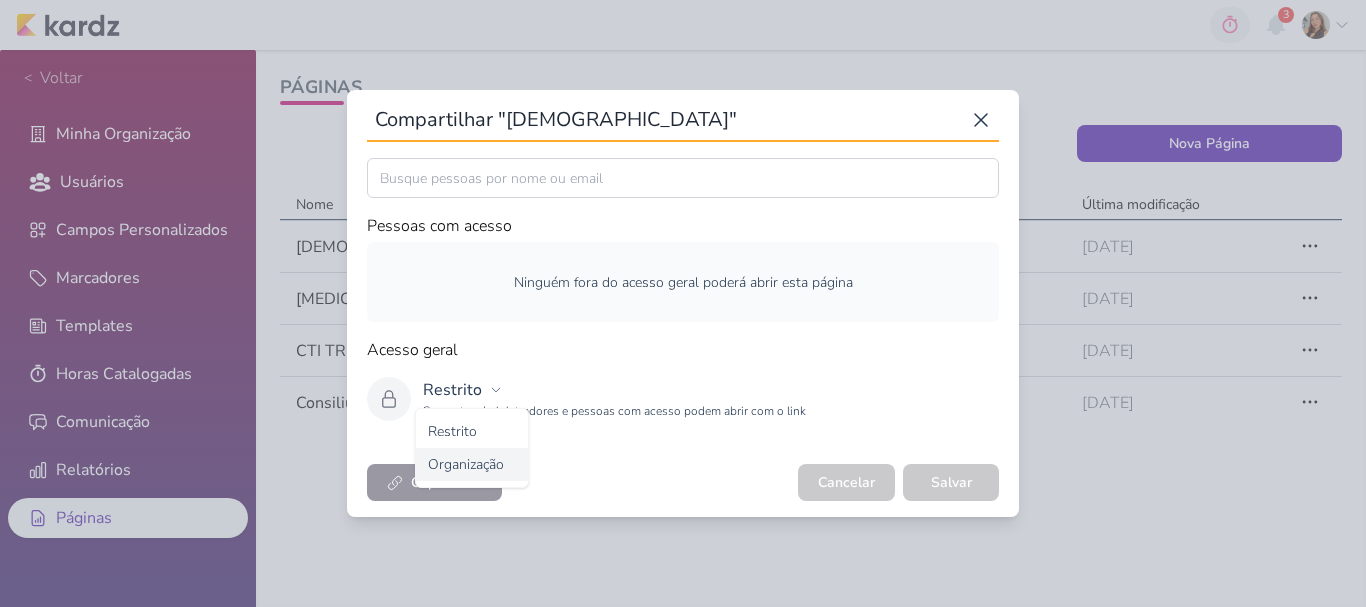 click on "Organização" at bounding box center [472, 464] 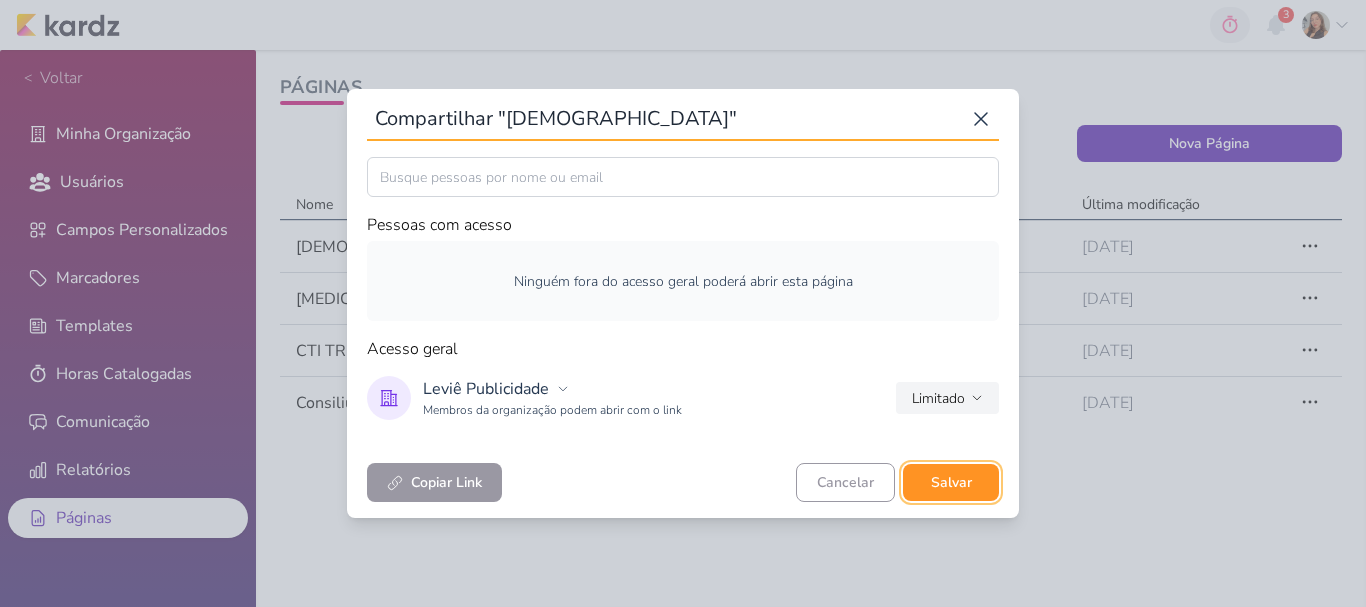 click on "Salvar" at bounding box center (951, 482) 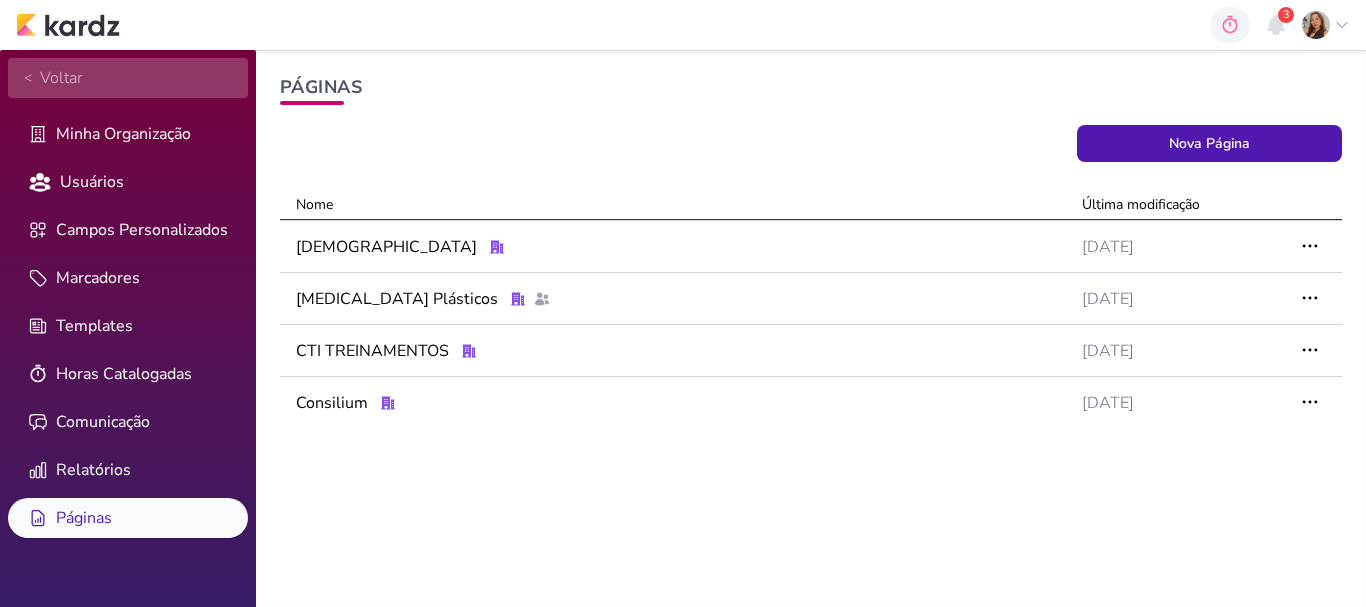 click on "Voltar" at bounding box center [57, 78] 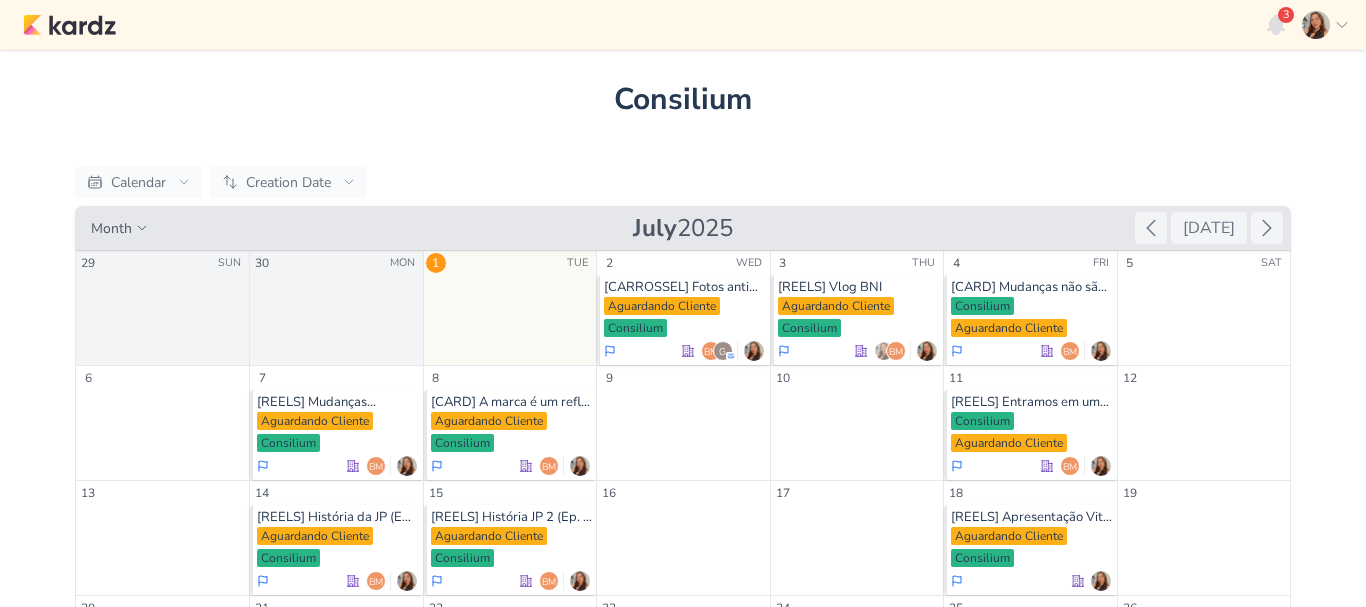 scroll, scrollTop: 0, scrollLeft: 0, axis: both 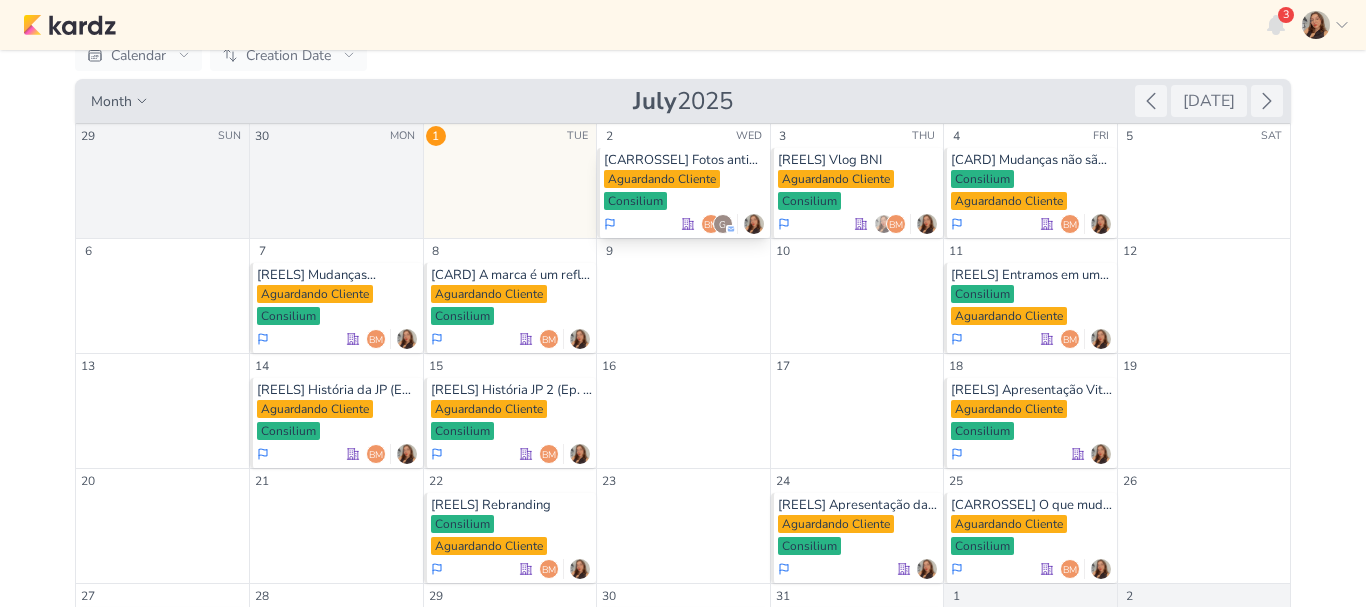 click on "Aguardando Cliente" at bounding box center [662, 179] 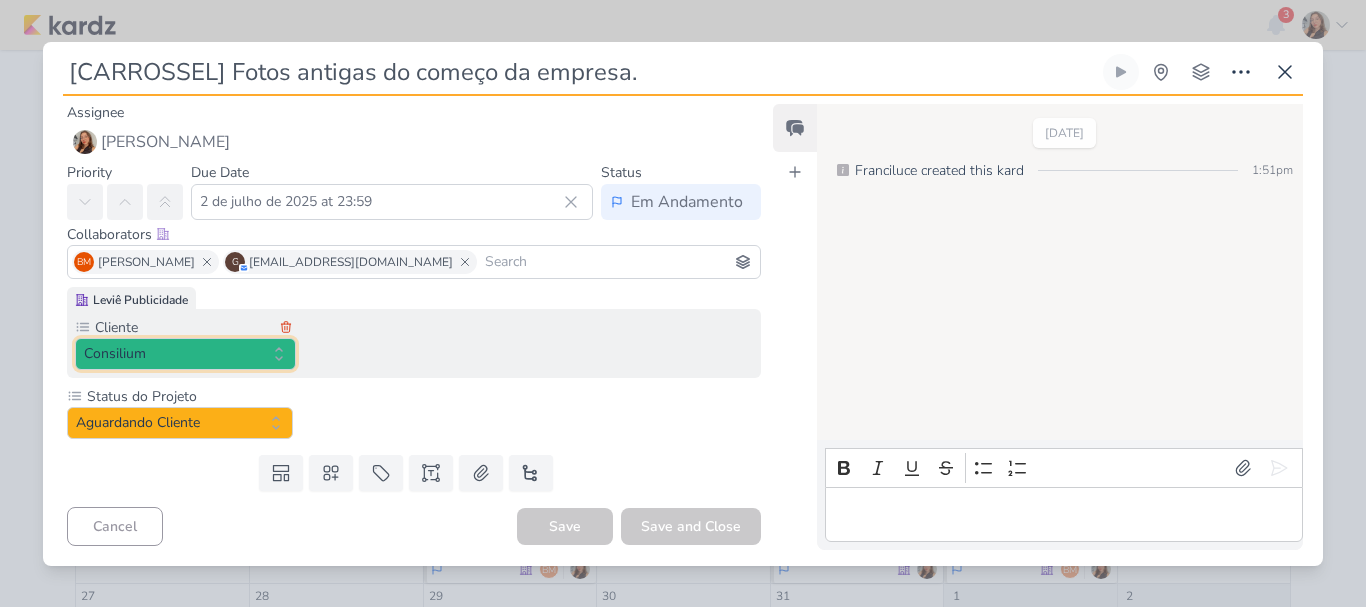 click on "Consilium" at bounding box center [185, 354] 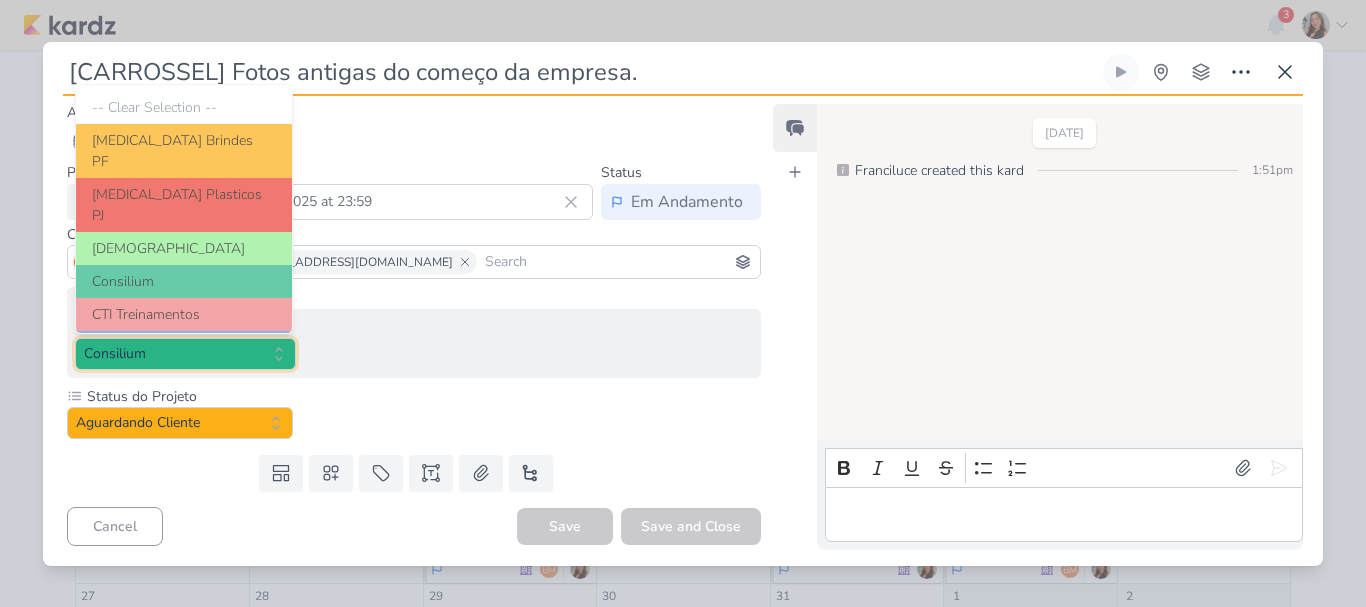 scroll, scrollTop: 94, scrollLeft: 0, axis: vertical 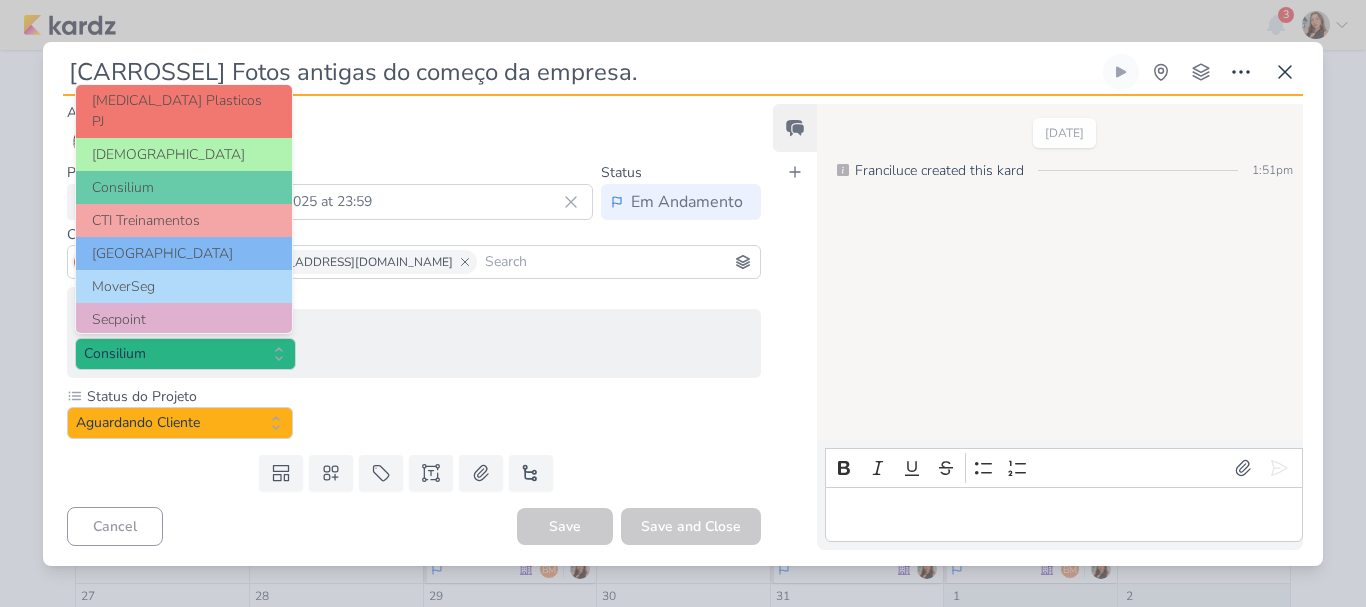click on "Leviê Publicidade
Cliente
Consilium
-- Clear Selection --
Allegra Brindes PF
Allegra Plasticos PJ" at bounding box center [414, 332] 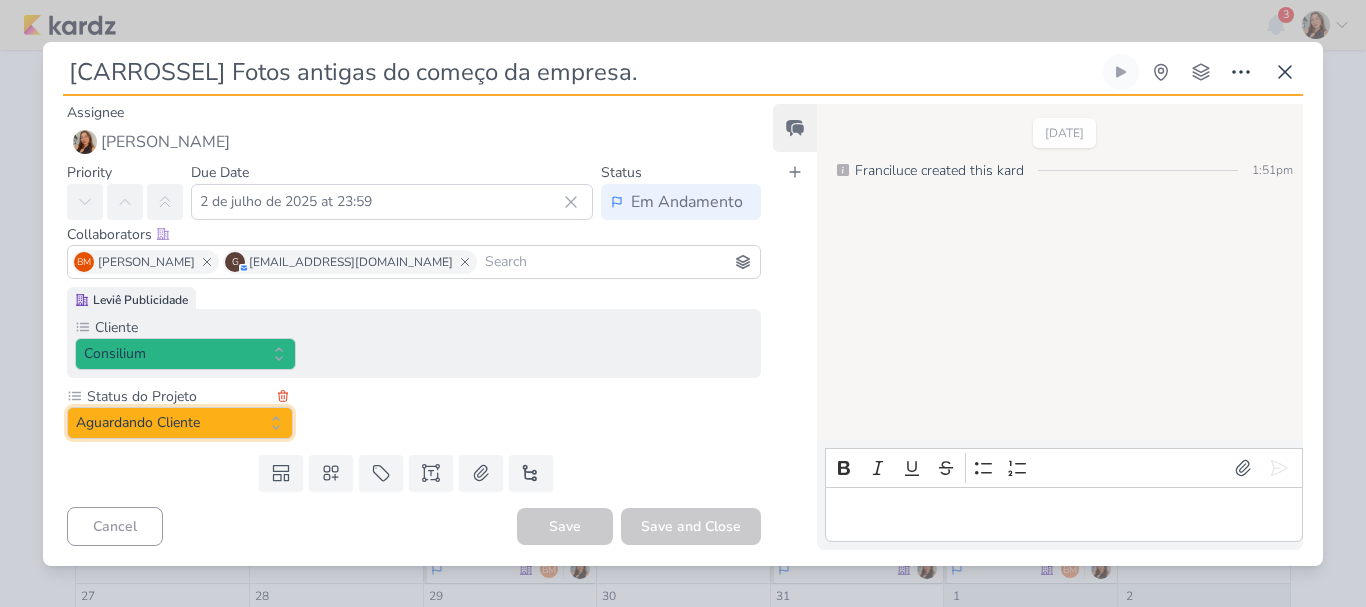 click on "Aguardando Cliente" at bounding box center (180, 423) 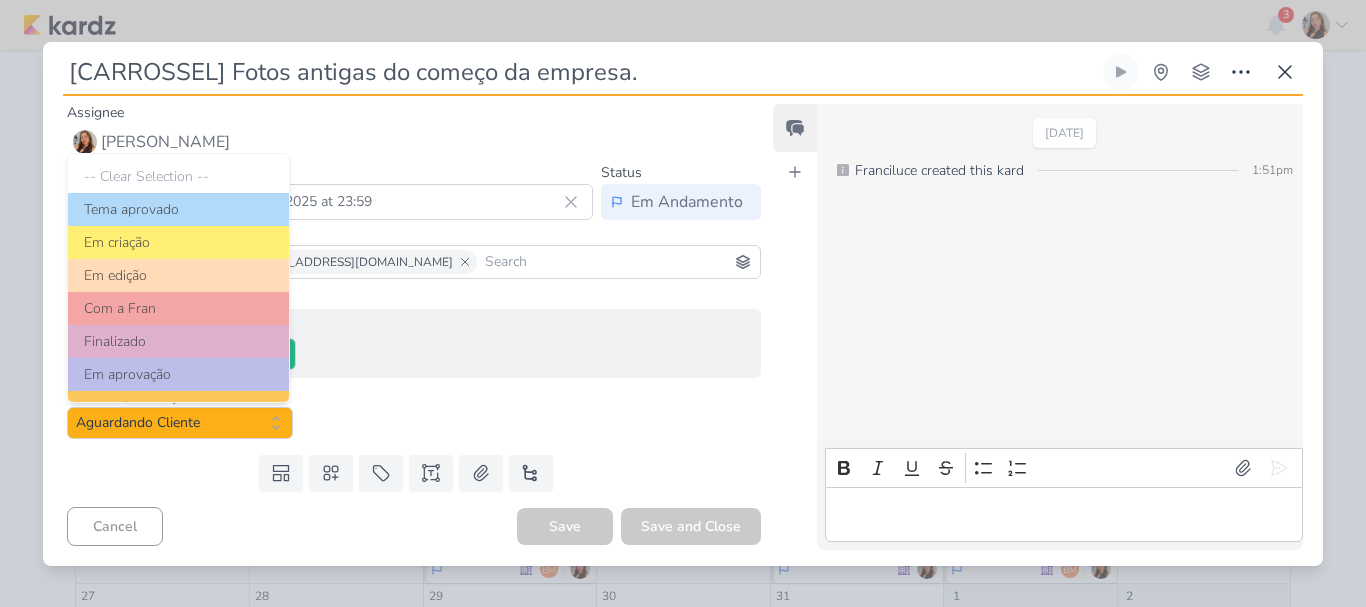 click on "Status do Projeto
Aguardando Cliente
-- Clear Selection --
Tema aprovado
Em criação" at bounding box center [414, 412] 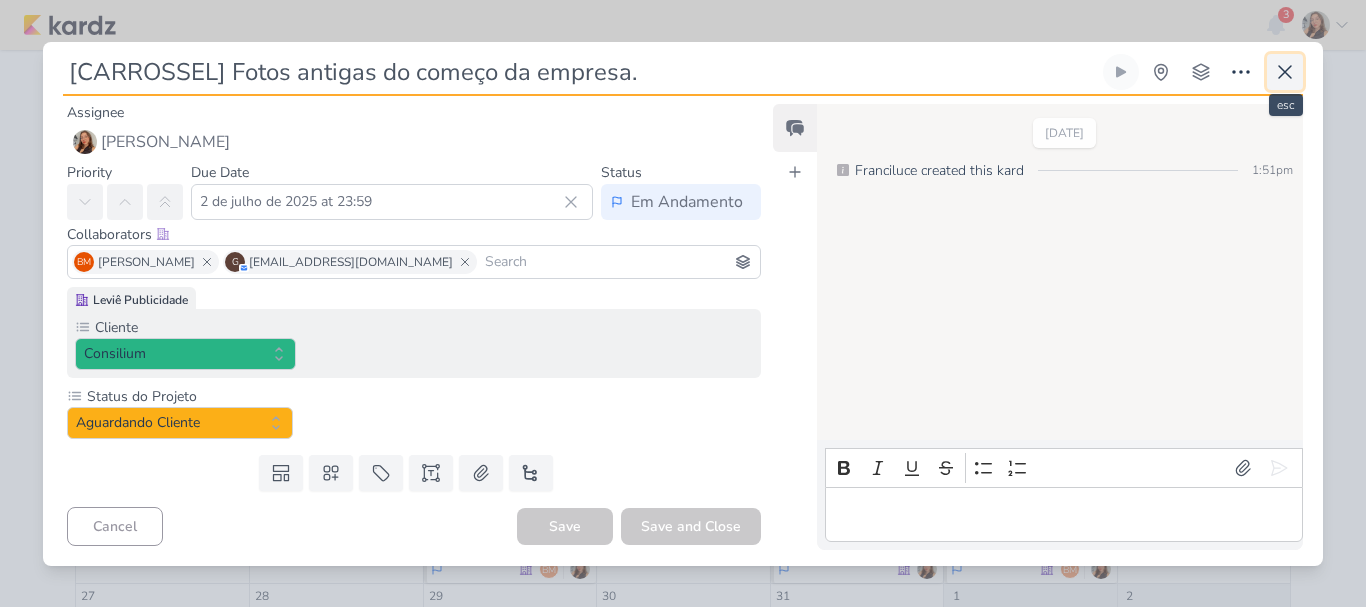 click 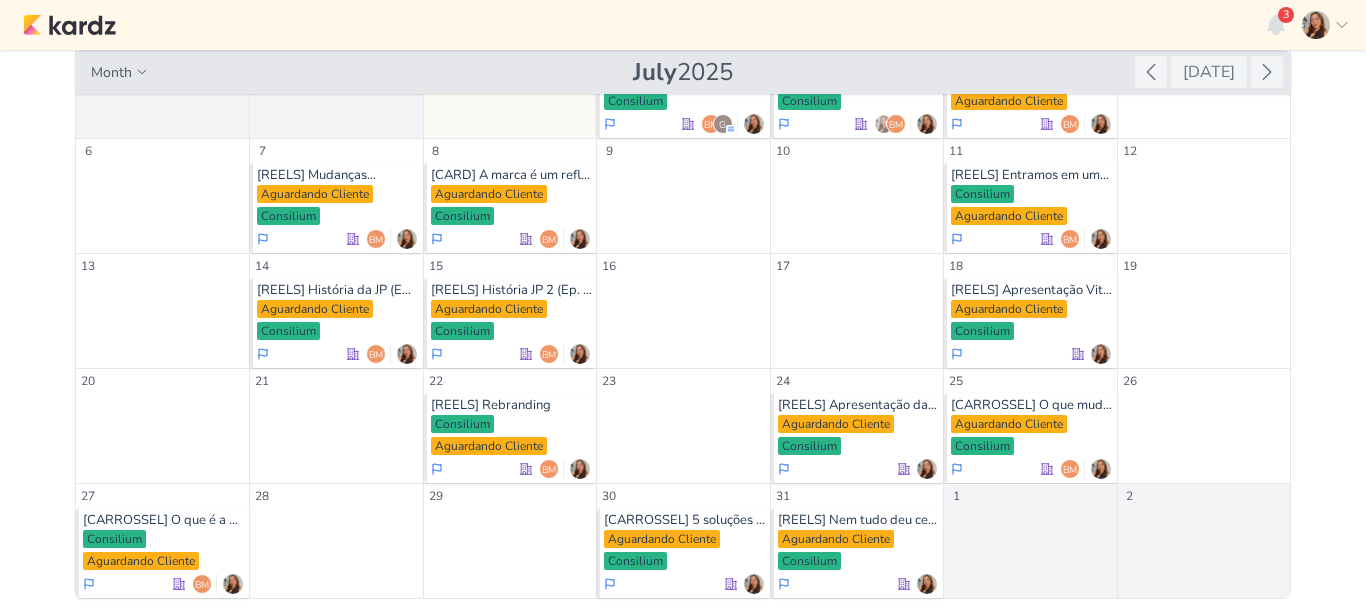 scroll, scrollTop: 27, scrollLeft: 0, axis: vertical 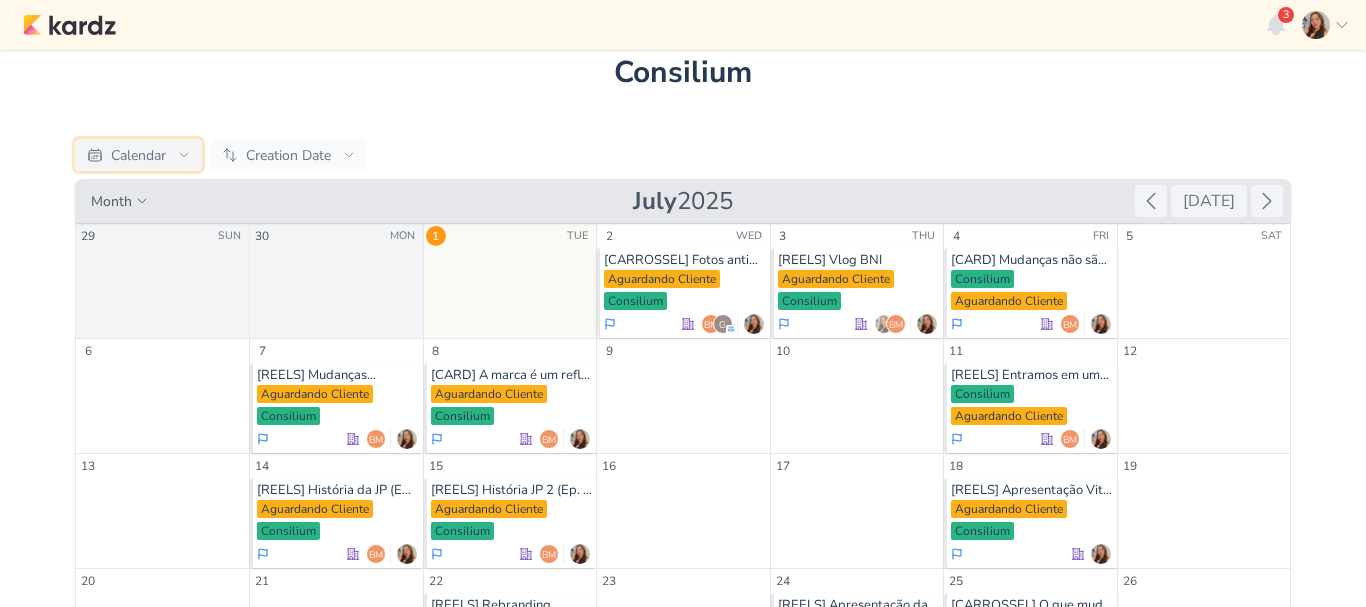 click on "Calendar" at bounding box center [138, 155] 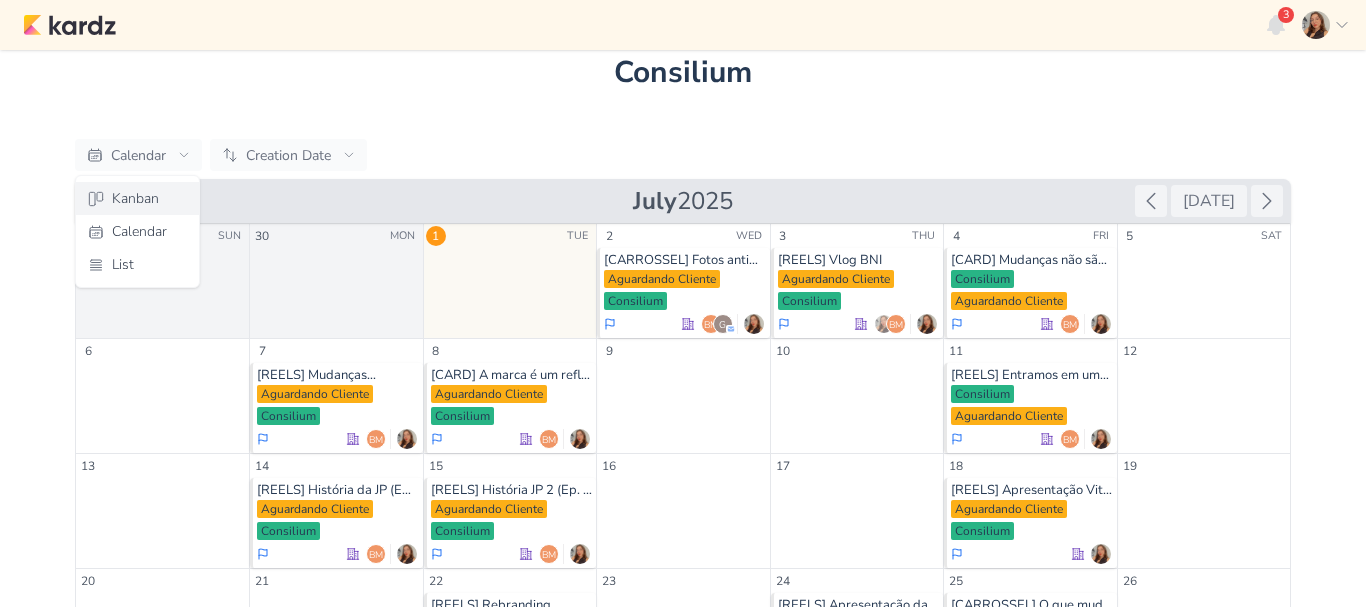 click on "Kanban" at bounding box center (135, 198) 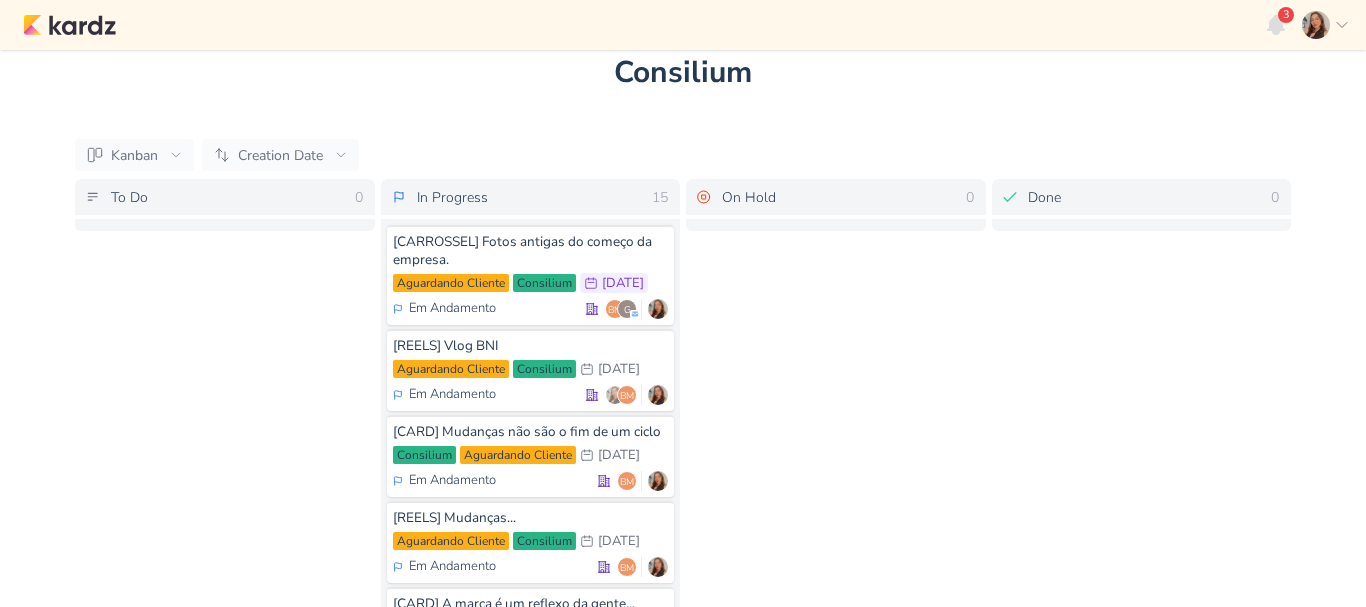 scroll, scrollTop: 0, scrollLeft: 0, axis: both 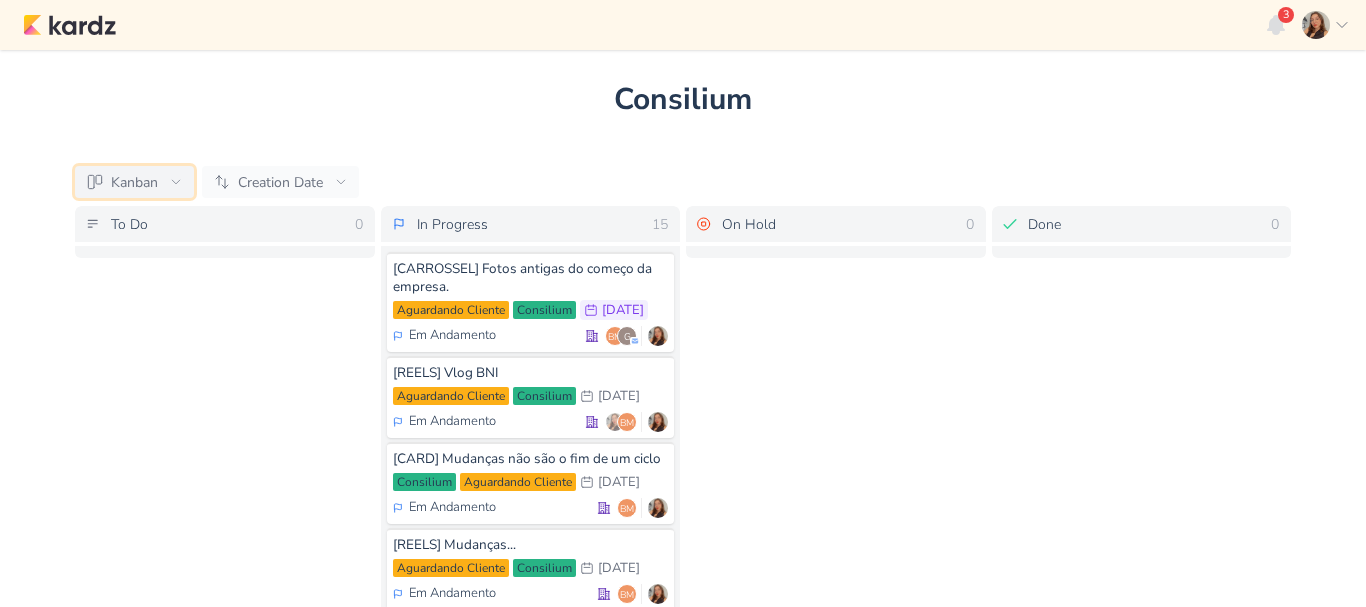 click on "Kanban" at bounding box center [134, 182] 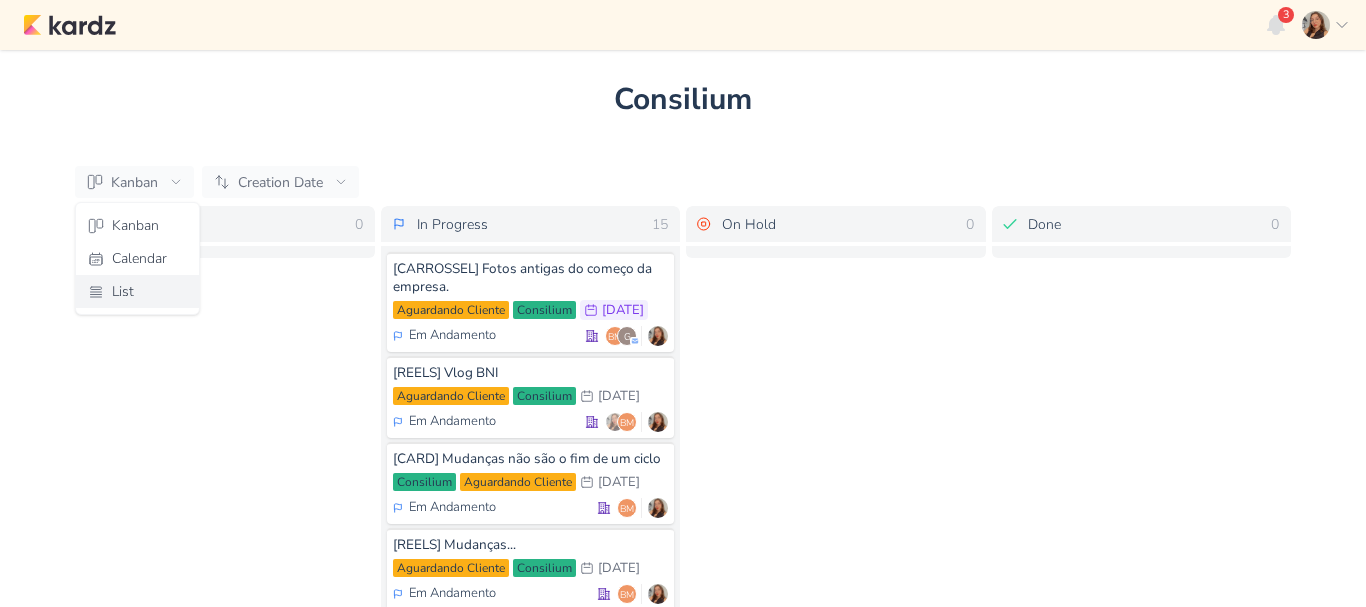 click on "List" at bounding box center (137, 291) 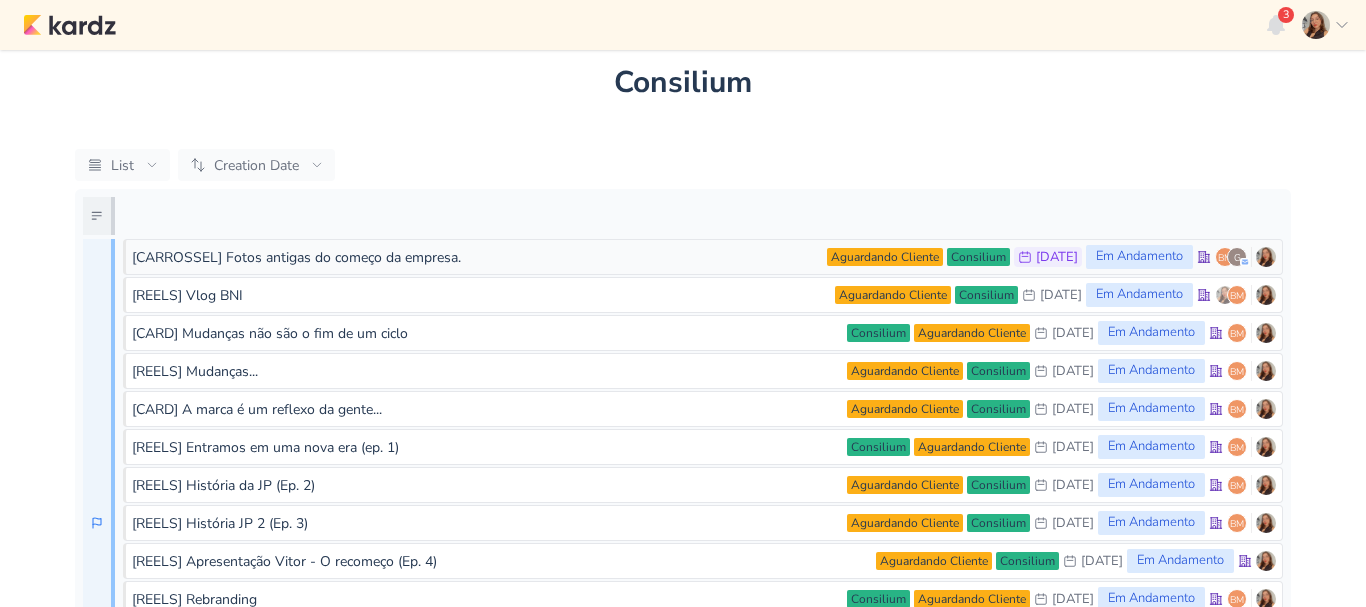 scroll, scrollTop: 0, scrollLeft: 0, axis: both 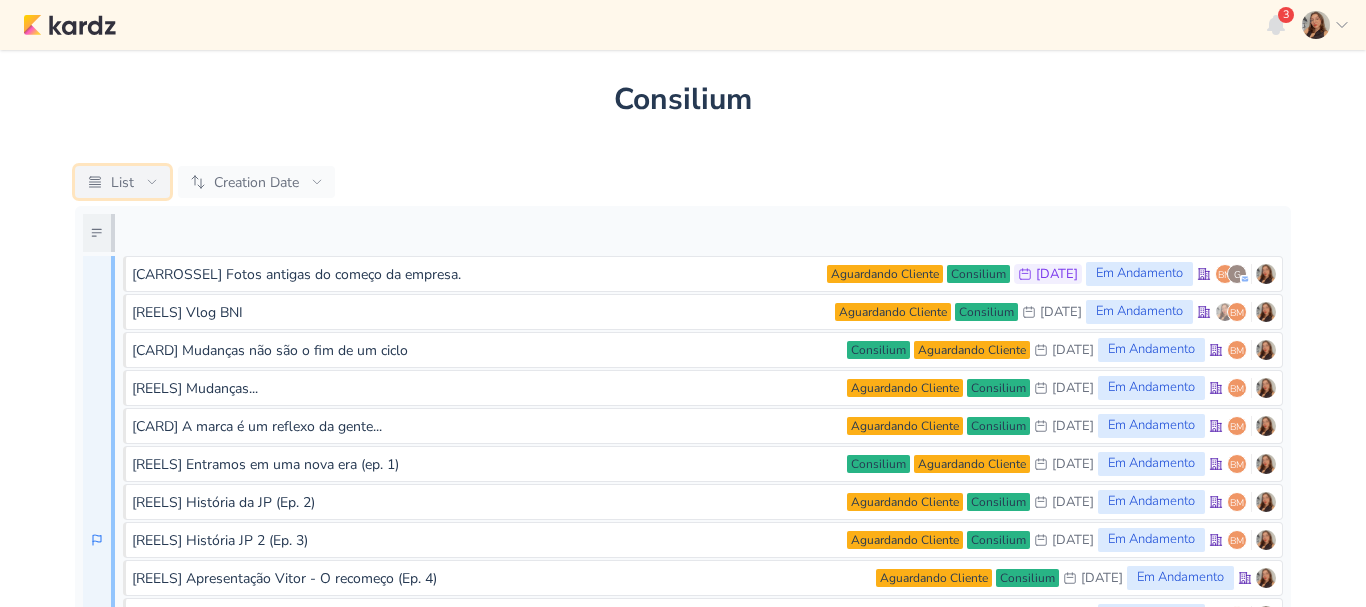 click 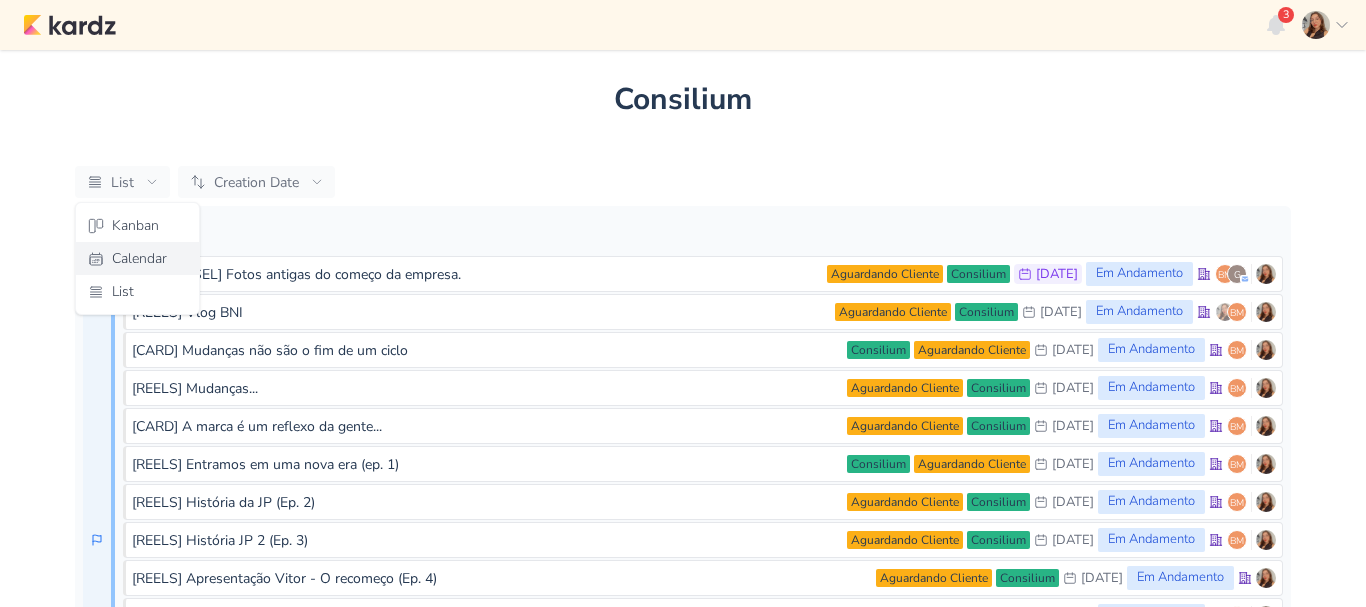 click on "Calendar" at bounding box center (139, 258) 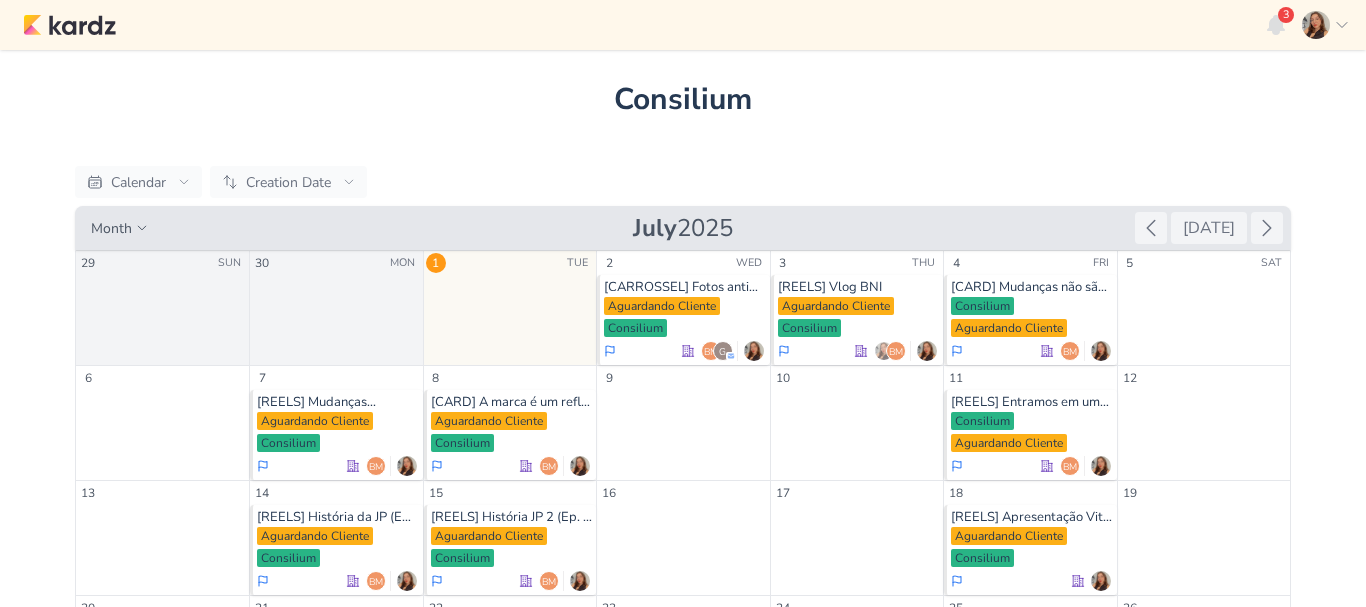 scroll, scrollTop: 100, scrollLeft: 0, axis: vertical 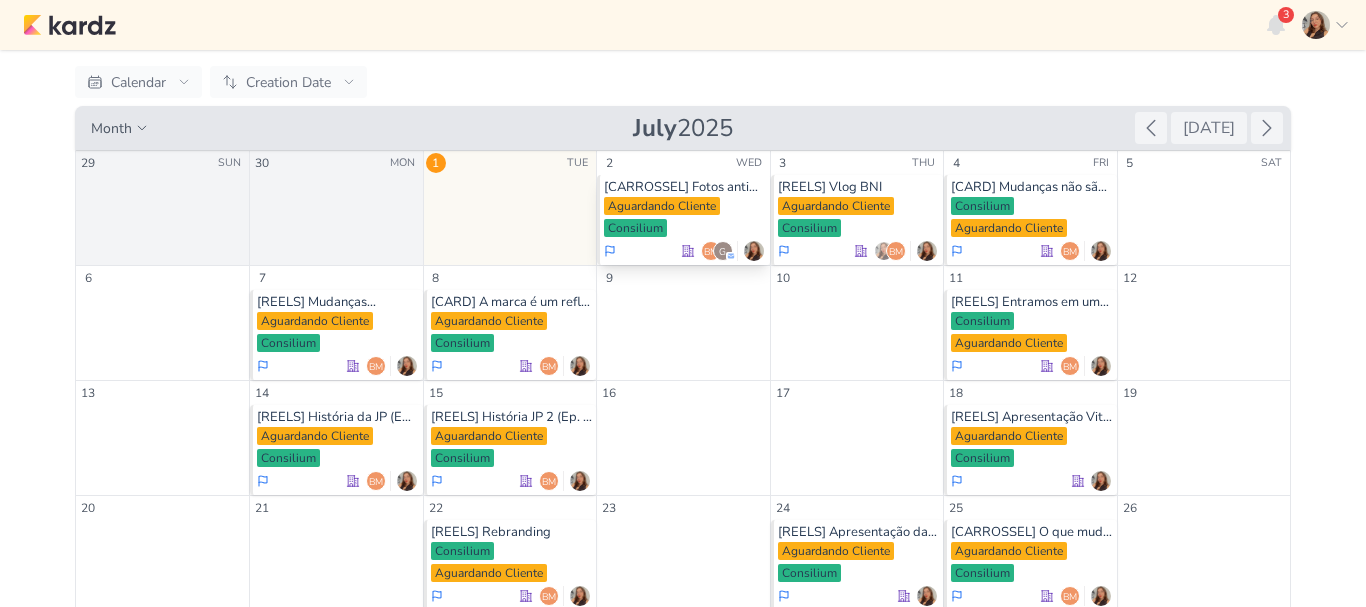 click on "Aguardando Cliente
Consilium" at bounding box center [684, 218] 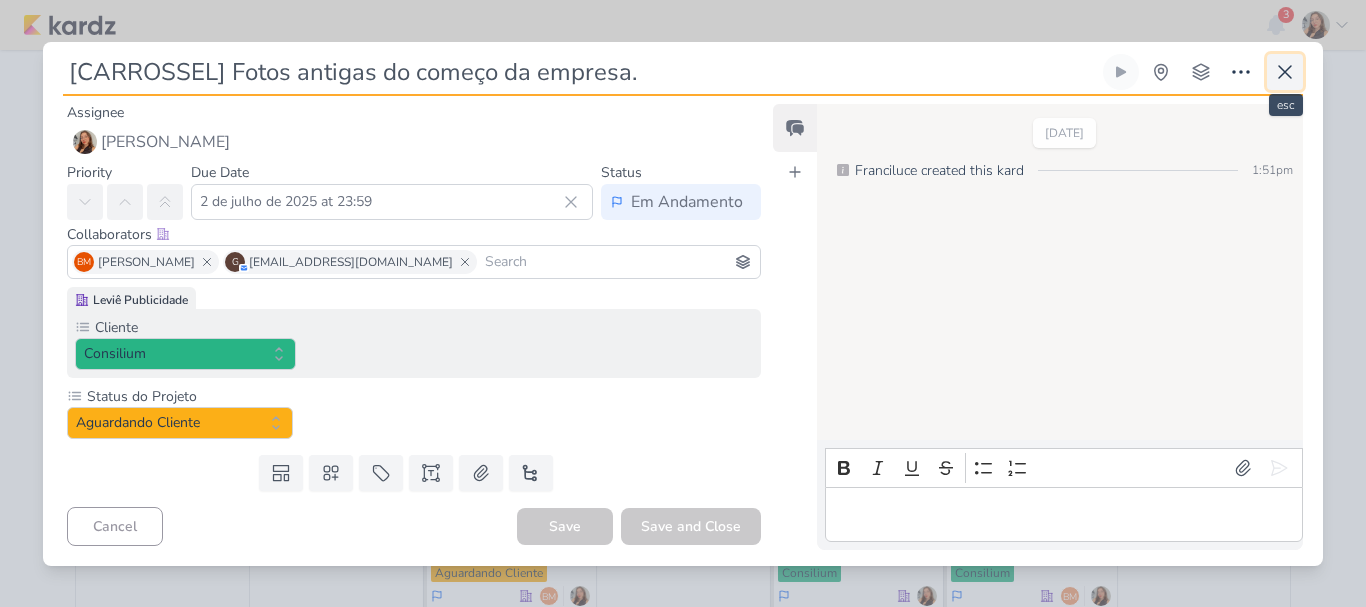 click 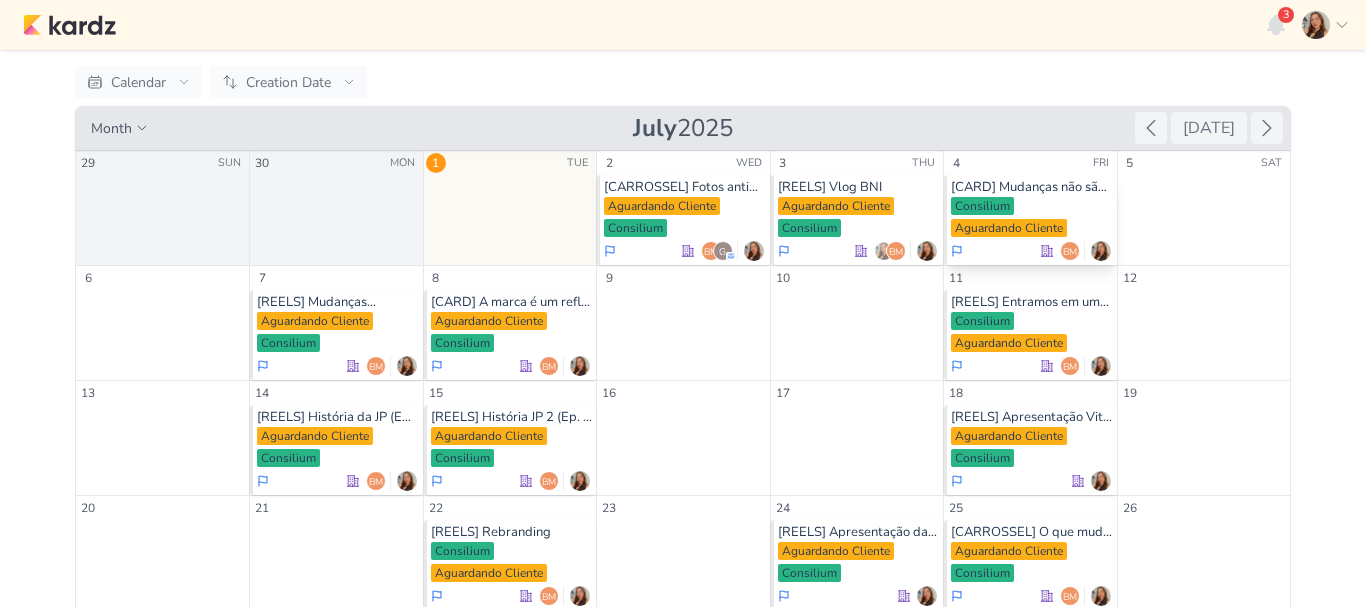 click on "Consilium" at bounding box center (982, 206) 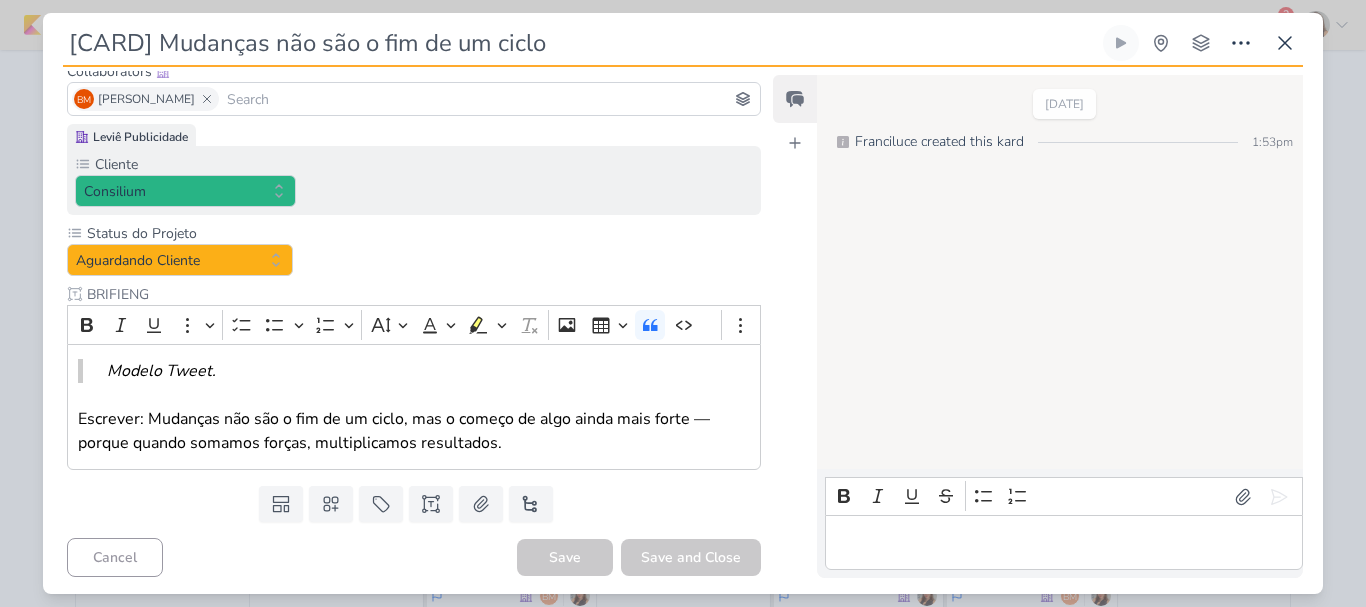 scroll, scrollTop: 137, scrollLeft: 0, axis: vertical 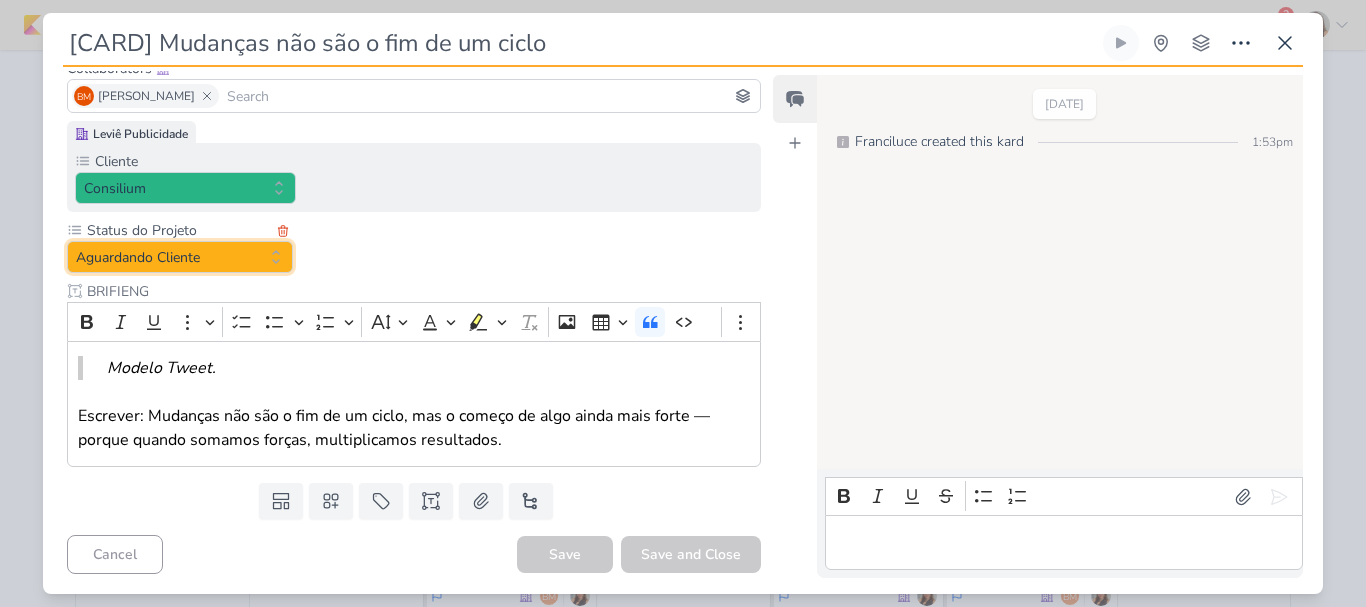click on "Aguardando Cliente" at bounding box center (180, 257) 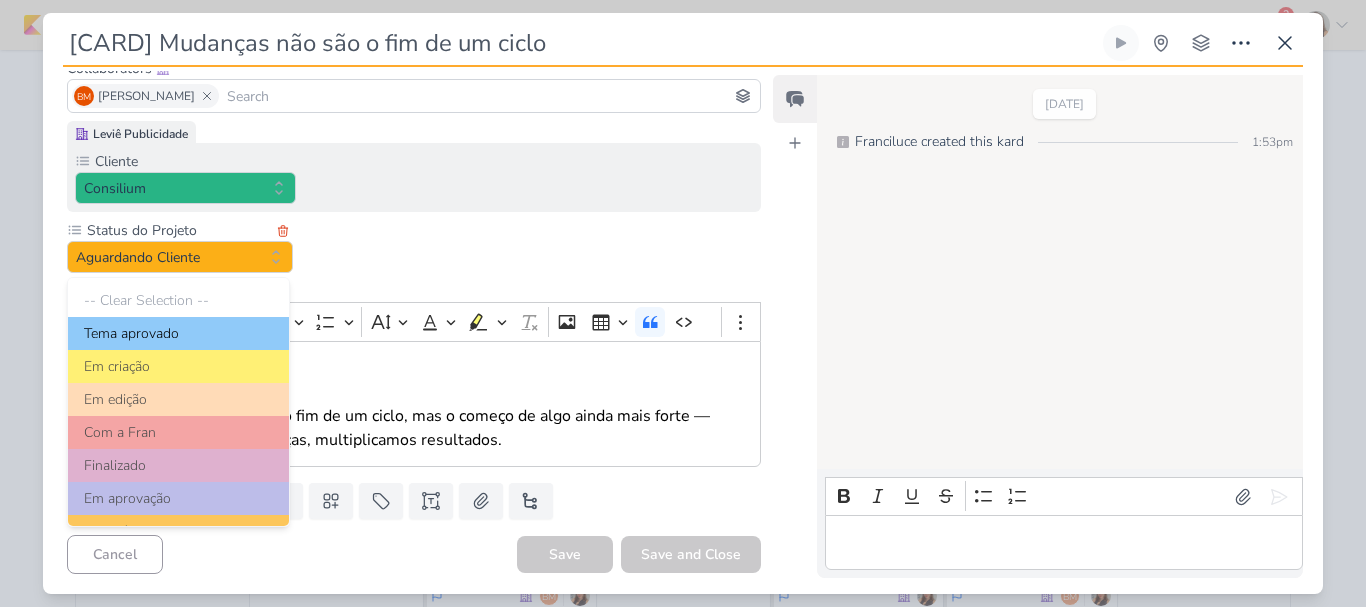 click on "Tema aprovado" at bounding box center [178, 333] 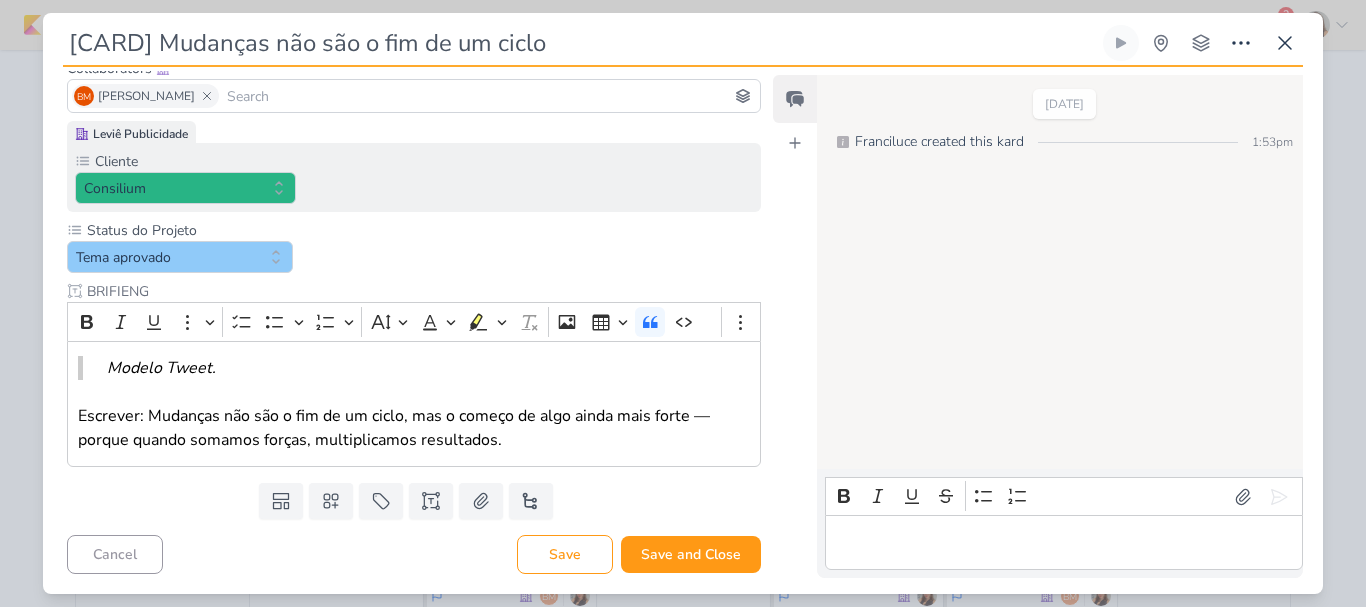 click on "Modelo Tweet." at bounding box center [416, 368] 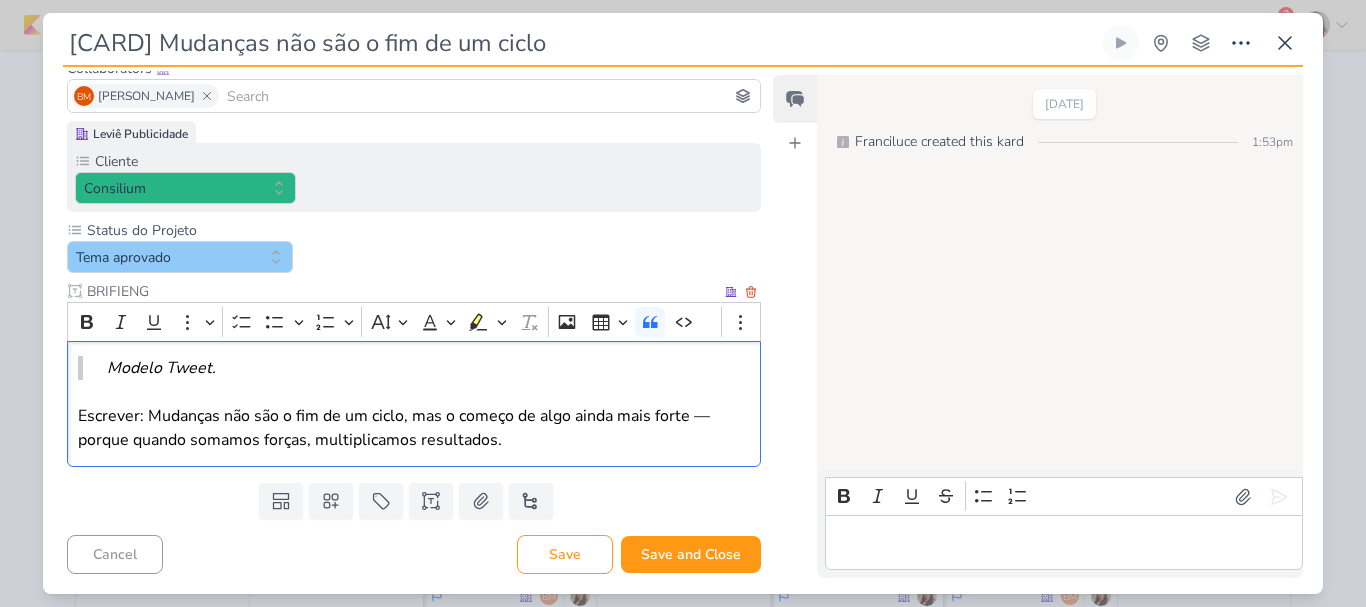 click on "Modelo Tweet. Escrever: Mudanças não são o fim de um ciclo, mas o começo de algo ainda mais forte — porque quando somamos forças, multiplicamos resultados." at bounding box center [414, 404] 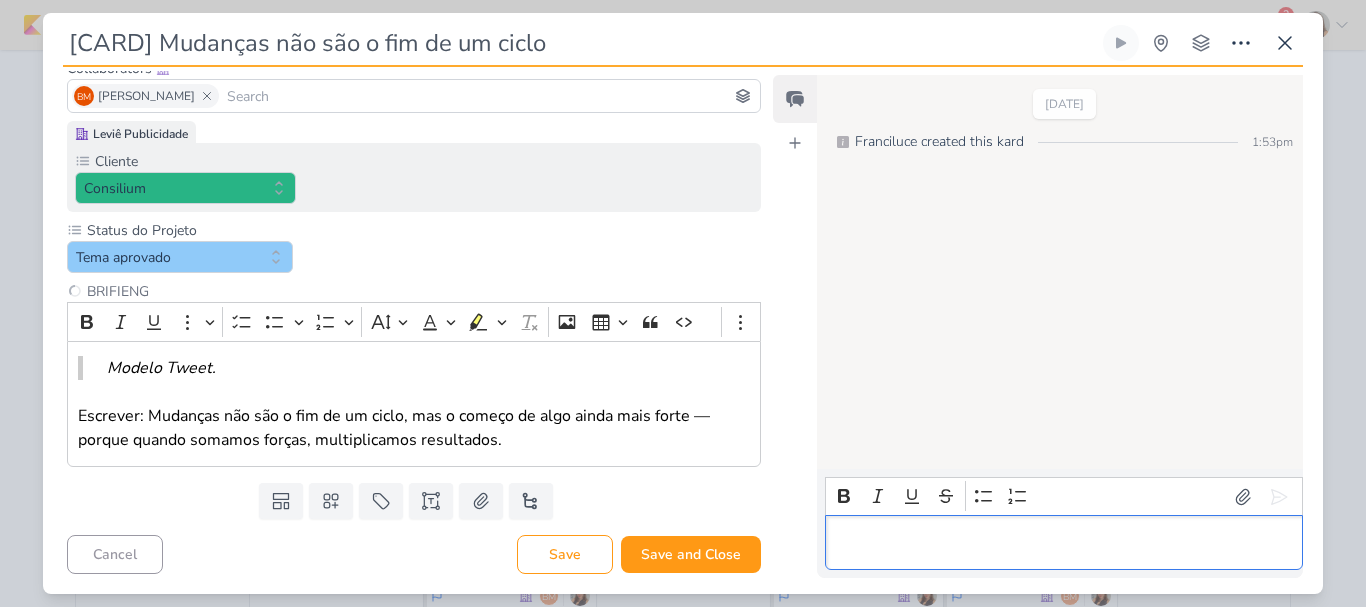 click at bounding box center [1064, 542] 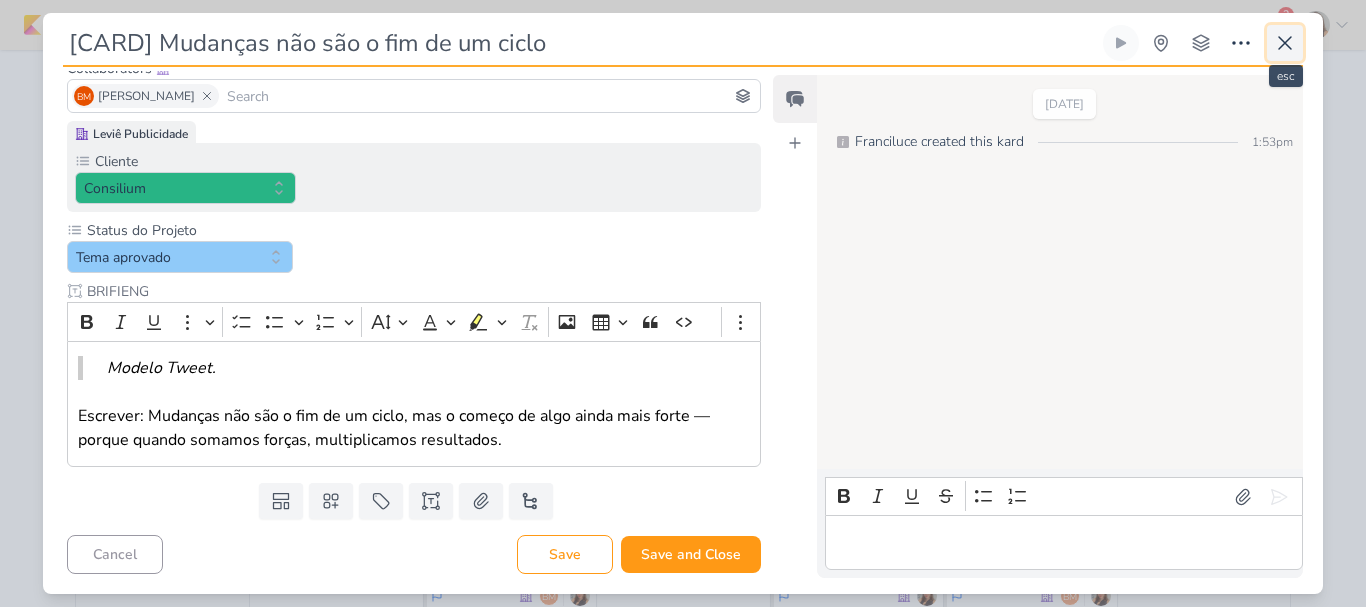 click 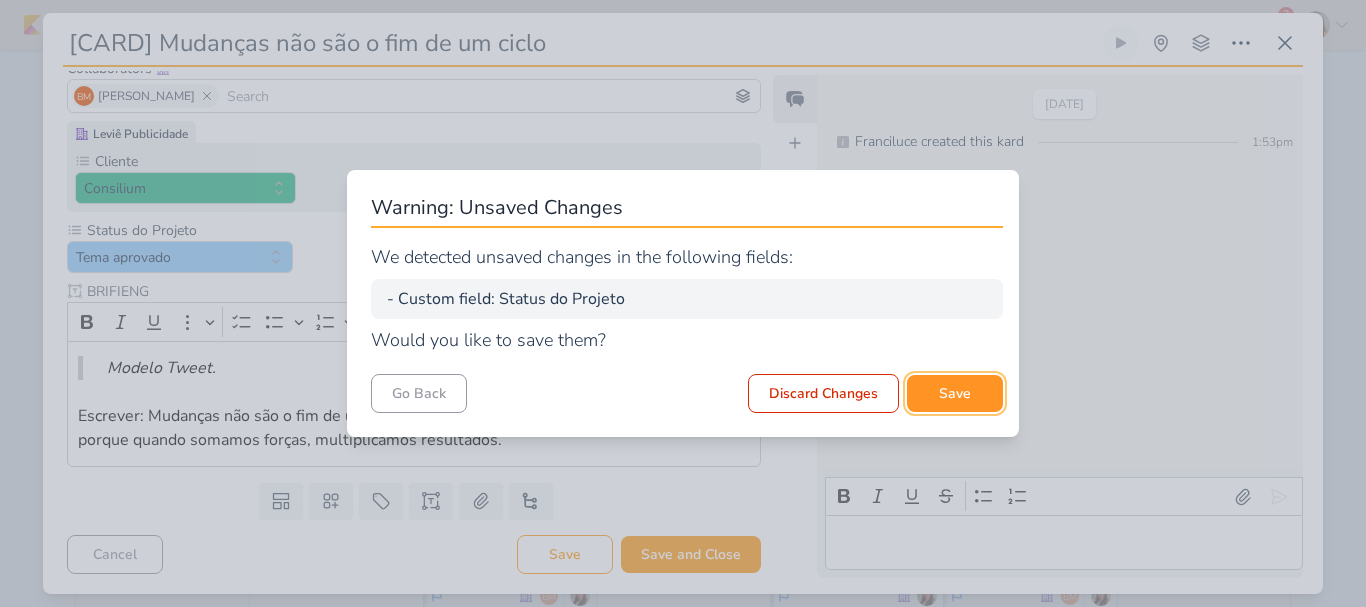 click on "Save" at bounding box center (955, 393) 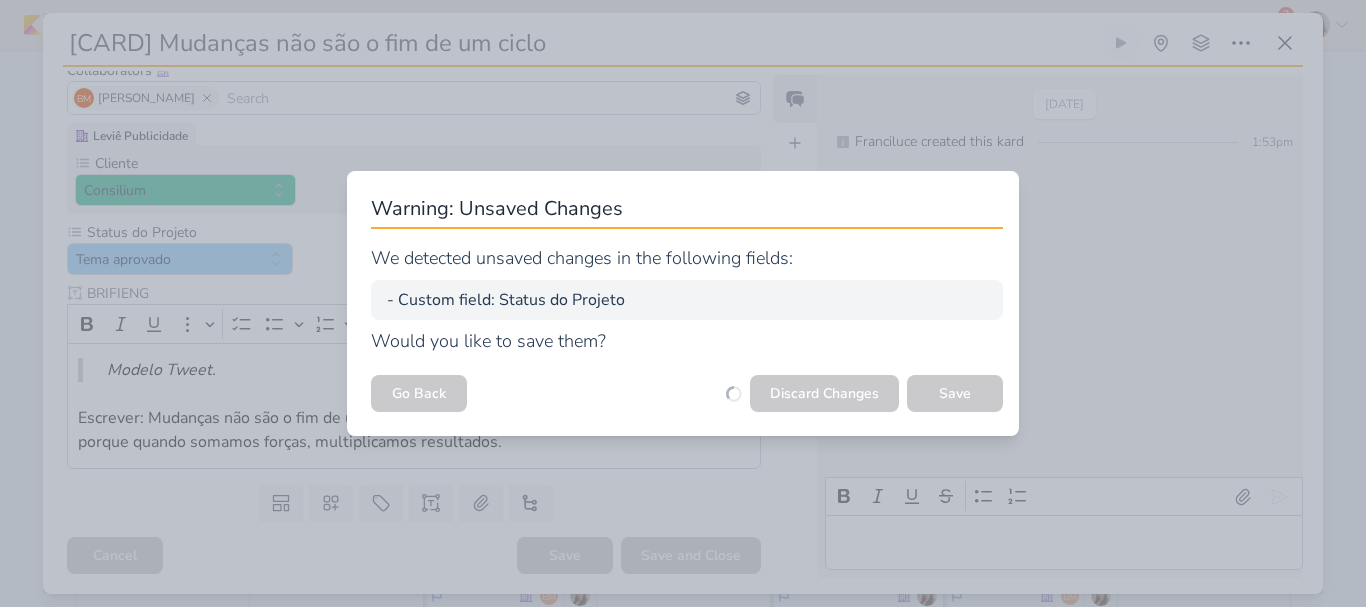 scroll, scrollTop: 135, scrollLeft: 0, axis: vertical 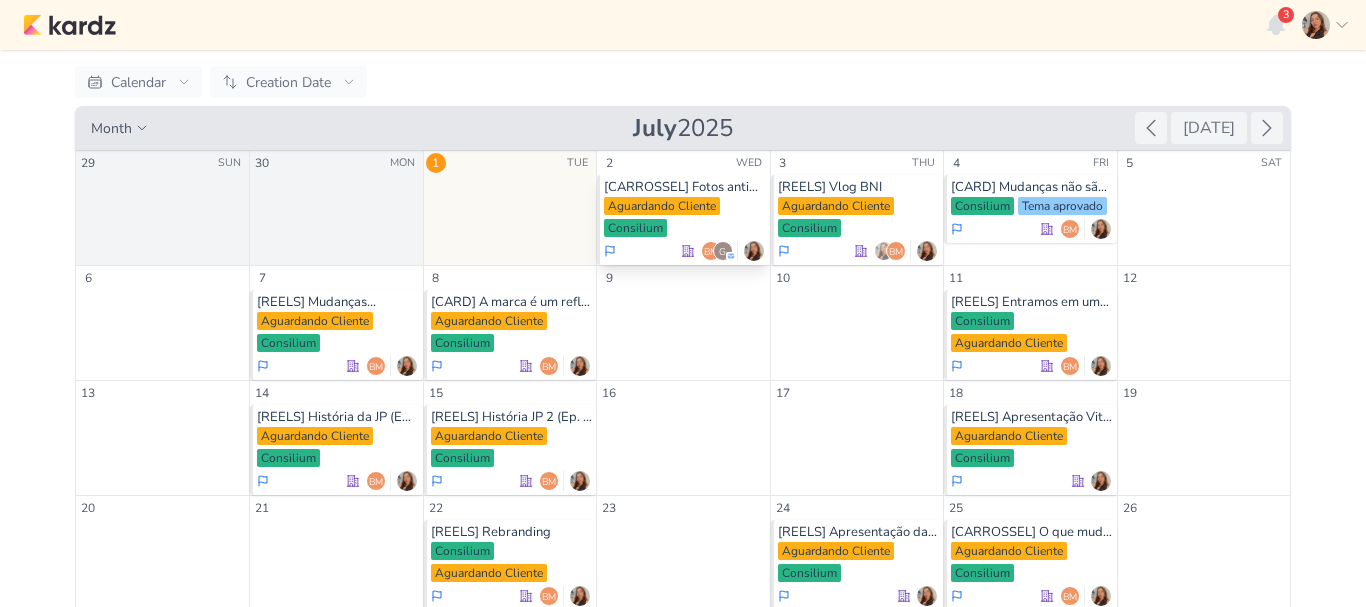 click on "Aguardando Cliente" at bounding box center (662, 206) 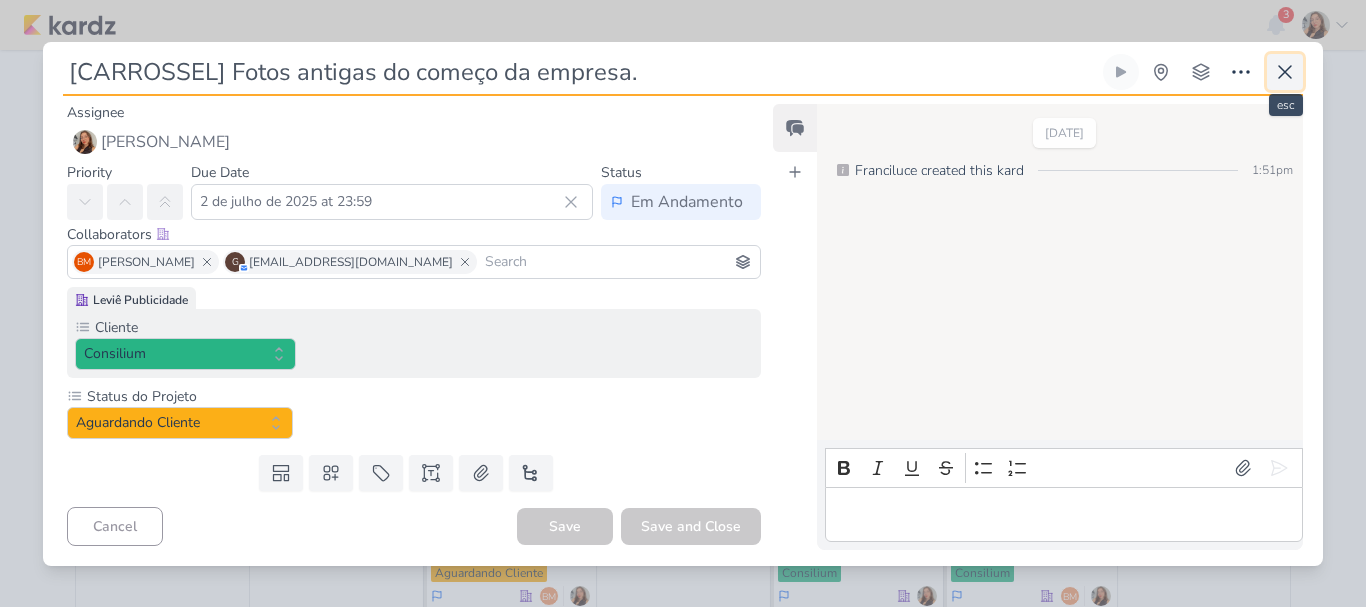 click 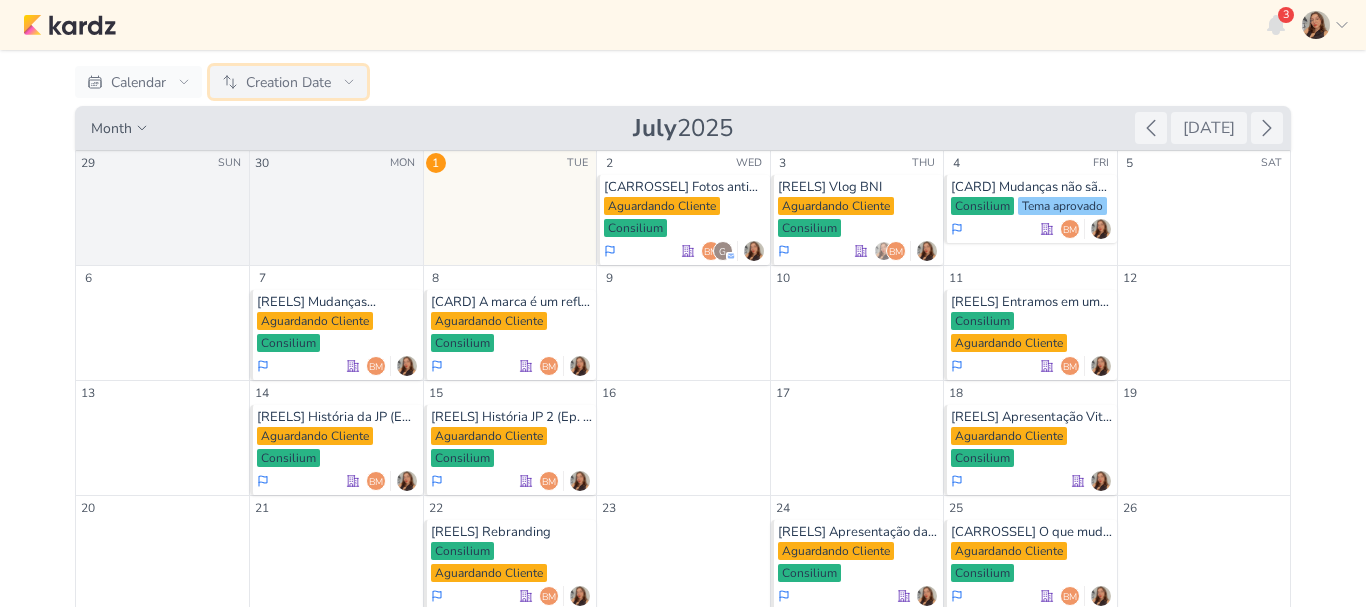 click on "Creation Date" at bounding box center [288, 82] 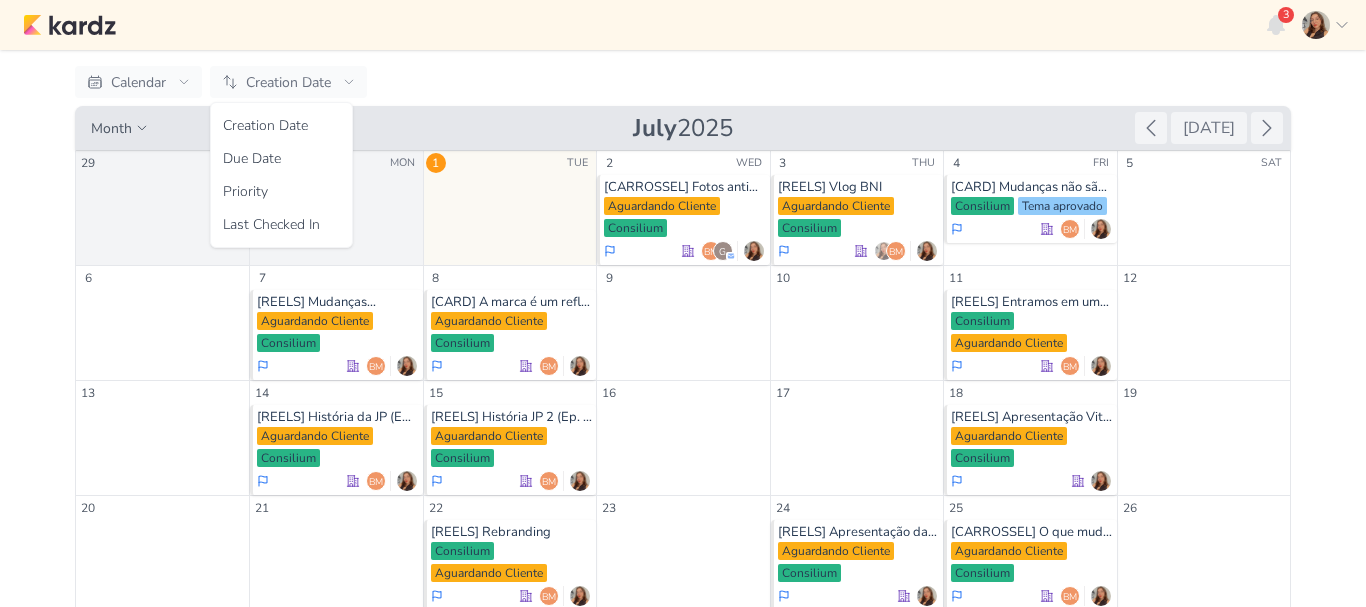 click on "Calendar
Kanban
Calendar
List
Creation Date
Creation Date
Due Date
Priority
Last Checked In" at bounding box center [683, 82] 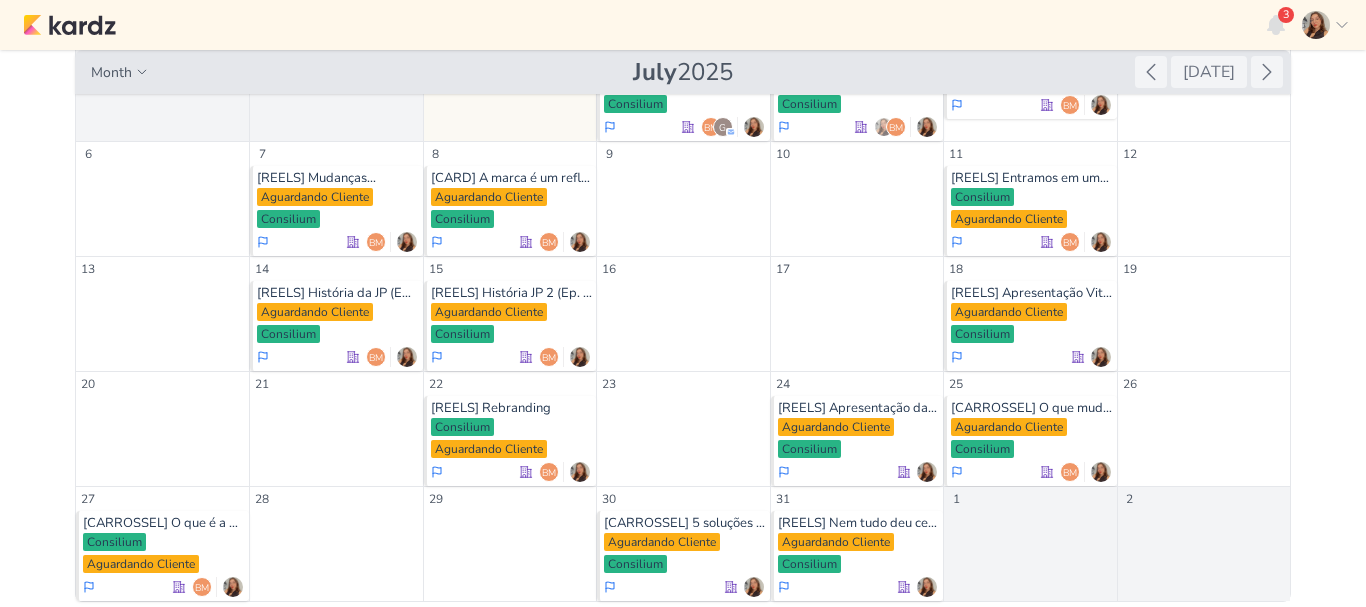 scroll, scrollTop: 227, scrollLeft: 0, axis: vertical 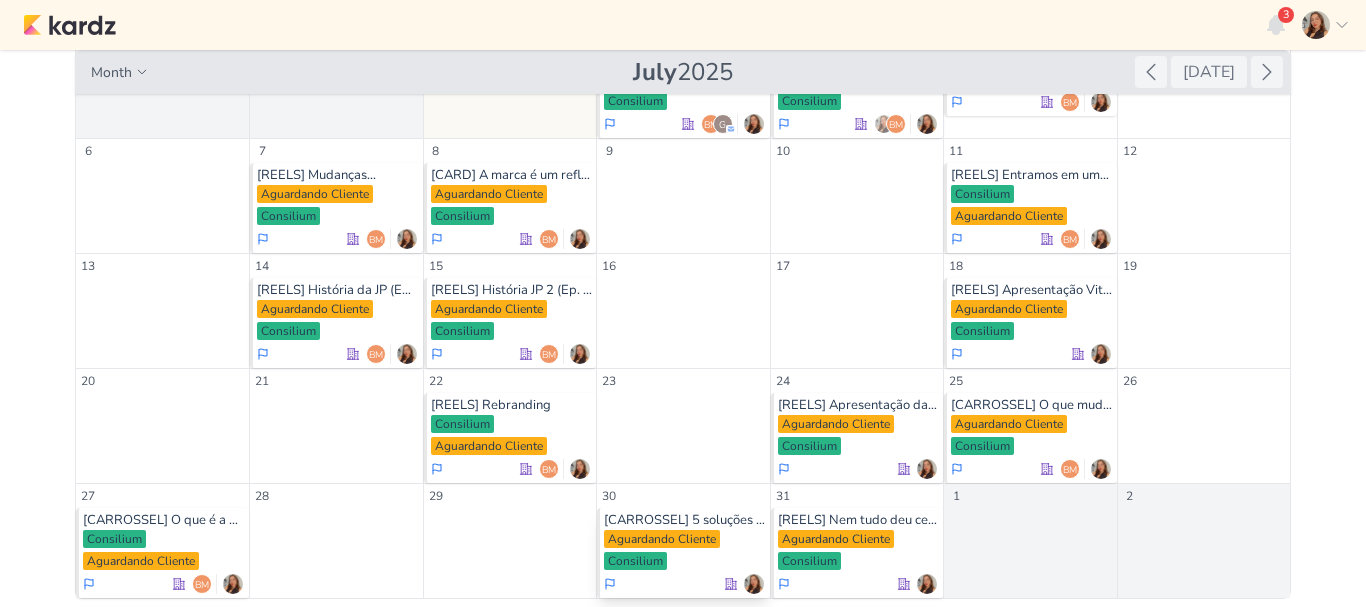 click on "[CARROSSEL] 5 soluções que a Consilium oferce para sua empresa.
Aguardando Cliente
Consilium" at bounding box center [683, 553] 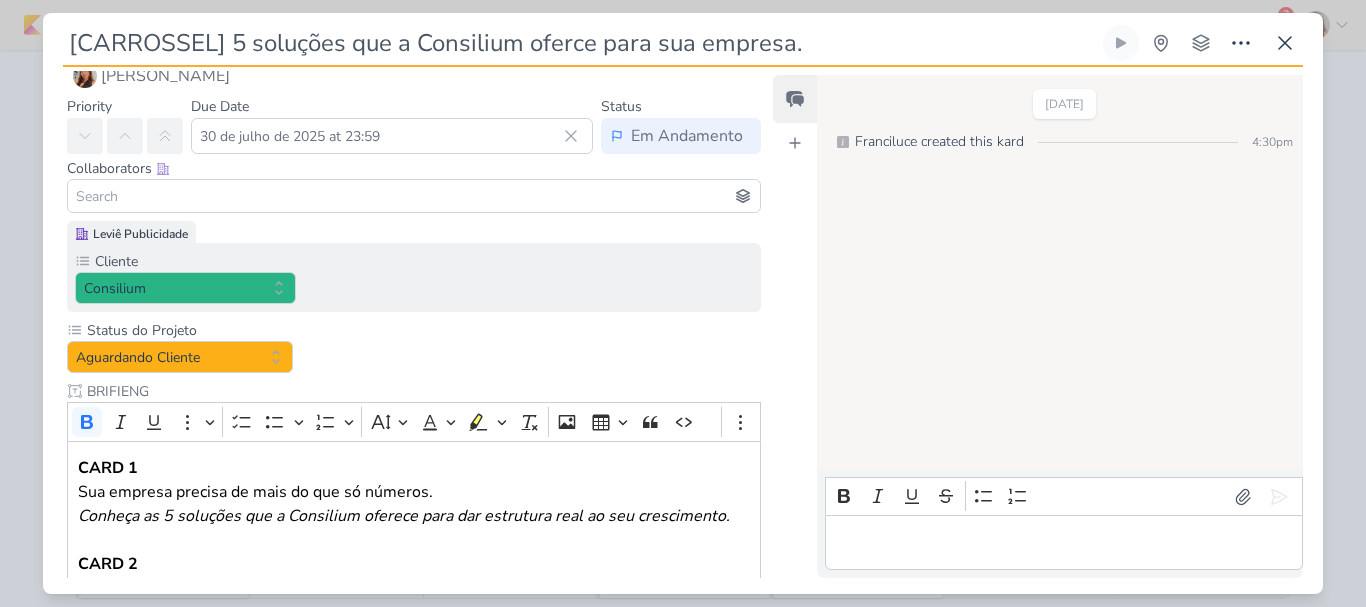 scroll, scrollTop: 0, scrollLeft: 0, axis: both 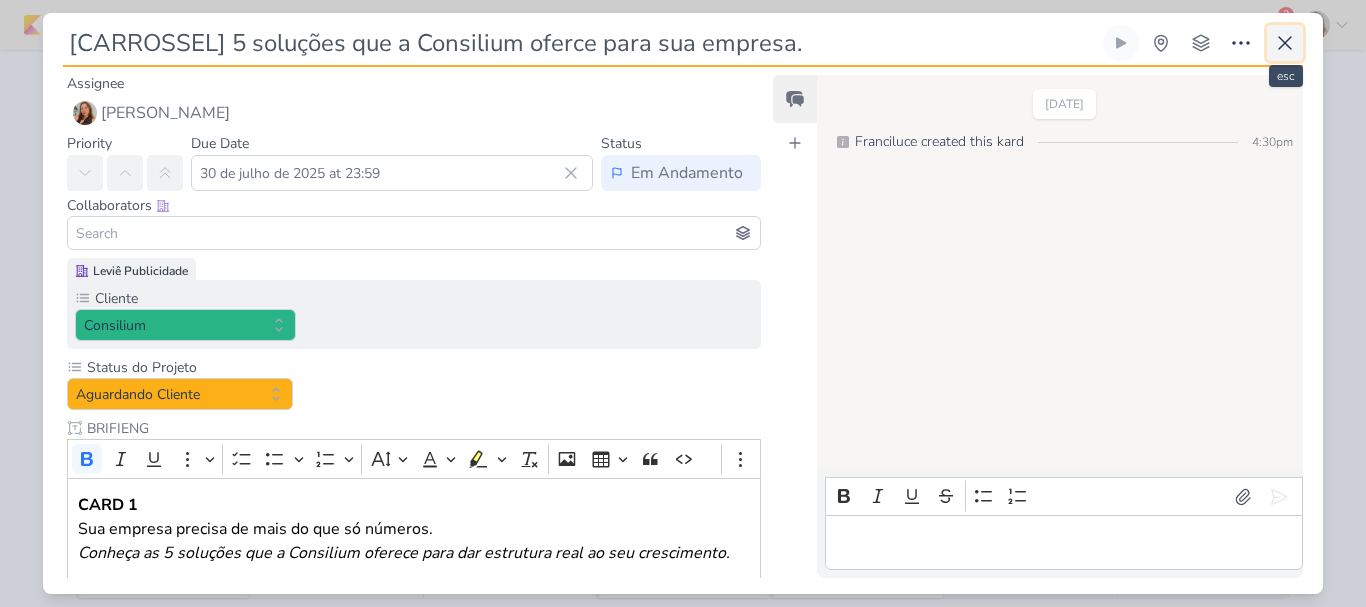 click 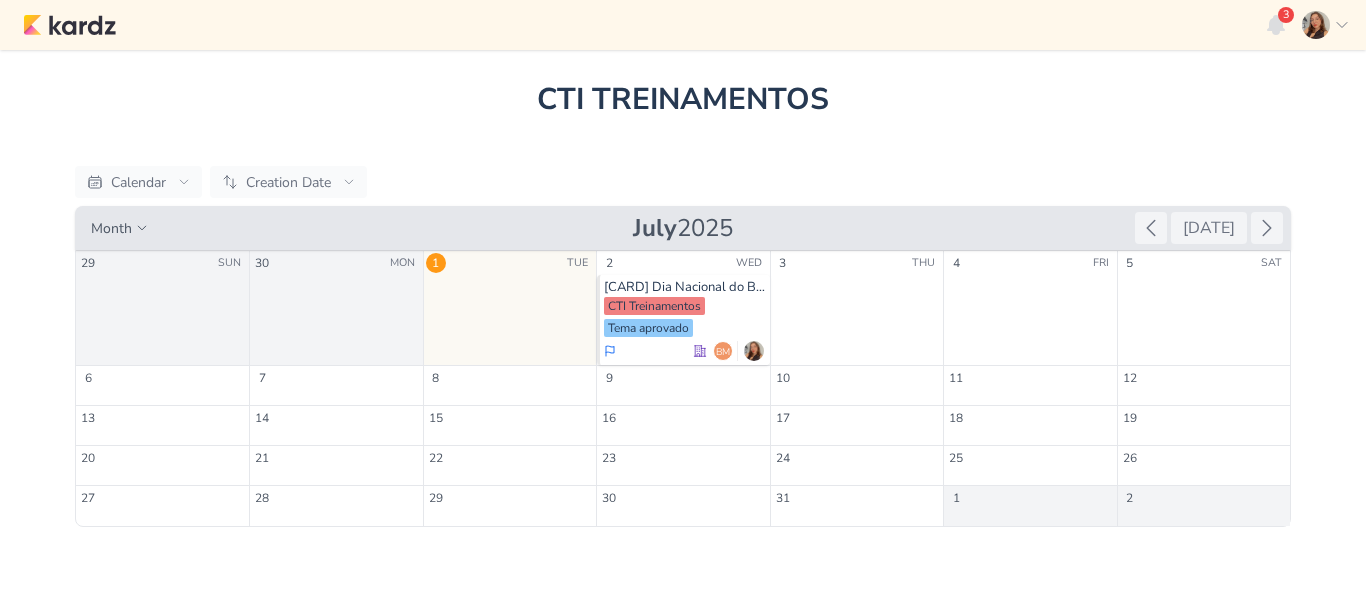 scroll, scrollTop: 0, scrollLeft: 0, axis: both 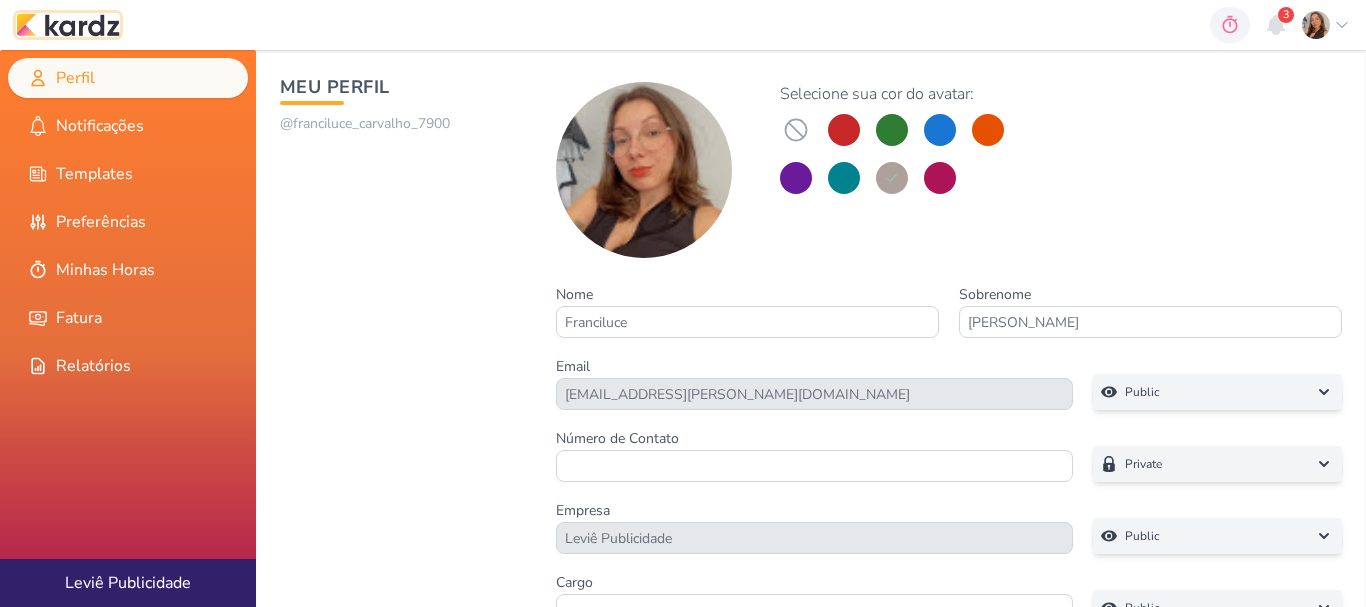 click at bounding box center (68, 25) 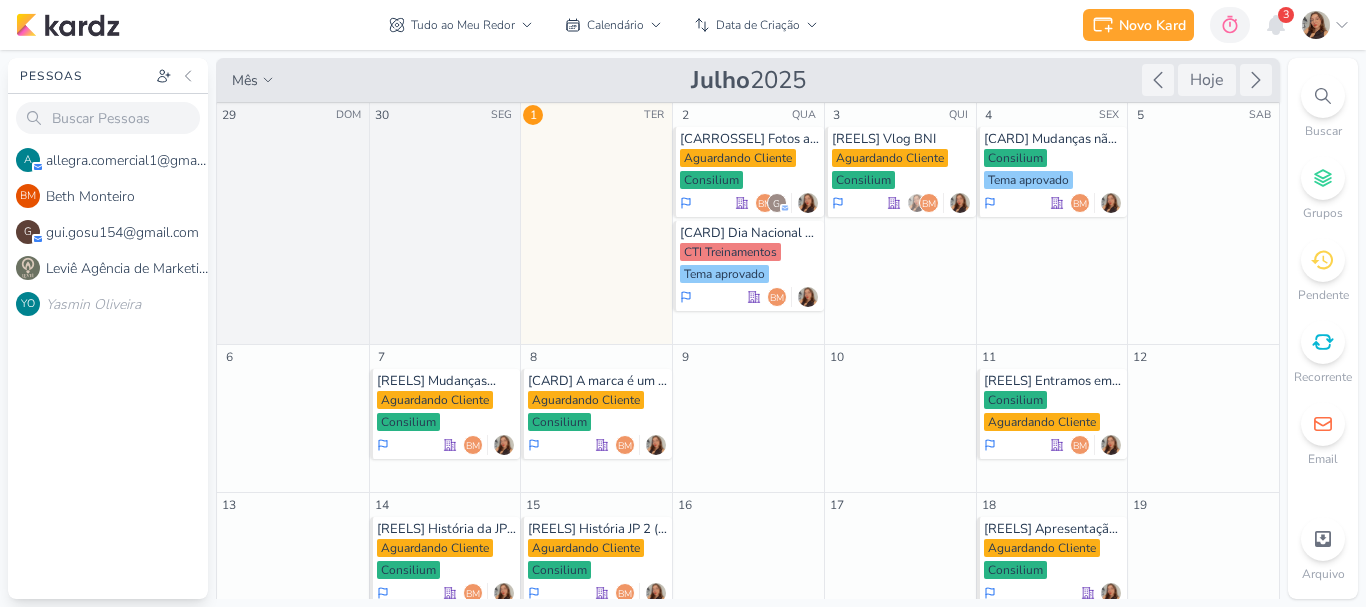 scroll, scrollTop: 0, scrollLeft: 0, axis: both 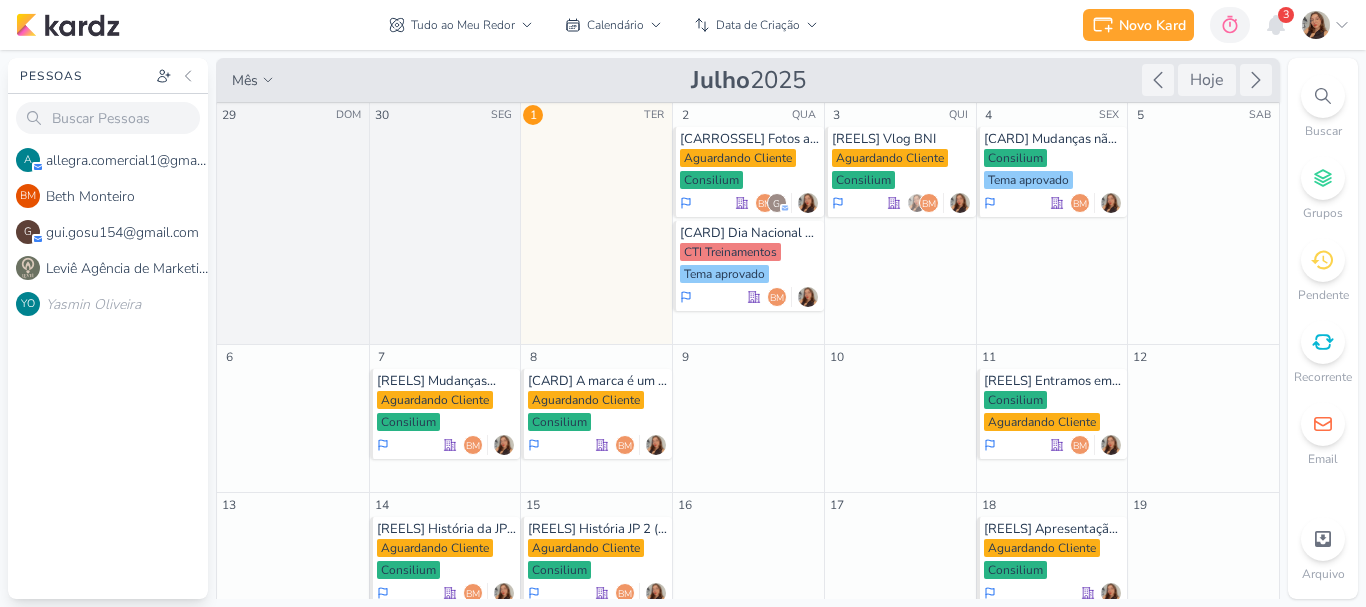 click 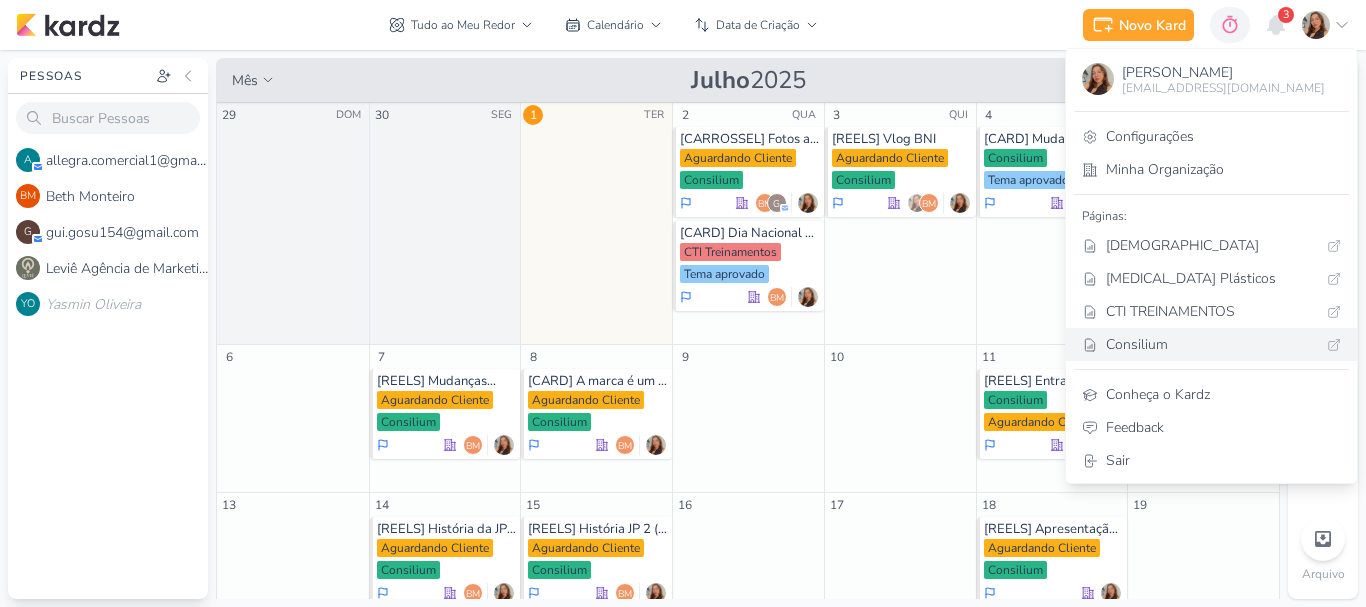 click 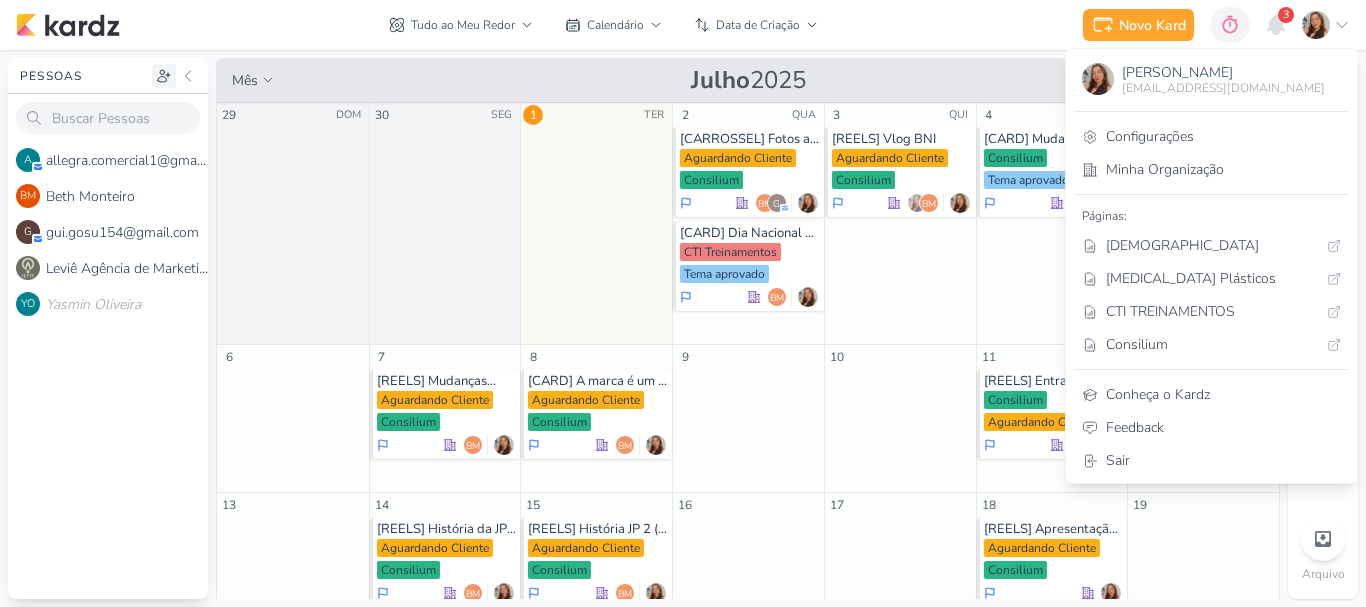 click 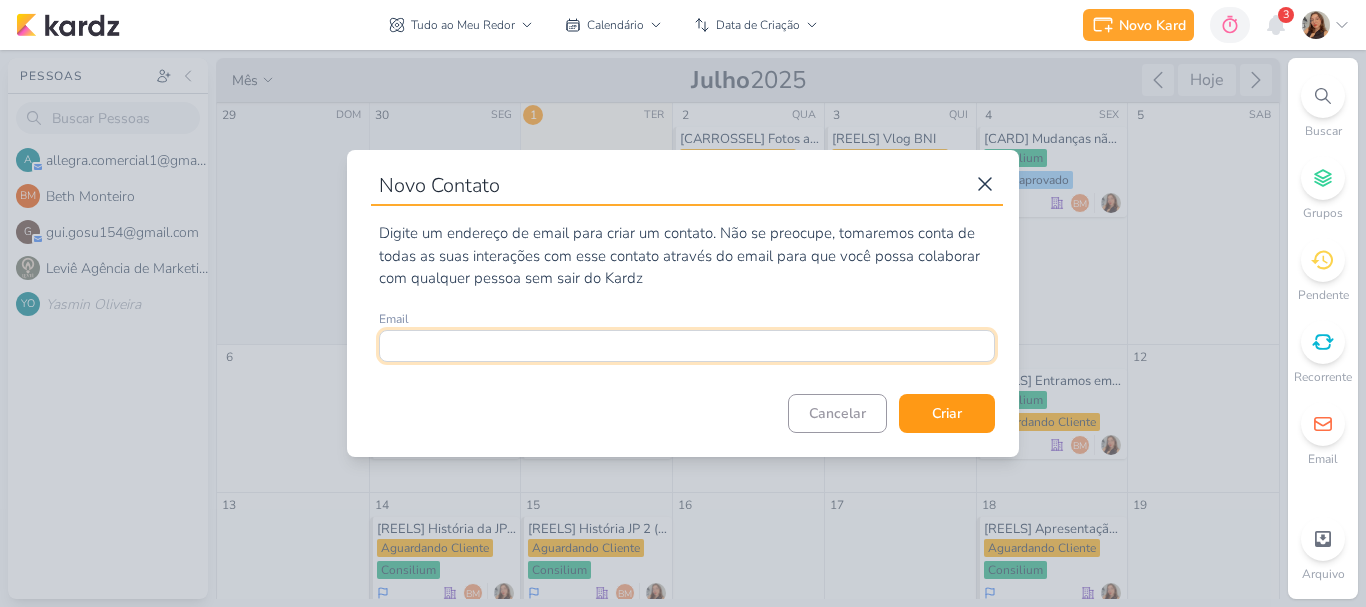 click at bounding box center [687, 346] 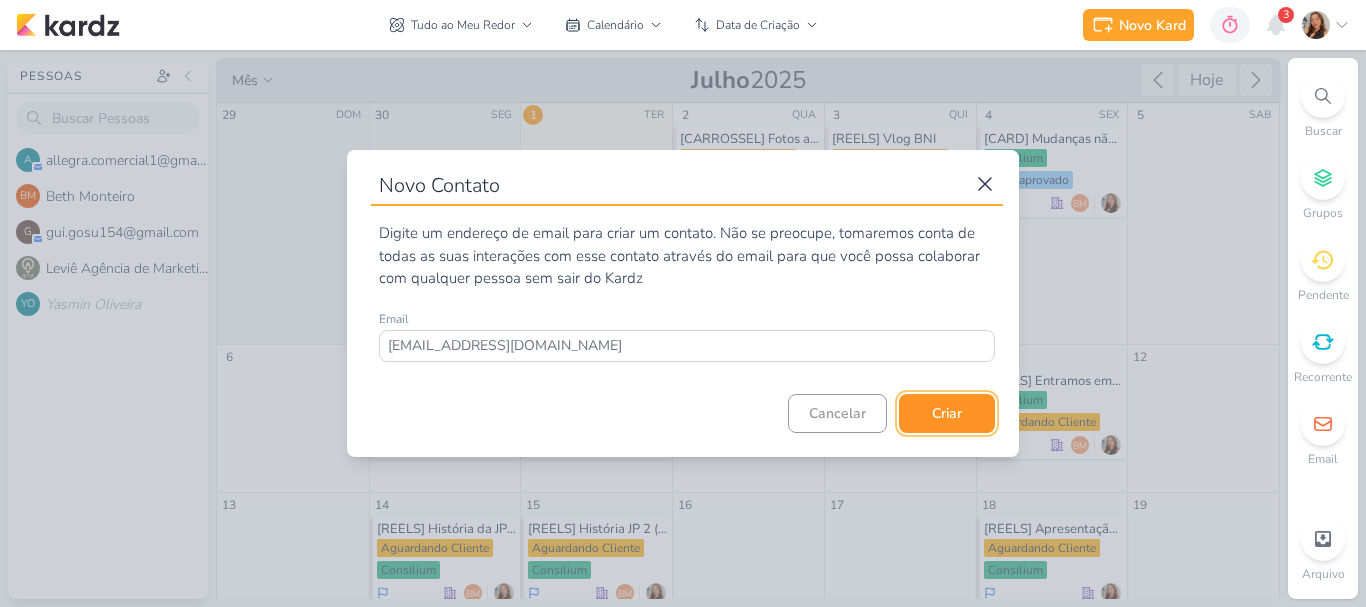 click on "Criar" at bounding box center (947, 413) 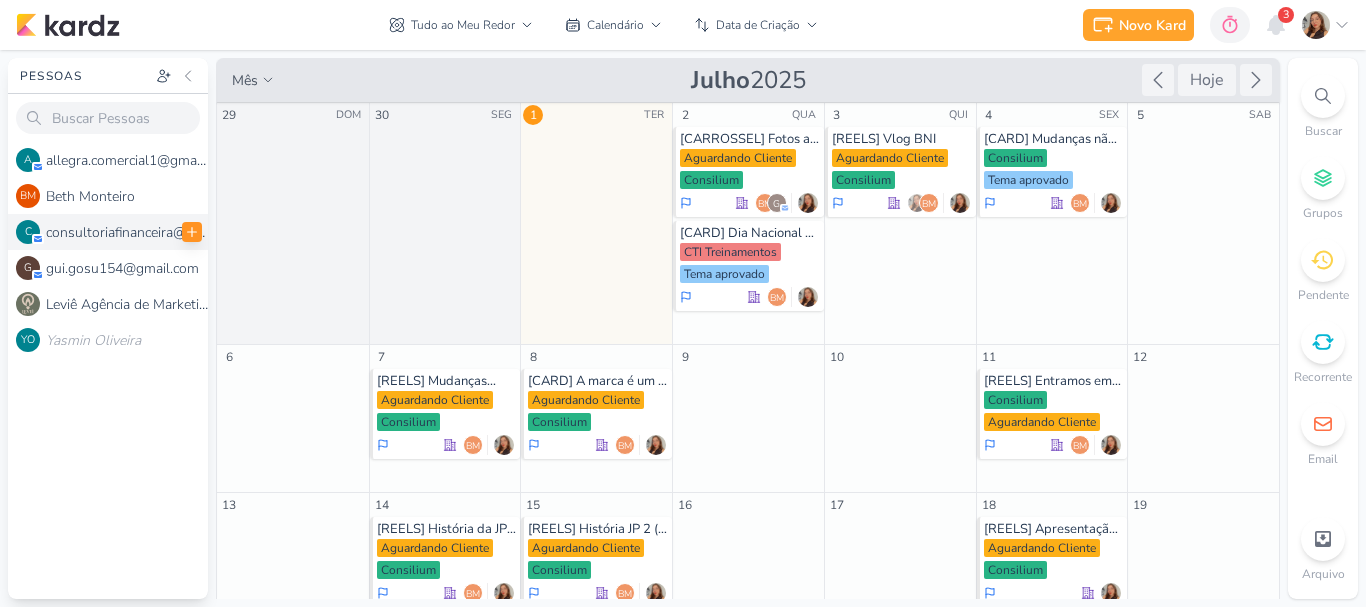 click 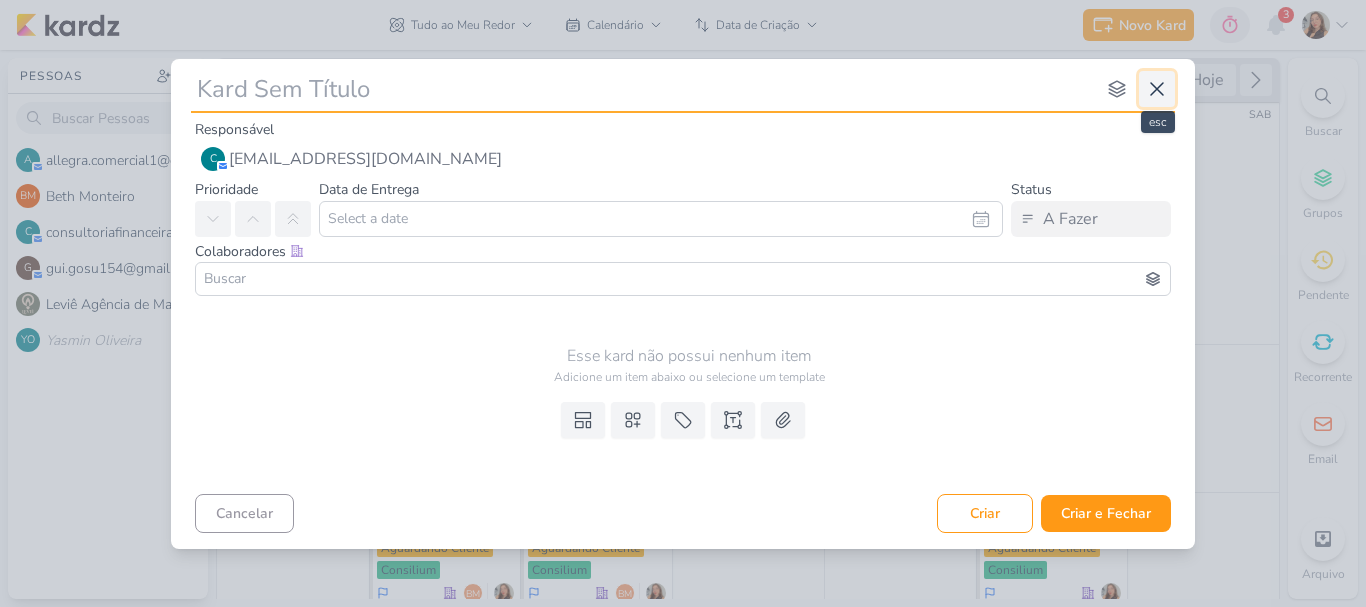 click 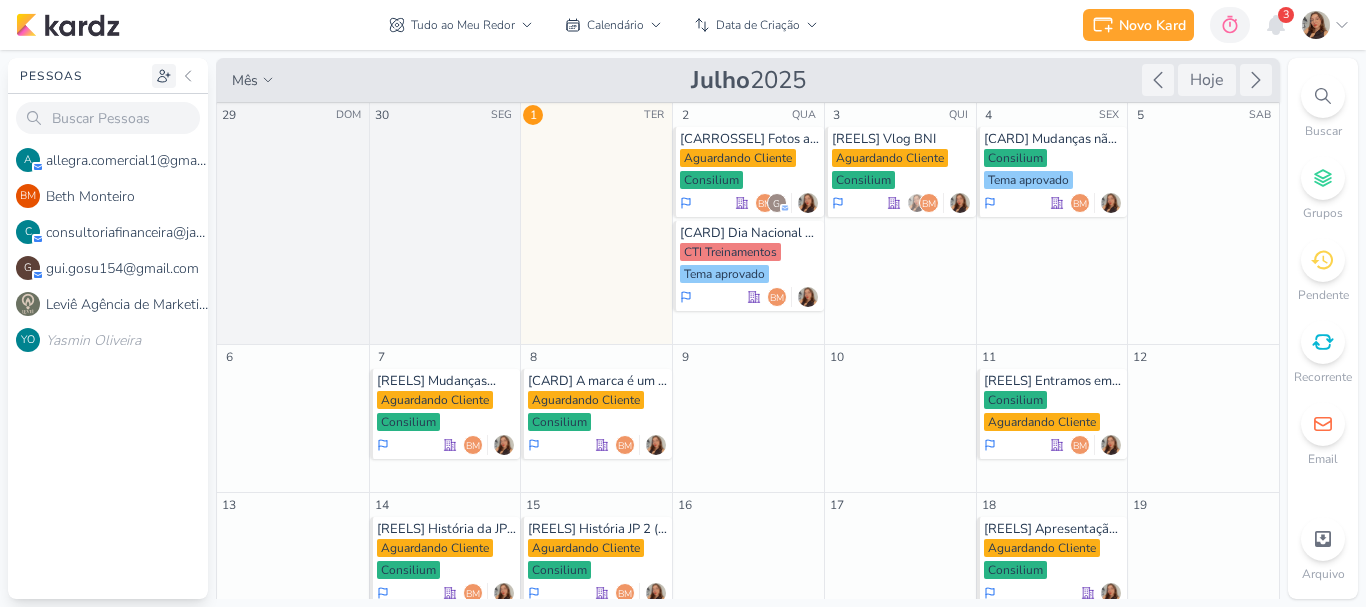 click 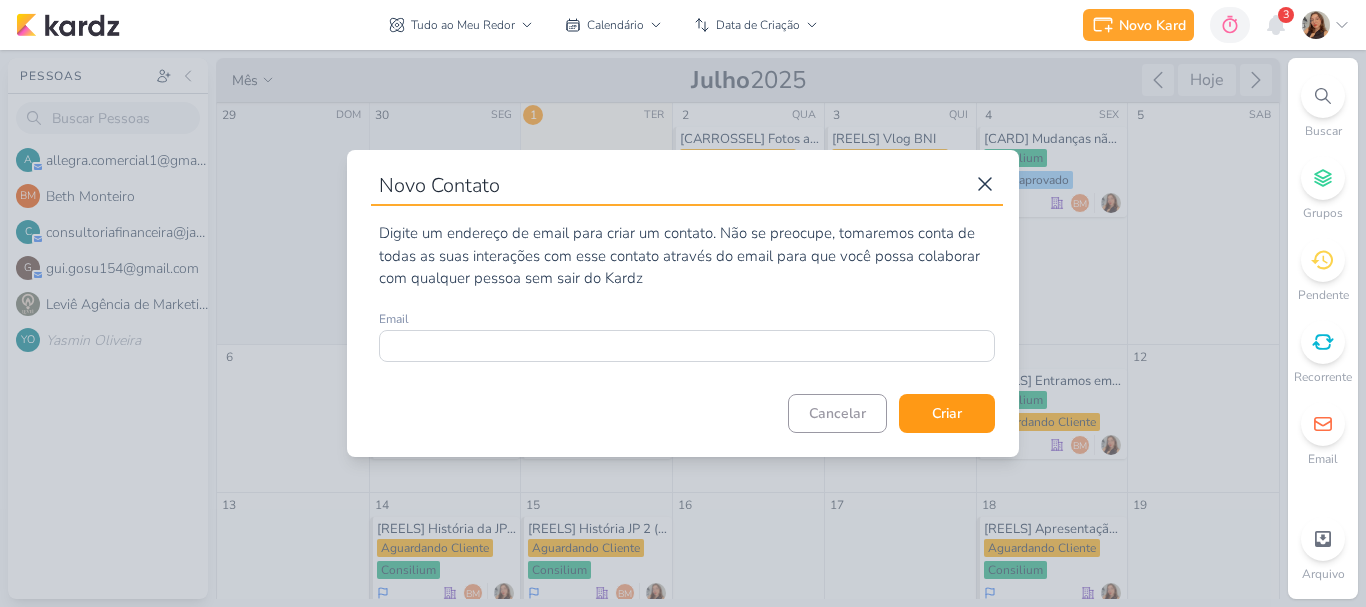 click on "Novo Contato
Digite um endereço de email para criar um contato. Não se preocupe, tomaremos conta de todas as suas interações com esse contato através do email para que você possa colaborar com qualquer pessoa sem sair do Kardz
Email
Cancelar
Criar
Criando..." at bounding box center [687, 299] 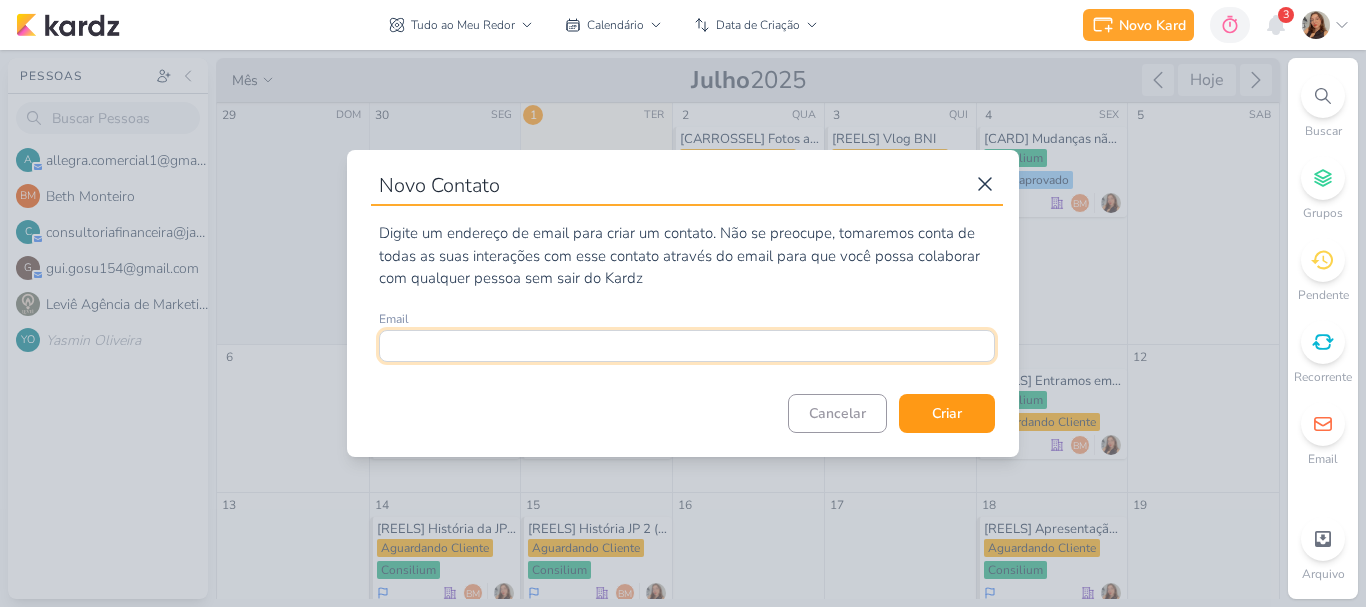 click at bounding box center [687, 346] 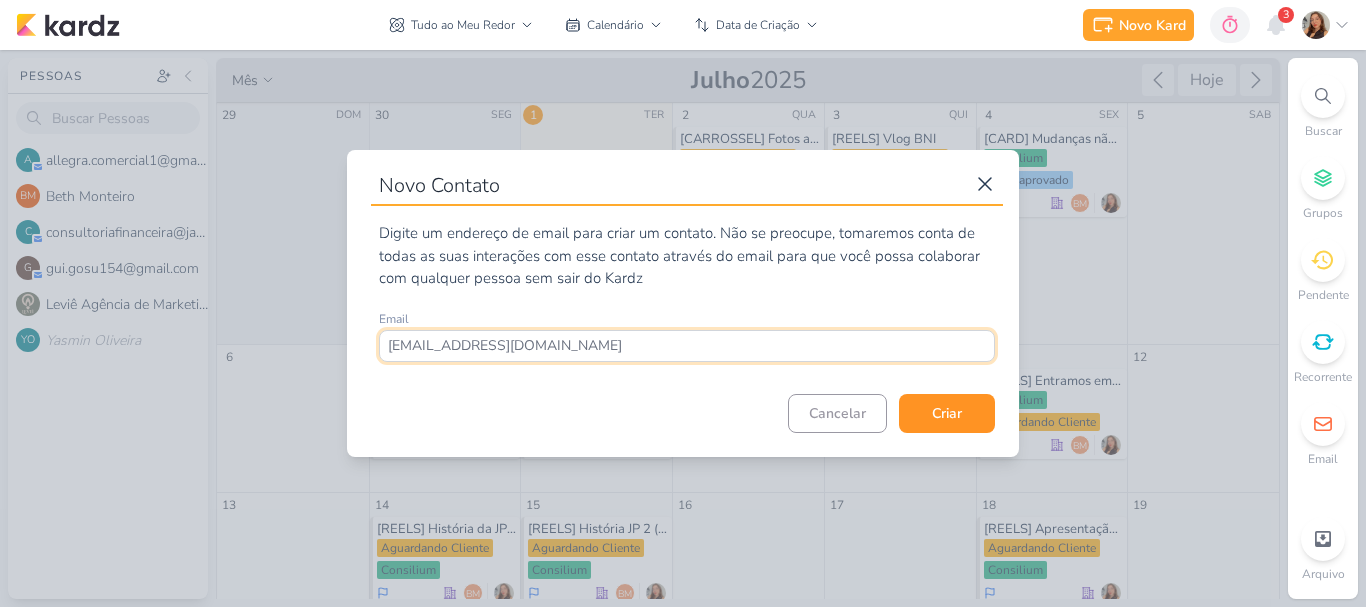 type on "dprhanaliseconsultiva@gmail.com" 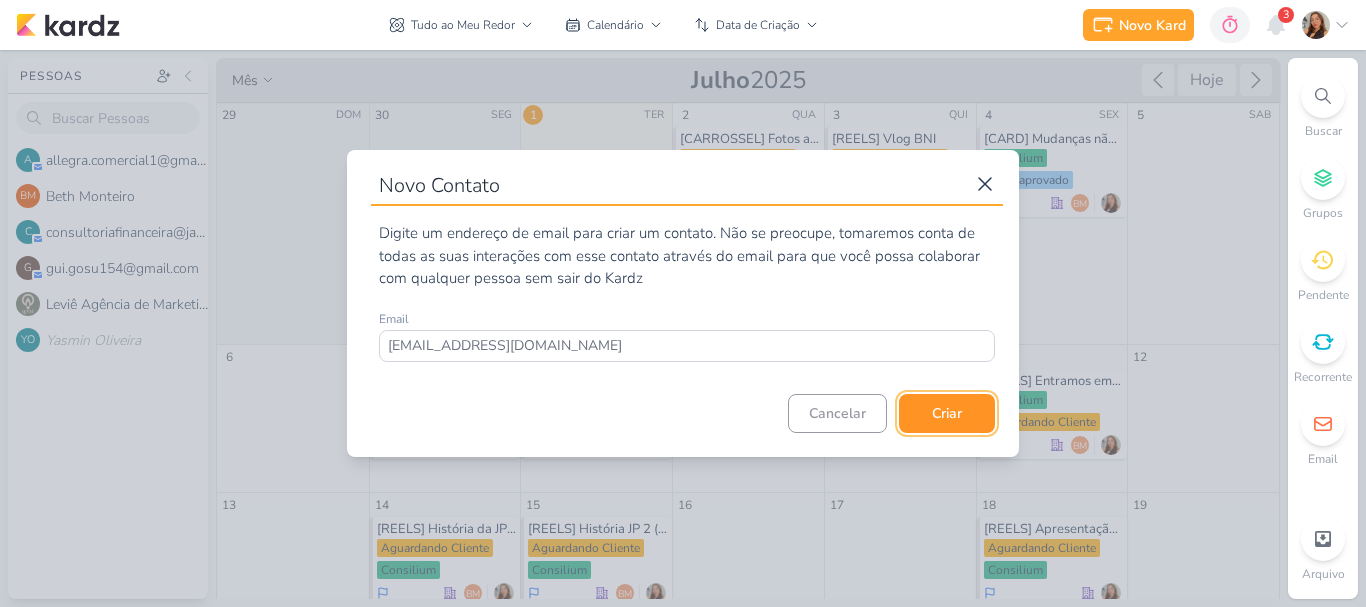 click on "Criar" at bounding box center [947, 413] 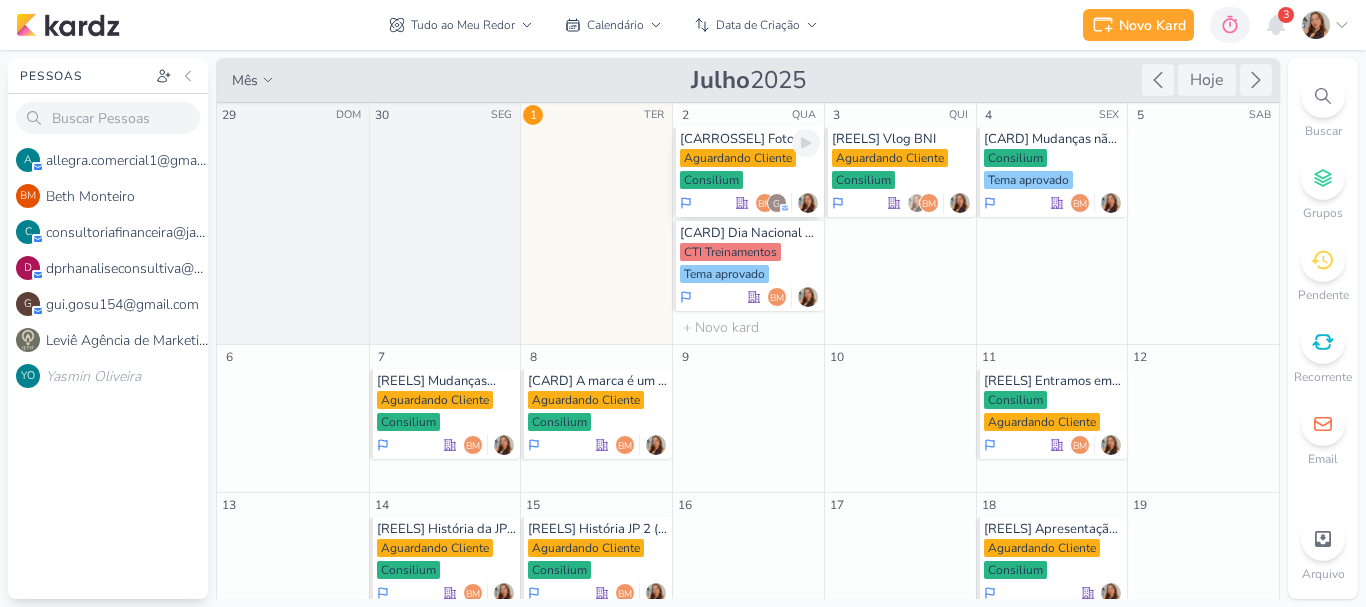 click on "Aguardando Cliente
Consilium" at bounding box center (750, 170) 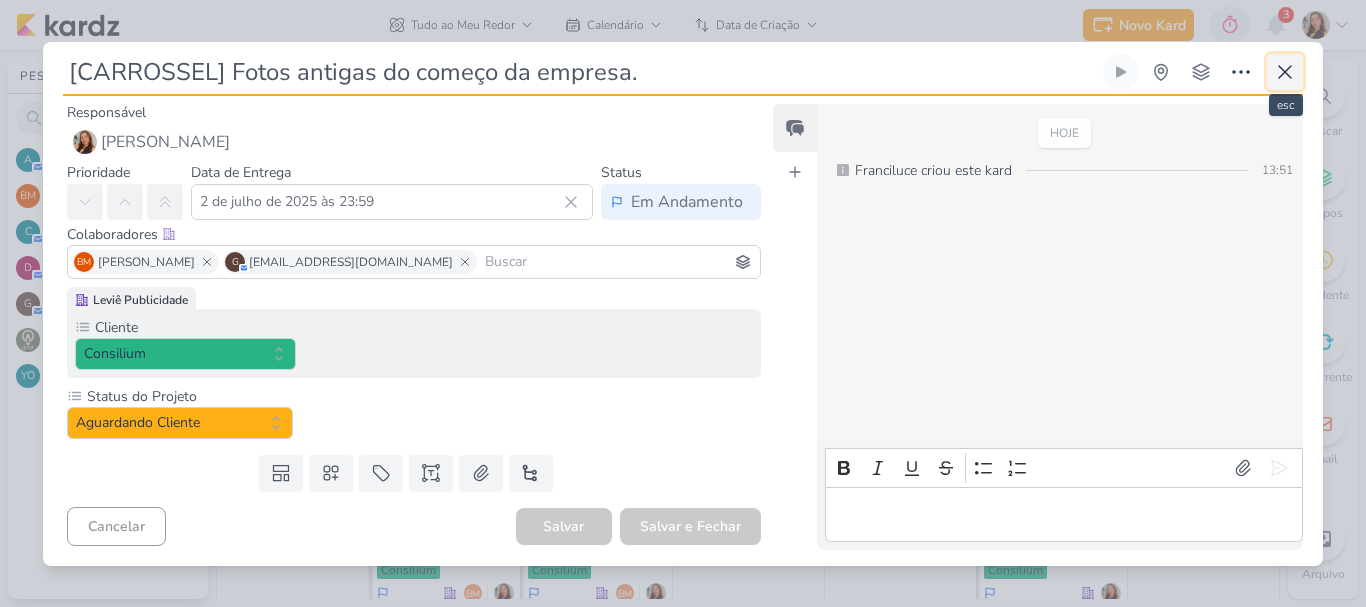 click 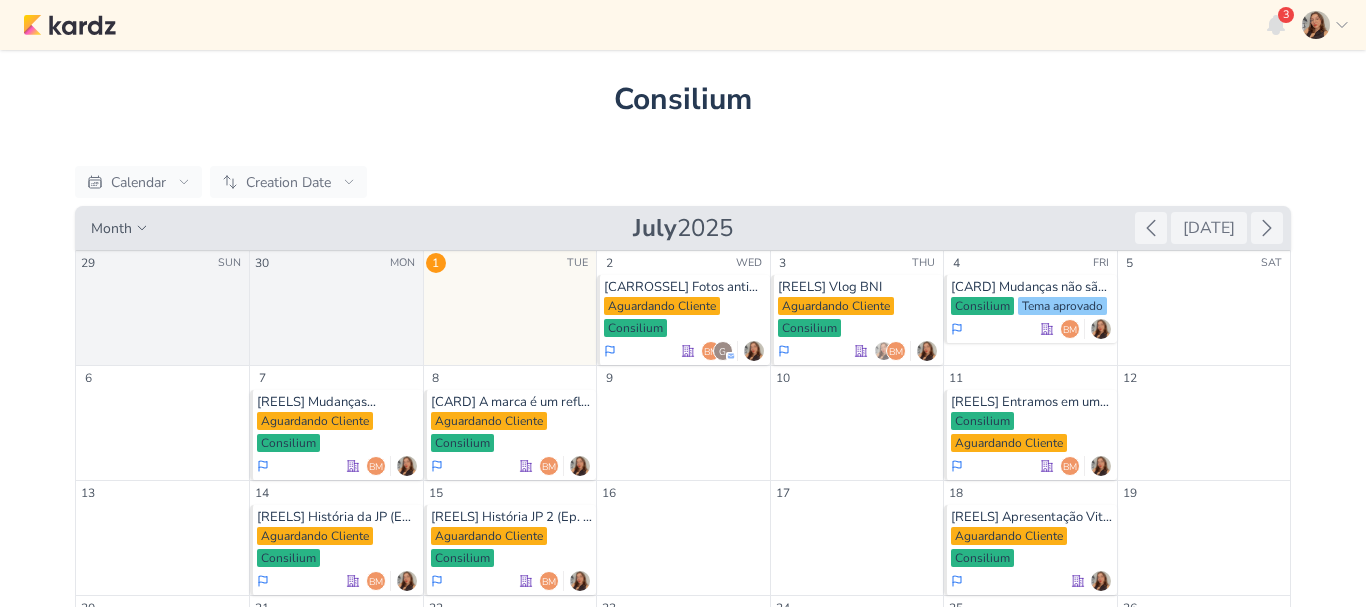 scroll, scrollTop: 0, scrollLeft: 0, axis: both 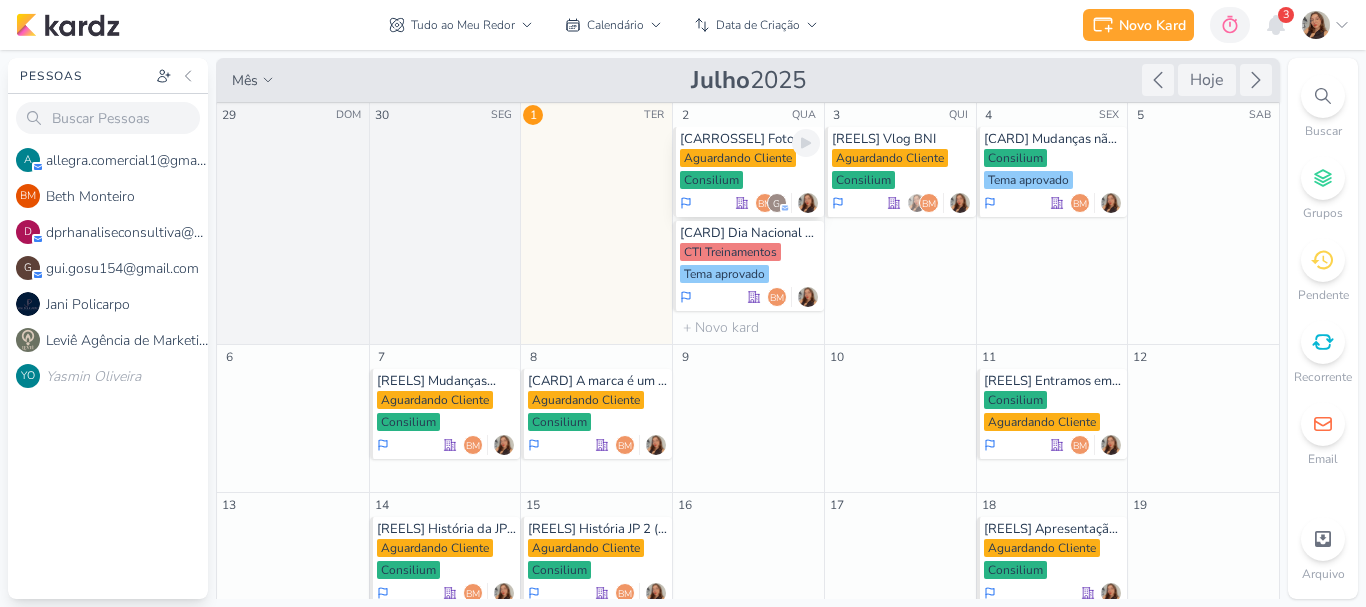click on "Aguardando Cliente
Consilium" at bounding box center [750, 170] 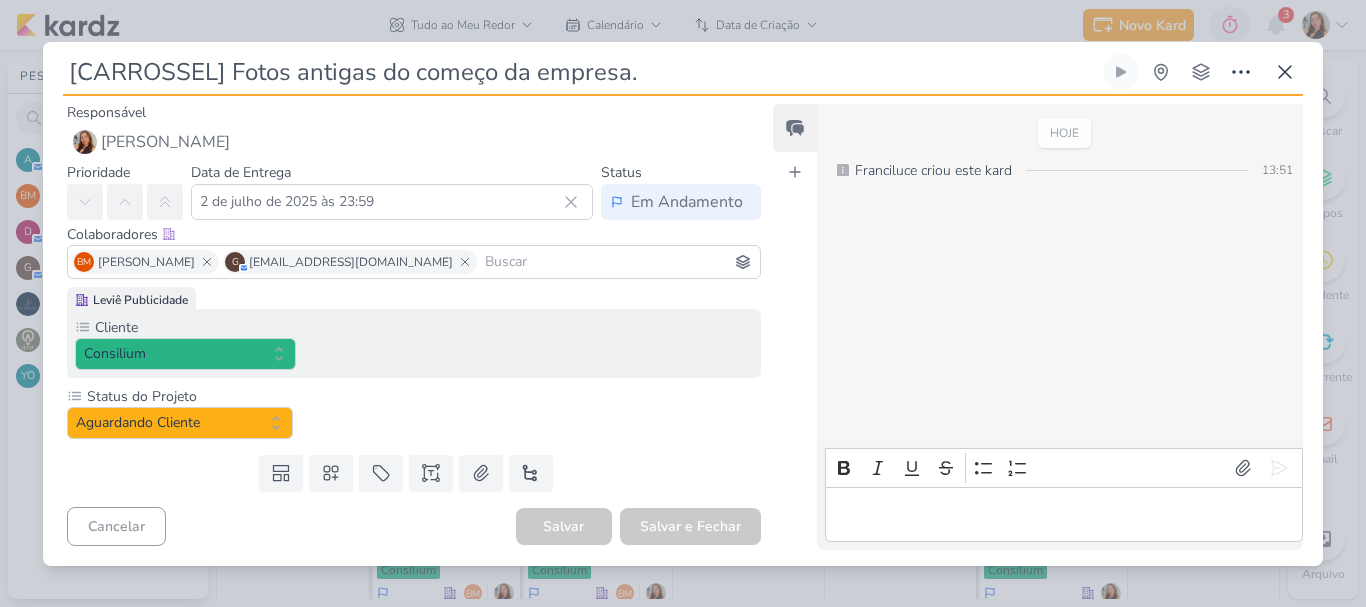 click at bounding box center [618, 262] 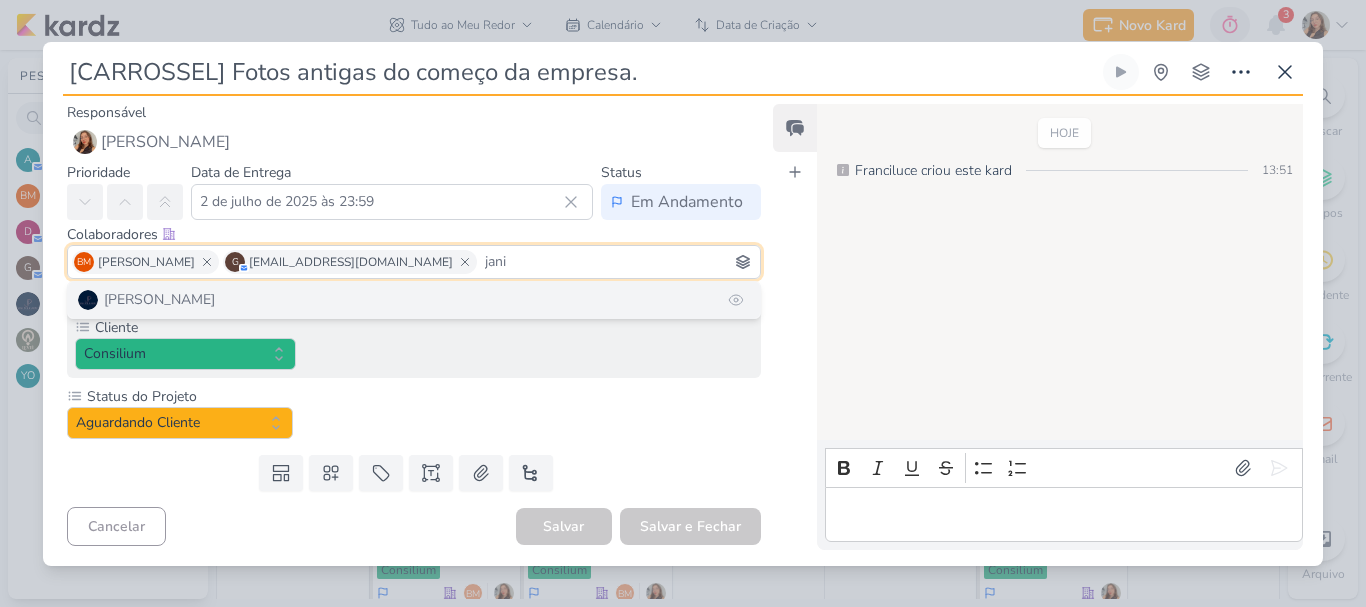 type on "jani" 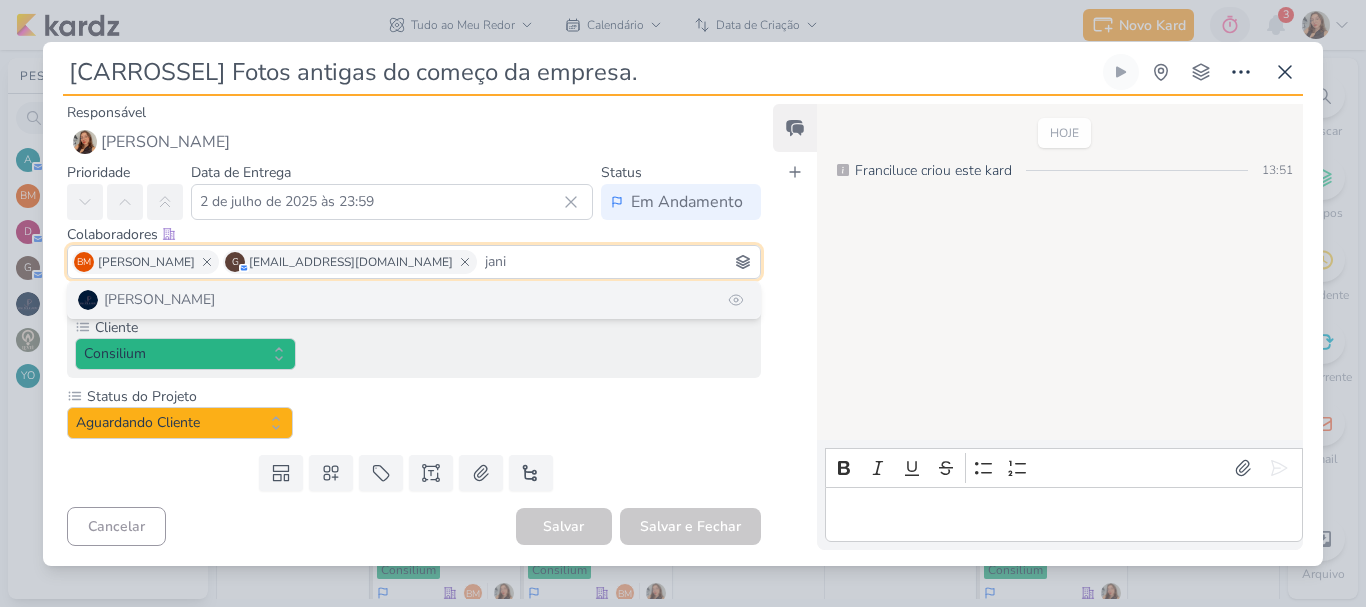 click on "[PERSON_NAME]" at bounding box center (414, 300) 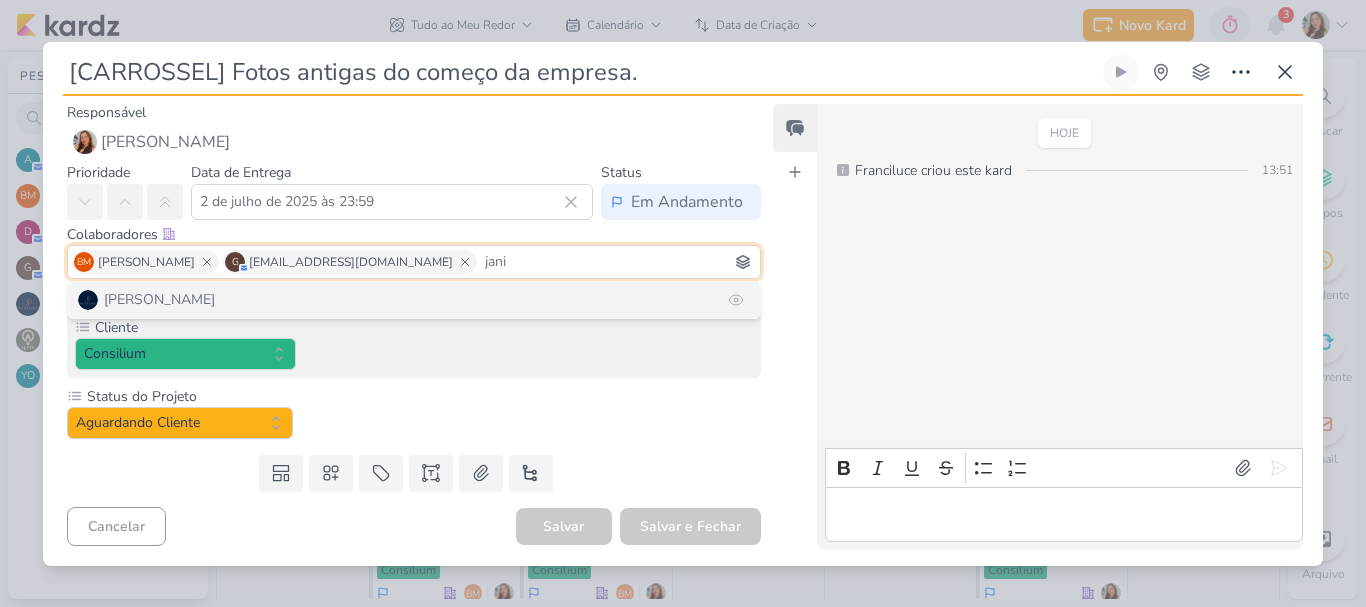 type 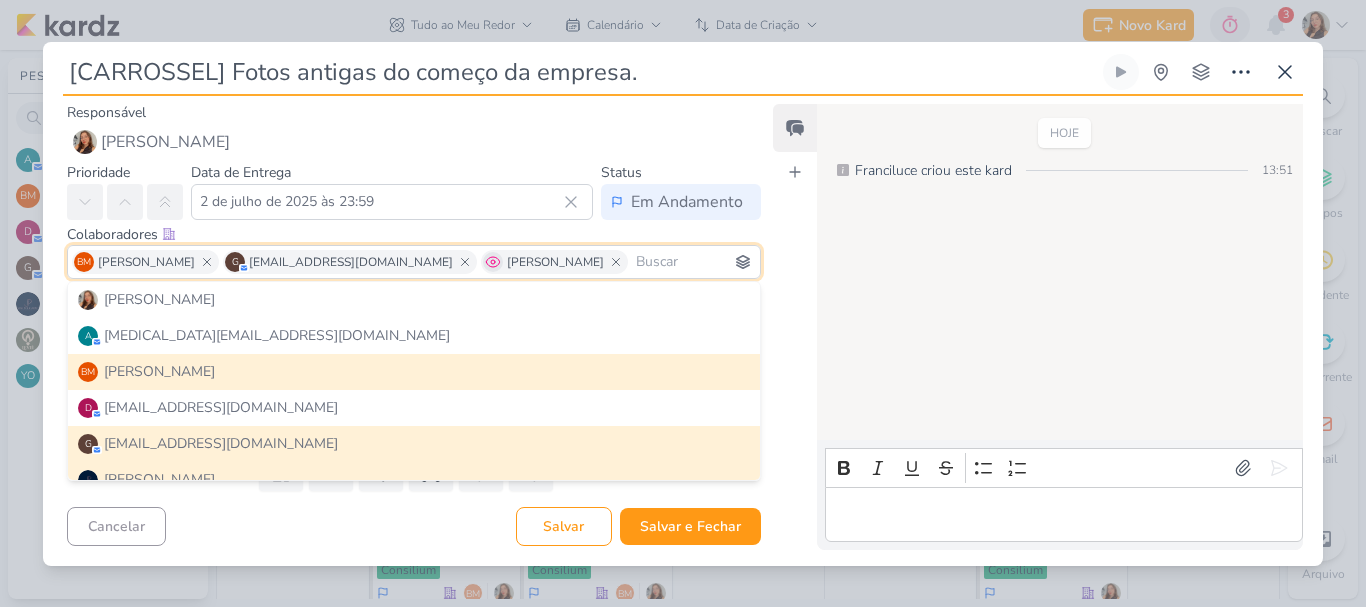 click 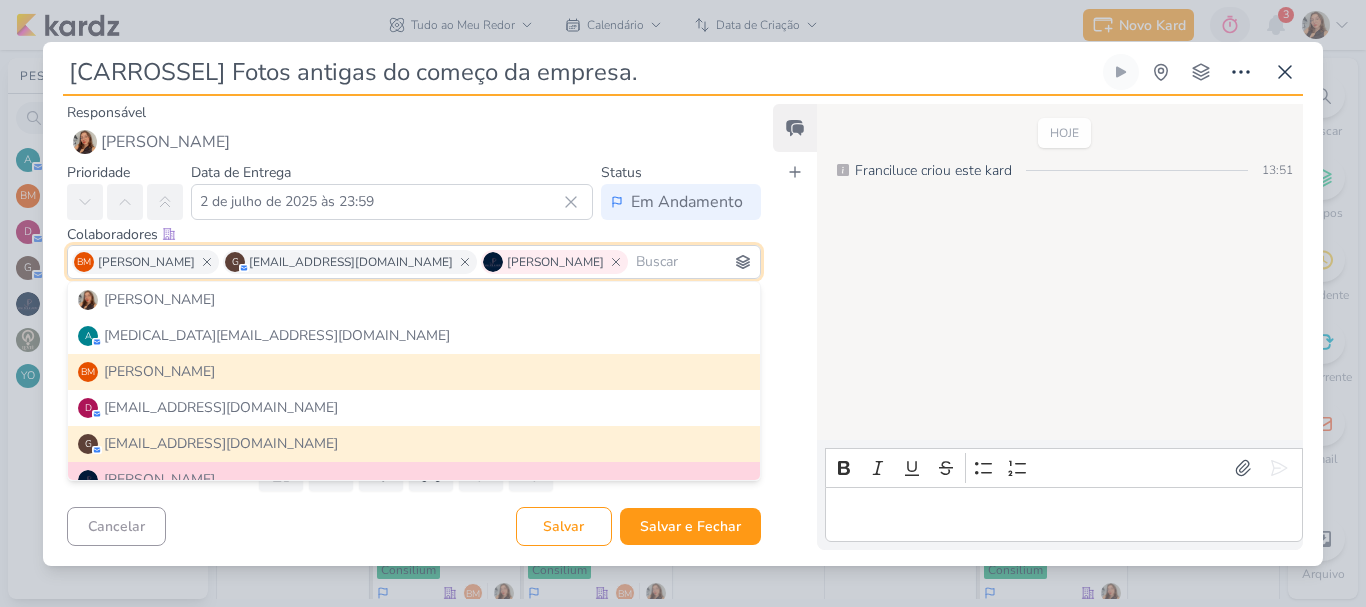 click on "Colaboradores
Este kard pode ser visível a usuários da sua organização
Este kard é privado à colaboradores imediatos" at bounding box center (414, 234) 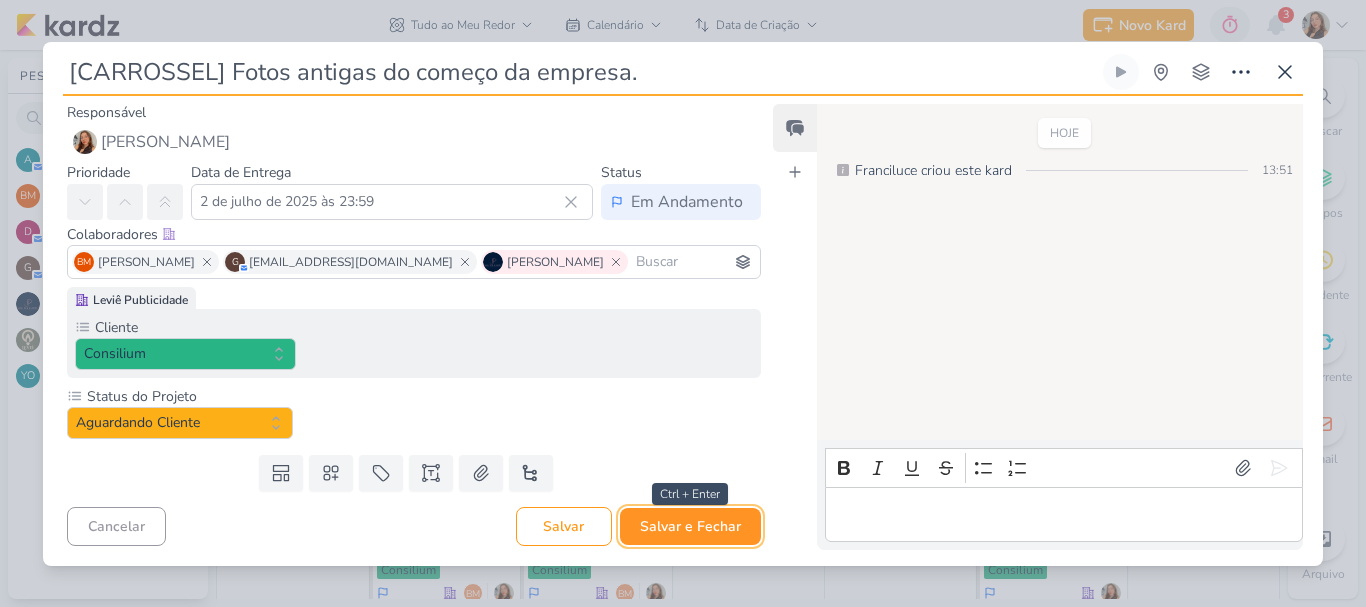click on "Salvar e Fechar" at bounding box center (690, 526) 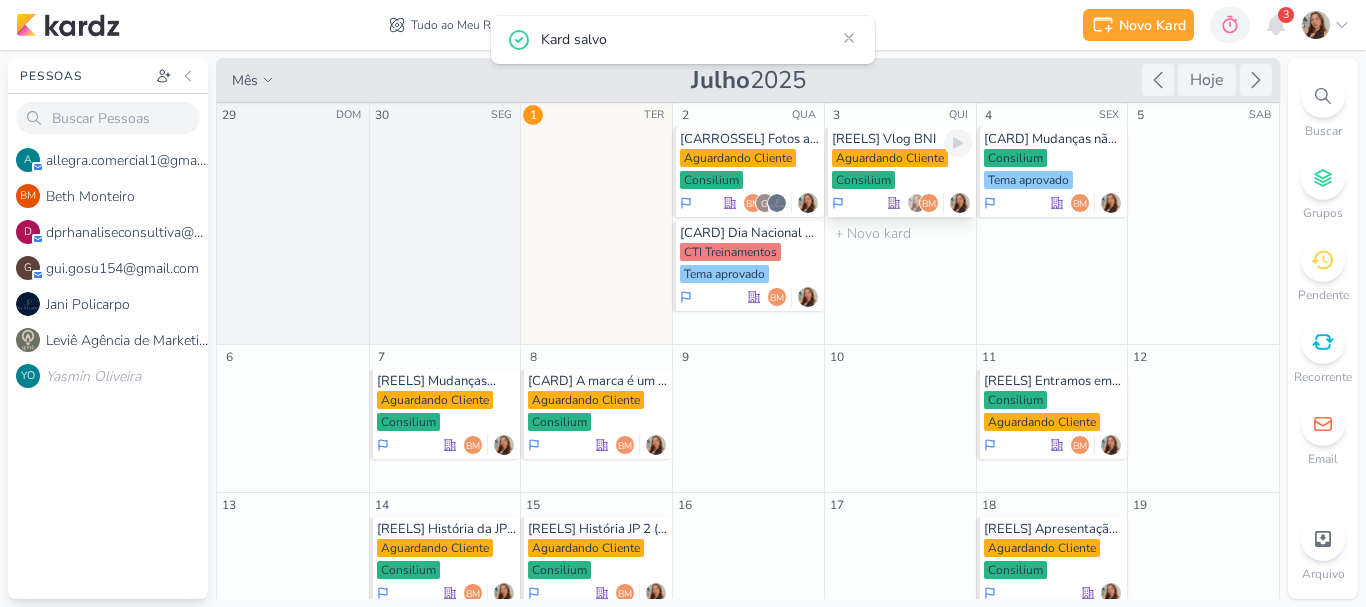 click on "Aguardando Cliente" at bounding box center [890, 158] 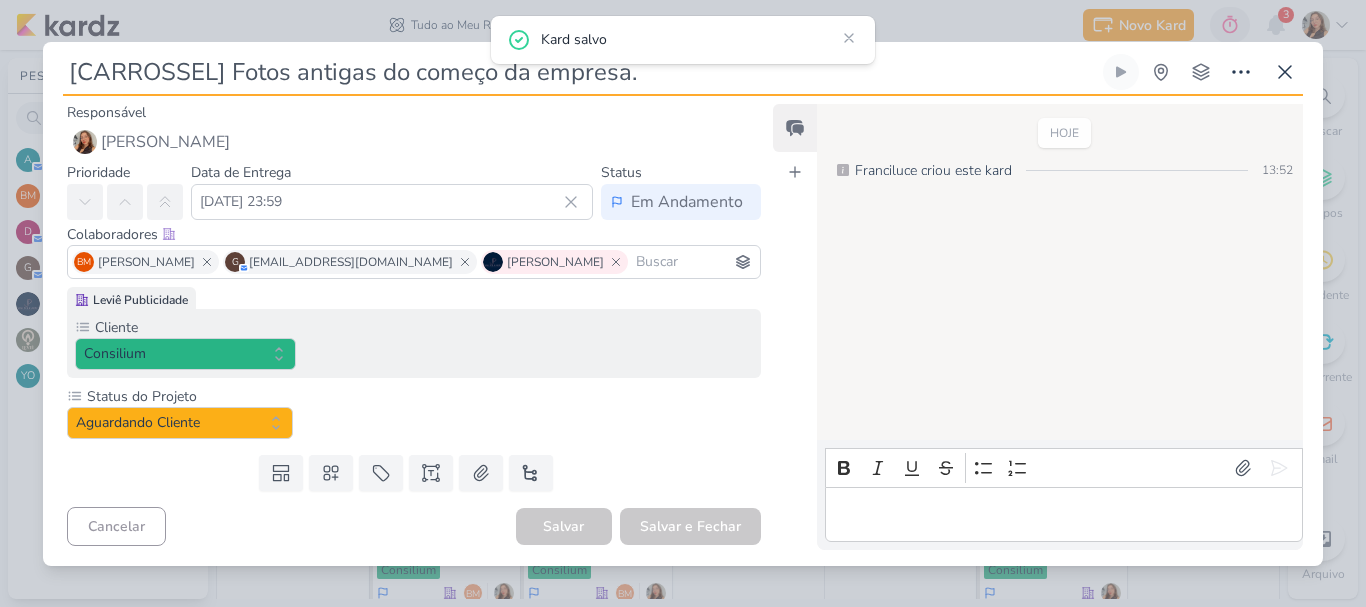 type on "[REELS] Vlog BNI" 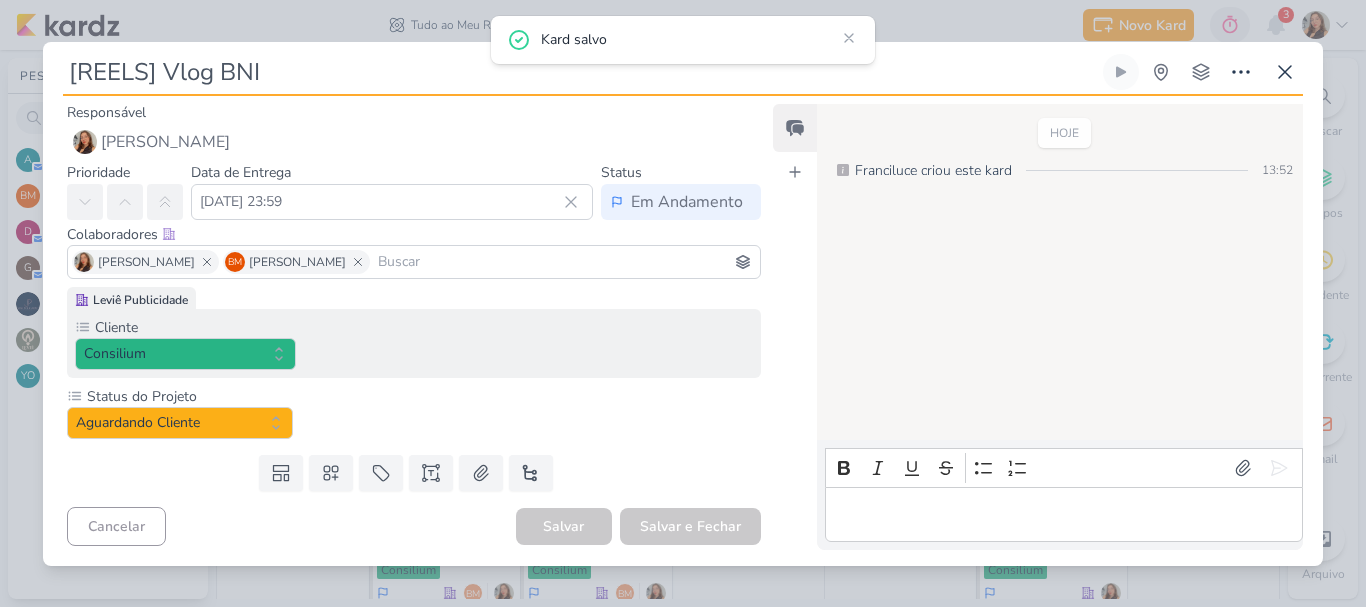 click at bounding box center [565, 262] 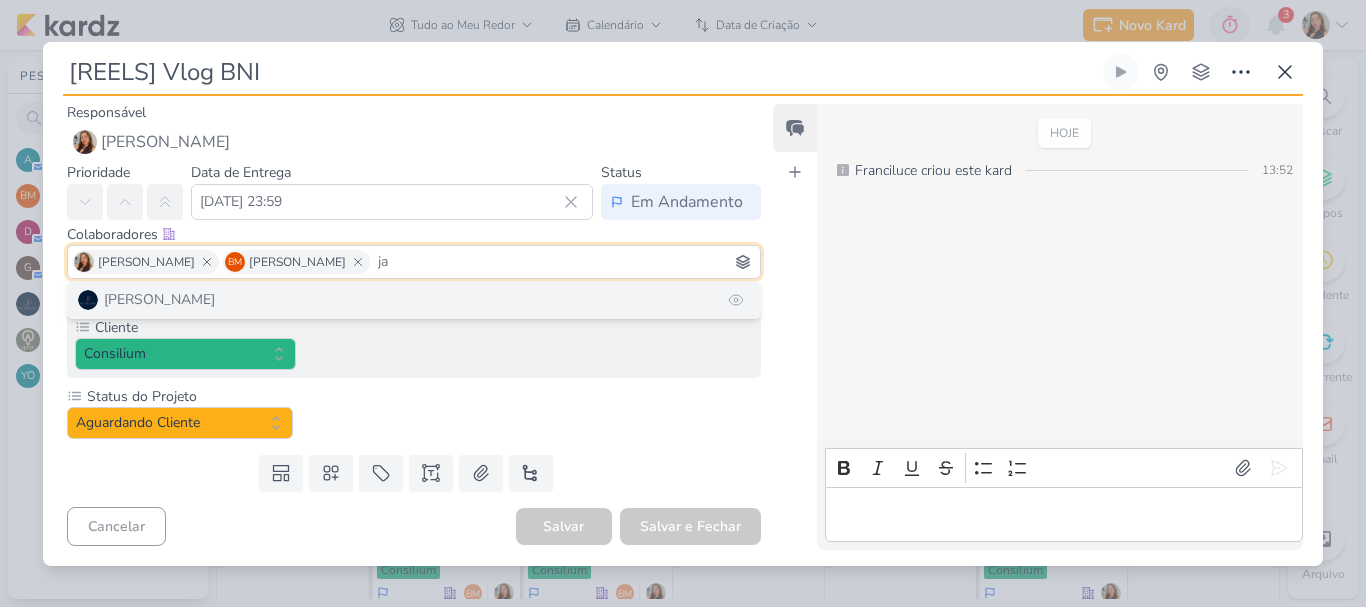 type on "ja" 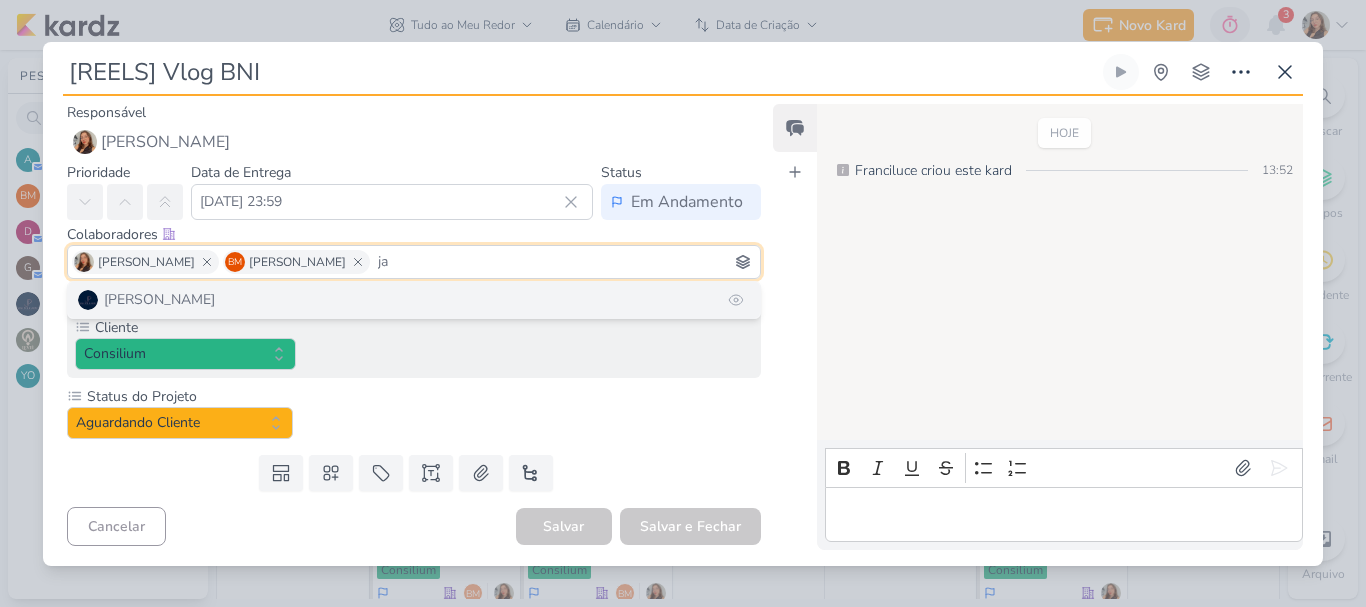 click on "[PERSON_NAME]" at bounding box center (414, 300) 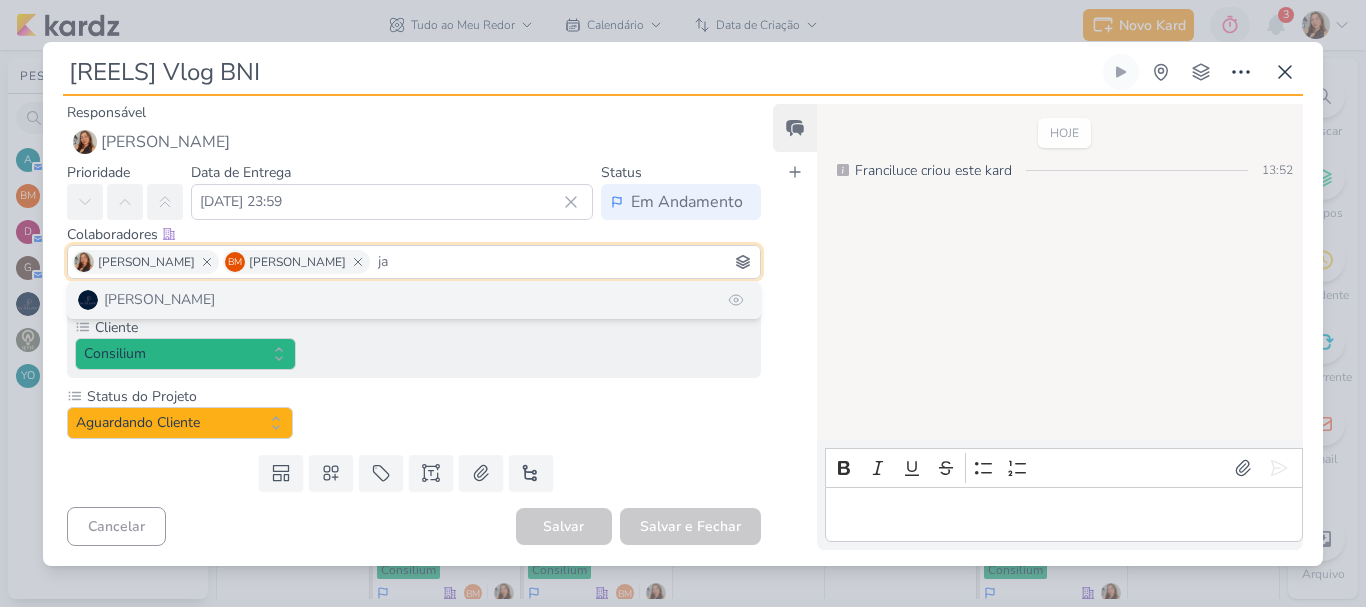 type 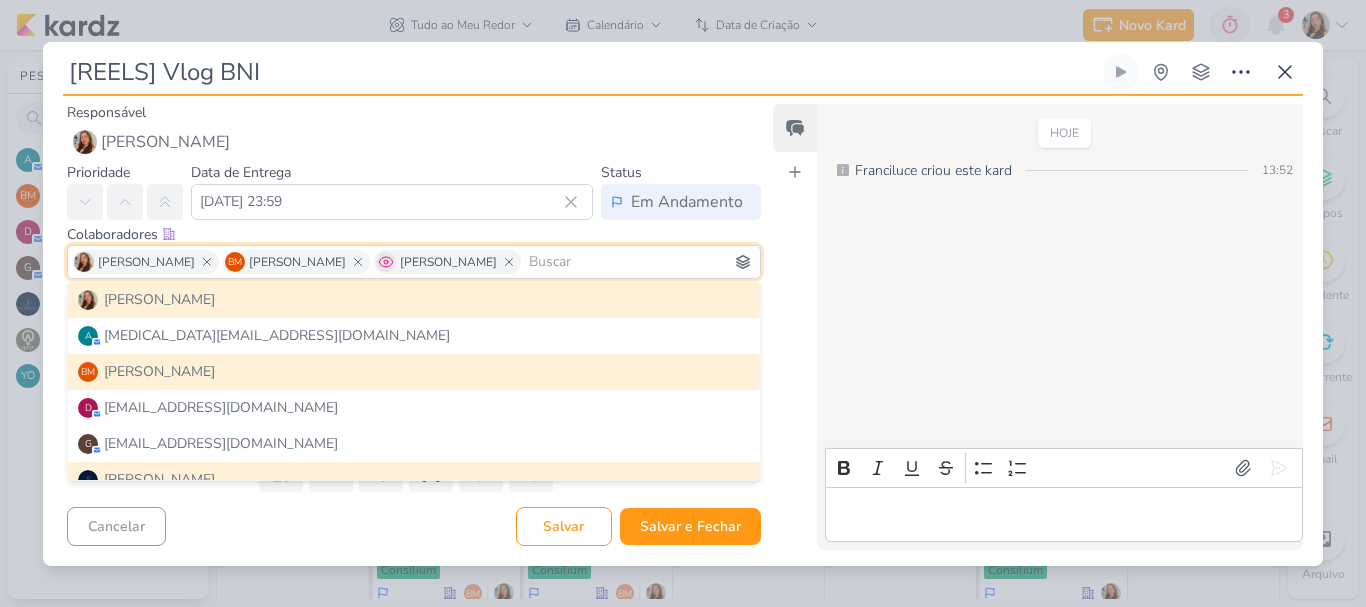 click 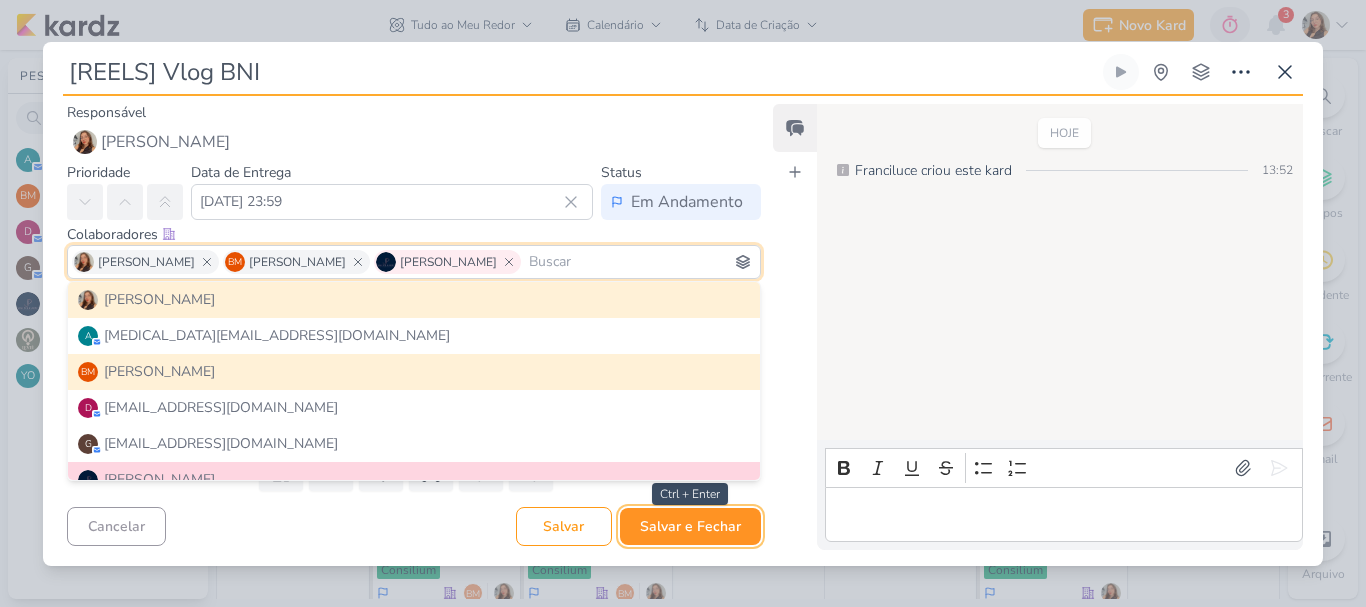click on "Salvar e Fechar" at bounding box center [690, 526] 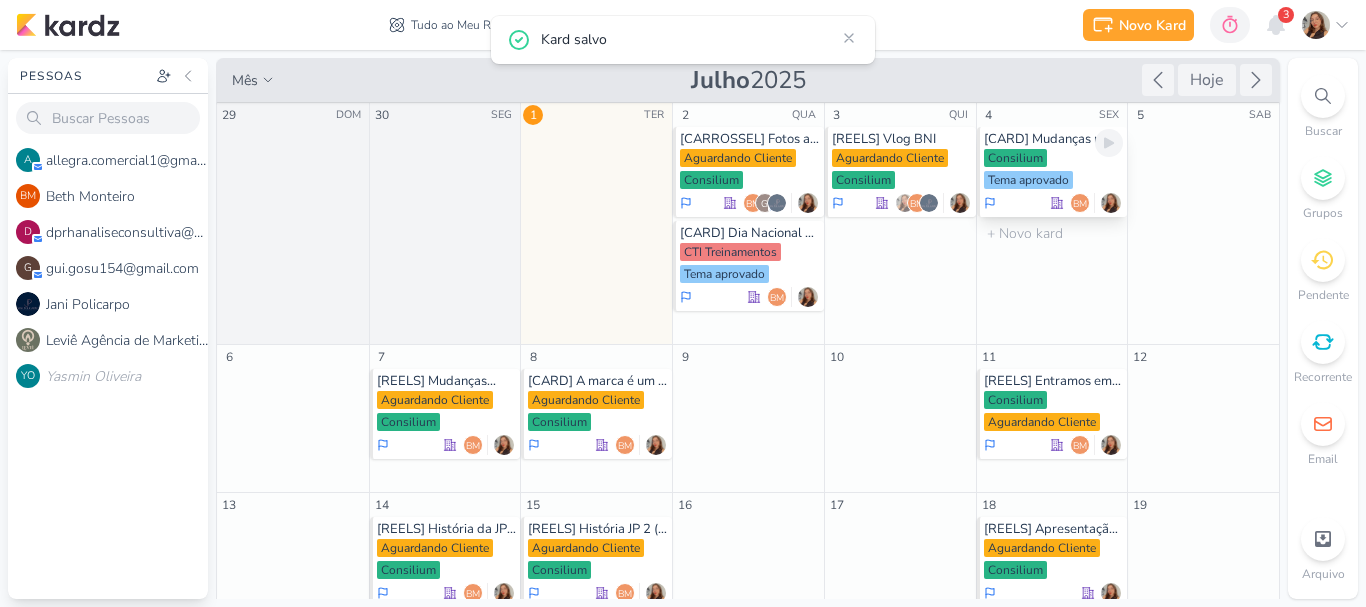 click on "Consilium" at bounding box center [1015, 158] 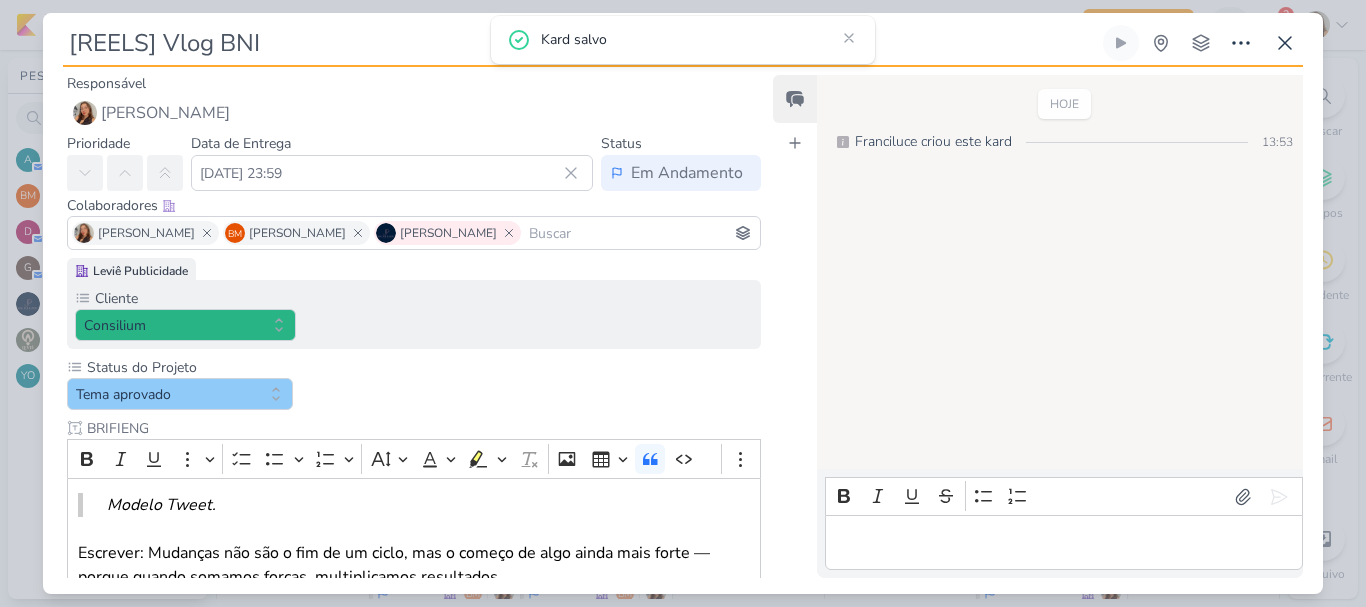 type on "[CARD] Mudanças não são o fim de um ciclo" 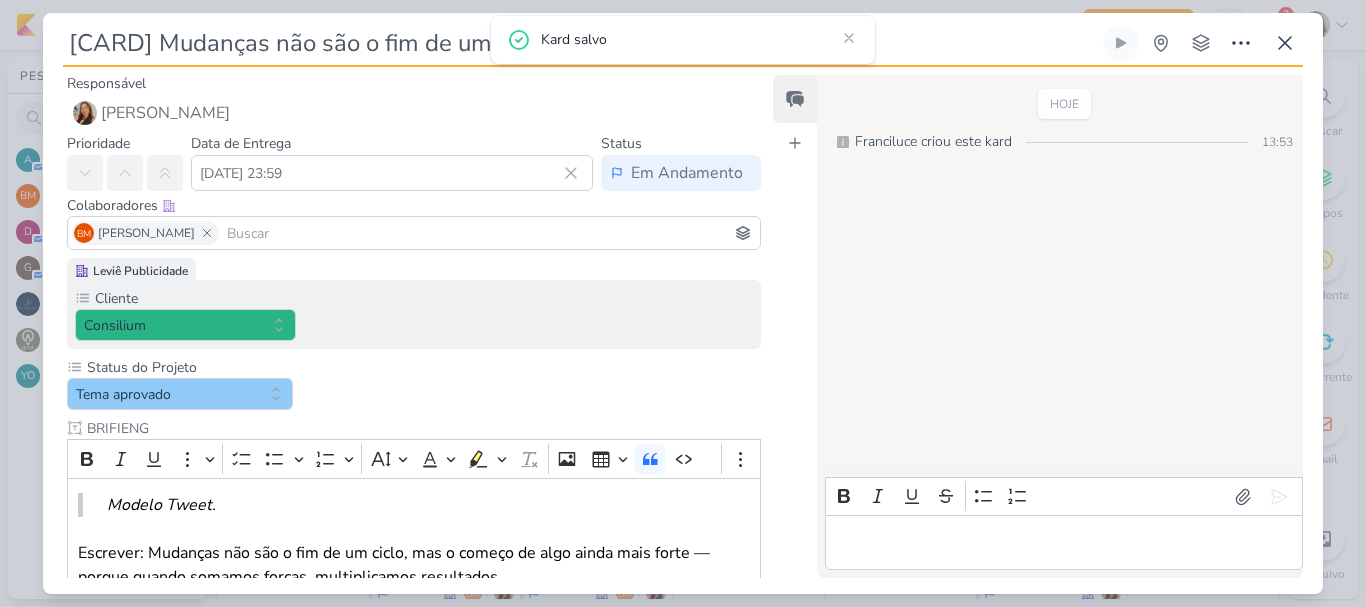 click at bounding box center (489, 233) 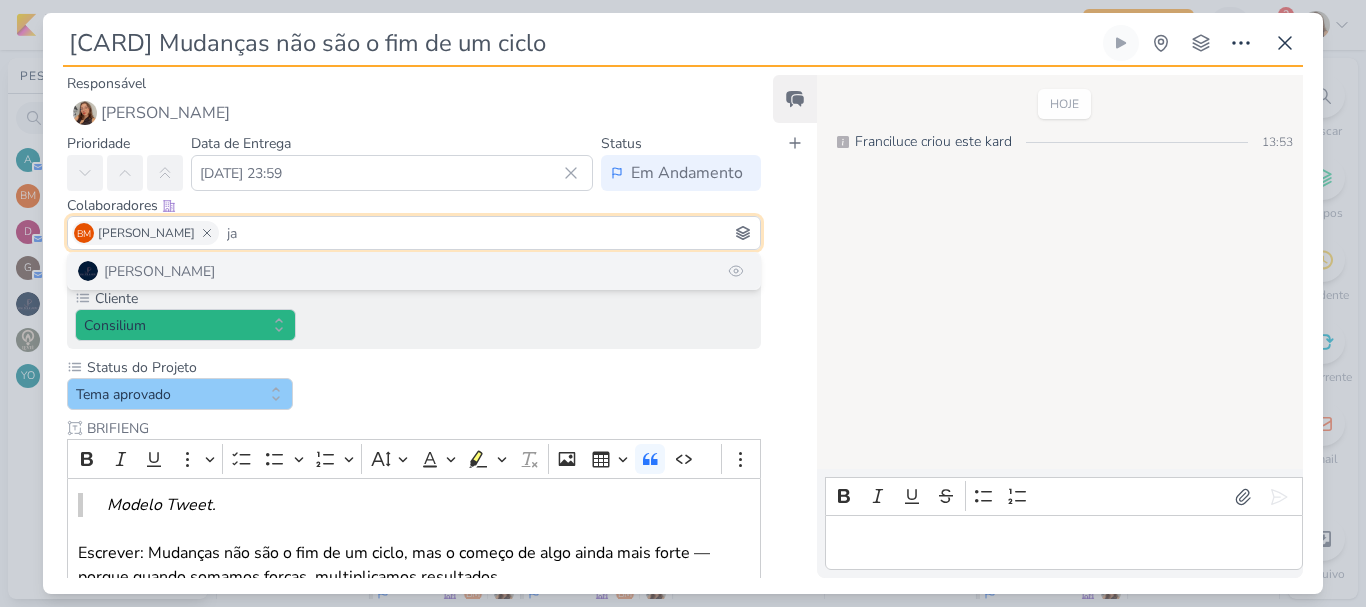 type on "ja" 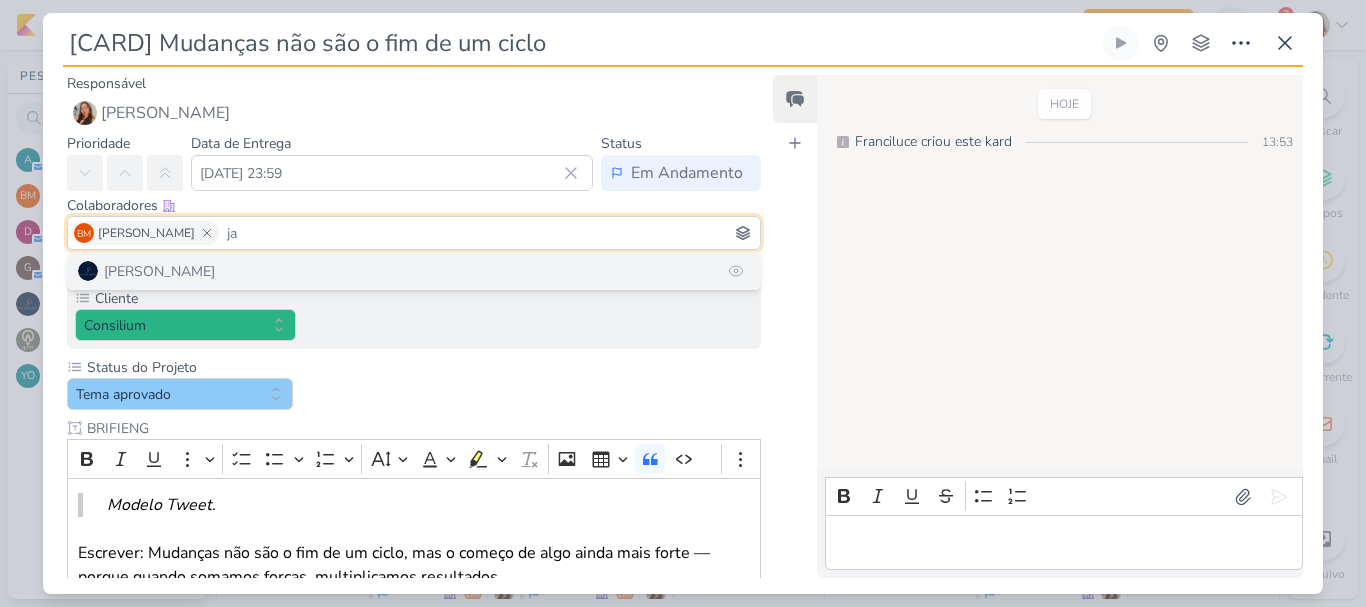 type 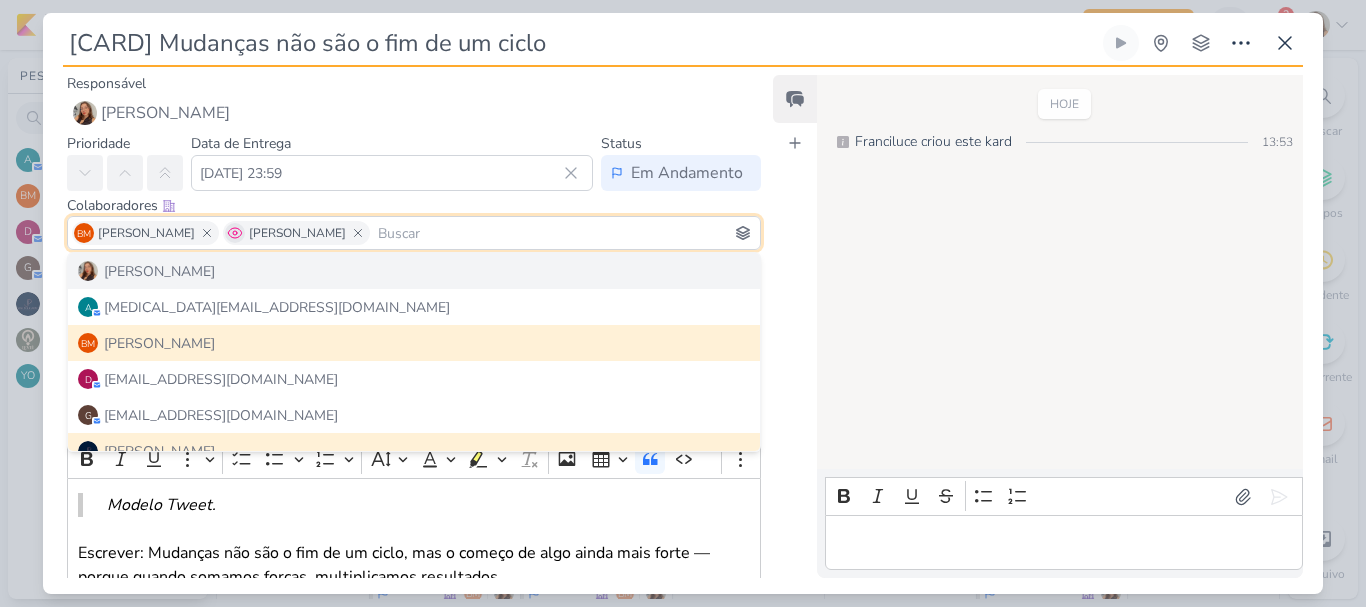 click 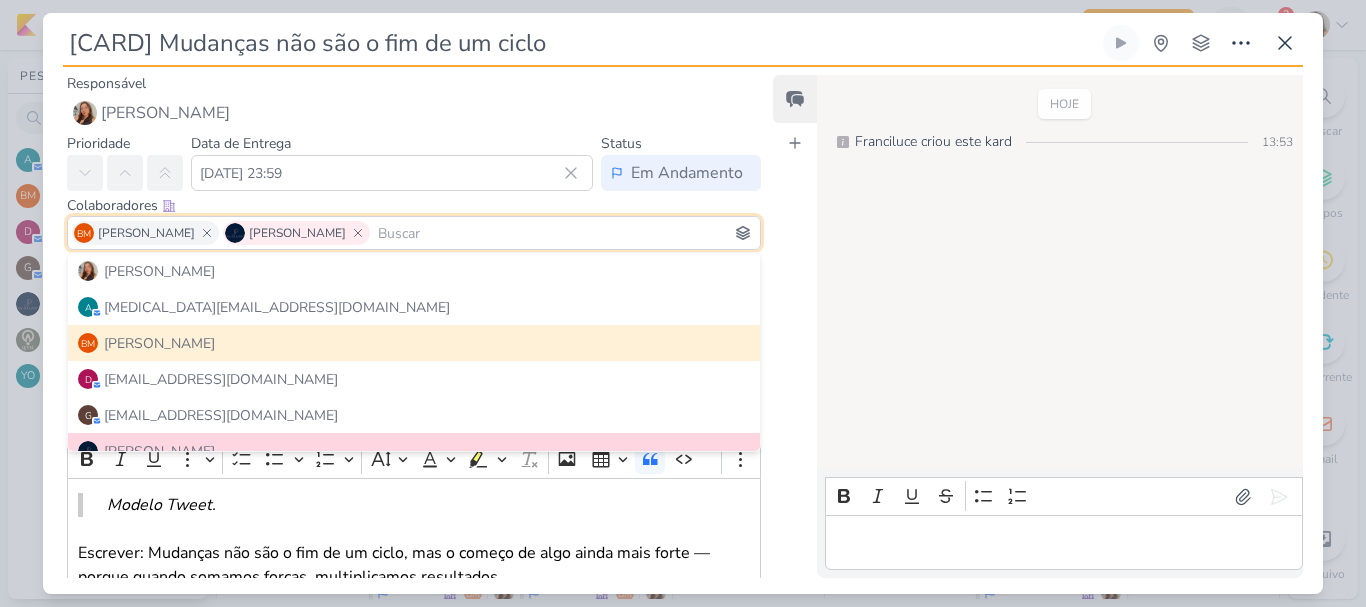 click on "Colaboradores
Este kard pode ser visível a usuários da sua organização
Este kard é privado à colaboradores imediatos" at bounding box center (414, 205) 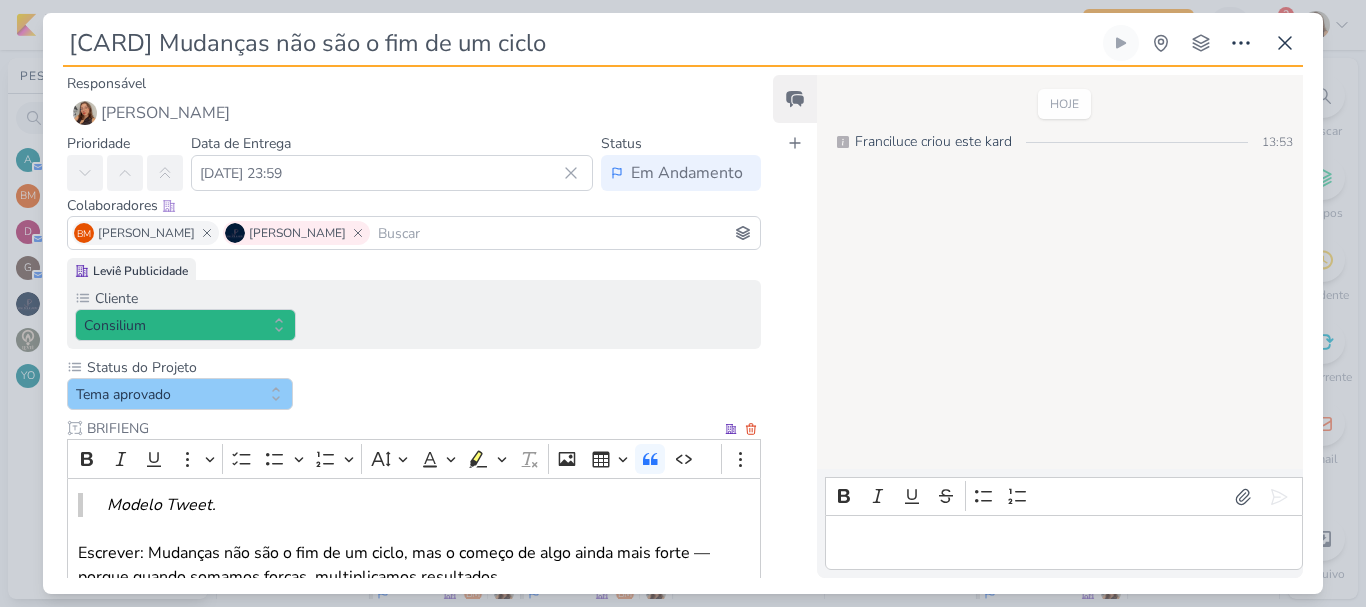 scroll, scrollTop: 137, scrollLeft: 0, axis: vertical 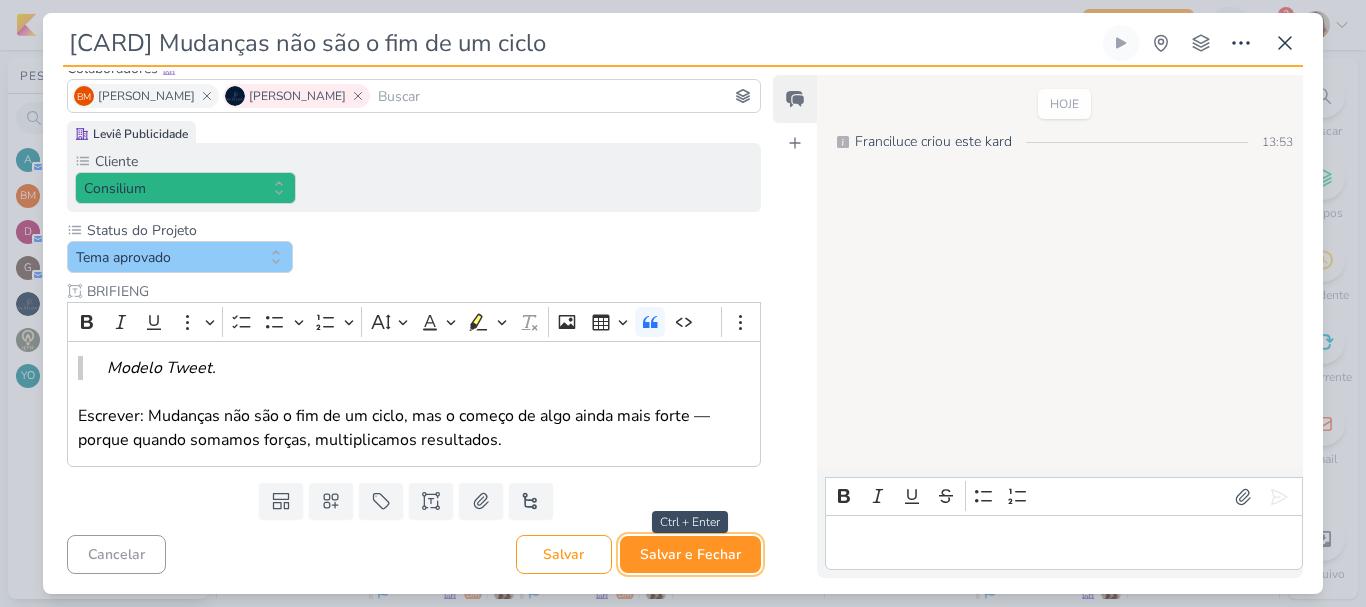 click on "Salvar e Fechar" at bounding box center (690, 554) 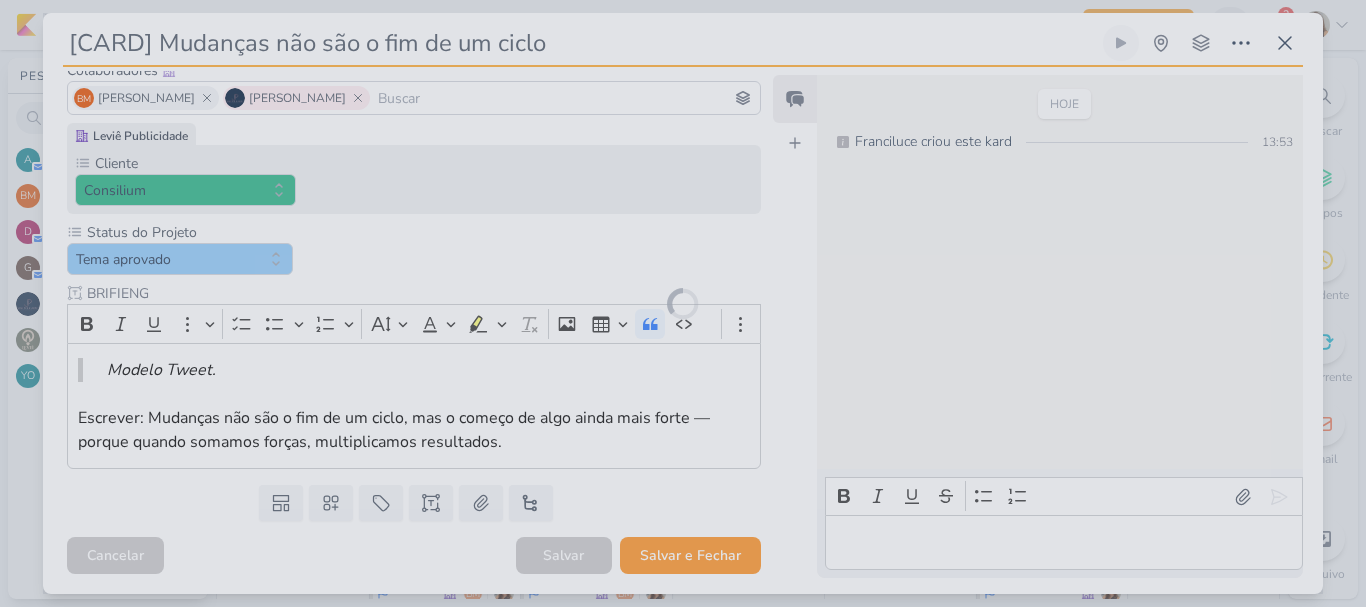 scroll, scrollTop: 135, scrollLeft: 0, axis: vertical 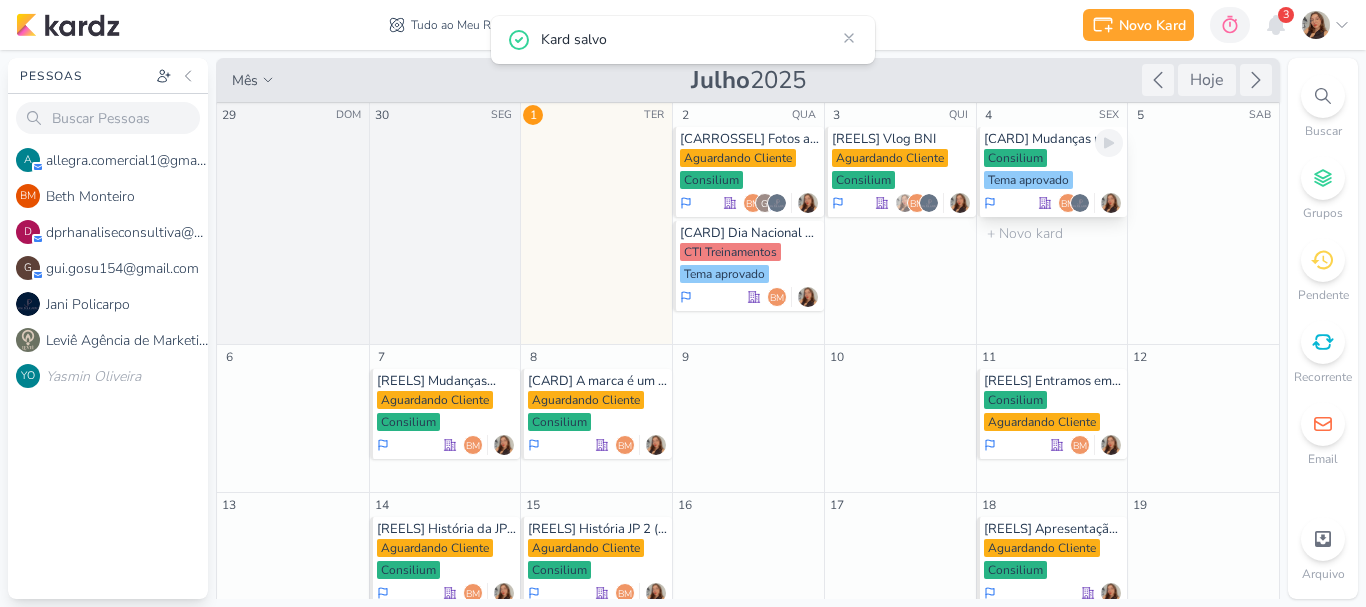 click on "Consilium
Tema aprovado" at bounding box center (1054, 170) 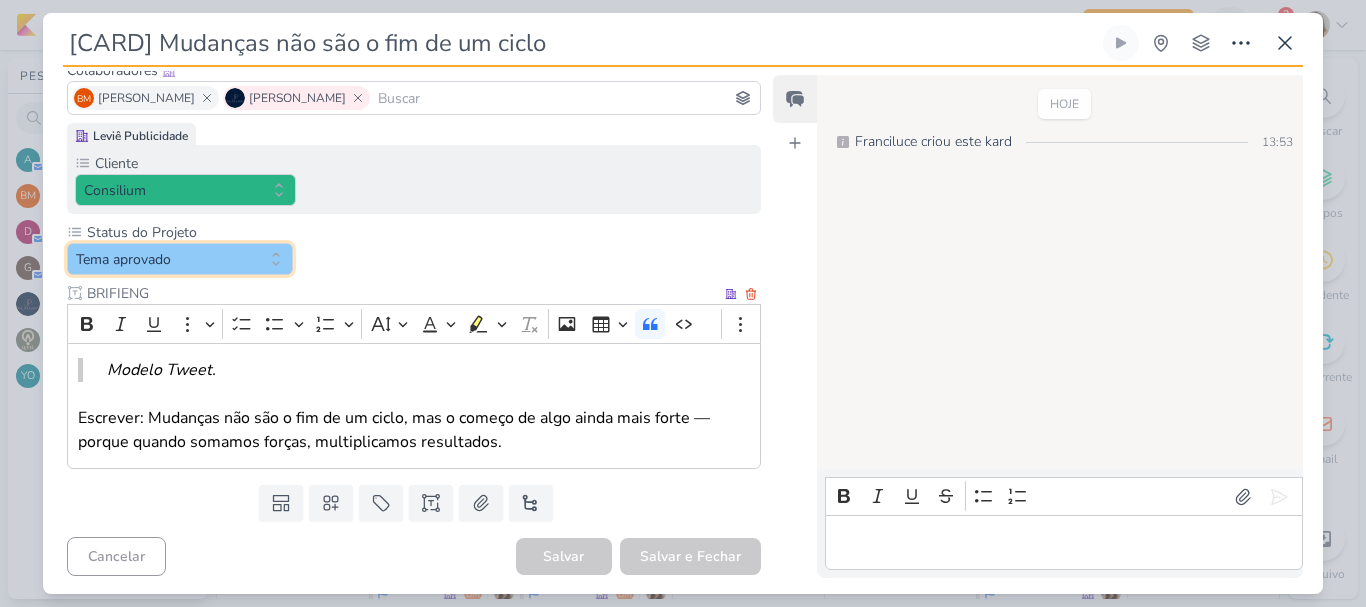click on "Tema aprovado" at bounding box center (180, 259) 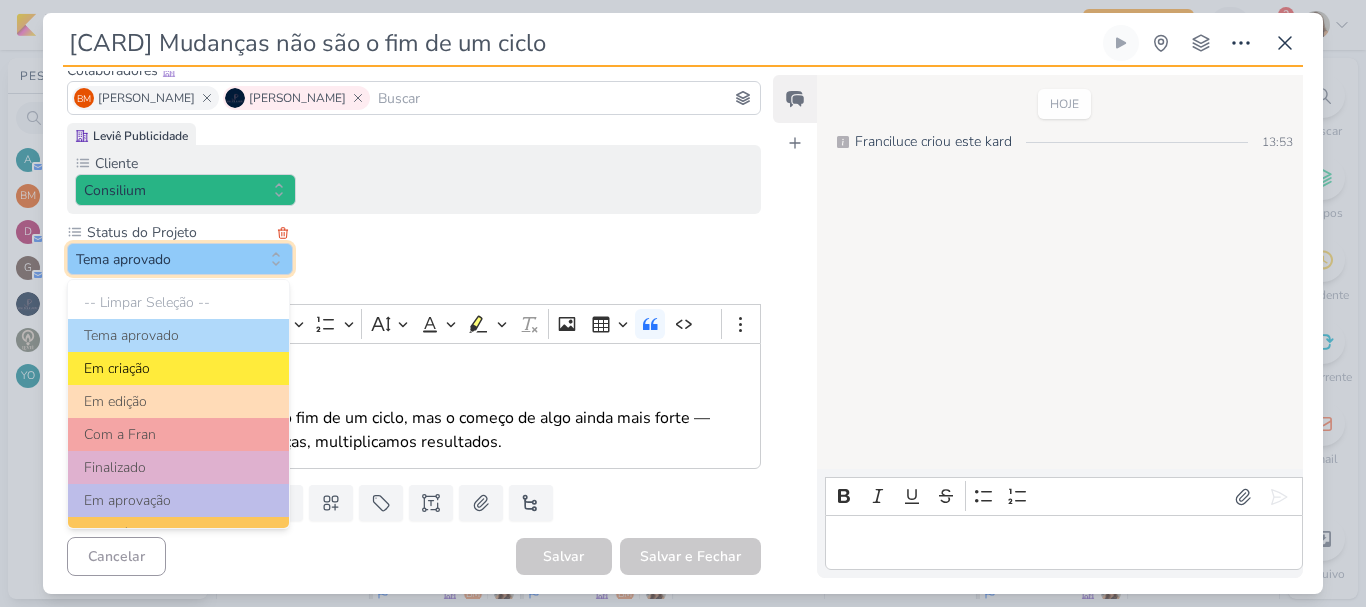 scroll, scrollTop: 226, scrollLeft: 0, axis: vertical 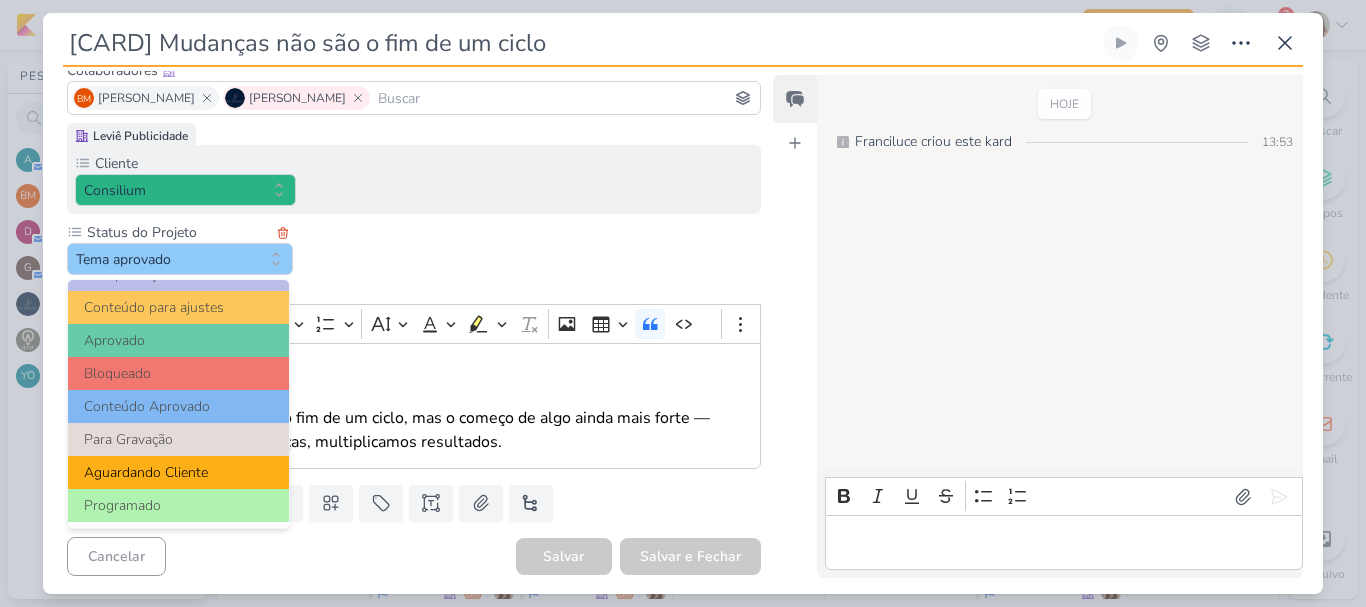 click on "Aguardando Cliente" at bounding box center [178, 472] 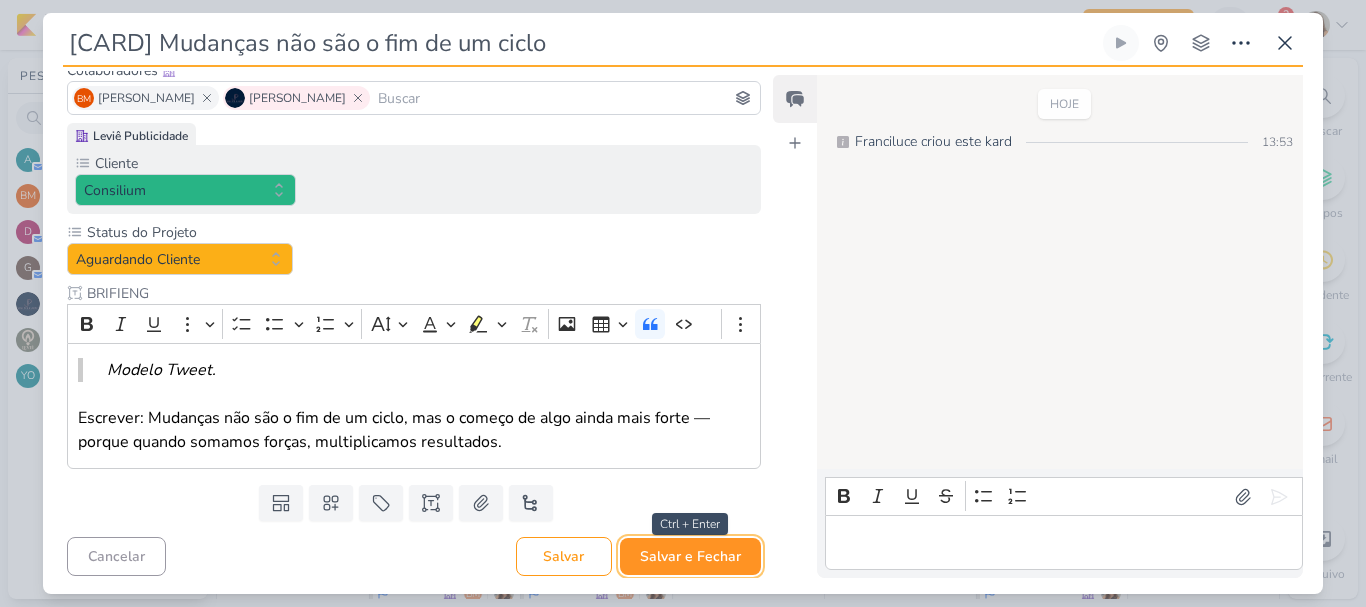 click on "Salvar e Fechar" at bounding box center (690, 556) 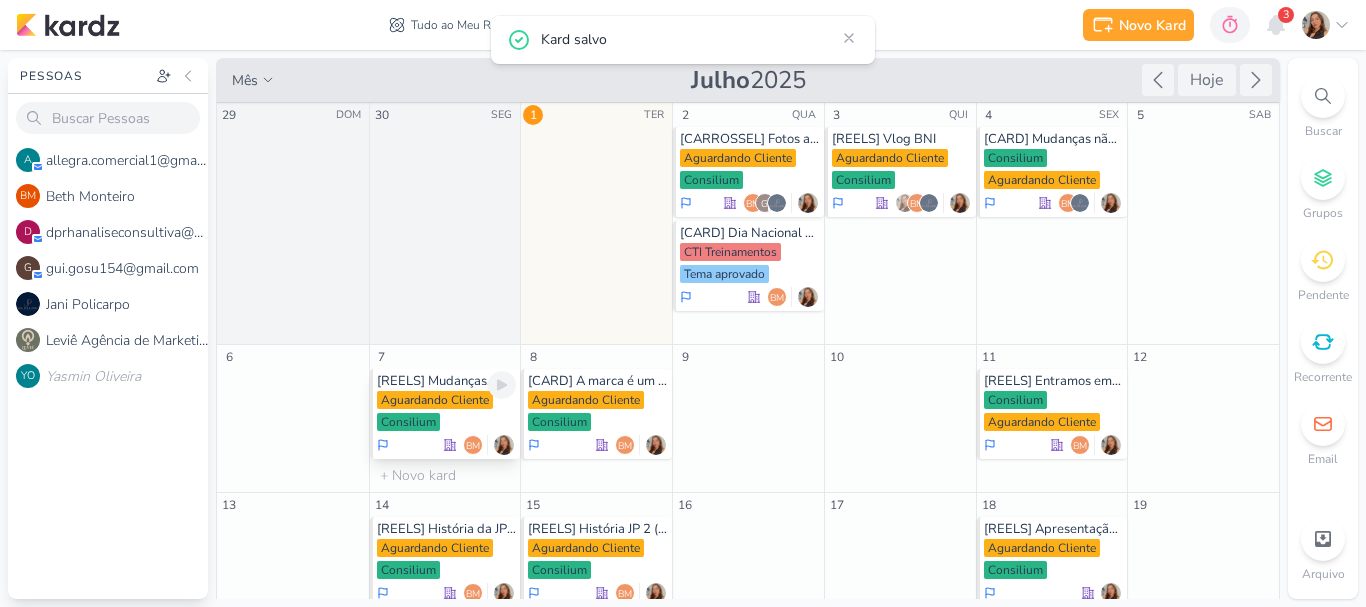 click on "Aguardando Cliente" at bounding box center [435, 400] 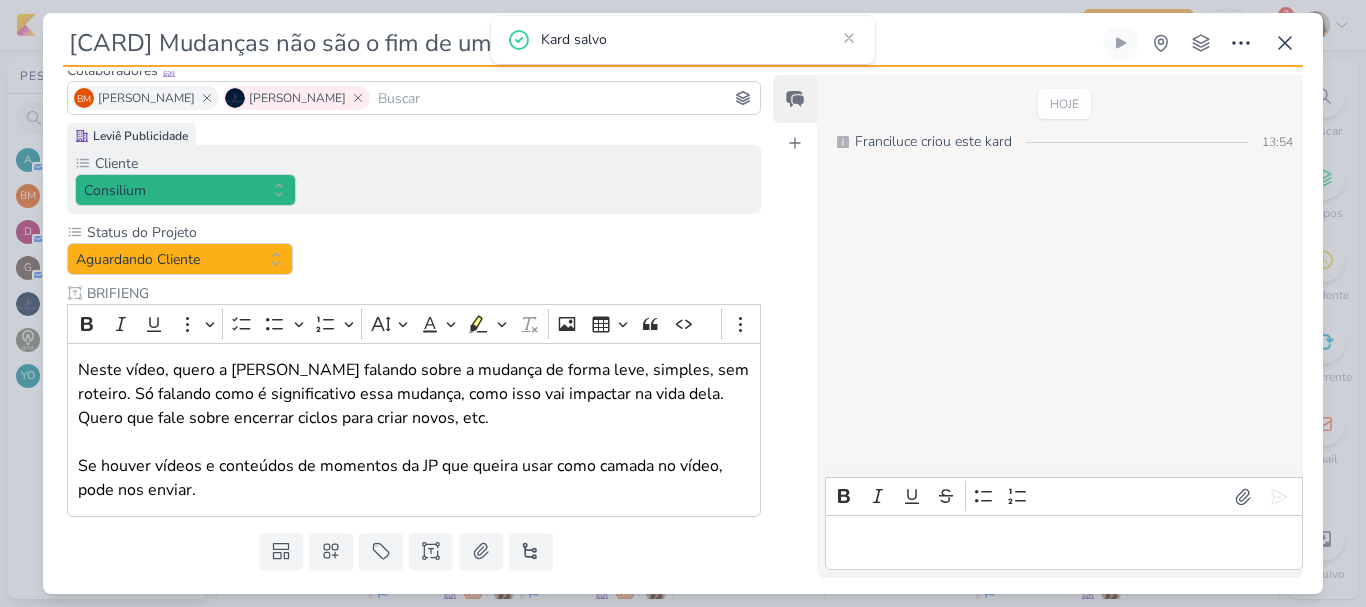 type on "[REELS] Mudanças..." 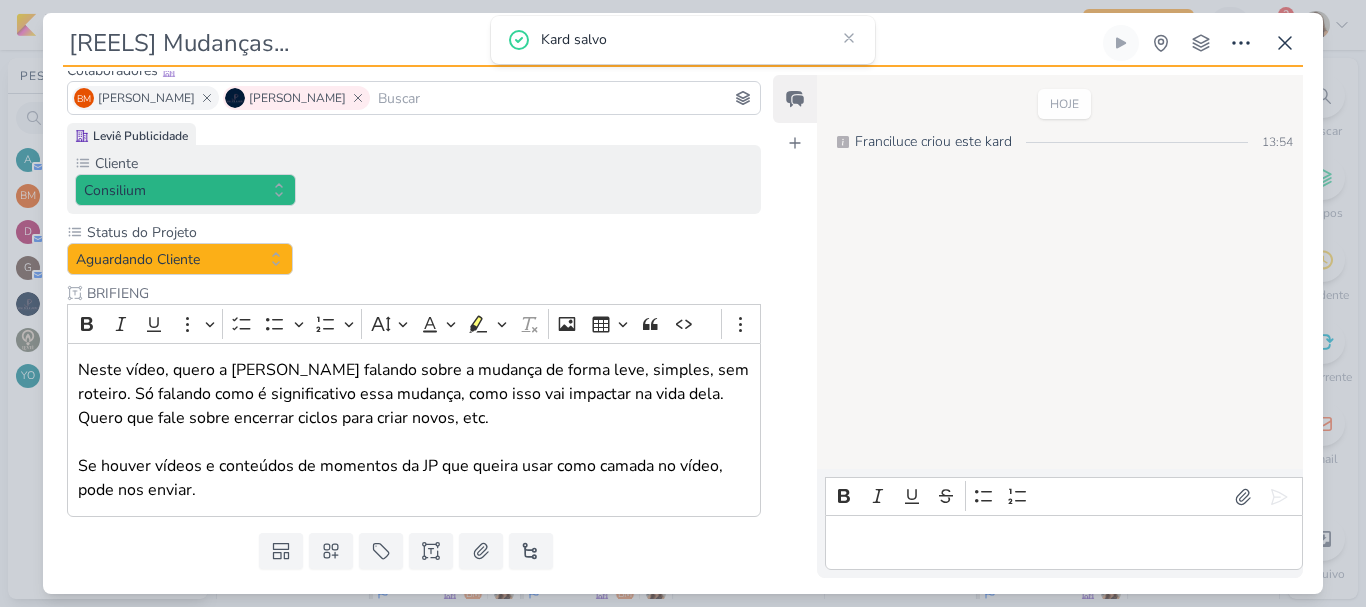 scroll, scrollTop: 0, scrollLeft: 0, axis: both 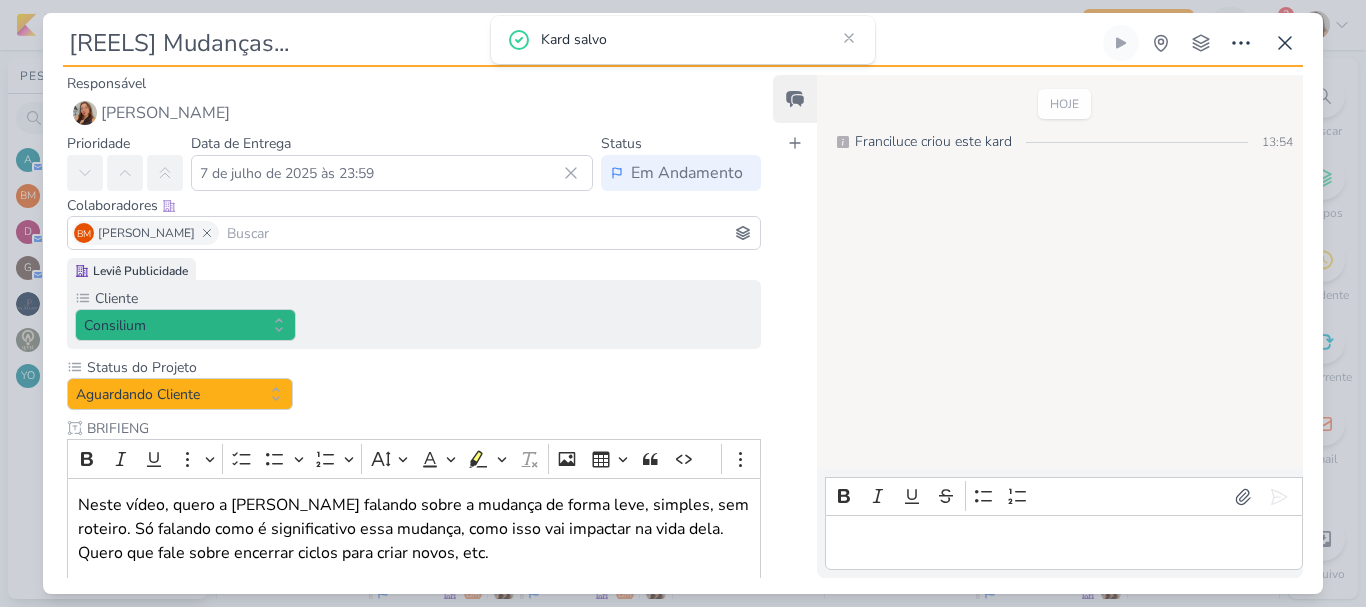 click at bounding box center (489, 233) 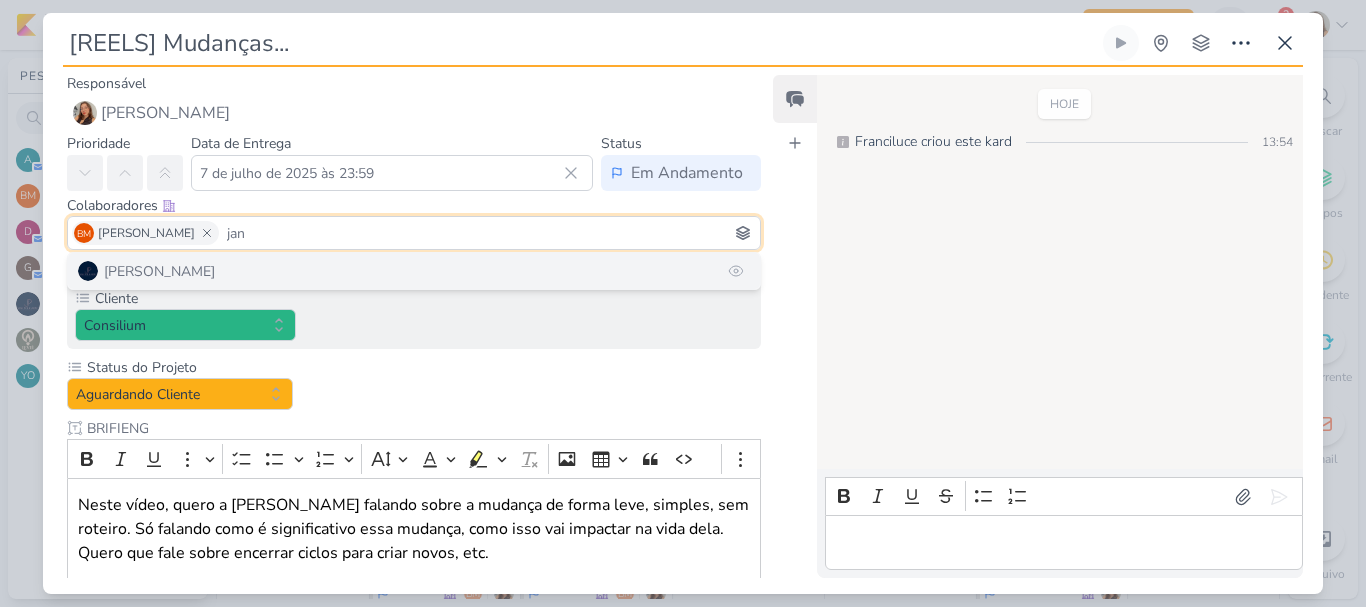 type on "jan" 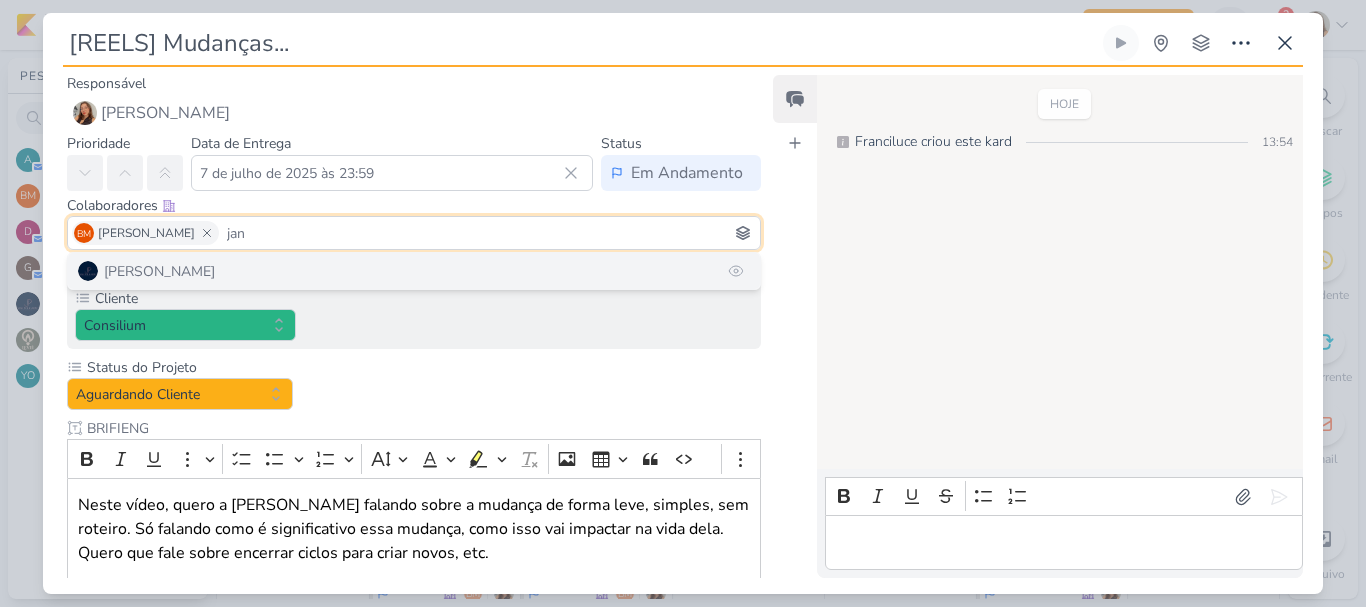 click on "[PERSON_NAME]" at bounding box center (414, 271) 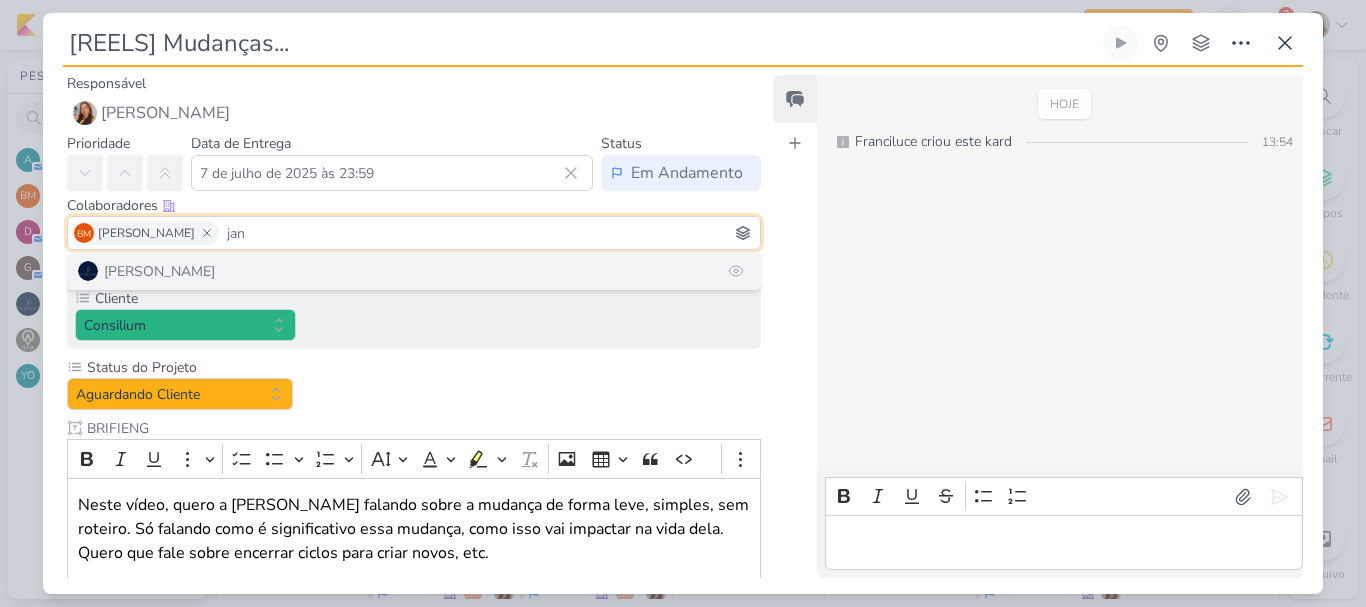 type 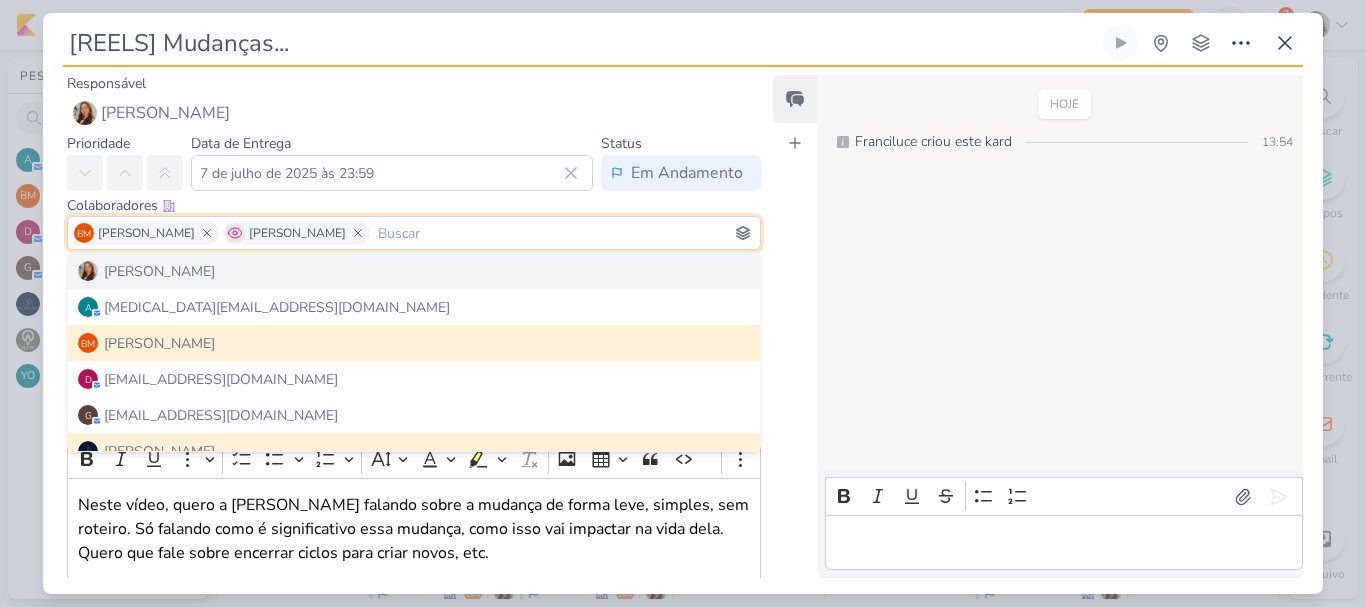 click 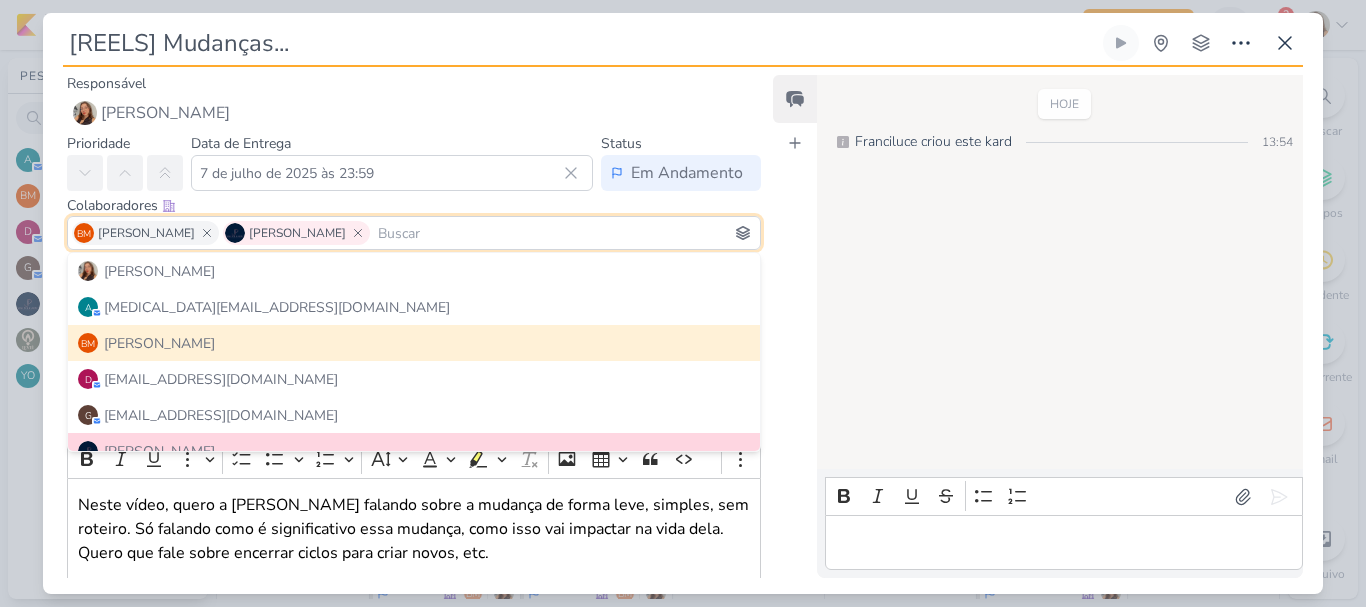 click on "Colaboradores
Este kard pode ser visível a usuários da sua organização
Este kard é privado à colaboradores imediatos" at bounding box center (414, 205) 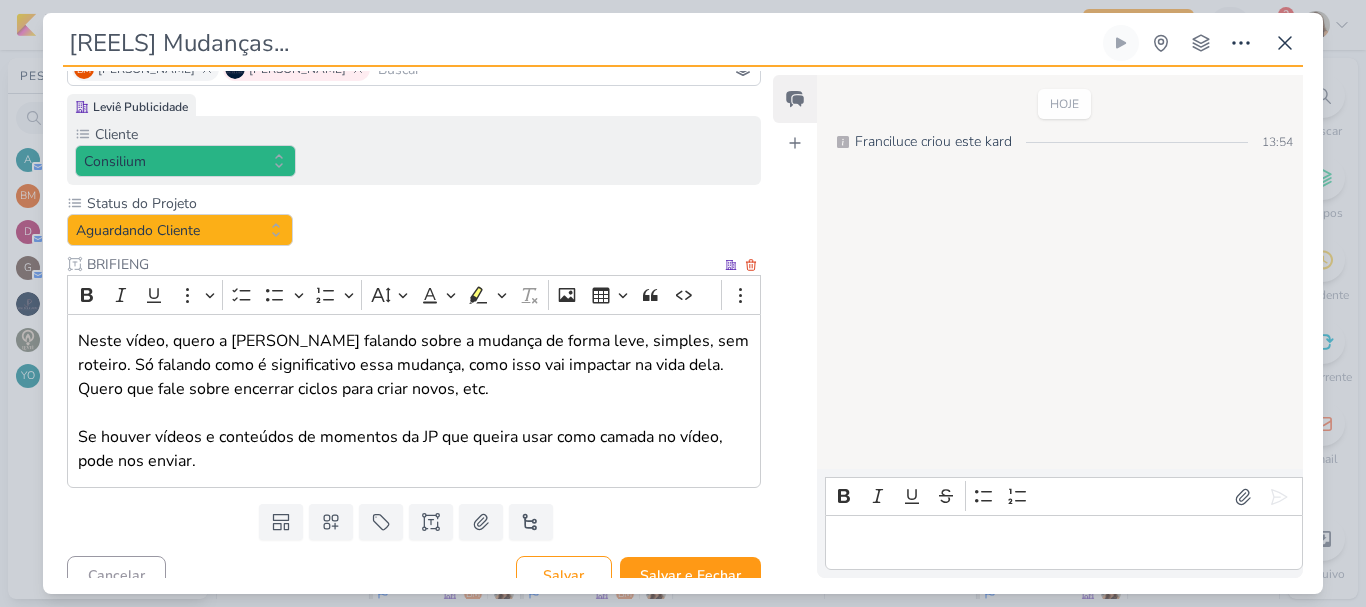 scroll, scrollTop: 185, scrollLeft: 0, axis: vertical 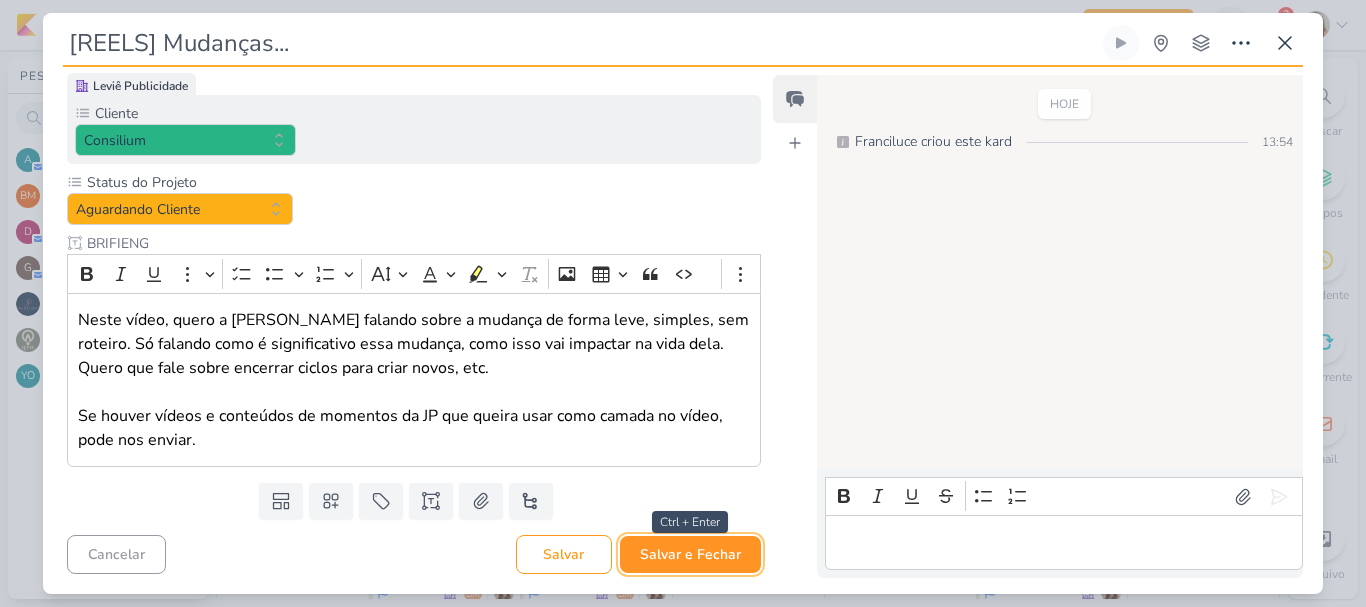 click on "Salvar e Fechar" at bounding box center [690, 554] 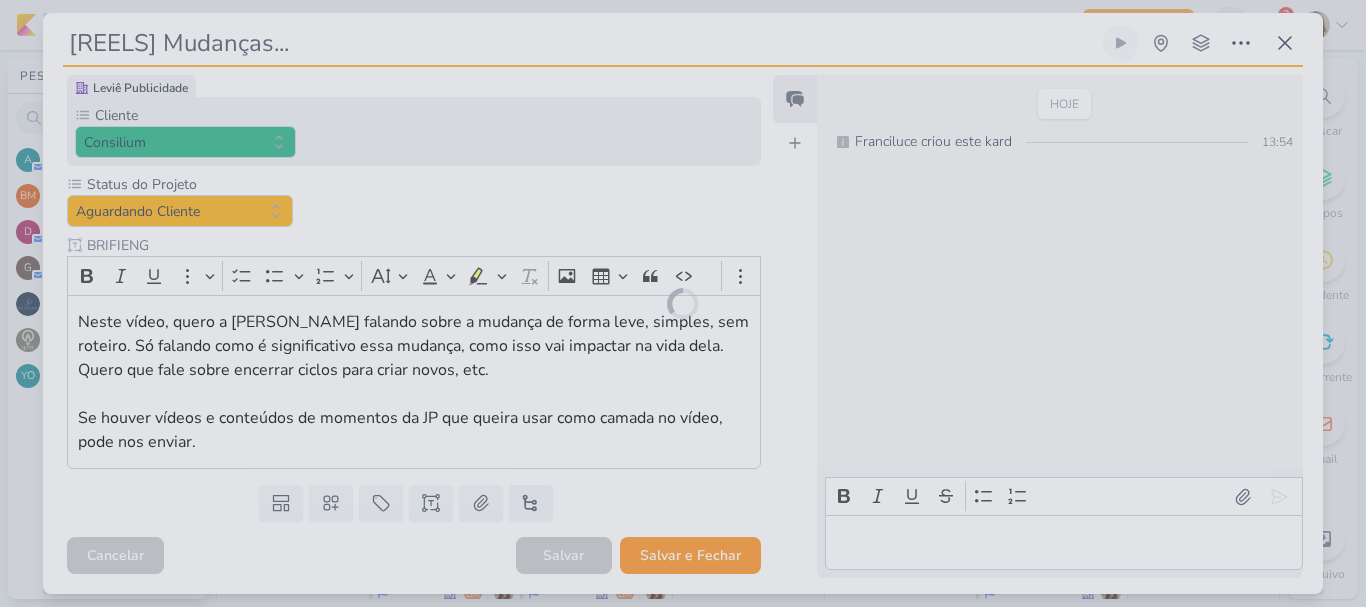 scroll, scrollTop: 0, scrollLeft: 0, axis: both 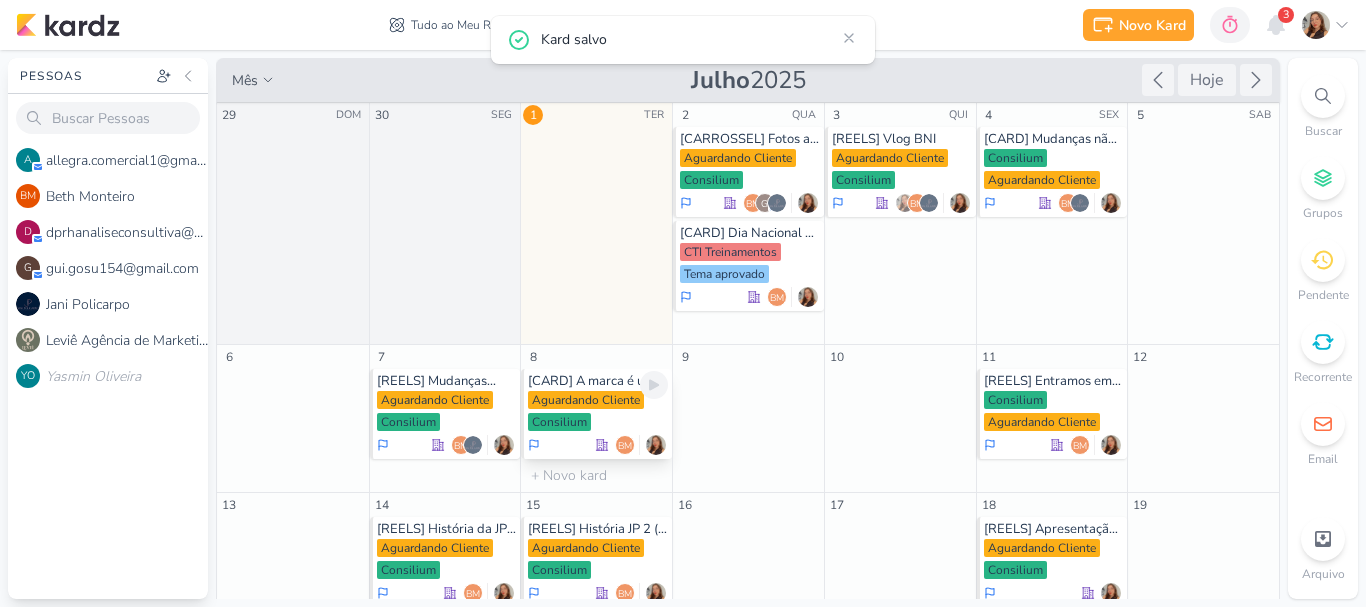 click on "Aguardando Cliente" at bounding box center [586, 400] 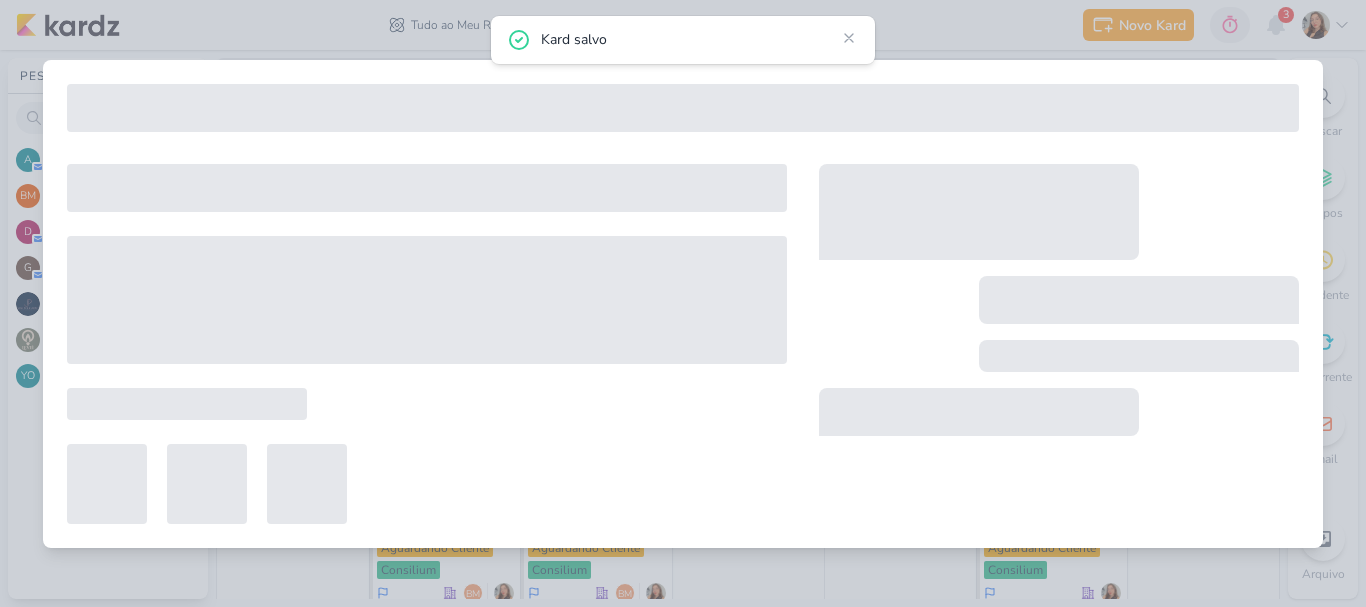 type on "[CARD] A marca é um reflexo da gente..." 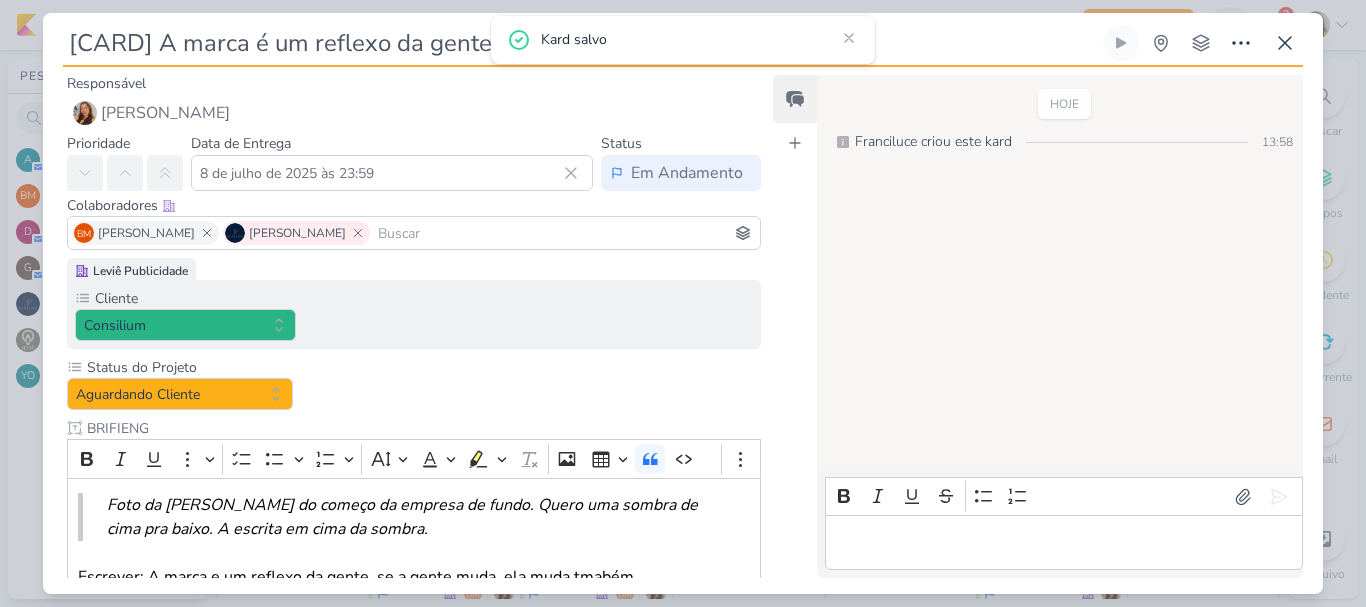 scroll, scrollTop: 0, scrollLeft: 0, axis: both 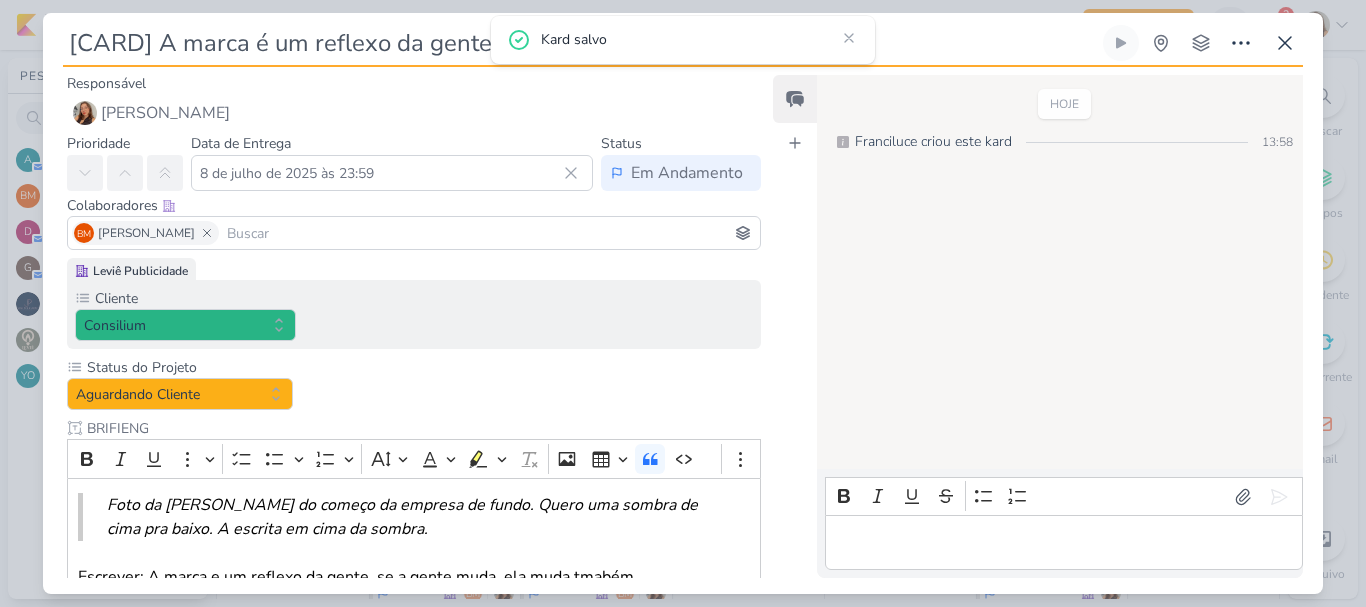 click at bounding box center (489, 233) 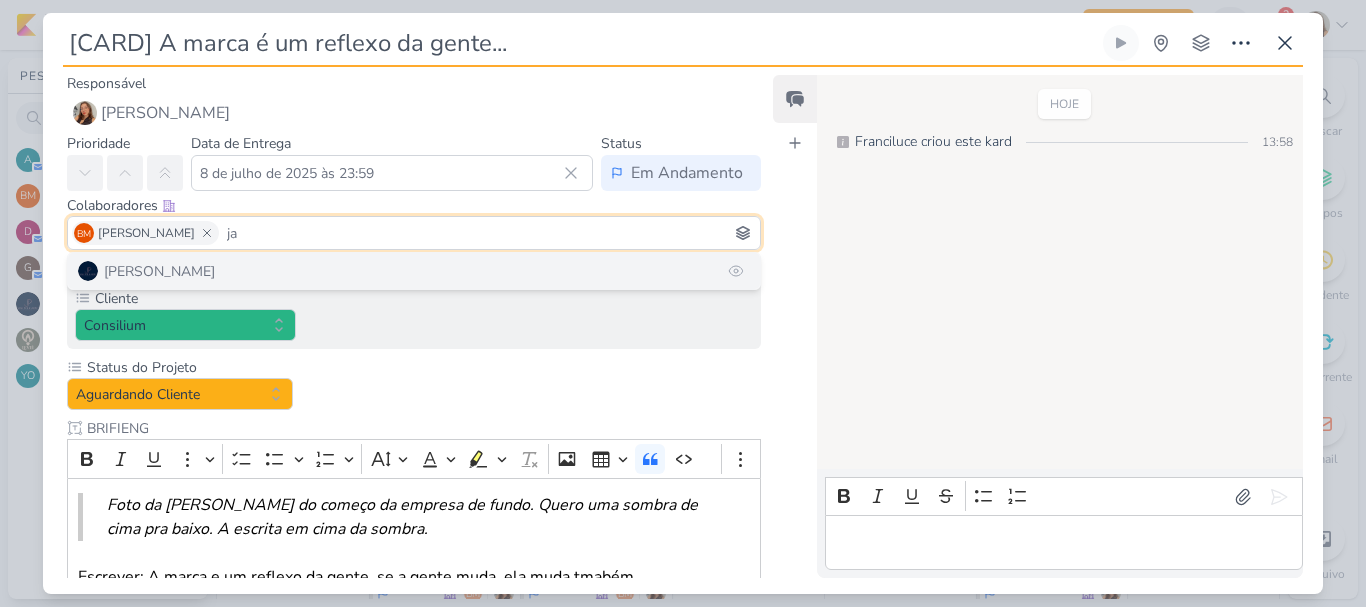 type on "ja" 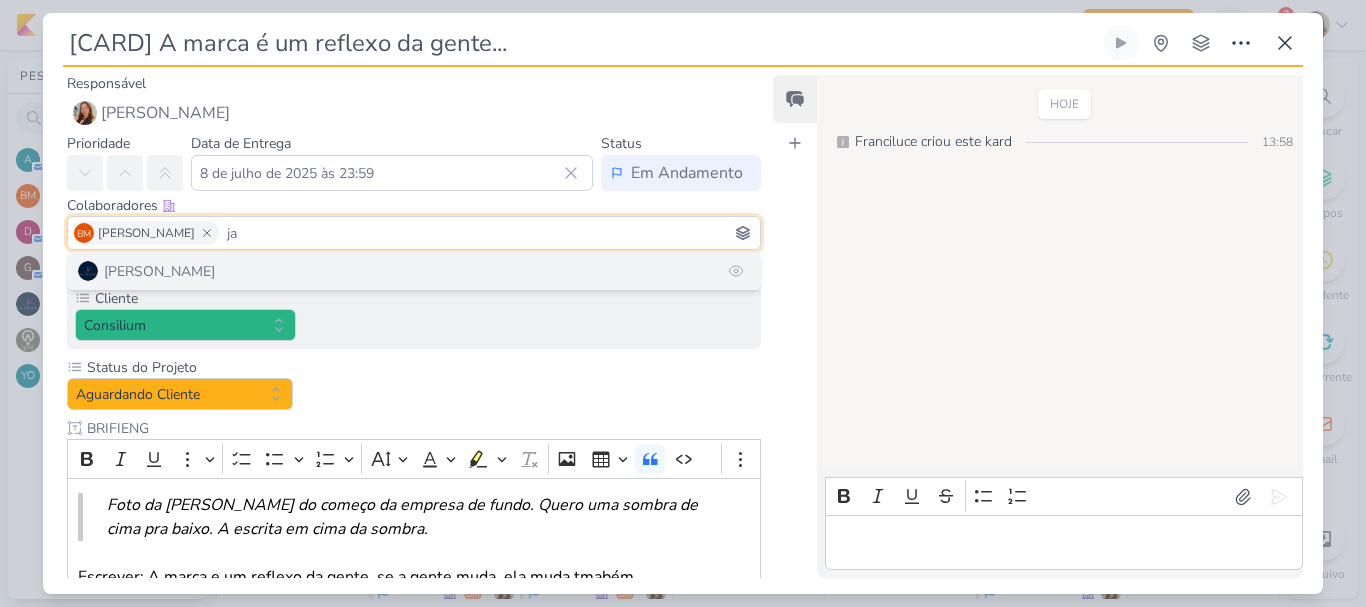 click on "[PERSON_NAME]" at bounding box center (414, 271) 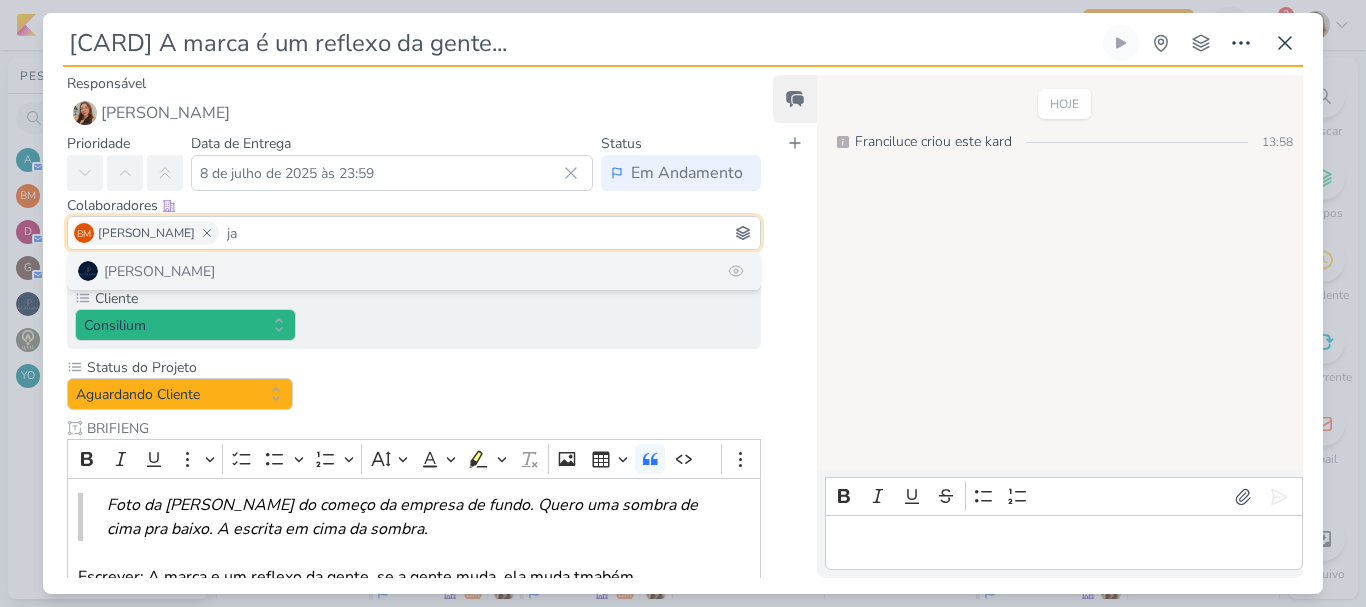 type 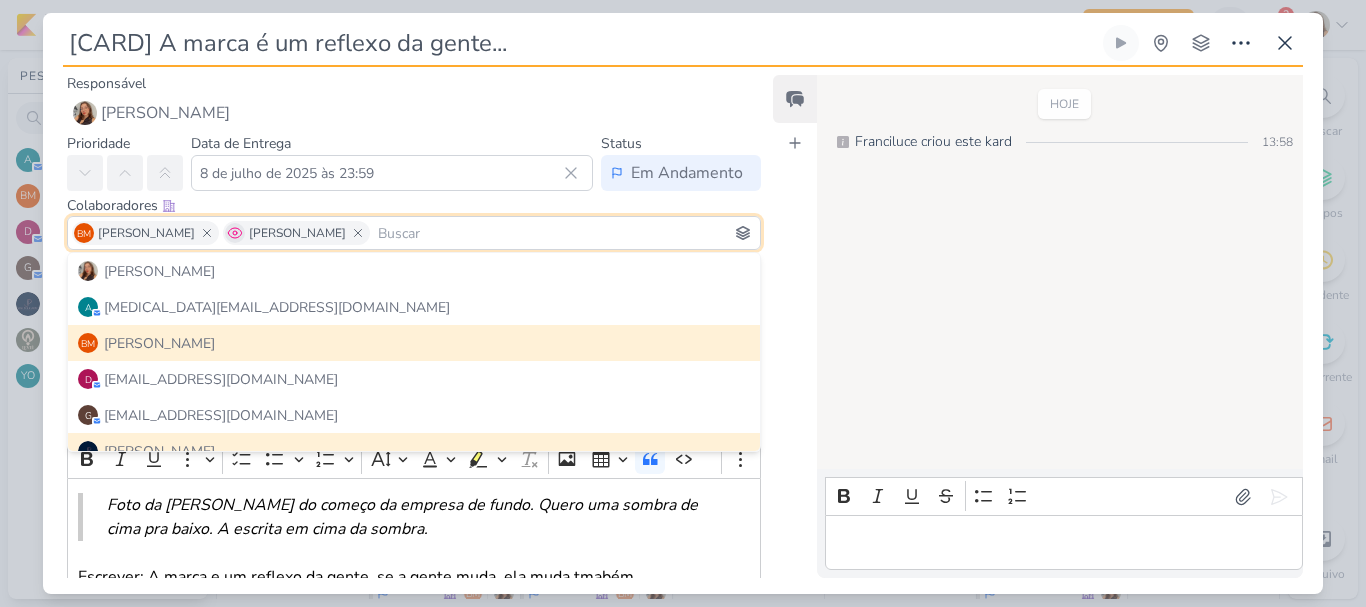 click 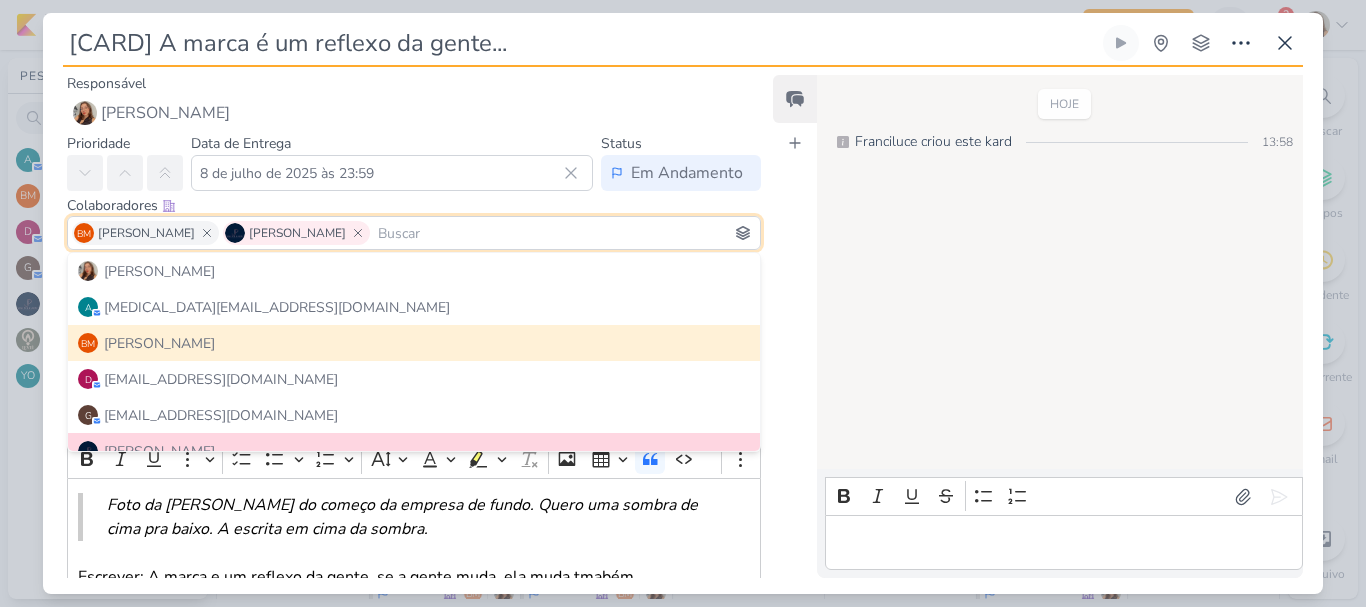 click on "Colaboradores
Este kard pode ser visível a usuários da sua organização
Este kard é privado à colaboradores imediatos" at bounding box center (414, 205) 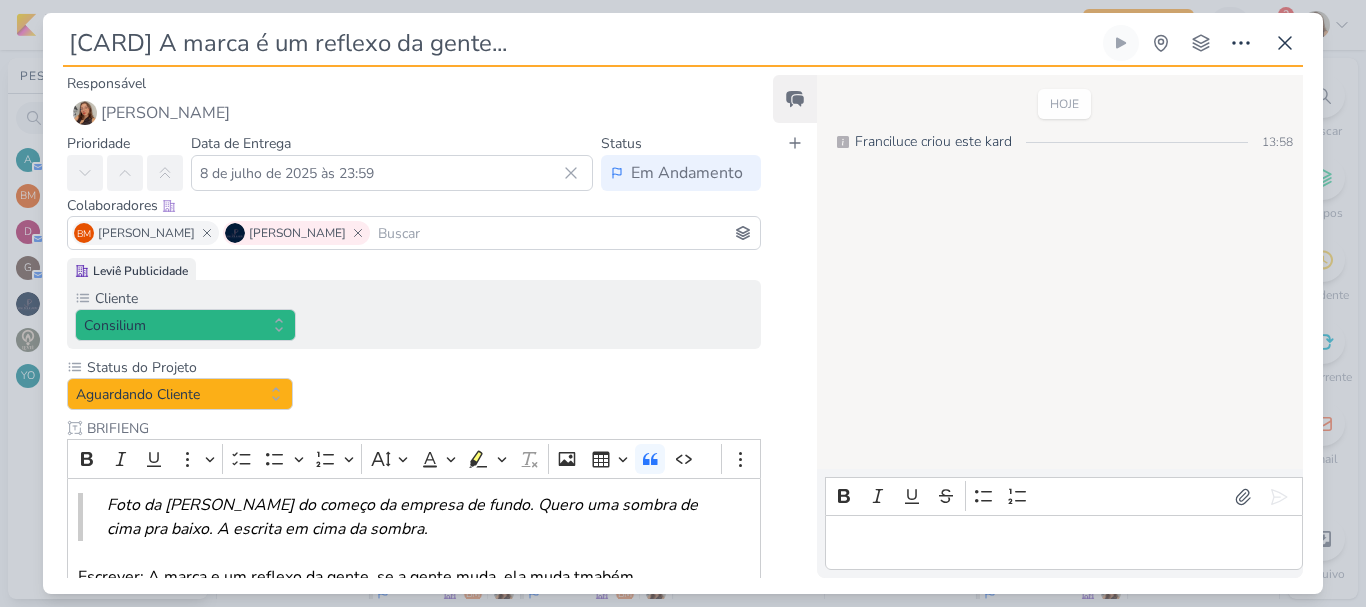 scroll, scrollTop: 137, scrollLeft: 0, axis: vertical 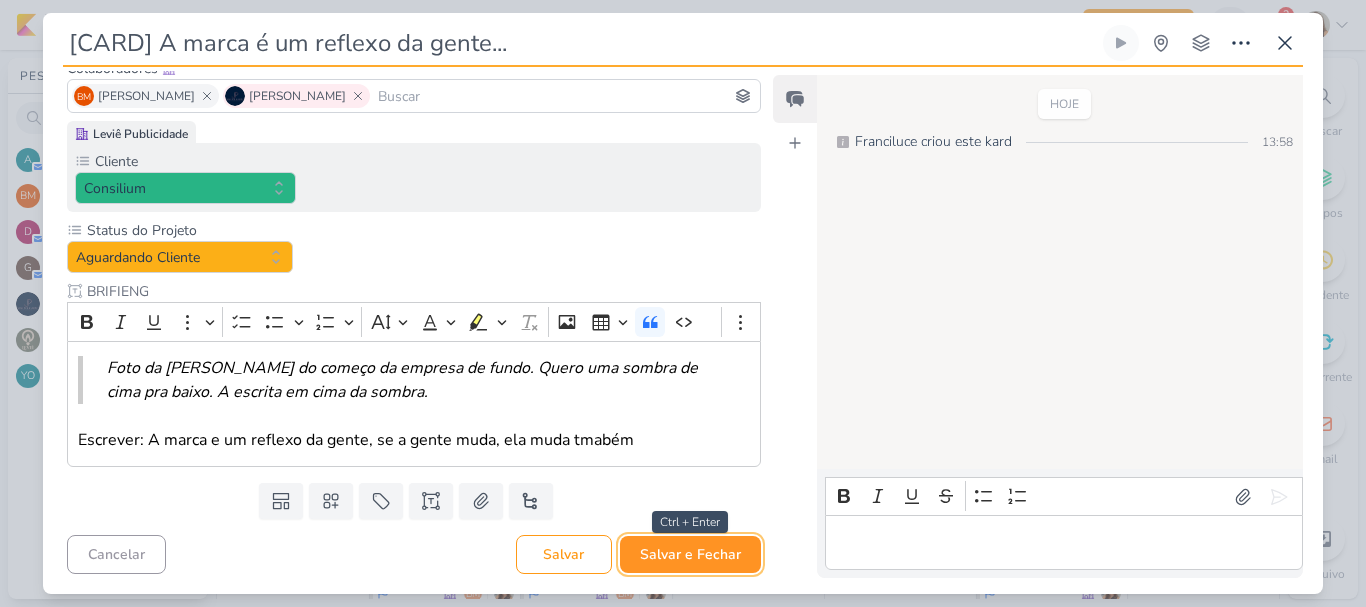 click on "Salvar e Fechar" at bounding box center (690, 554) 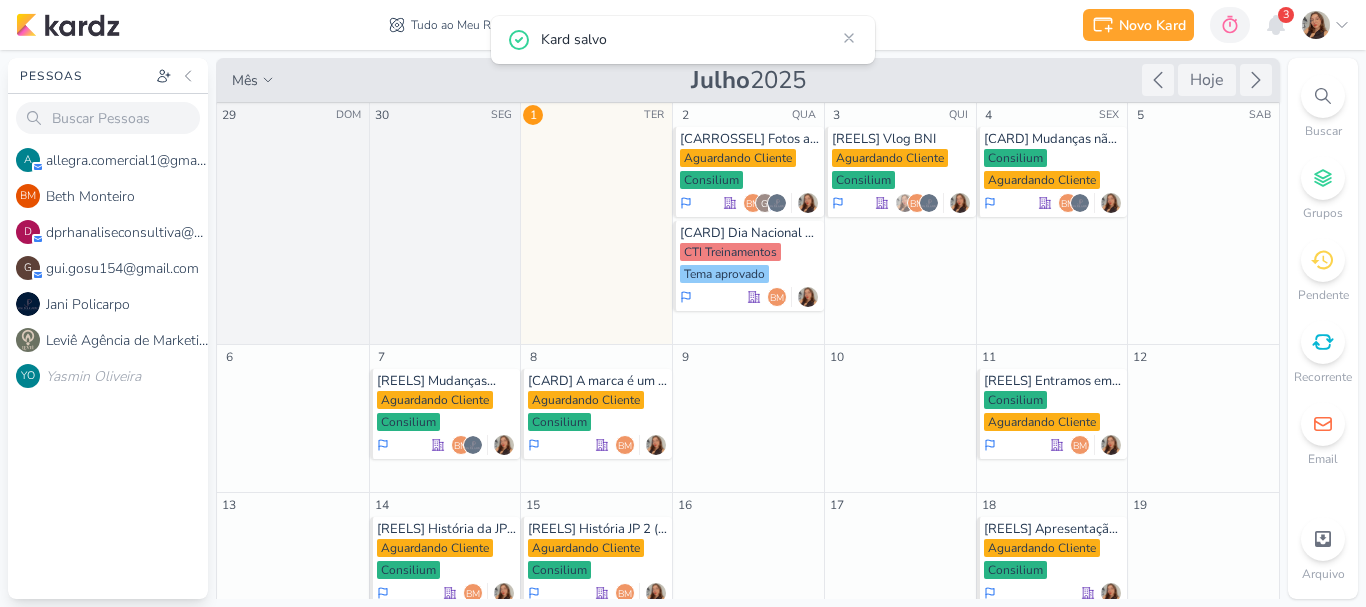 scroll, scrollTop: 0, scrollLeft: 0, axis: both 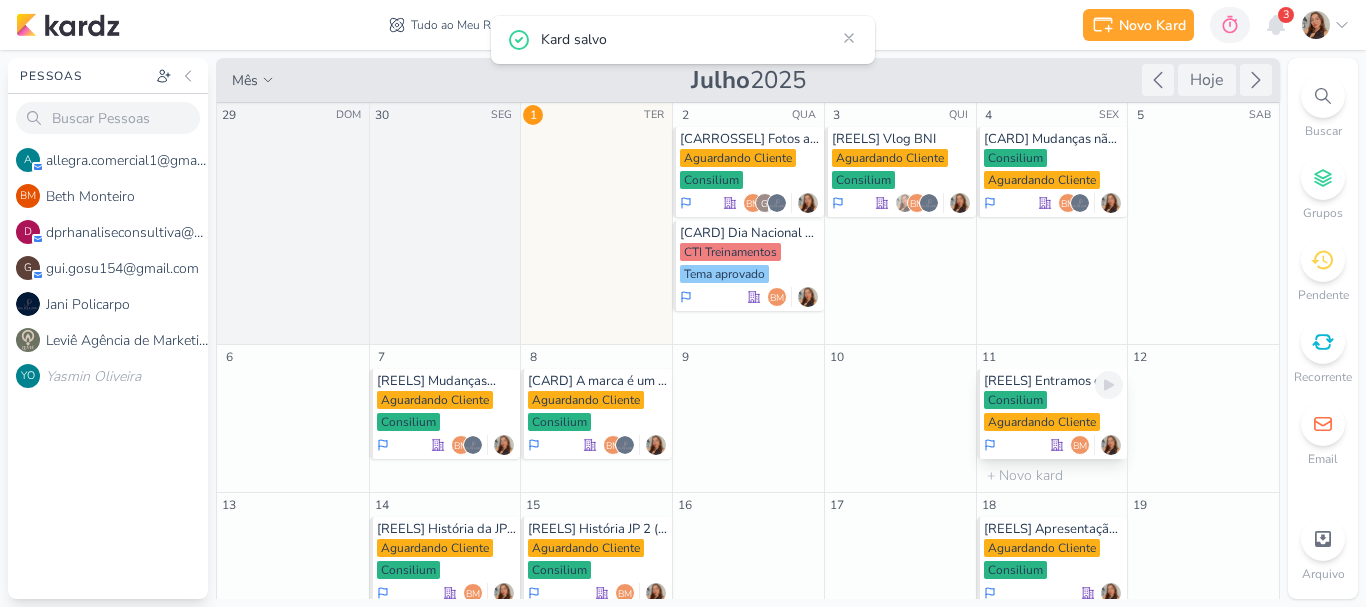 click on "Consilium
Aguardando Cliente" at bounding box center [1054, 412] 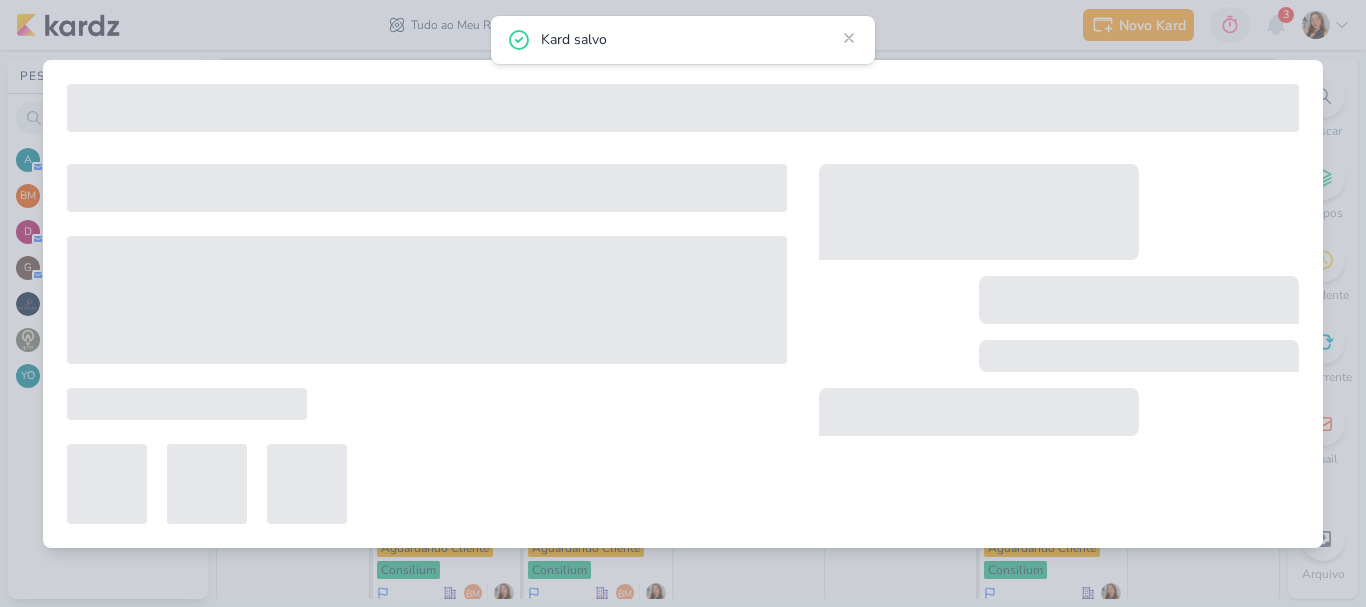 type on "[REELS] Entramos em uma nova era (ep. 1)" 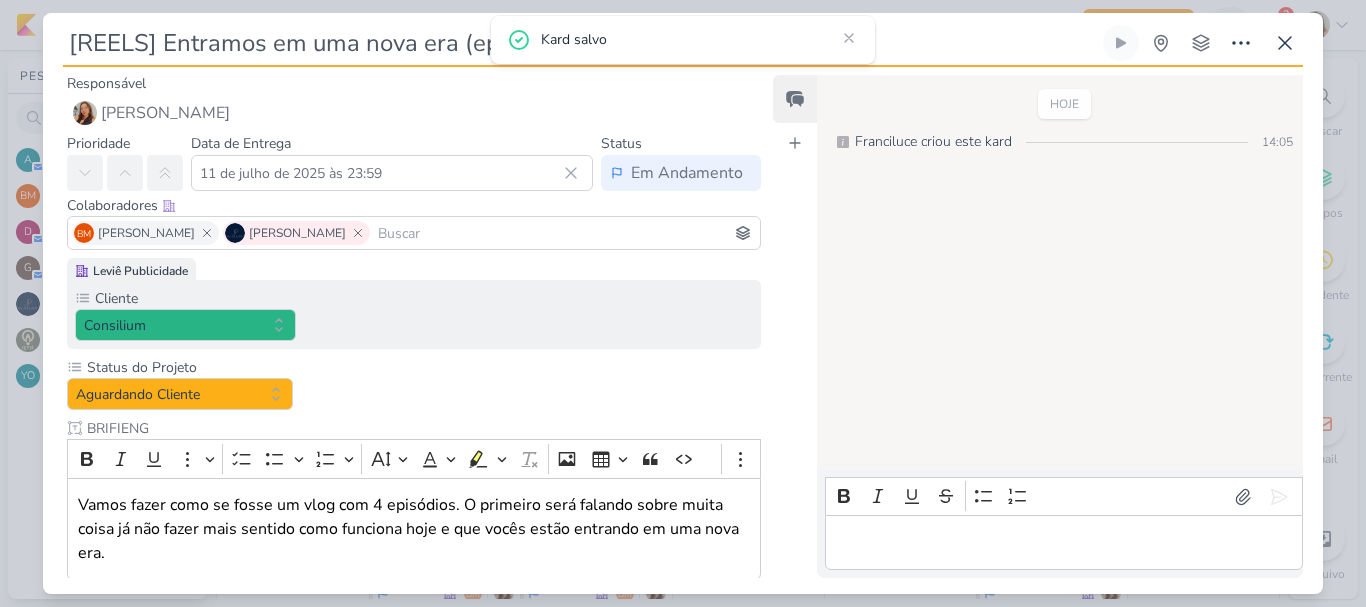 scroll, scrollTop: 0, scrollLeft: 0, axis: both 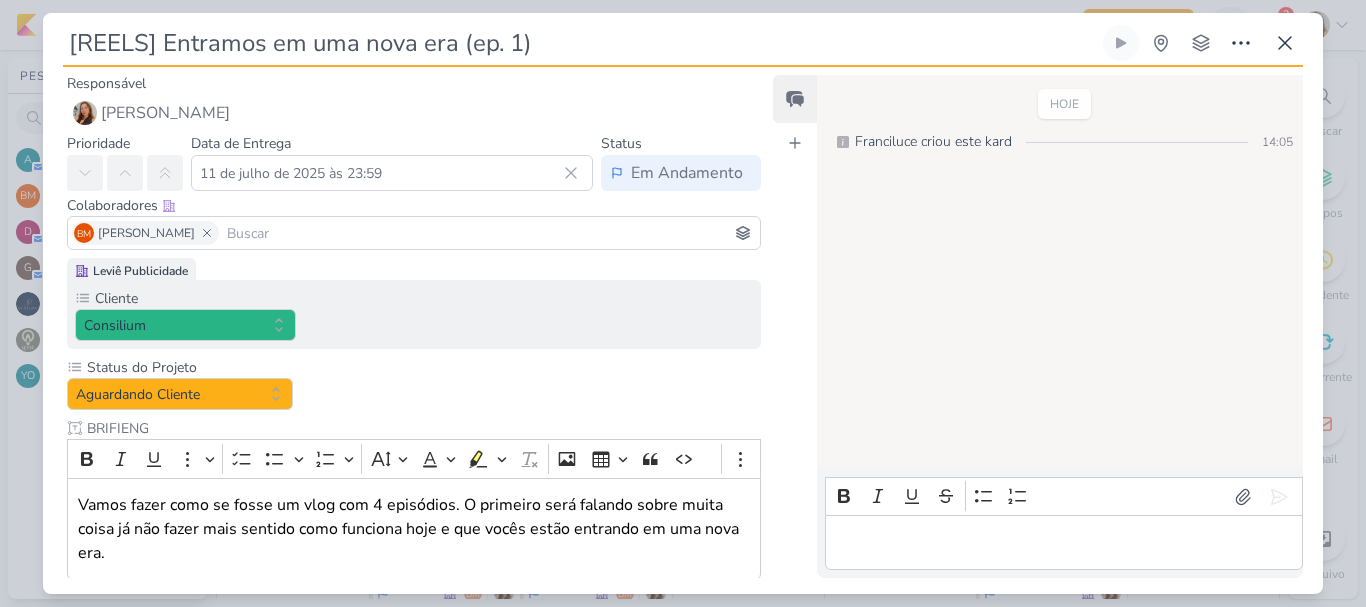 click on "BM
Beth  Monteiro" at bounding box center [414, 233] 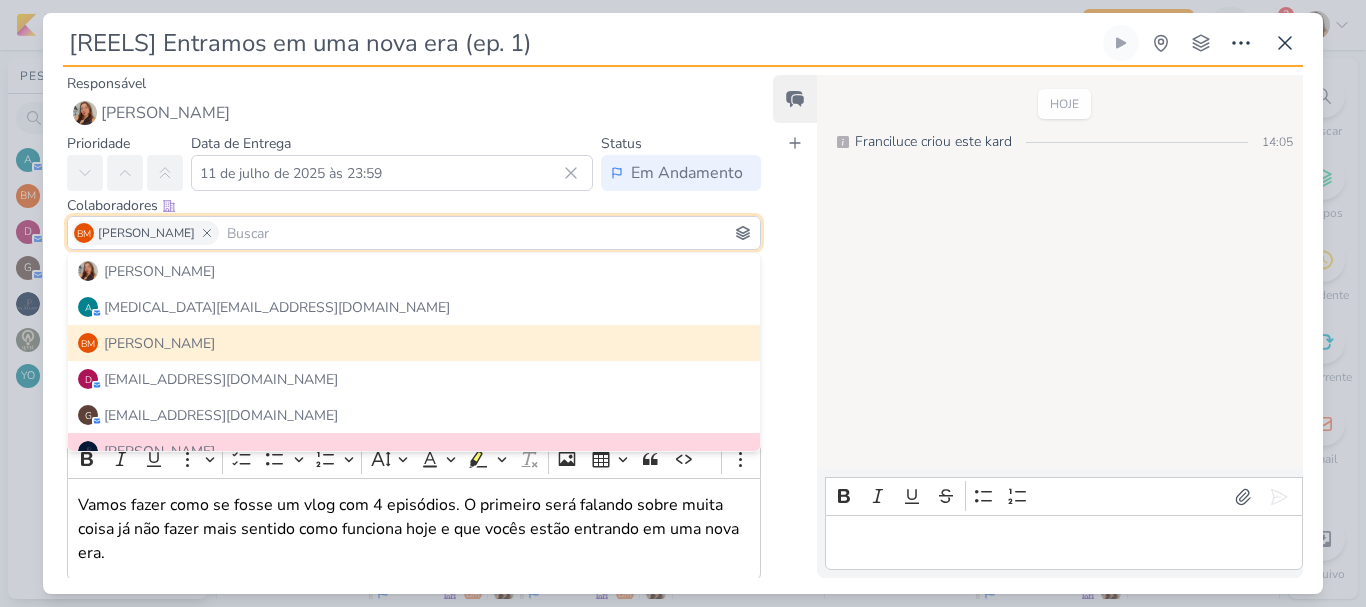 click at bounding box center [489, 233] 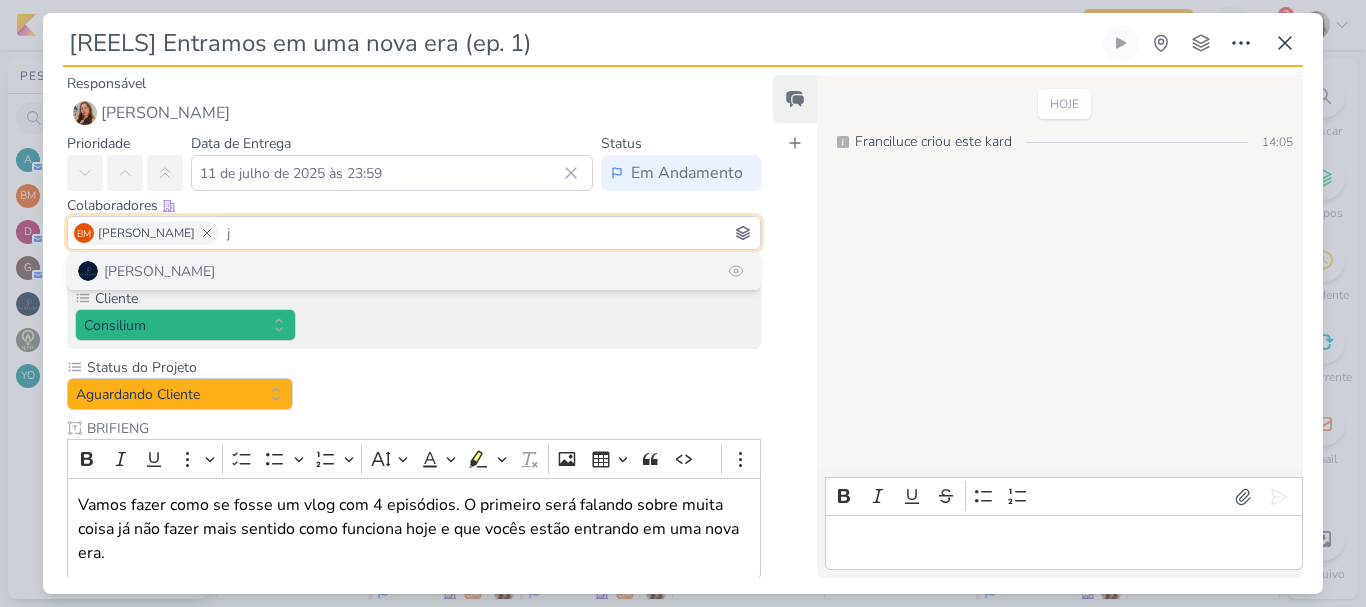 type on "j" 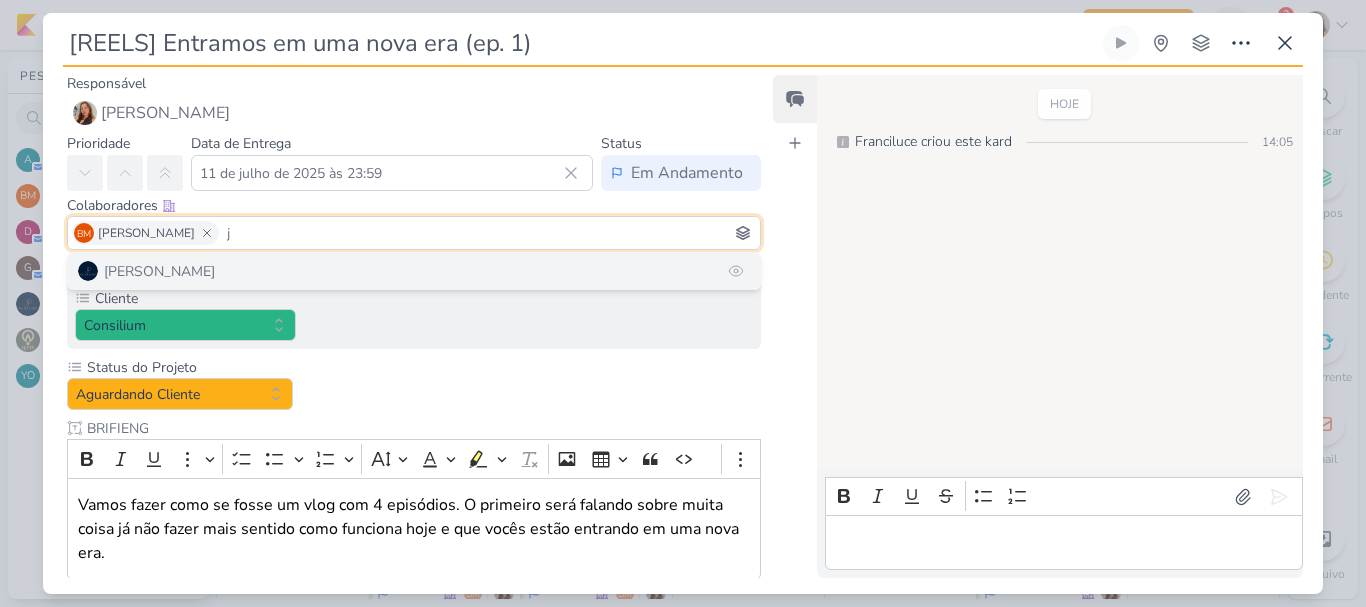 click on "[PERSON_NAME]" at bounding box center [414, 271] 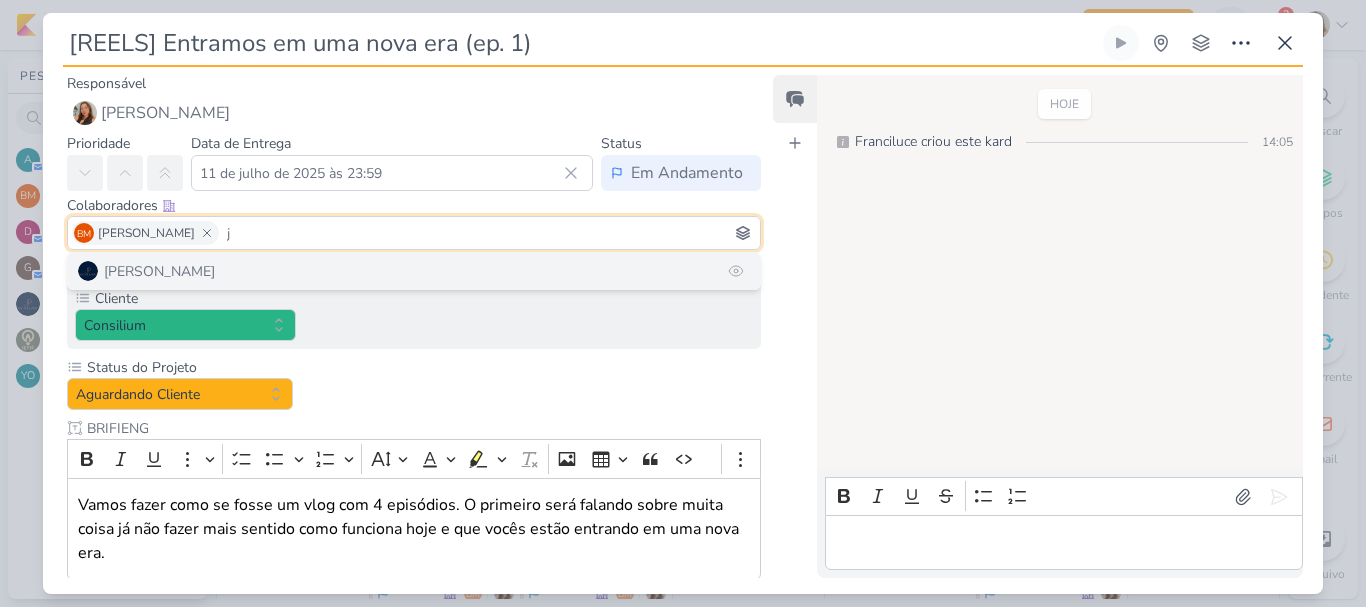 type 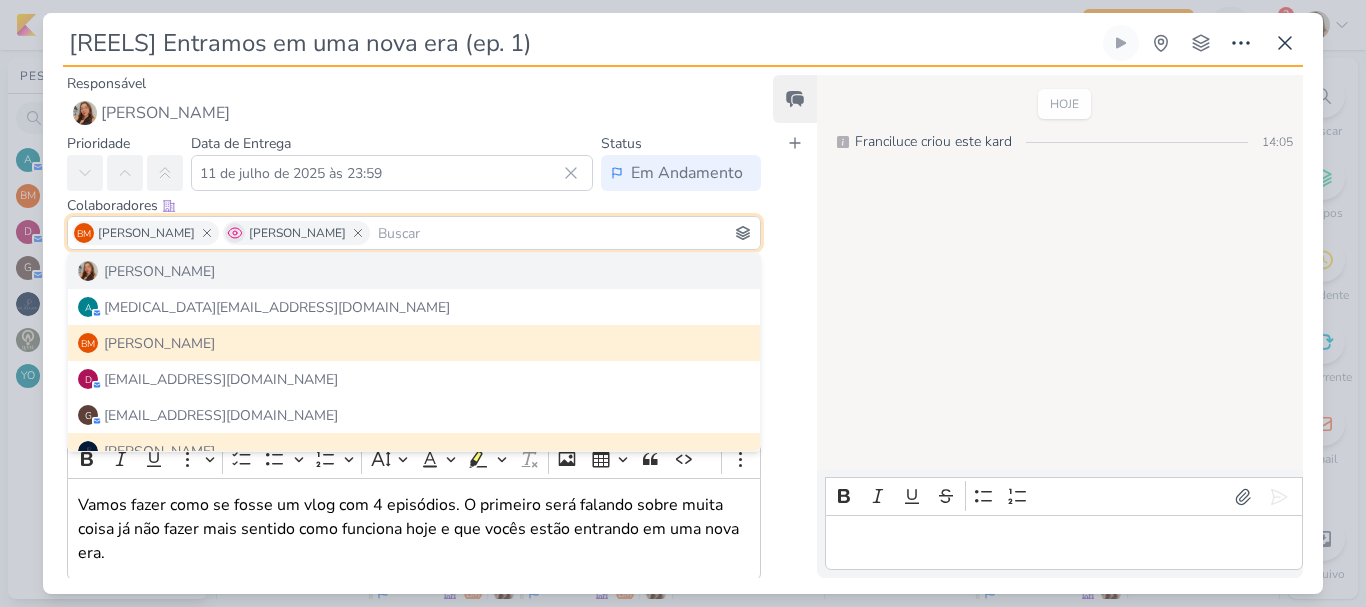 click 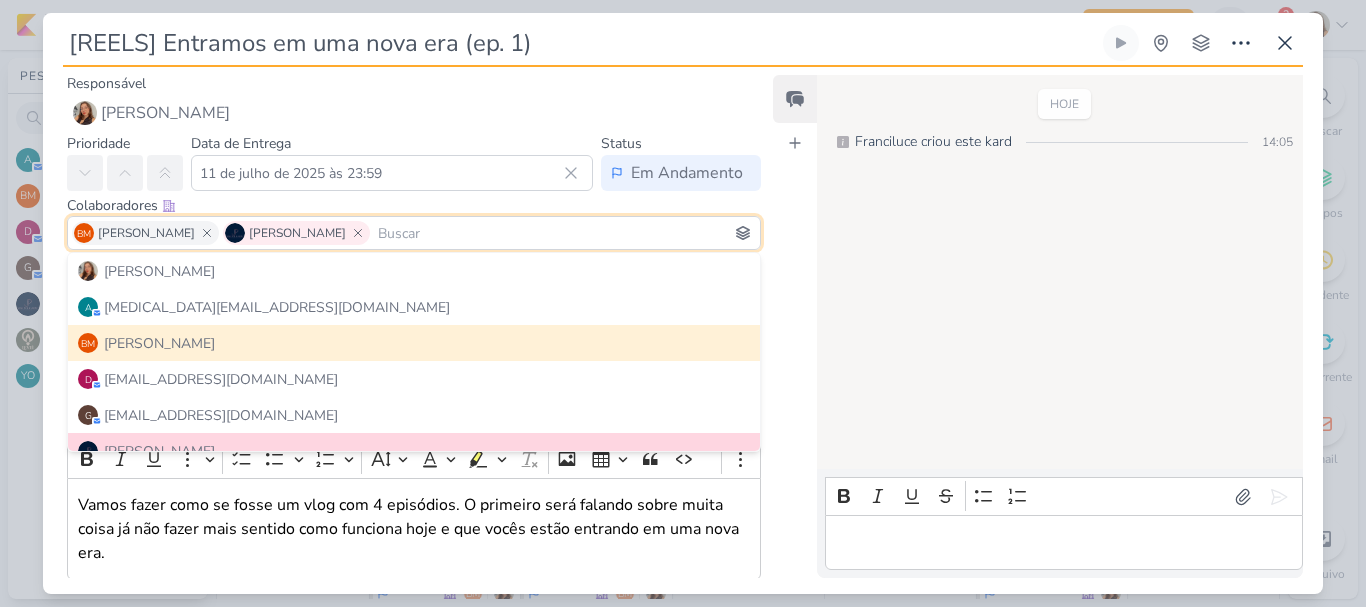 scroll, scrollTop: 113, scrollLeft: 0, axis: vertical 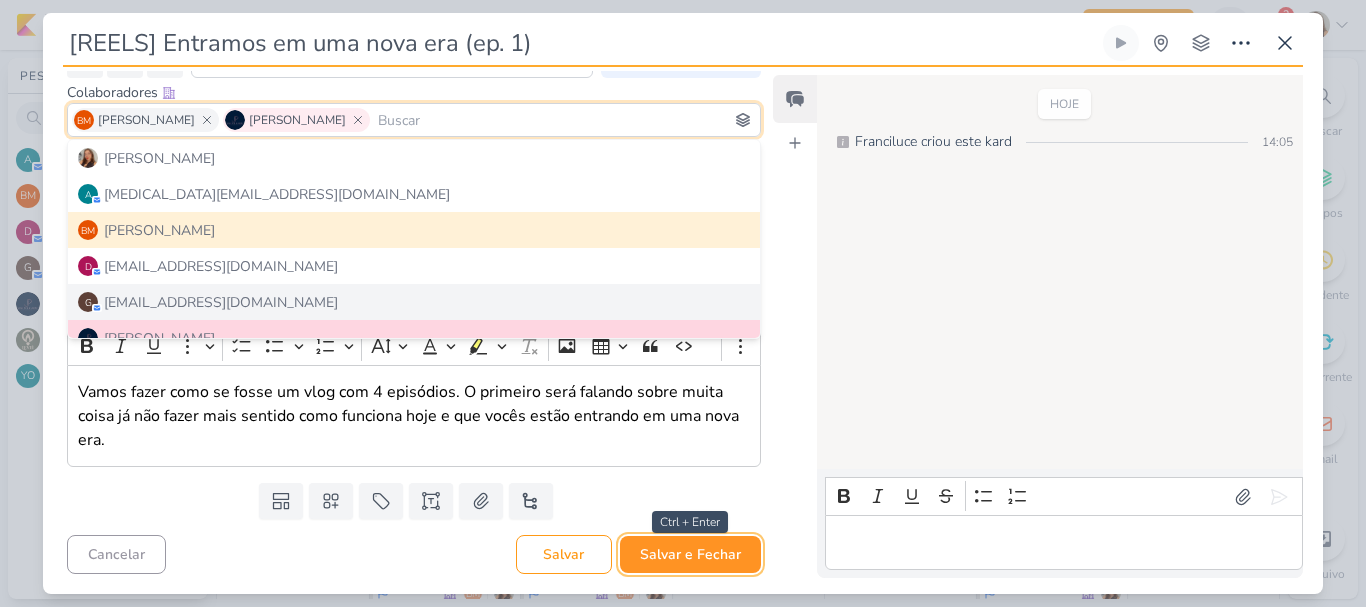 click on "Salvar e Fechar" at bounding box center (690, 554) 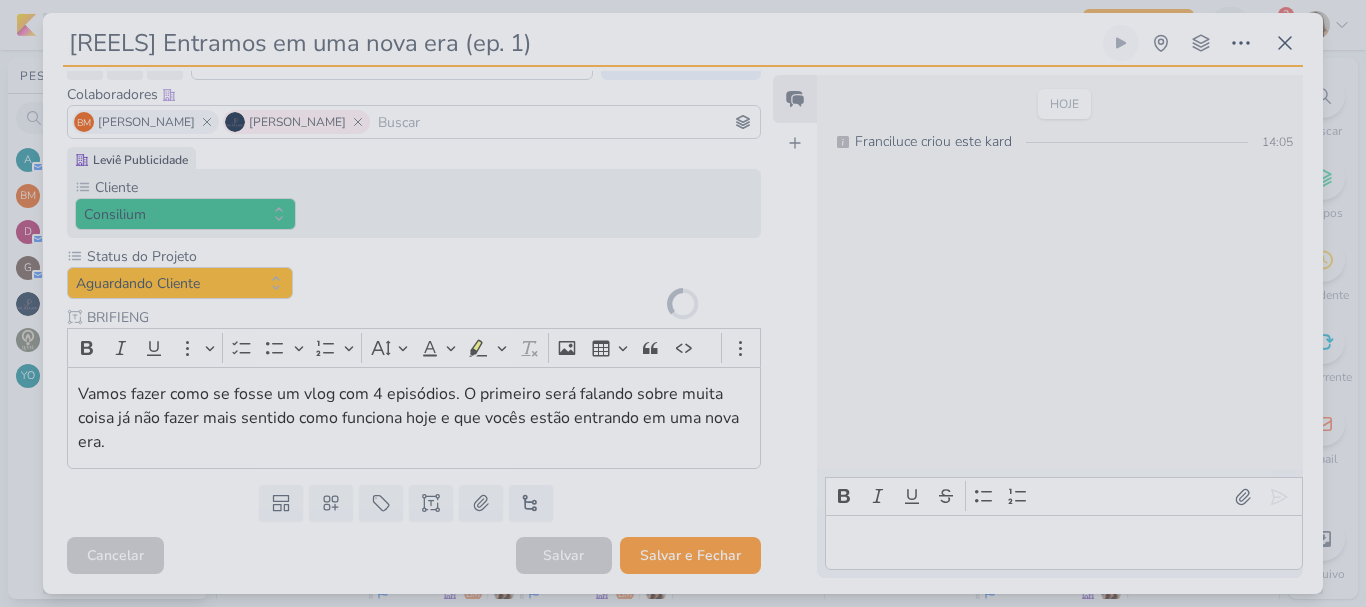 scroll, scrollTop: 0, scrollLeft: 0, axis: both 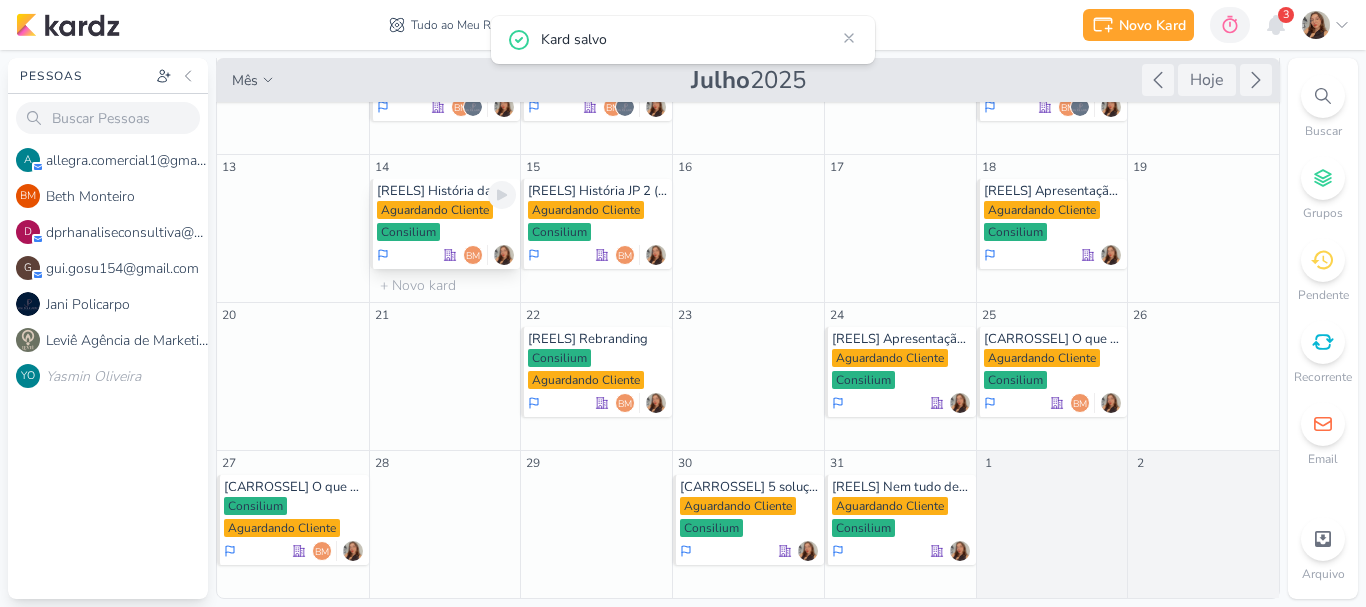 click on "Aguardando Cliente
Consilium" at bounding box center [447, 222] 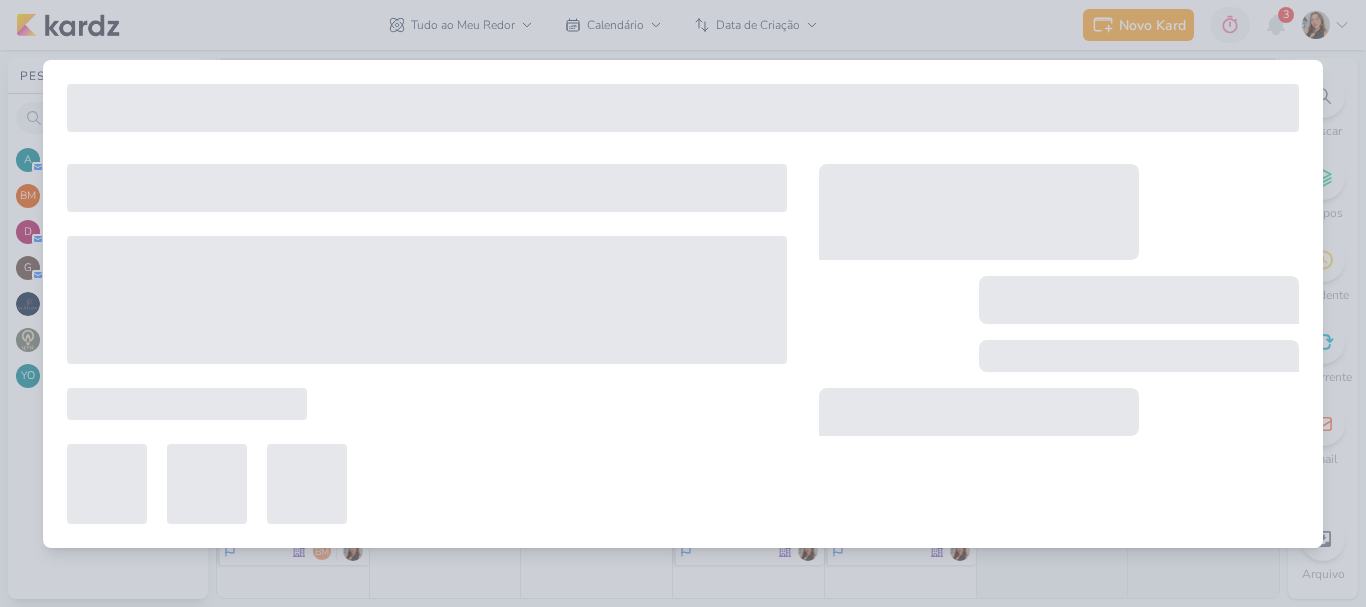 type on "[REELS] História da JP (Ep. 2)" 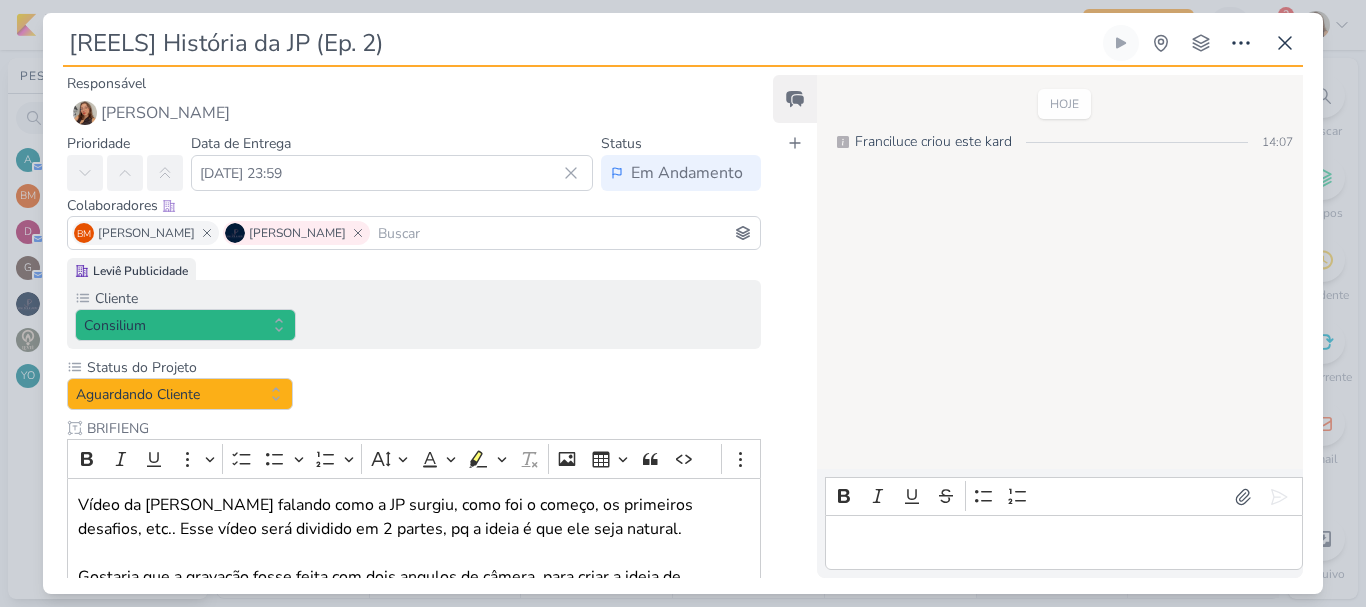 scroll, scrollTop: 0, scrollLeft: 0, axis: both 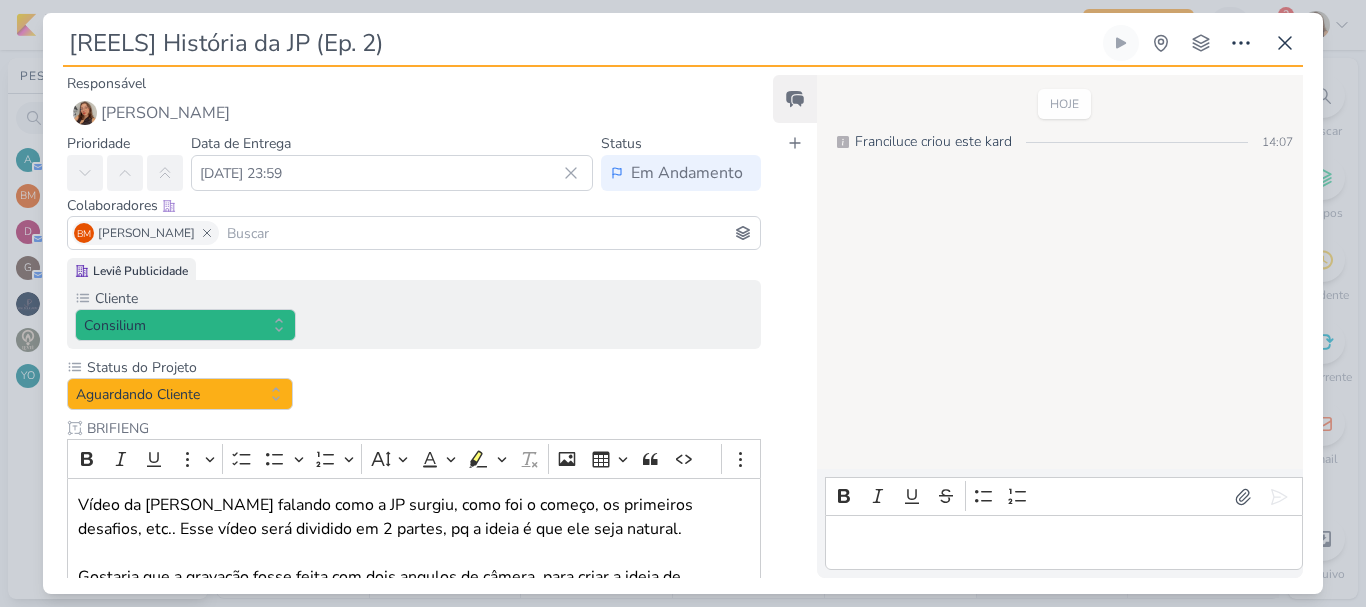 click at bounding box center [489, 233] 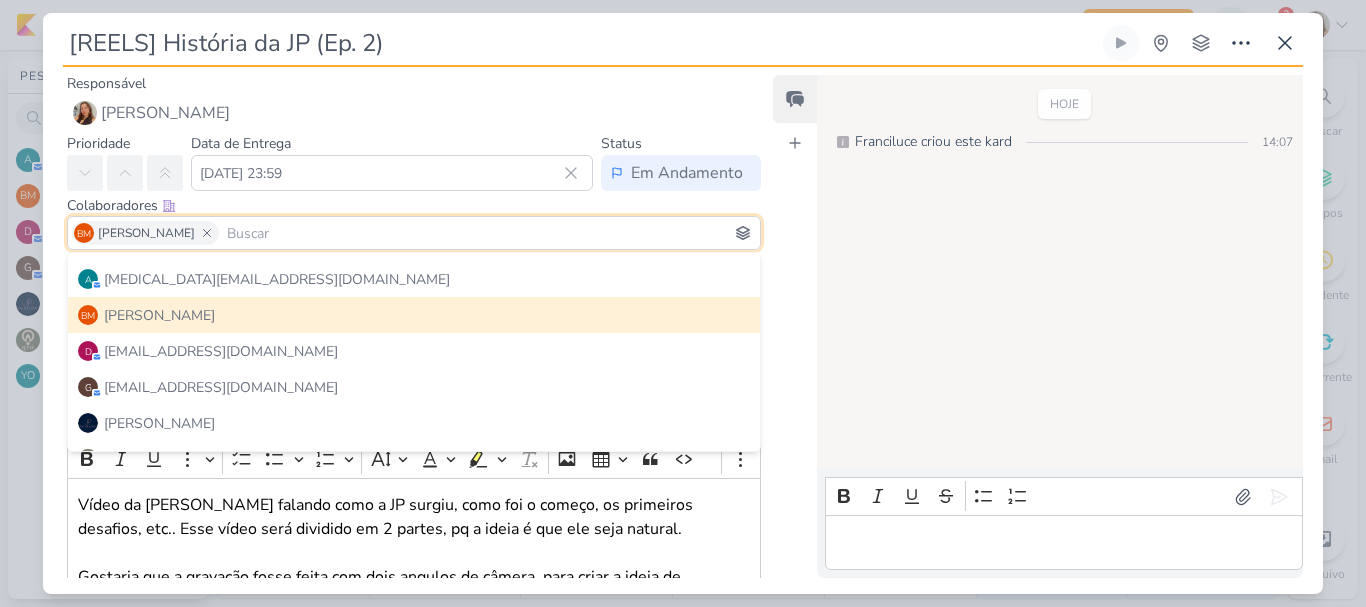 scroll, scrollTop: 54, scrollLeft: 0, axis: vertical 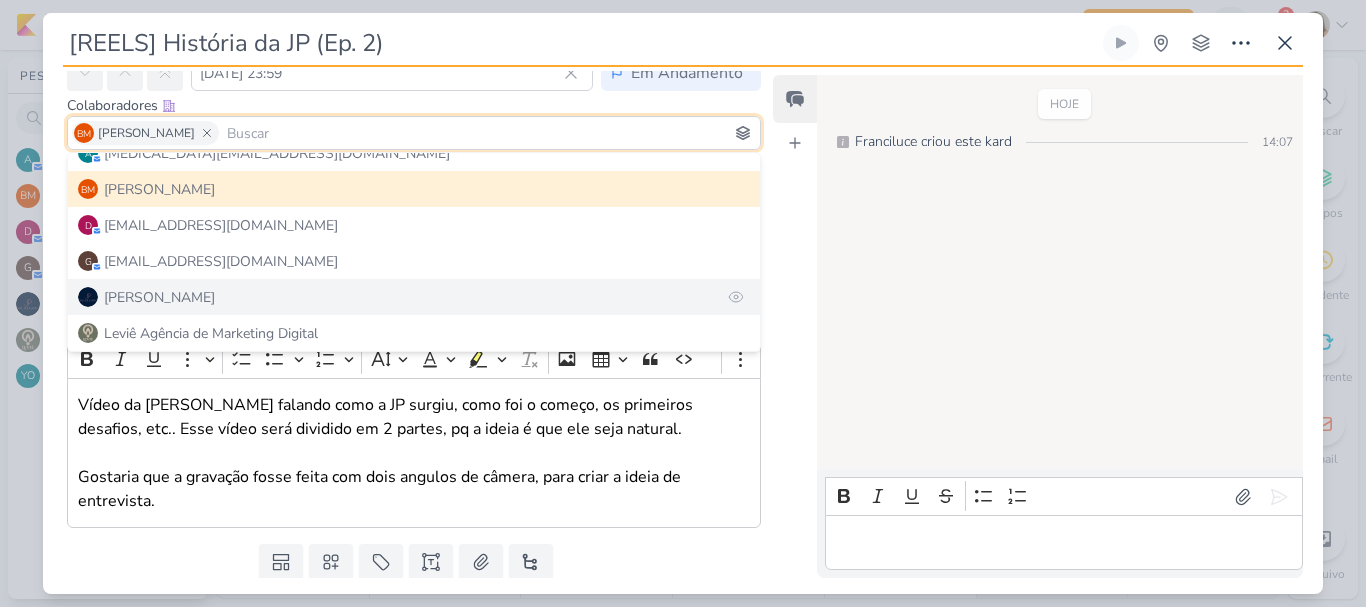 click on "[PERSON_NAME]" at bounding box center [414, 297] 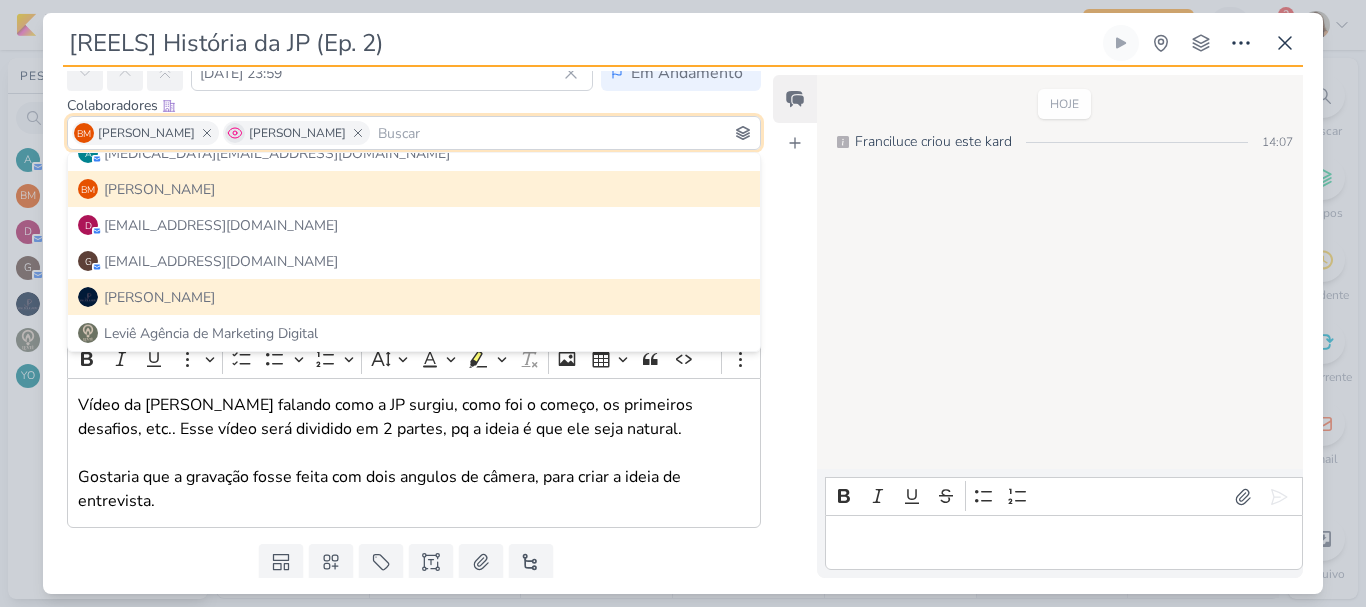 click 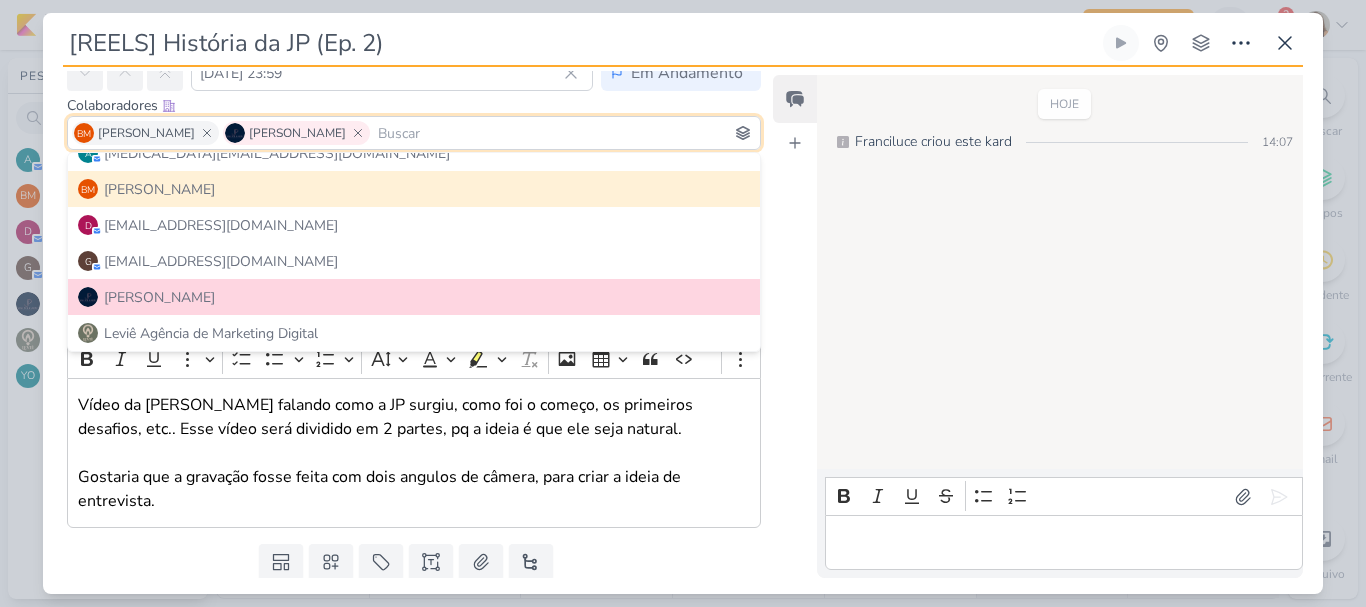 click on "Colaboradores
Este kard pode ser visível a usuários da sua organização
Este kard é privado à colaboradores imediatos" at bounding box center [414, 105] 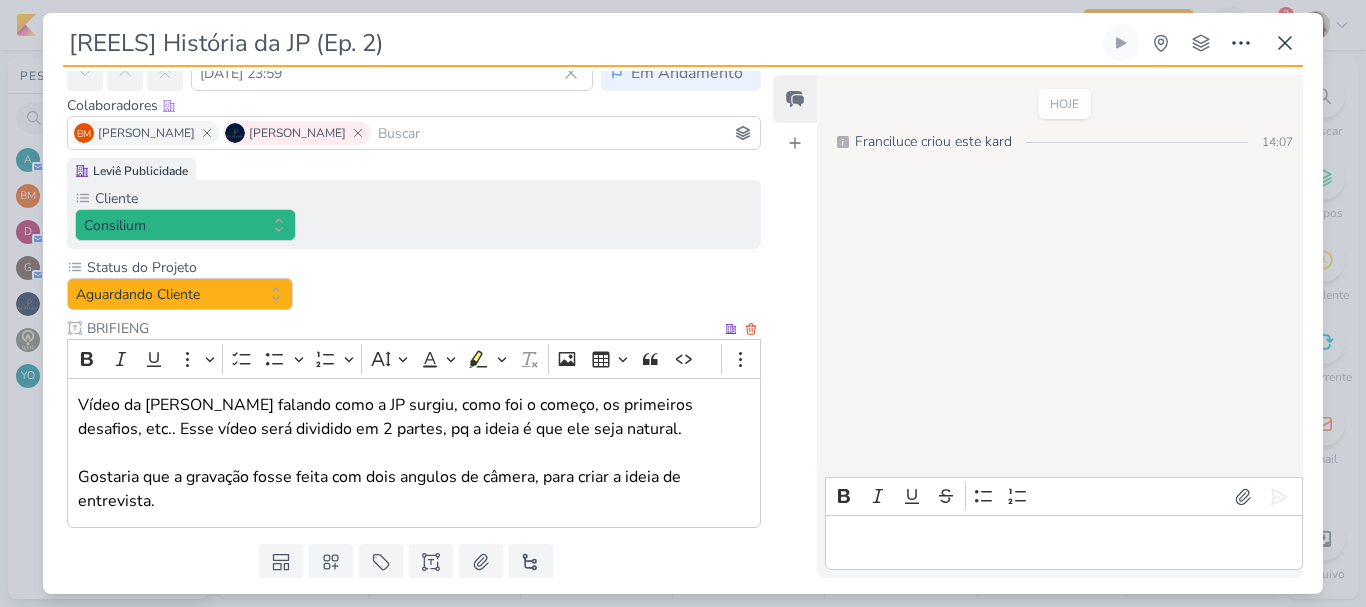 scroll, scrollTop: 161, scrollLeft: 0, axis: vertical 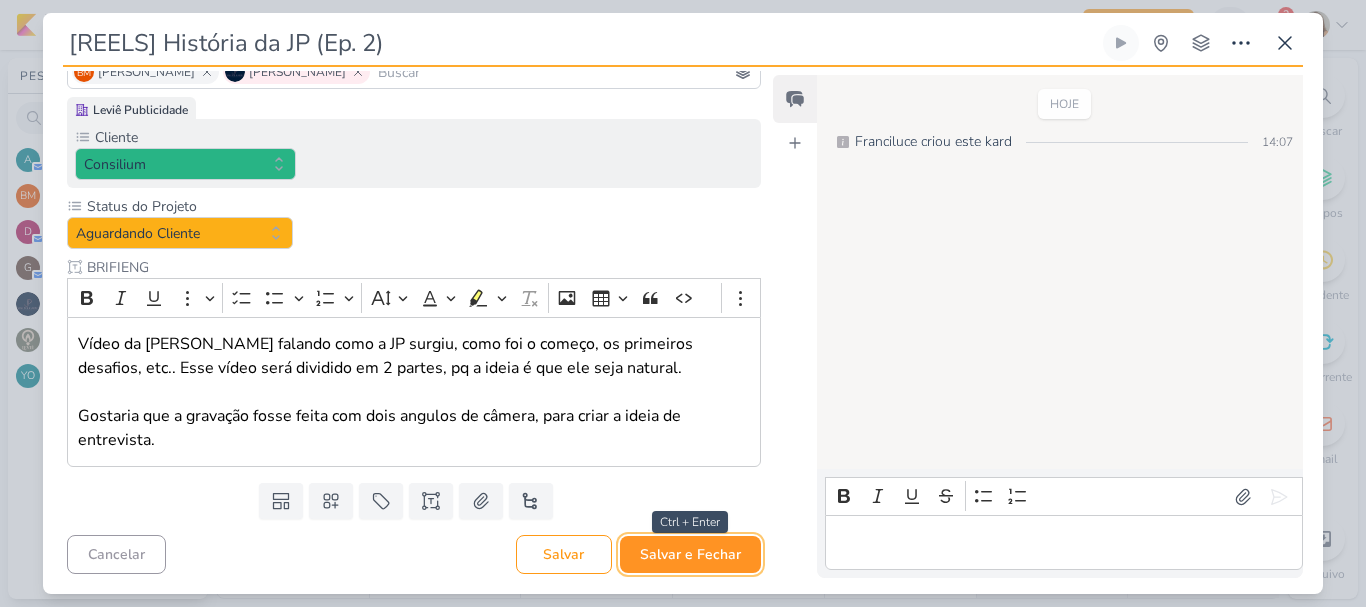 click on "Salvar e Fechar" at bounding box center (690, 554) 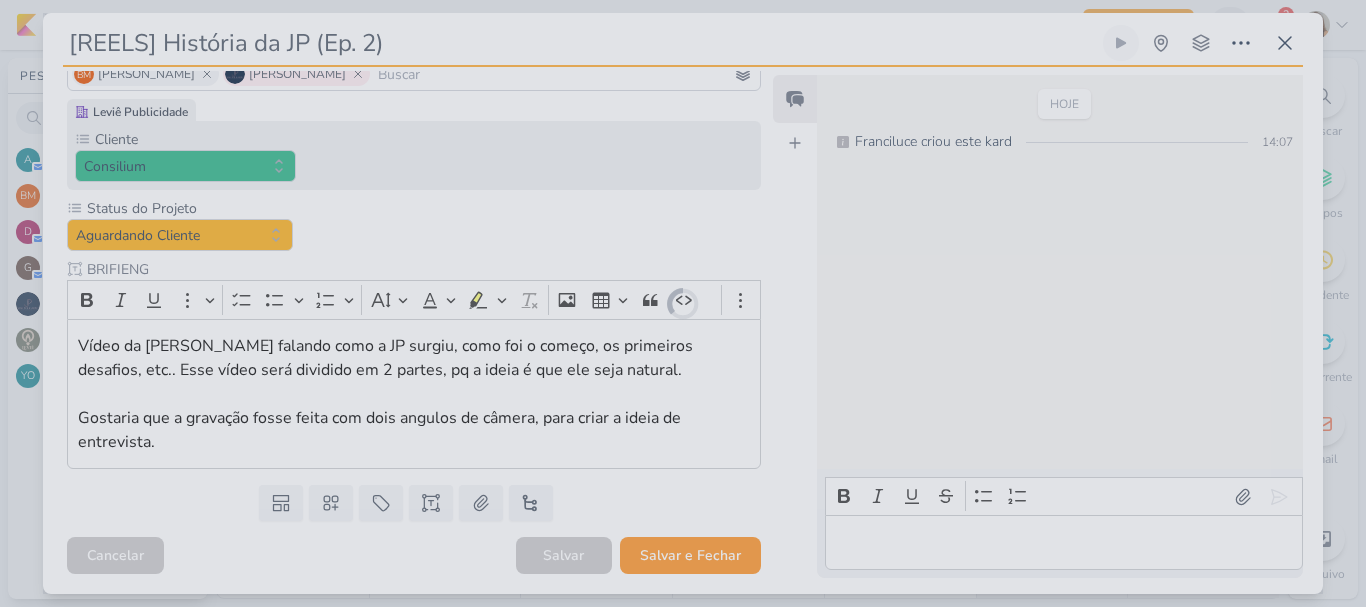 scroll, scrollTop: 159, scrollLeft: 0, axis: vertical 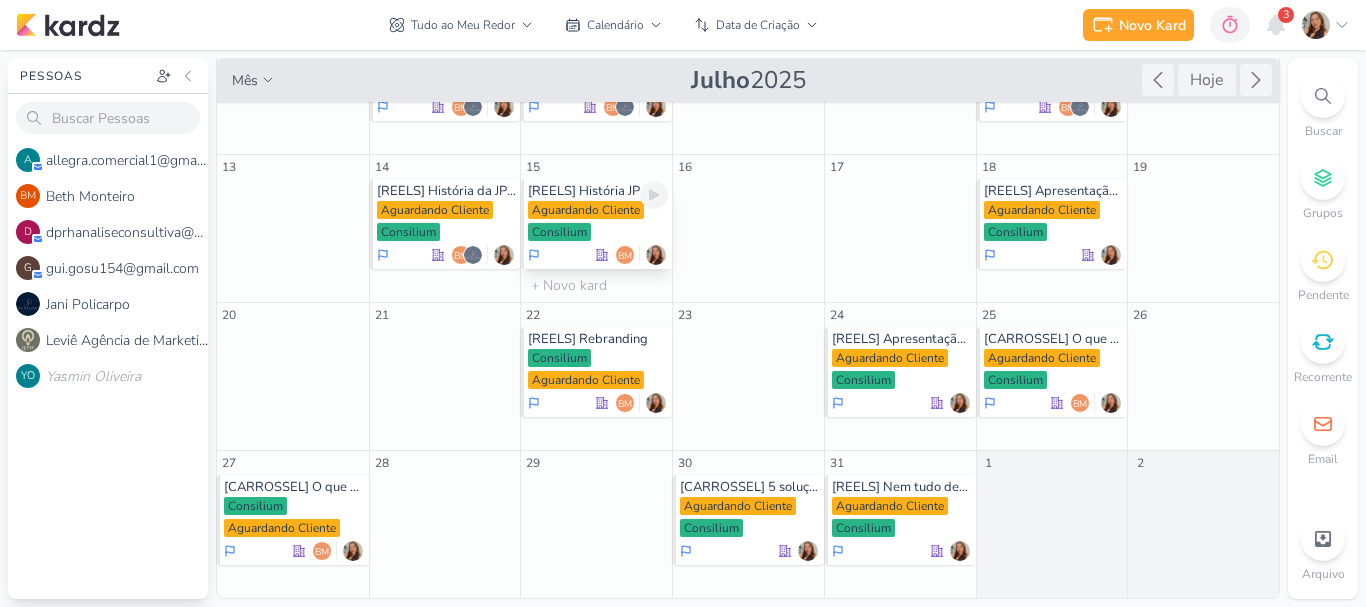 click on "Aguardando Cliente" at bounding box center [586, 210] 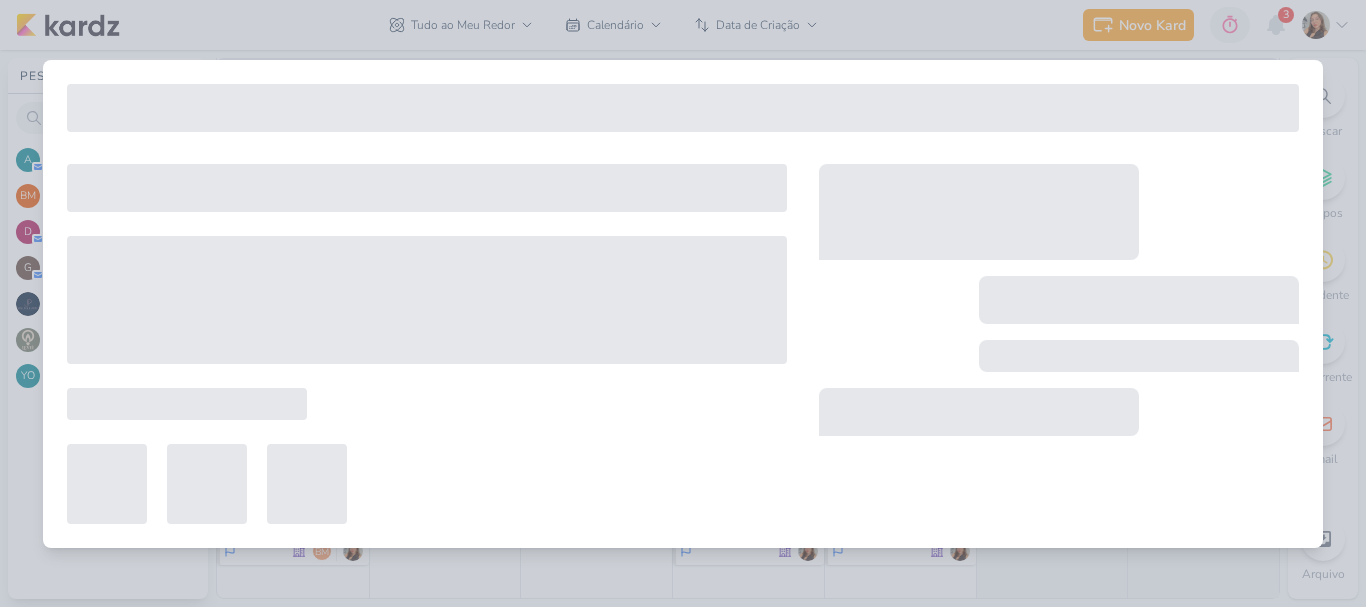 type on "[REELS] História JP 2 (Ep. 3)" 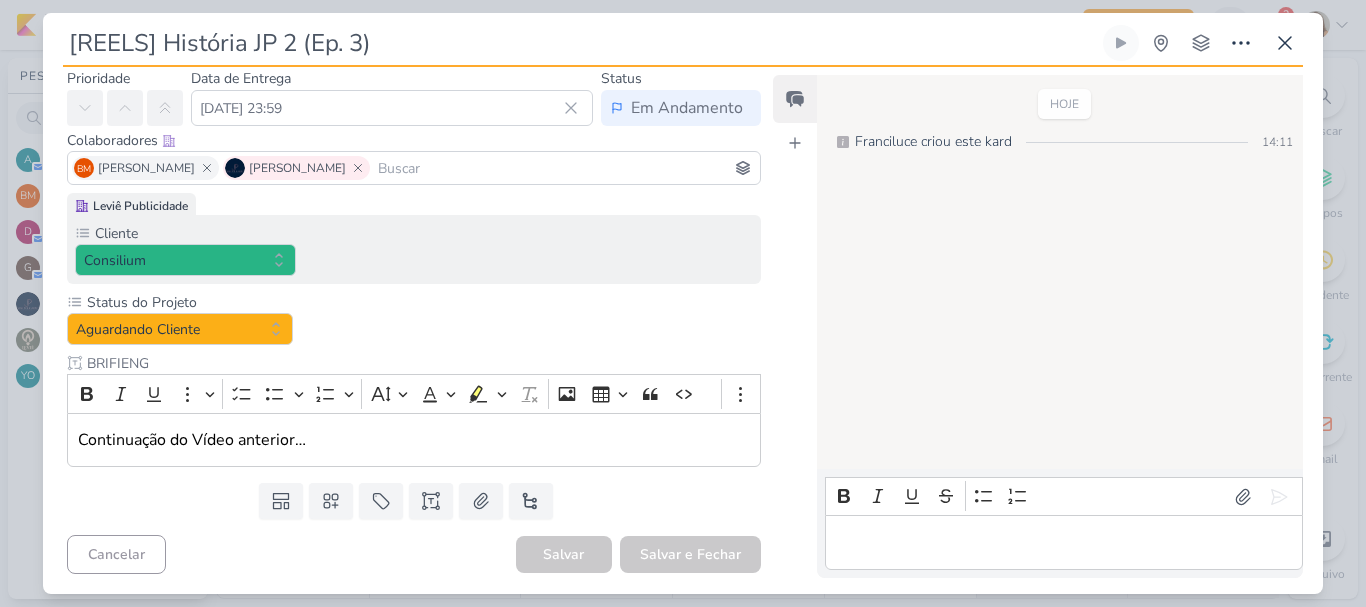 scroll, scrollTop: 0, scrollLeft: 0, axis: both 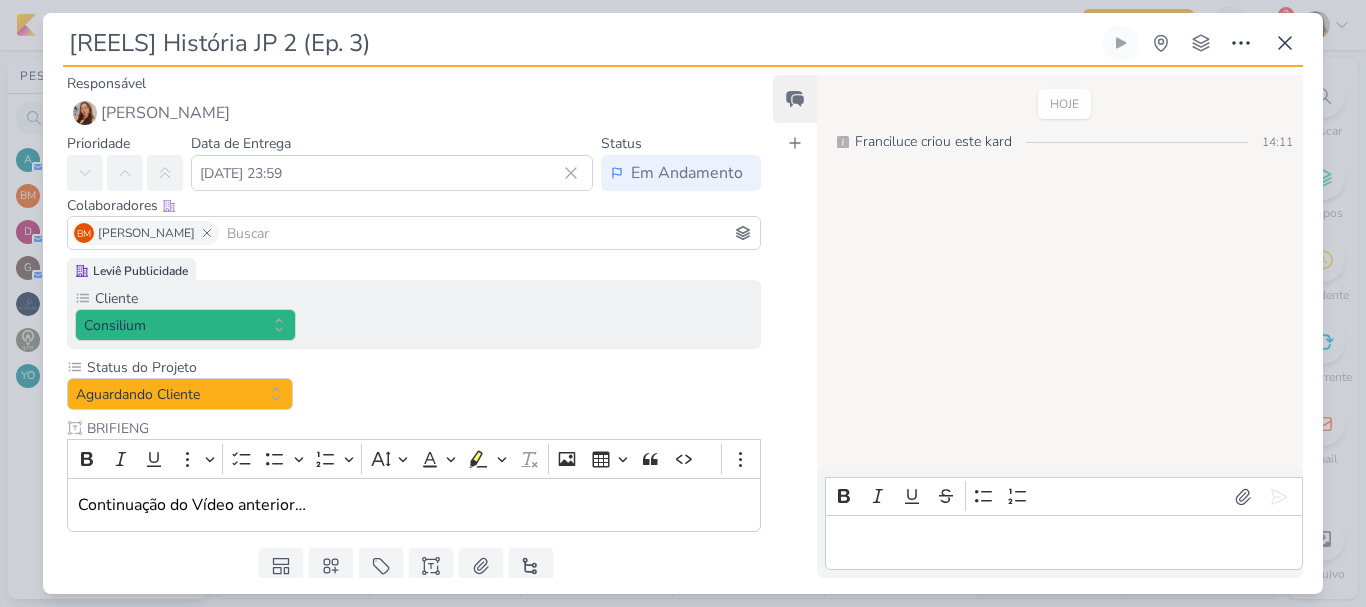 click at bounding box center [489, 233] 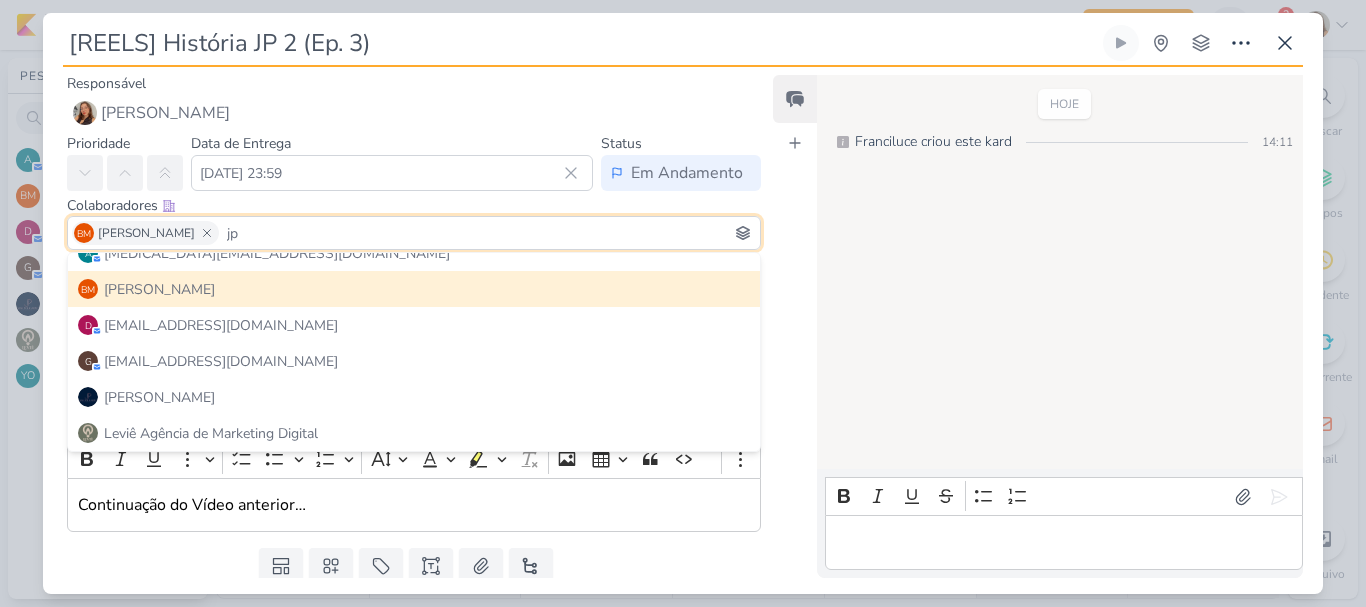 scroll, scrollTop: 0, scrollLeft: 0, axis: both 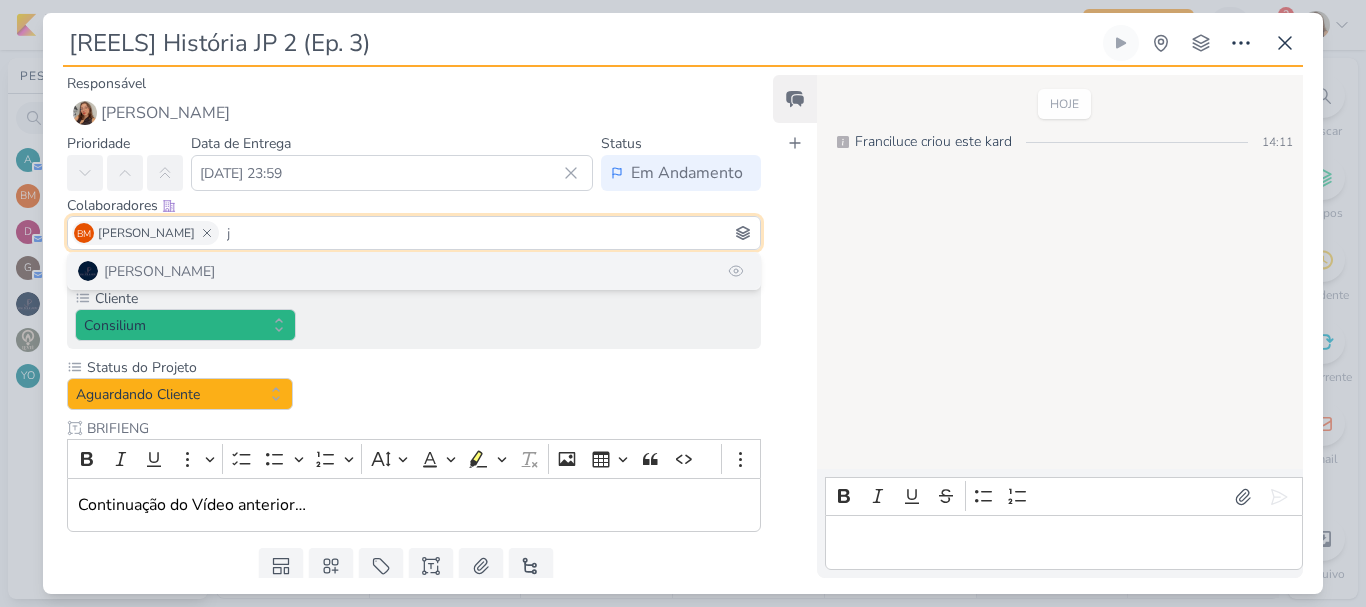 type on "j" 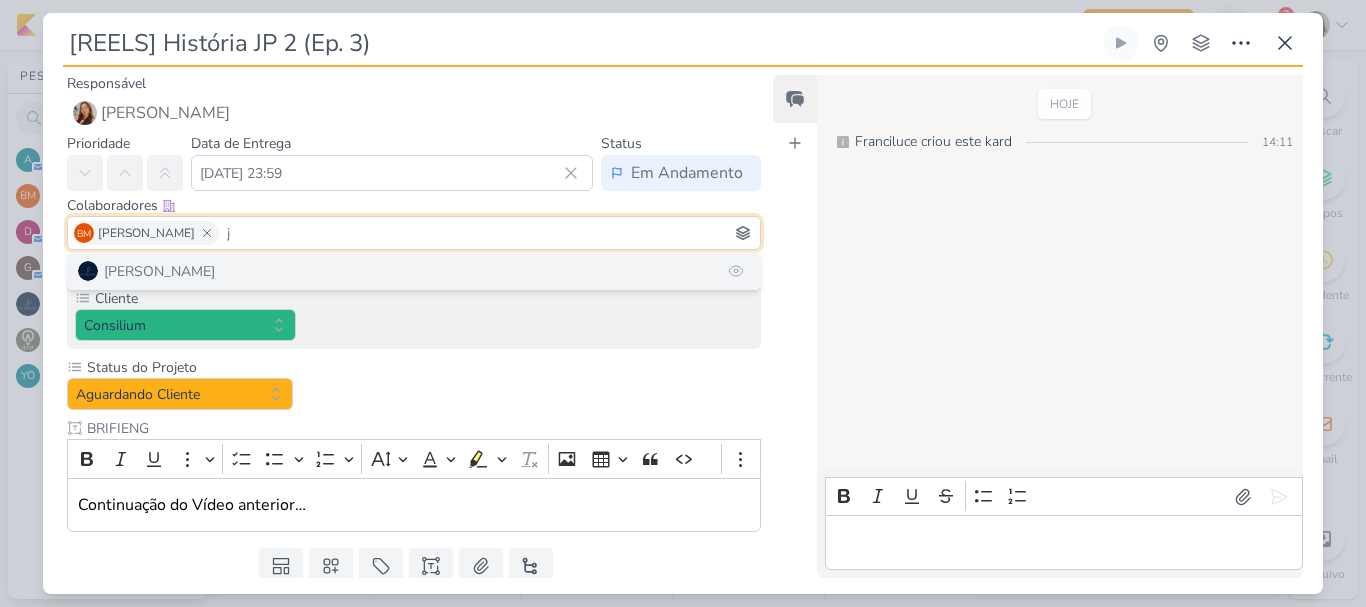 click on "[PERSON_NAME]" at bounding box center [414, 271] 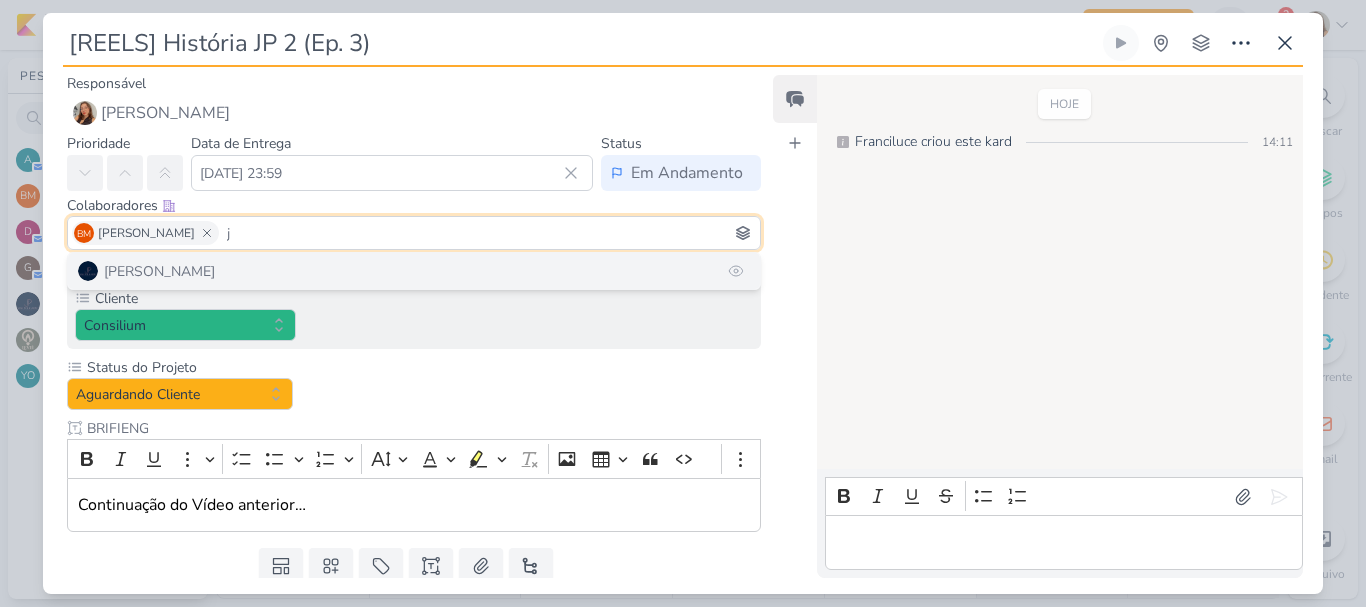type 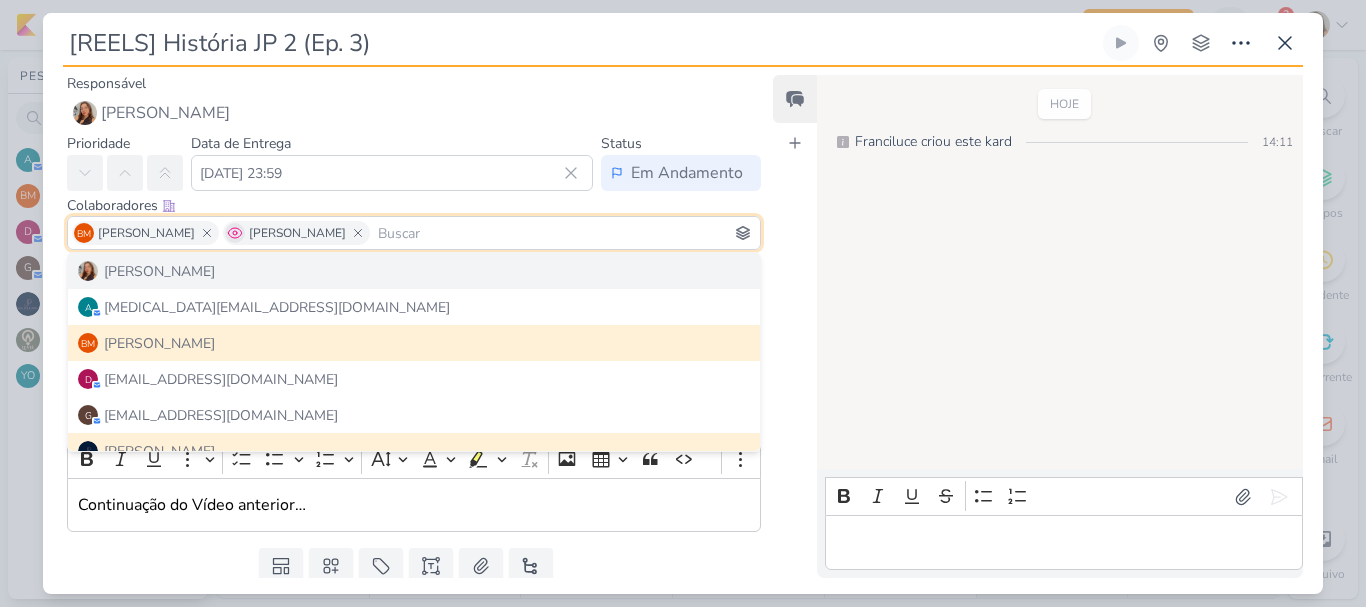 click 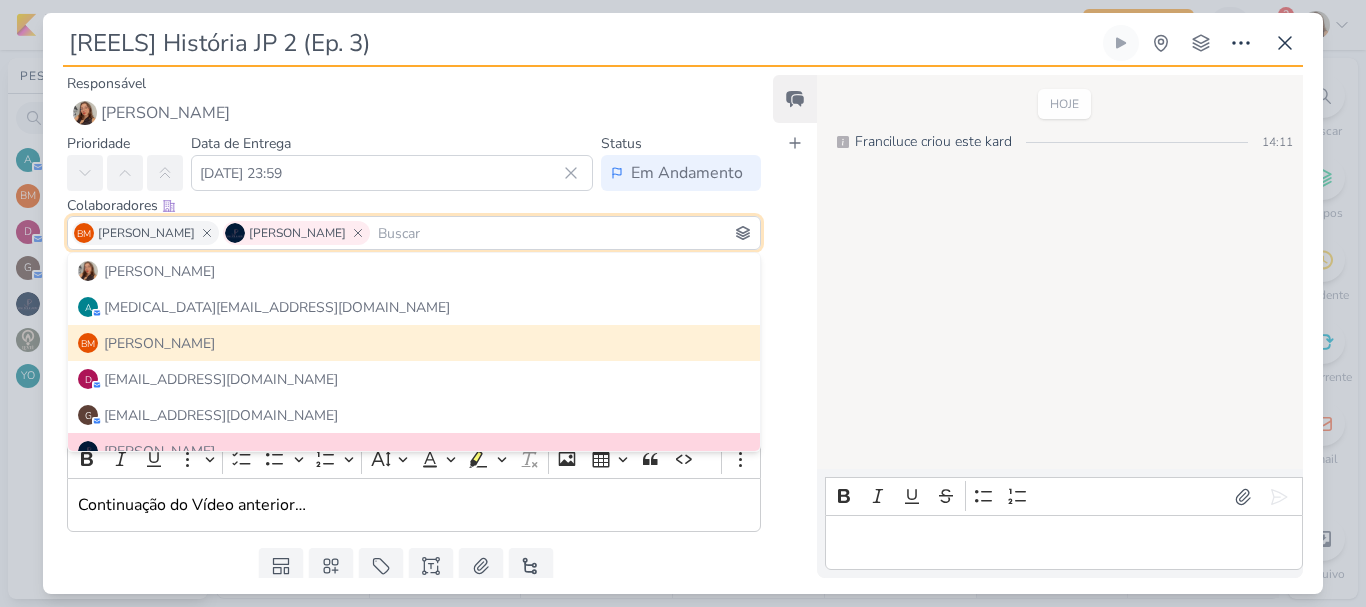 click on "Colaboradores
Este kard pode ser visível a usuários da sua organização
Este kard é privado à colaboradores imediatos" at bounding box center [414, 205] 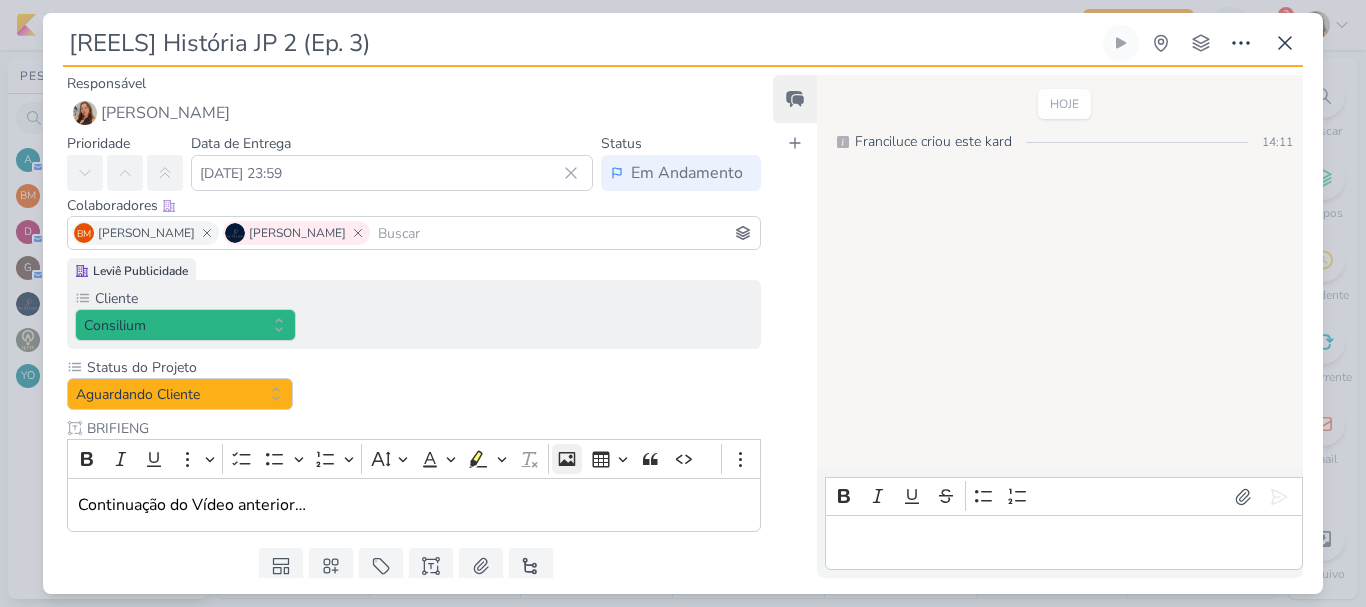 scroll, scrollTop: 65, scrollLeft: 0, axis: vertical 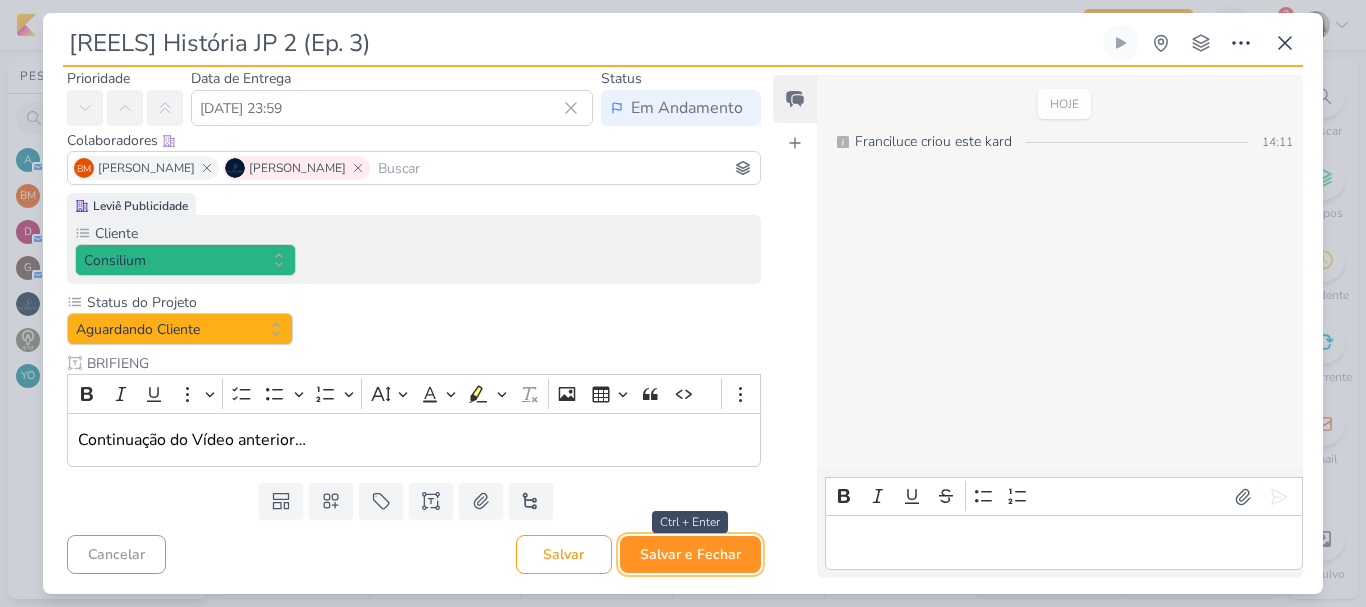 click on "Salvar e Fechar" at bounding box center (690, 554) 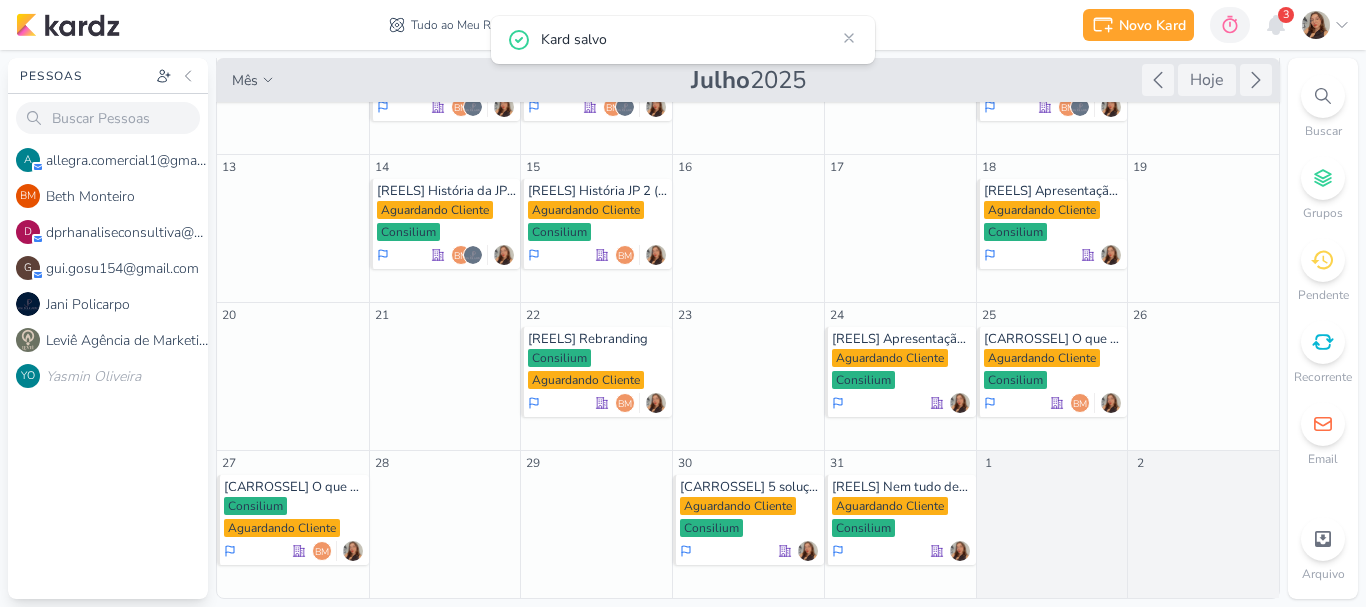 scroll, scrollTop: 0, scrollLeft: 0, axis: both 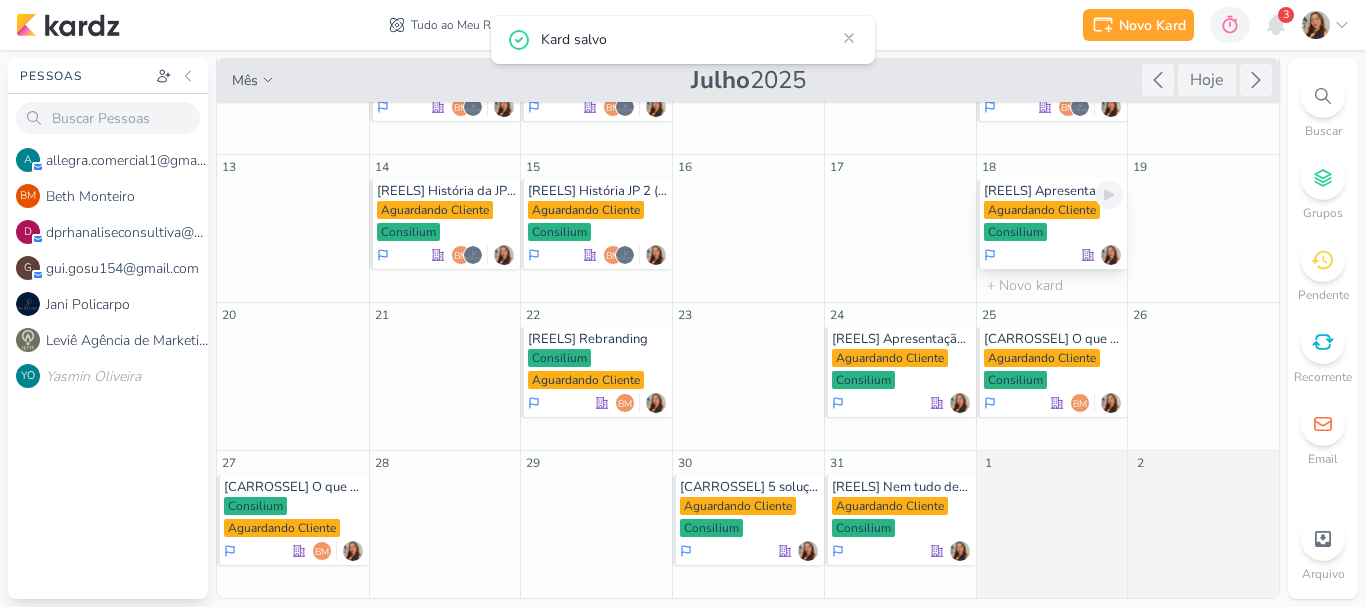 click on "[REELS] Apresentação Vitor - O recomeço (Ep. 4)" at bounding box center (1054, 191) 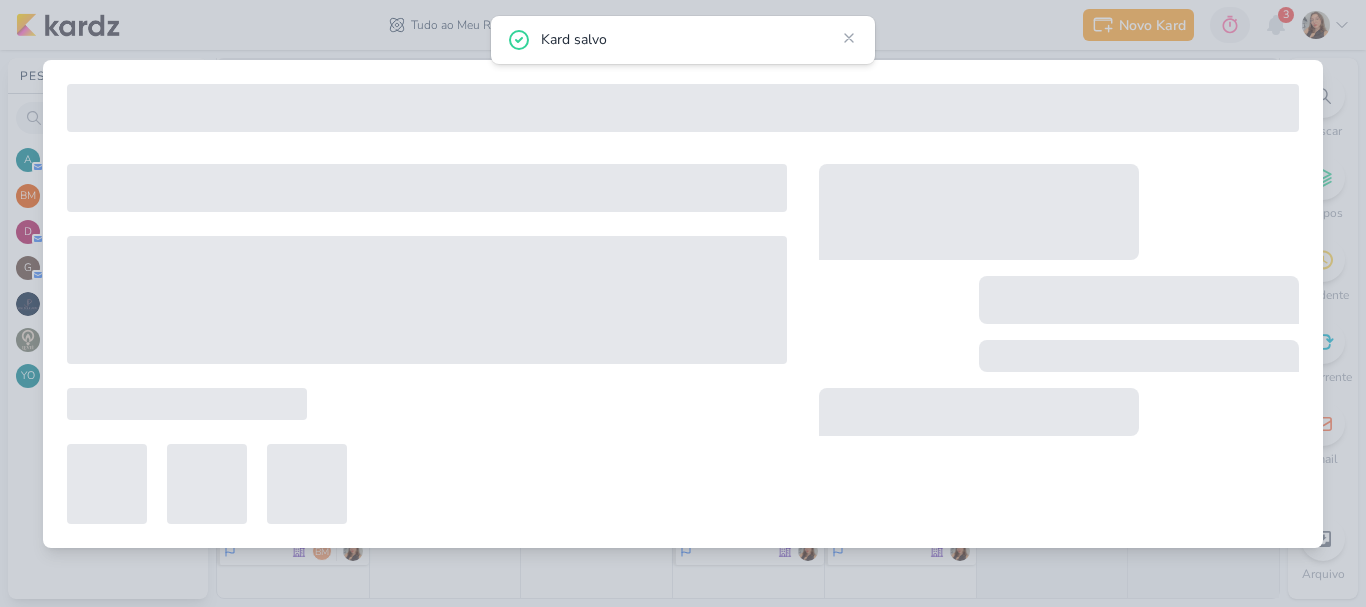 type on "[REELS] Apresentação Vitor - O recomeço (Ep. 4)" 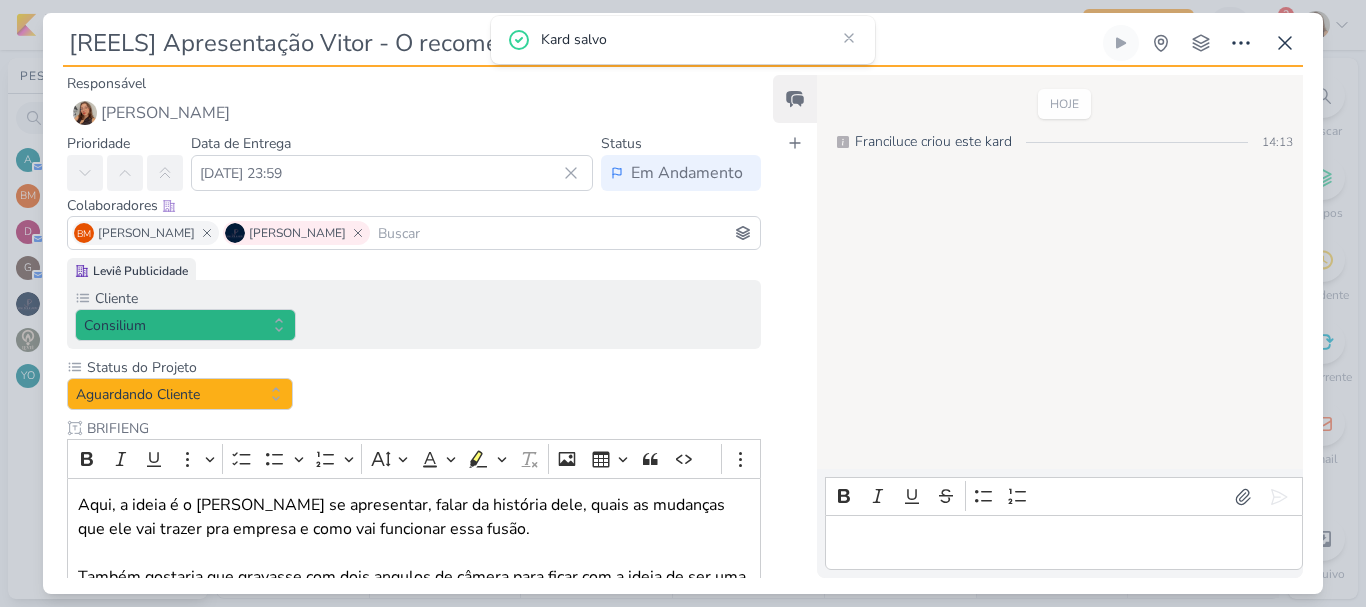 scroll, scrollTop: 0, scrollLeft: 0, axis: both 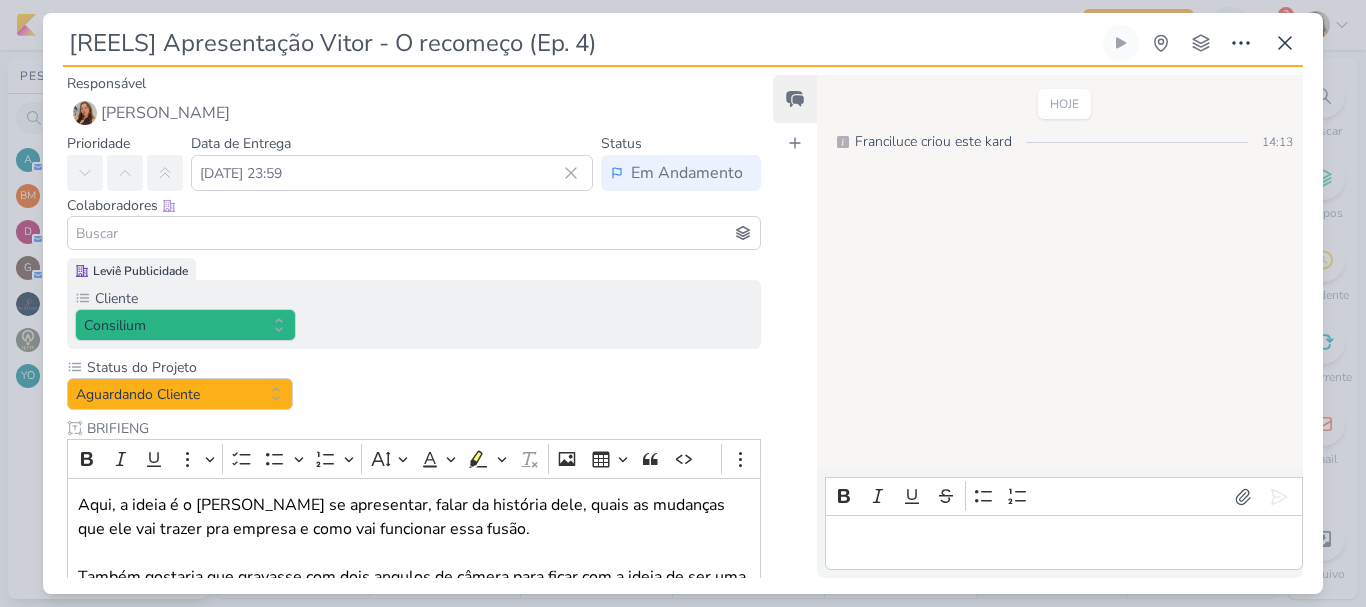 click at bounding box center (414, 233) 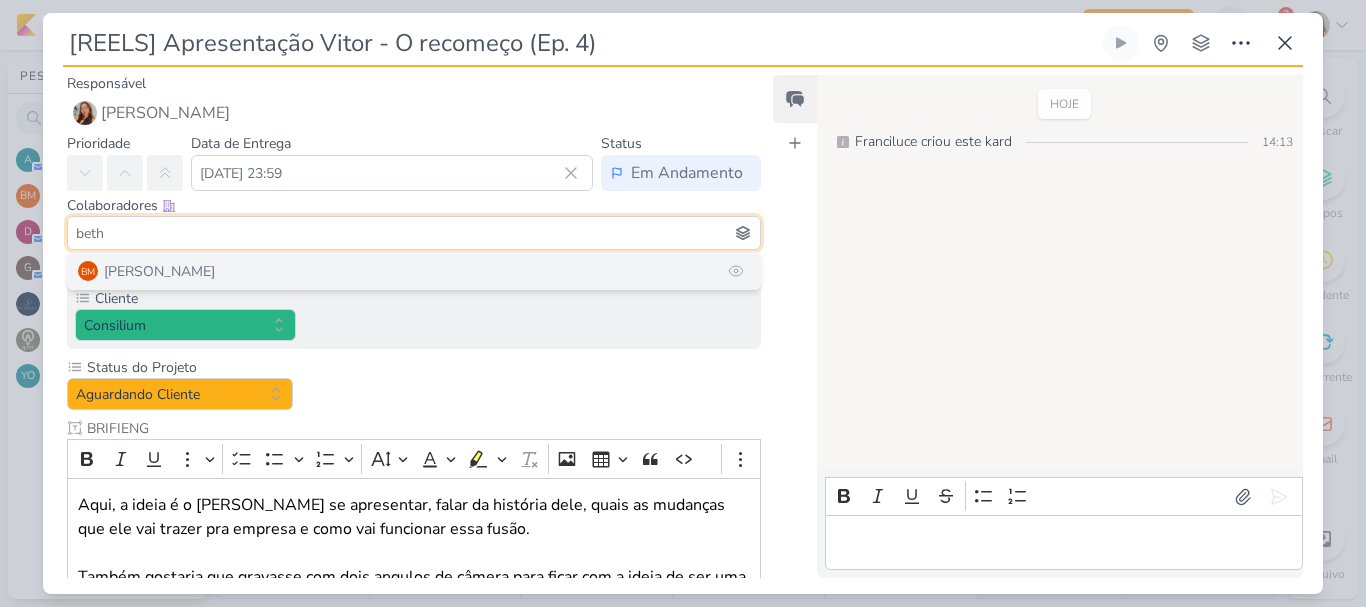 type on "beth" 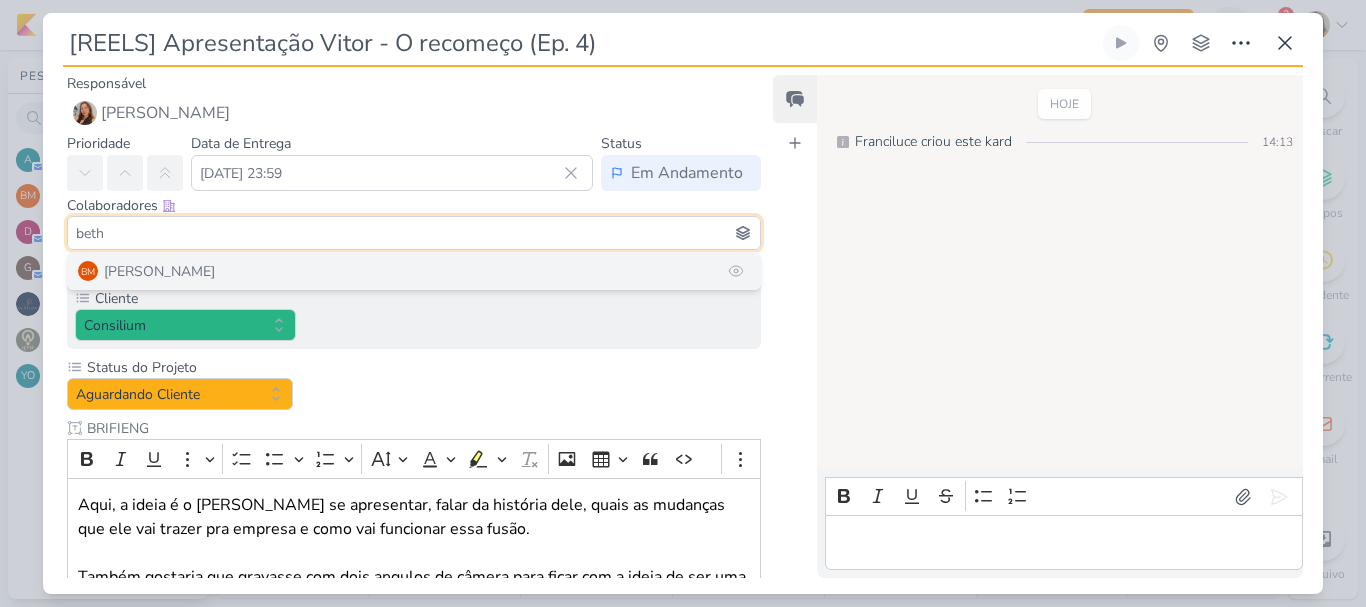 click on "BM
Beth  Monteiro" at bounding box center [414, 271] 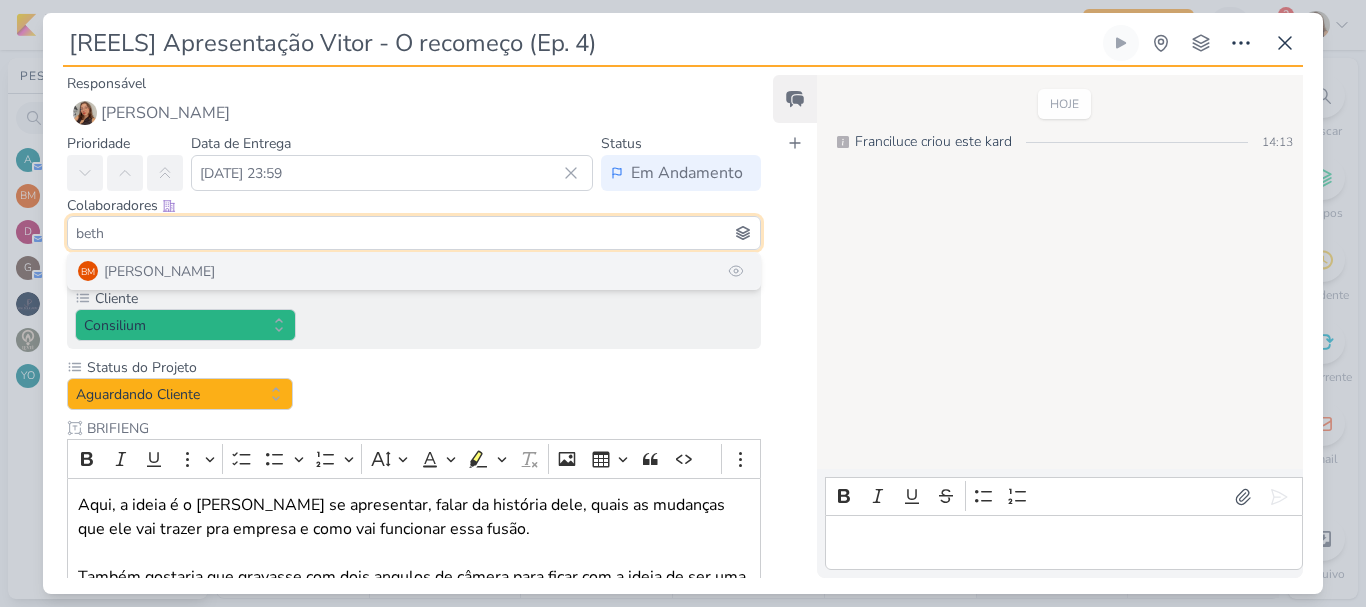 type 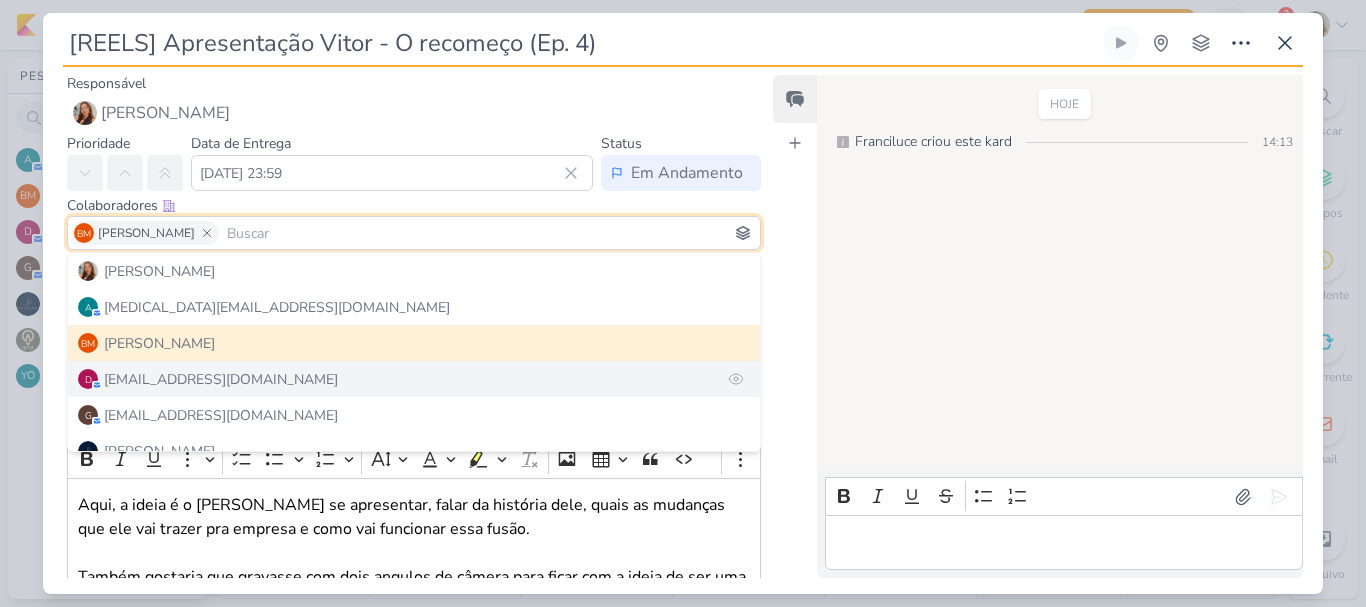 scroll, scrollTop: 54, scrollLeft: 0, axis: vertical 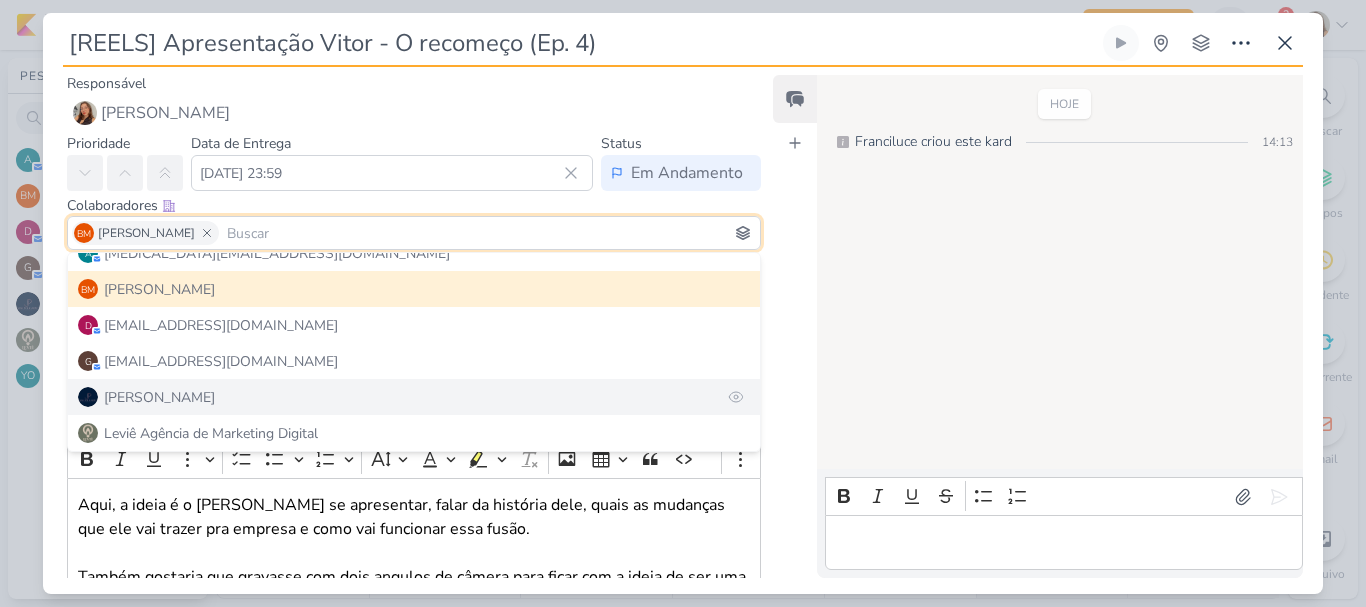 click on "[PERSON_NAME]" at bounding box center [414, 397] 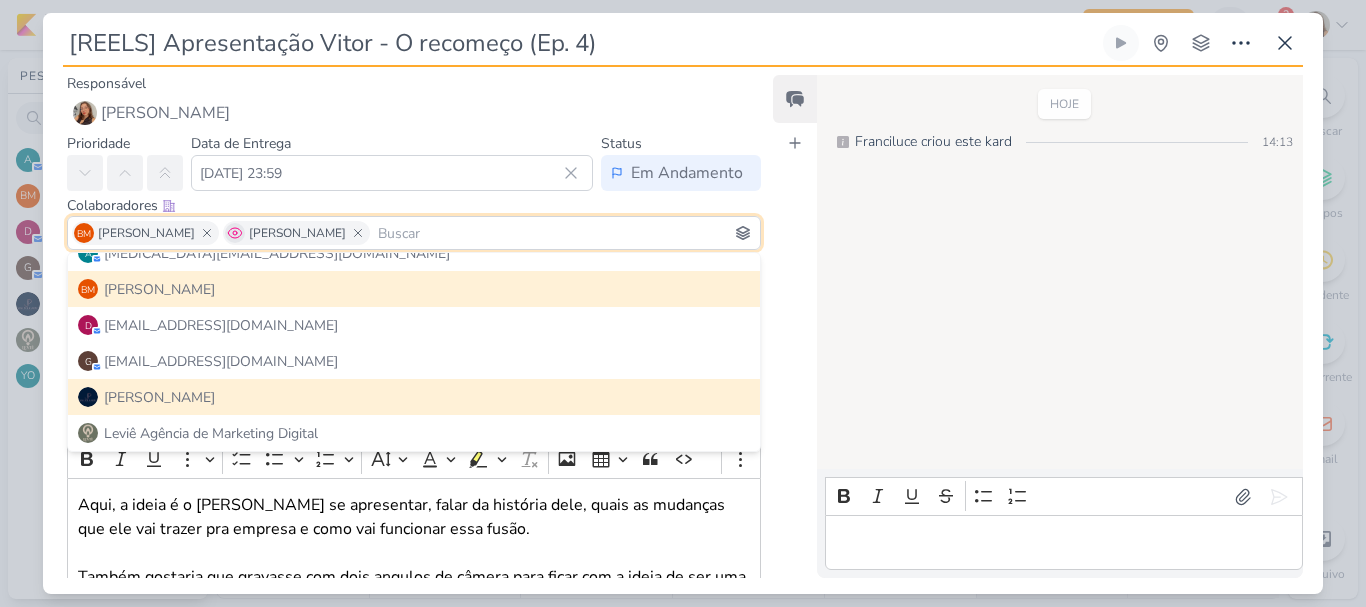 click 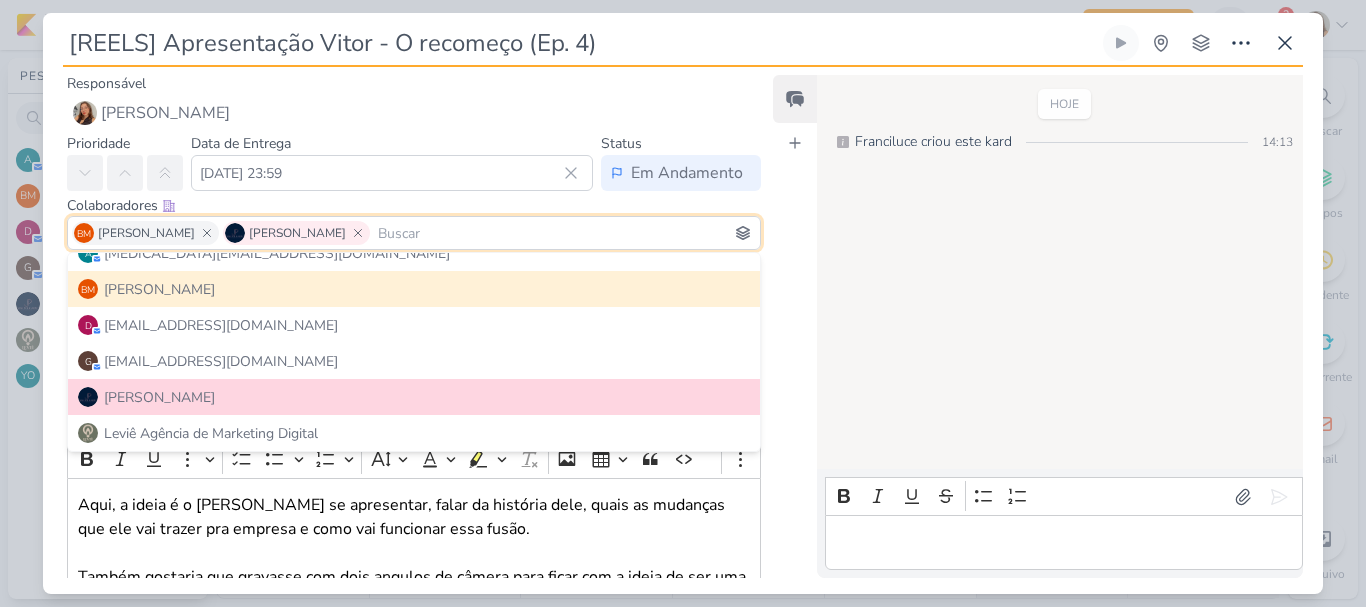 click on "Colaboradores
Este kard pode ser visível a usuários da sua organização
Este kard é privado à colaboradores imediatos" at bounding box center [414, 205] 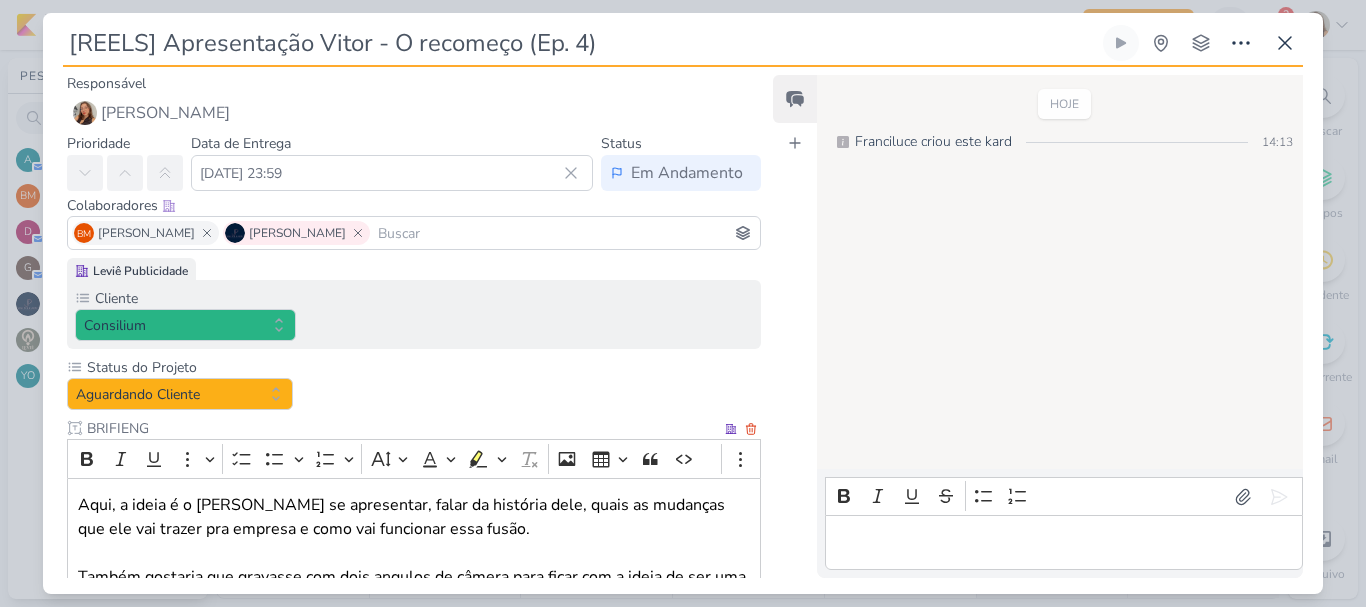 scroll, scrollTop: 161, scrollLeft: 0, axis: vertical 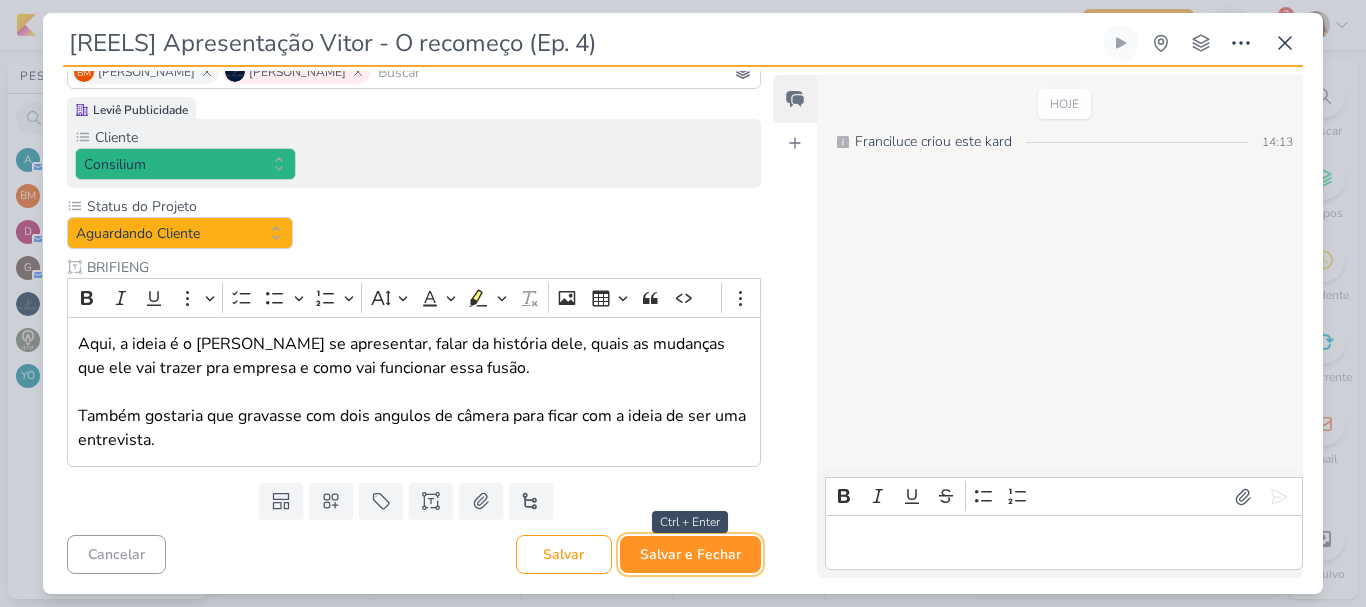 click on "Salvar e Fechar" at bounding box center (690, 554) 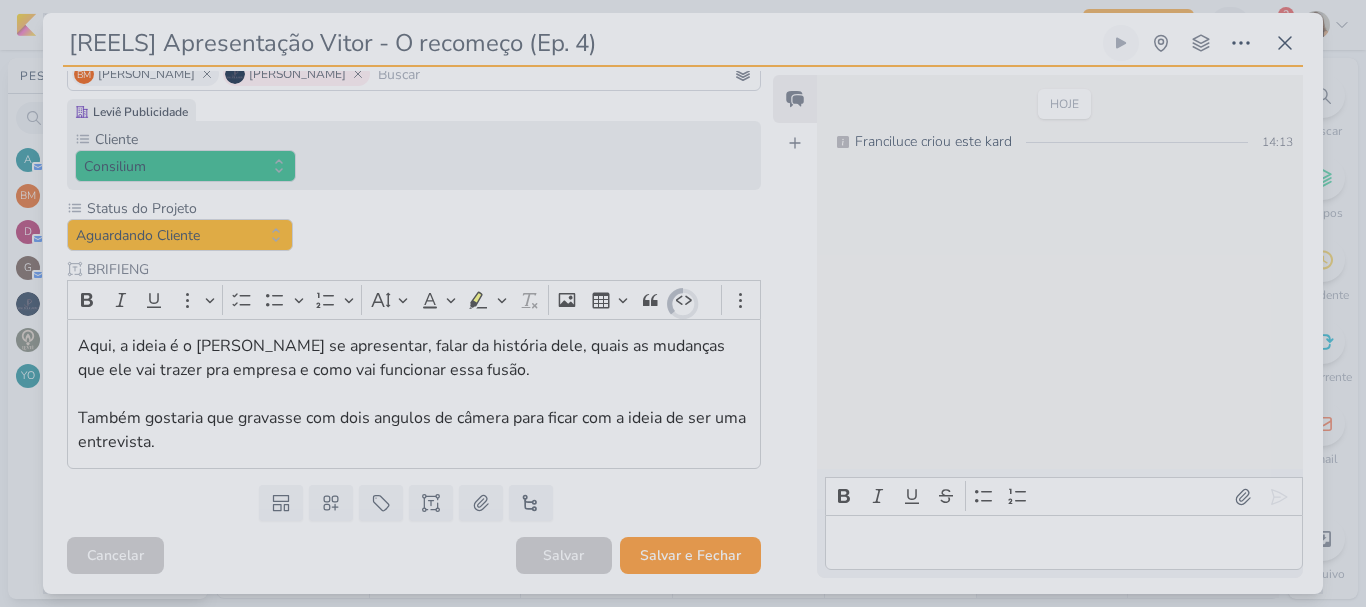 scroll, scrollTop: 159, scrollLeft: 0, axis: vertical 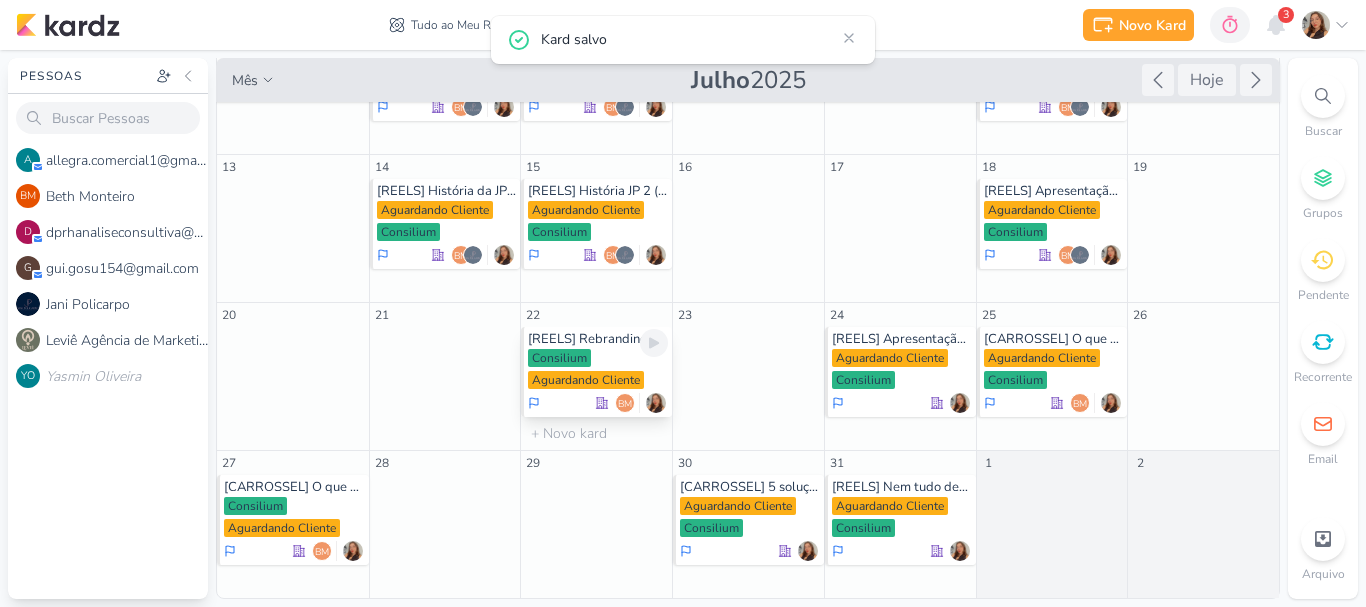 click on "Consilium
Aguardando Cliente" at bounding box center (598, 370) 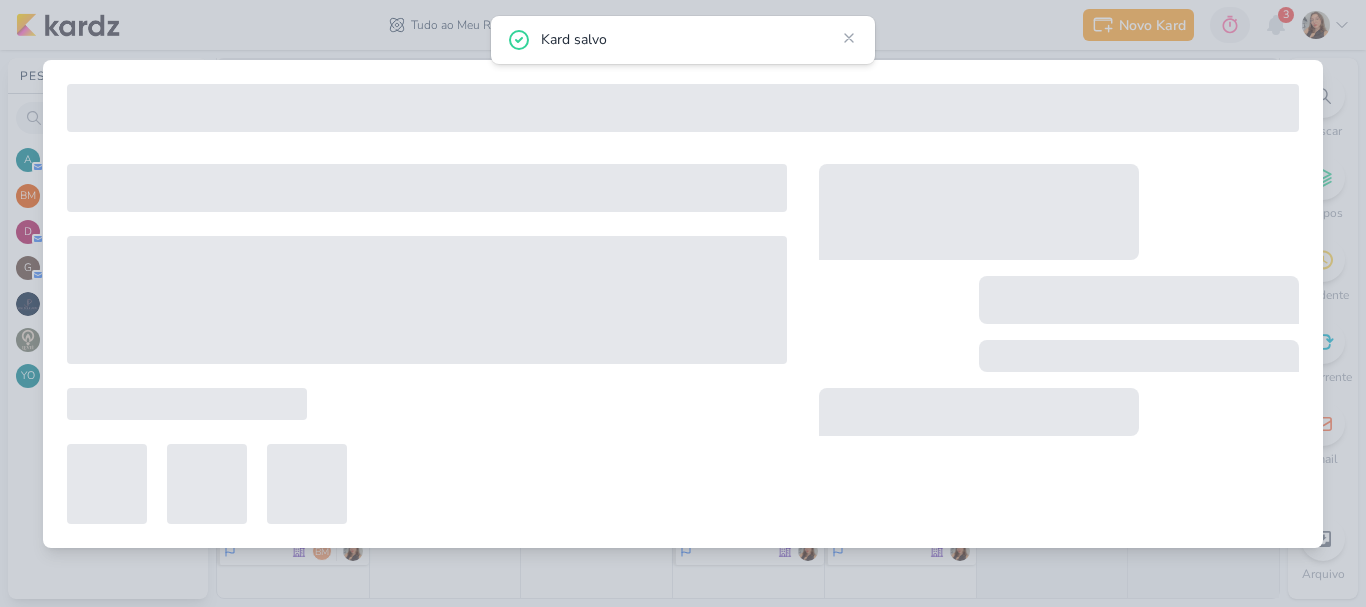 type on "[REELS] Rebranding" 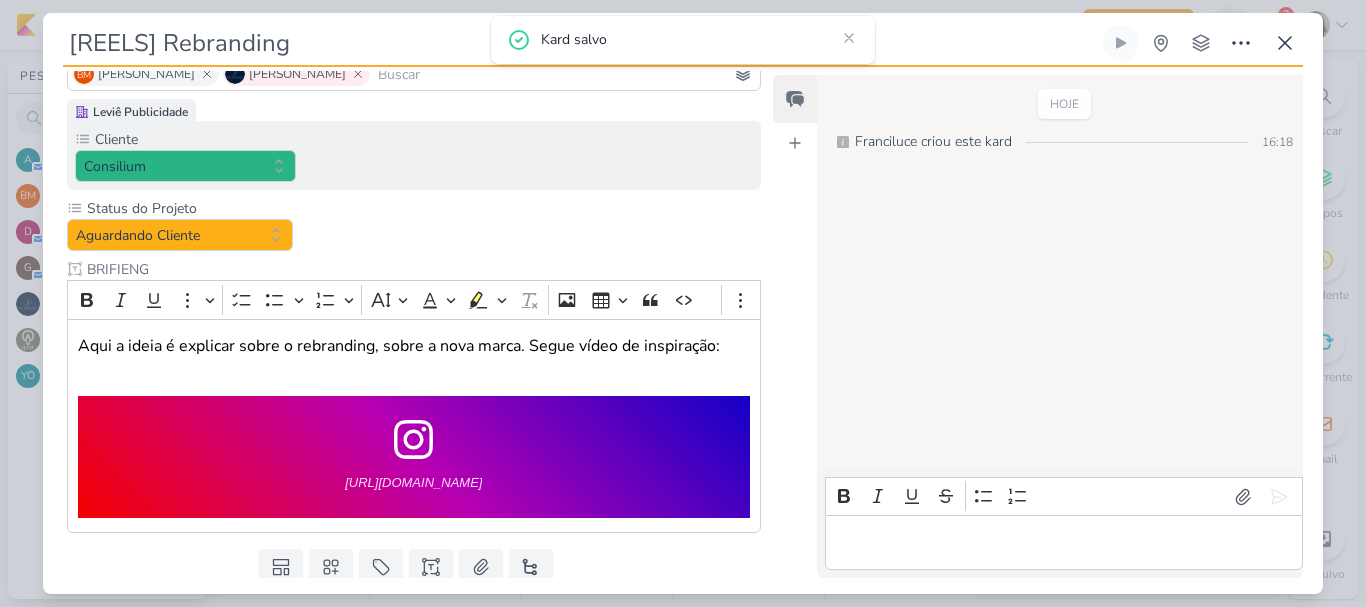 scroll, scrollTop: 0, scrollLeft: 0, axis: both 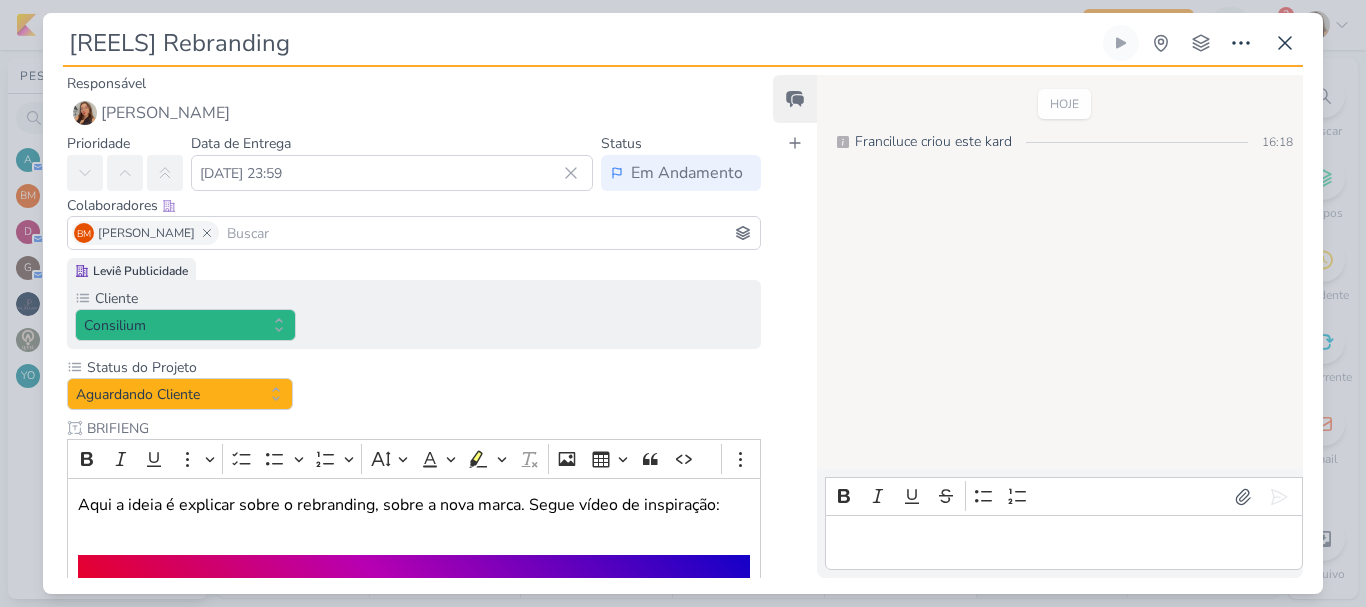 click at bounding box center [489, 233] 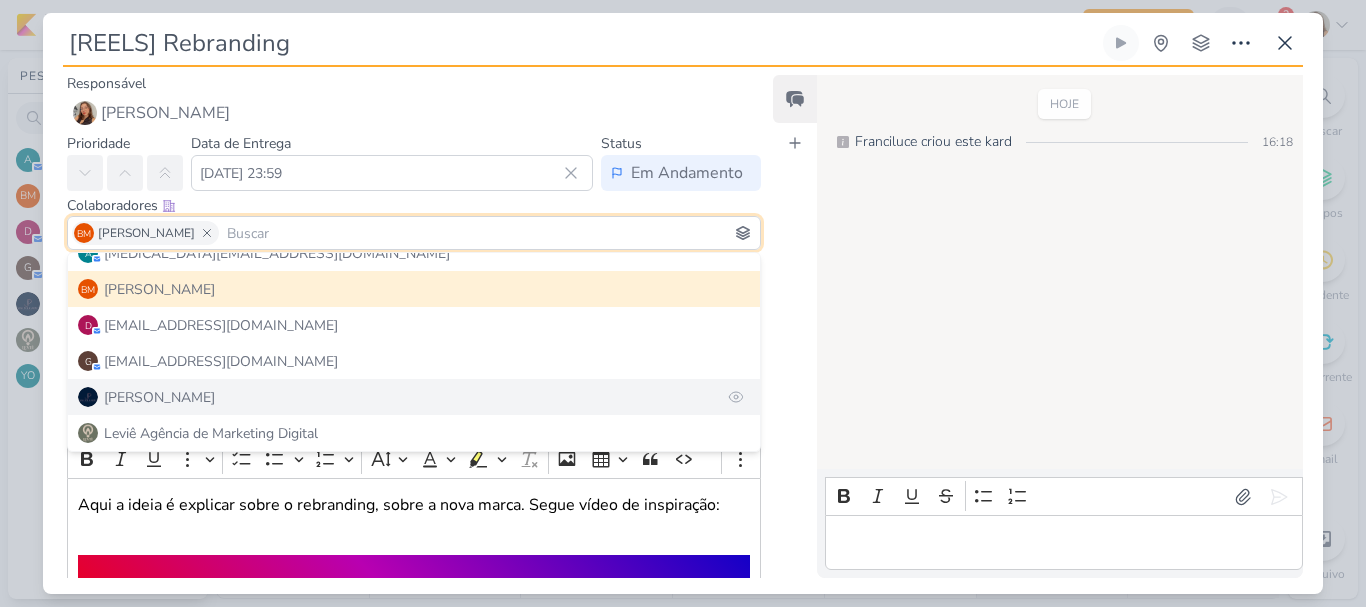 click on "[PERSON_NAME]" at bounding box center [414, 397] 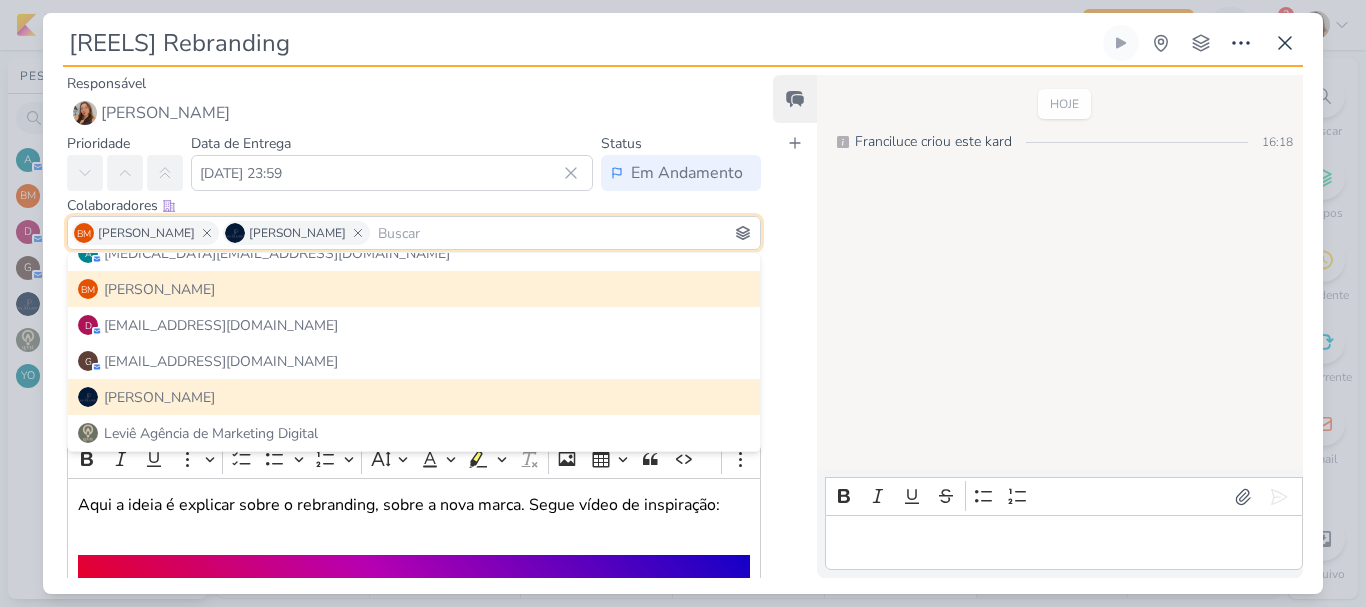 click on "BM
Beth  Monteiro" at bounding box center [414, 289] 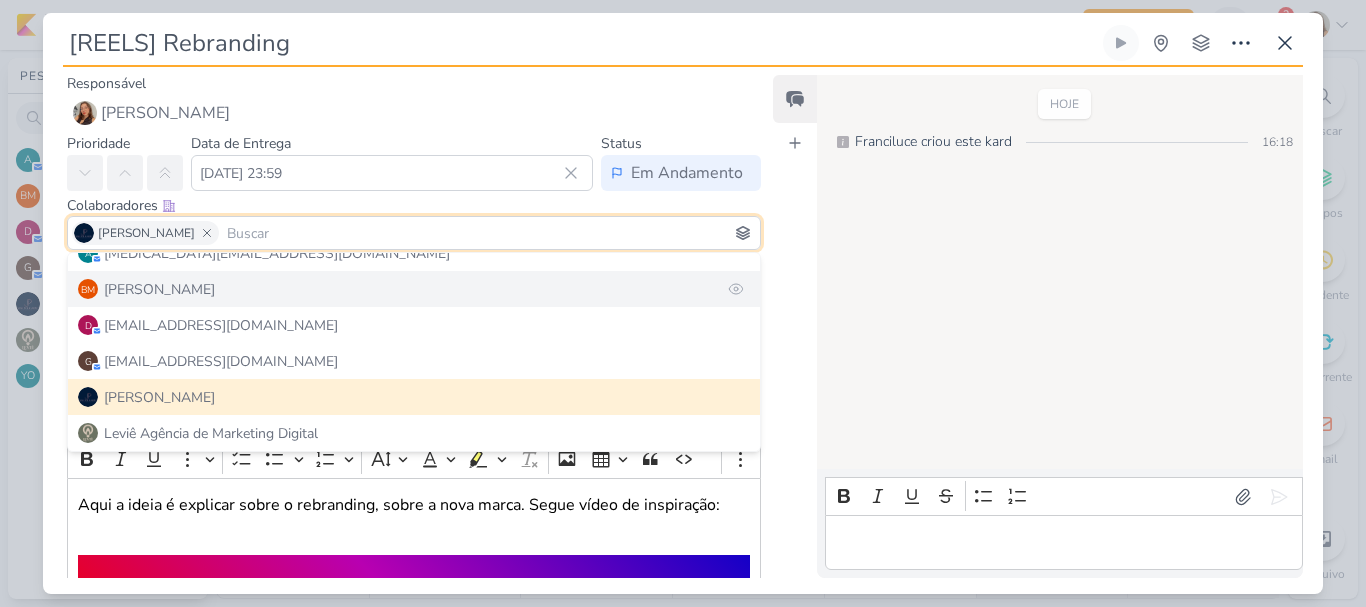 click on "[PERSON_NAME]" at bounding box center (159, 289) 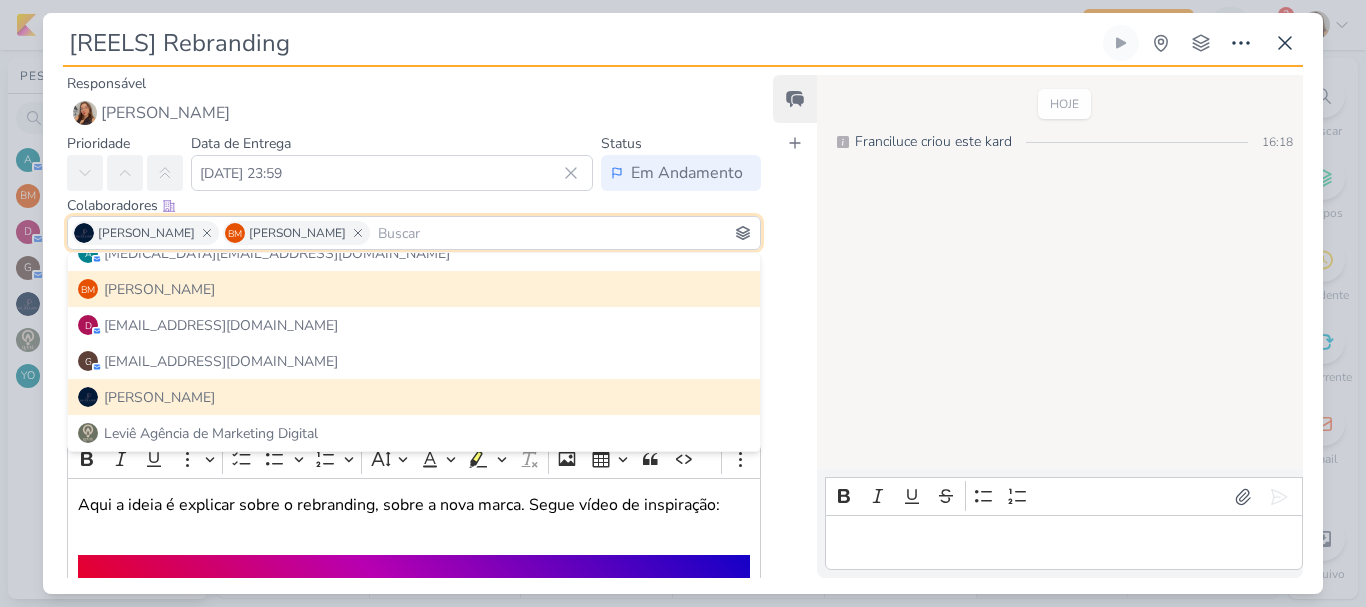 scroll, scrollTop: 0, scrollLeft: 0, axis: both 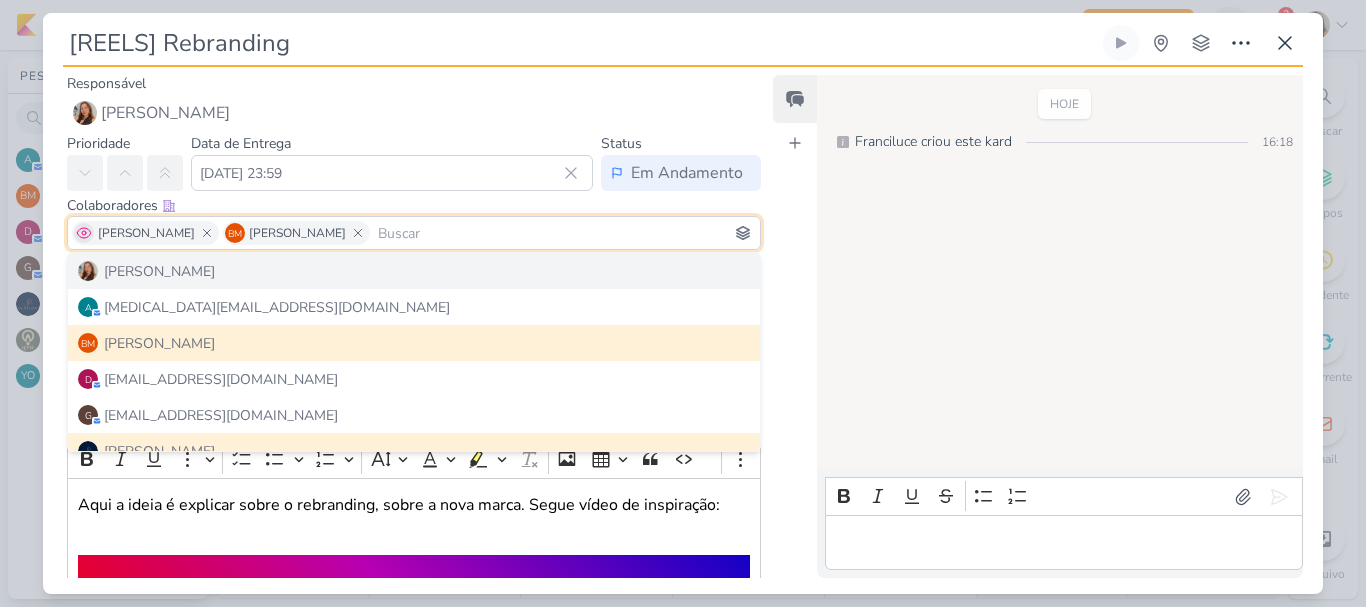 click 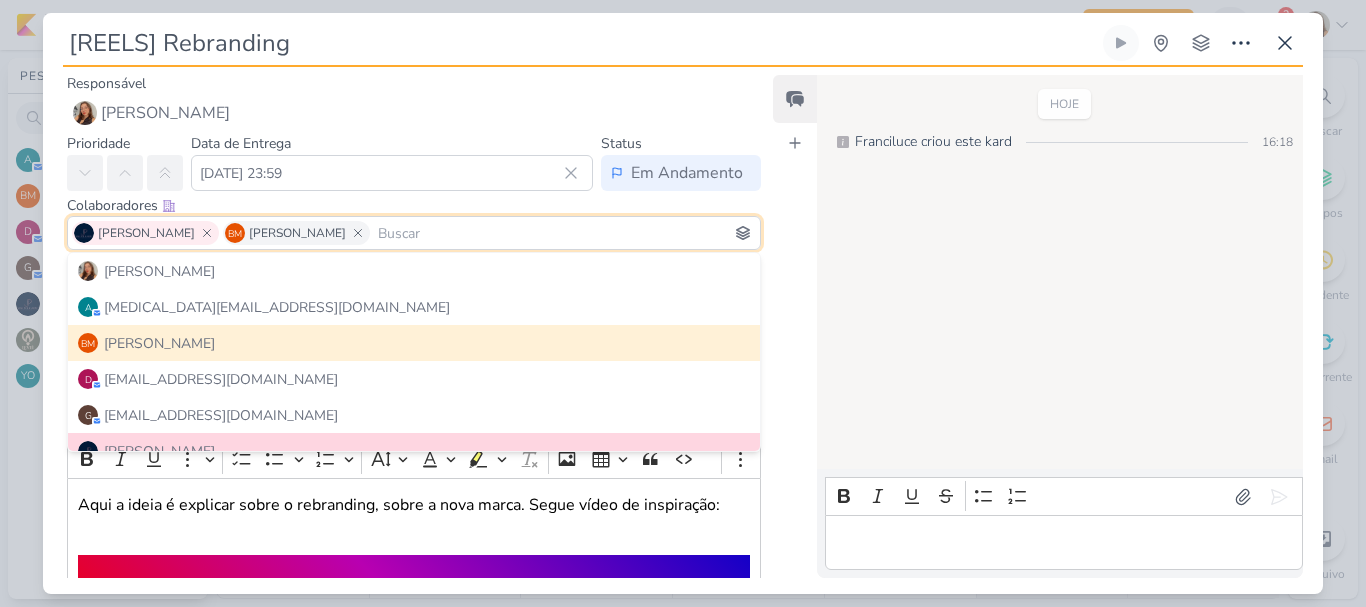 click on "Colaboradores
Este kard pode ser visível a usuários da sua organização
Este kard é privado à colaboradores imediatos" at bounding box center (414, 205) 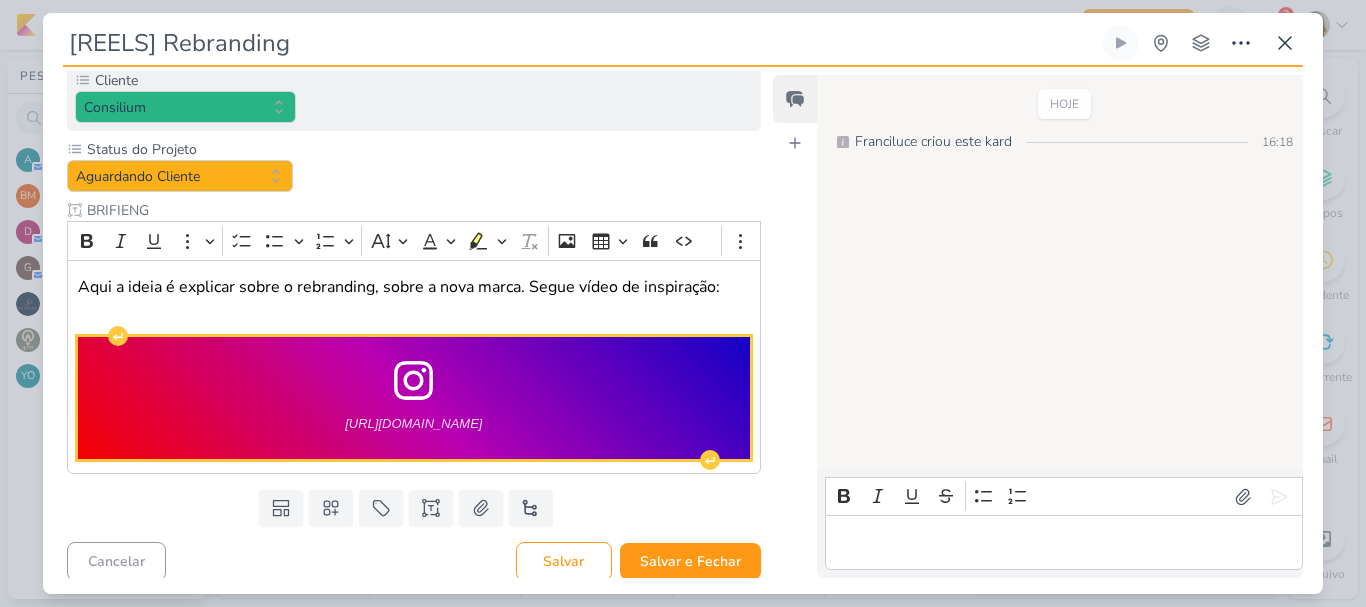 scroll, scrollTop: 225, scrollLeft: 0, axis: vertical 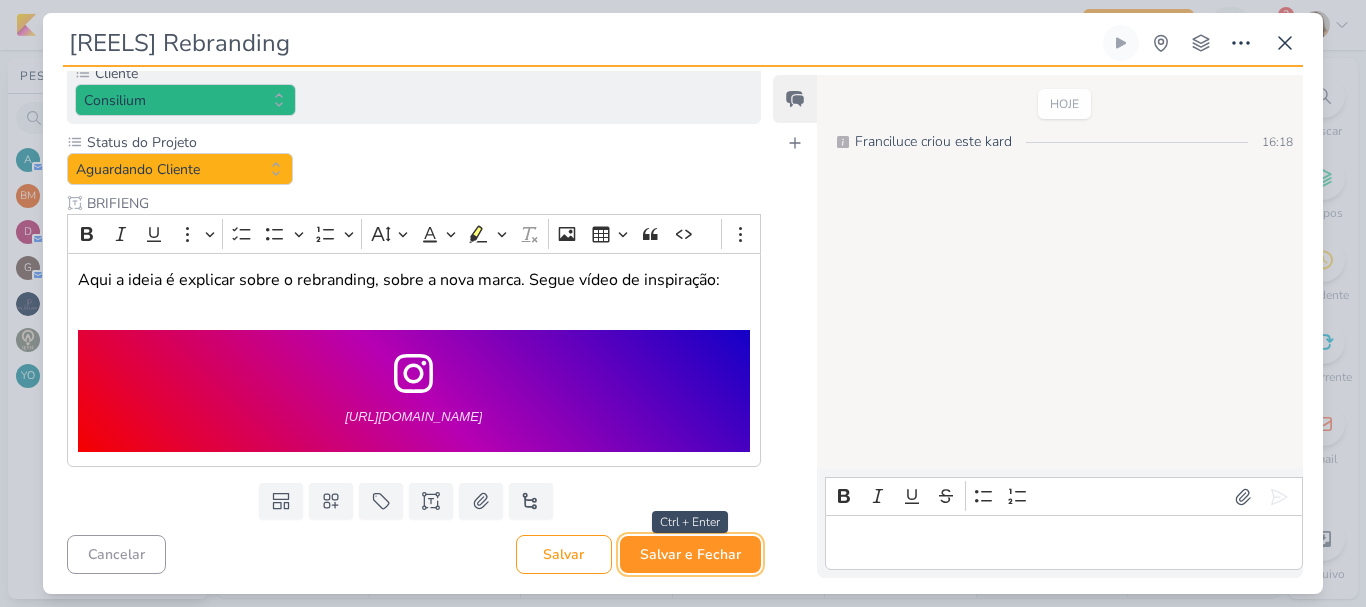 click on "Salvar e Fechar" at bounding box center (690, 554) 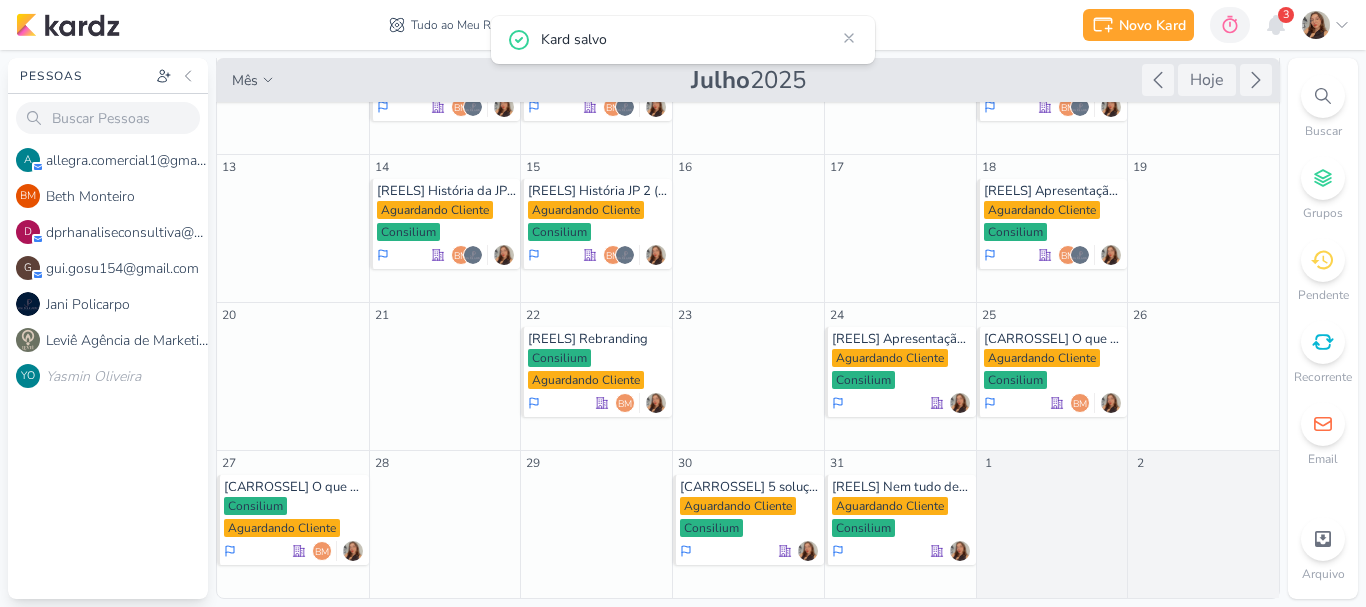 scroll, scrollTop: 0, scrollLeft: 0, axis: both 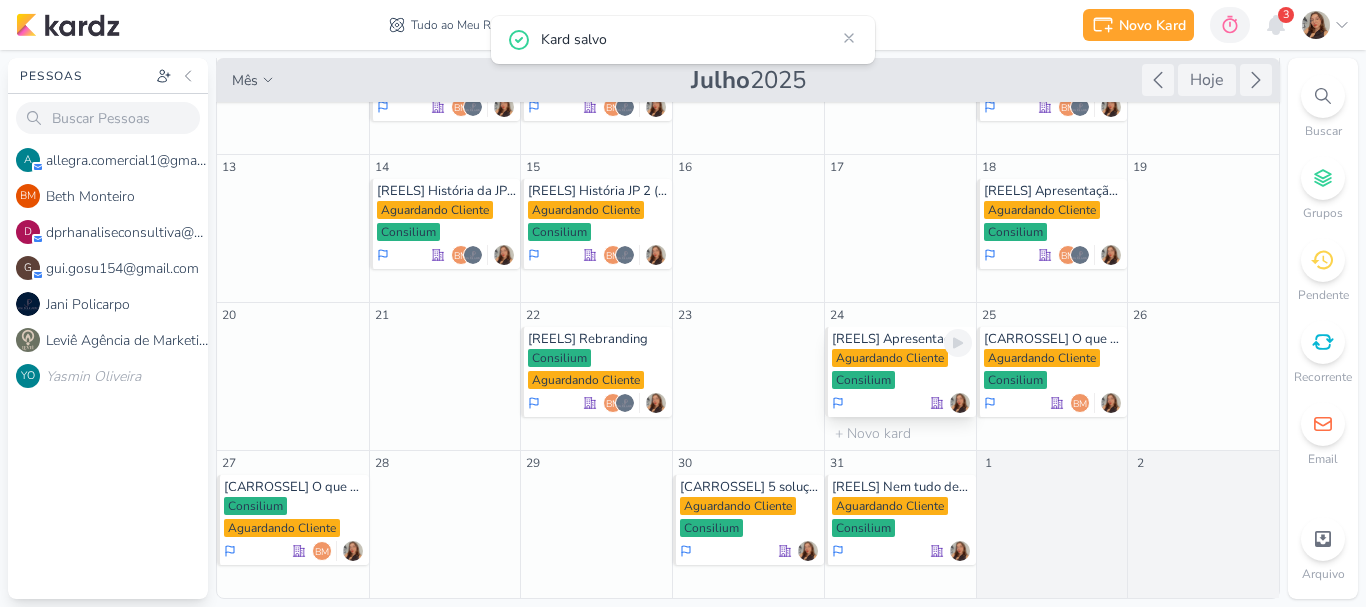 click on "Aguardando Cliente" at bounding box center (890, 358) 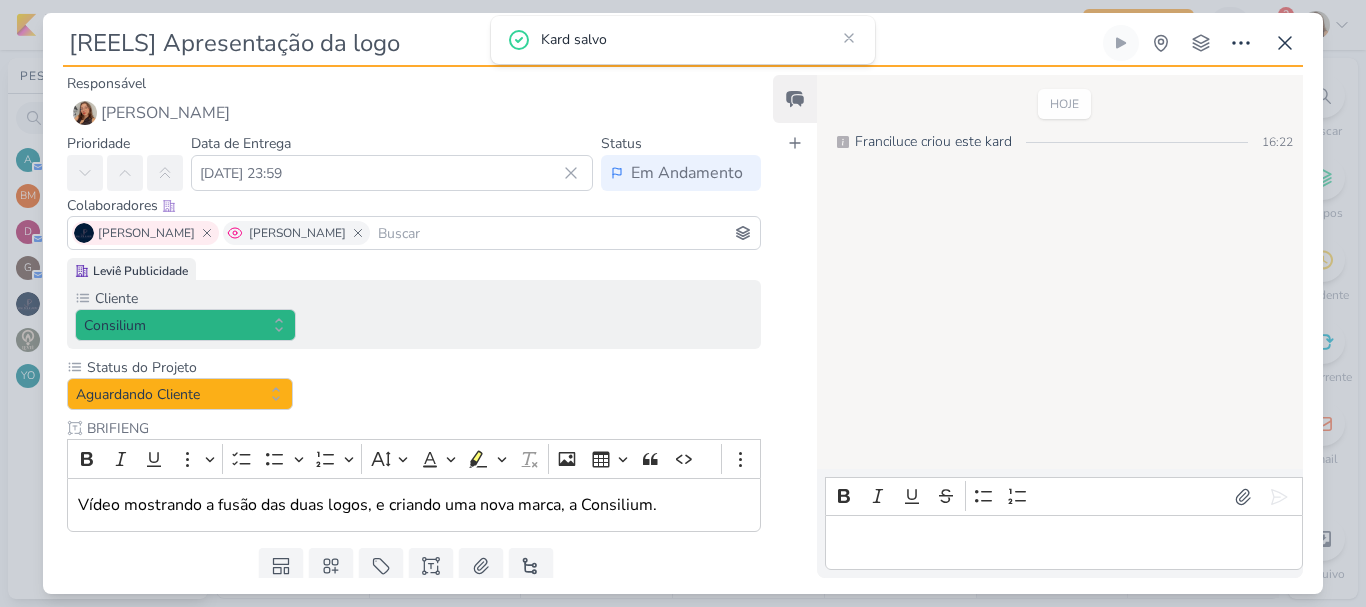 scroll, scrollTop: 0, scrollLeft: 0, axis: both 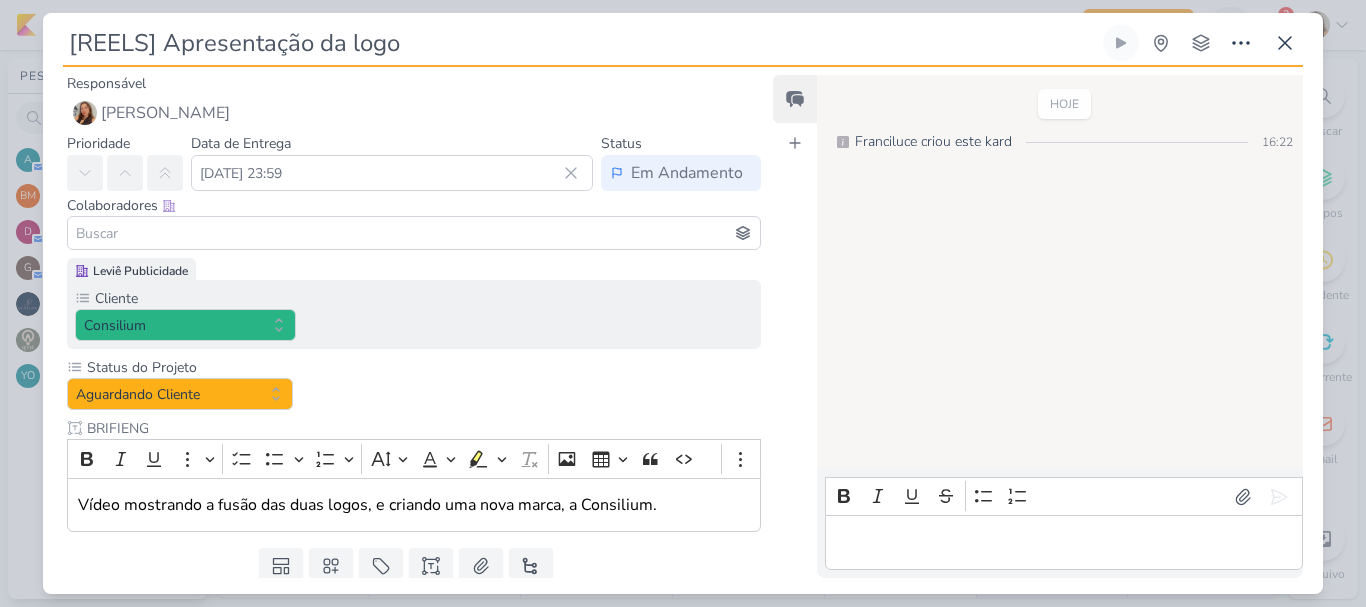 click at bounding box center [414, 233] 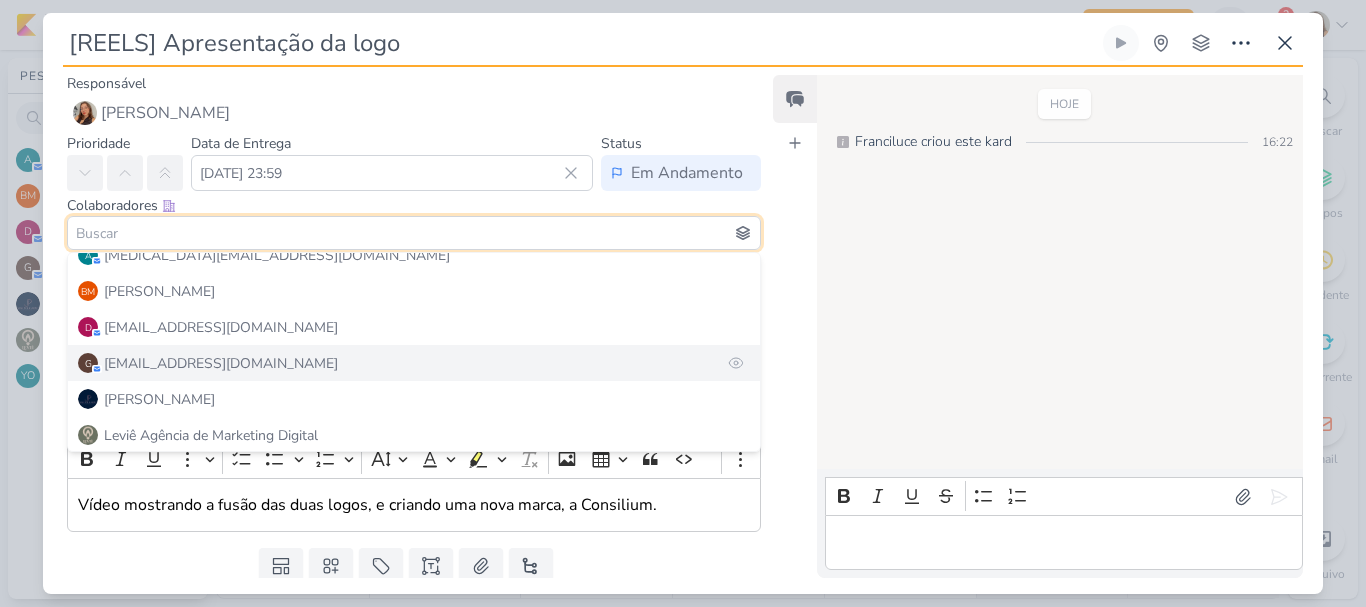 scroll, scrollTop: 54, scrollLeft: 0, axis: vertical 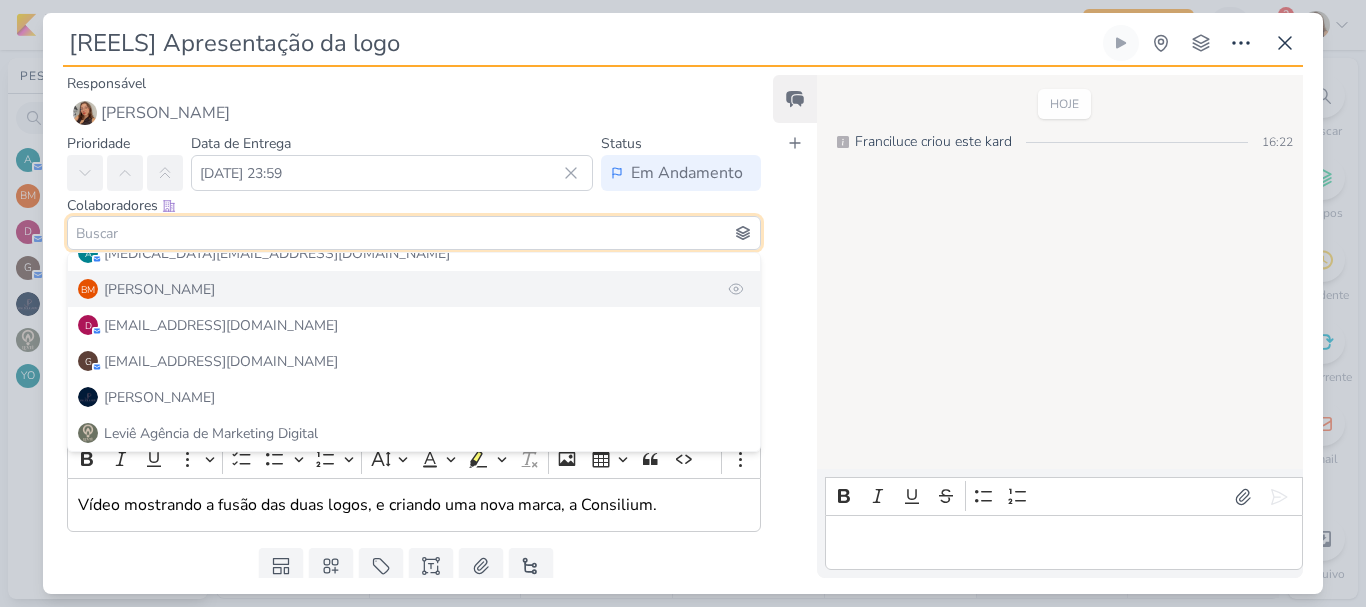 click on "BM
Beth  Monteiro" at bounding box center (414, 289) 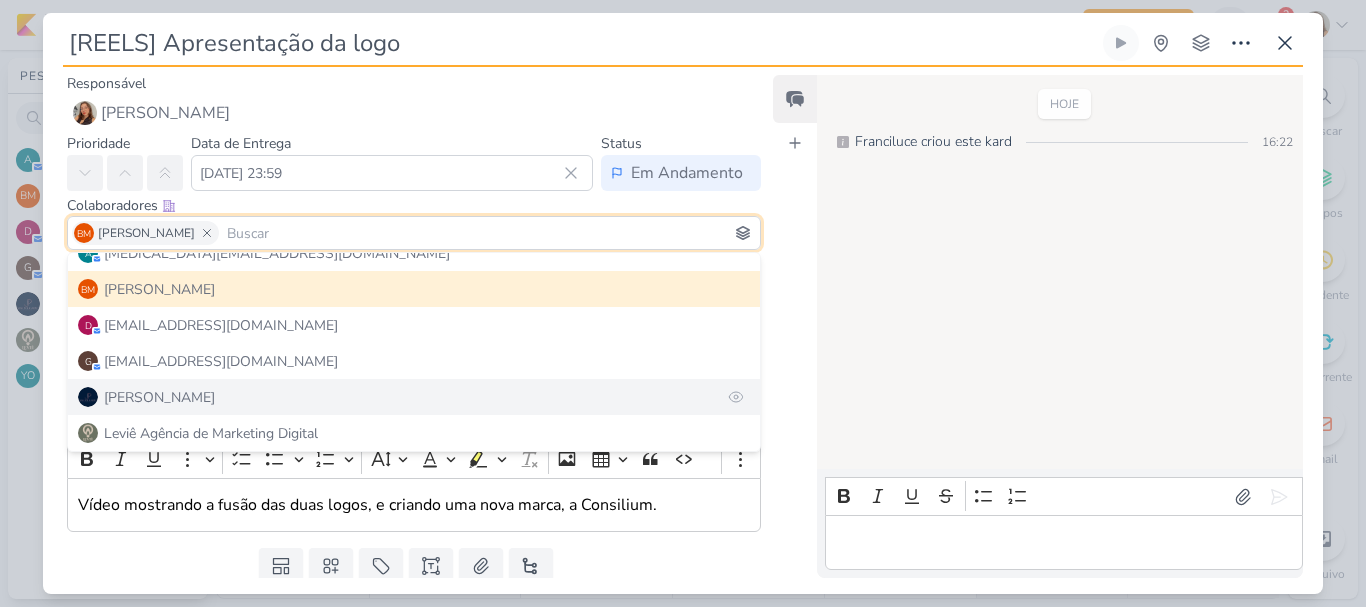 click on "[PERSON_NAME]" at bounding box center [159, 397] 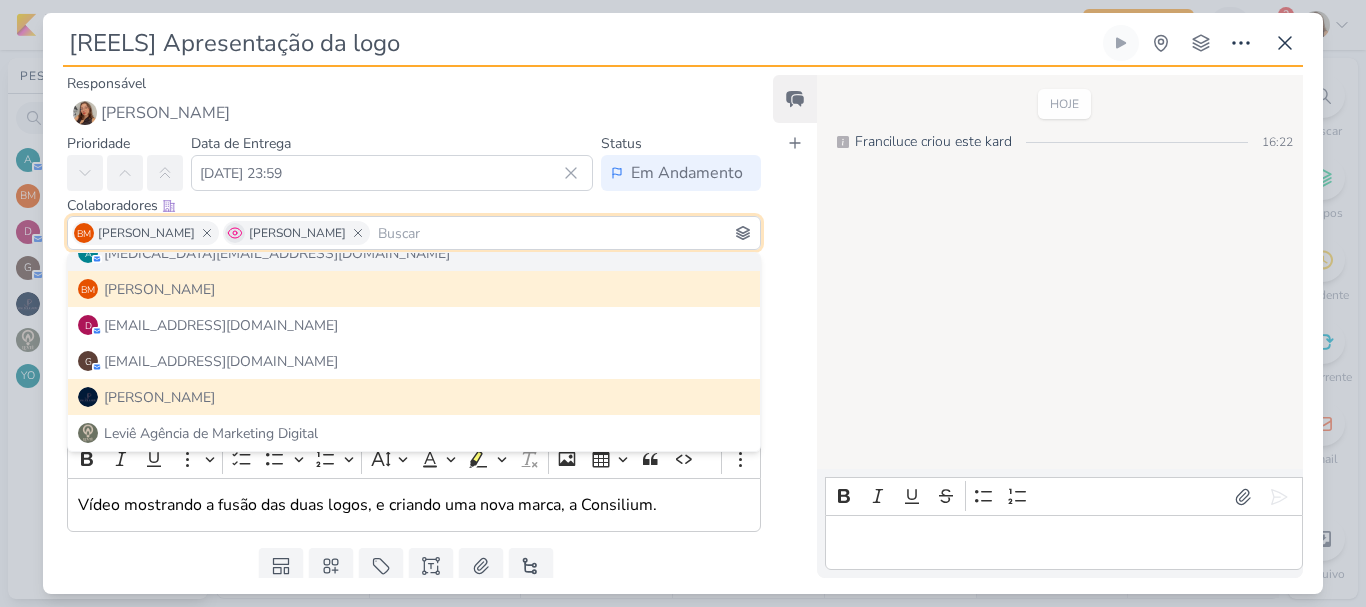 click at bounding box center [235, 233] 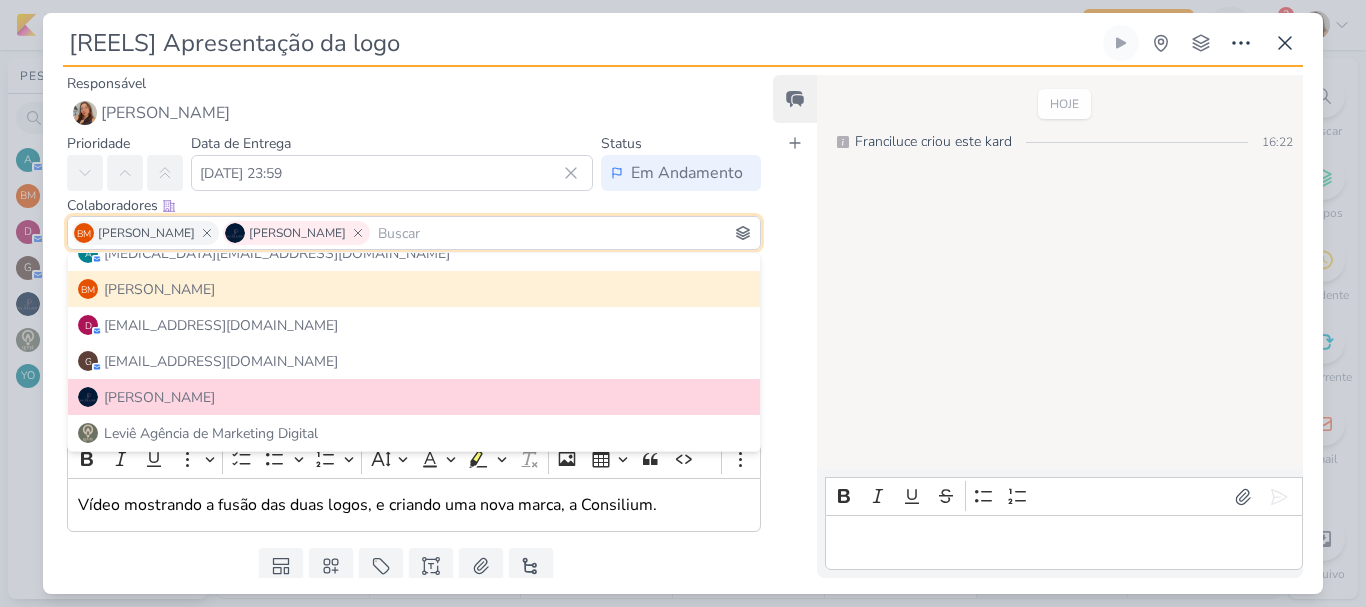 click on "Colaboradores
Este kard pode ser visível a usuários da sua organização
Este kard é privado à colaboradores imediatos" at bounding box center [414, 205] 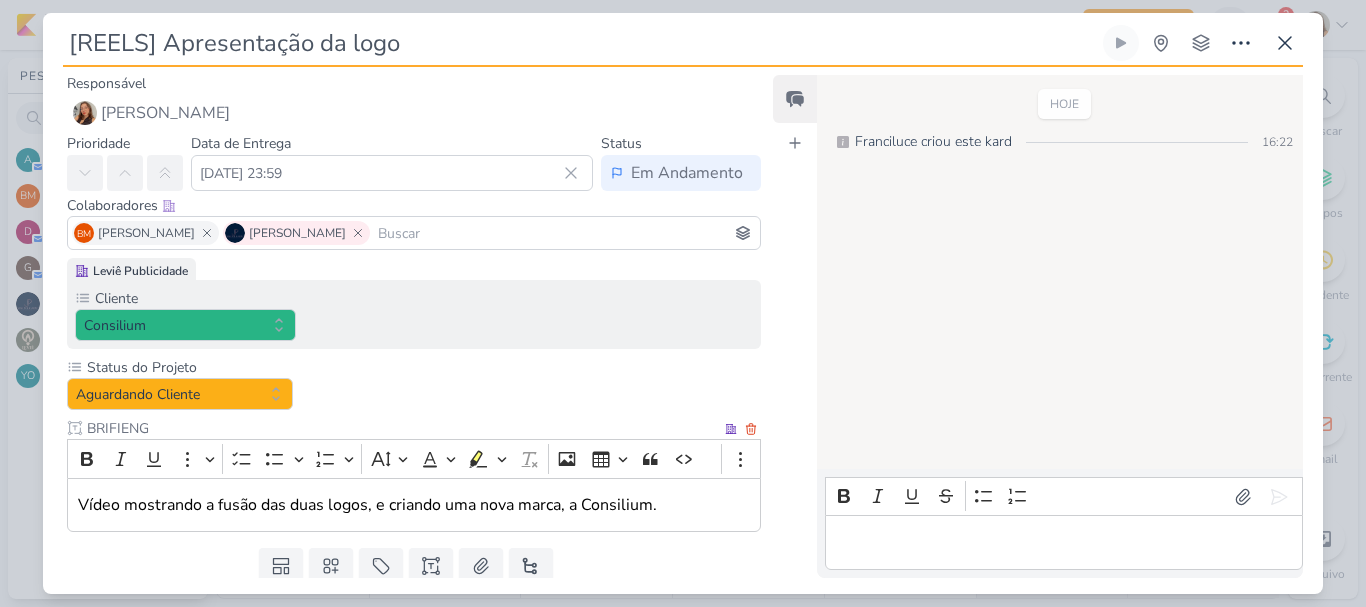 scroll, scrollTop: 65, scrollLeft: 0, axis: vertical 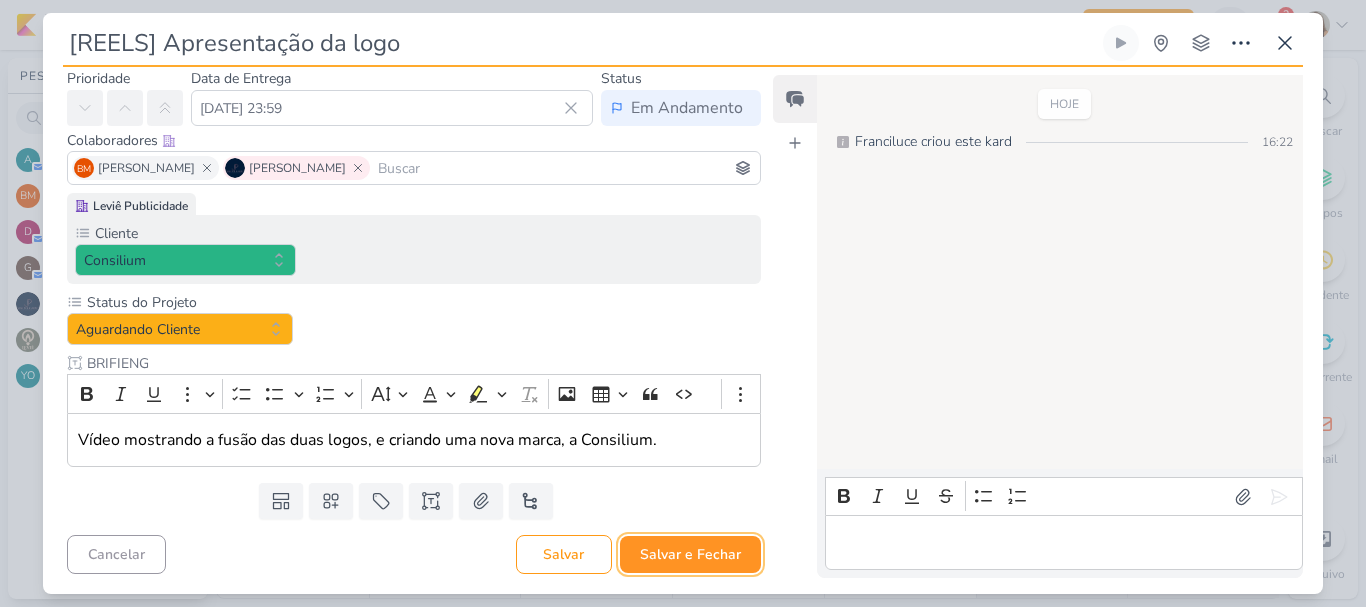 click on "Salvar e Fechar" at bounding box center (690, 554) 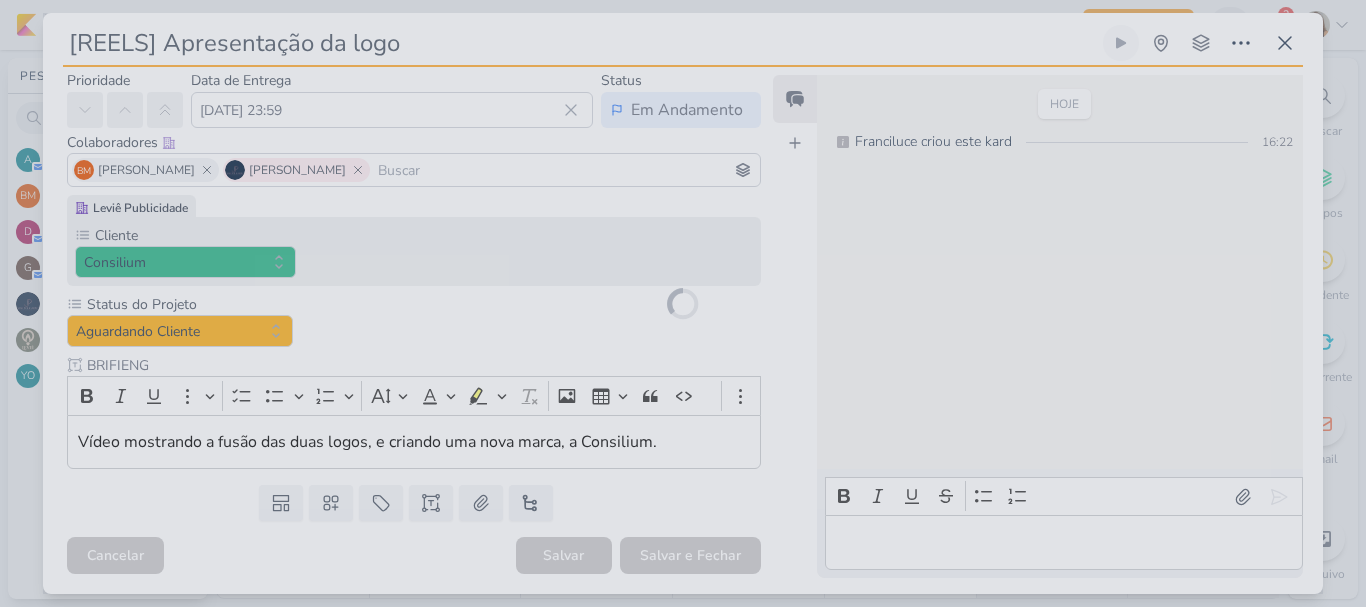scroll, scrollTop: 63, scrollLeft: 0, axis: vertical 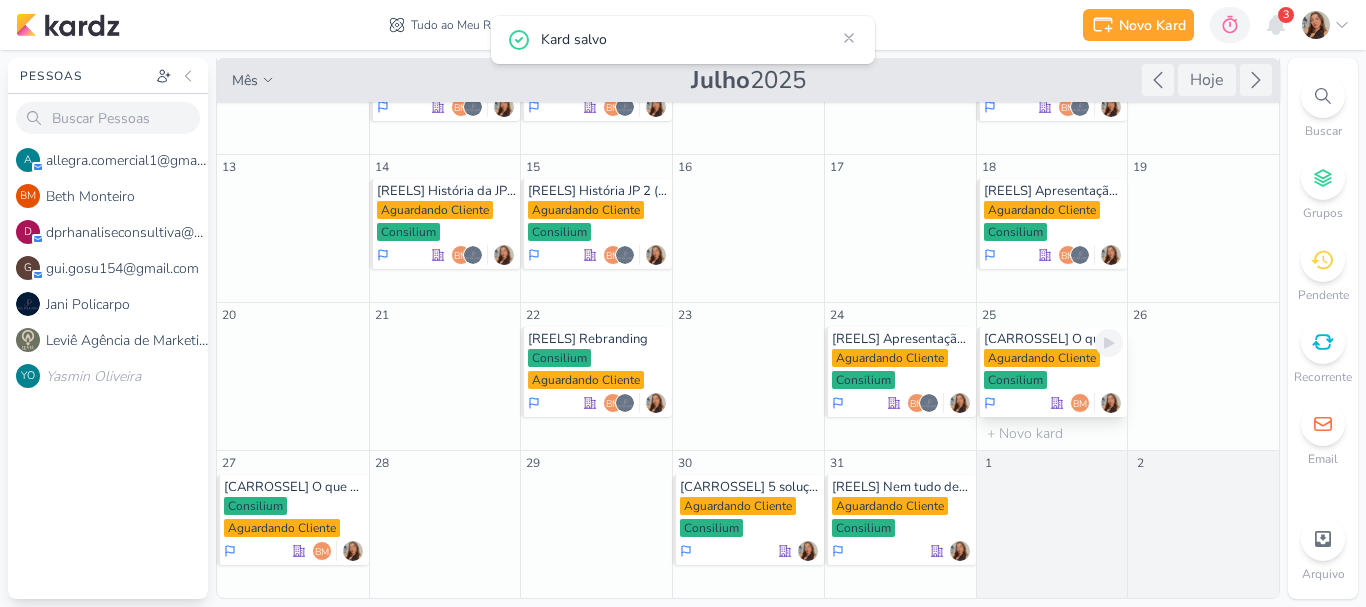 click on "Aguardando Cliente" at bounding box center (1042, 358) 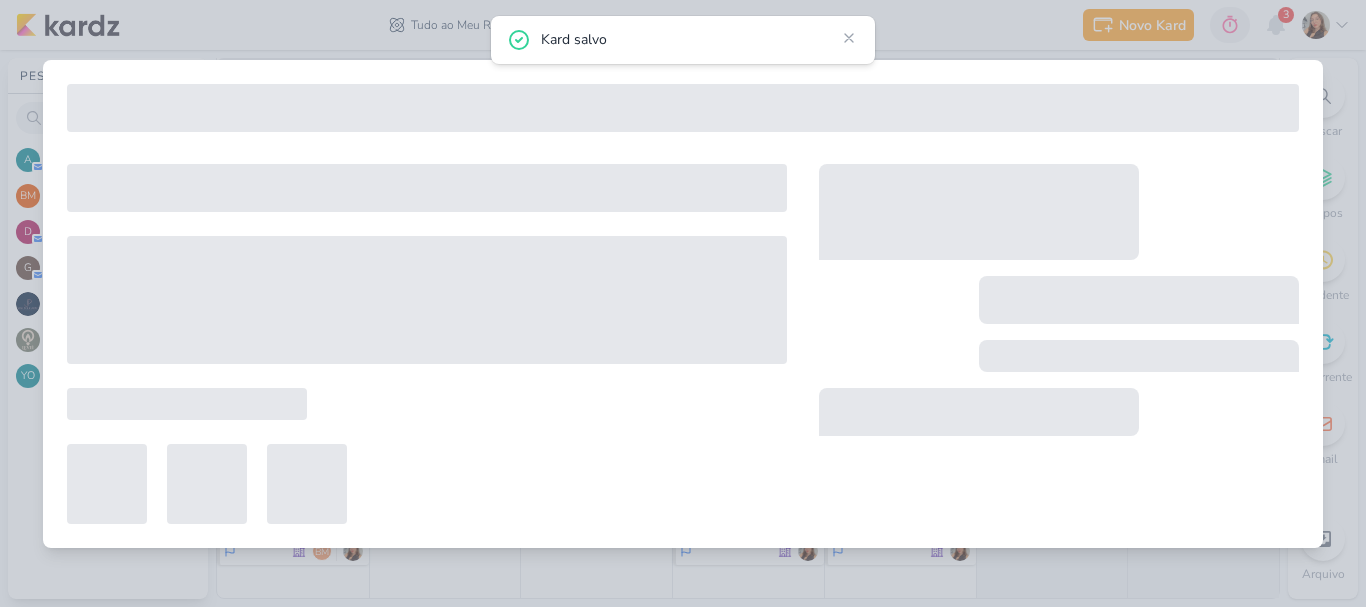type on "[CARROSSEL] O que muda com a Consilium?" 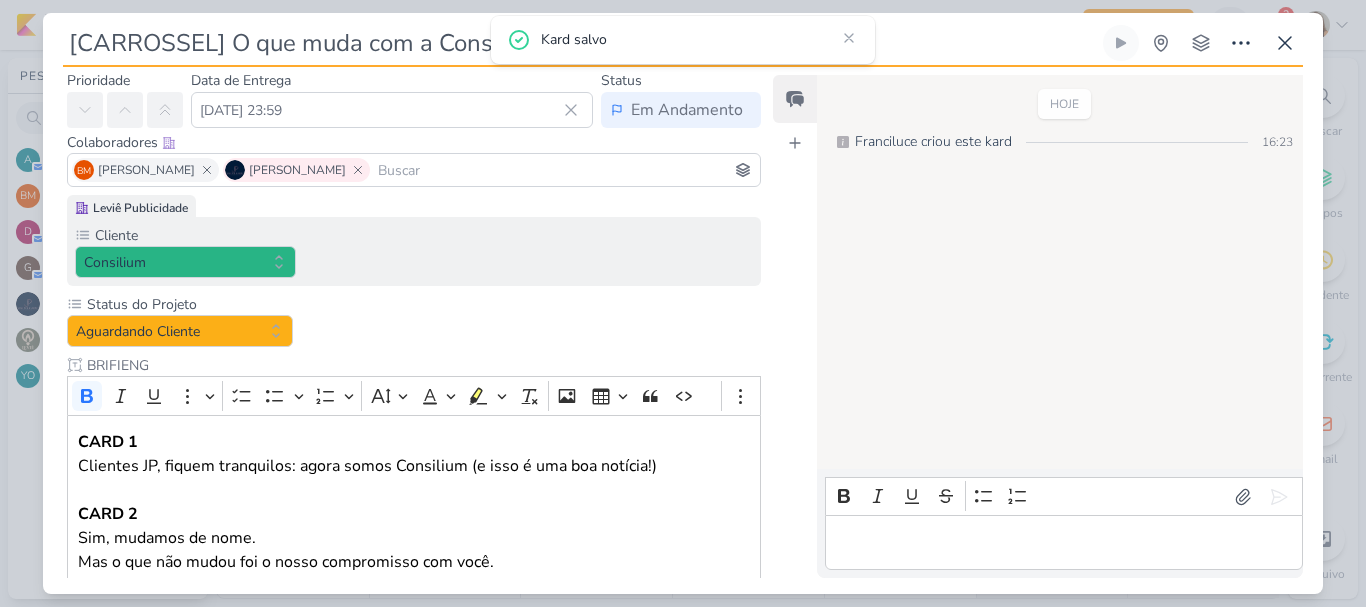 scroll, scrollTop: 0, scrollLeft: 0, axis: both 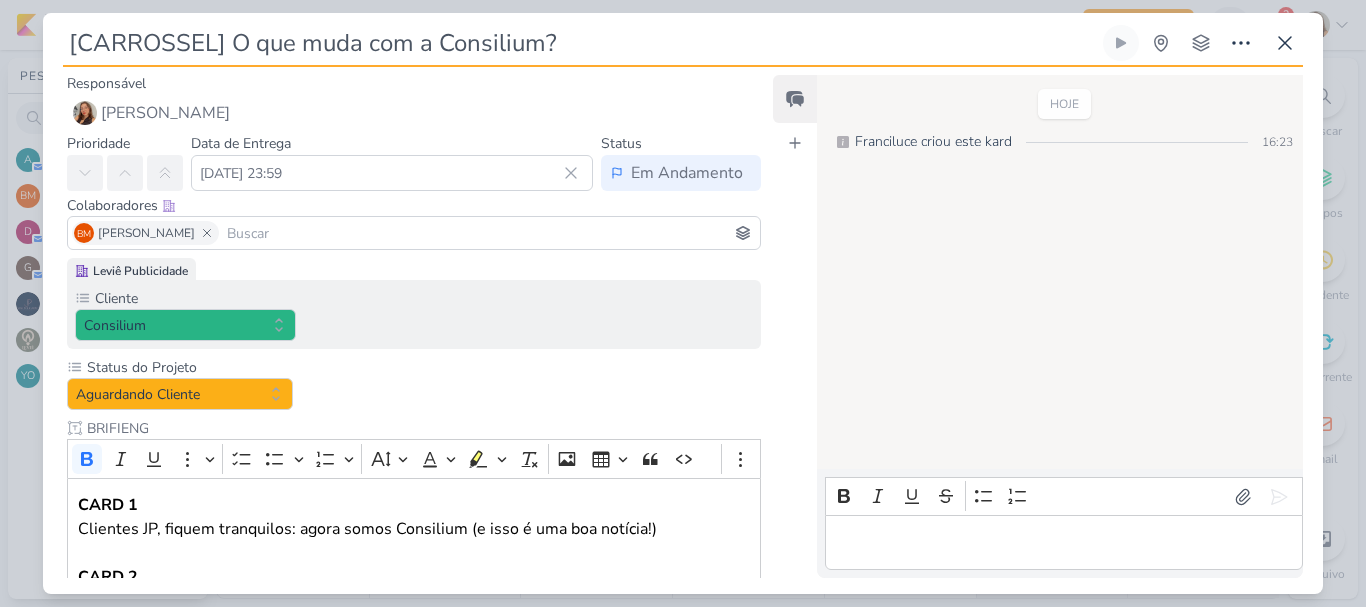 click at bounding box center [489, 233] 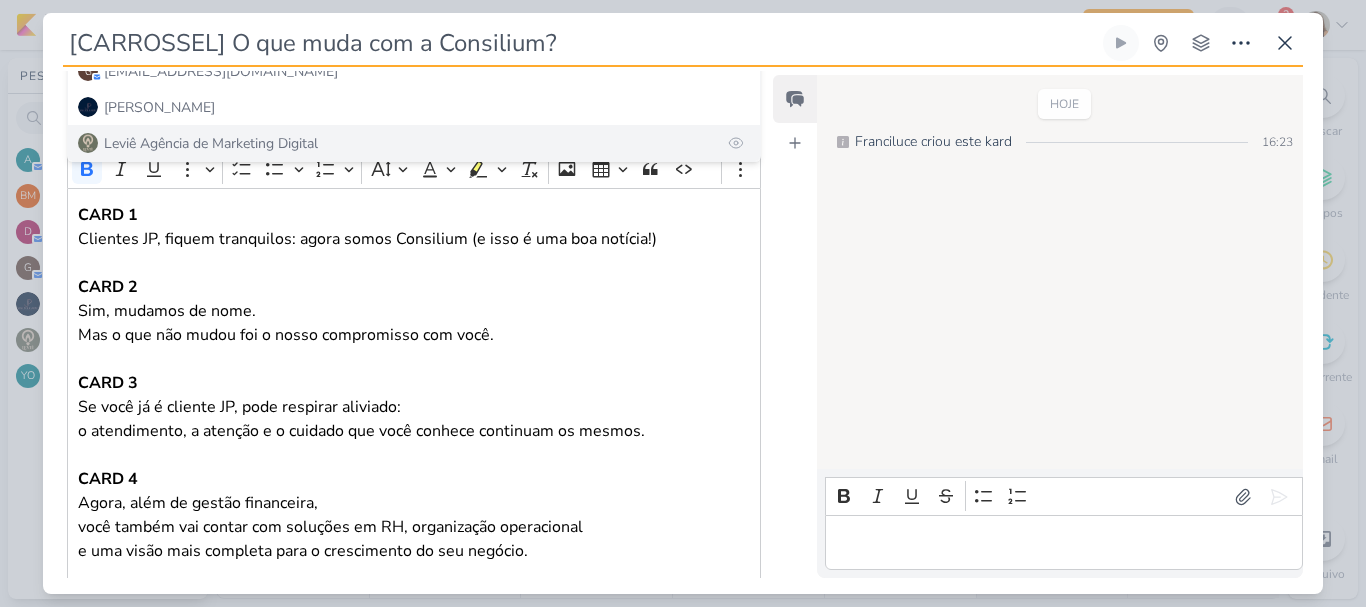 scroll, scrollTop: 200, scrollLeft: 0, axis: vertical 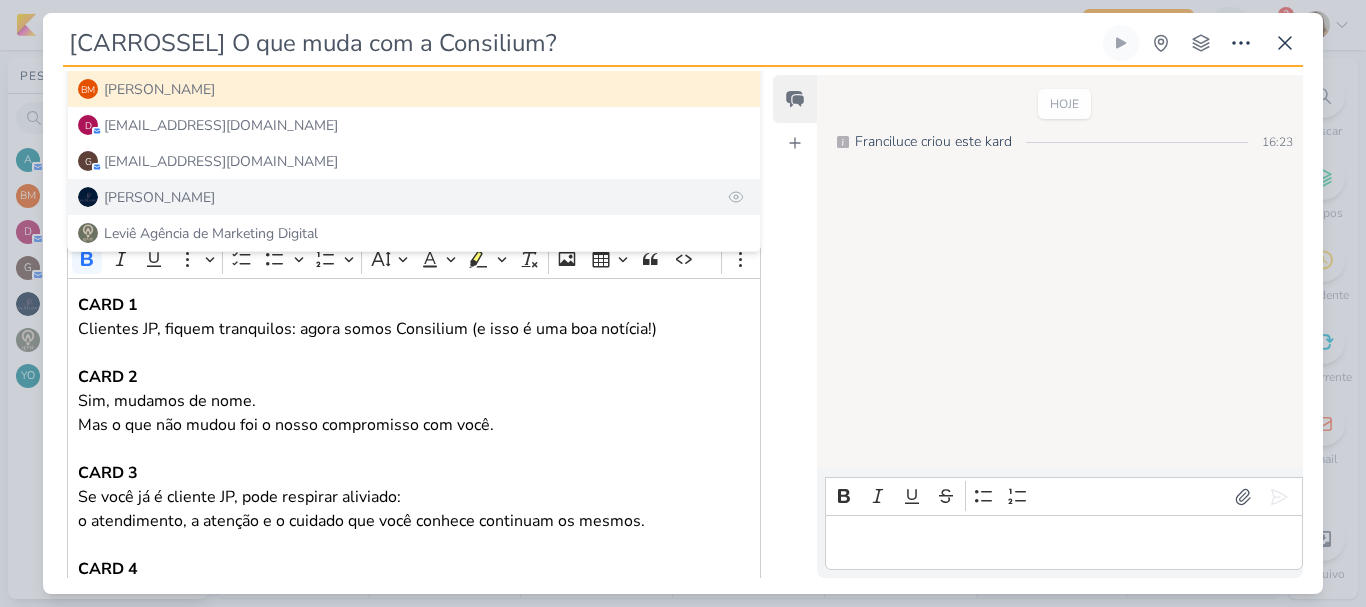 click on "[PERSON_NAME]" at bounding box center [414, 197] 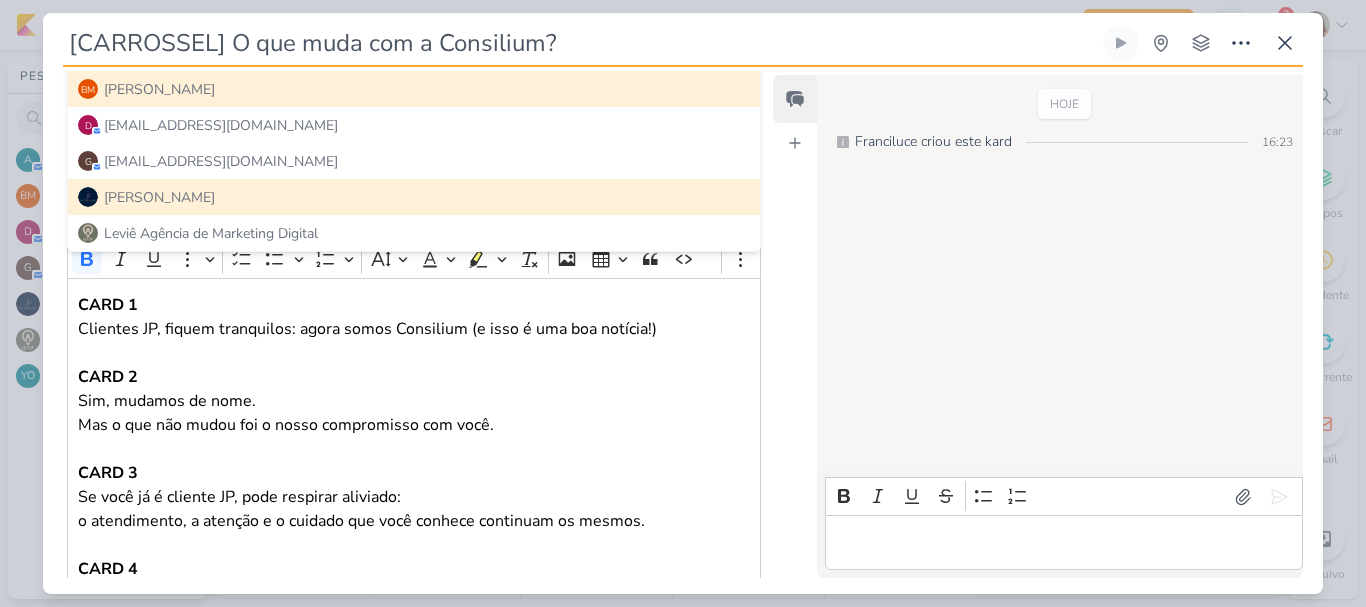 scroll, scrollTop: 0, scrollLeft: 0, axis: both 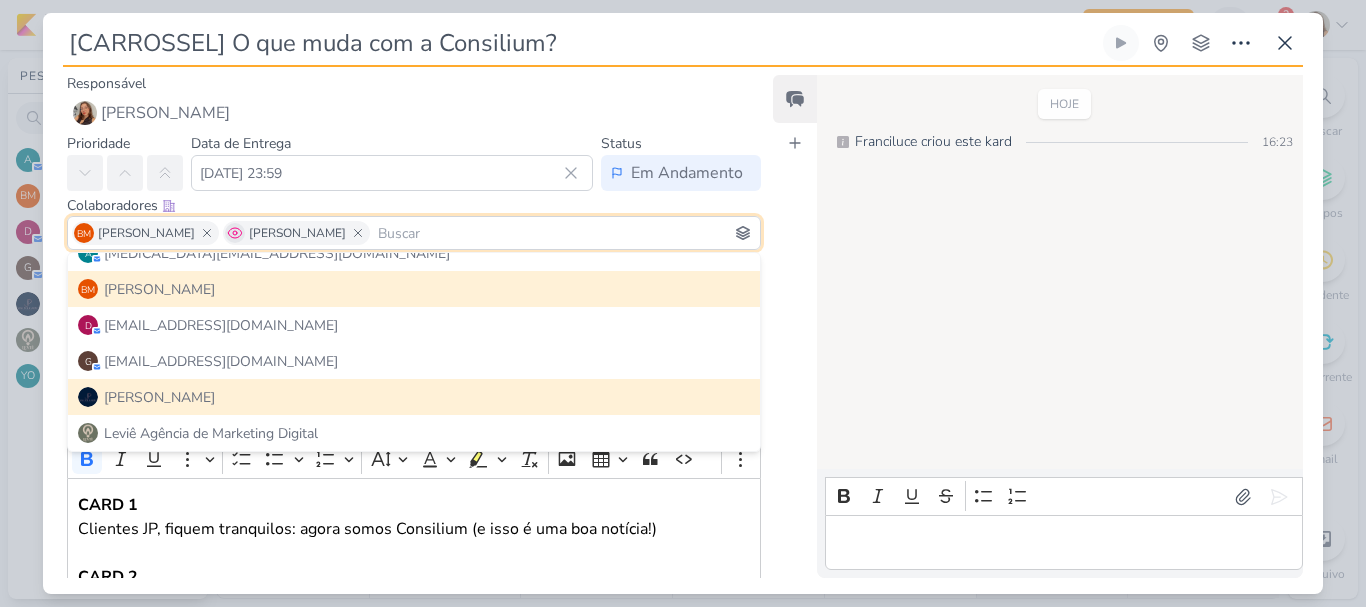 click 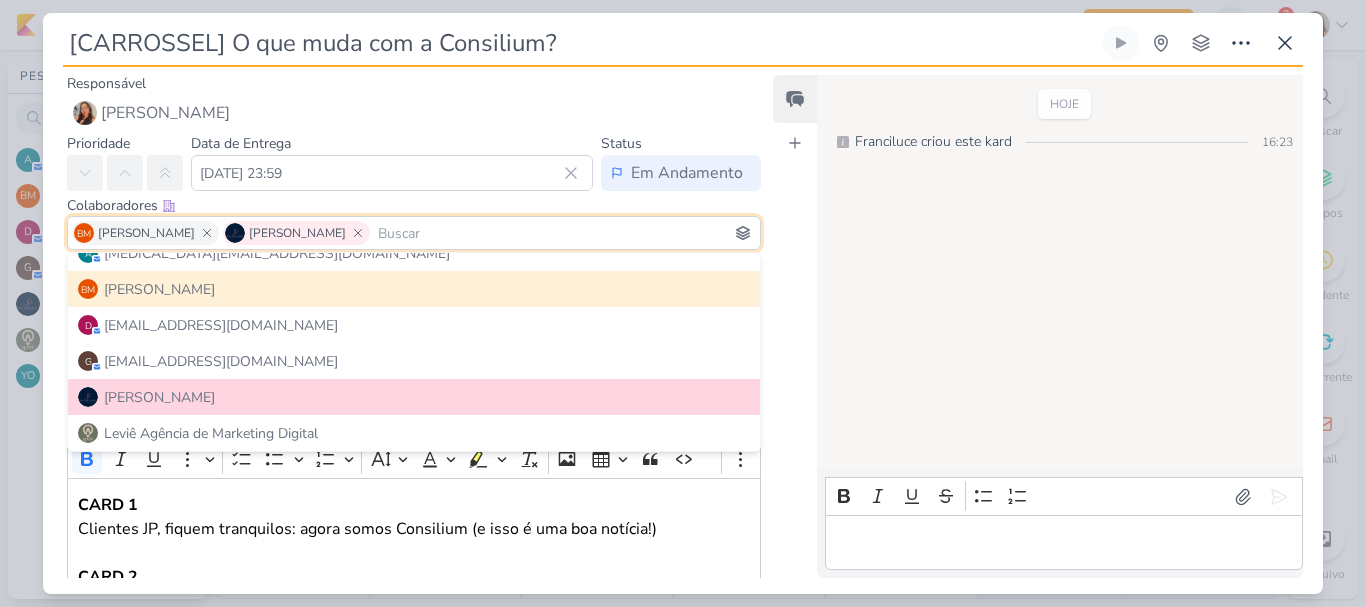 click on "Colaboradores
Este kard pode ser visível a usuários da sua organização
Este kard é privado à colaboradores imediatos" at bounding box center [414, 205] 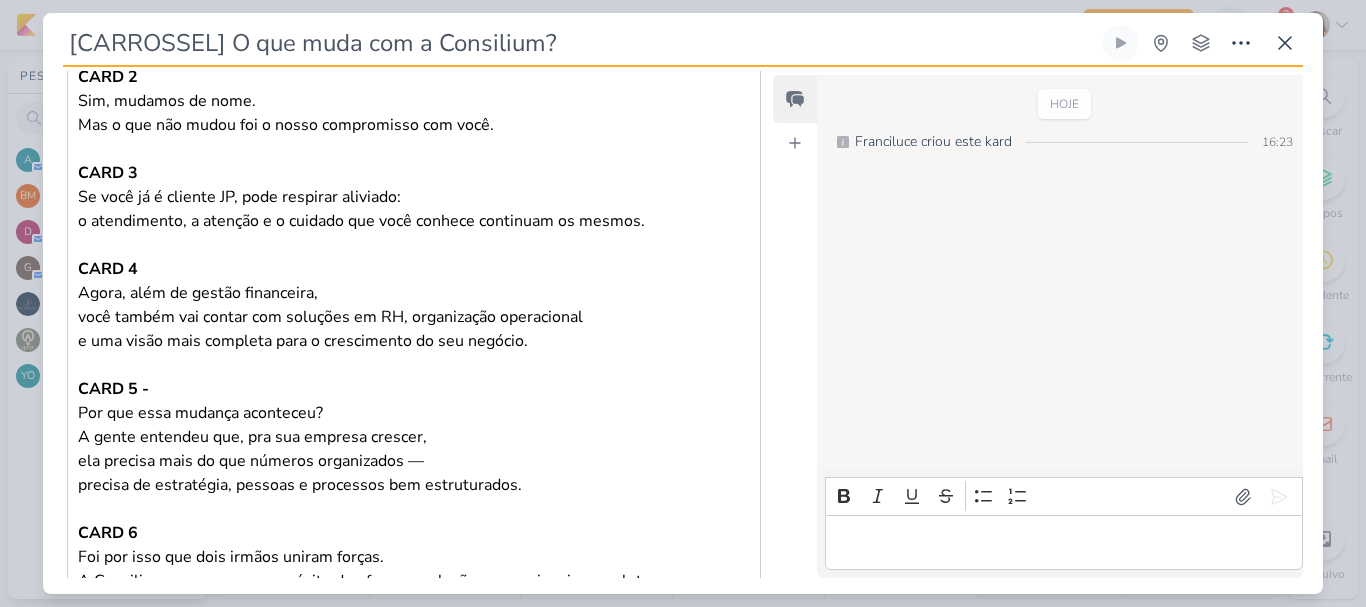 scroll, scrollTop: 977, scrollLeft: 0, axis: vertical 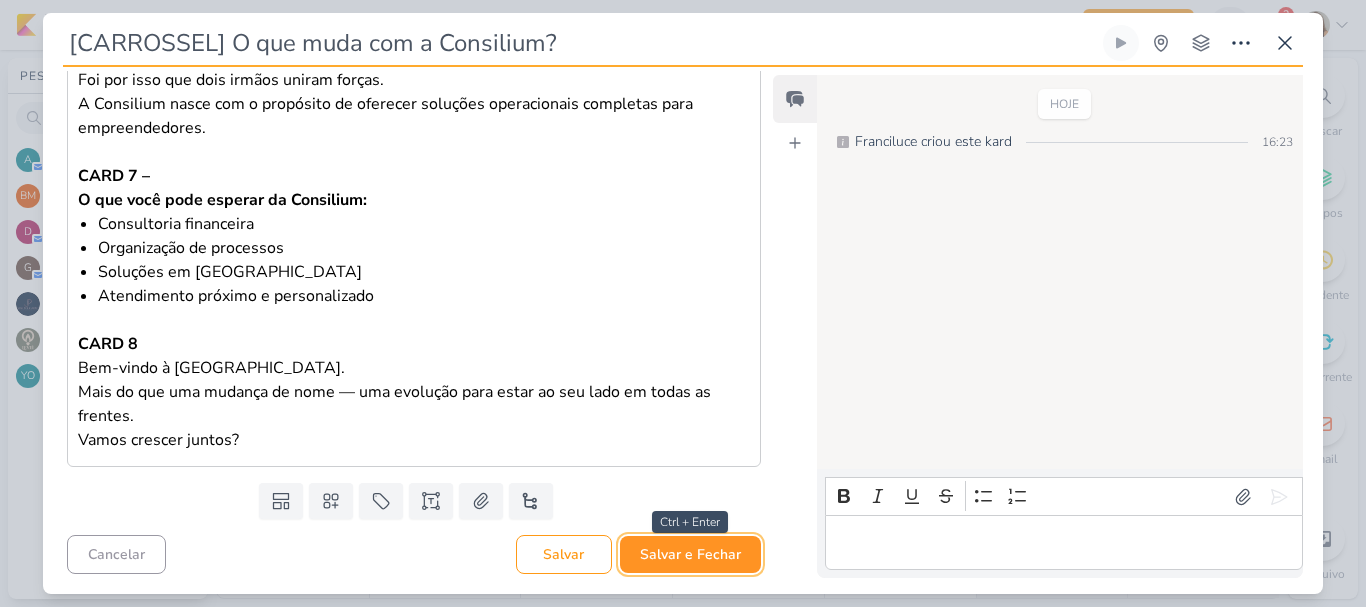 click on "Salvar e Fechar" at bounding box center [690, 554] 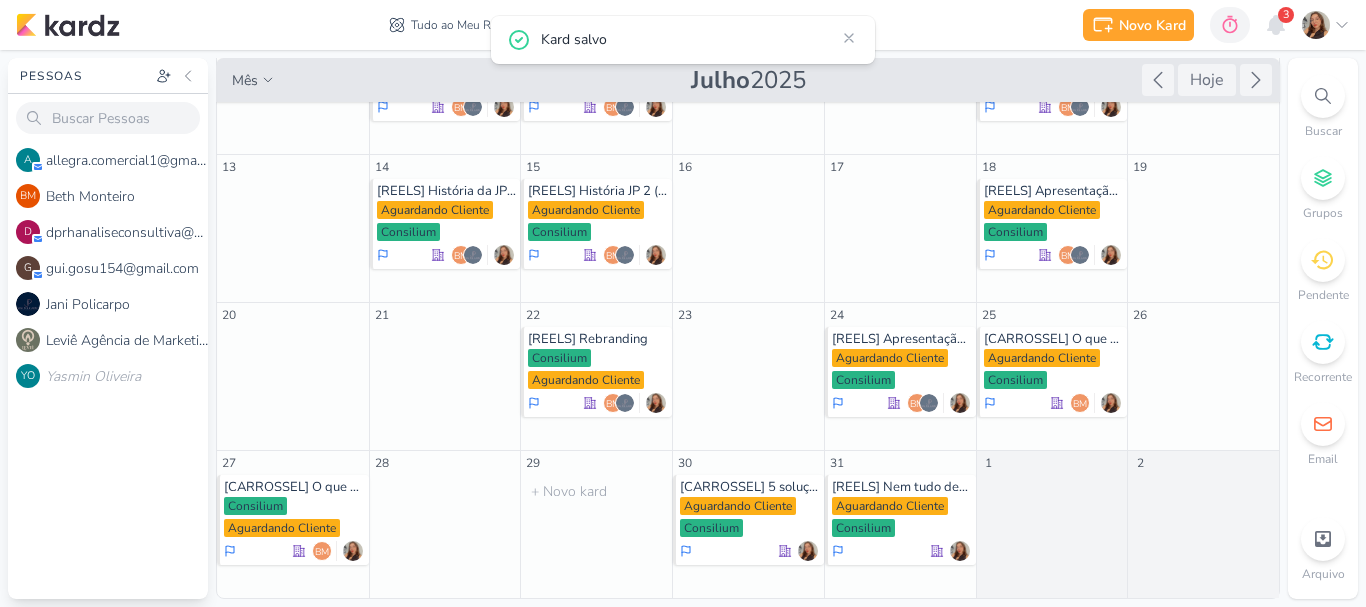 scroll, scrollTop: 0, scrollLeft: 0, axis: both 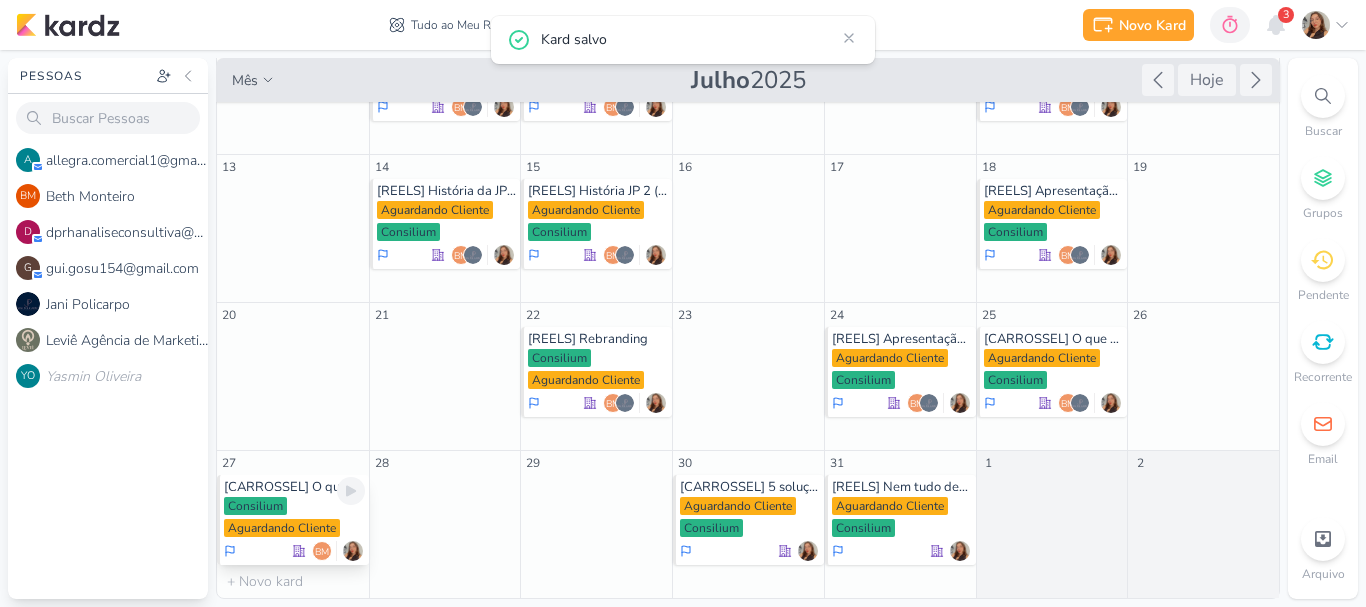 click on "Consilium
Aguardando Cliente" at bounding box center [294, 518] 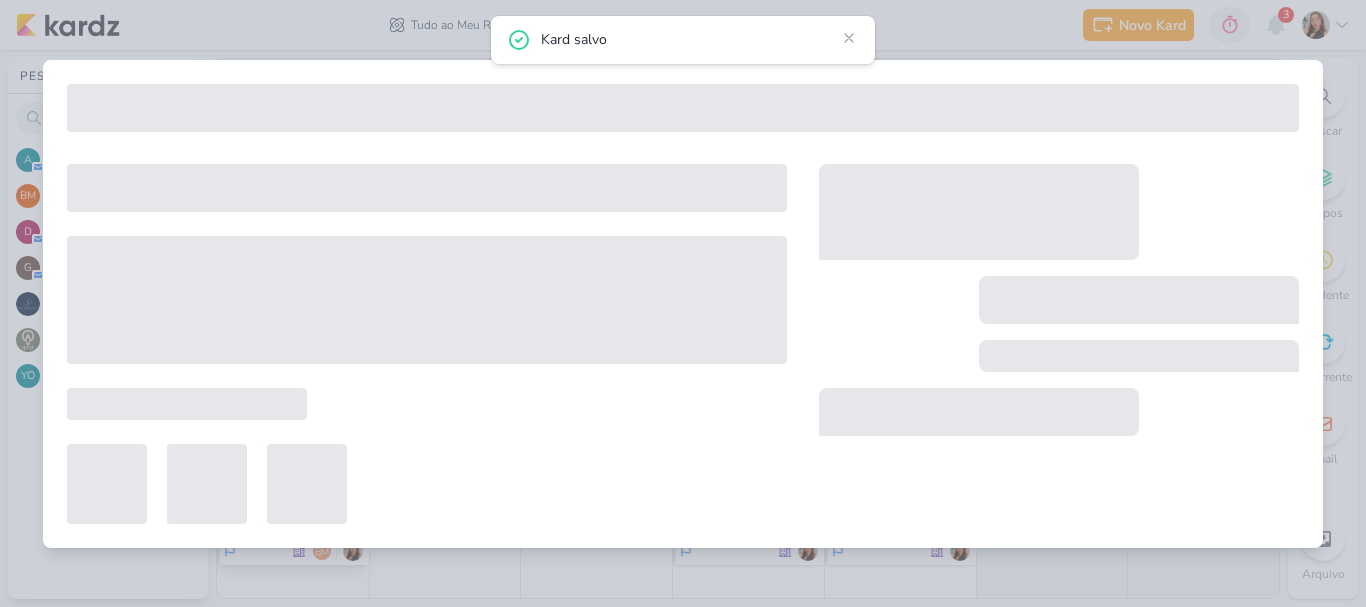 type on "[CARROSSEL] O que é a Consilium?" 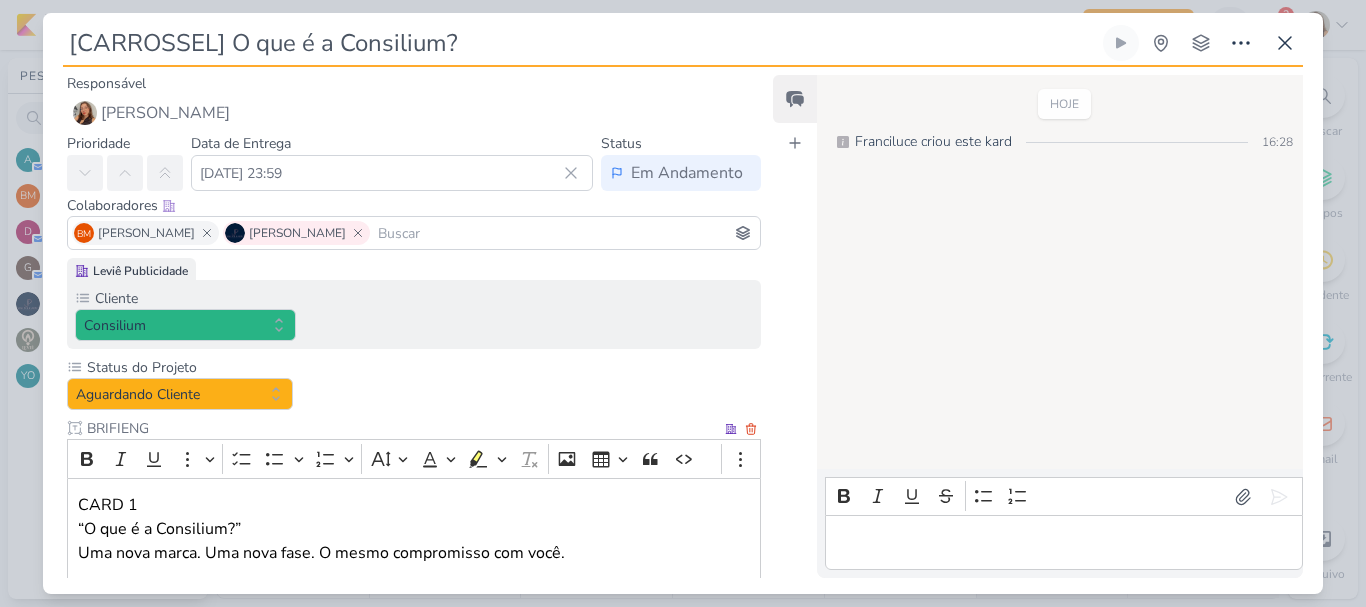 scroll, scrollTop: 0, scrollLeft: 0, axis: both 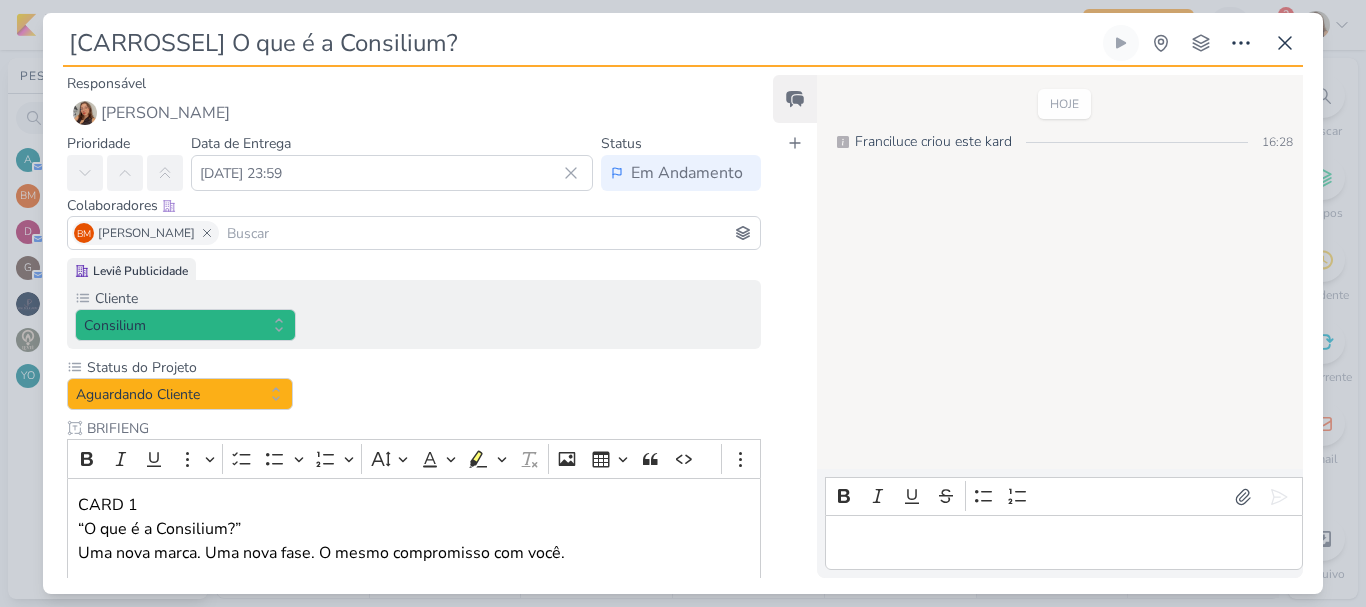 click at bounding box center (489, 233) 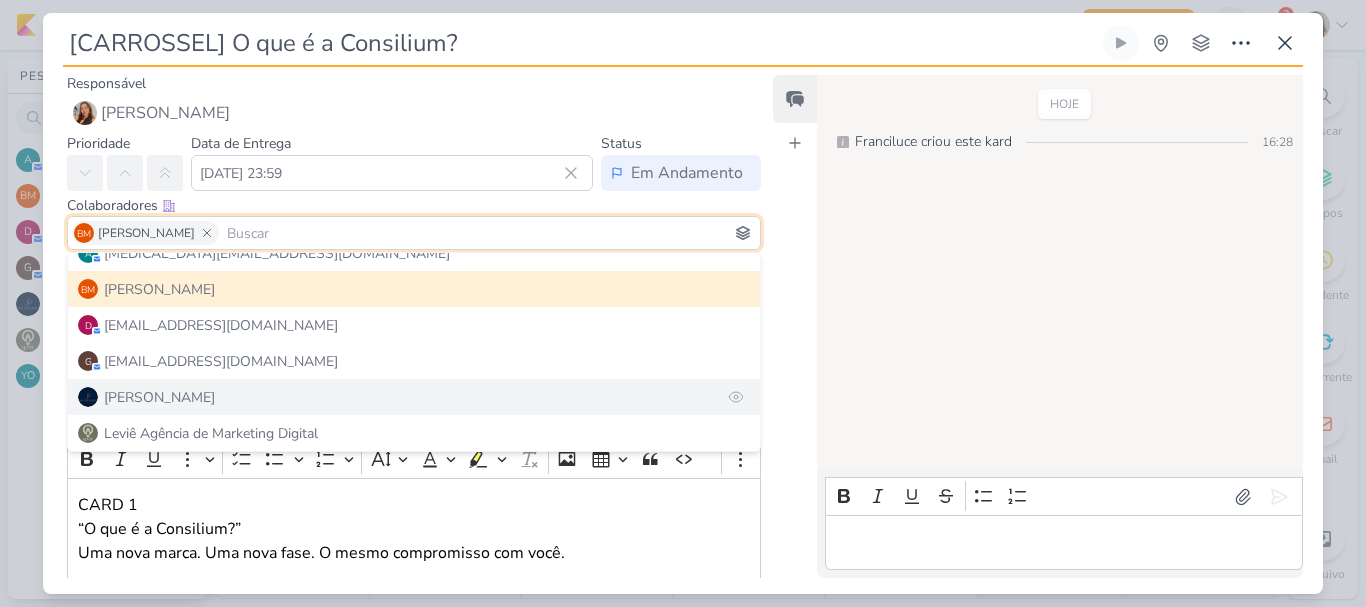 click on "[PERSON_NAME]" at bounding box center [414, 397] 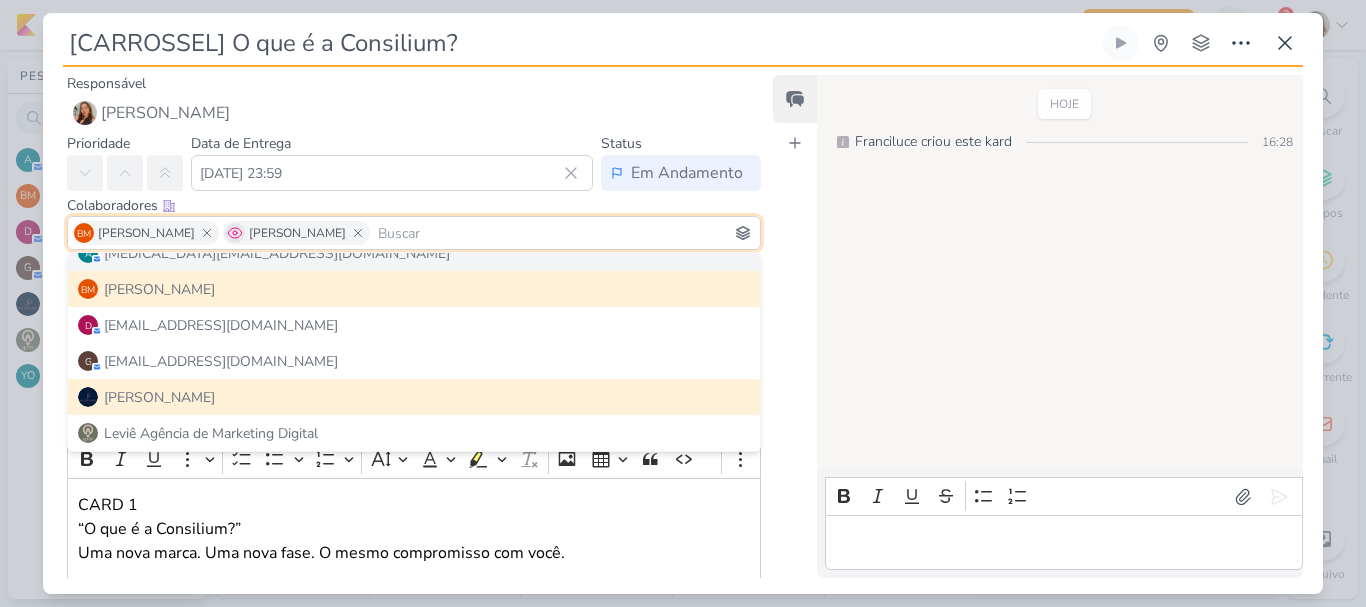 click 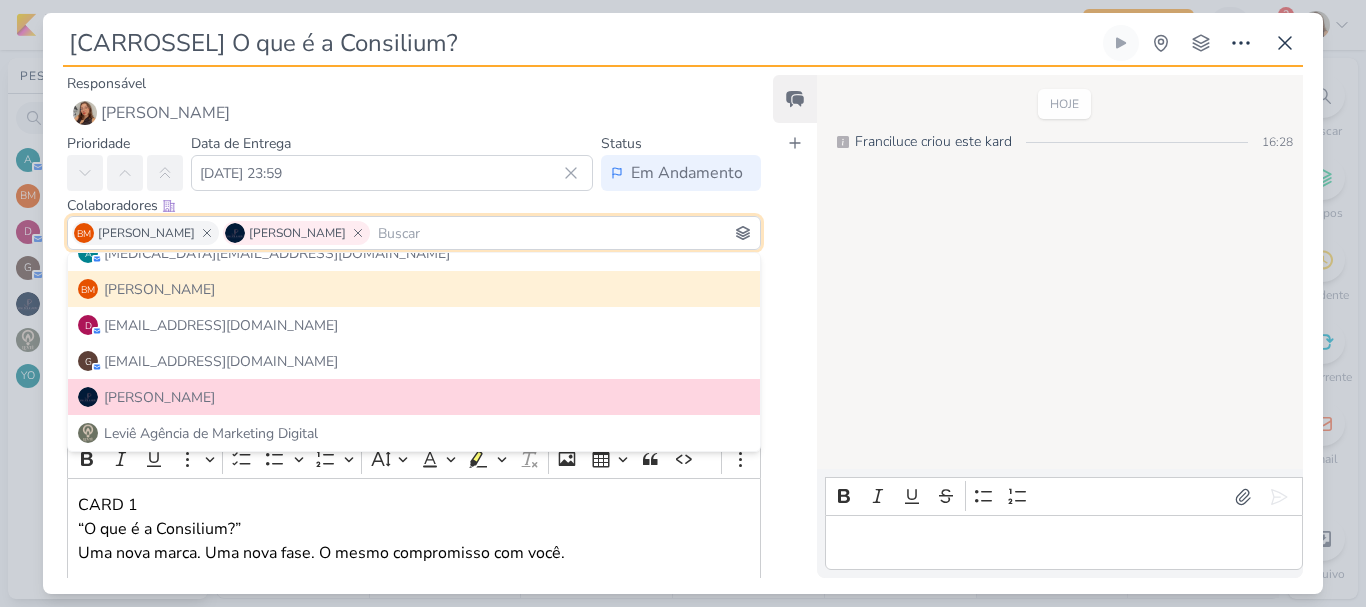 click on "Colaboradores
Este kard pode ser visível a usuários da sua organização
Este kard é privado à colaboradores imediatos" at bounding box center (414, 205) 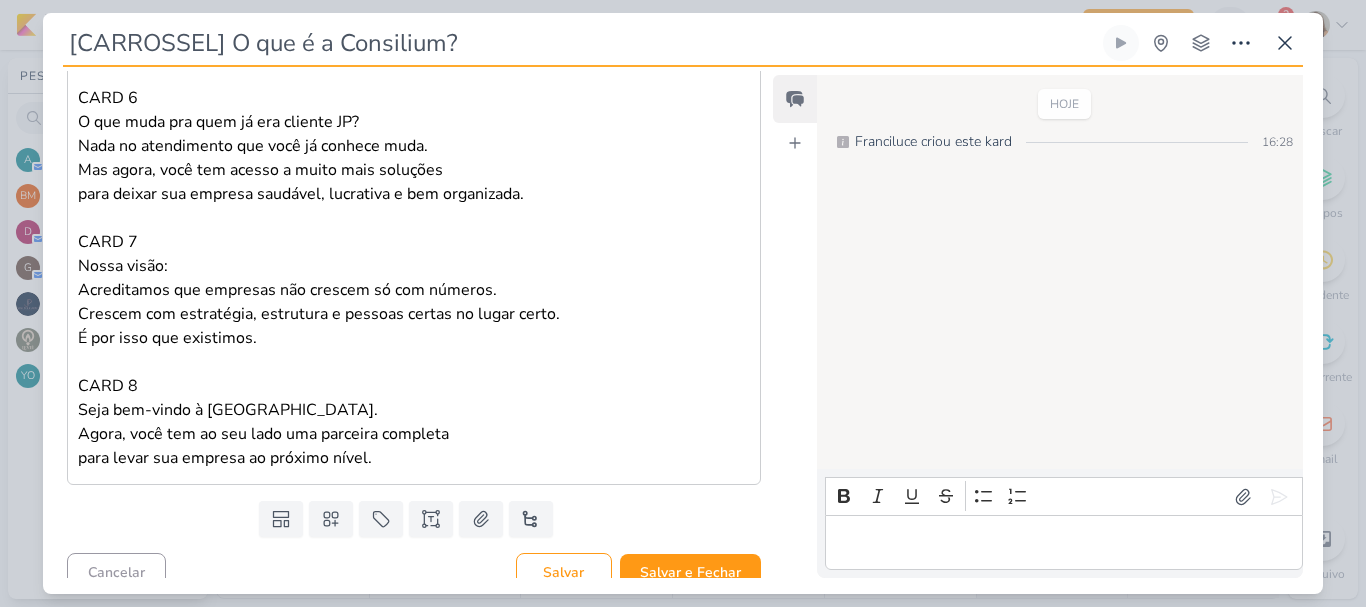 scroll, scrollTop: 1097, scrollLeft: 0, axis: vertical 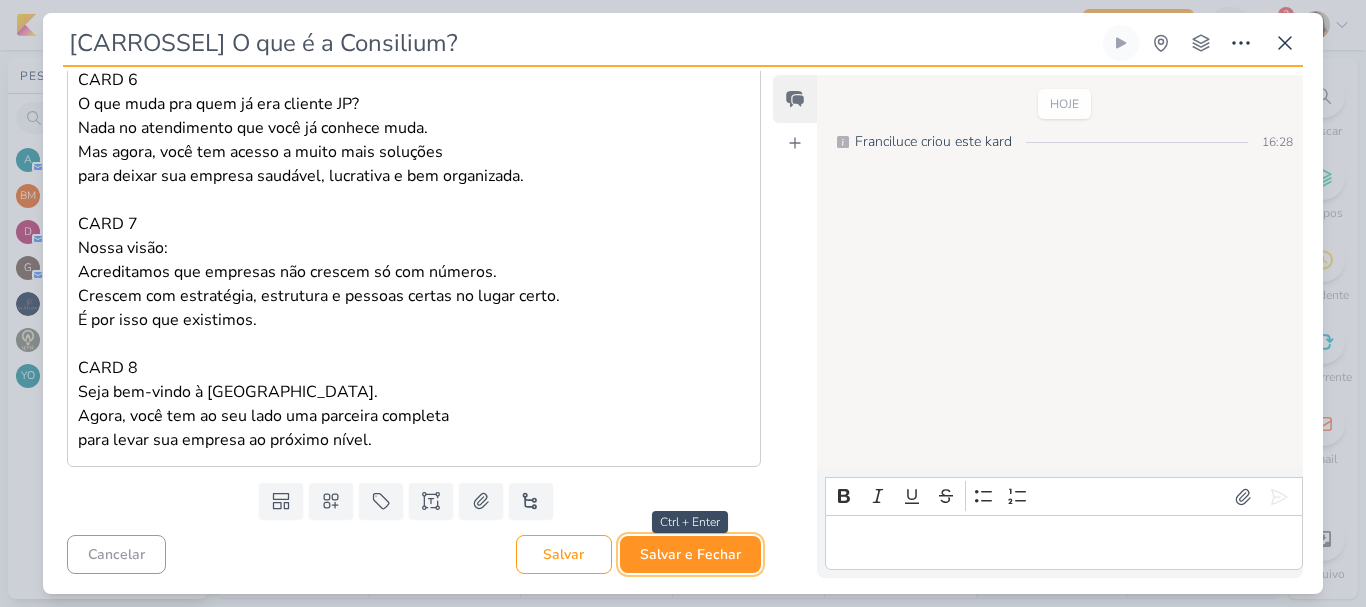 click on "Salvar e Fechar" at bounding box center (690, 554) 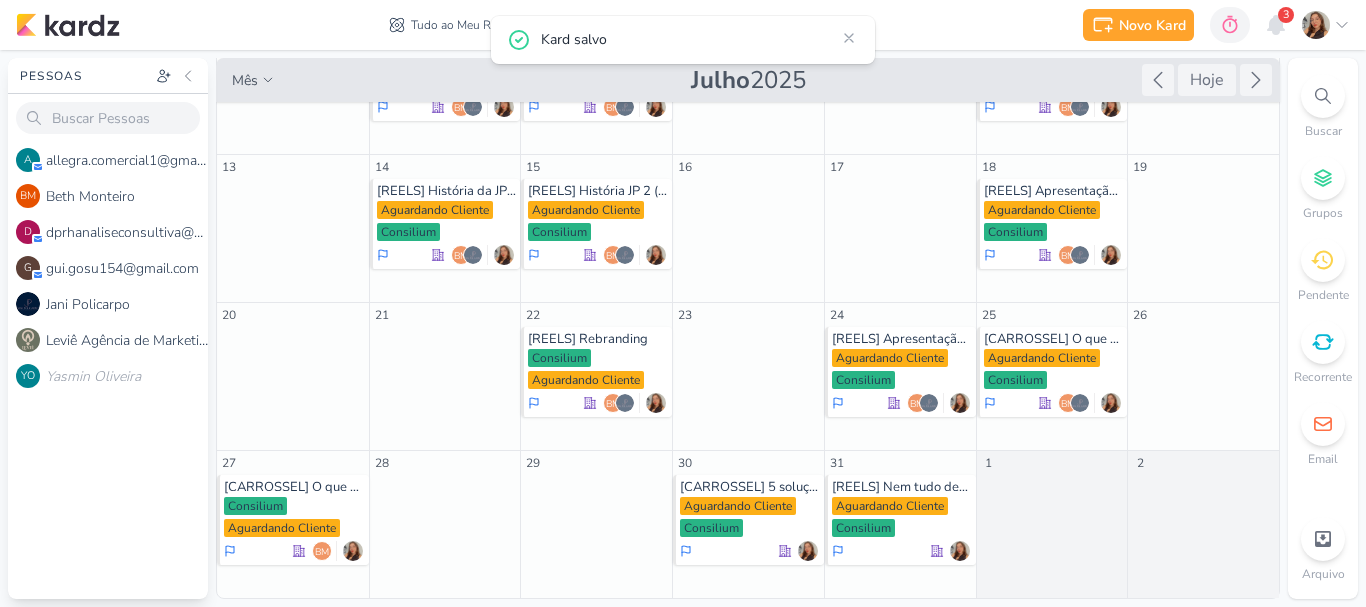 scroll, scrollTop: 0, scrollLeft: 0, axis: both 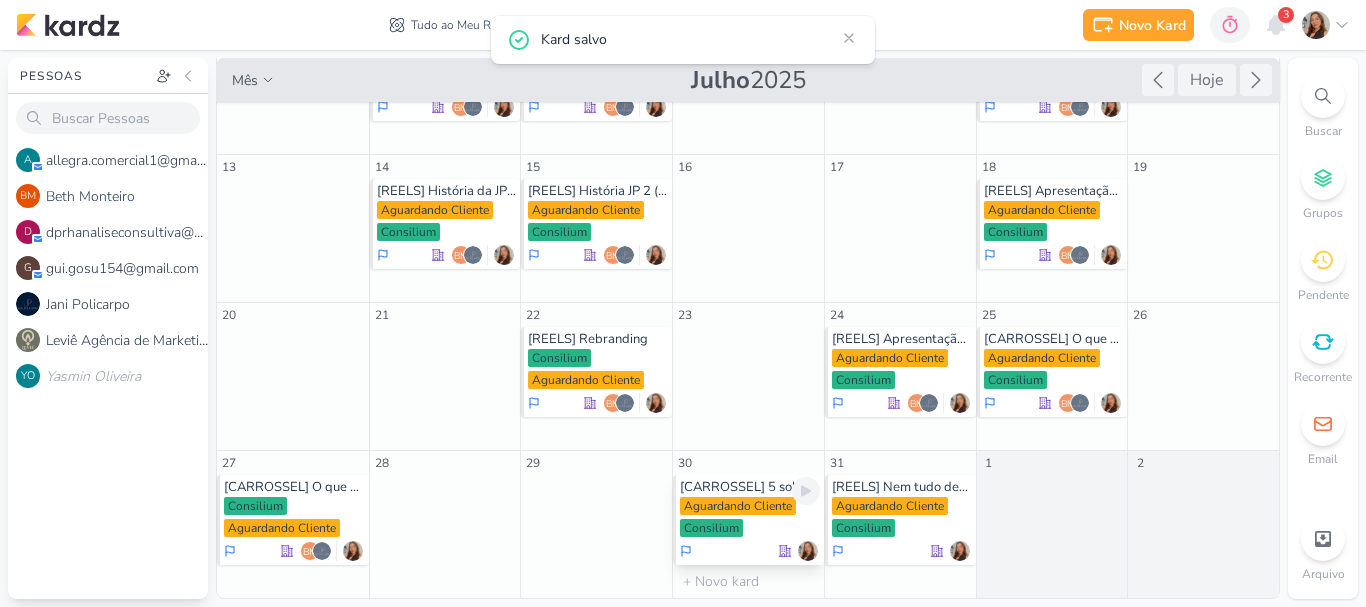 click on "[CARROSSEL] 5 soluções que a Consilium oferce para sua empresa." at bounding box center (750, 487) 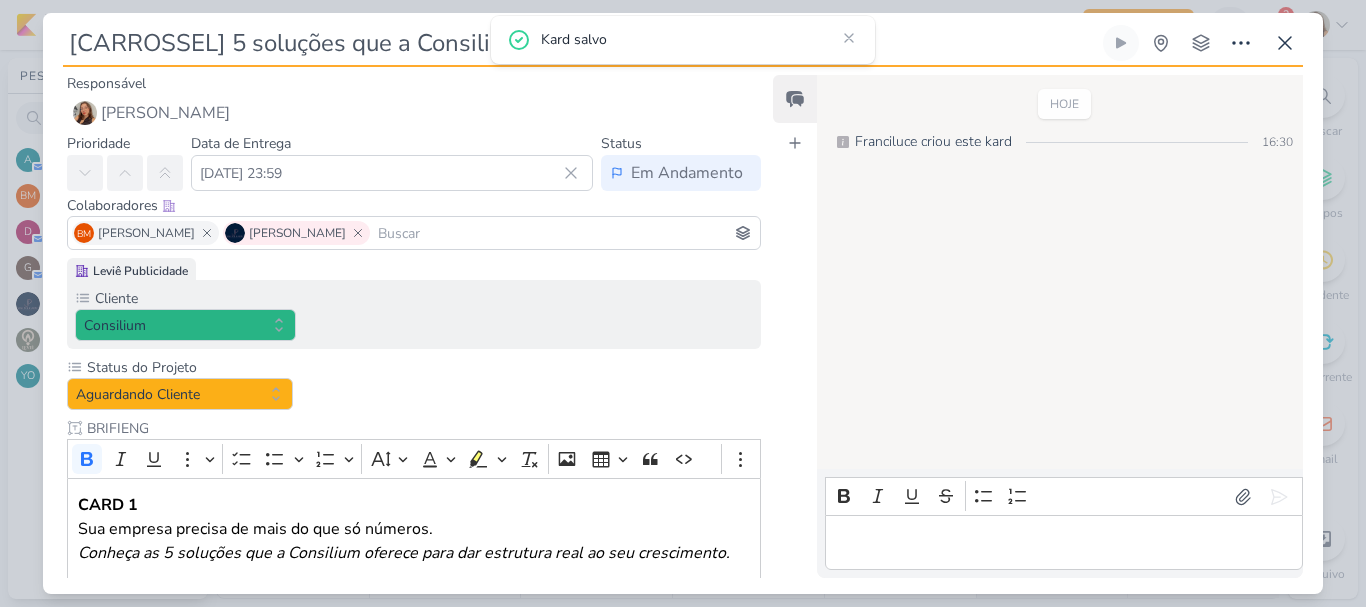 scroll, scrollTop: 0, scrollLeft: 0, axis: both 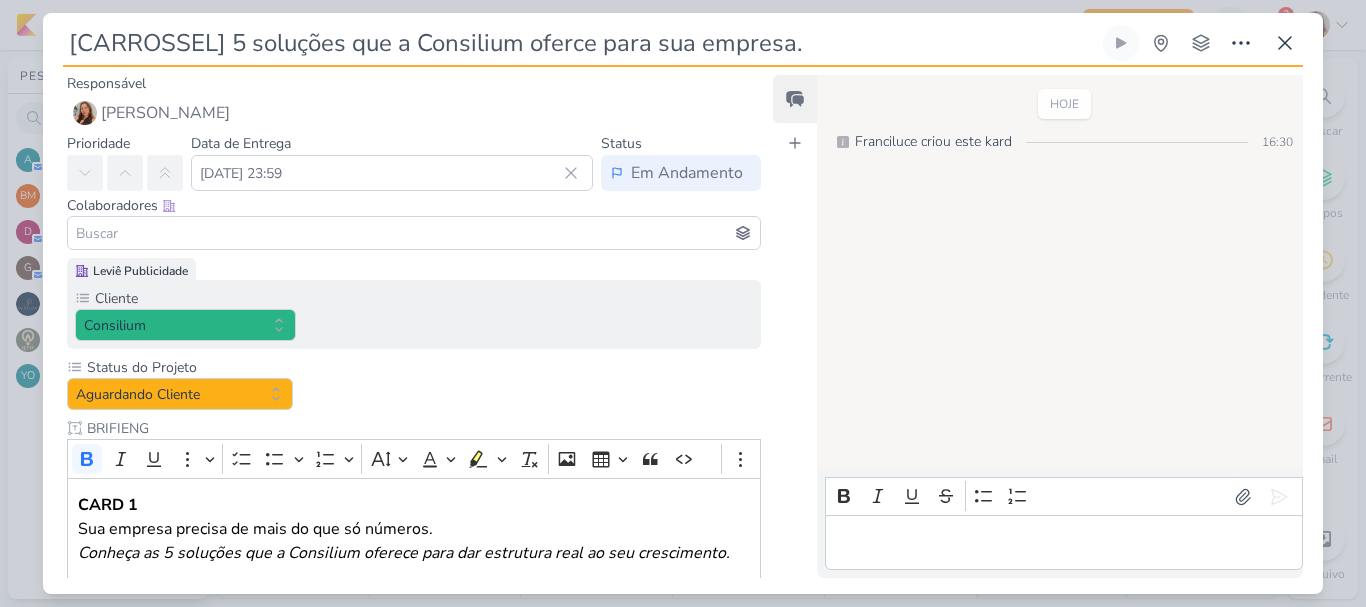 click at bounding box center [414, 233] 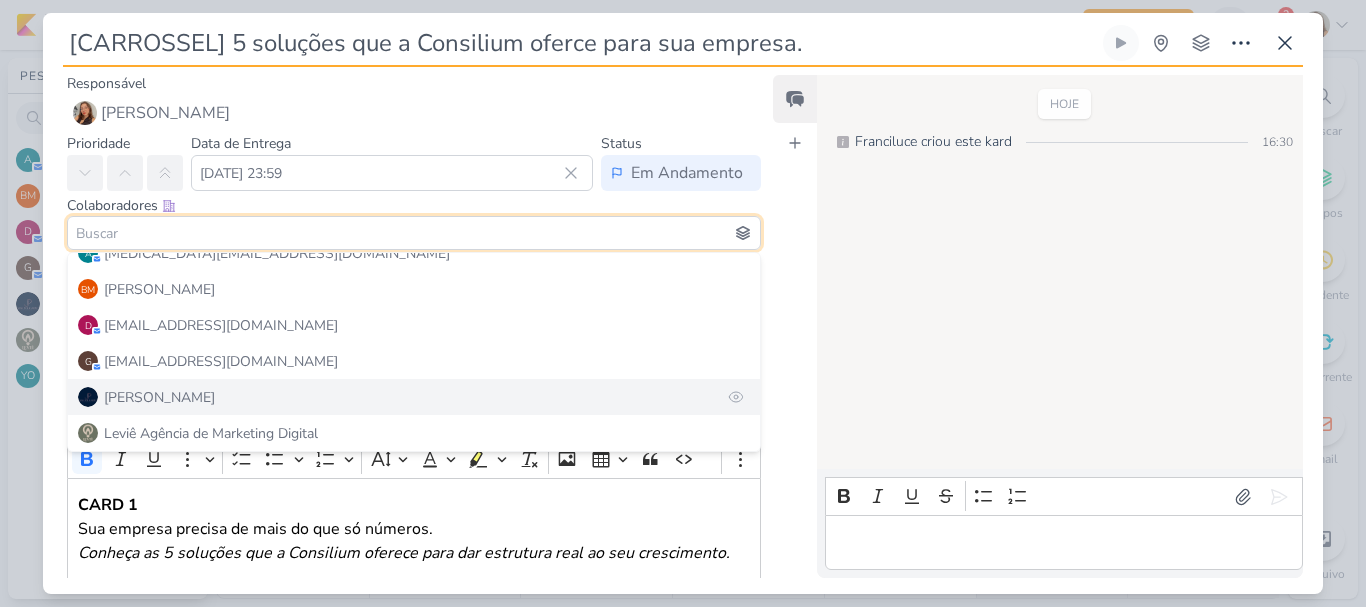 click on "[PERSON_NAME]" at bounding box center [414, 397] 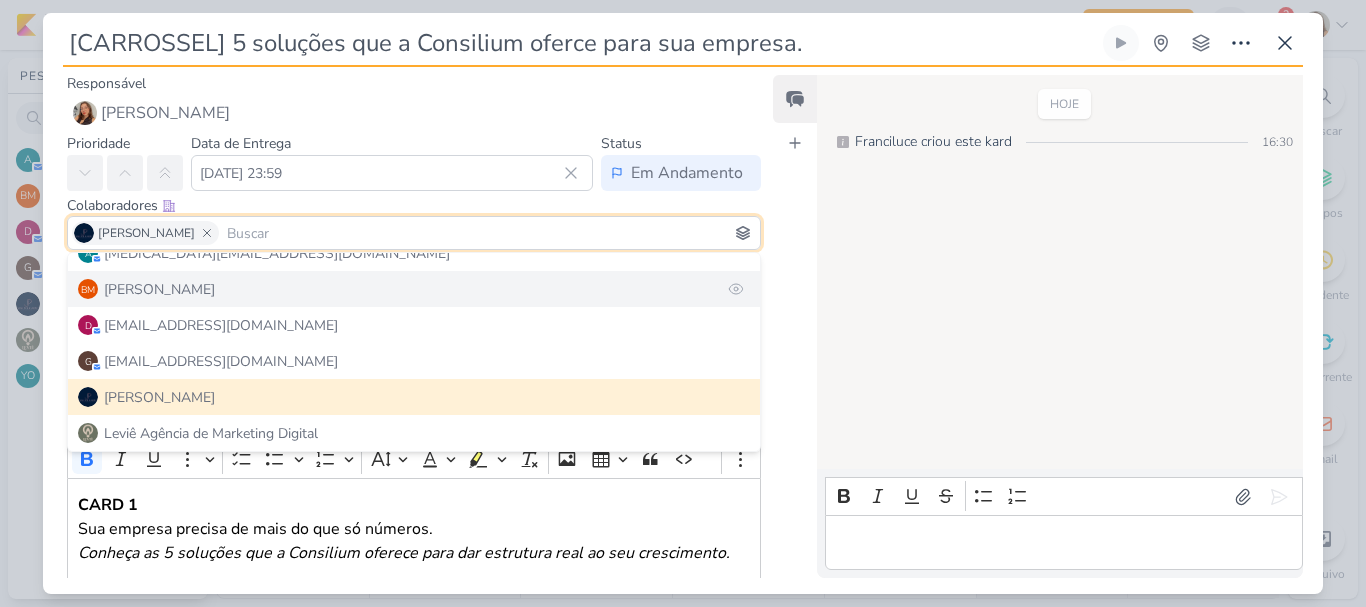 click on "BM
Beth  Monteiro" at bounding box center (414, 289) 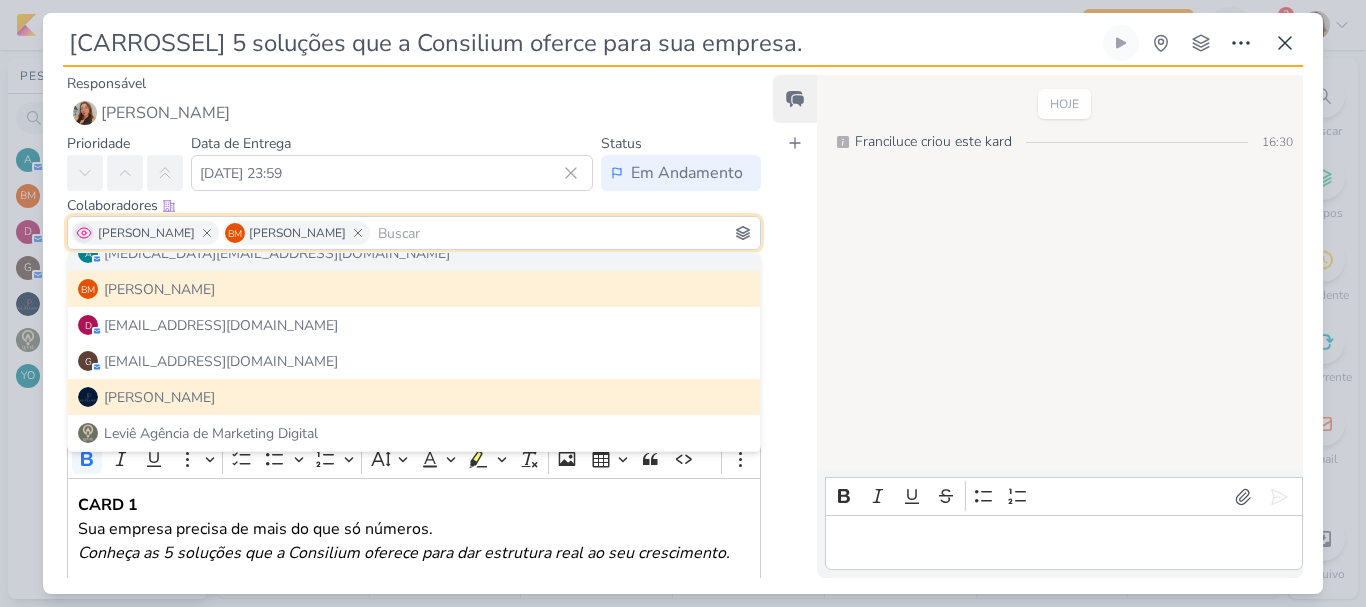 click 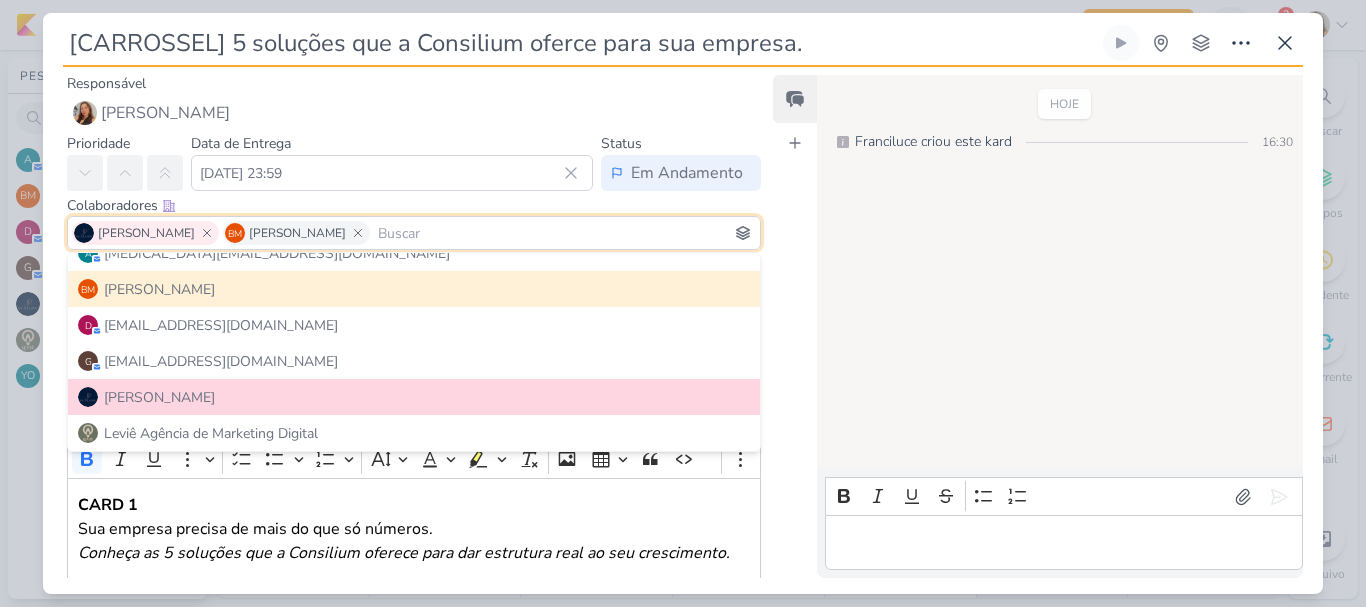 click on "Colaboradores
Este kard pode ser visível a usuários da sua organização
Este kard é privado à colaboradores imediatos" at bounding box center (414, 205) 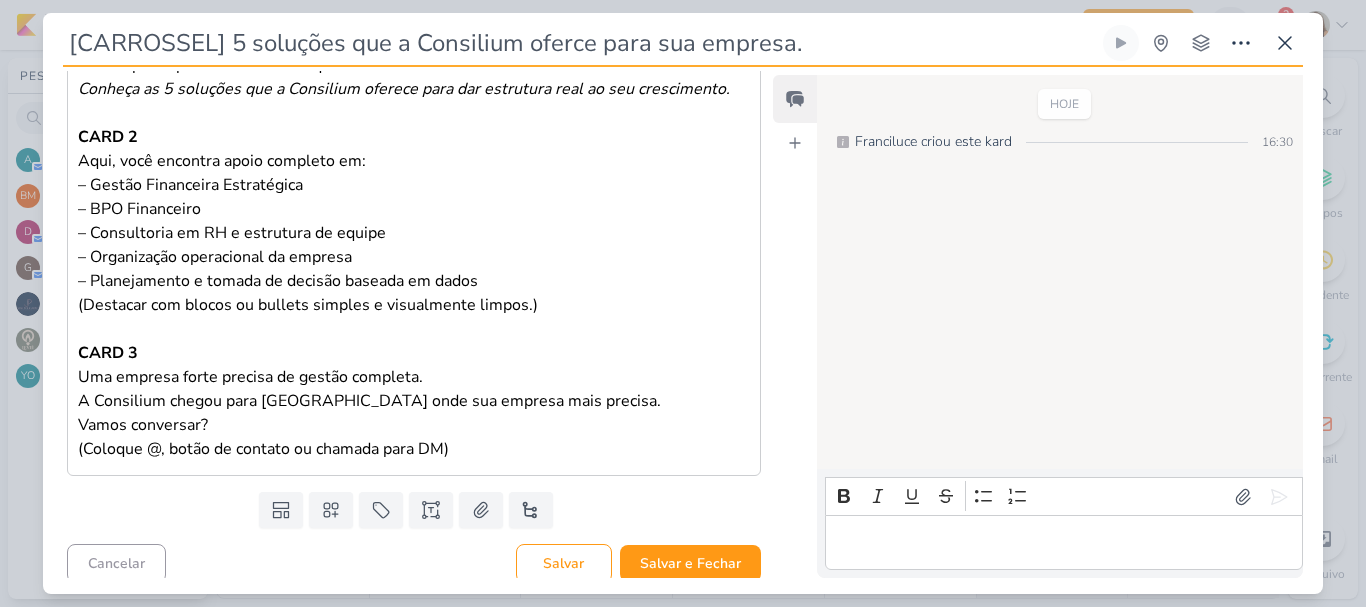scroll, scrollTop: 473, scrollLeft: 0, axis: vertical 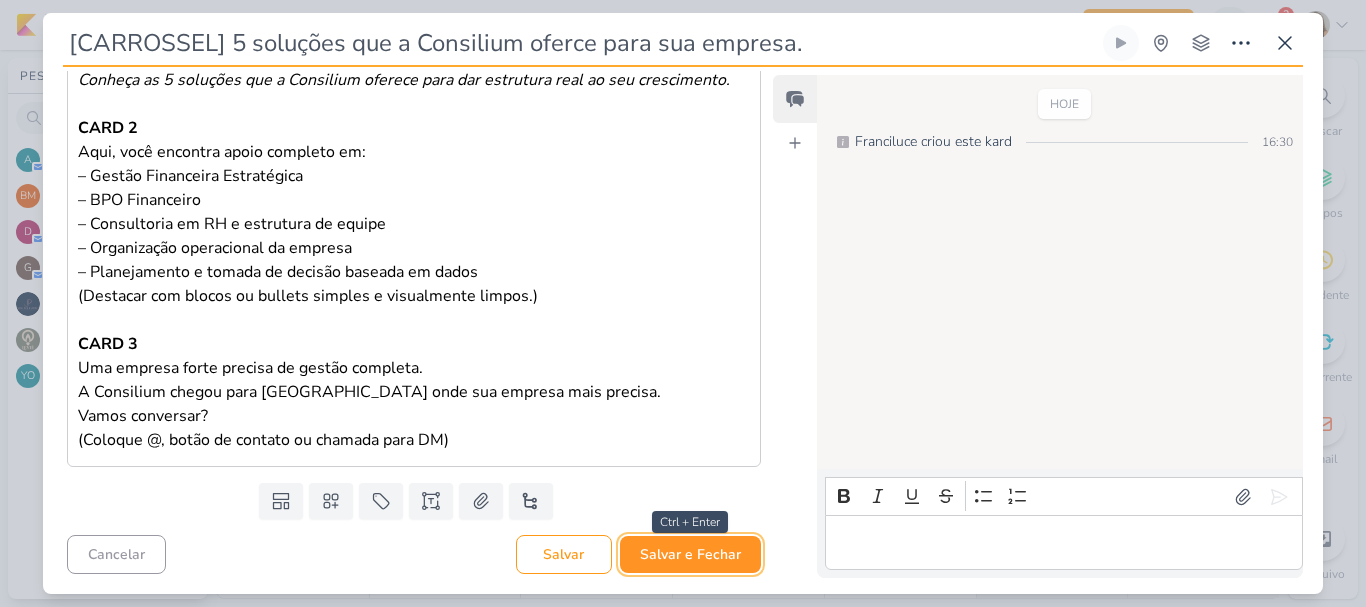 click on "Salvar e Fechar" at bounding box center (690, 554) 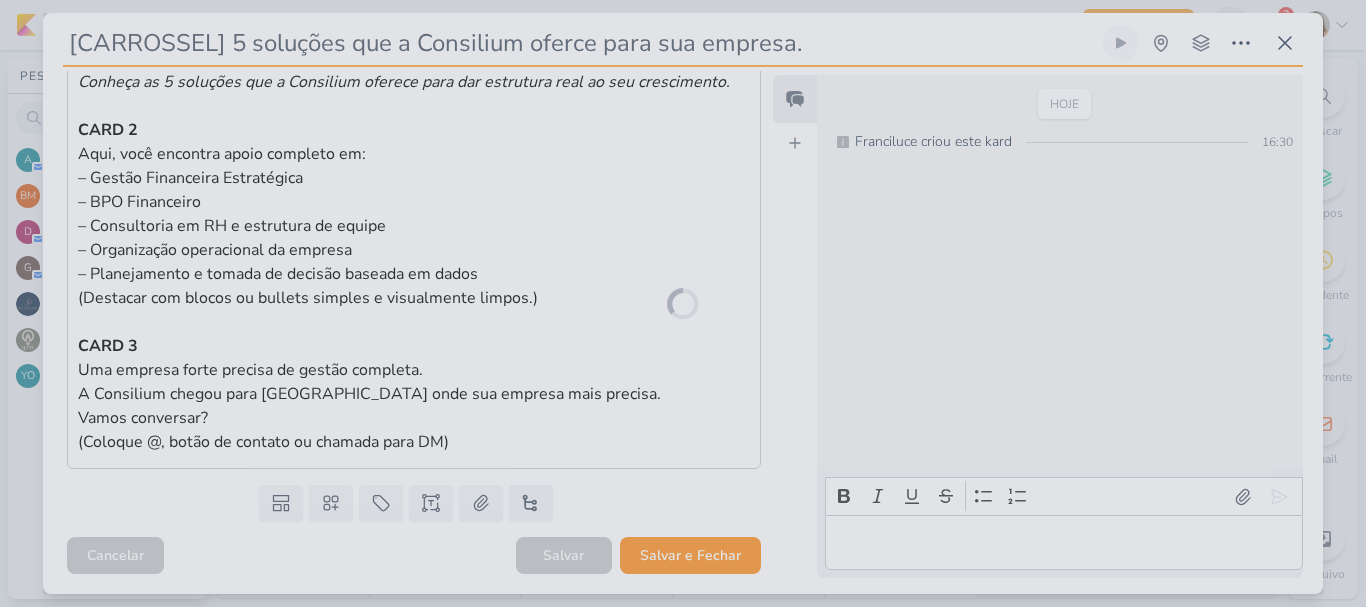 scroll, scrollTop: 471, scrollLeft: 0, axis: vertical 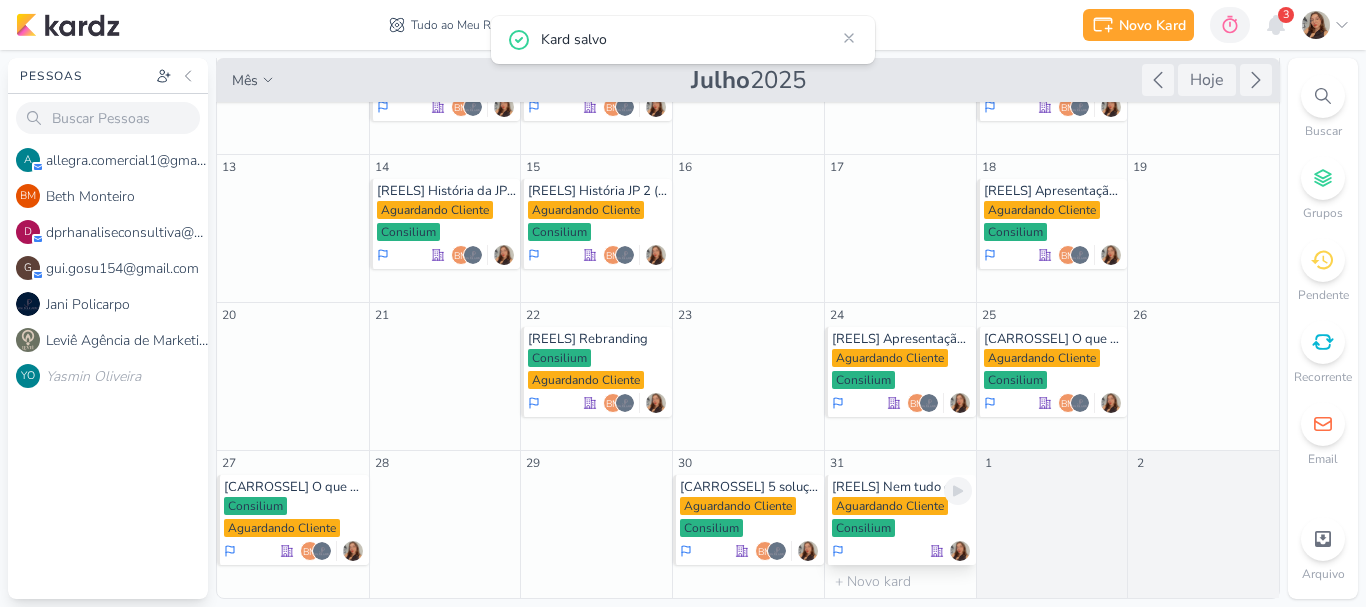 click on "Aguardando Cliente" at bounding box center [890, 506] 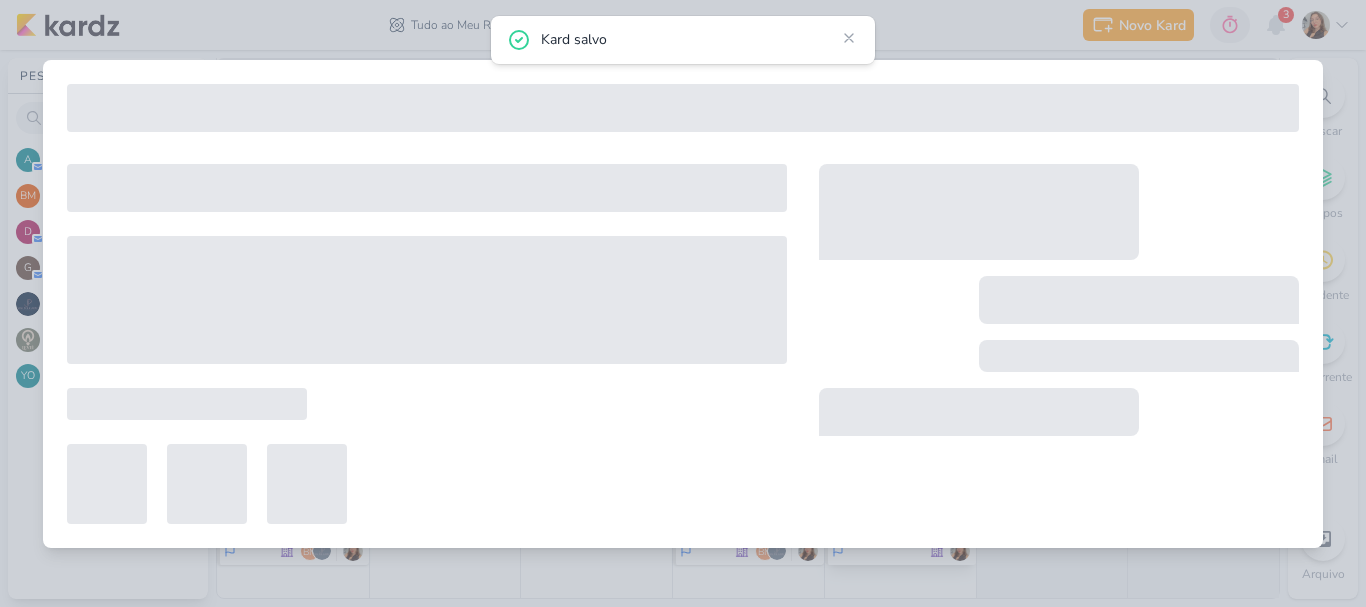 type on "[REELS] Nem tudo deu certo na nossa trajetória, e tudo bem..." 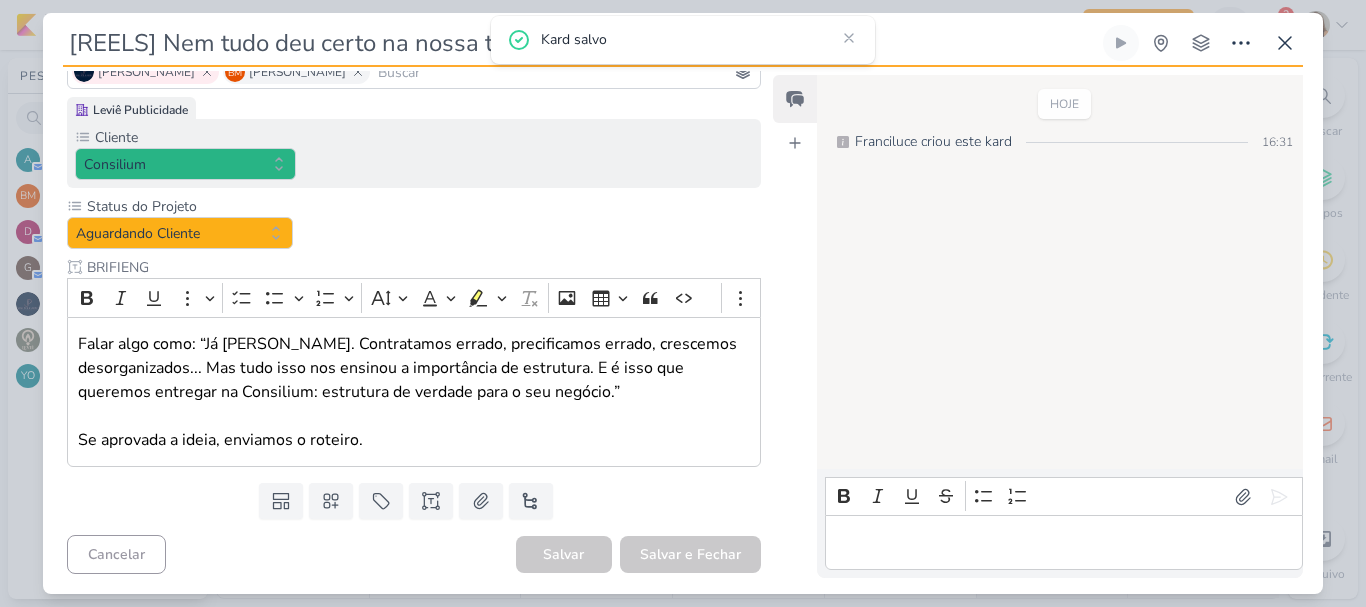 scroll, scrollTop: 0, scrollLeft: 0, axis: both 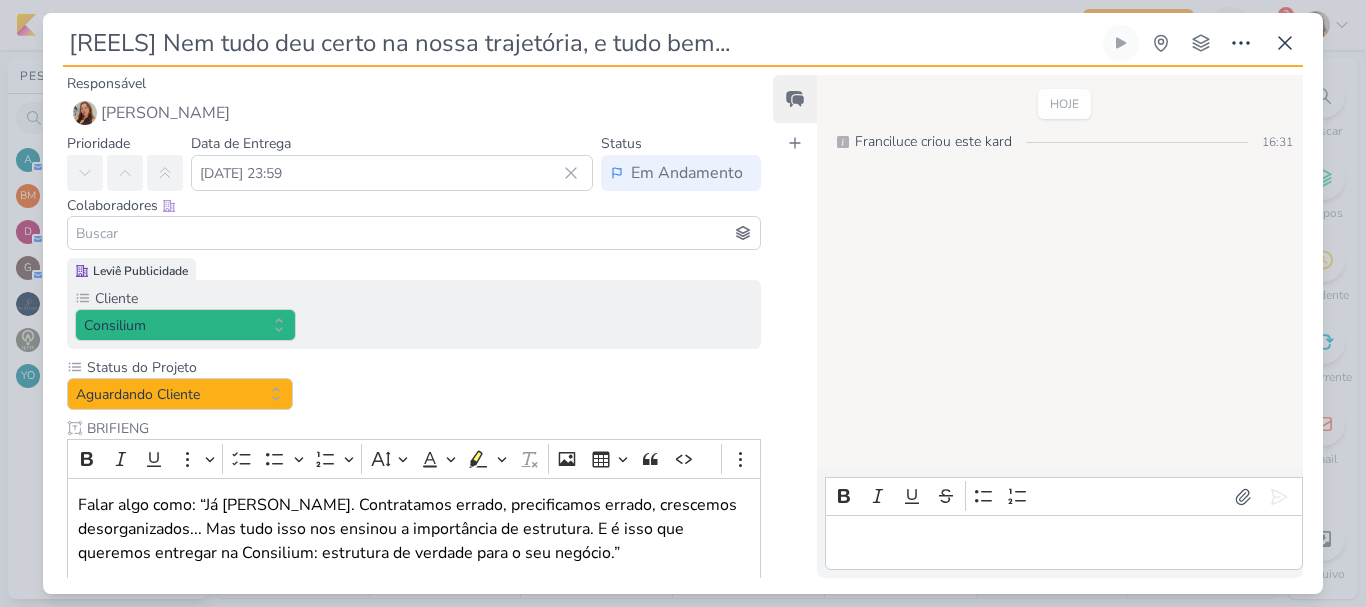 click at bounding box center [414, 233] 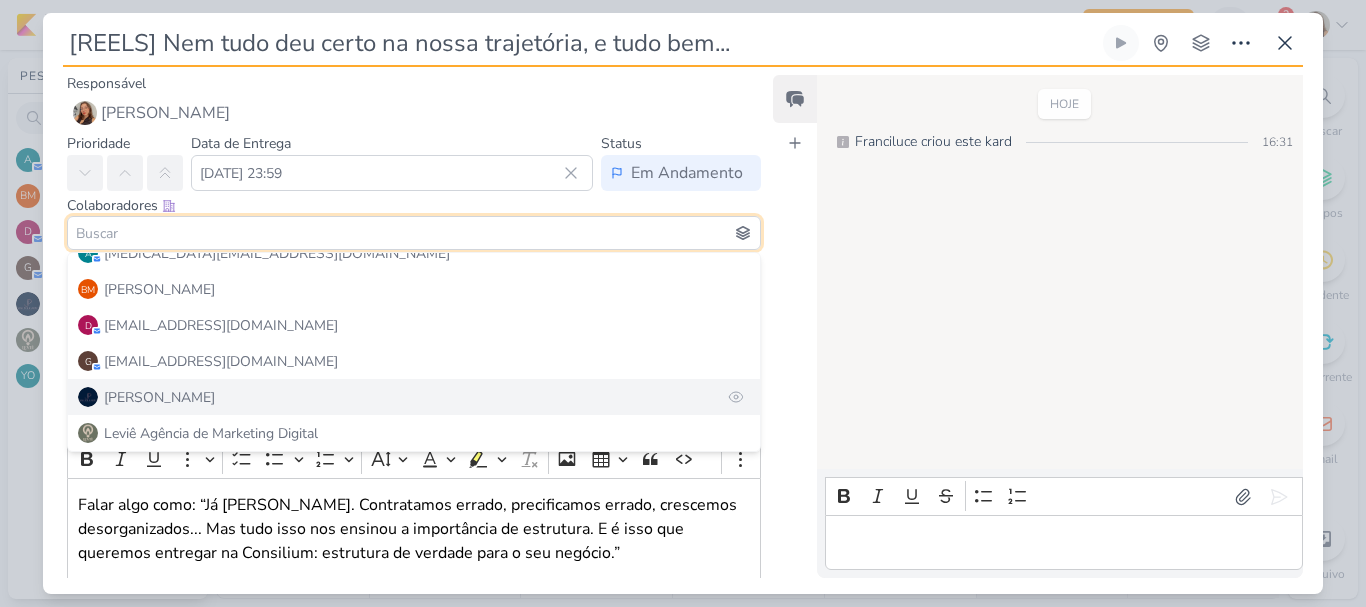 click on "[PERSON_NAME]" at bounding box center (414, 397) 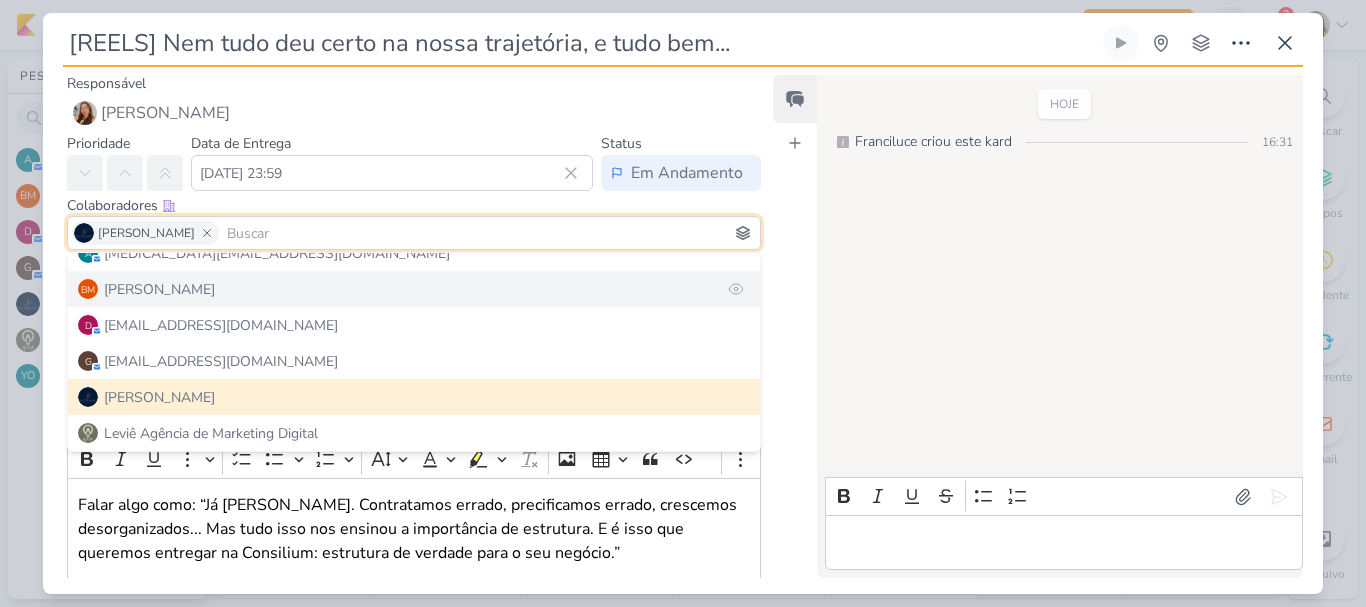 click on "BM
Beth  Monteiro" at bounding box center (414, 289) 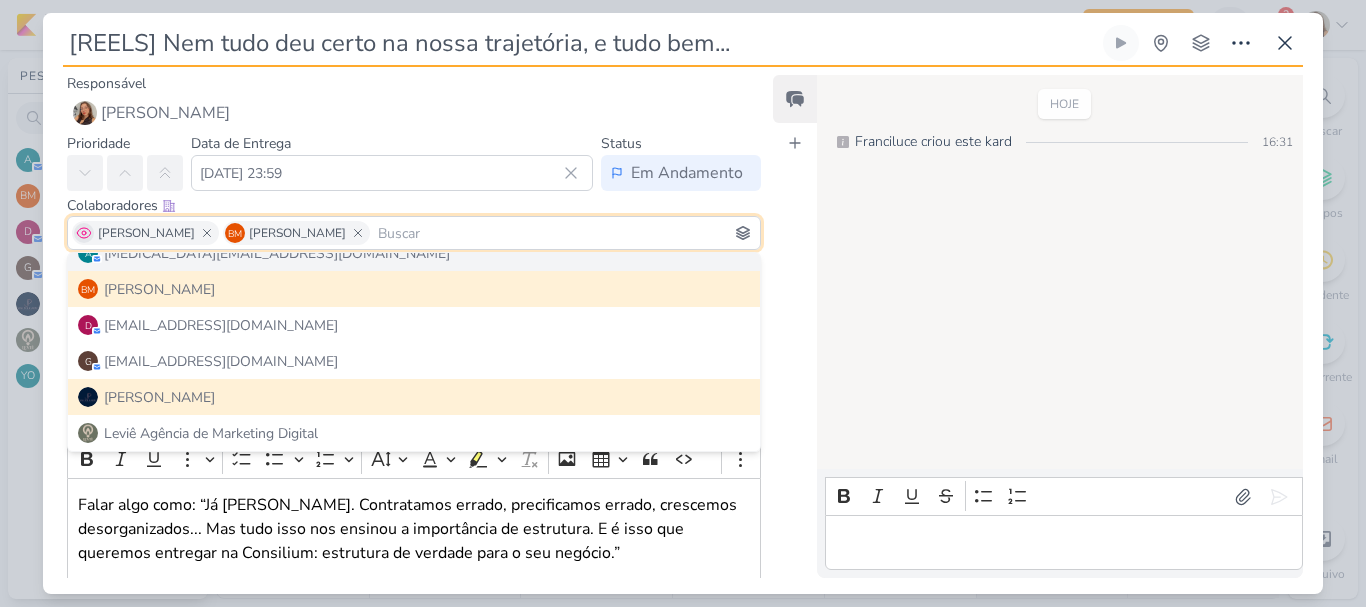 click 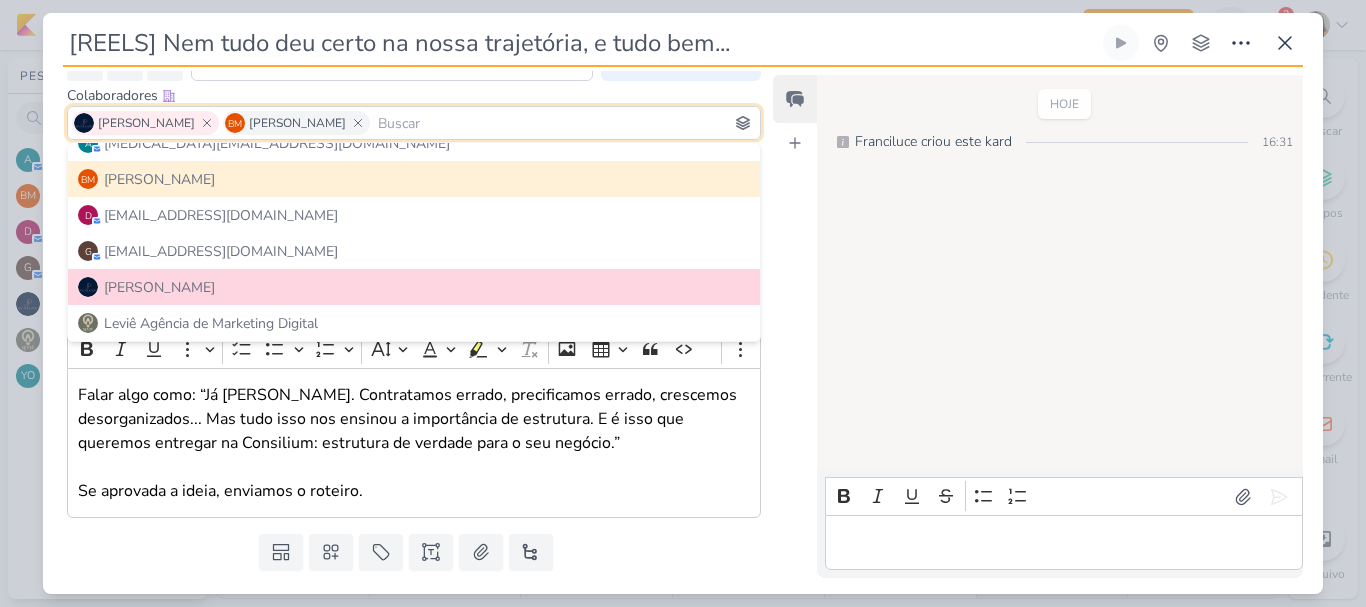 scroll, scrollTop: 161, scrollLeft: 0, axis: vertical 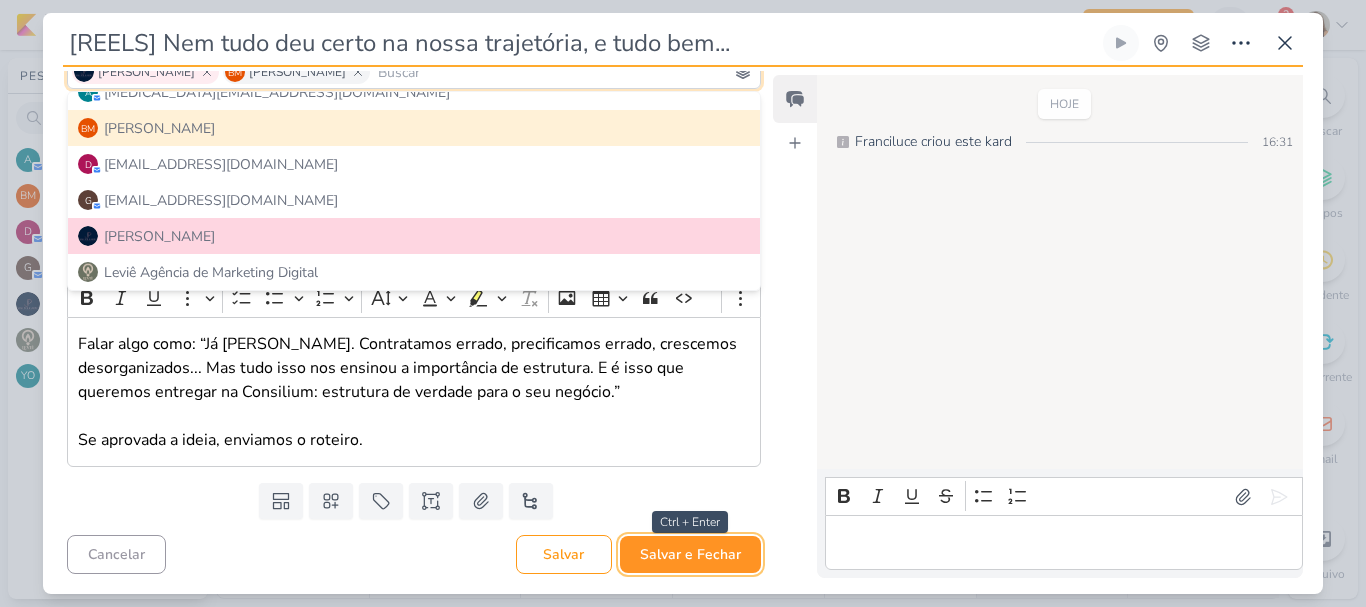 click on "Salvar e Fechar" at bounding box center (690, 554) 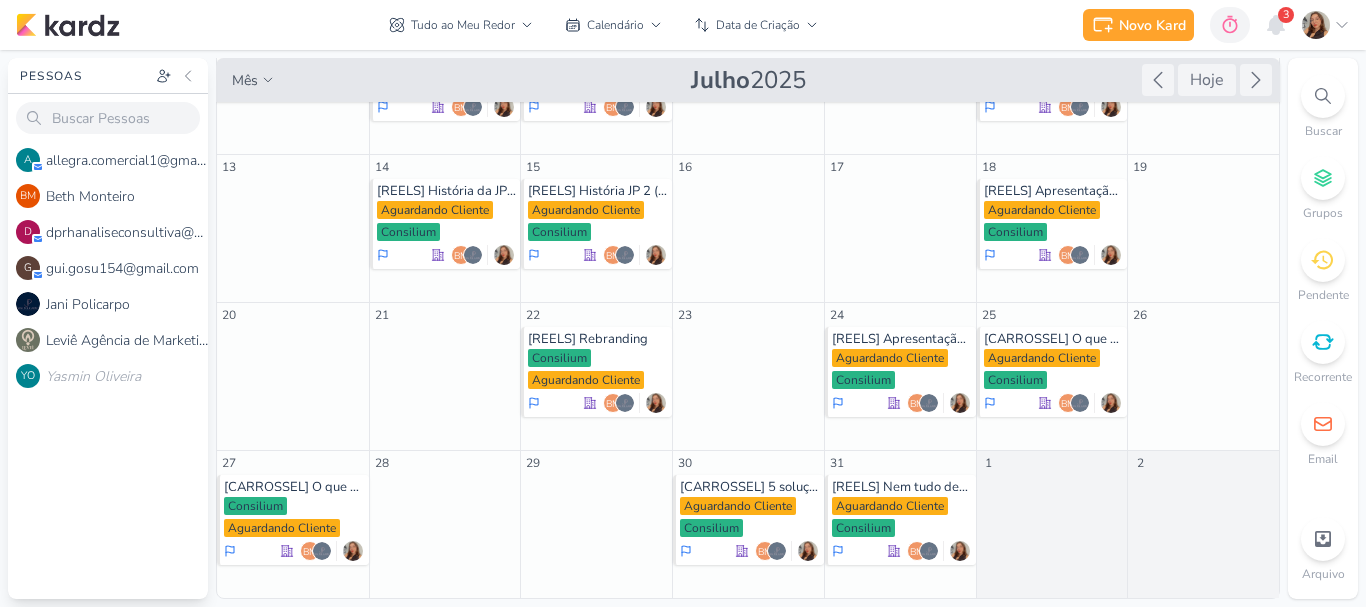 scroll, scrollTop: 0, scrollLeft: 0, axis: both 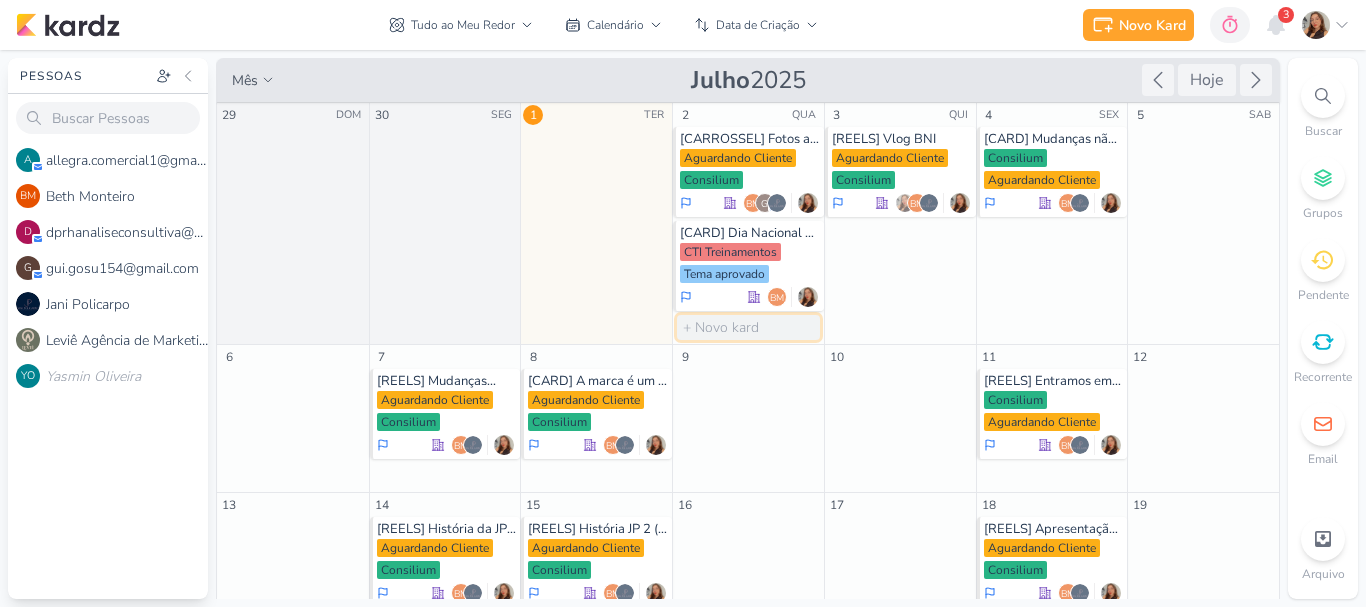 click at bounding box center [748, 327] 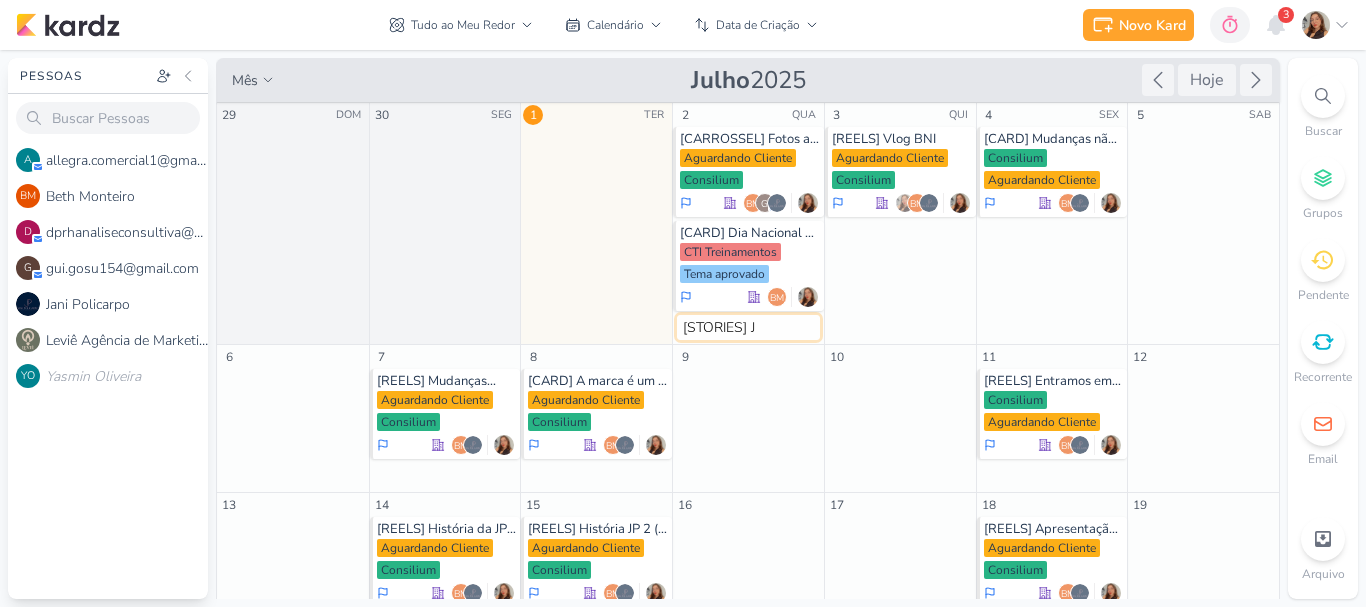 type on "[STORIES] JP" 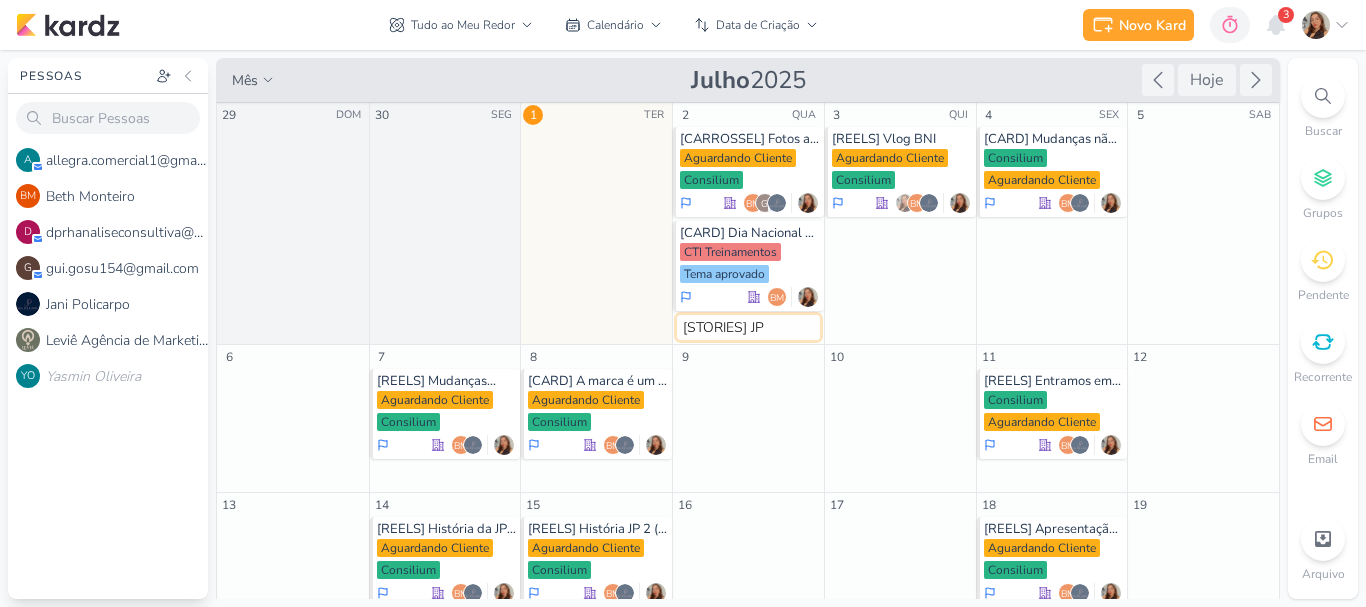 type 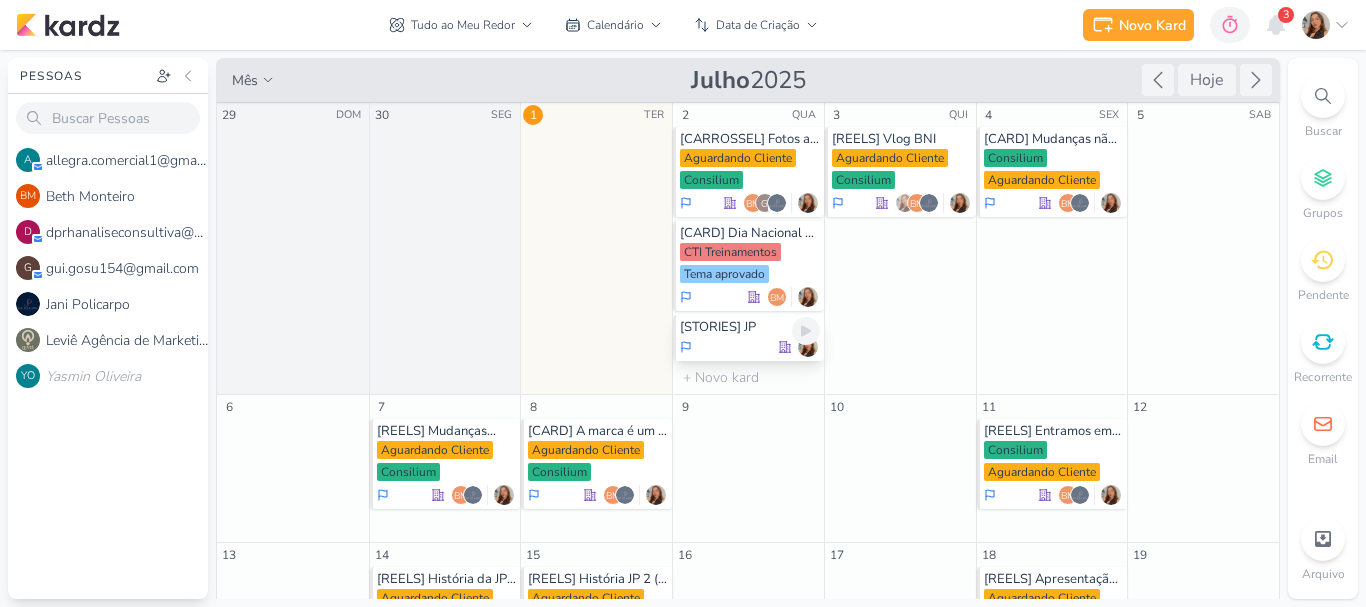 click at bounding box center (750, 347) 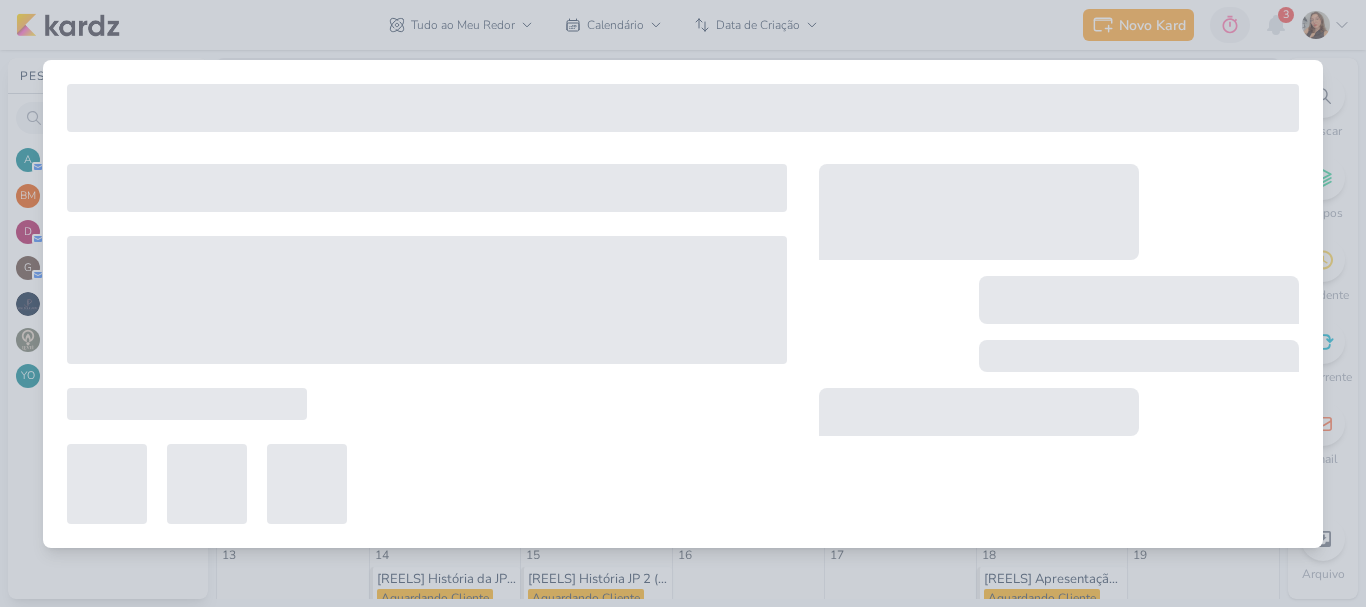 type on "[STORIES] JP" 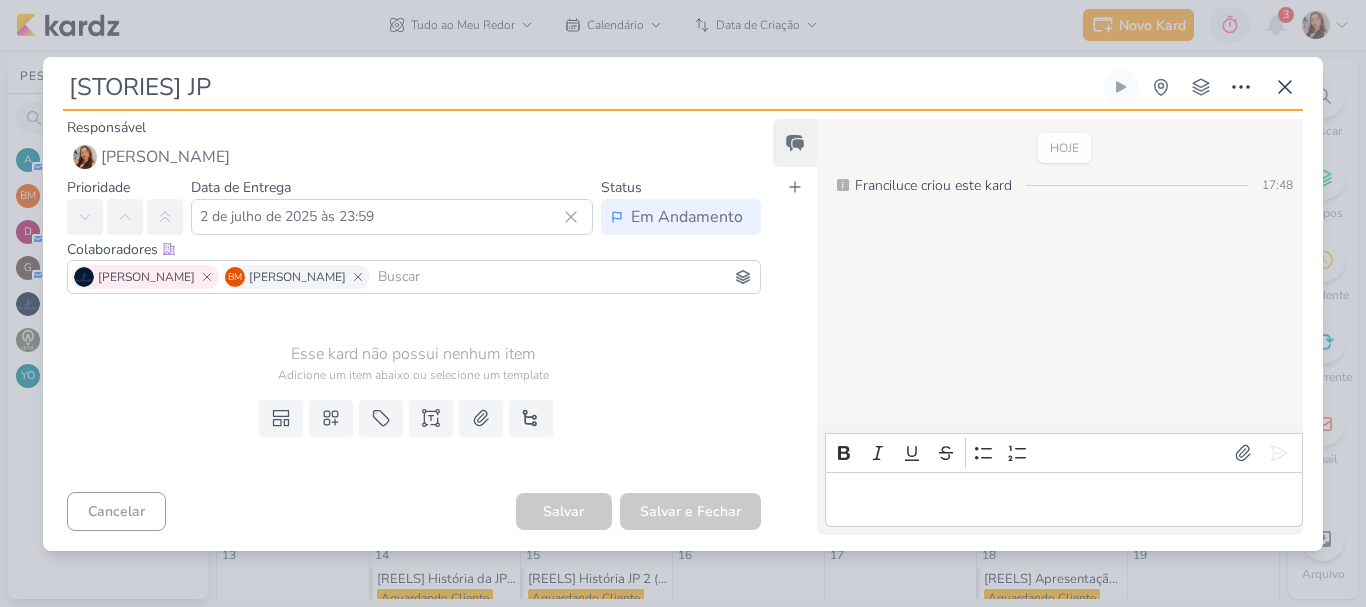 scroll, scrollTop: 0, scrollLeft: 0, axis: both 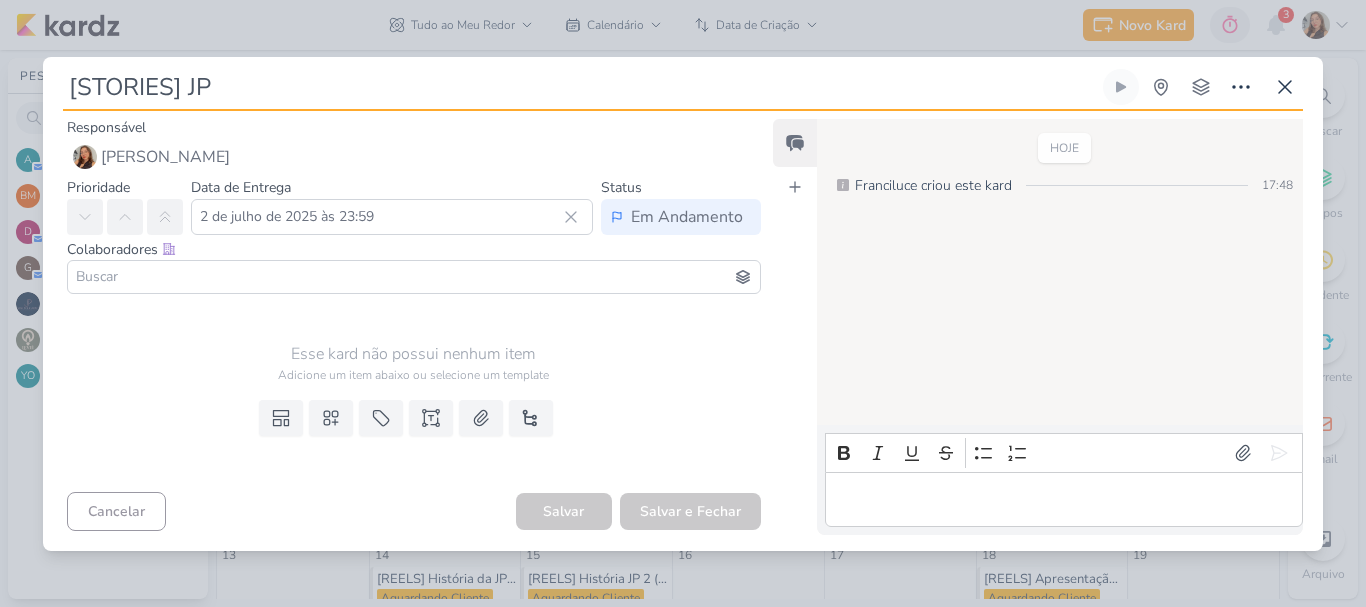 click at bounding box center [414, 277] 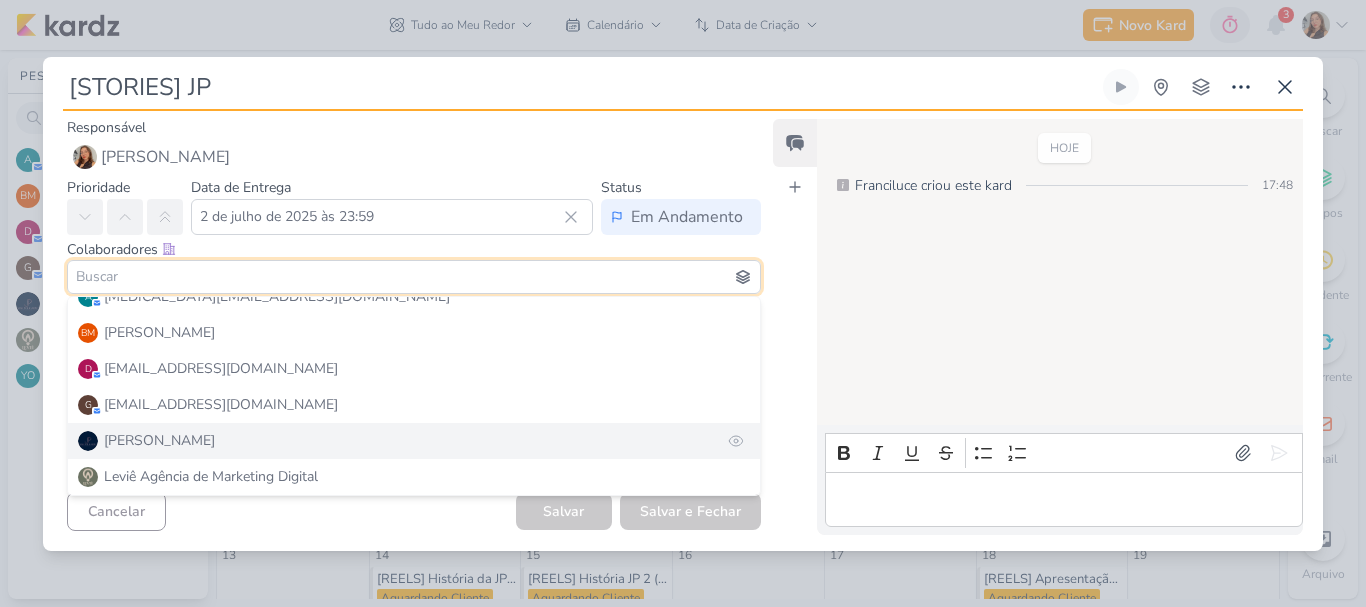 click on "[PERSON_NAME]" at bounding box center [414, 441] 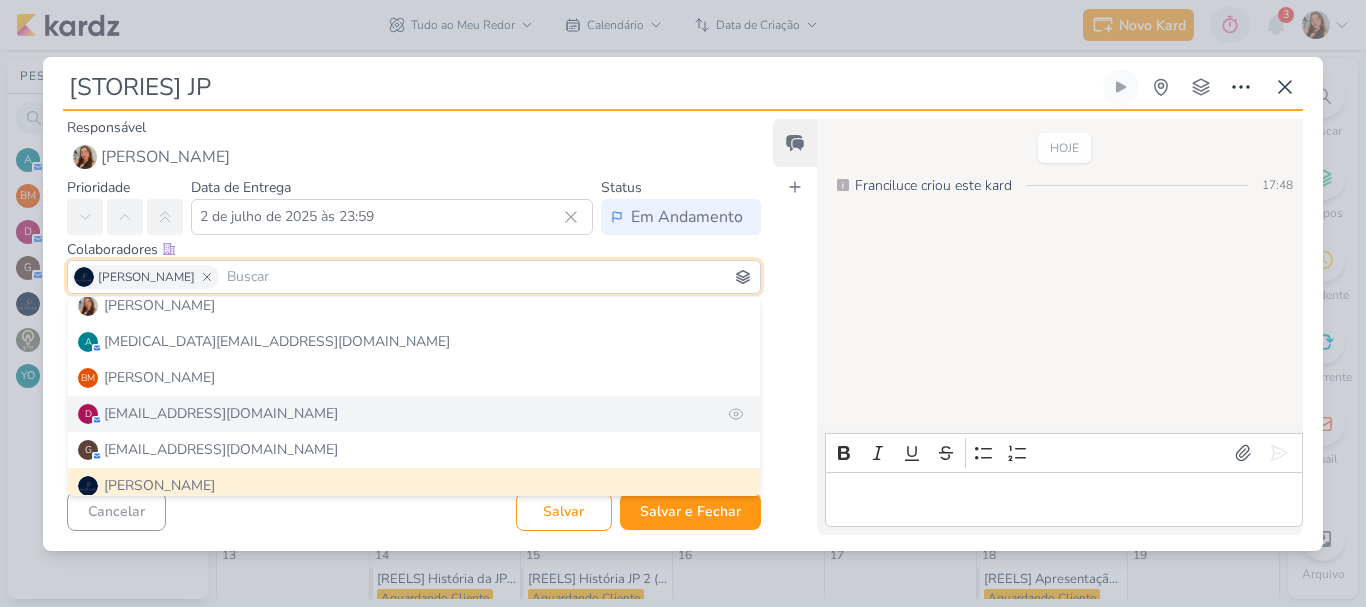scroll, scrollTop: 0, scrollLeft: 0, axis: both 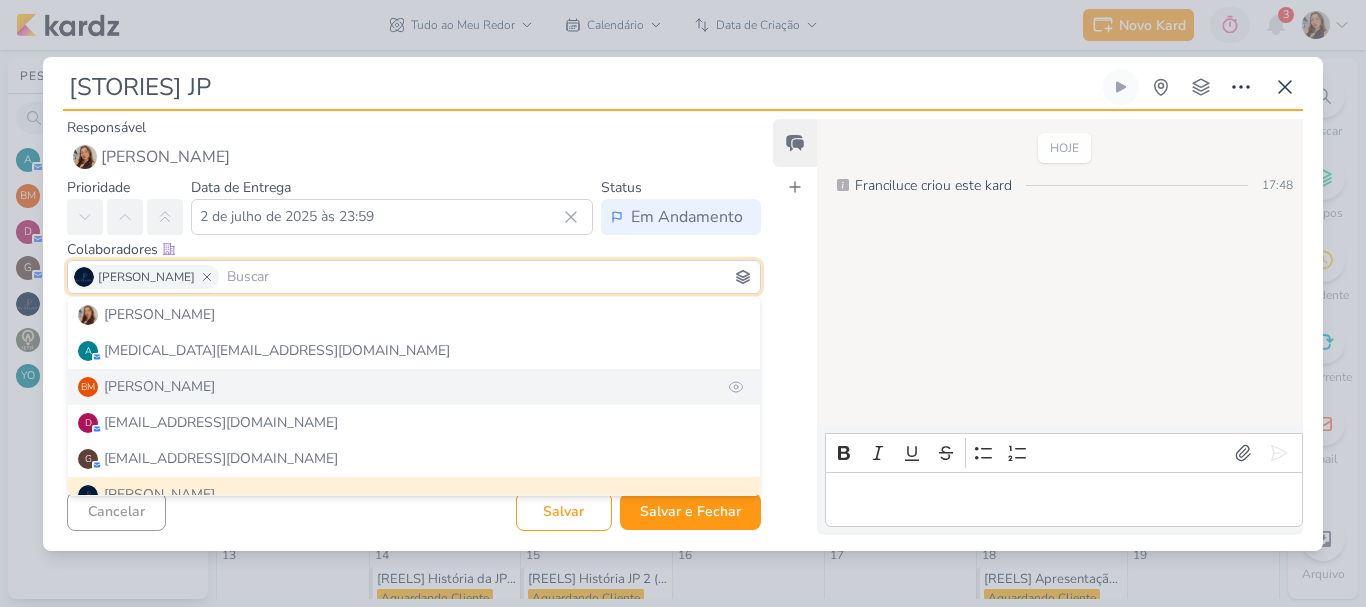 click on "BM
Beth  Monteiro" at bounding box center [414, 387] 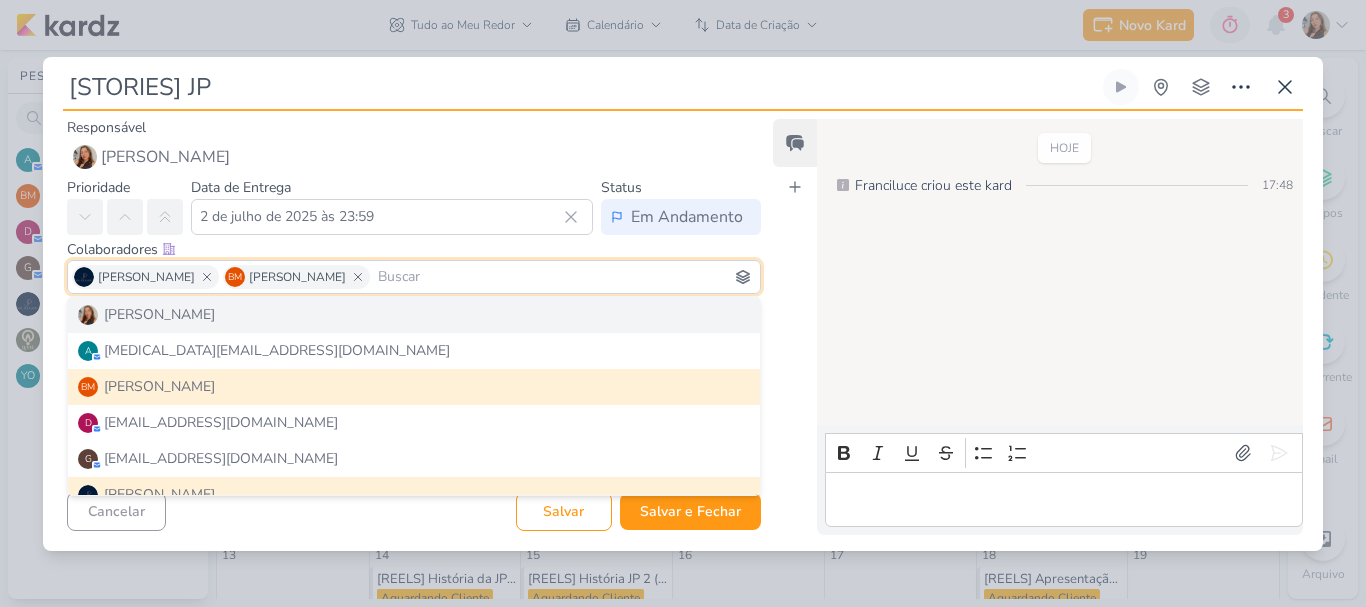 click on "Colaboradores
Este kard pode ser visível a usuários da sua organização
Este kard é privado à colaboradores imediatos" at bounding box center (414, 249) 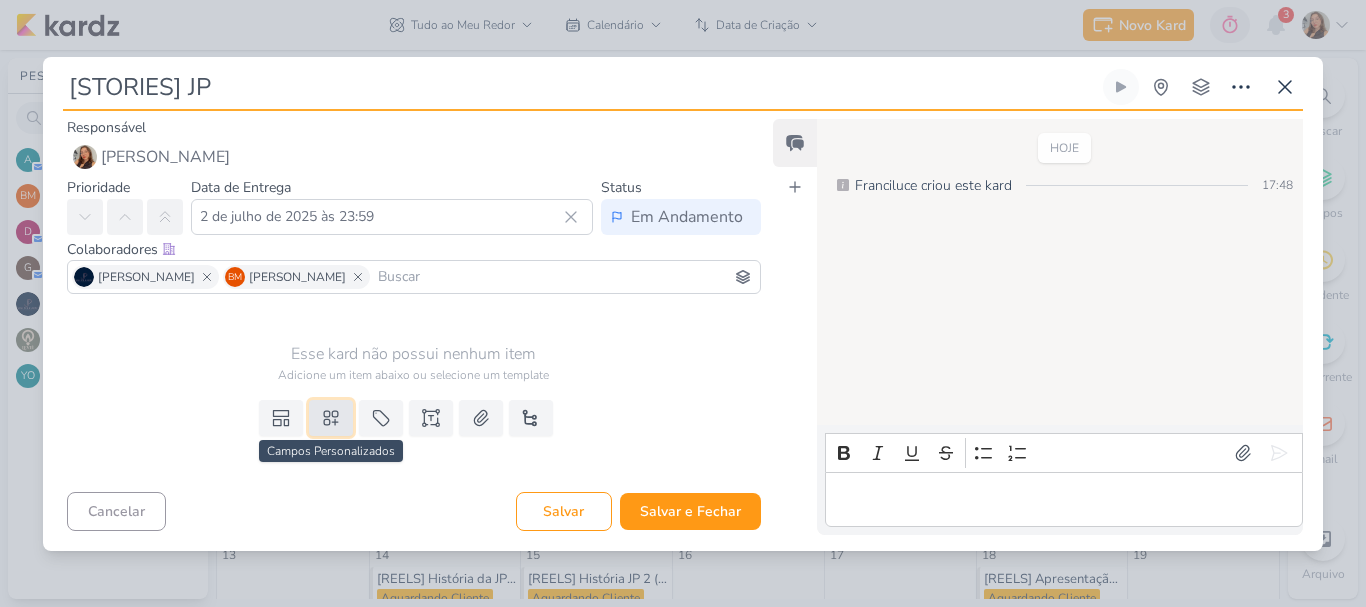 click 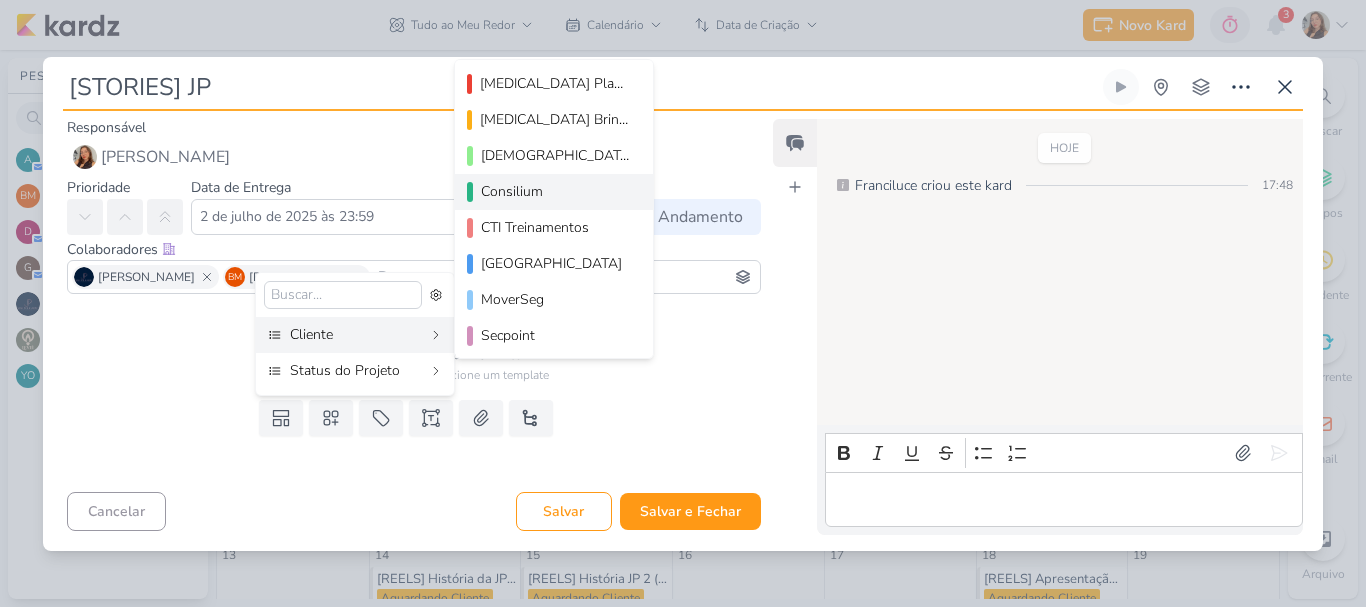 click on "Consilium" at bounding box center (555, 191) 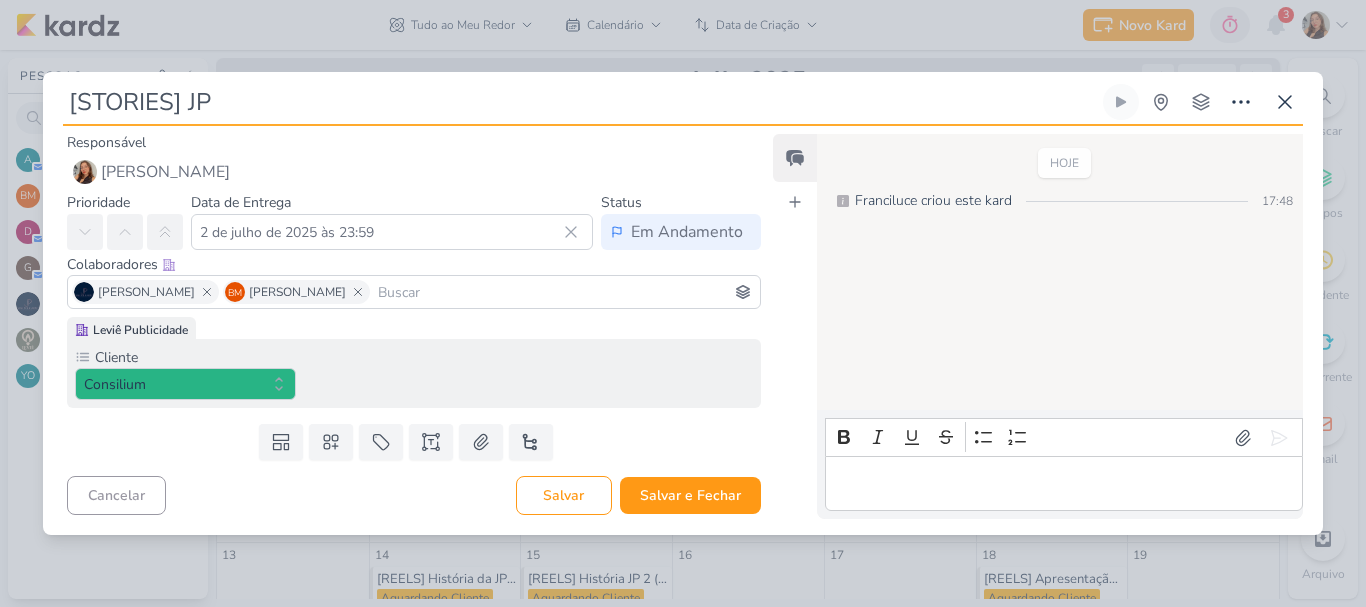 drag, startPoint x: 253, startPoint y: 104, endPoint x: 190, endPoint y: 100, distance: 63.126858 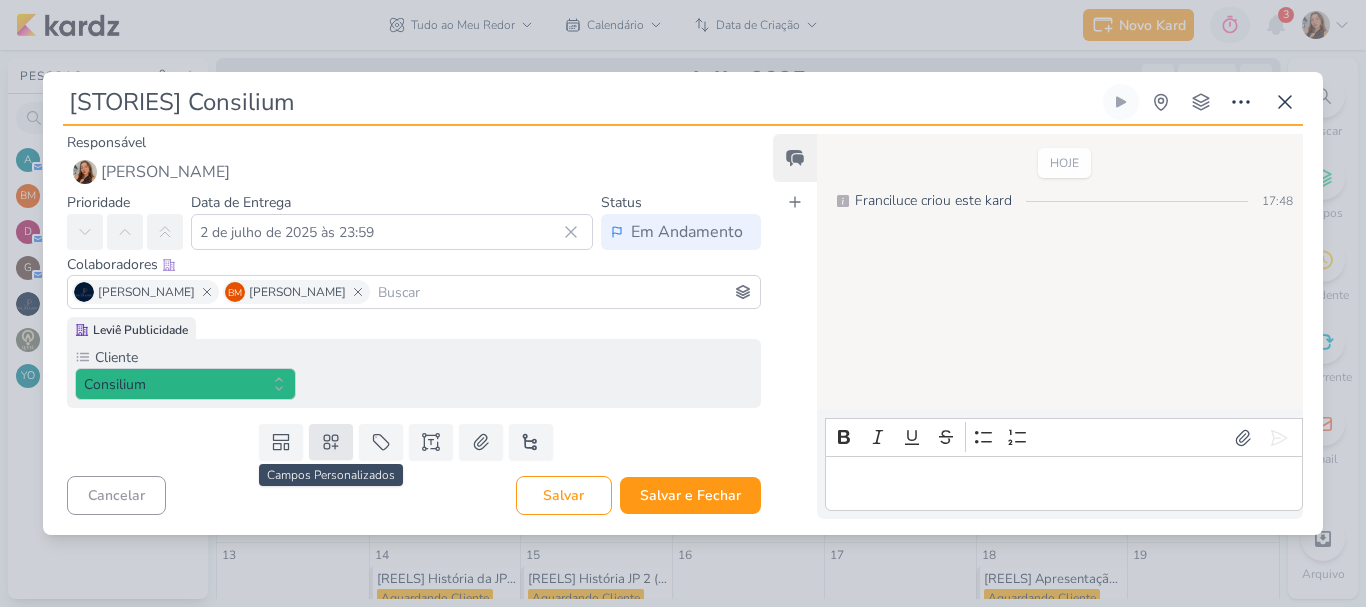 type on "[STORIES] Consilium" 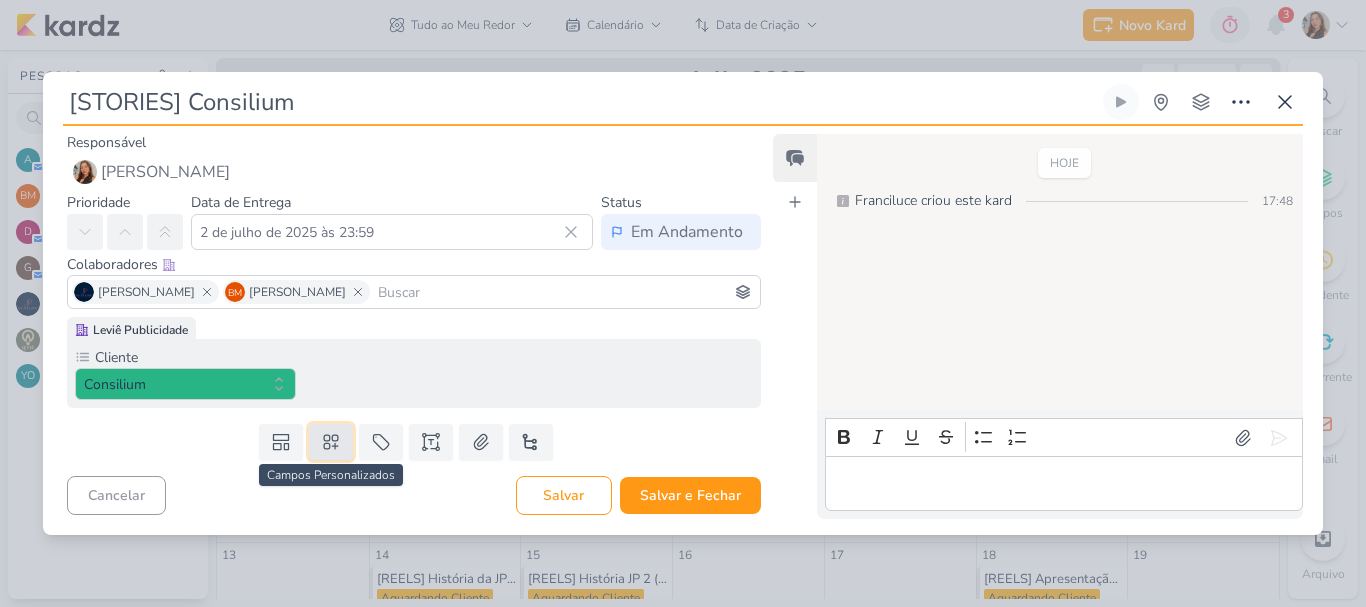 click at bounding box center [331, 442] 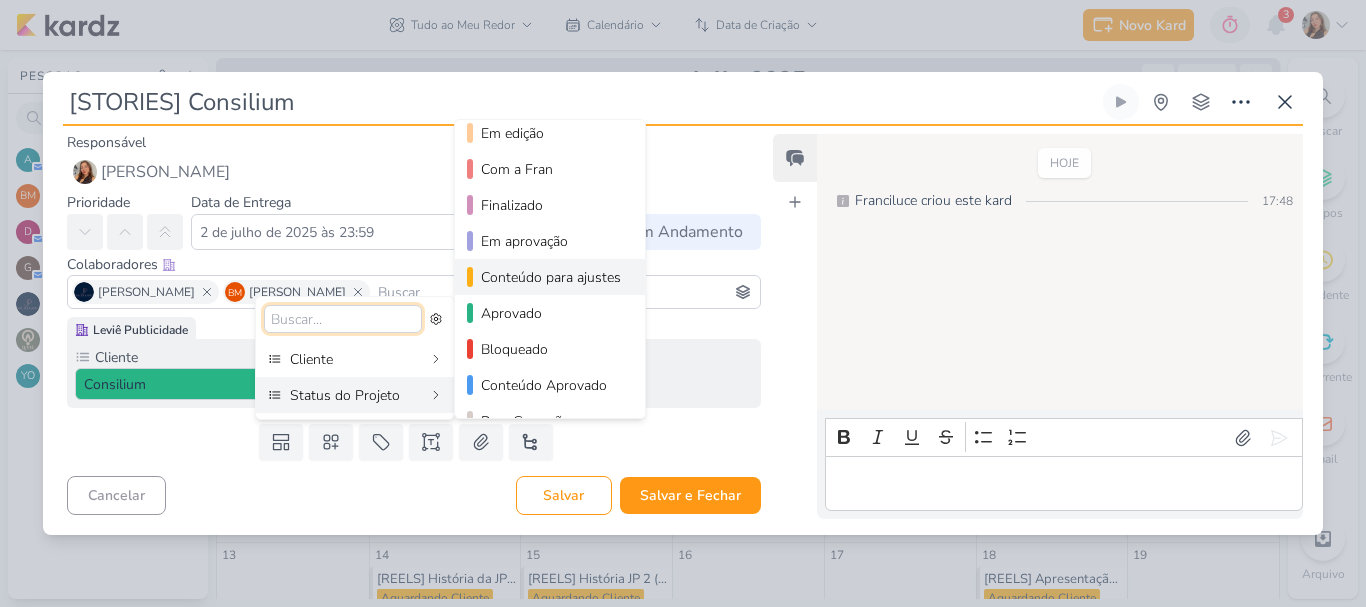 scroll, scrollTop: 182, scrollLeft: 0, axis: vertical 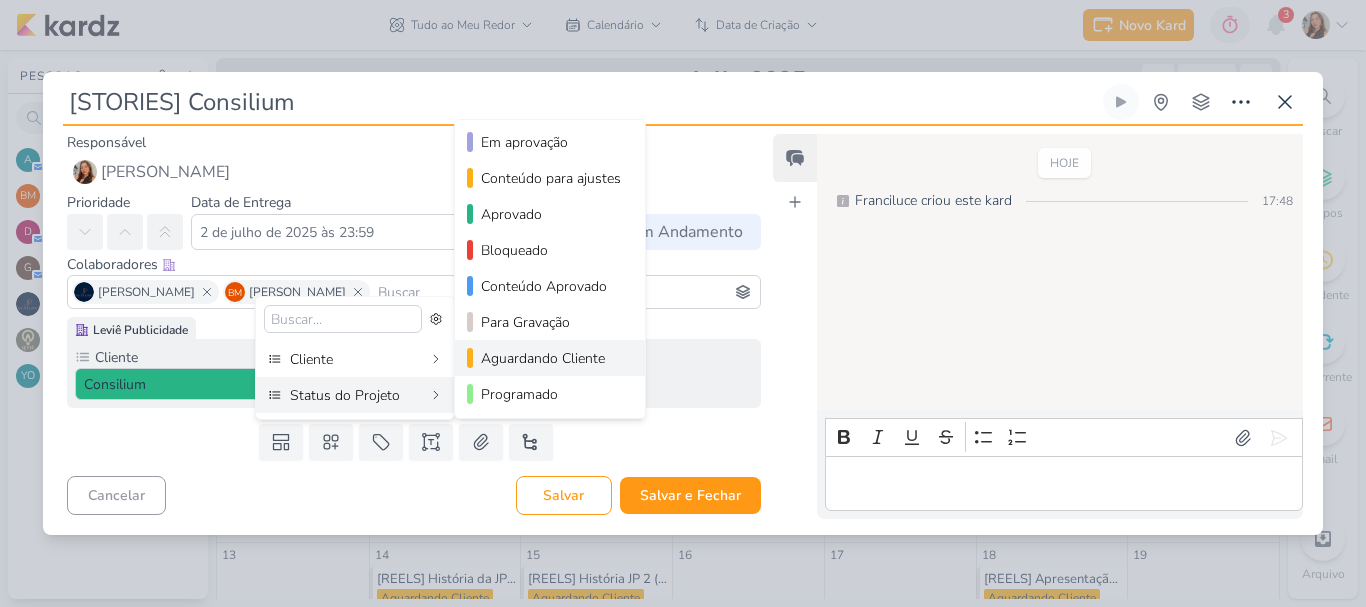 click on "Aguardando Cliente" at bounding box center [551, 358] 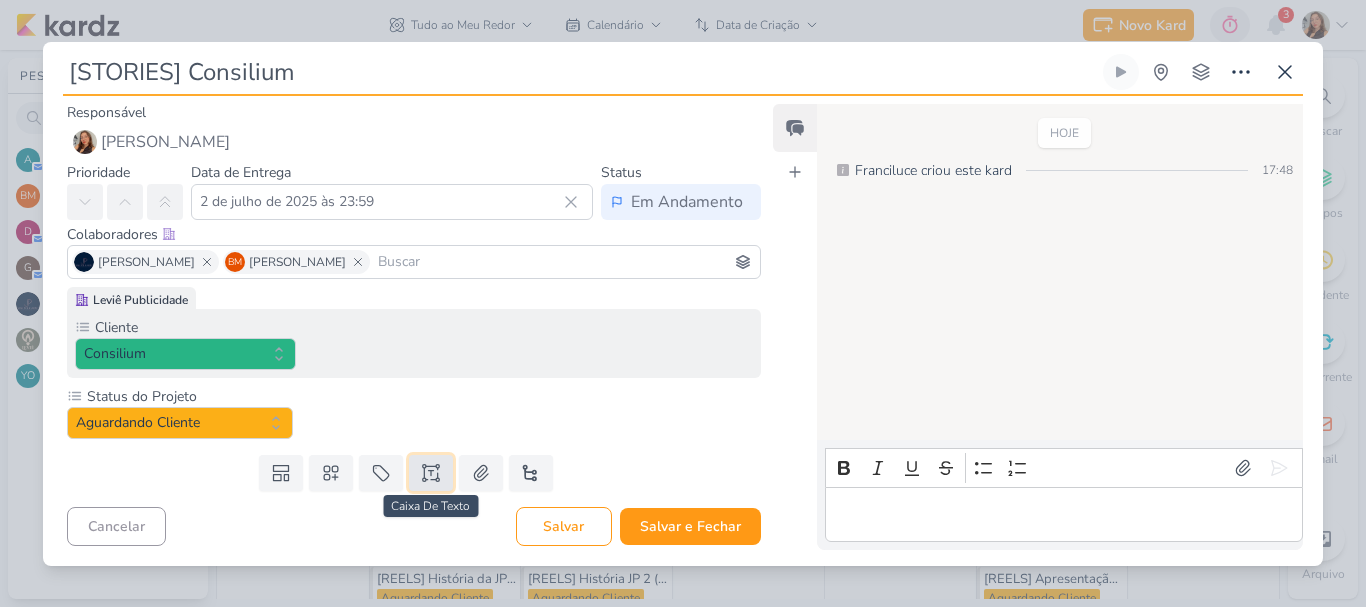 click 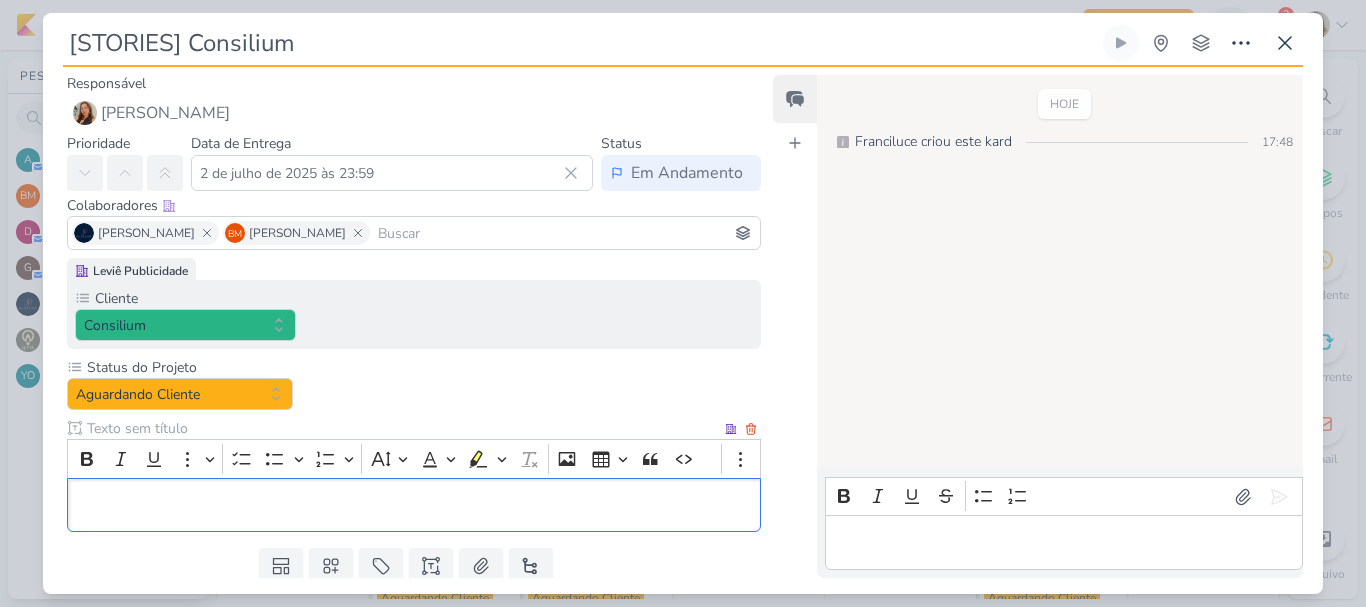 click at bounding box center [402, 428] 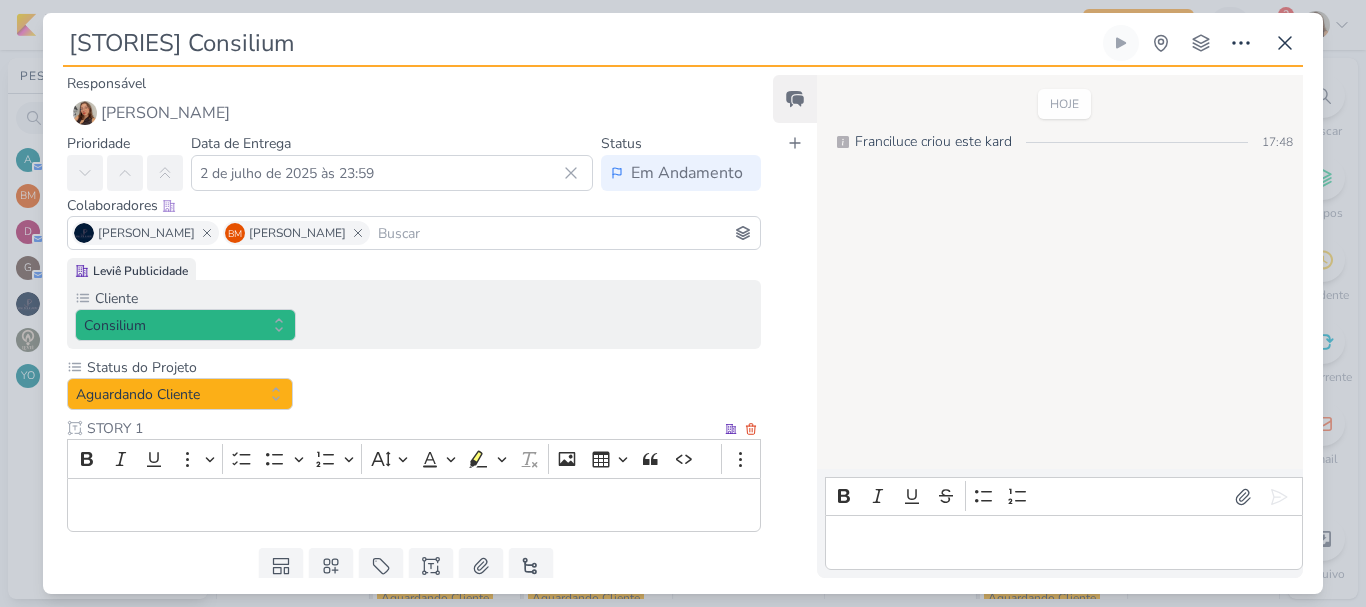 type on "STORY 1" 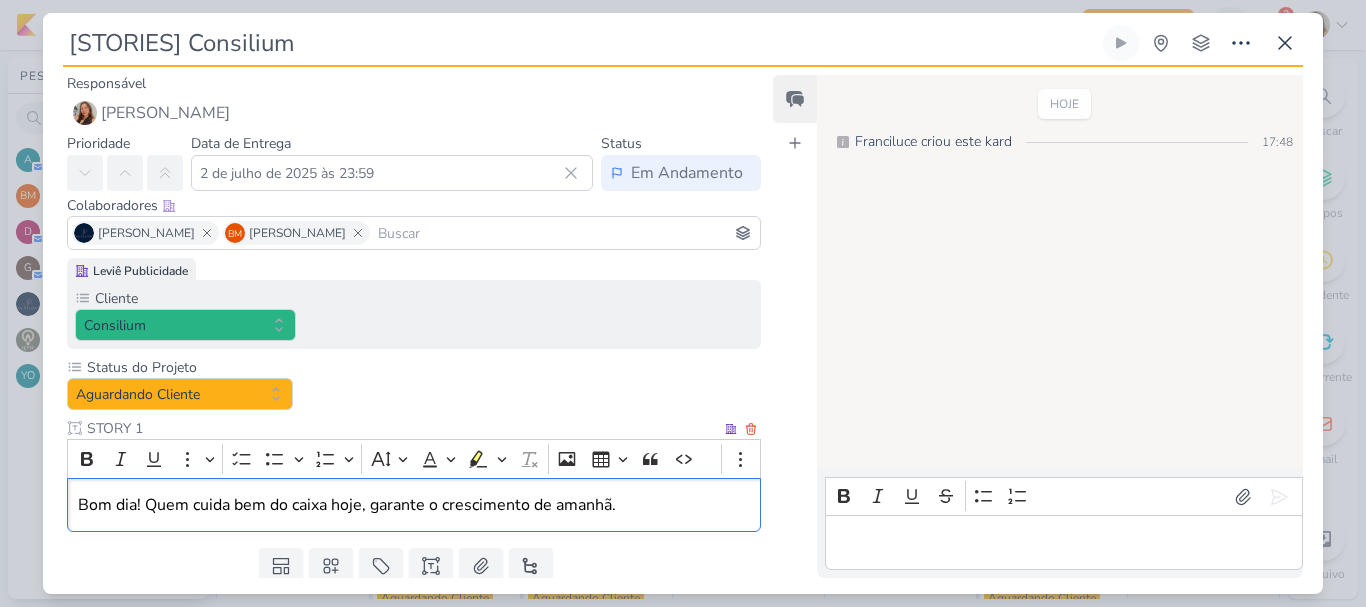 click on "Bom dia! Quem cuida bem do caixa hoje, garante o crescimento de amanhã." at bounding box center [414, 505] 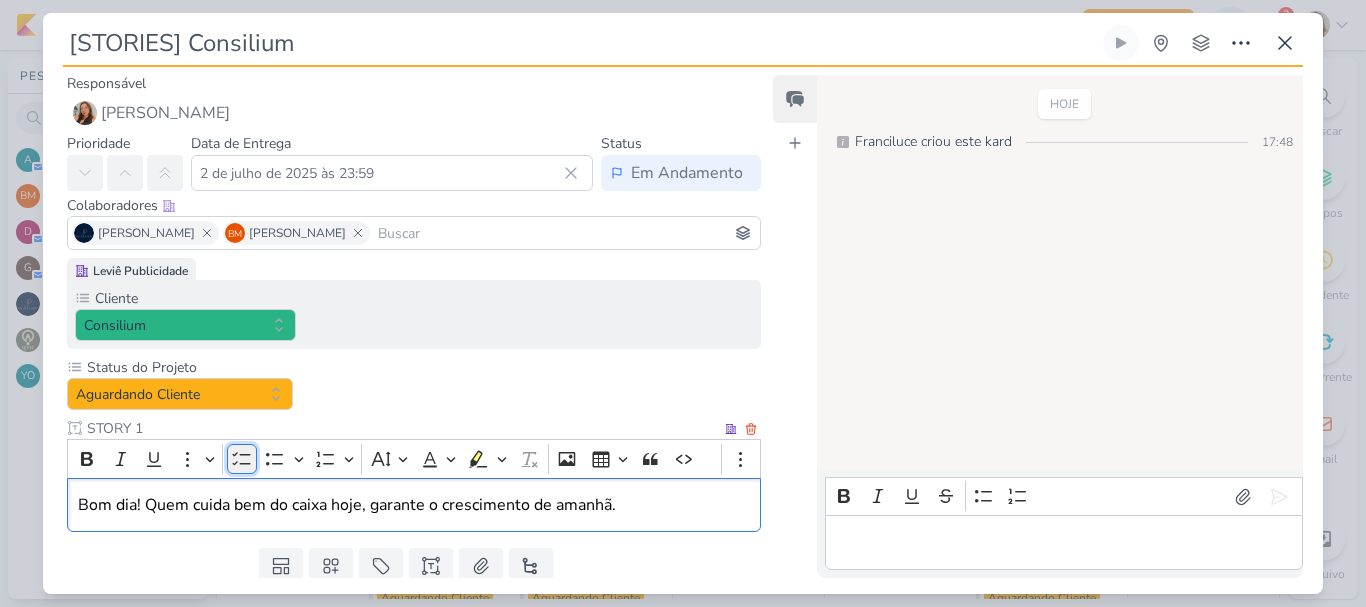 click 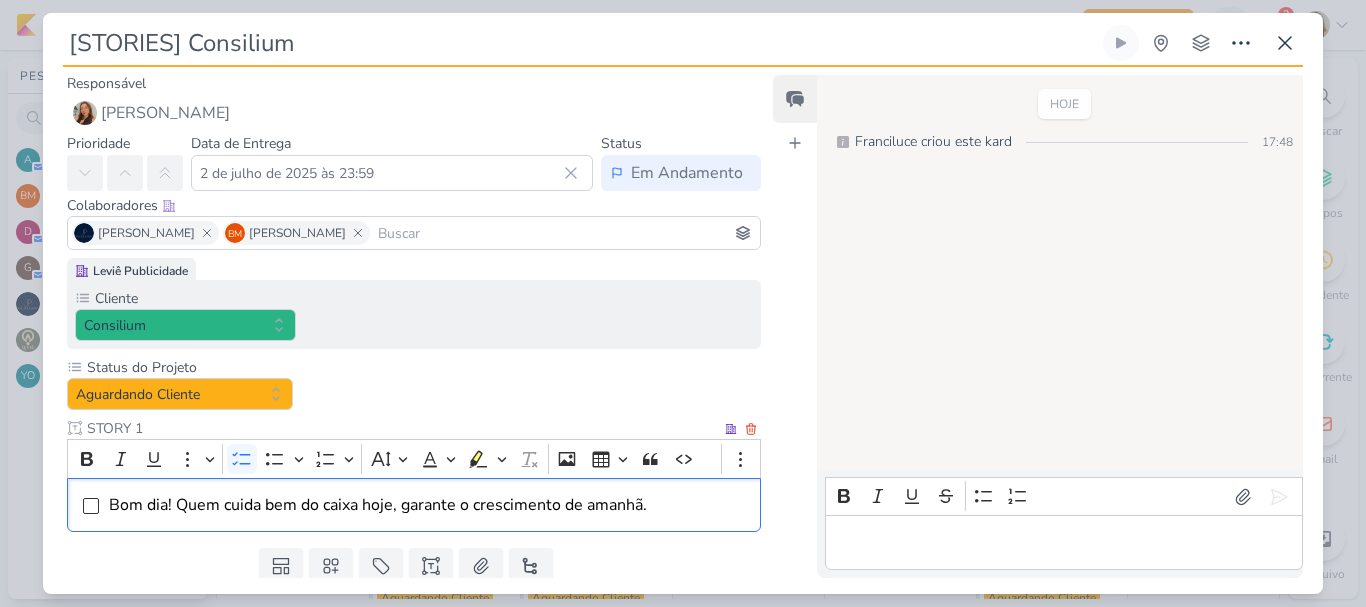click on "Bom dia! Quem cuida bem do caixa hoje, garante o crescimento de amanhã." at bounding box center (414, 505) 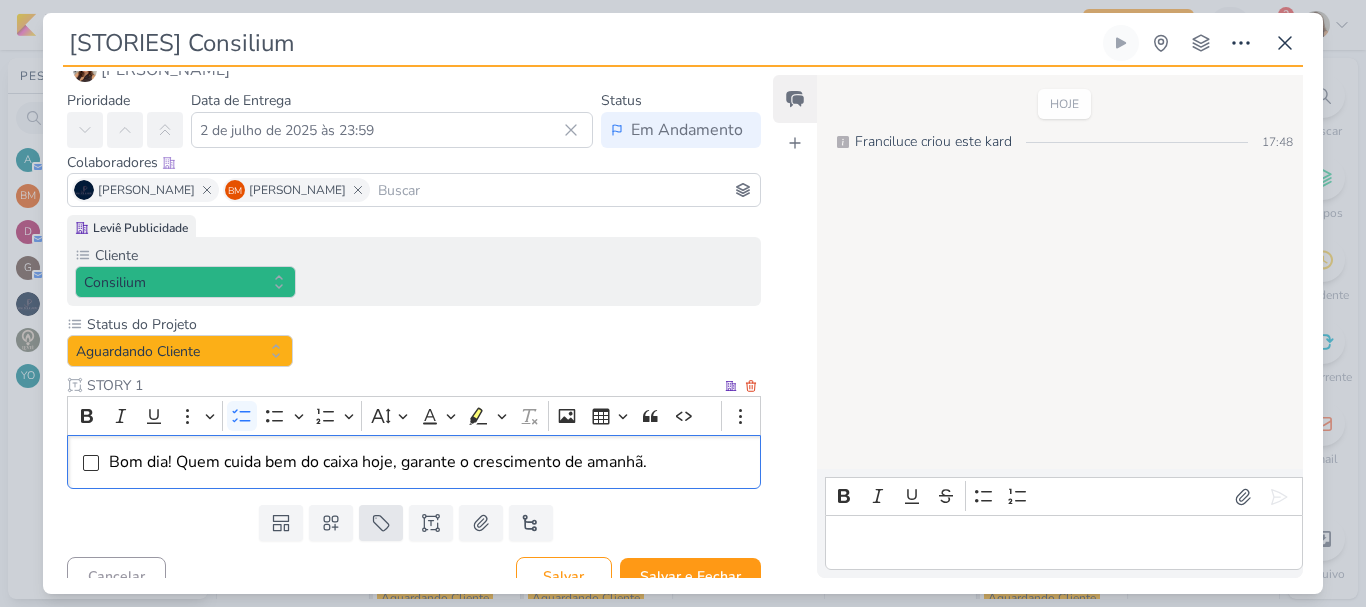 scroll, scrollTop: 65, scrollLeft: 0, axis: vertical 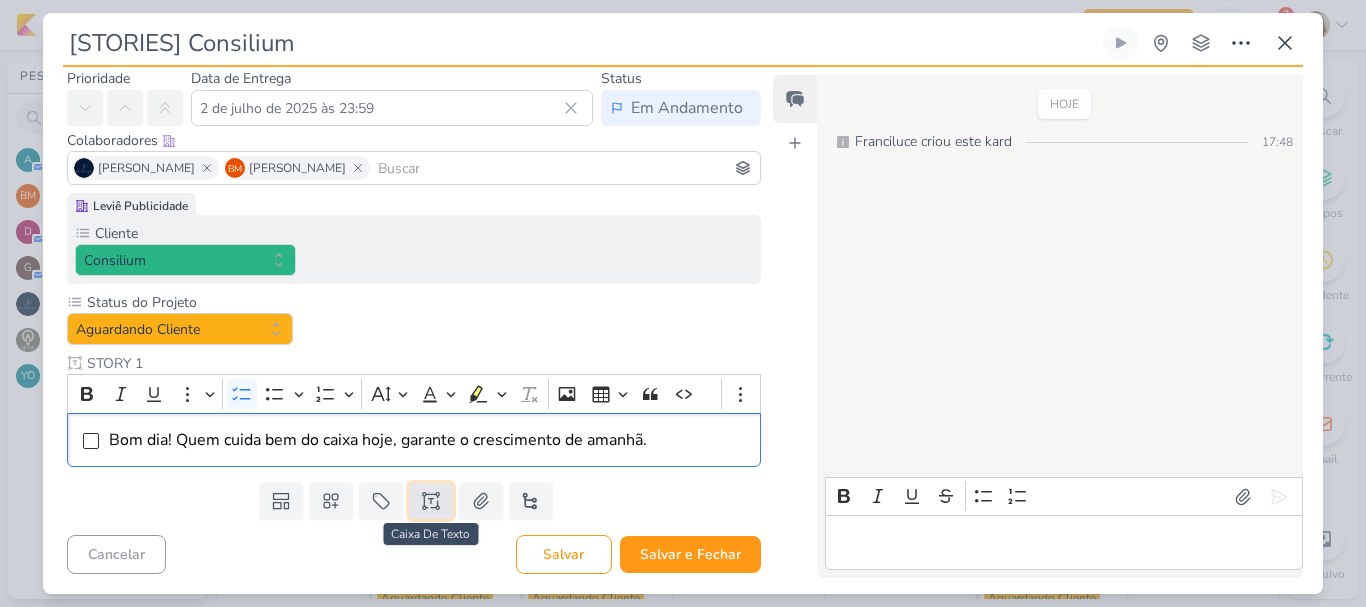 click 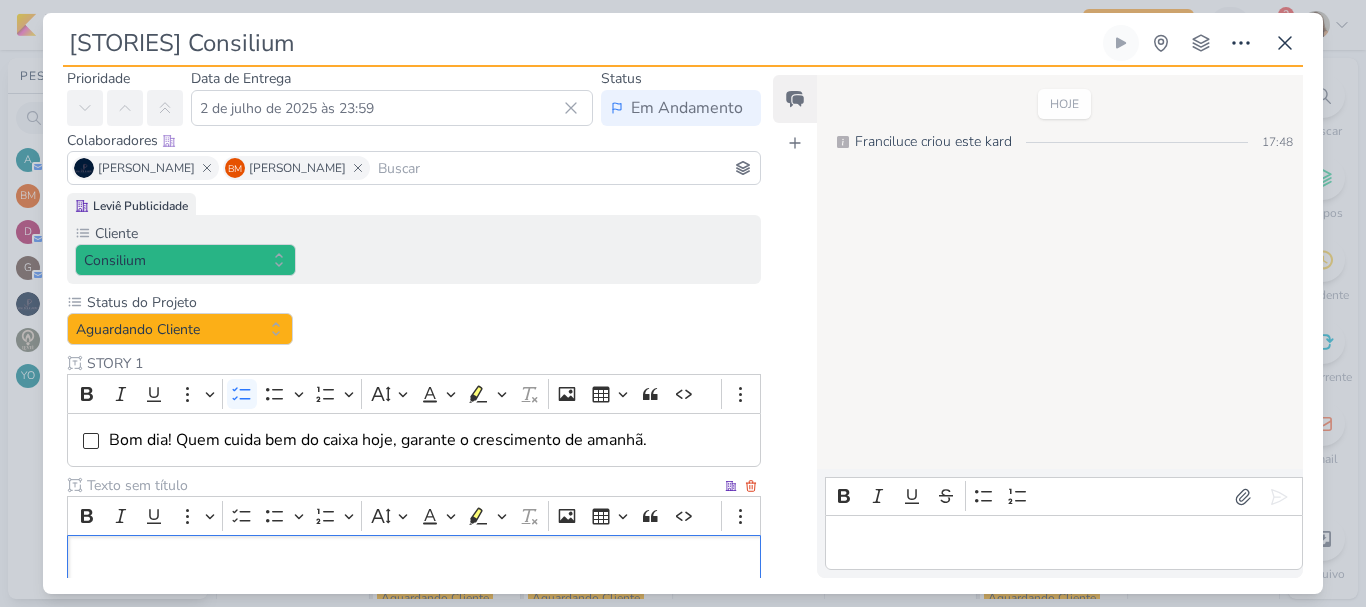 click at bounding box center (402, 485) 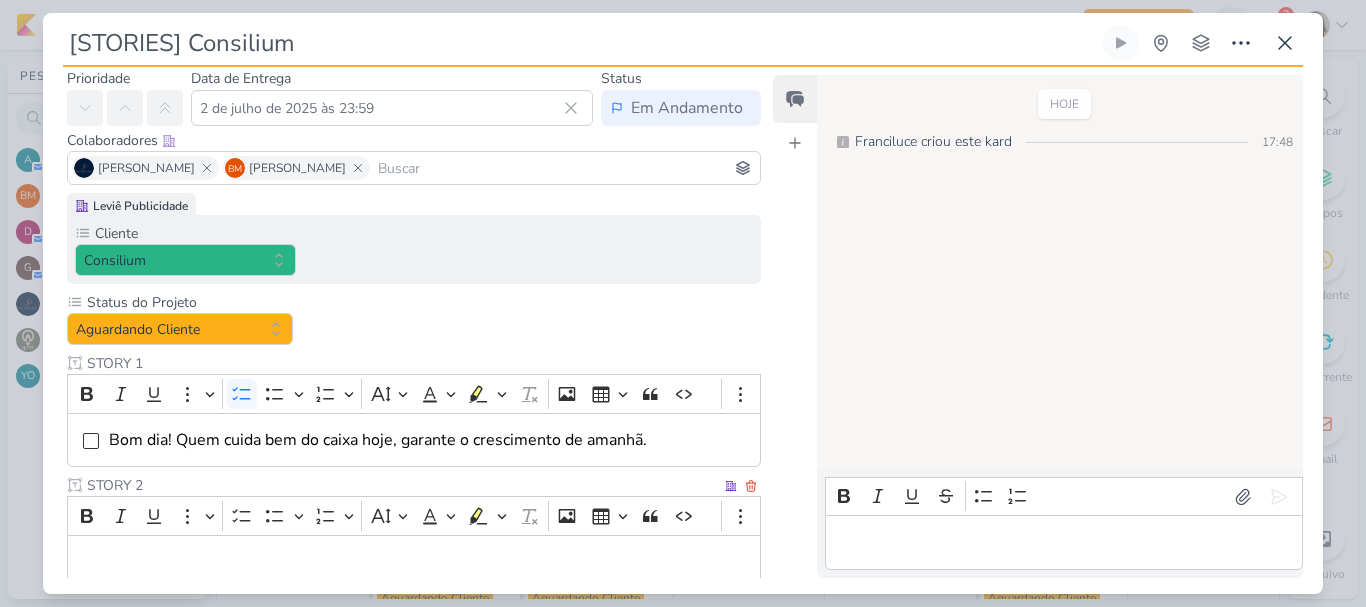 type on "STORY 2" 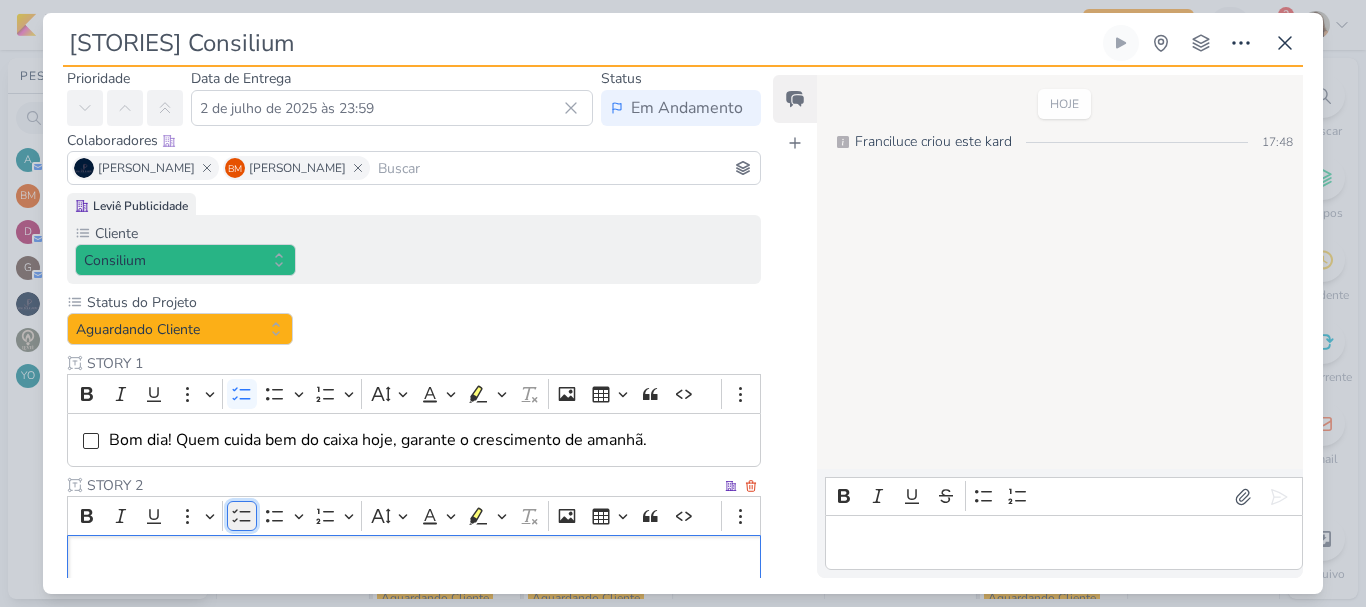 click 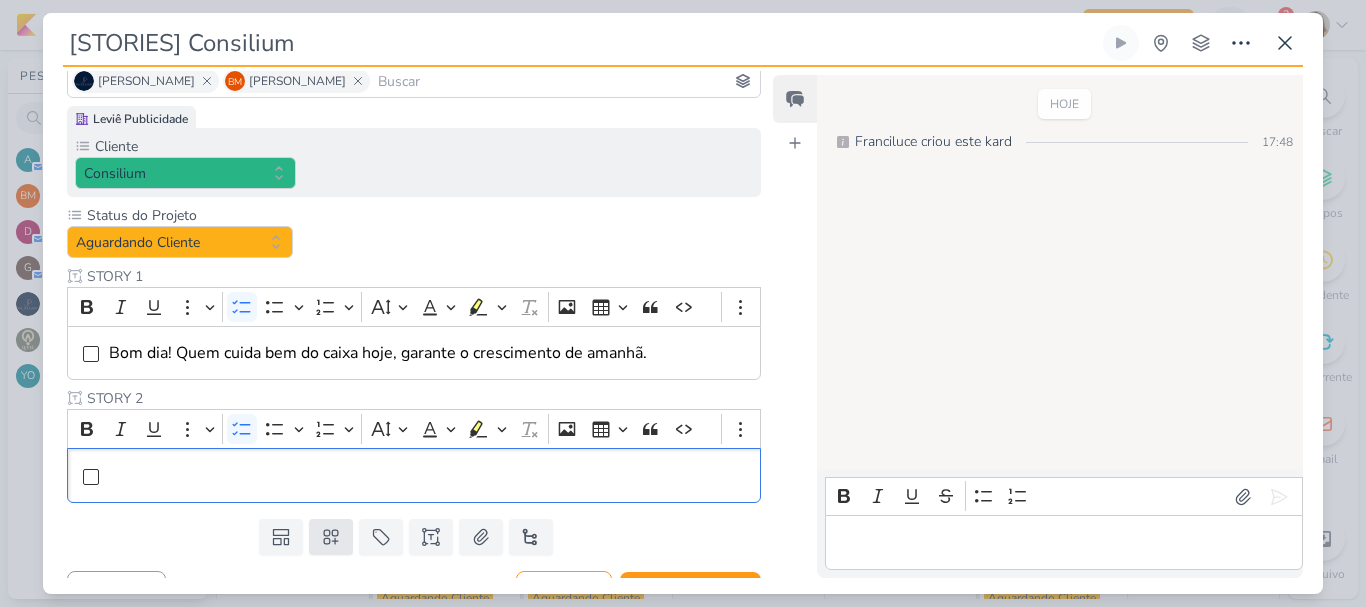 scroll, scrollTop: 165, scrollLeft: 0, axis: vertical 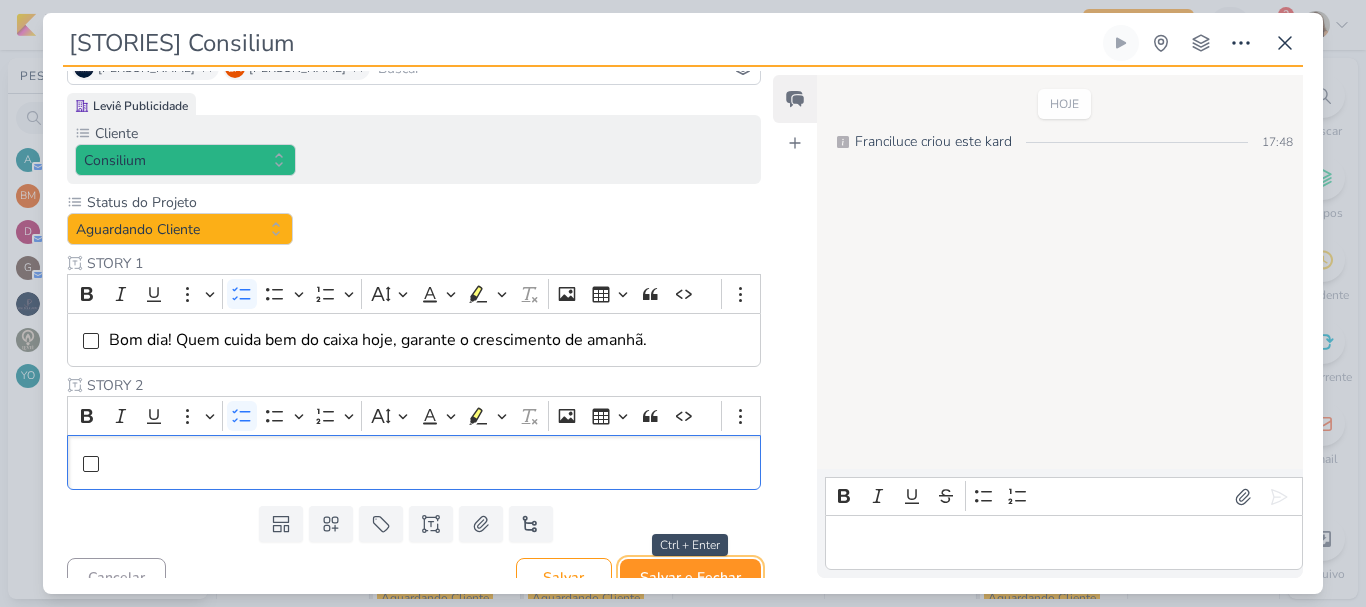 click on "Salvar e Fechar" at bounding box center (690, 577) 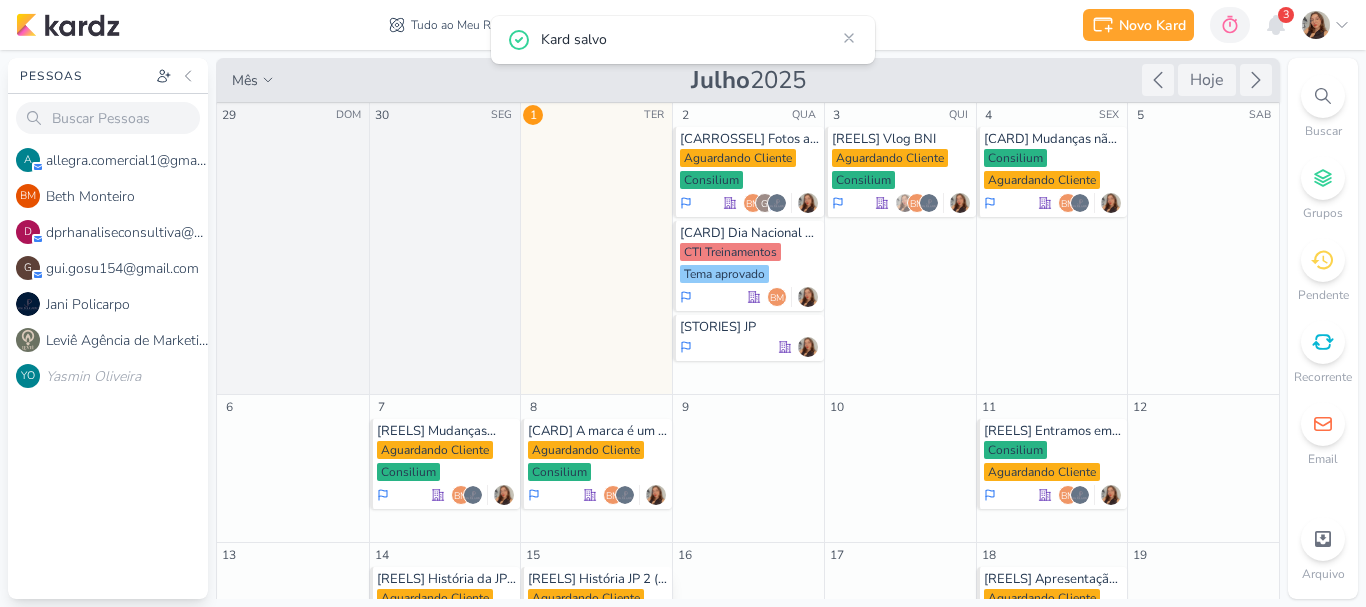 scroll, scrollTop: 0, scrollLeft: 0, axis: both 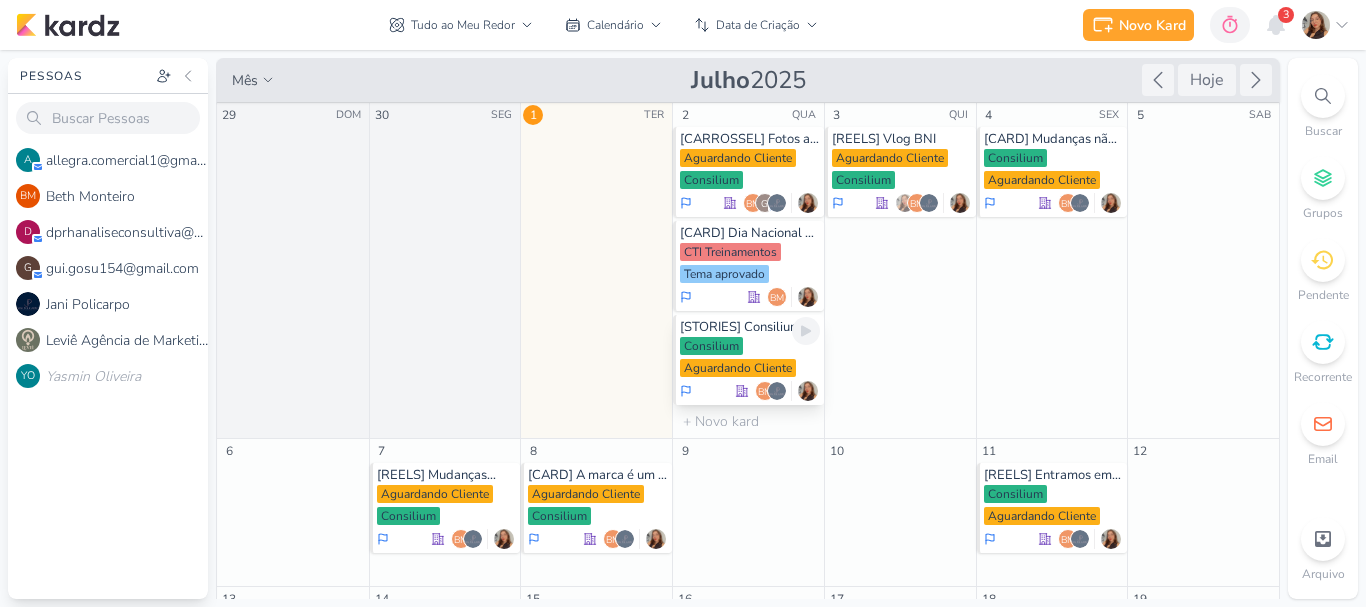 click on "[STORIES] Consilium" at bounding box center [750, 327] 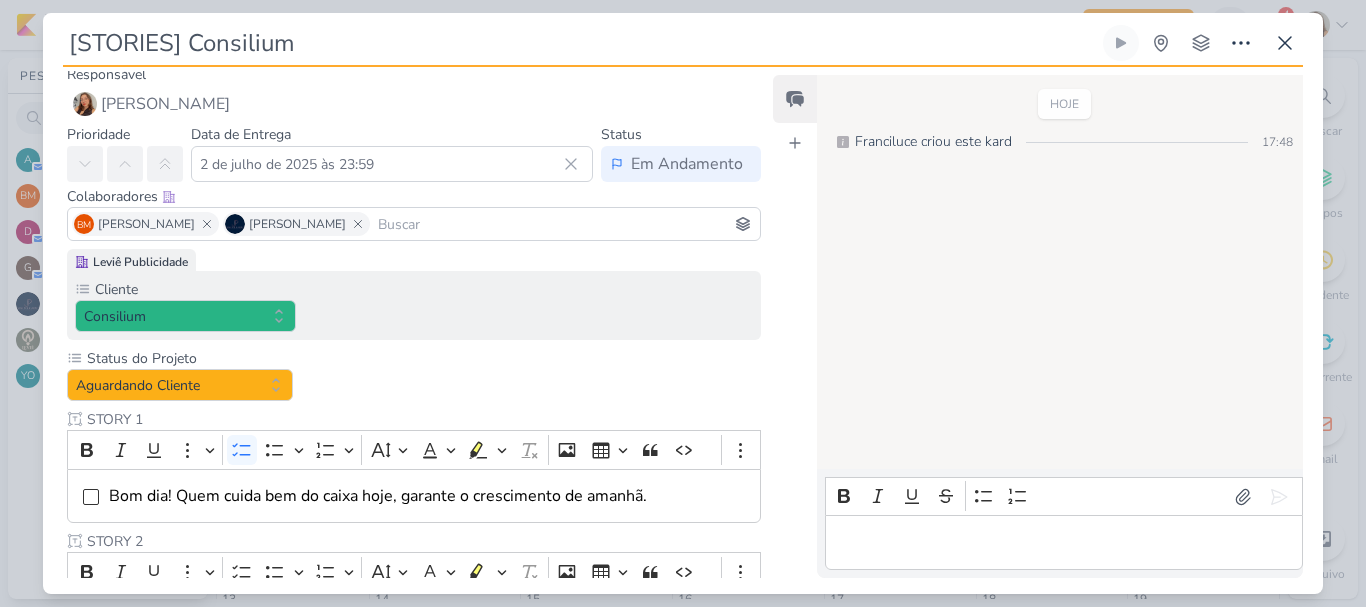 scroll, scrollTop: 0, scrollLeft: 0, axis: both 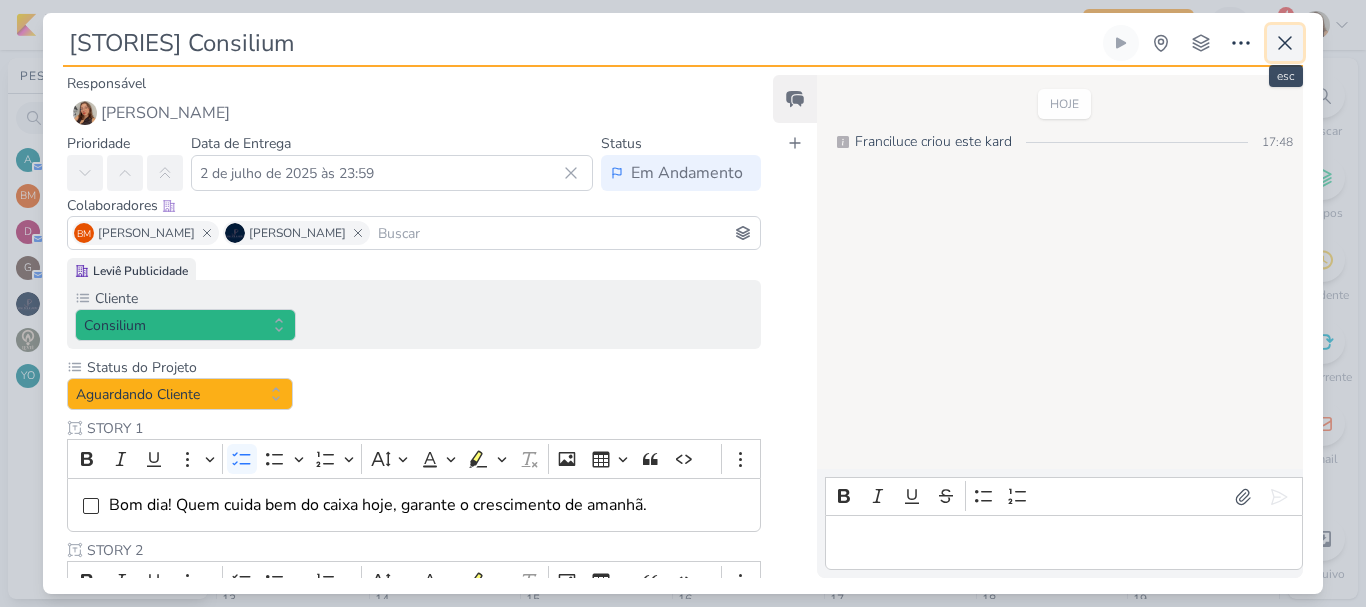 click 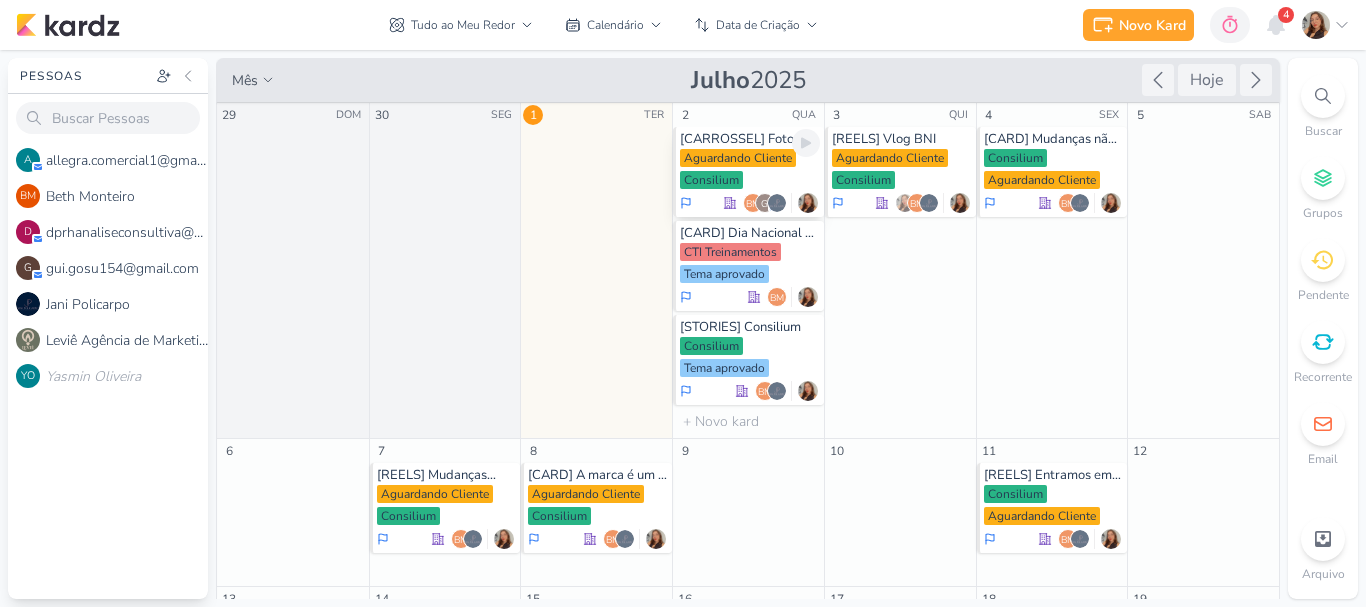 click on "Aguardando Cliente" at bounding box center (738, 158) 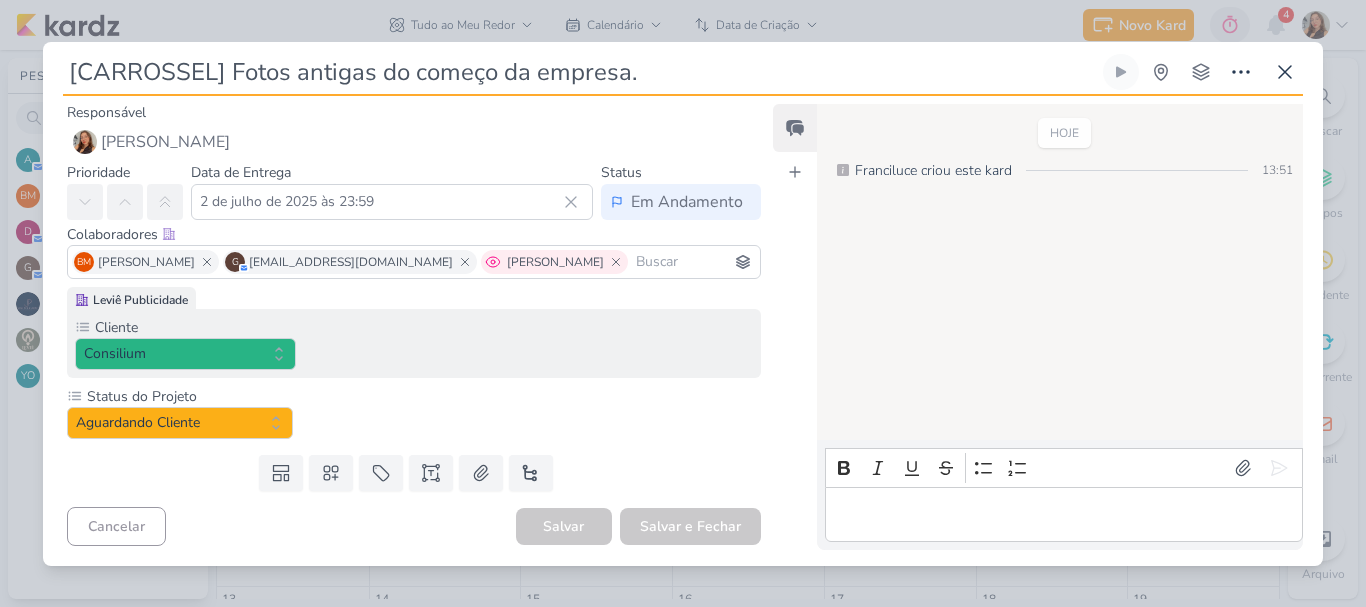 click 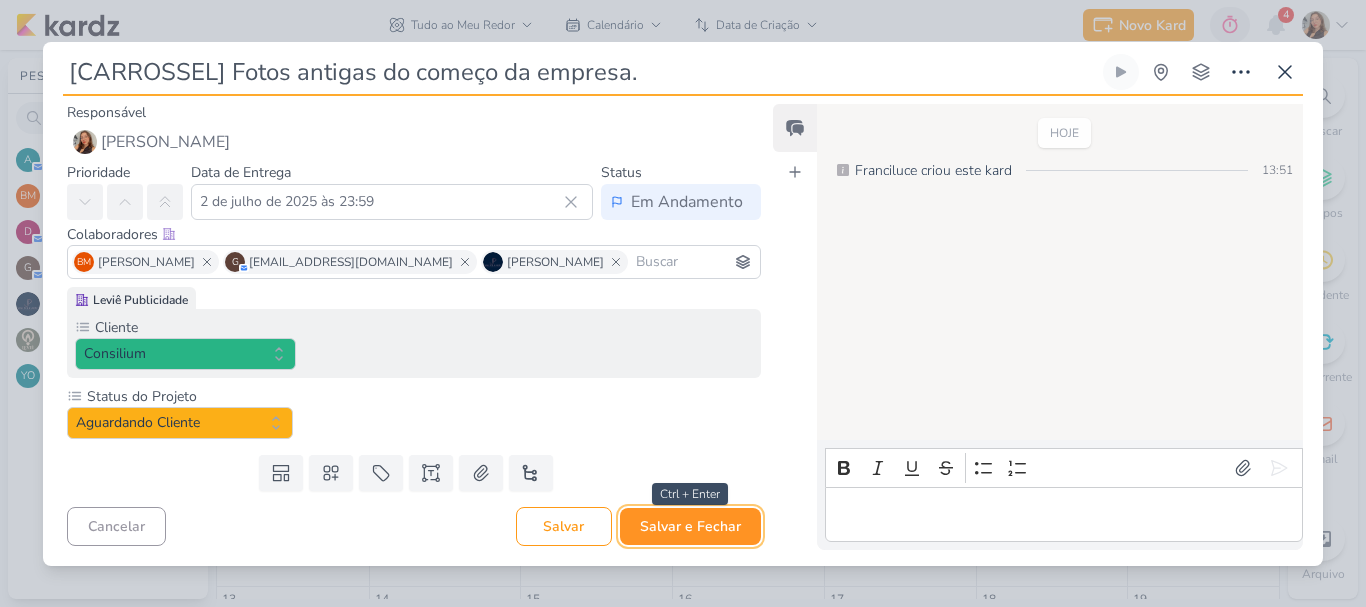 click on "Salvar e Fechar" at bounding box center [690, 526] 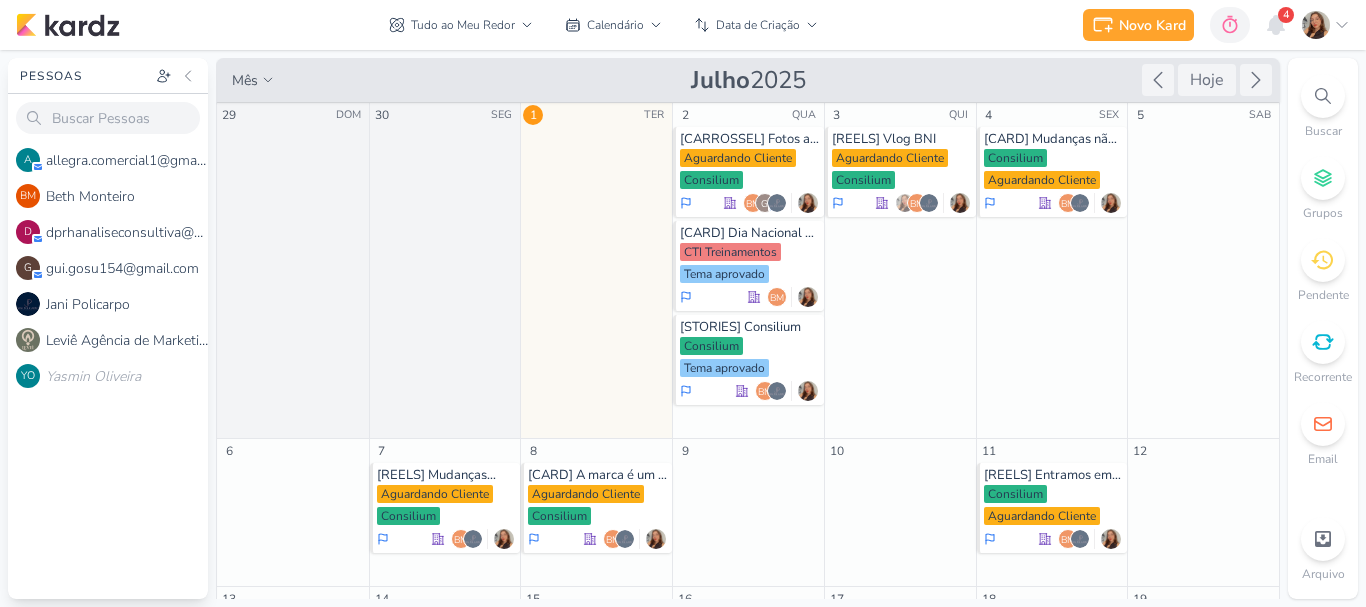 click on "Tudo ao Meu Redor
visão
Caixa de Entrada
A caixa de entrada mostra todos os kardz que você é o responsável
Enviados
A visão de enviados contém os kardz que você criou e designou à outra pessoa
Colaboração" at bounding box center (603, 25) 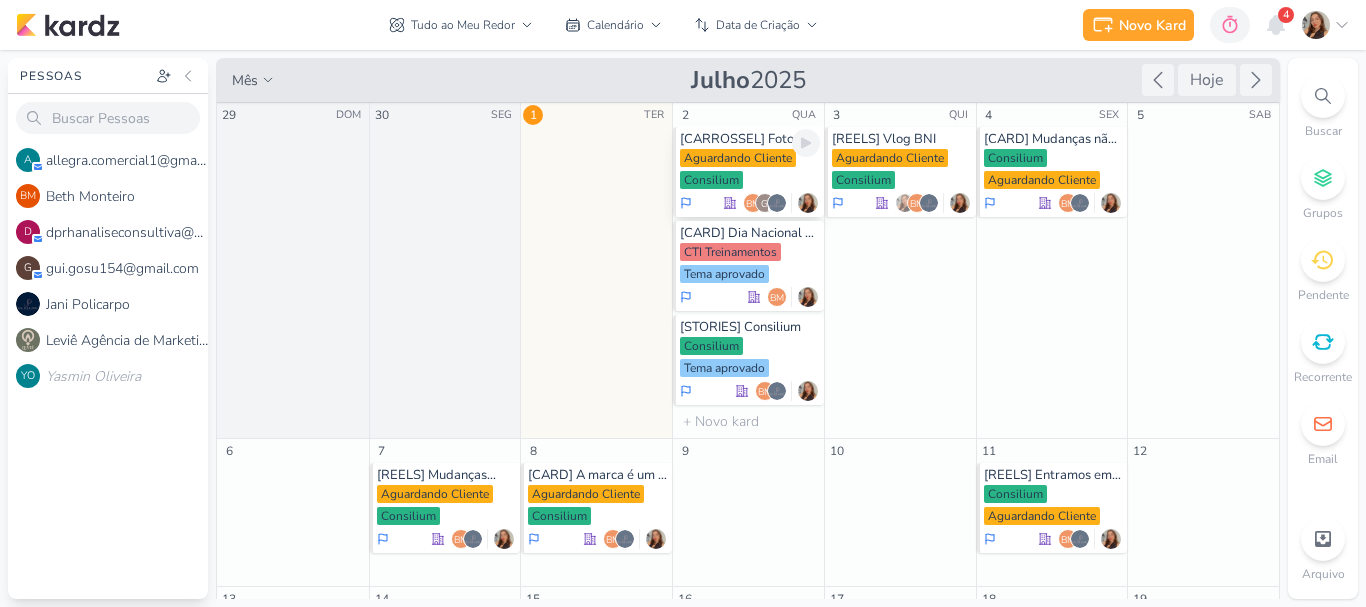 click on "[CARROSSEL] Fotos antigas do começo da empresa." at bounding box center [750, 139] 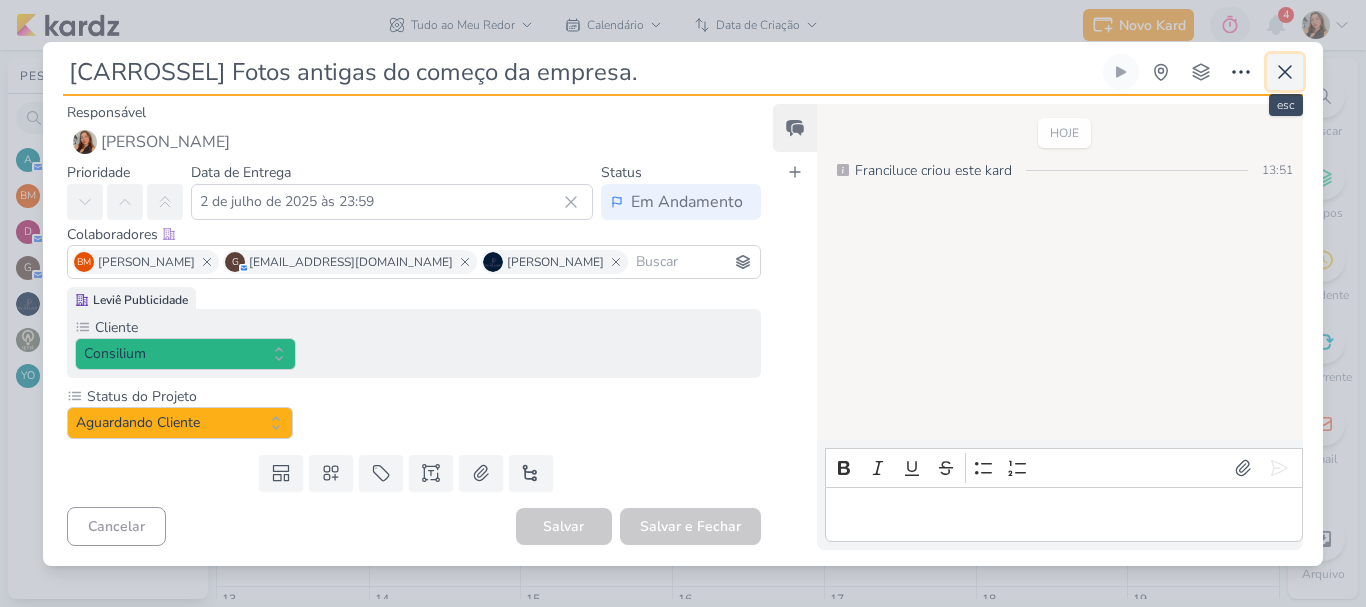 click 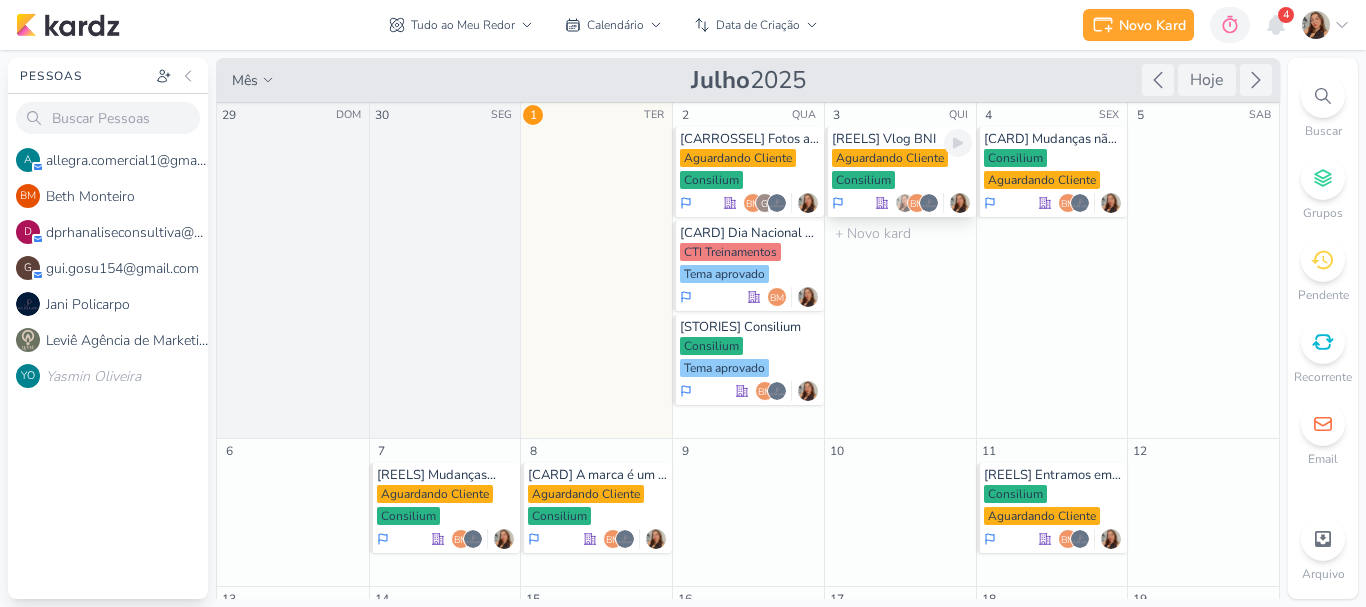 click on "[REELS] Vlog BNI" at bounding box center [902, 139] 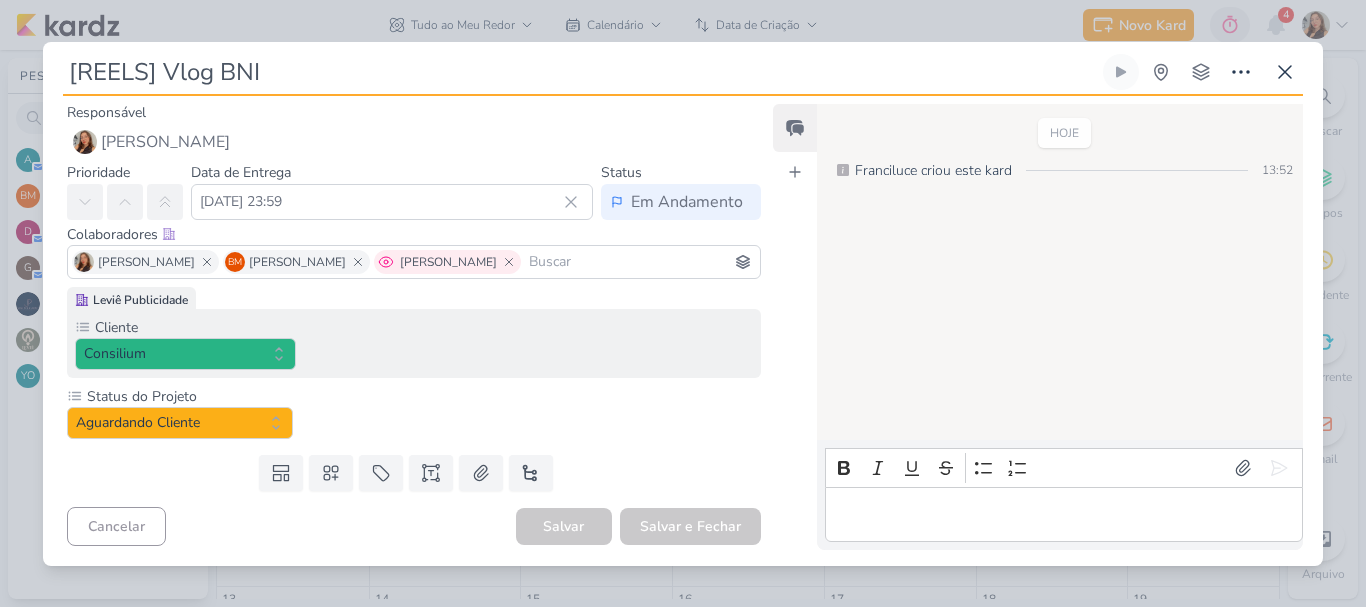 click 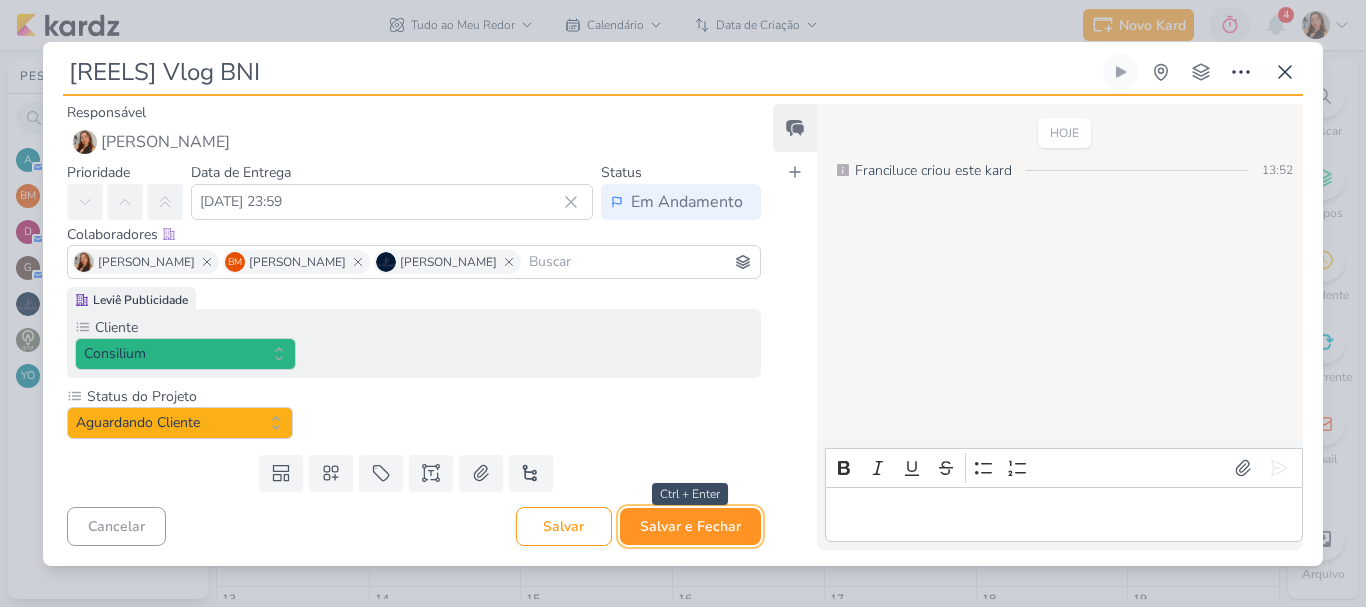 click on "Salvar e Fechar" at bounding box center [690, 526] 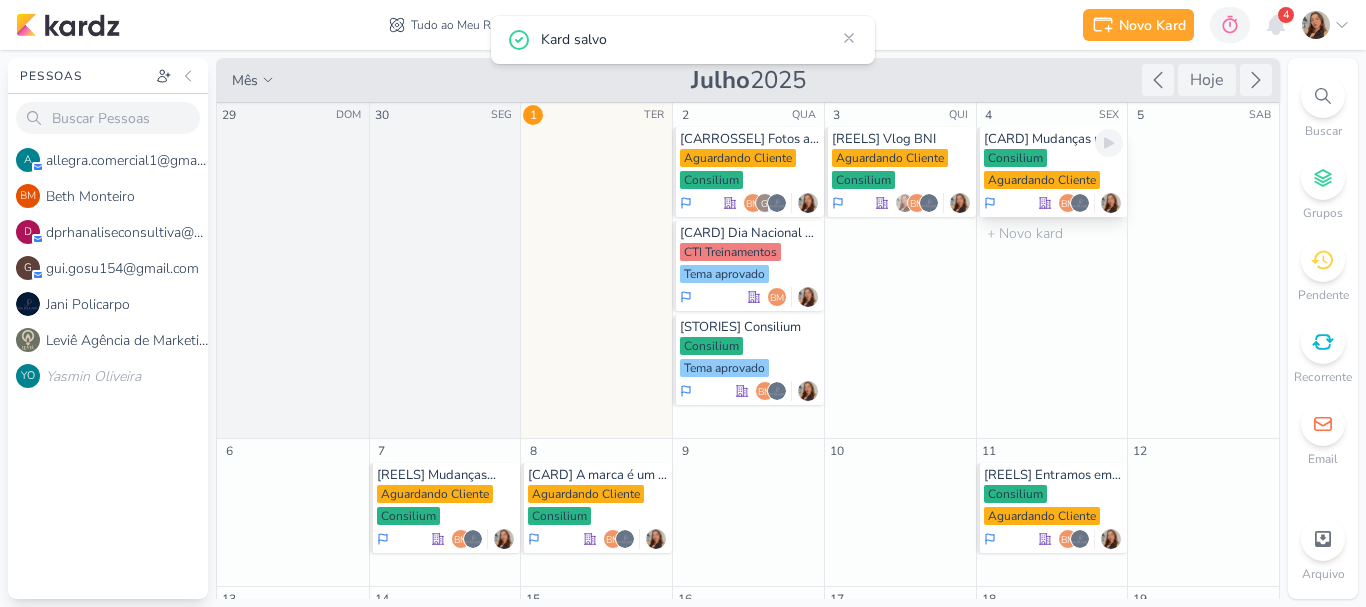 click on "Consilium
Aguardando Cliente" at bounding box center (1054, 170) 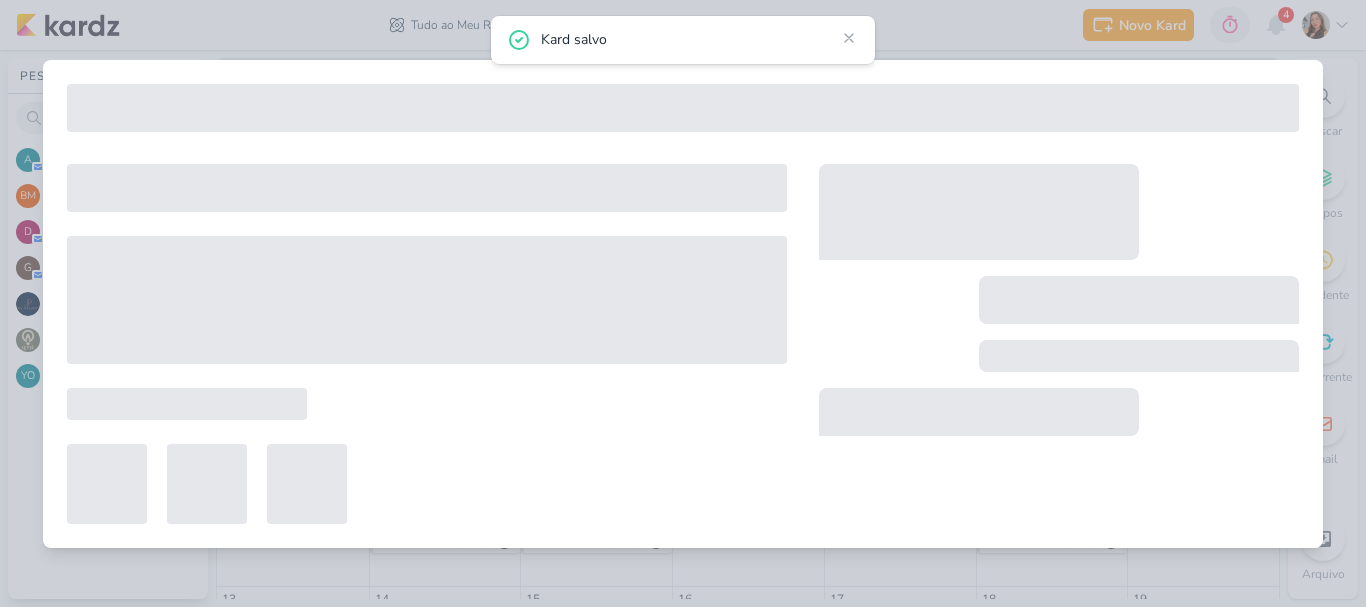 type on "[CARD] Mudanças não são o fim de um ciclo" 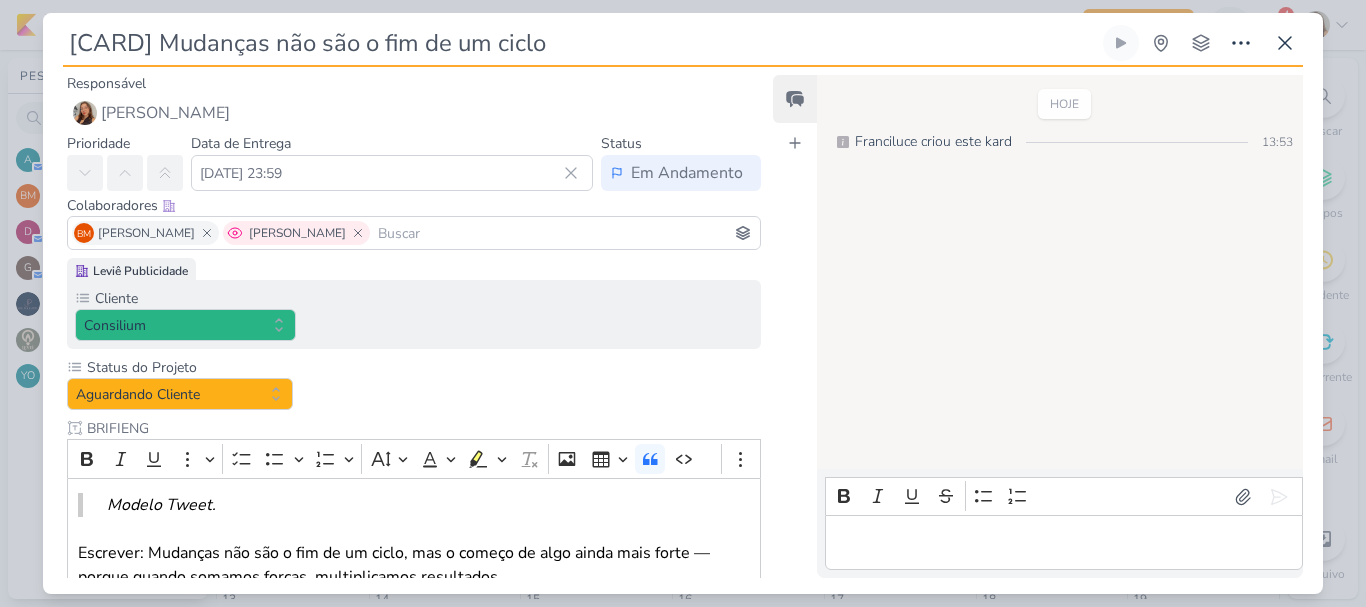 click 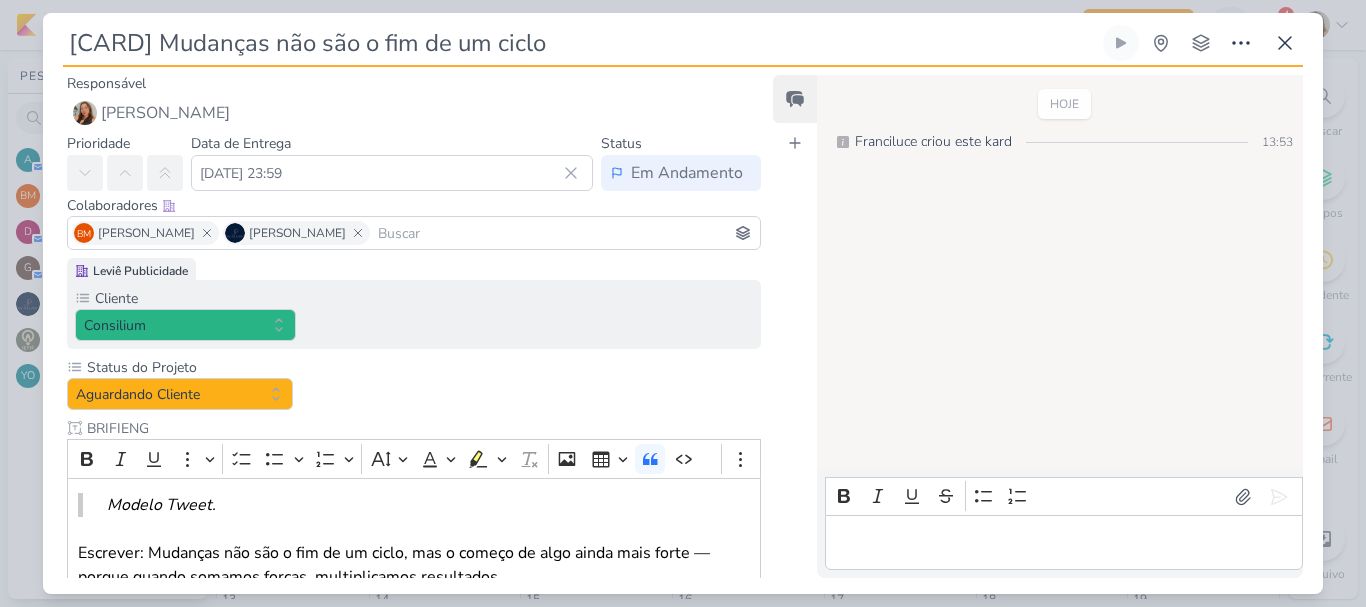 scroll, scrollTop: 137, scrollLeft: 0, axis: vertical 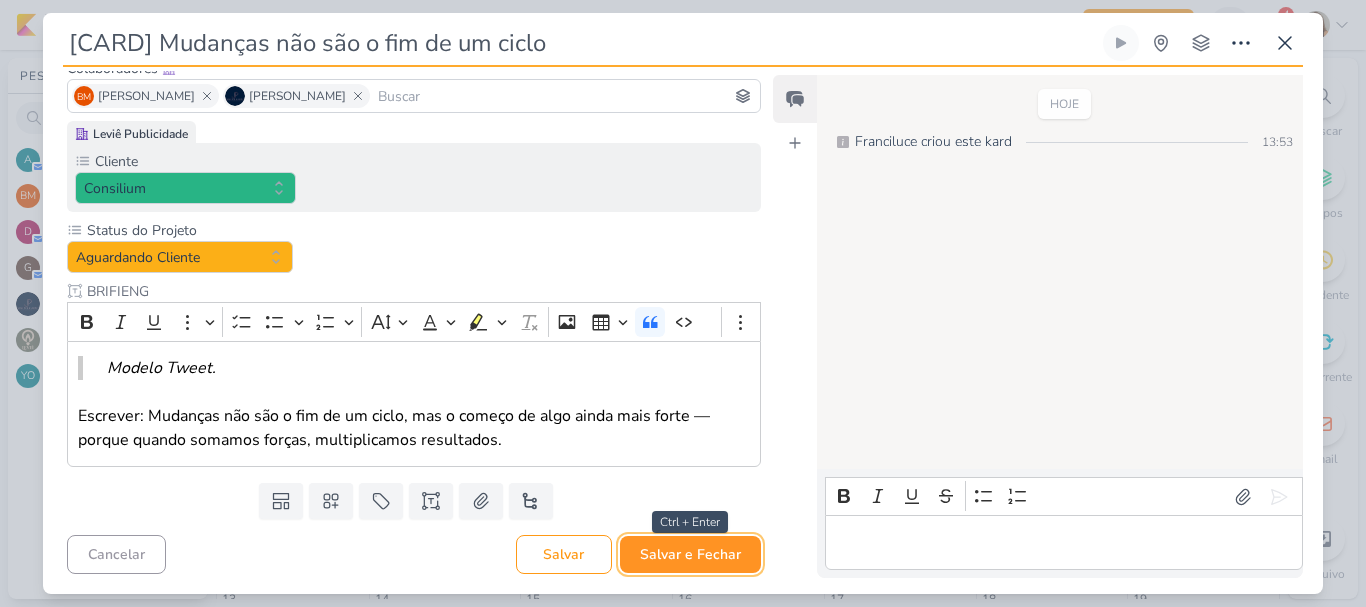 click on "Salvar e Fechar" at bounding box center (690, 554) 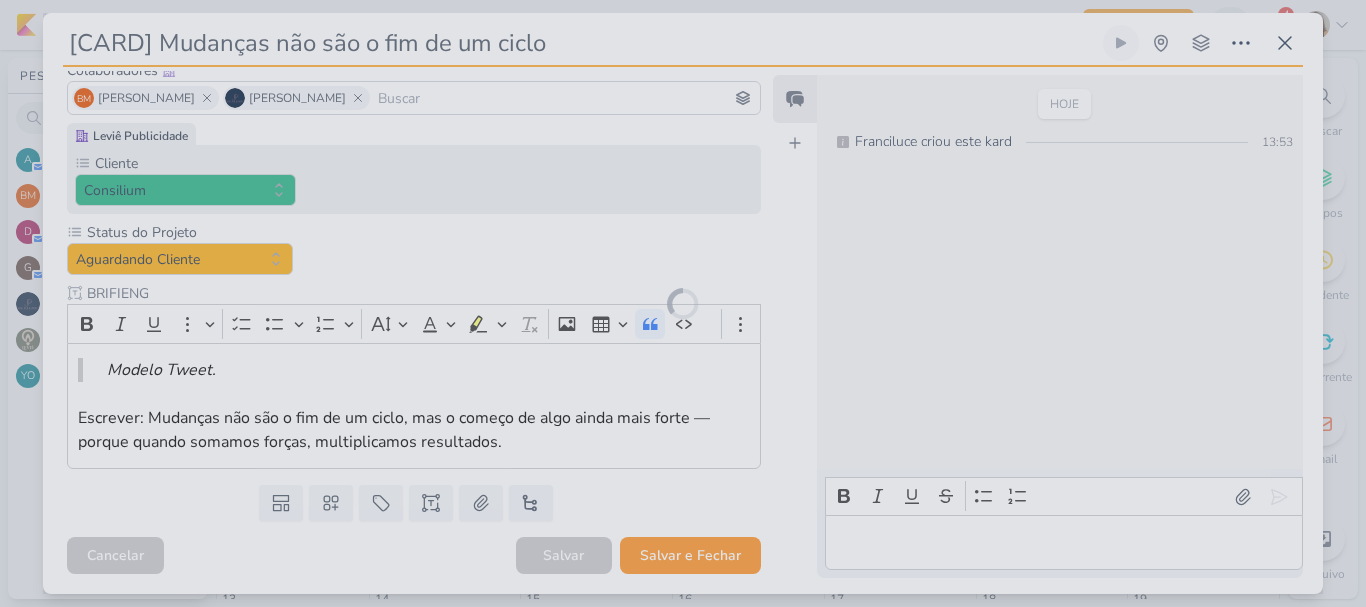 scroll, scrollTop: 135, scrollLeft: 0, axis: vertical 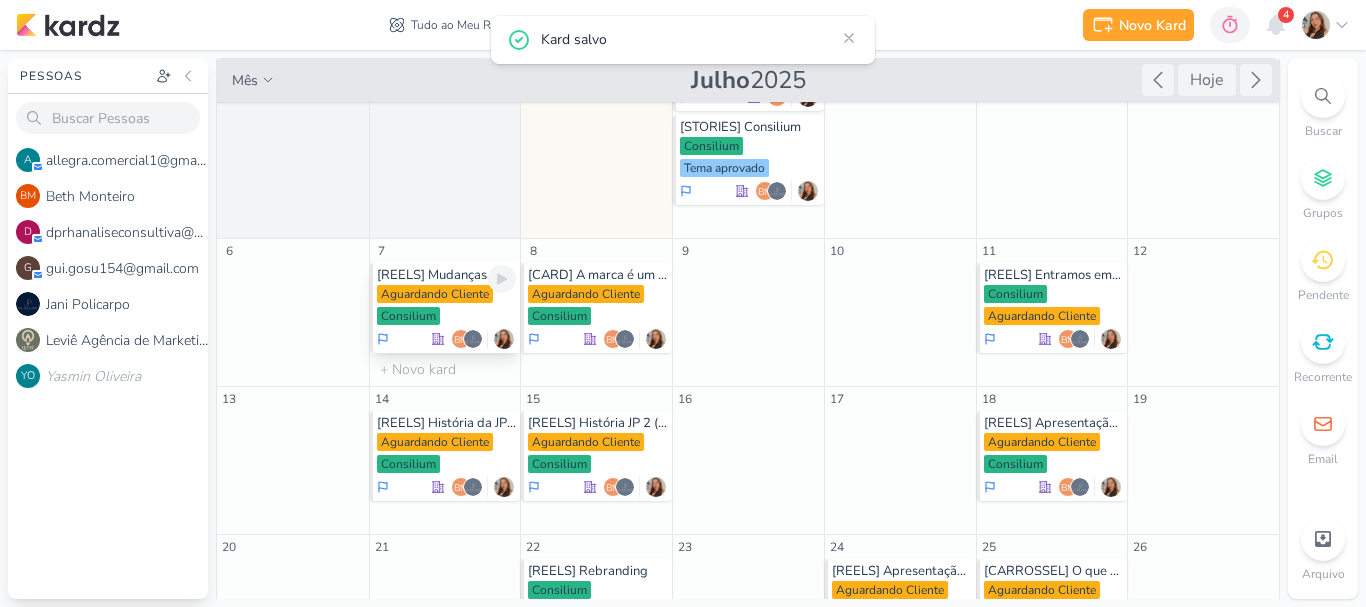 click on "Aguardando Cliente
Consilium" at bounding box center (447, 306) 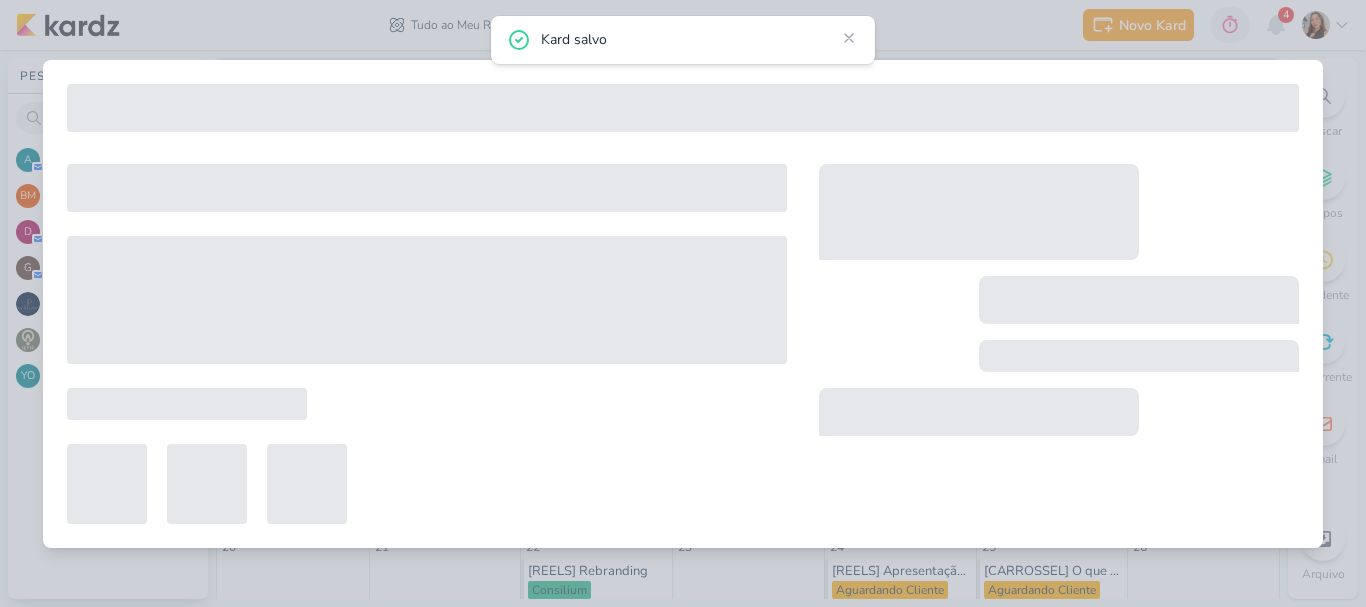 type on "[REELS] Mudanças..." 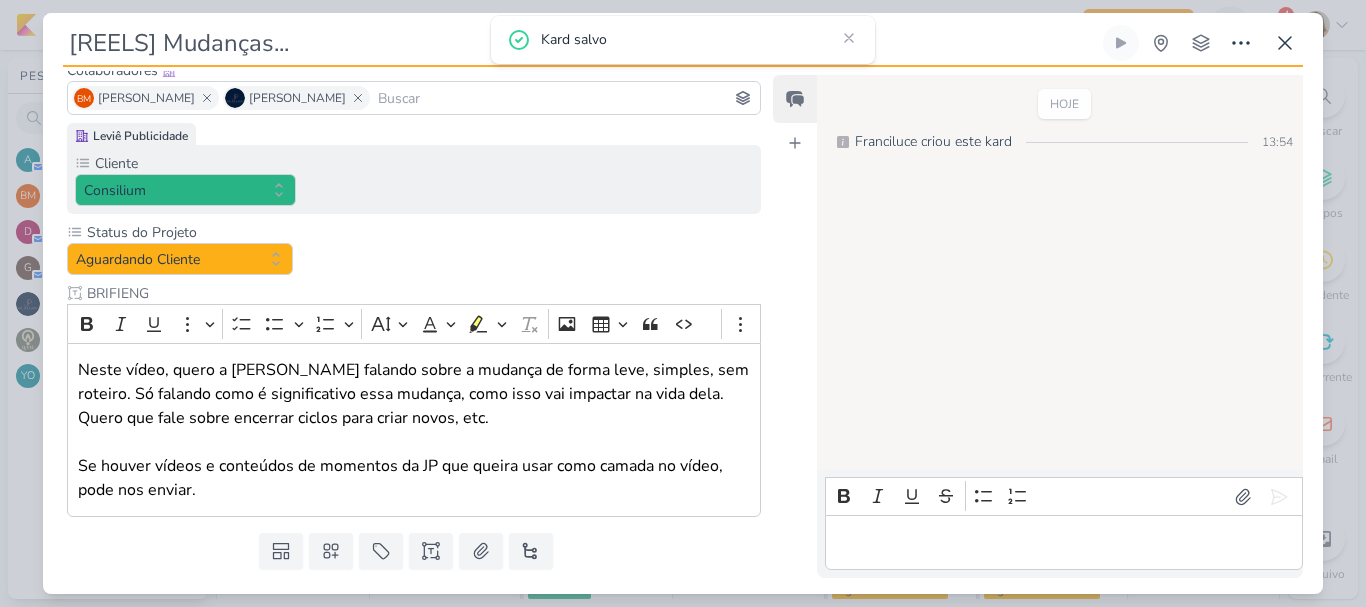 scroll, scrollTop: 0, scrollLeft: 0, axis: both 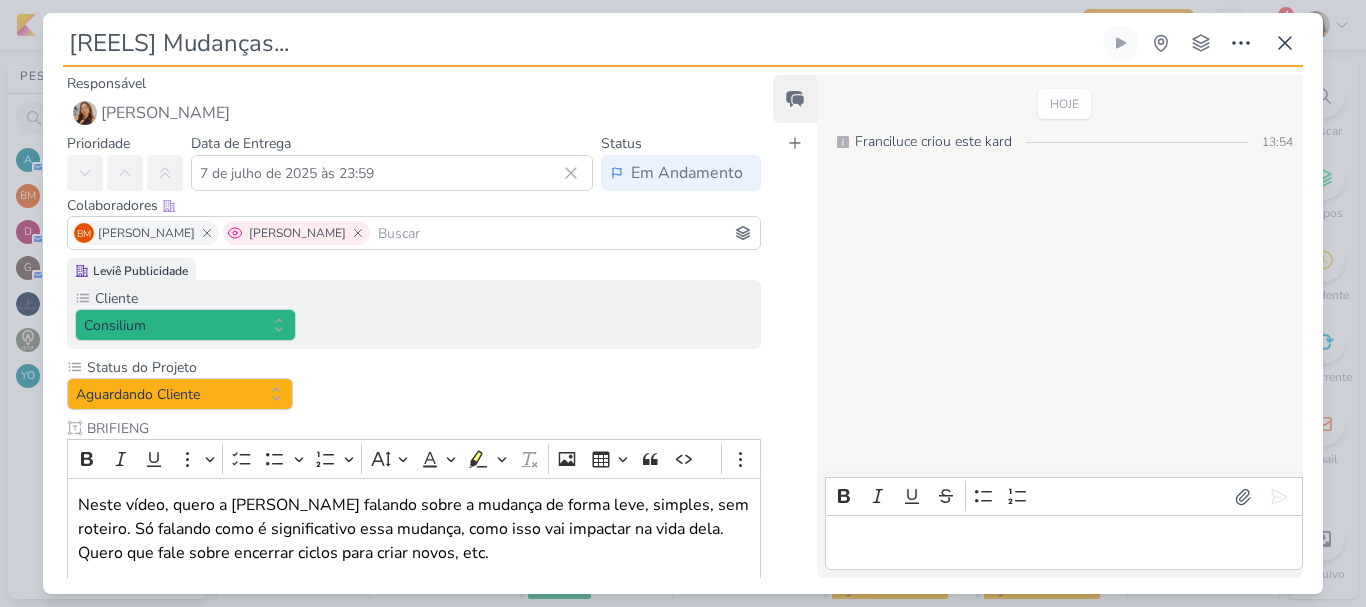 click 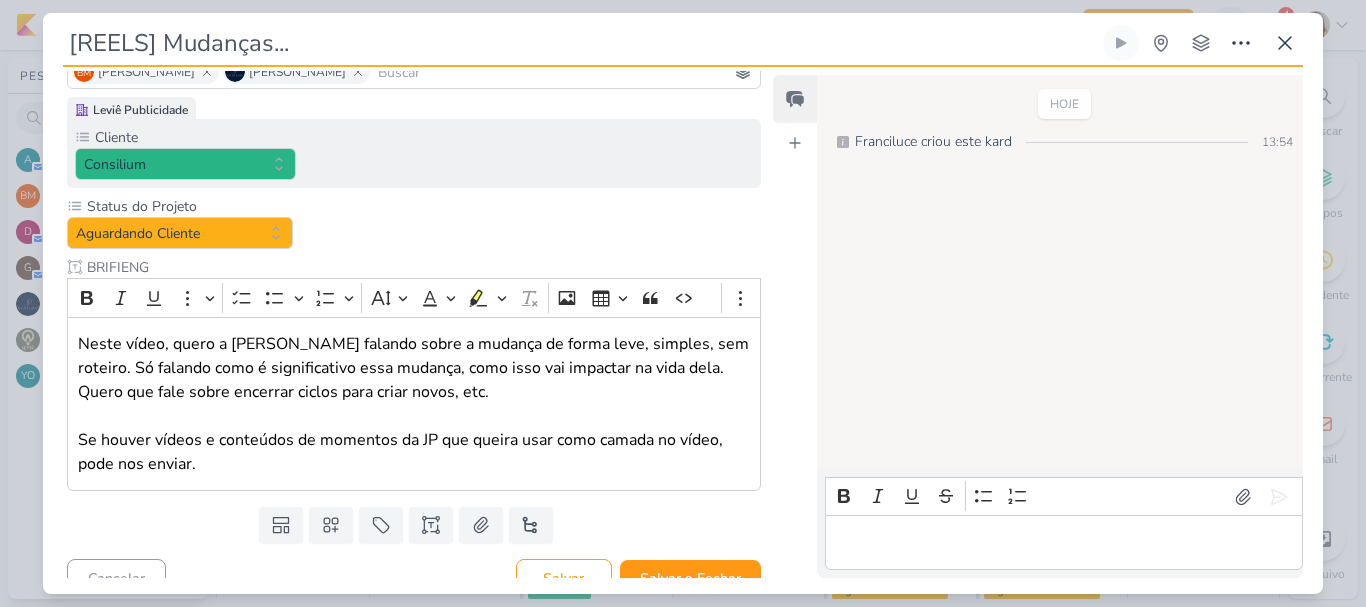 scroll, scrollTop: 185, scrollLeft: 0, axis: vertical 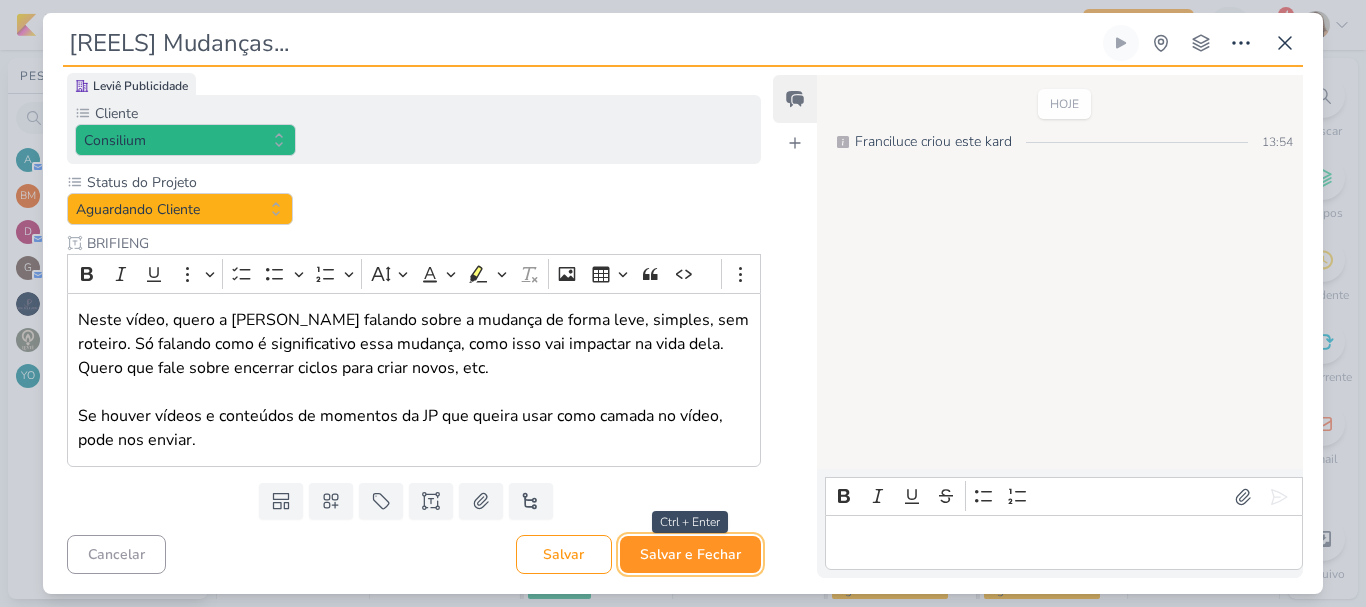 click on "Salvar e Fechar" at bounding box center (690, 554) 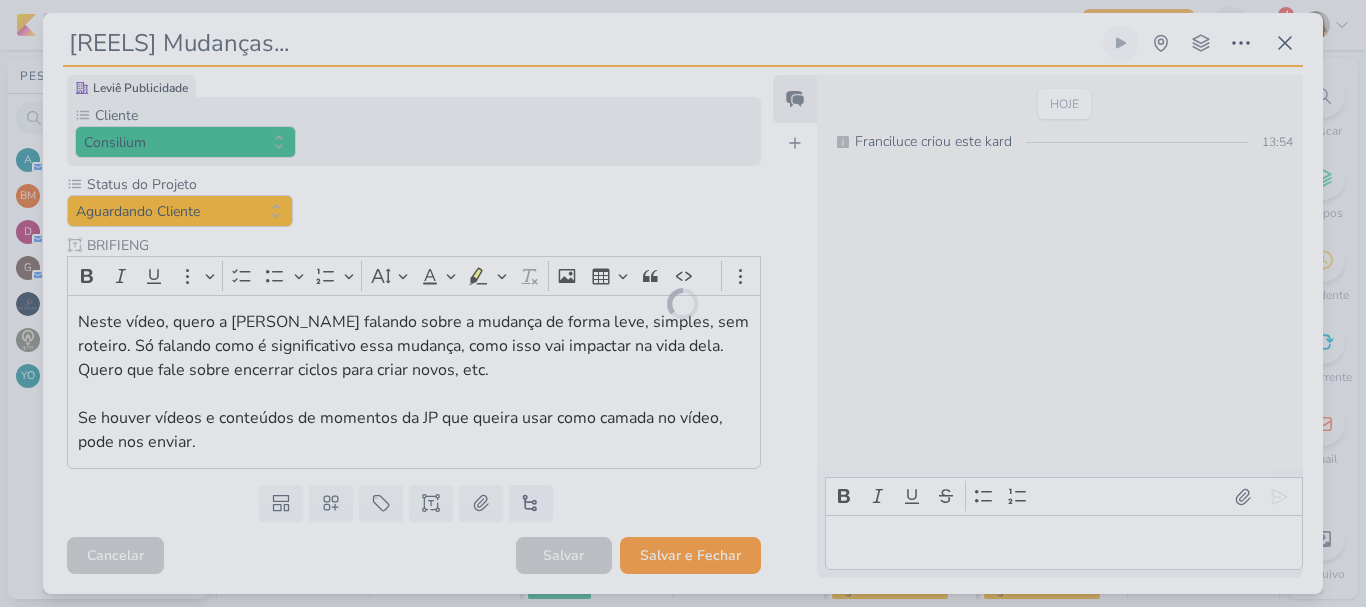 scroll, scrollTop: 0, scrollLeft: 0, axis: both 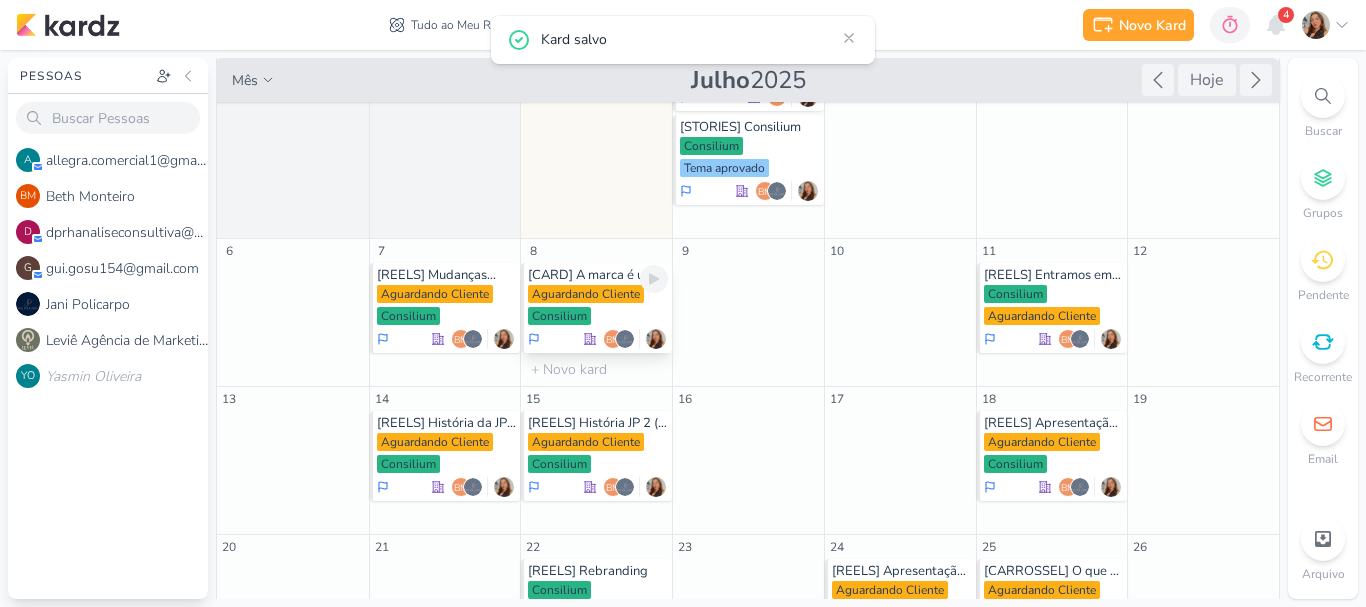 click on "Aguardando Cliente" at bounding box center [586, 294] 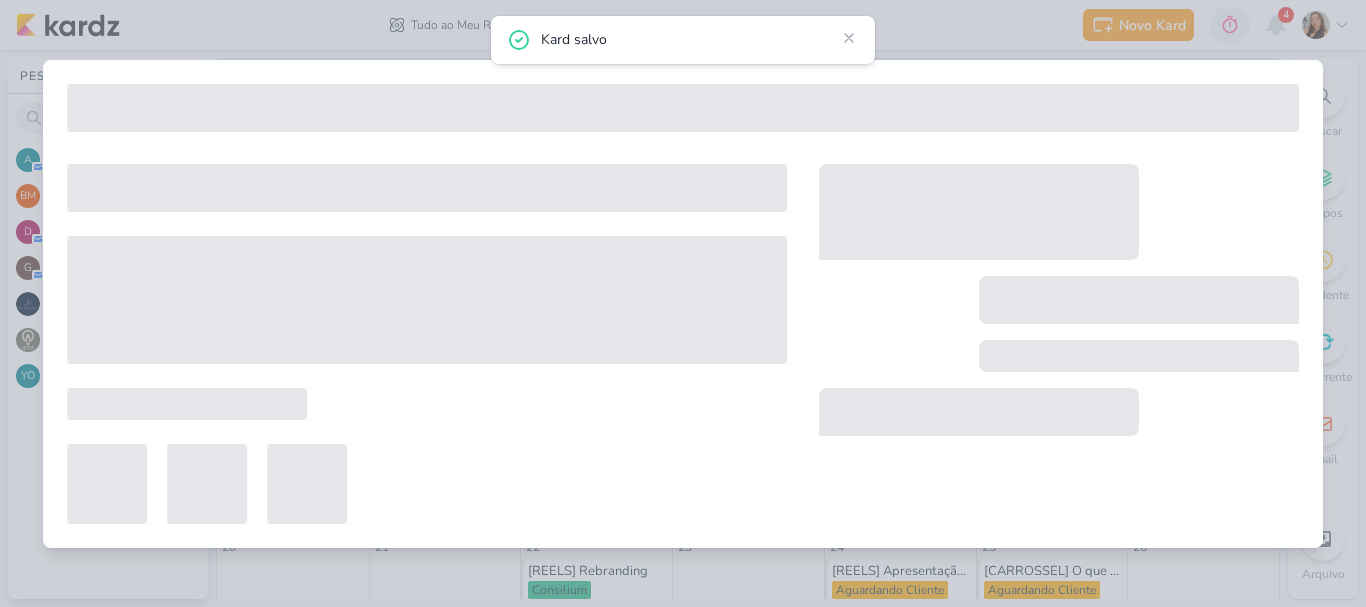 type on "[CARD] A marca é um reflexo da gente..." 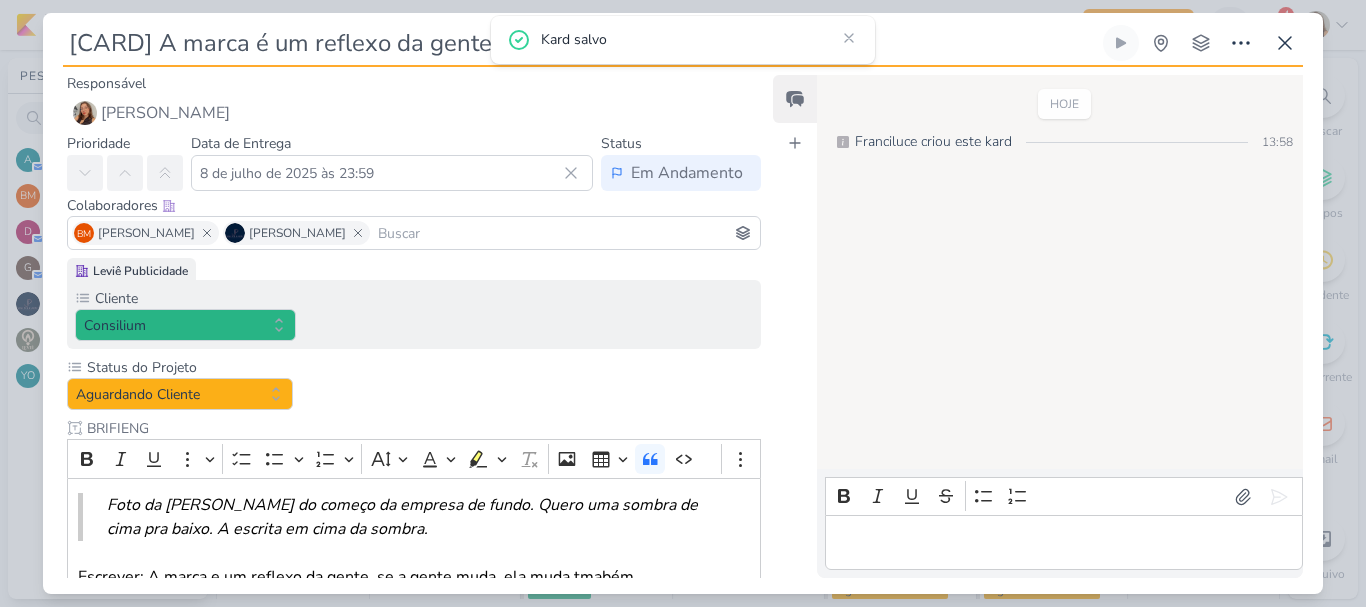 scroll, scrollTop: 0, scrollLeft: 0, axis: both 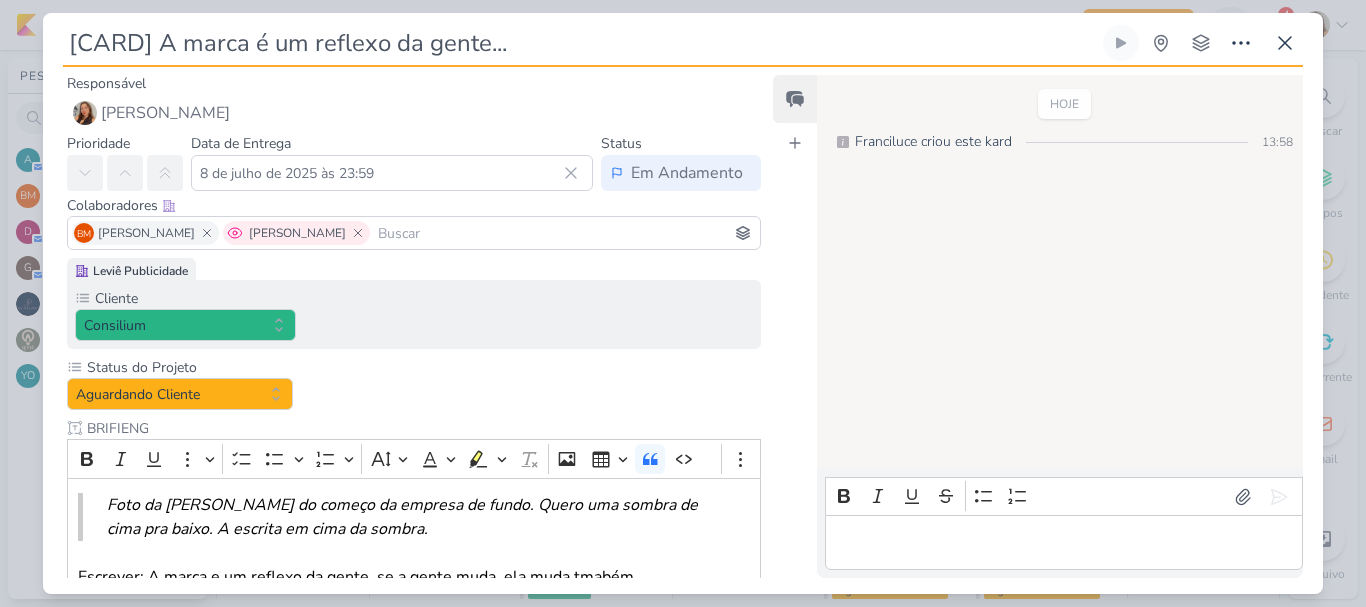 click 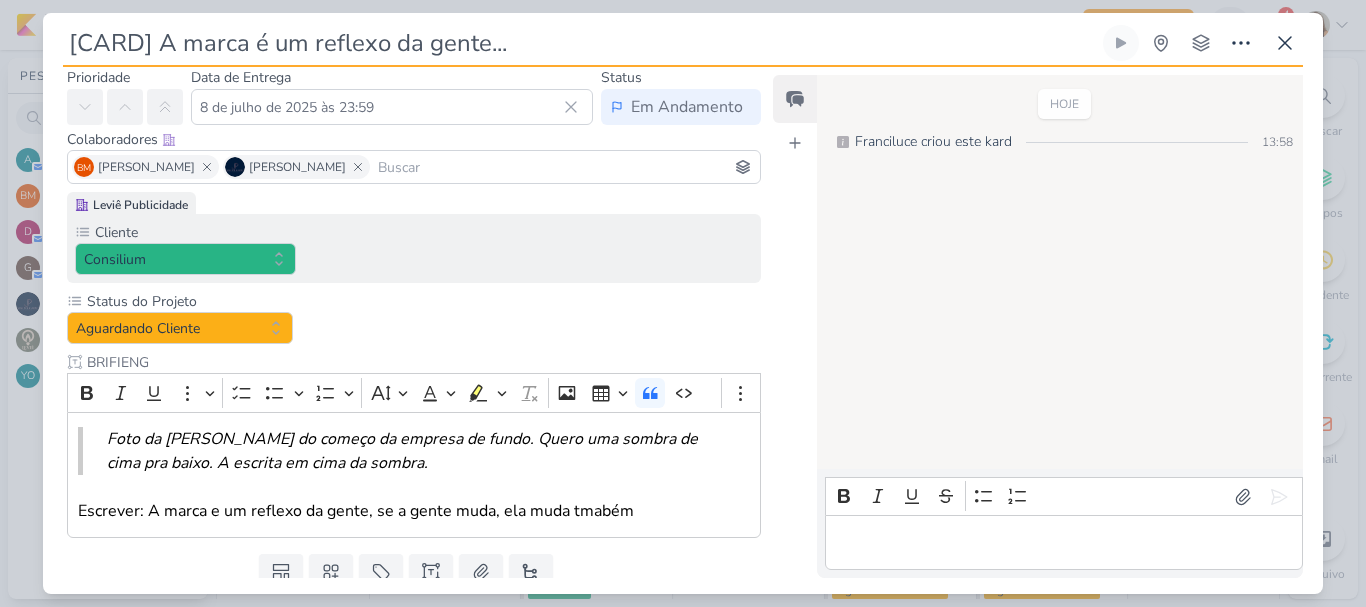 scroll, scrollTop: 137, scrollLeft: 0, axis: vertical 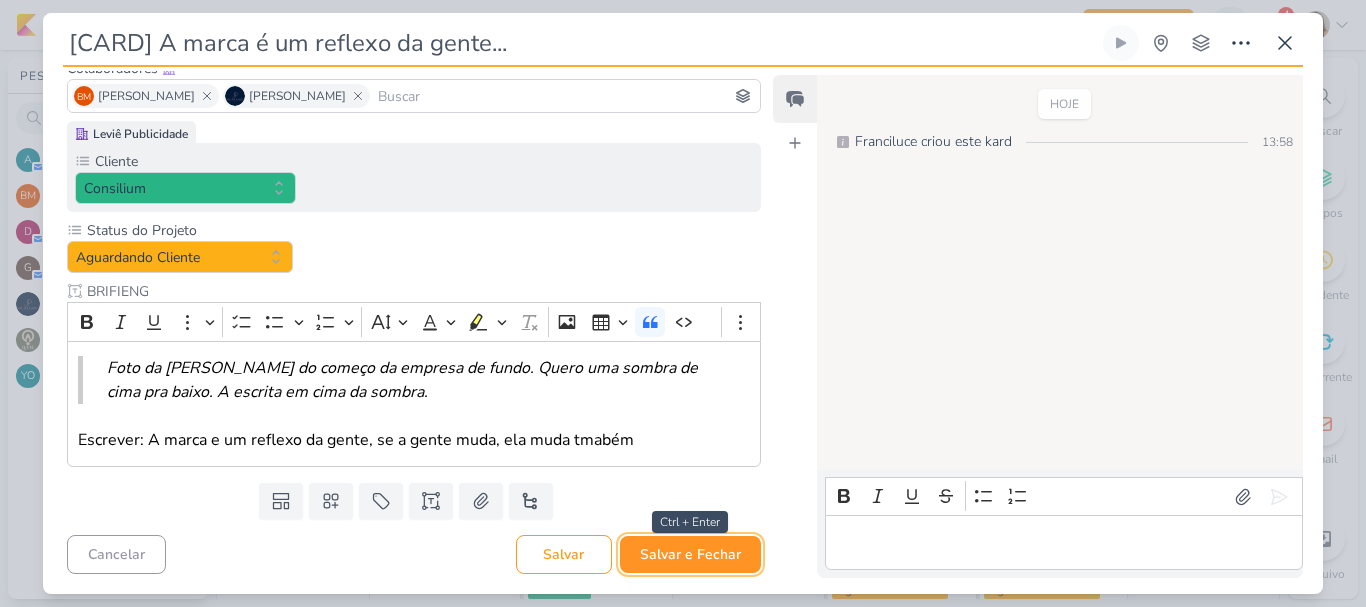 click on "Salvar e Fechar" at bounding box center [690, 554] 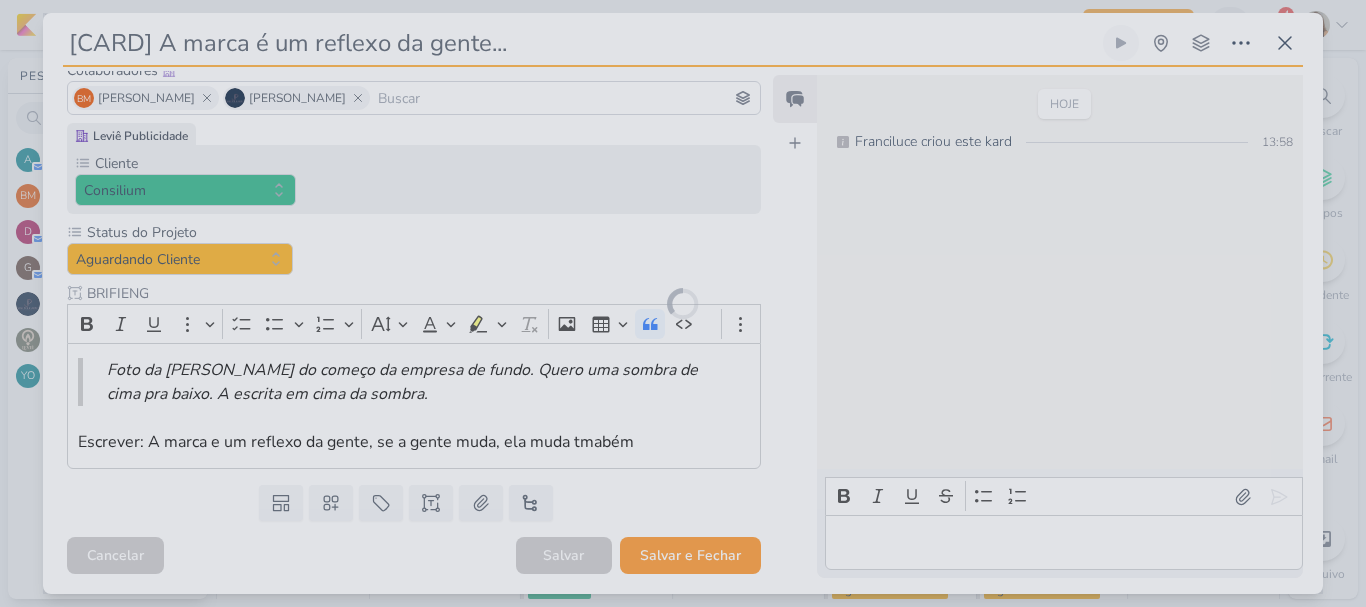 scroll, scrollTop: 135, scrollLeft: 0, axis: vertical 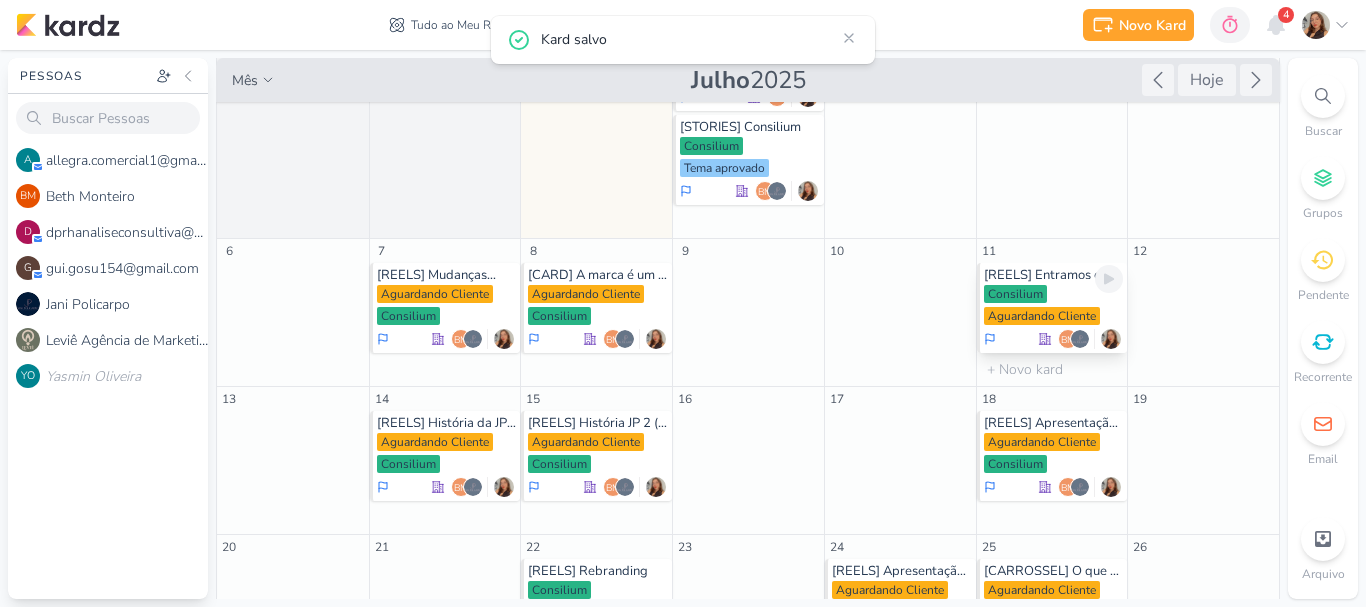 click on "Consilium
Aguardando Cliente" at bounding box center [1054, 306] 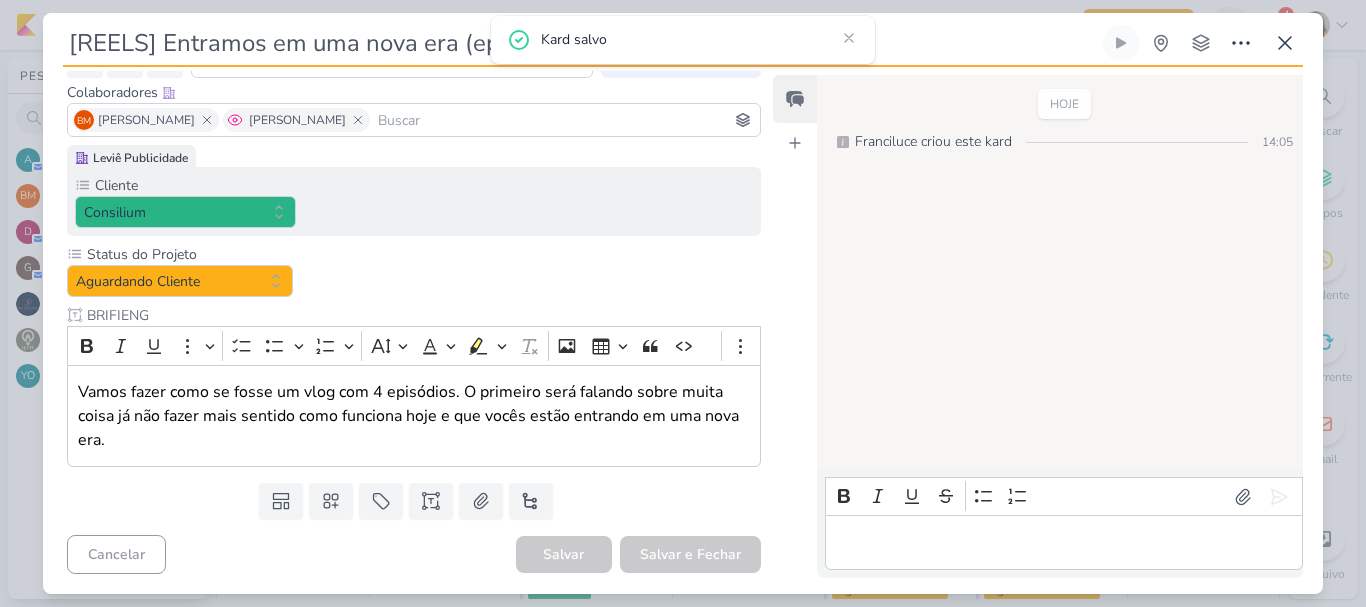 scroll, scrollTop: 0, scrollLeft: 0, axis: both 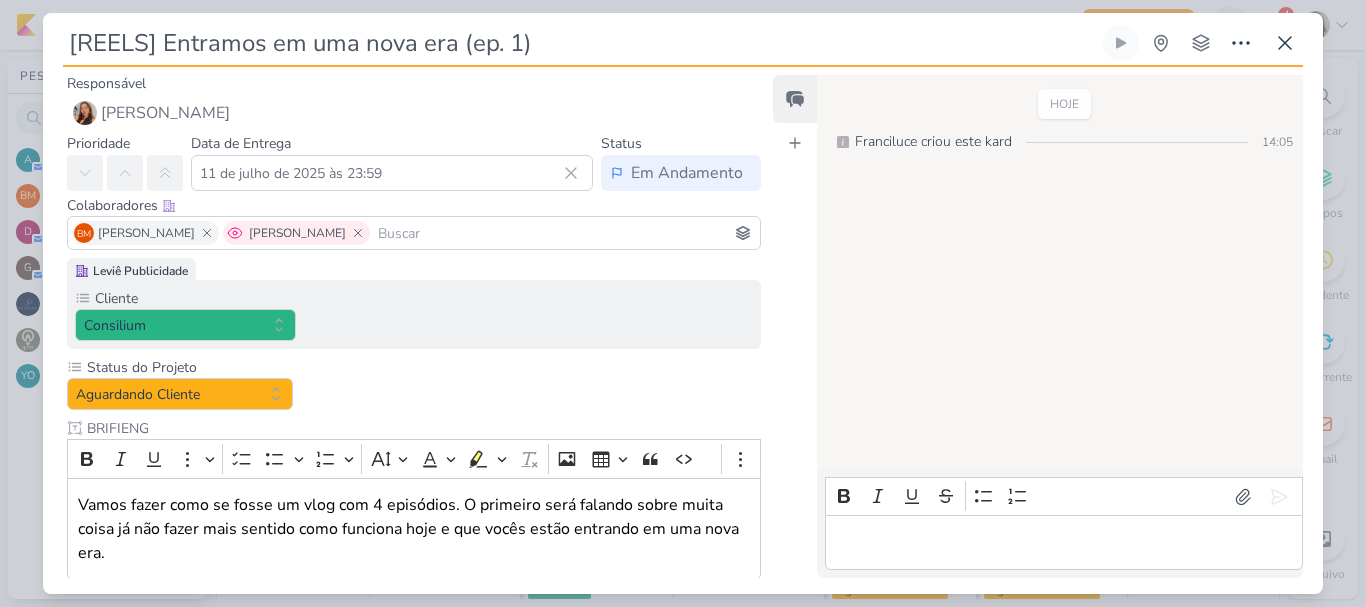 click 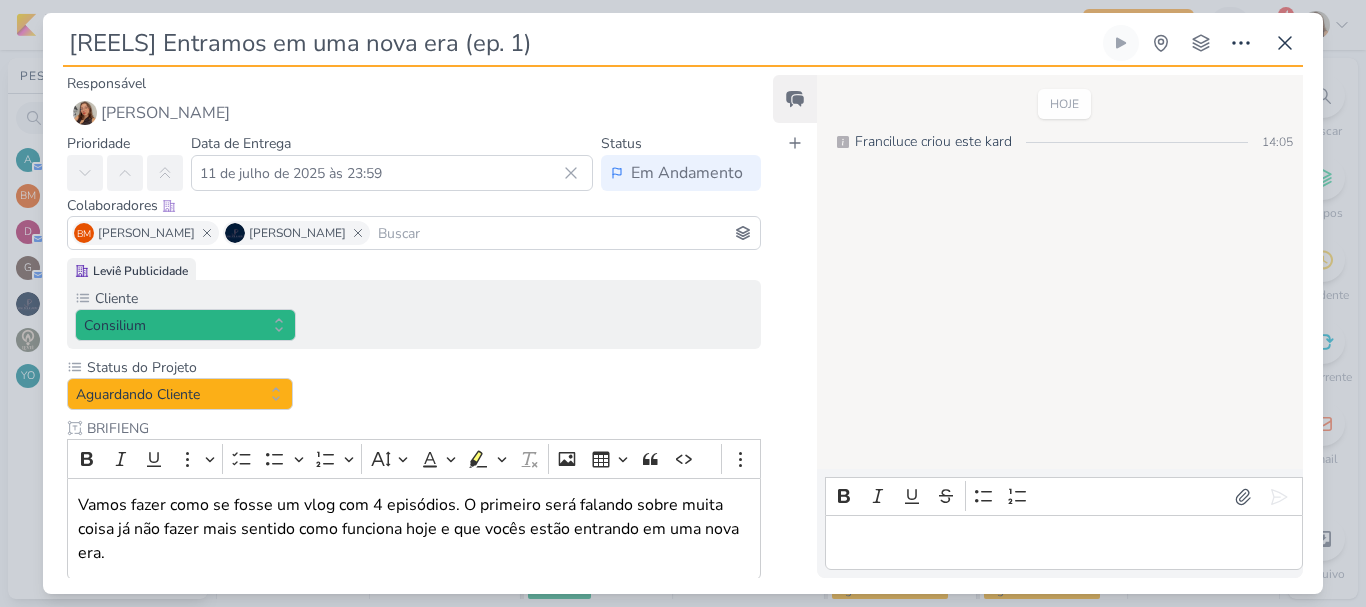 scroll, scrollTop: 113, scrollLeft: 0, axis: vertical 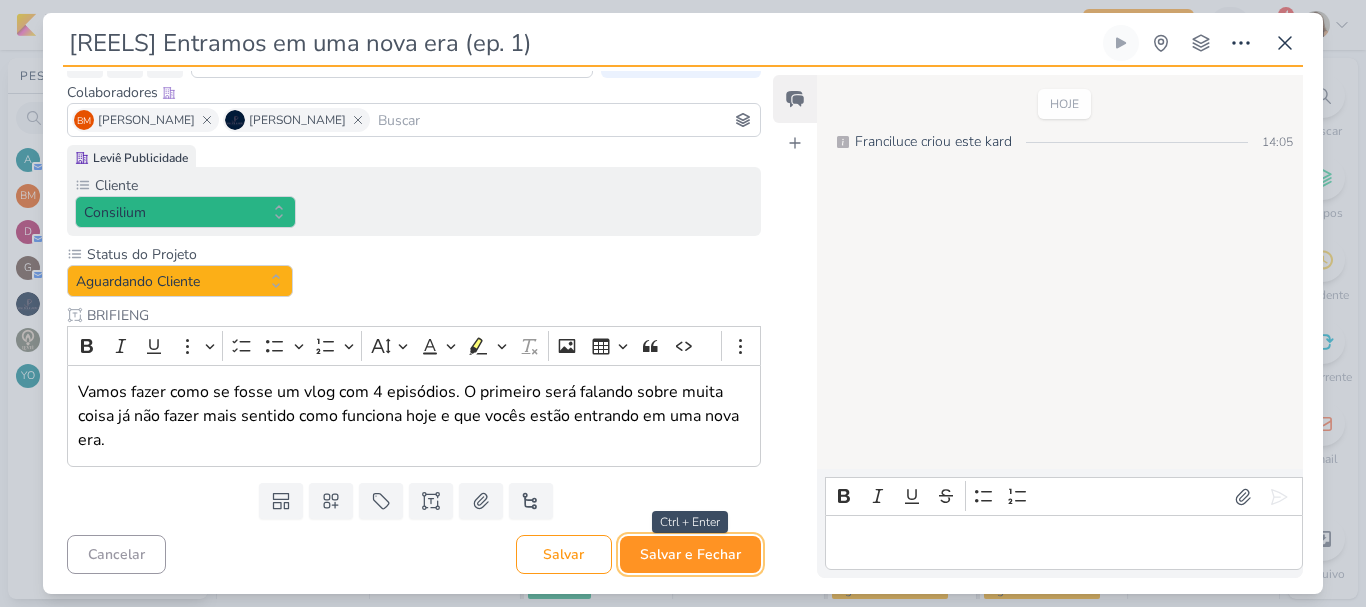 click on "Salvar e Fechar" at bounding box center (690, 554) 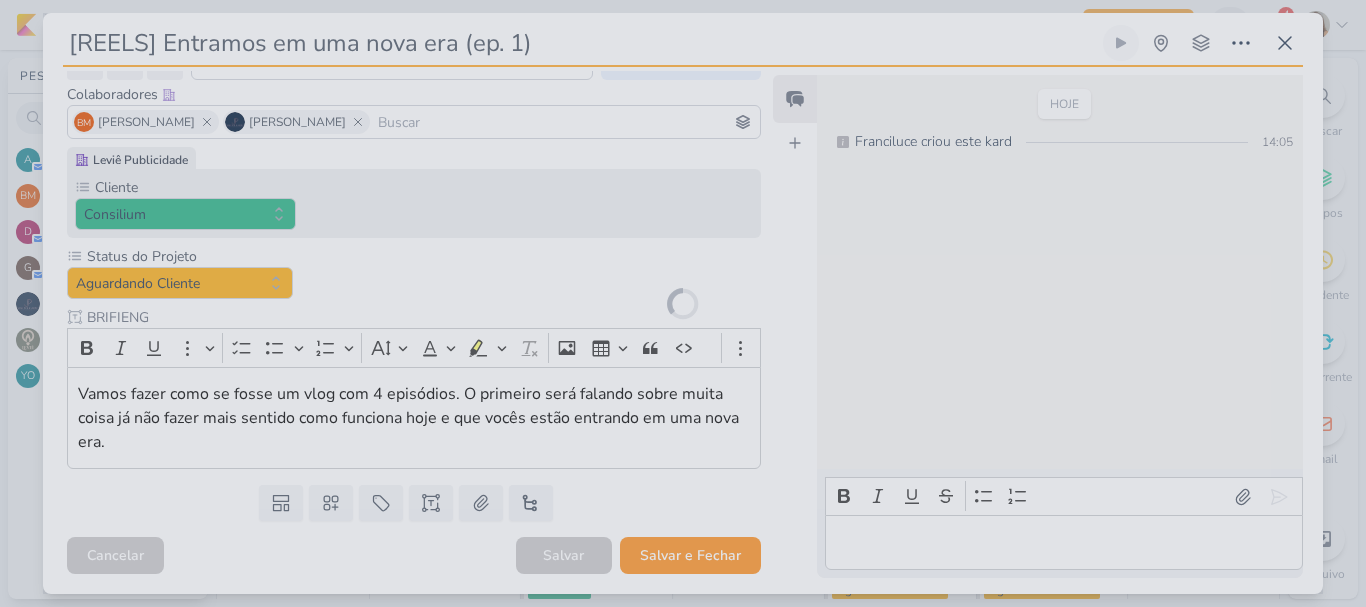 scroll, scrollTop: 0, scrollLeft: 0, axis: both 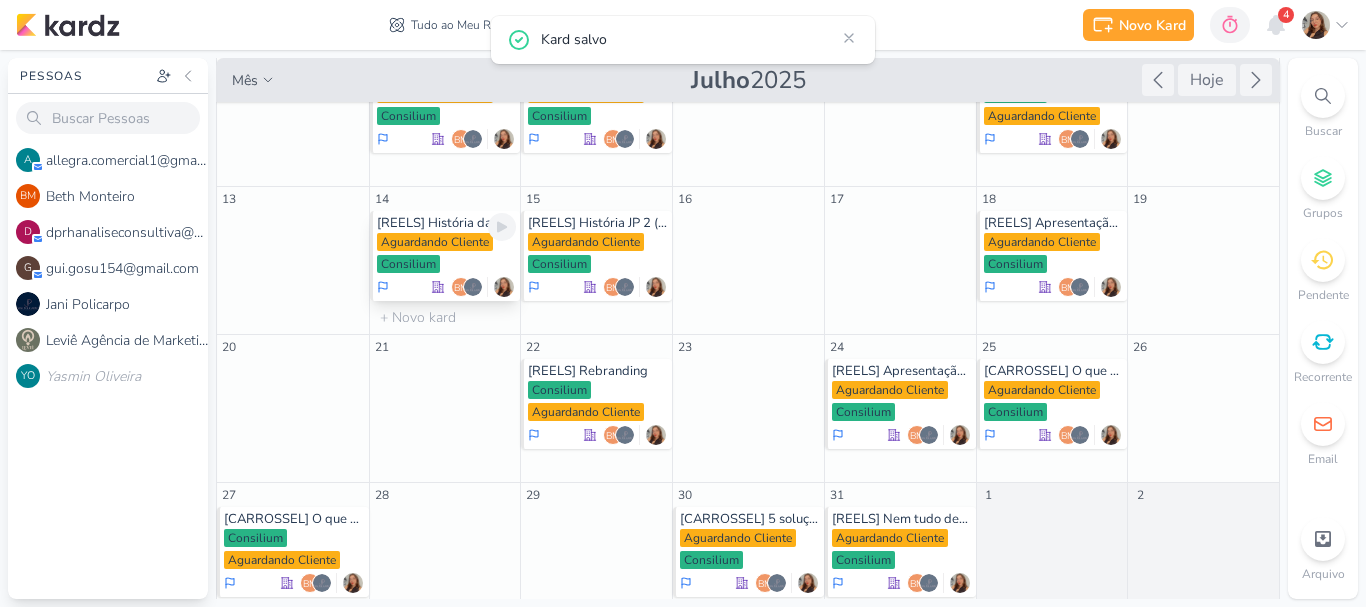 click on "Aguardando Cliente
Consilium" at bounding box center (447, 254) 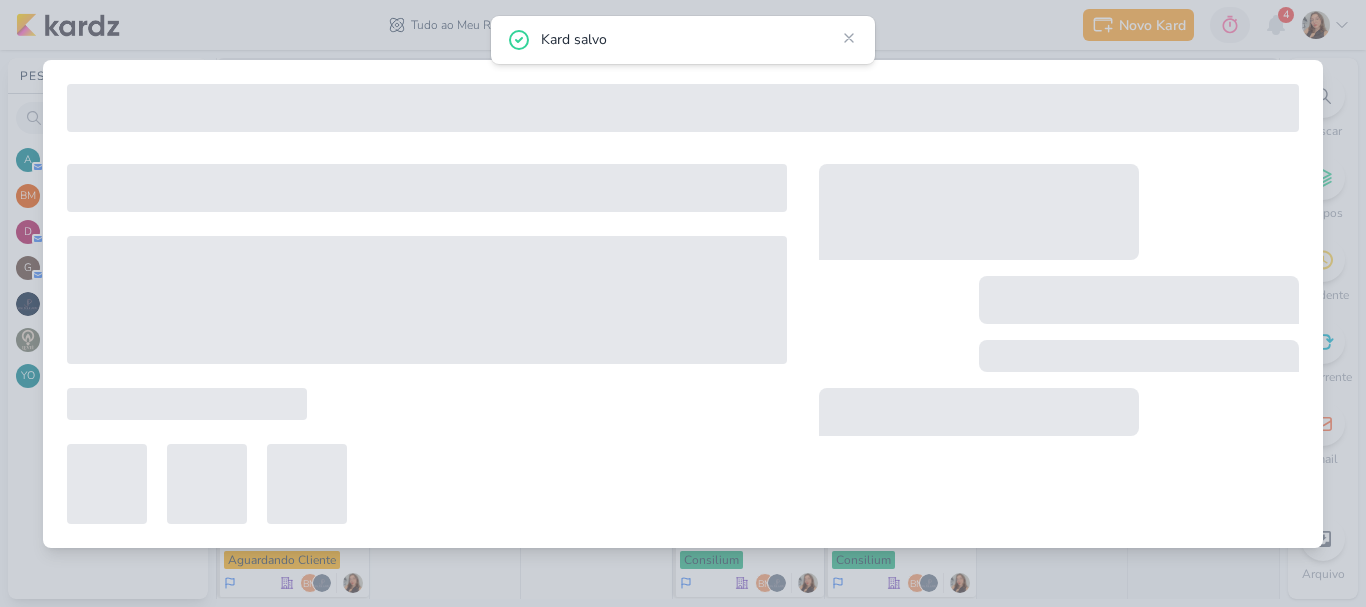 type on "[REELS] História da JP (Ep. 2)" 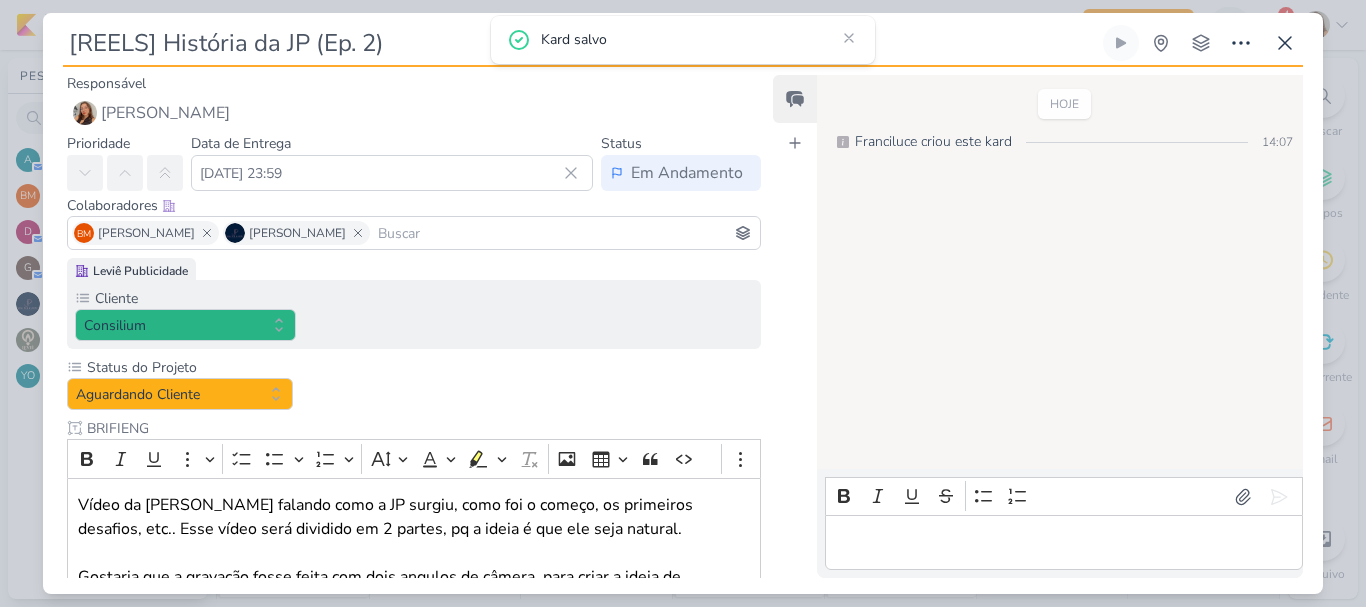 scroll, scrollTop: 0, scrollLeft: 0, axis: both 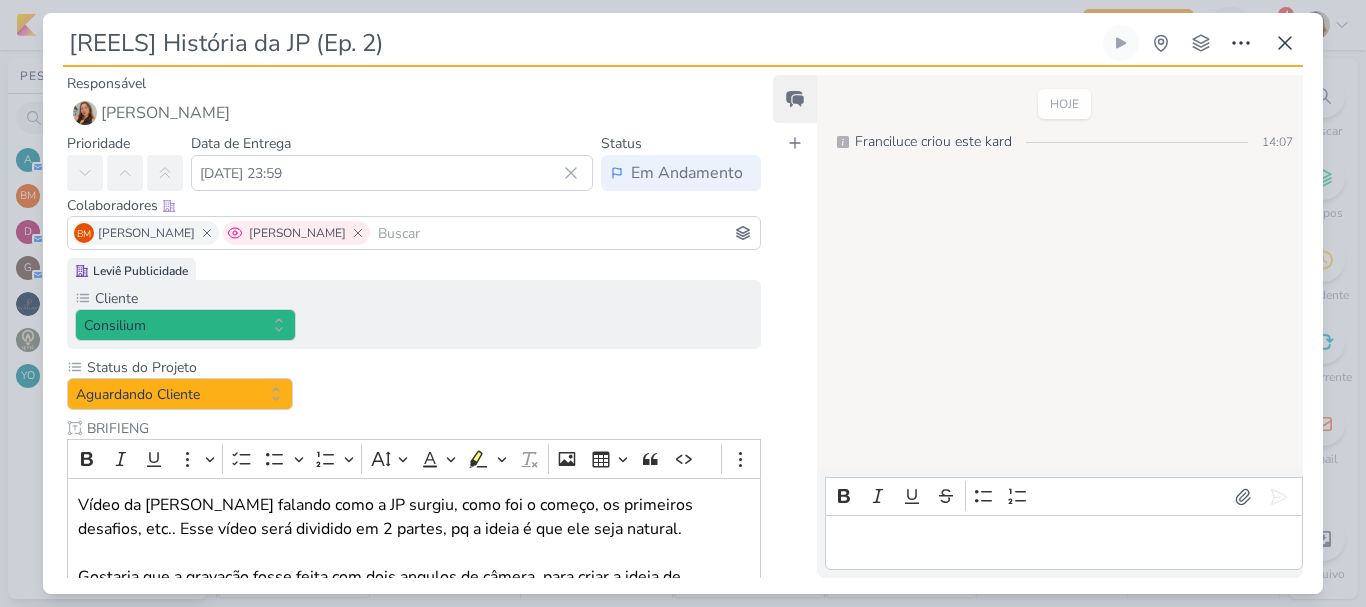 click 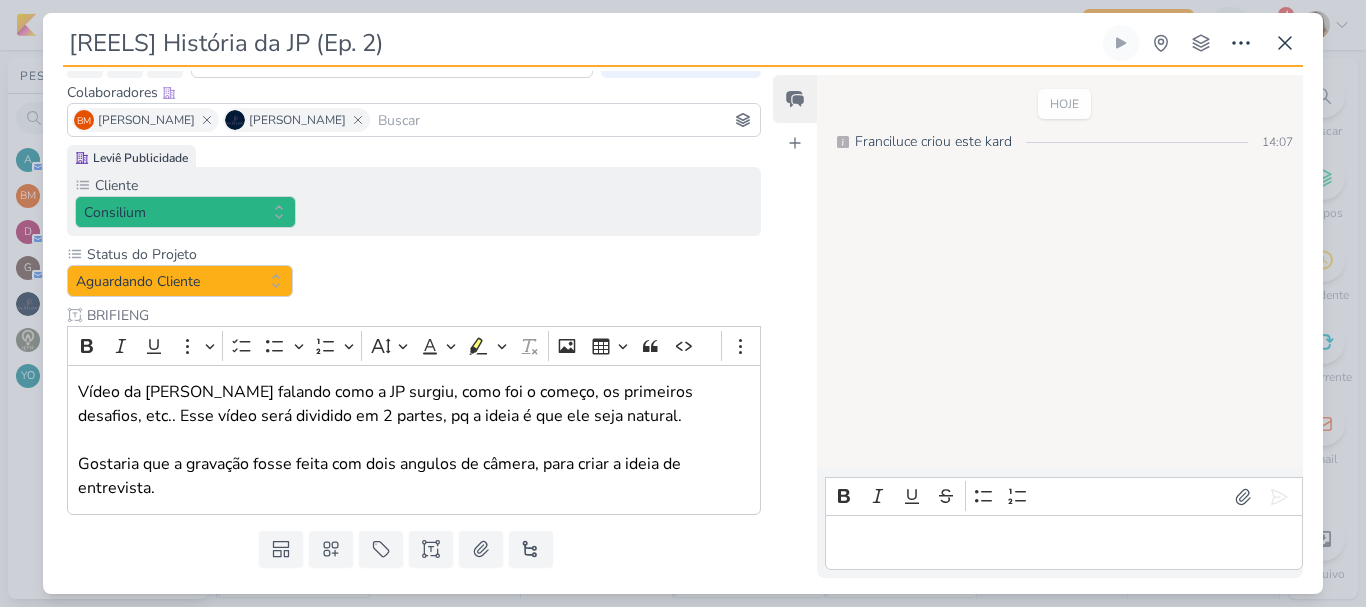 scroll, scrollTop: 161, scrollLeft: 0, axis: vertical 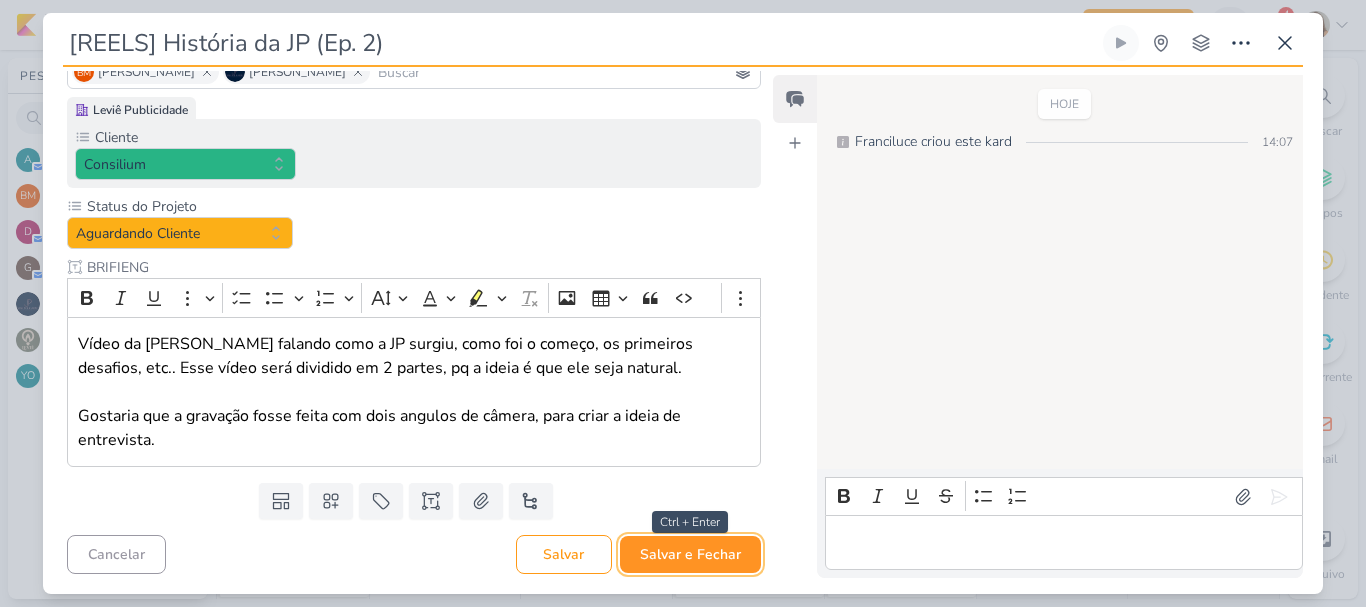 click on "Salvar e Fechar" at bounding box center [690, 554] 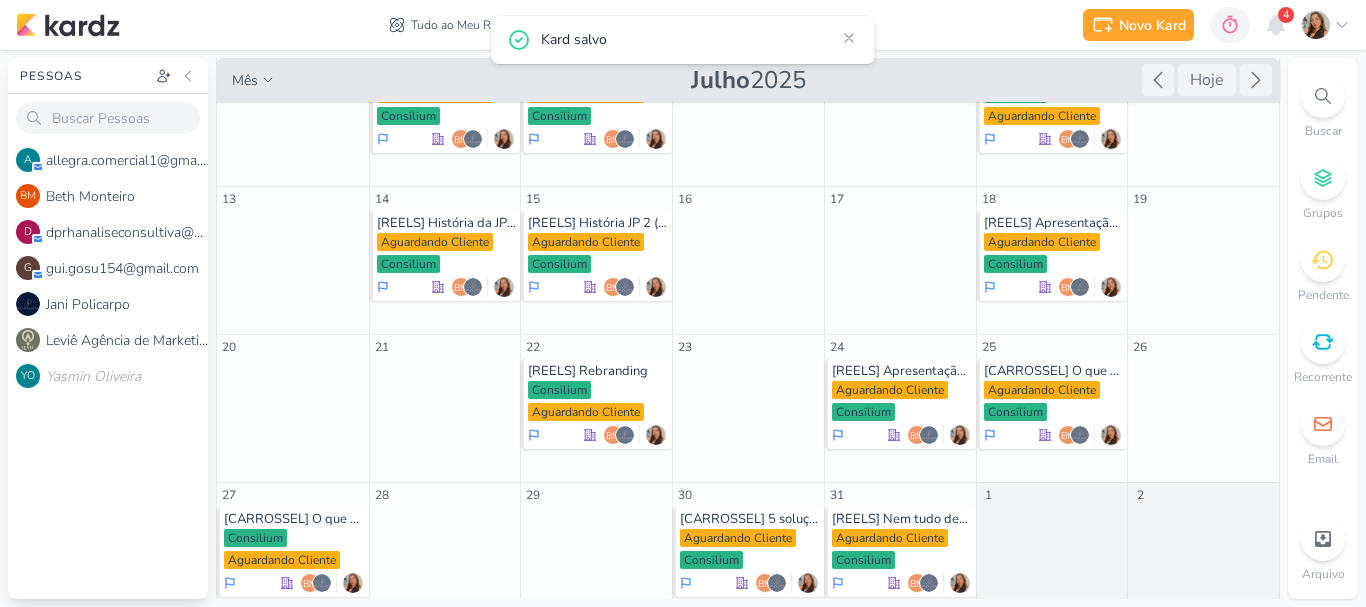scroll, scrollTop: 0, scrollLeft: 0, axis: both 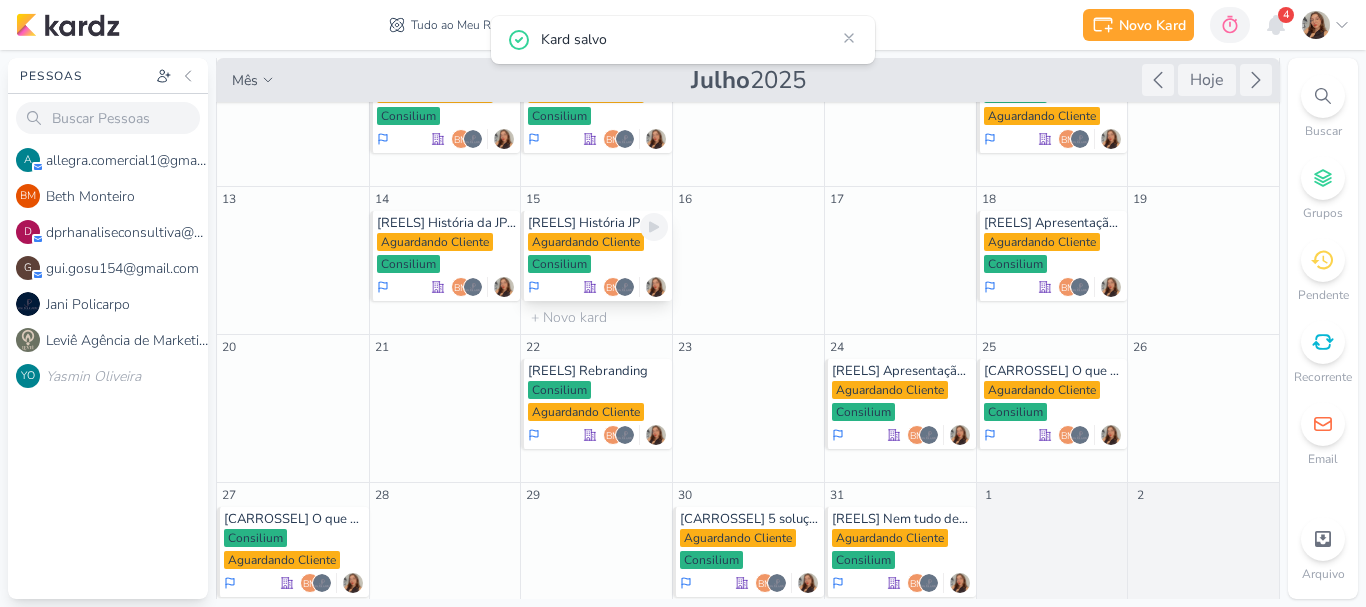 click on "Aguardando Cliente" at bounding box center (586, 242) 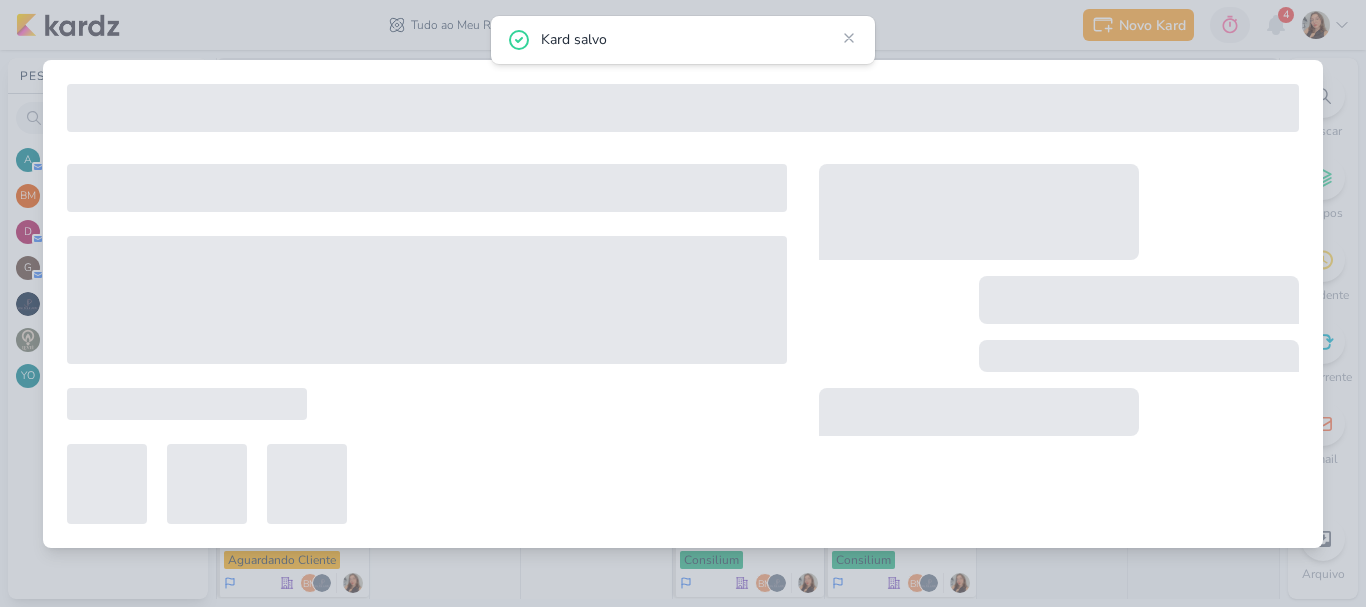 type on "[REELS] História JP 2 (Ep. 3)" 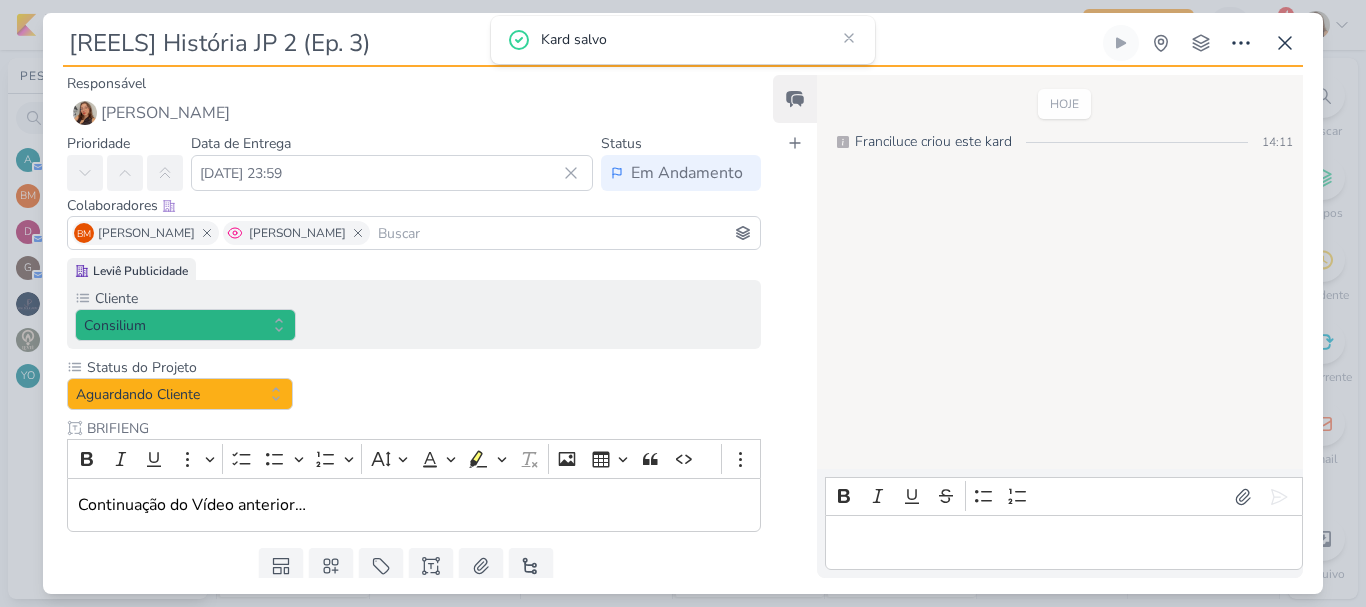 scroll, scrollTop: 0, scrollLeft: 0, axis: both 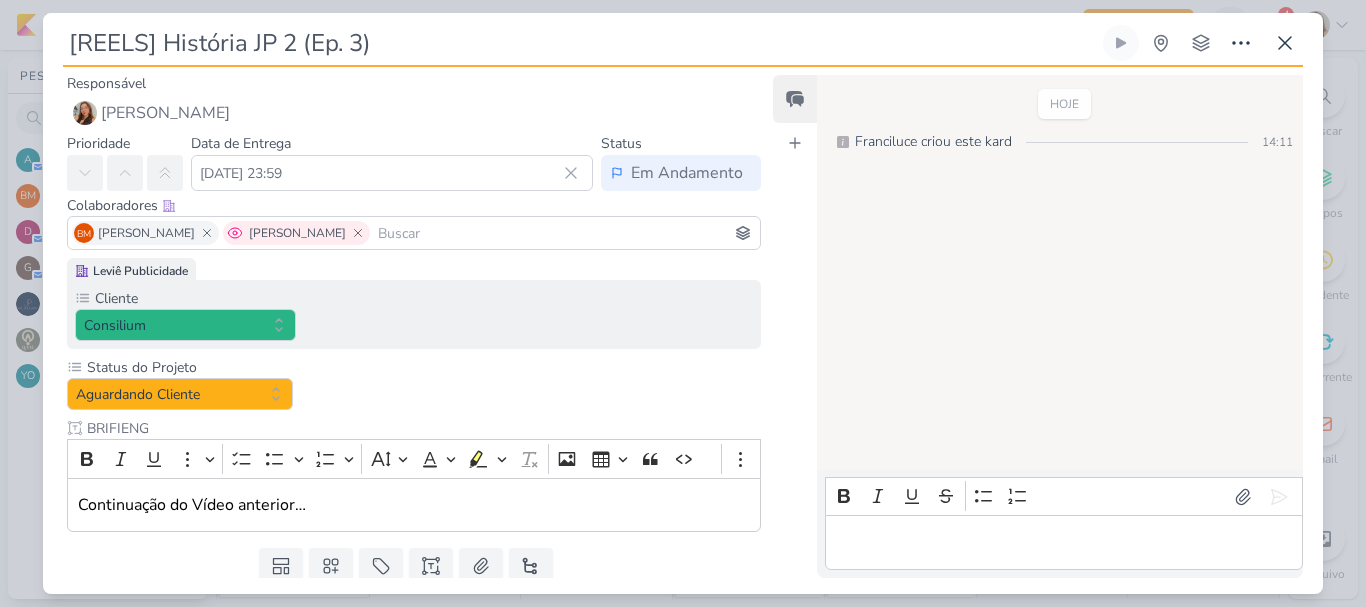 click 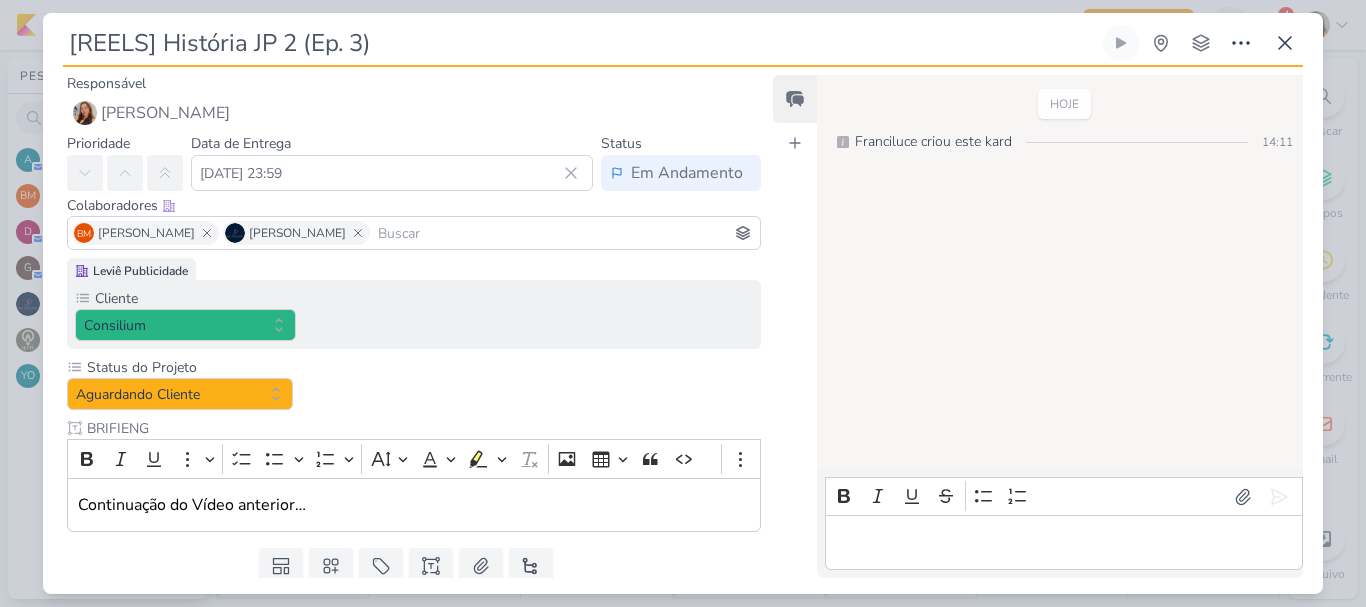 scroll, scrollTop: 65, scrollLeft: 0, axis: vertical 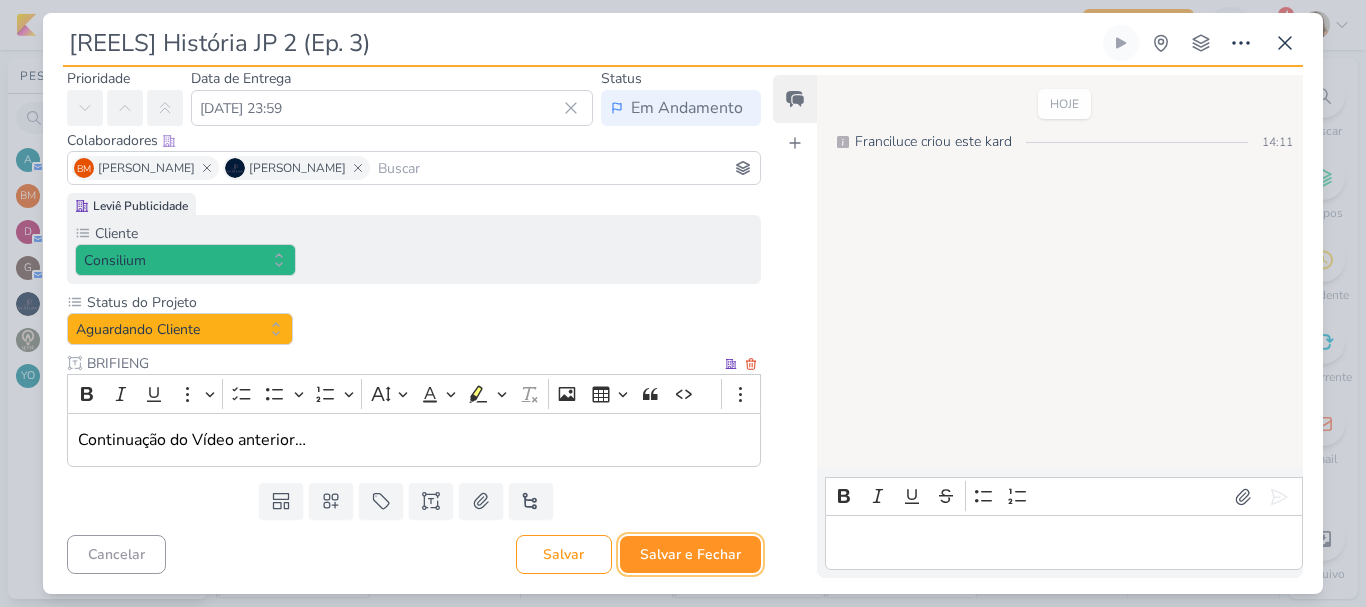 click on "Salvar e Fechar" at bounding box center (690, 554) 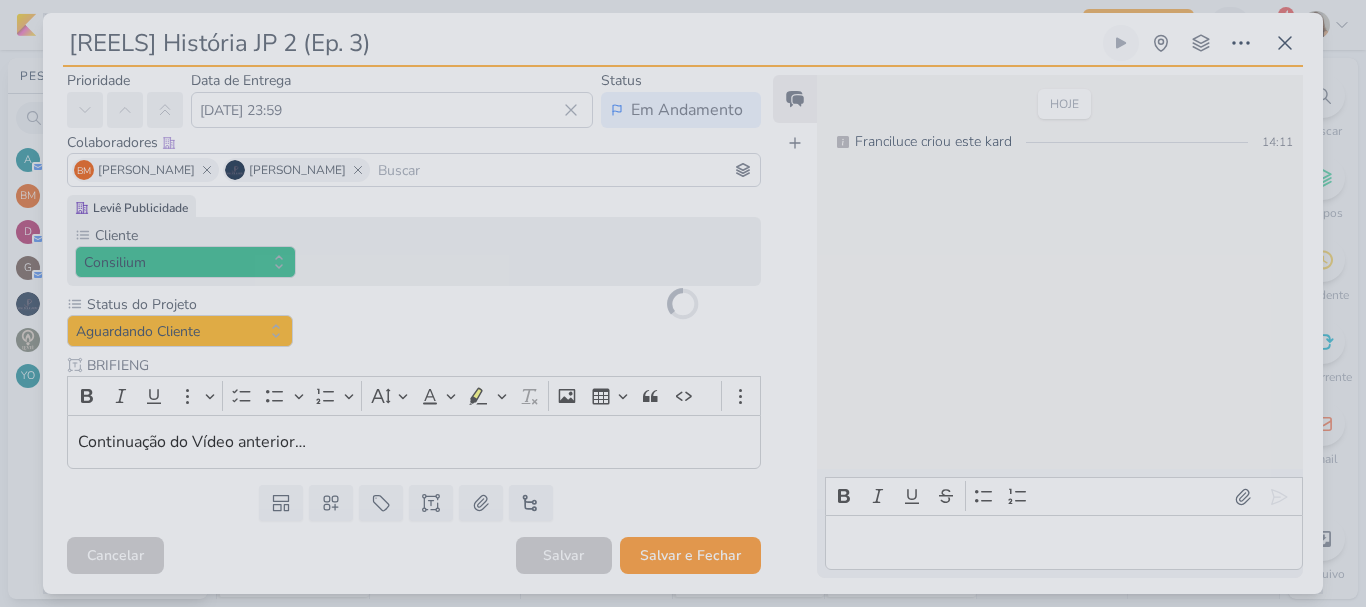 scroll, scrollTop: 63, scrollLeft: 0, axis: vertical 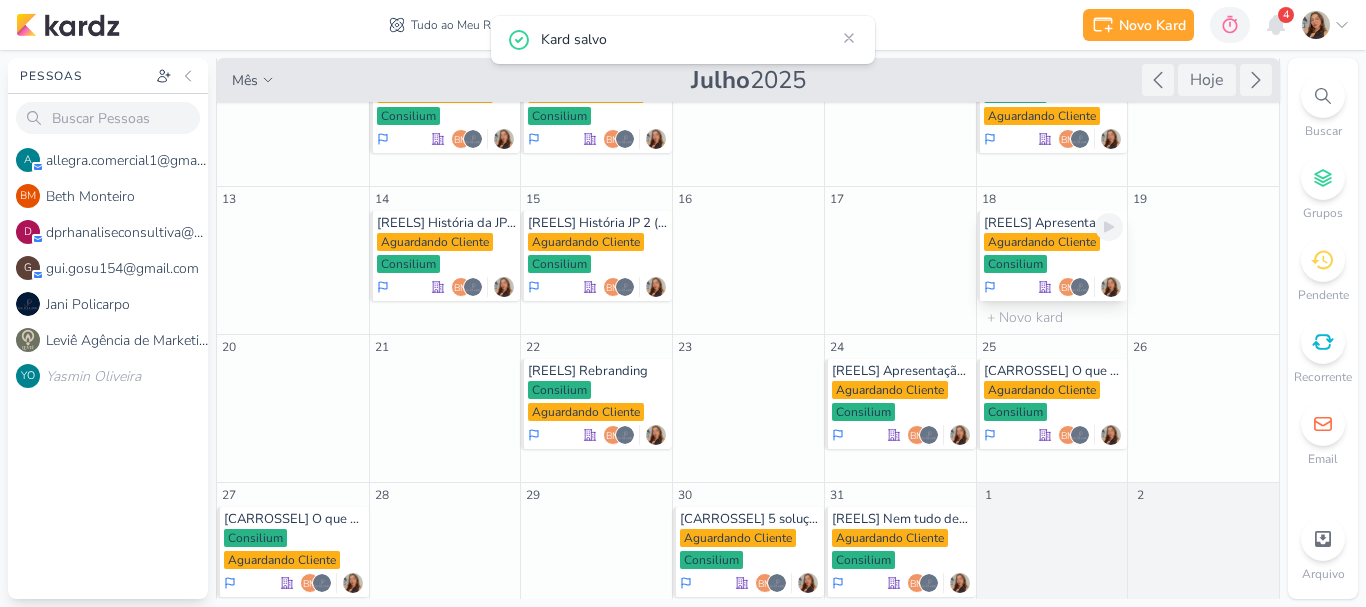 click on "[REELS] Apresentação Vitor - O recomeço (Ep. 4)" at bounding box center [1054, 223] 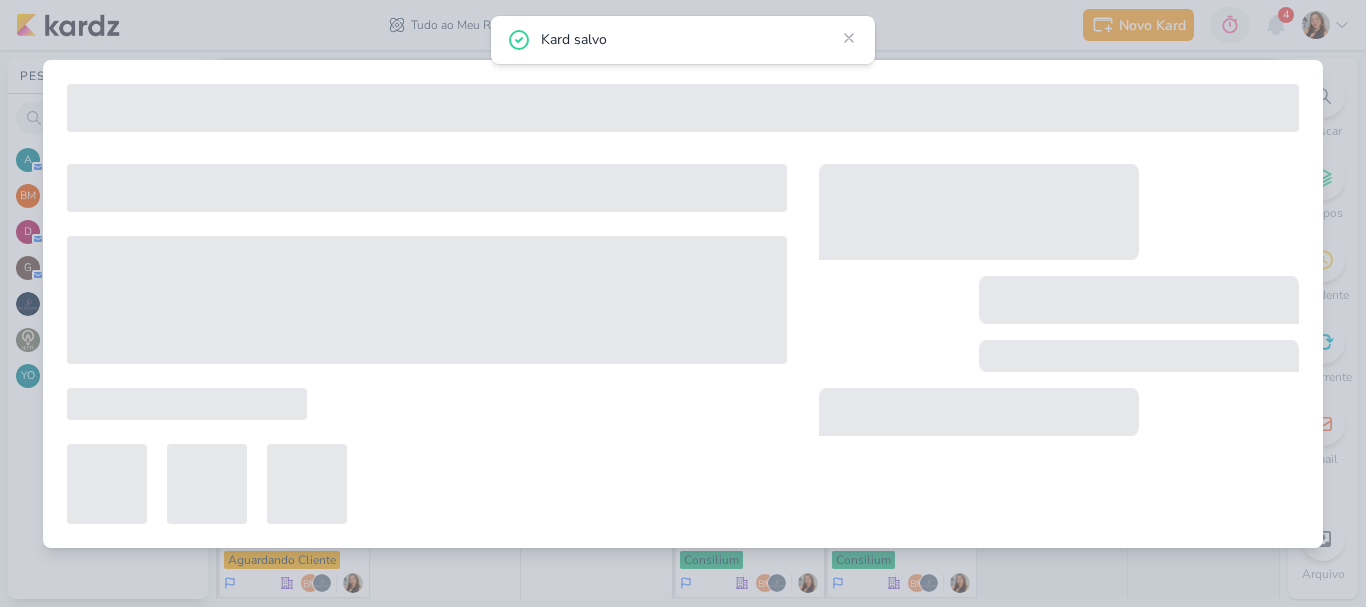 type on "[REELS] Apresentação Vitor - O recomeço (Ep. 4)" 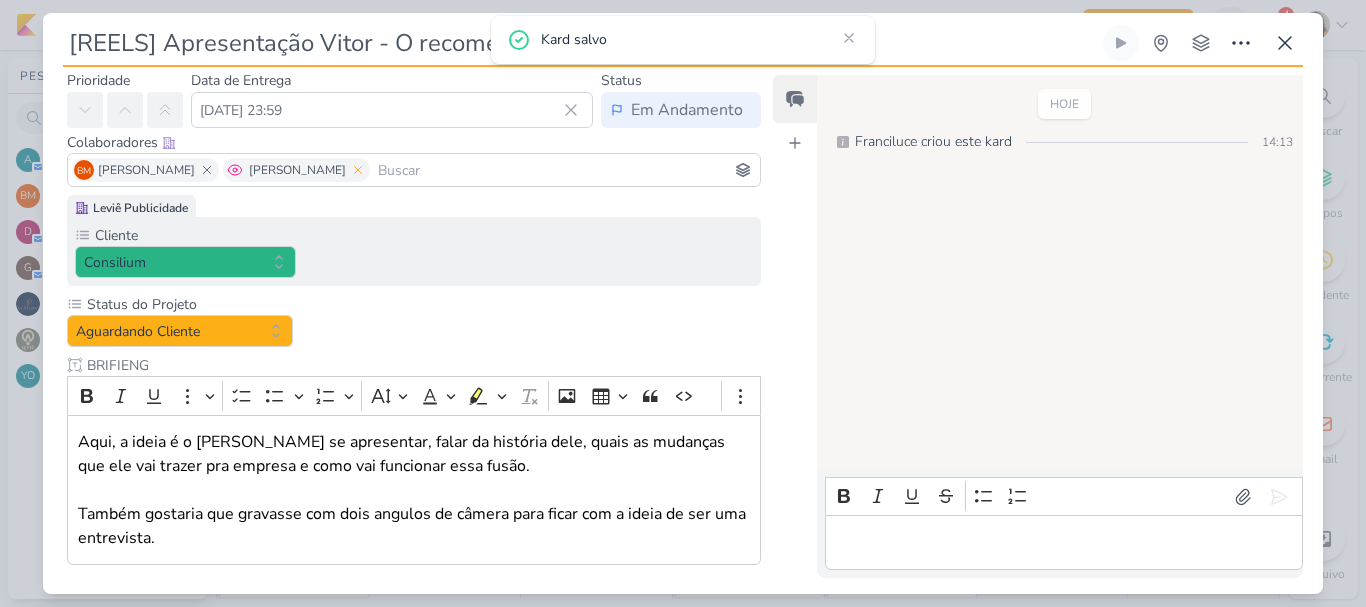 scroll, scrollTop: 0, scrollLeft: 0, axis: both 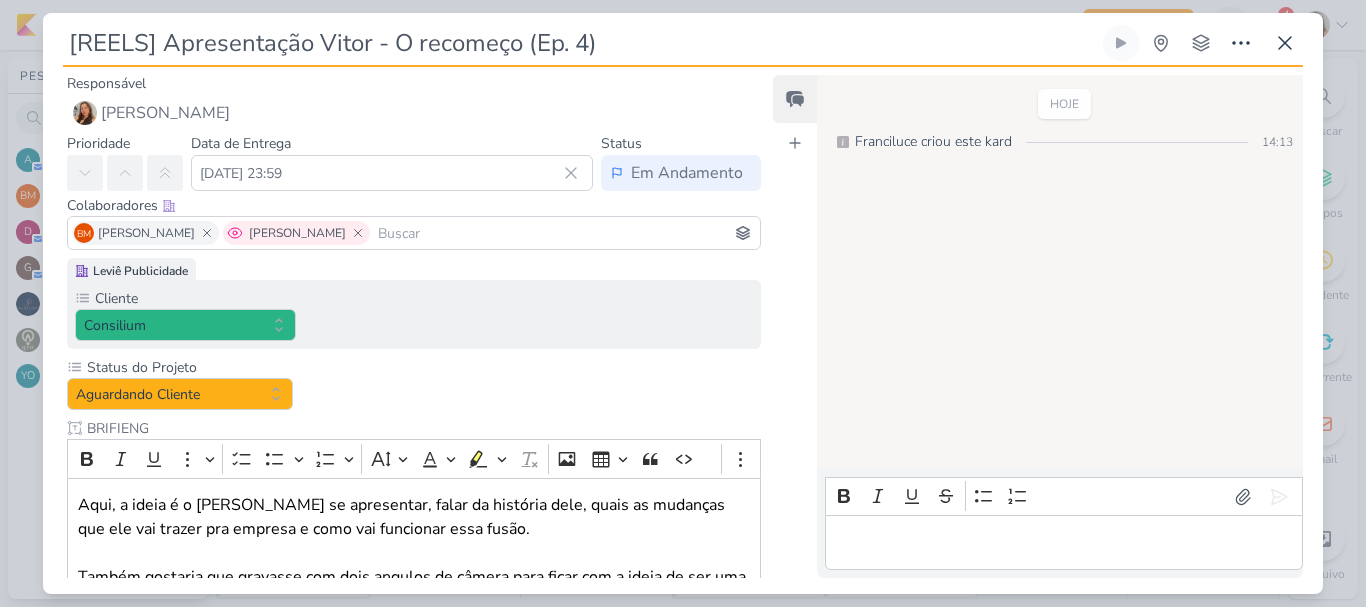 click 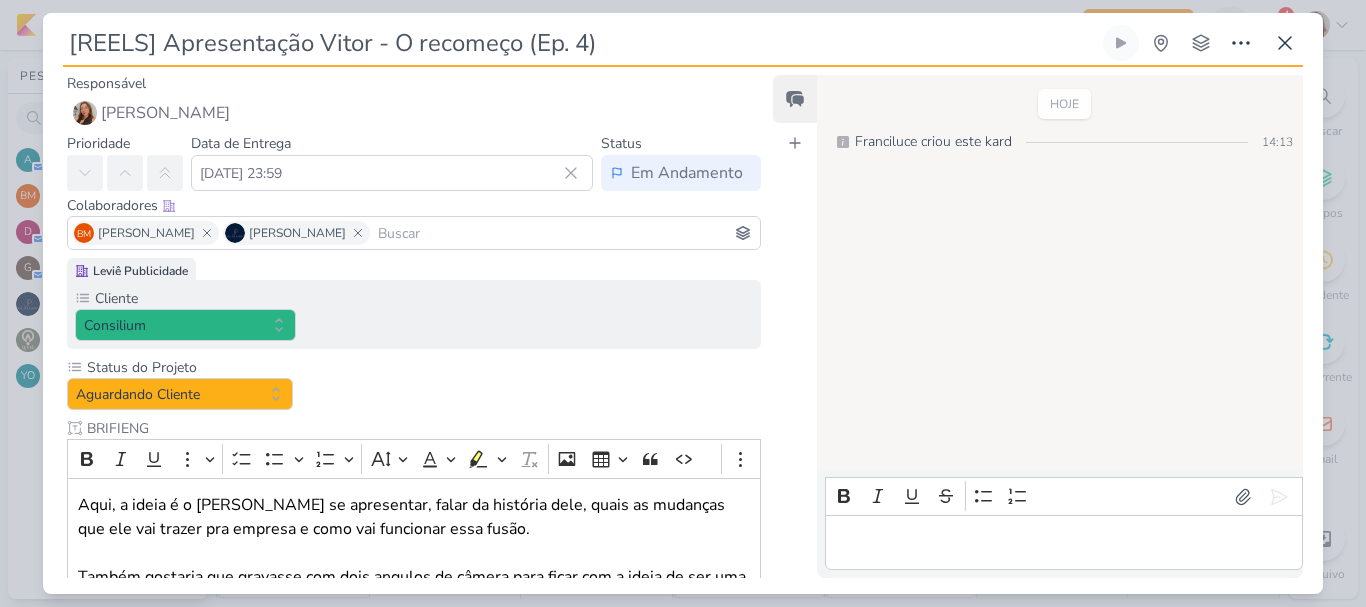 scroll, scrollTop: 161, scrollLeft: 0, axis: vertical 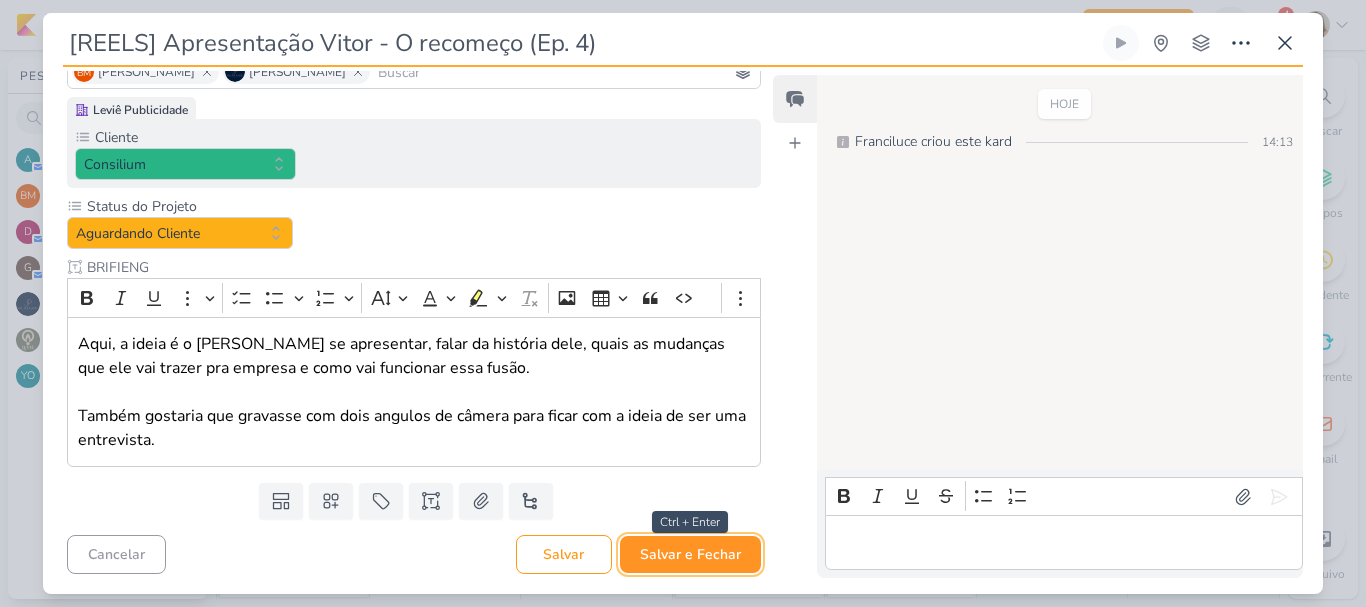 click on "Salvar e Fechar" at bounding box center (690, 554) 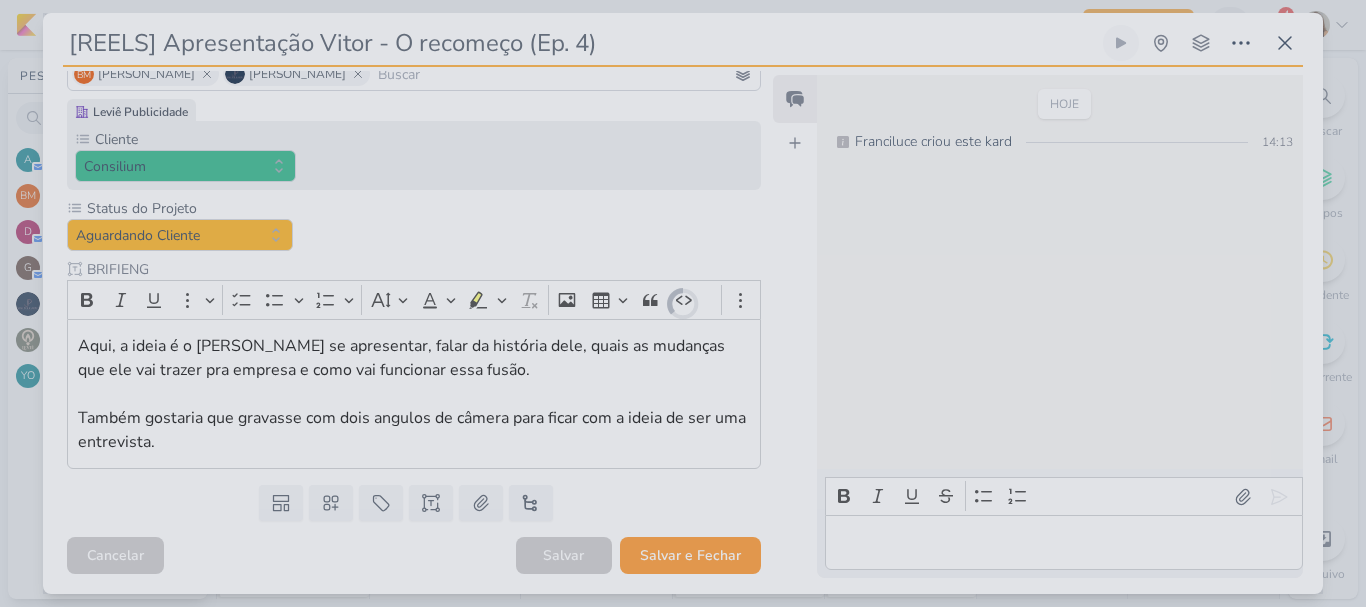 scroll, scrollTop: 159, scrollLeft: 0, axis: vertical 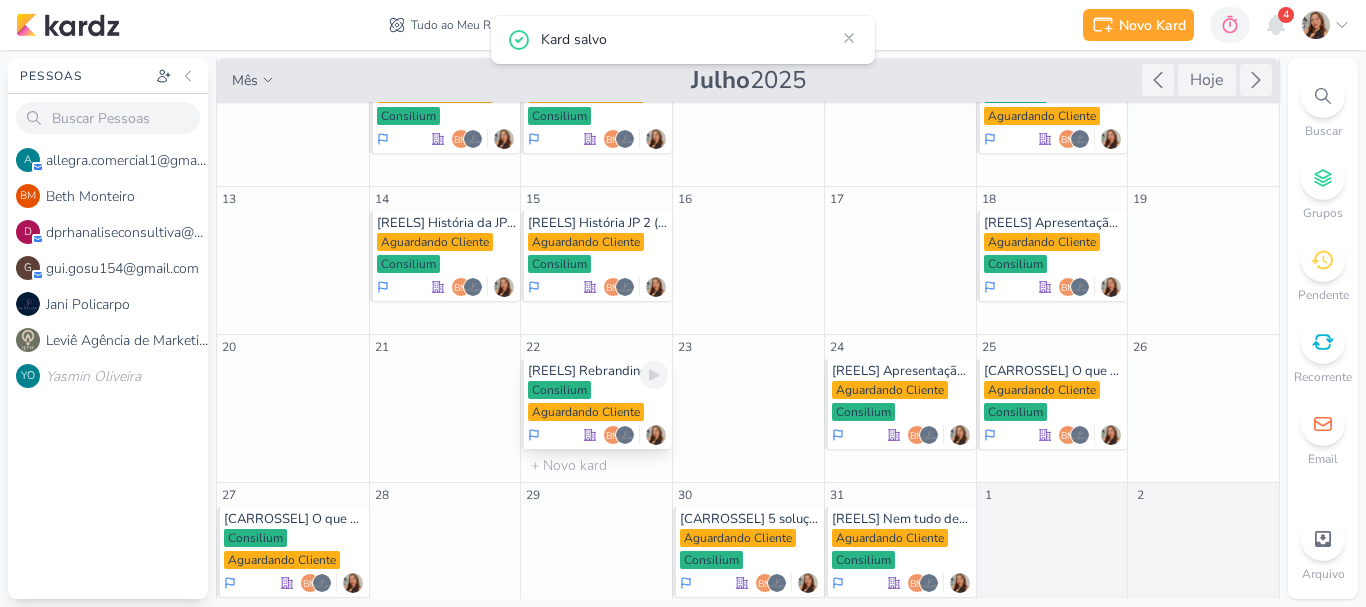 click on "Consilium" at bounding box center [559, 390] 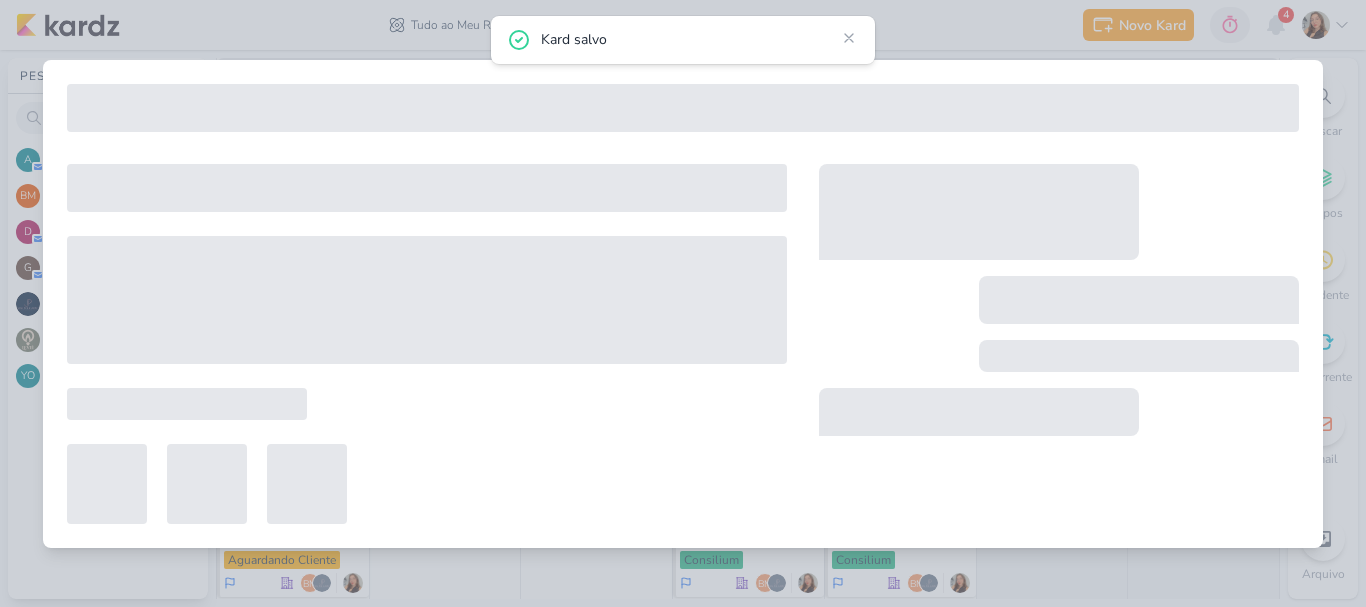 type on "[REELS] Rebranding" 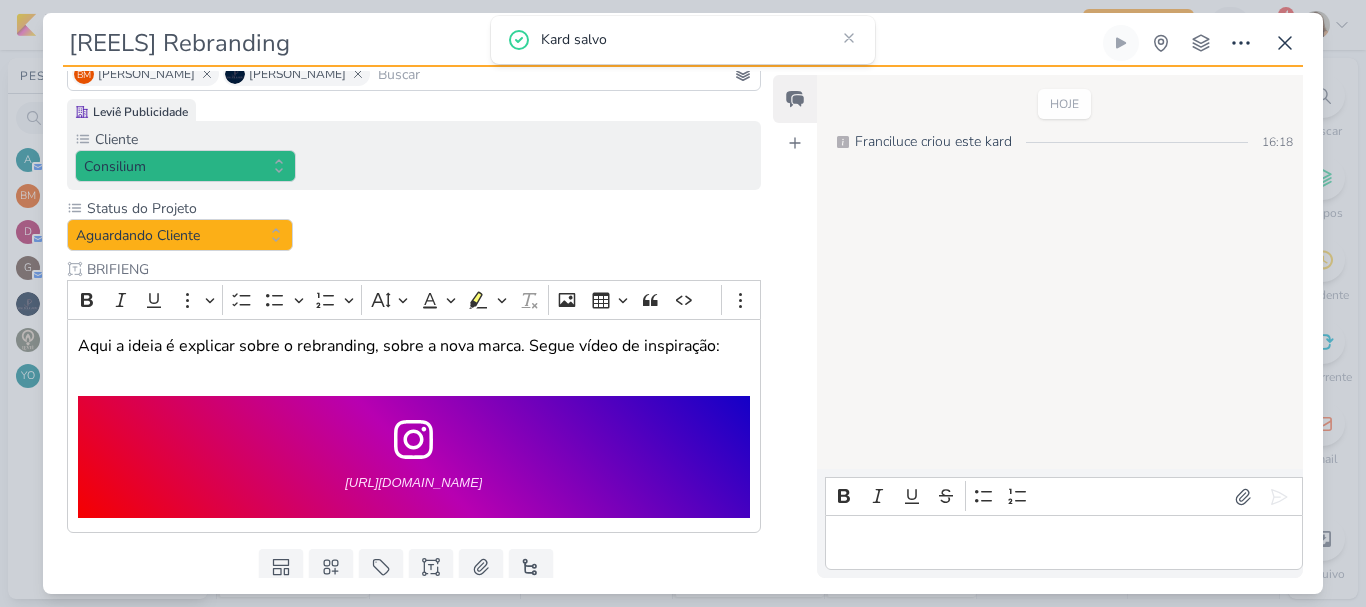 scroll, scrollTop: 0, scrollLeft: 0, axis: both 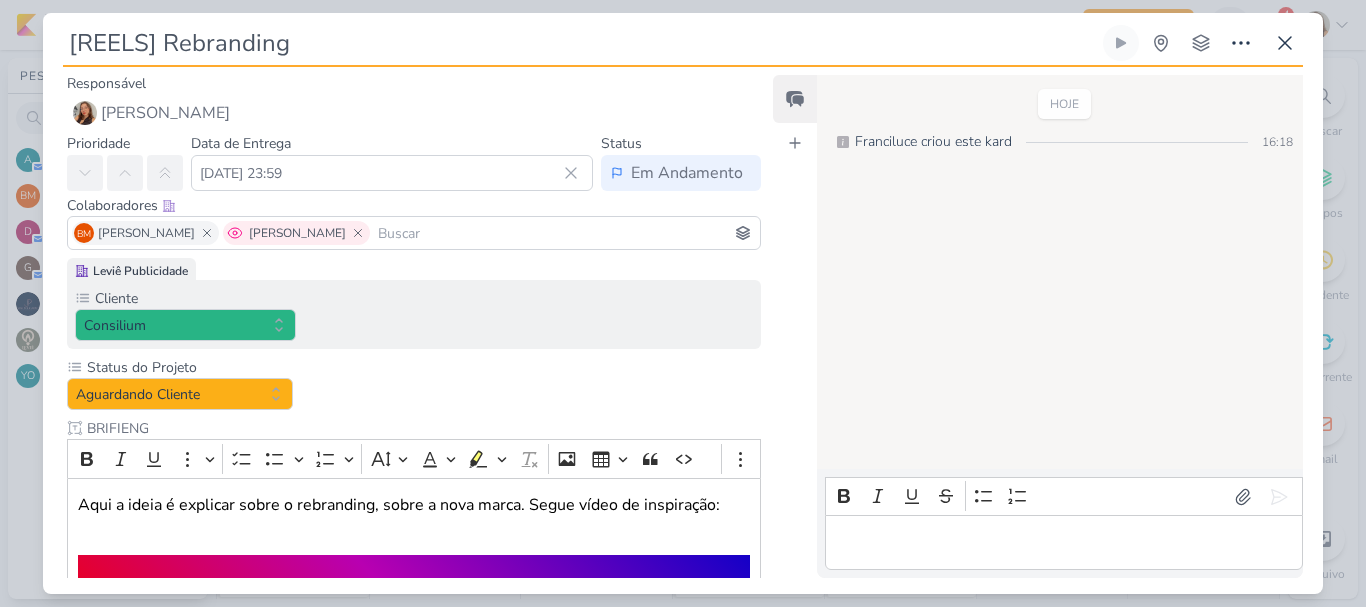 click 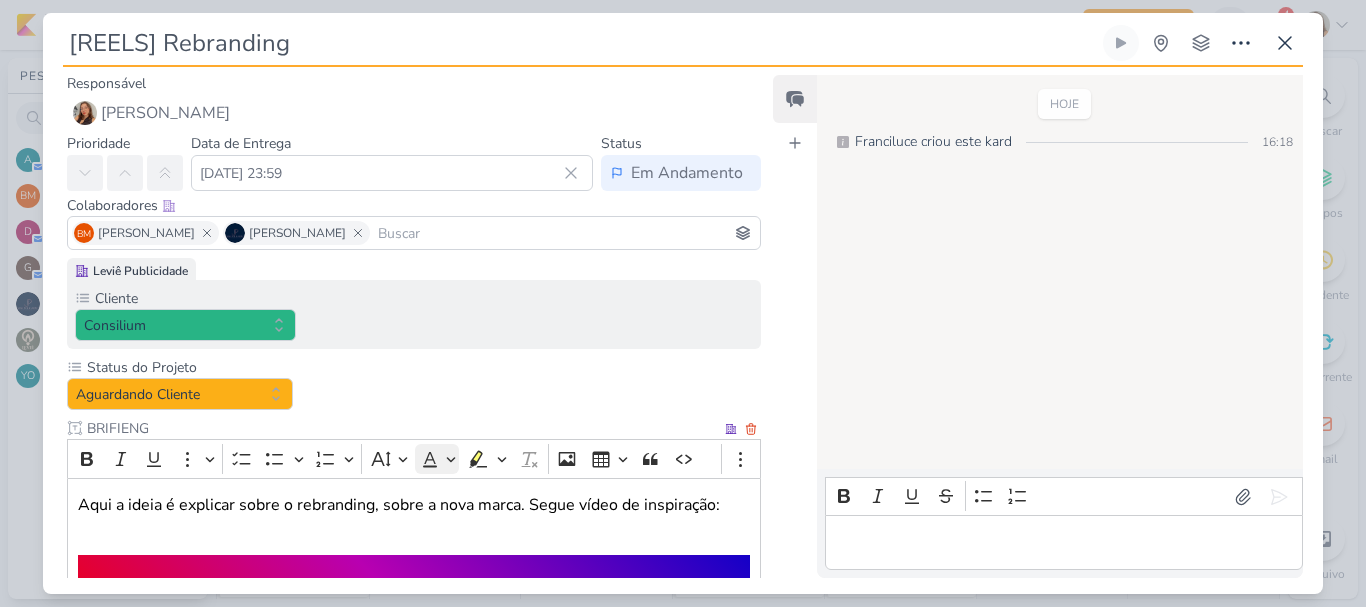 scroll, scrollTop: 225, scrollLeft: 0, axis: vertical 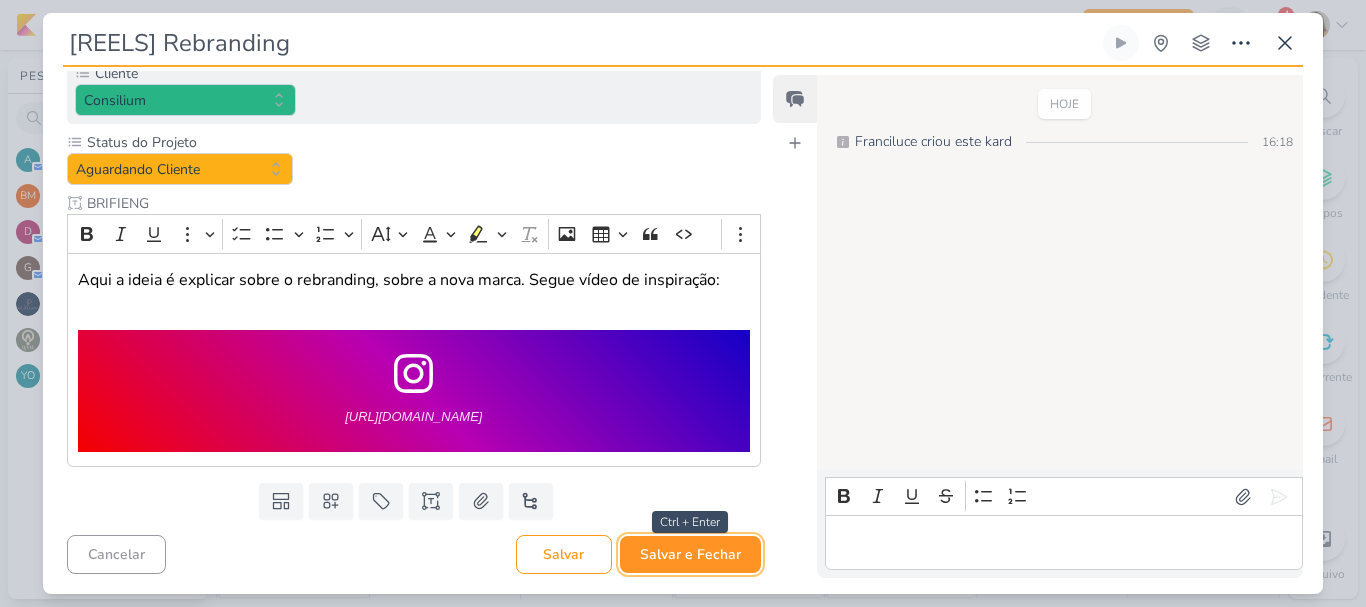 click on "Salvar e Fechar" at bounding box center (690, 554) 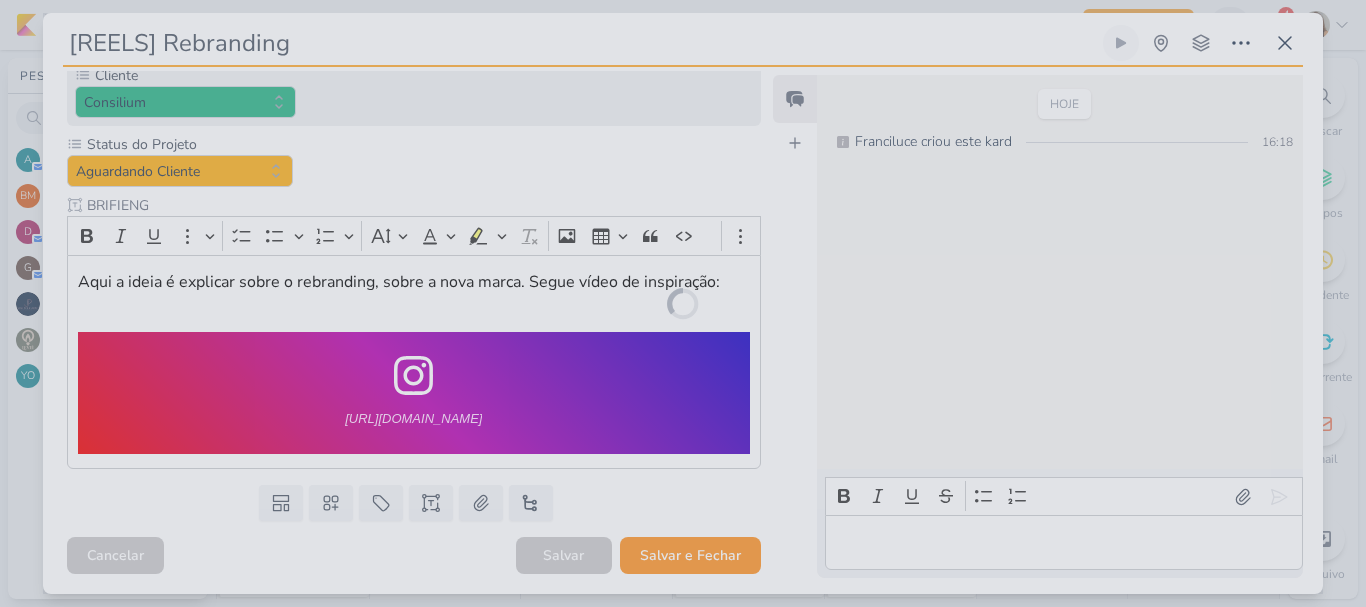 scroll, scrollTop: 223, scrollLeft: 0, axis: vertical 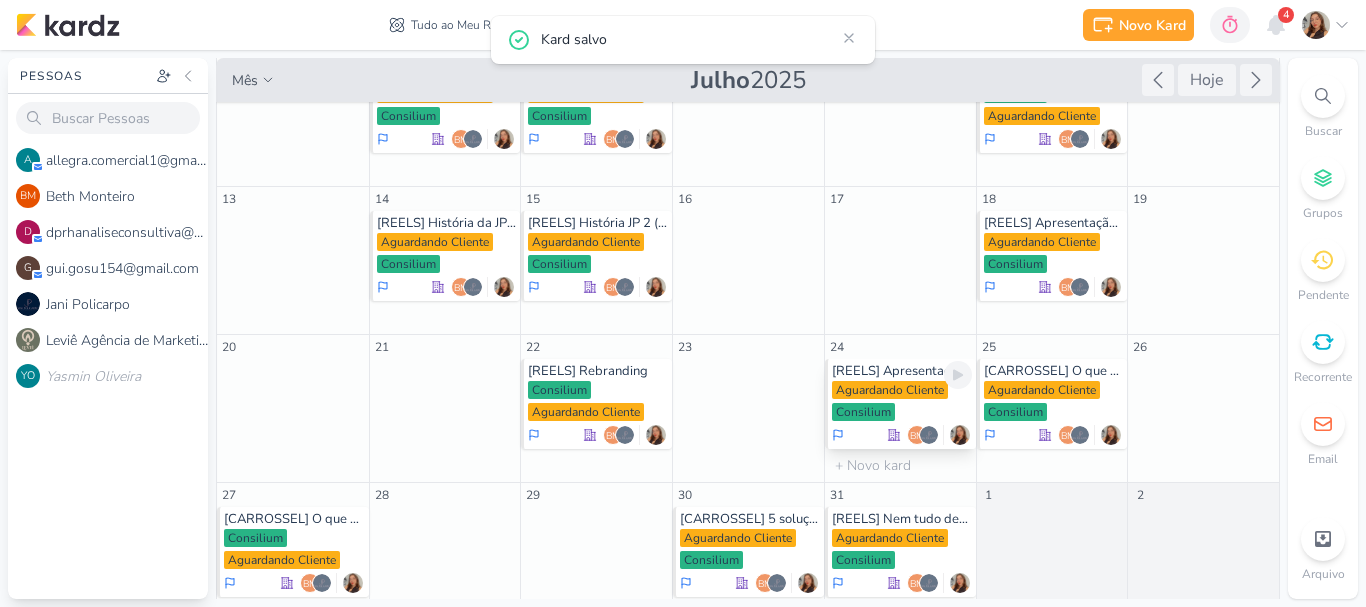 click on "[REELS] Apresentação da logo" at bounding box center [902, 371] 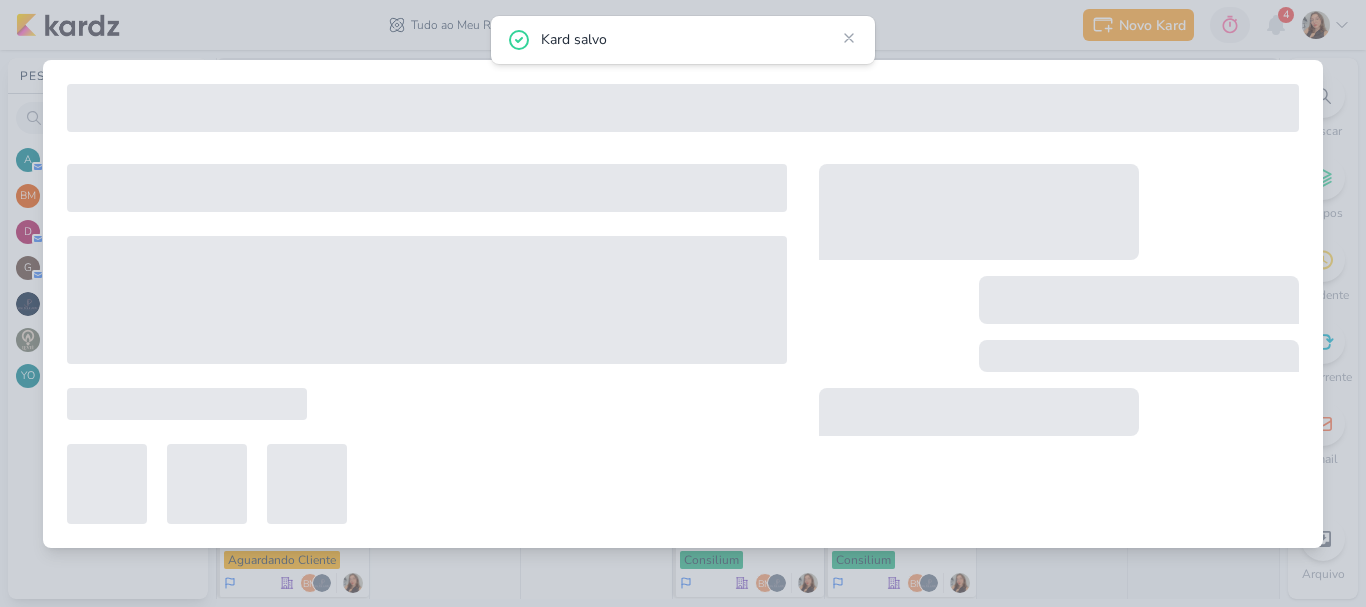 type on "[REELS] Apresentação da logo" 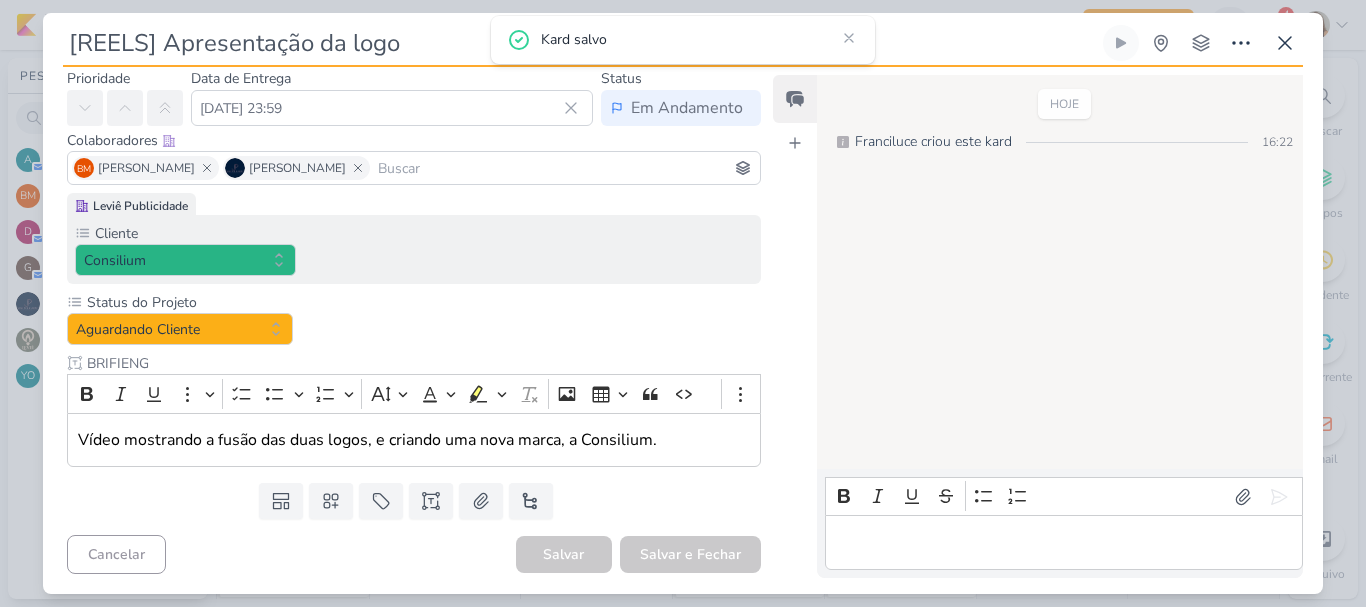 scroll, scrollTop: 0, scrollLeft: 0, axis: both 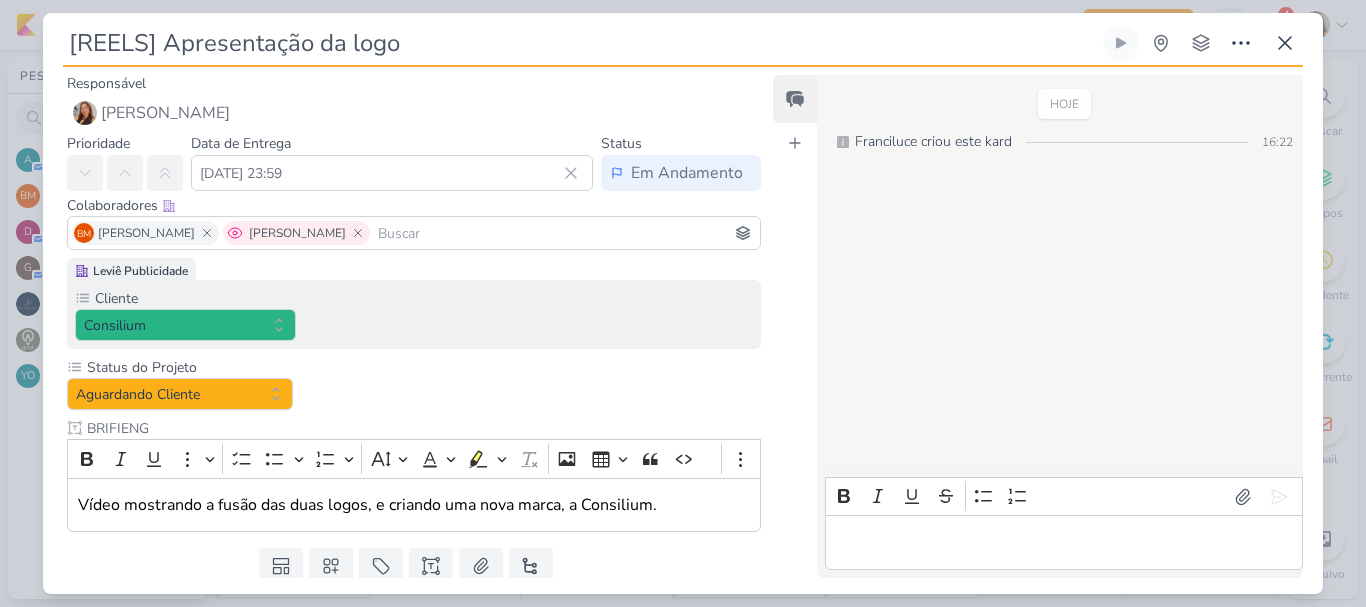 click 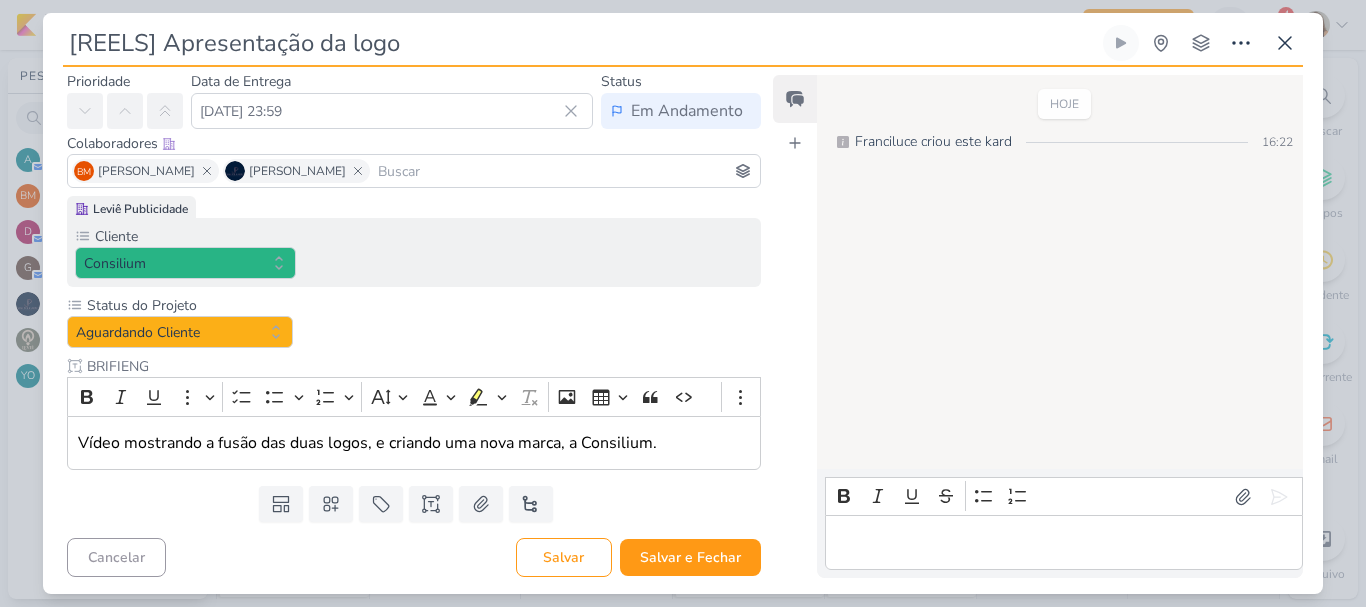 scroll, scrollTop: 65, scrollLeft: 0, axis: vertical 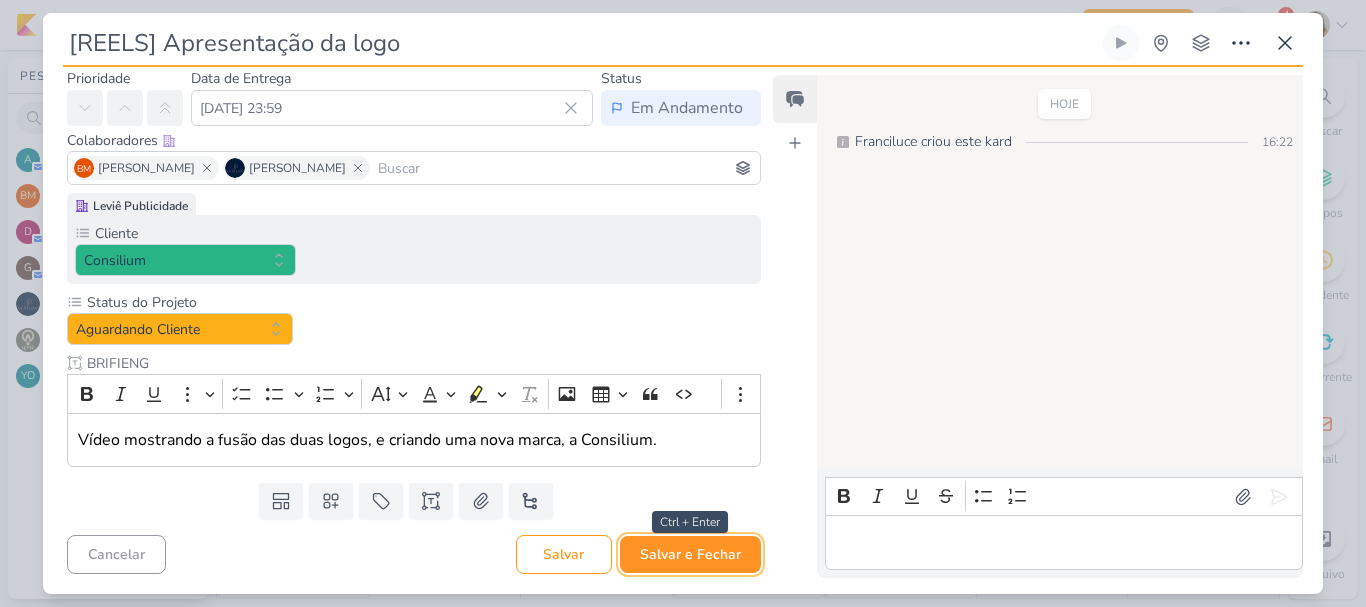 click on "Salvar e Fechar" at bounding box center [690, 554] 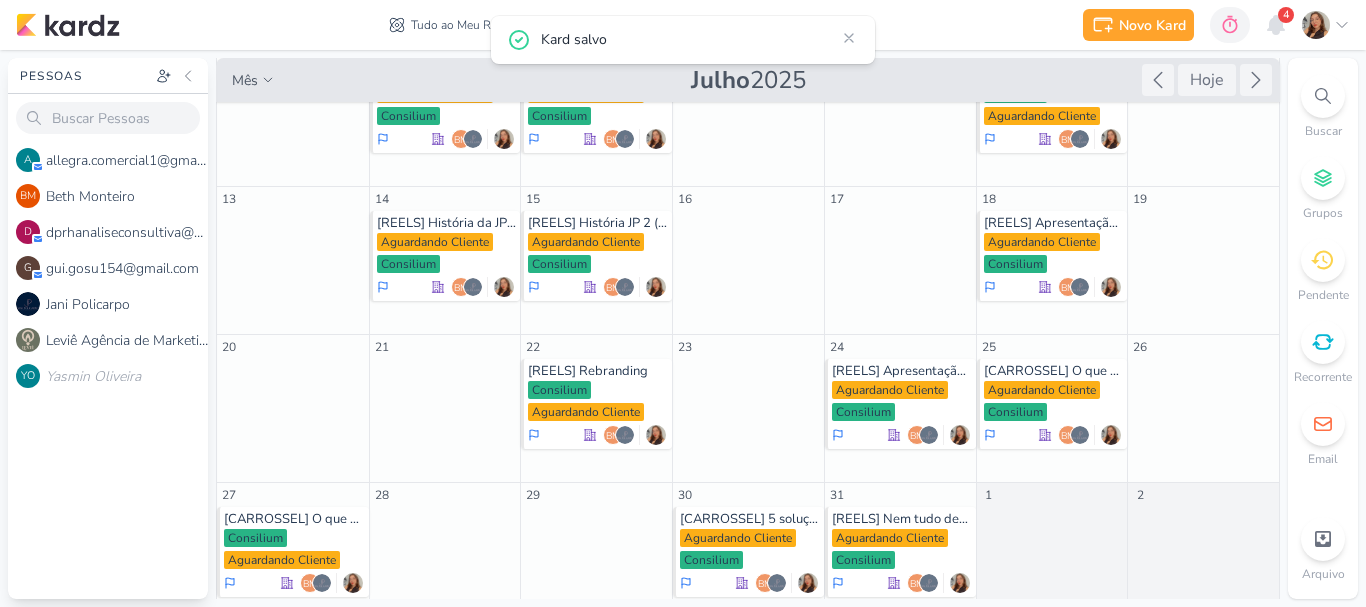 scroll, scrollTop: 0, scrollLeft: 0, axis: both 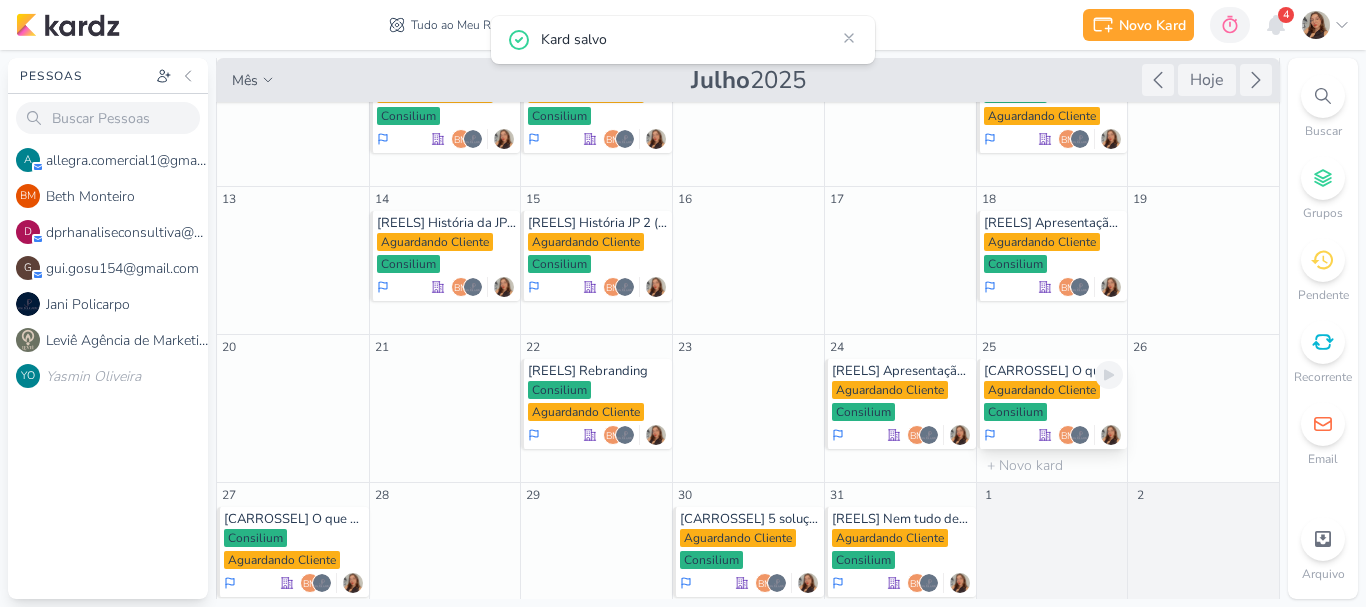 click on "Aguardando Cliente" at bounding box center [1042, 390] 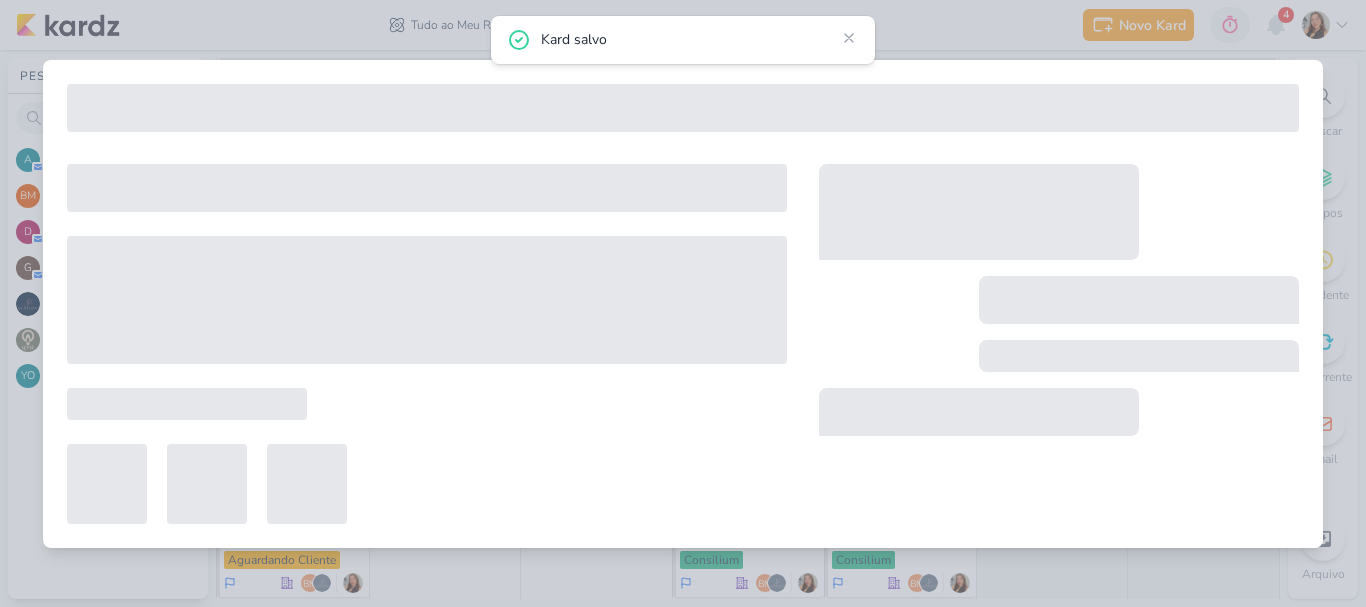 type on "[CARROSSEL] O que muda com a Consilium?" 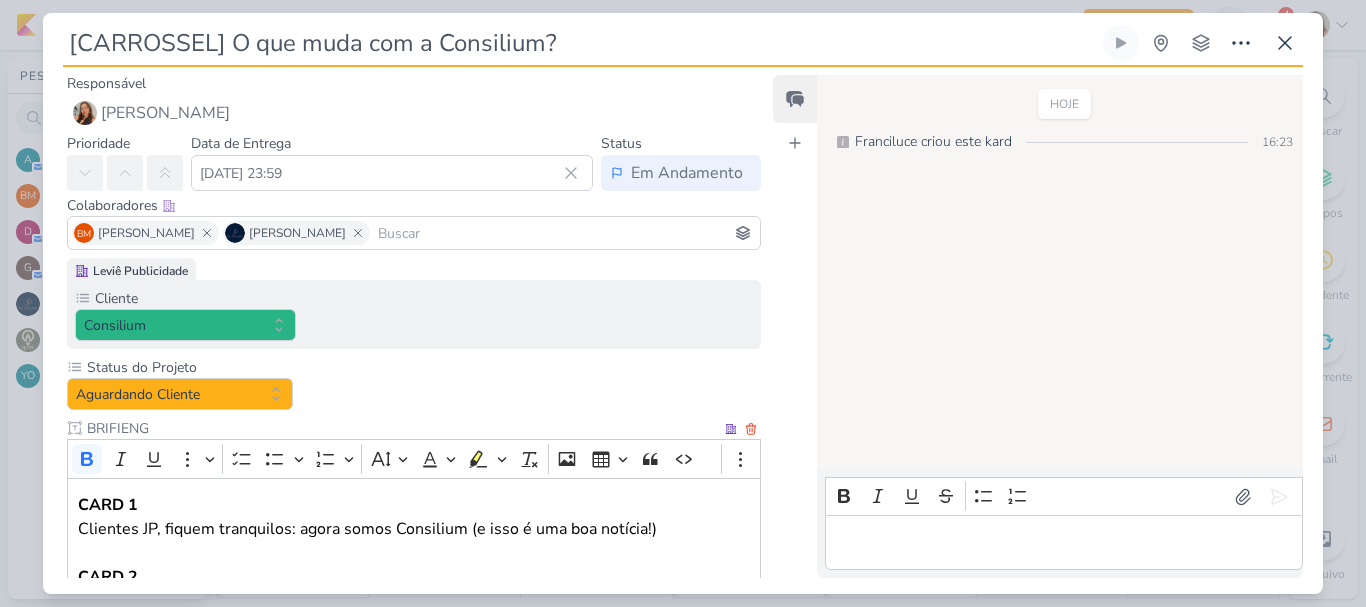 scroll, scrollTop: 0, scrollLeft: 0, axis: both 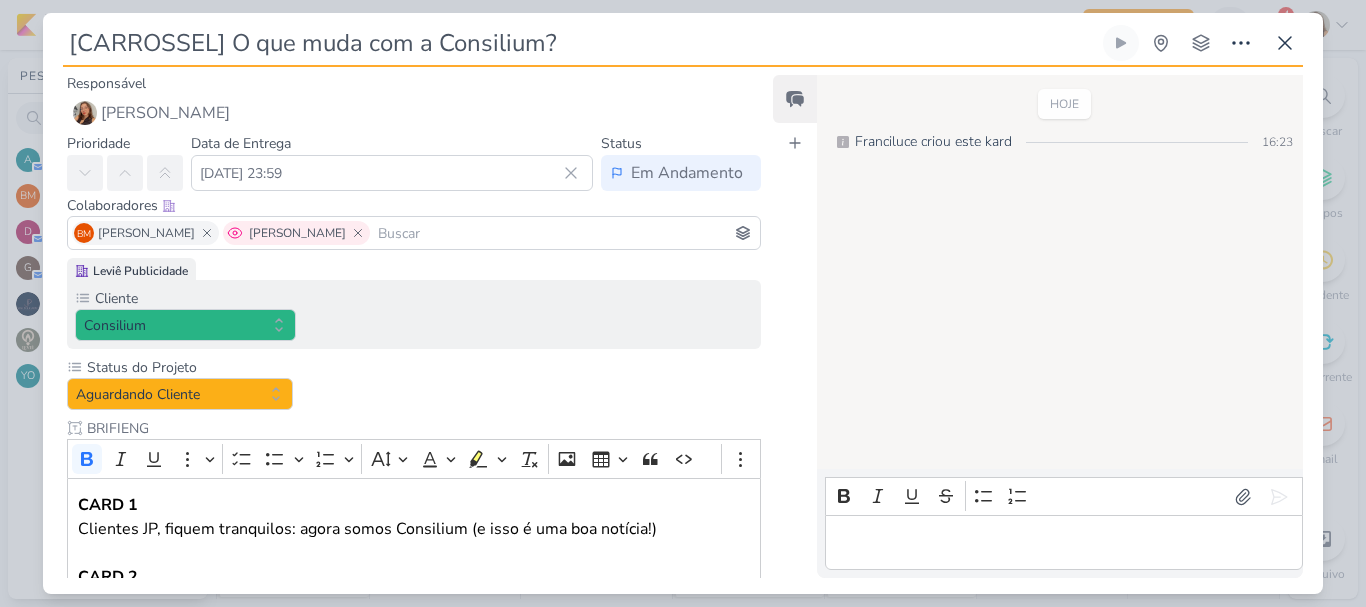 click 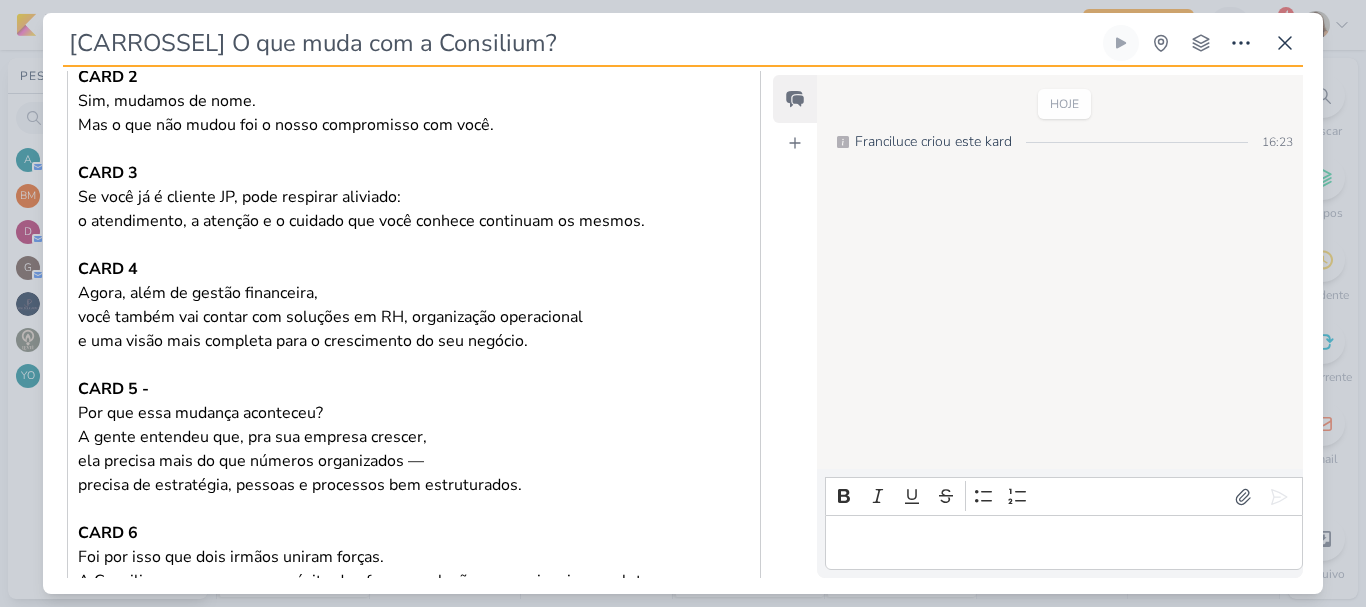 scroll, scrollTop: 977, scrollLeft: 0, axis: vertical 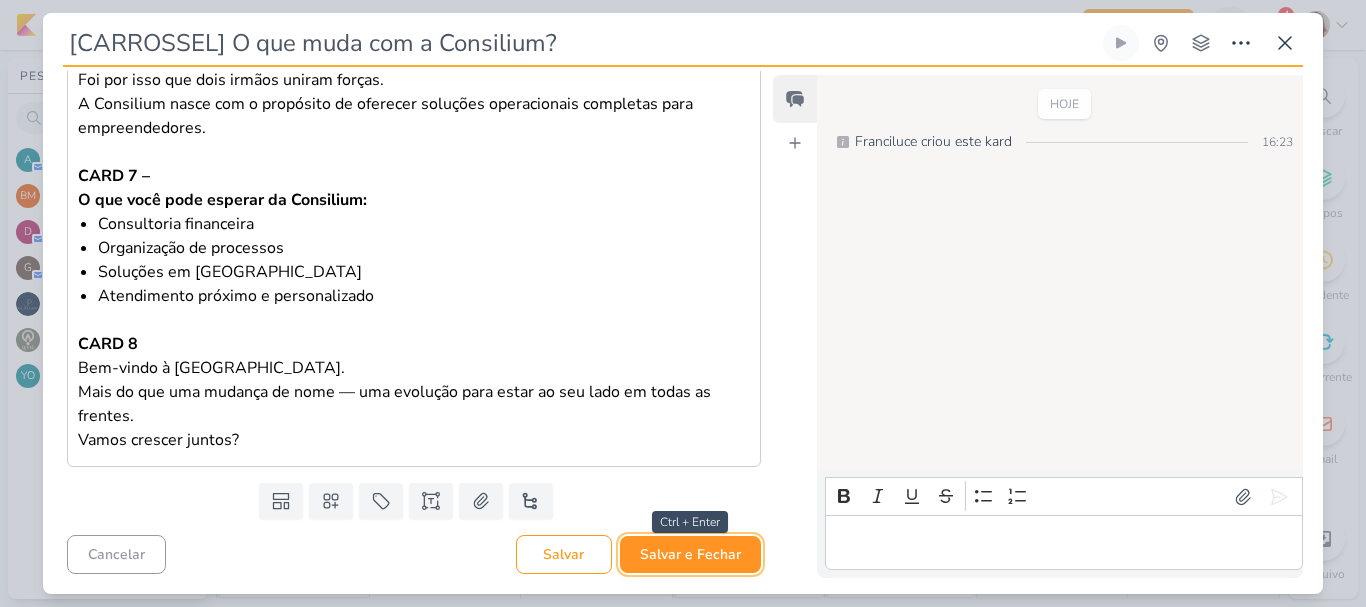 click on "Salvar e Fechar" at bounding box center (690, 554) 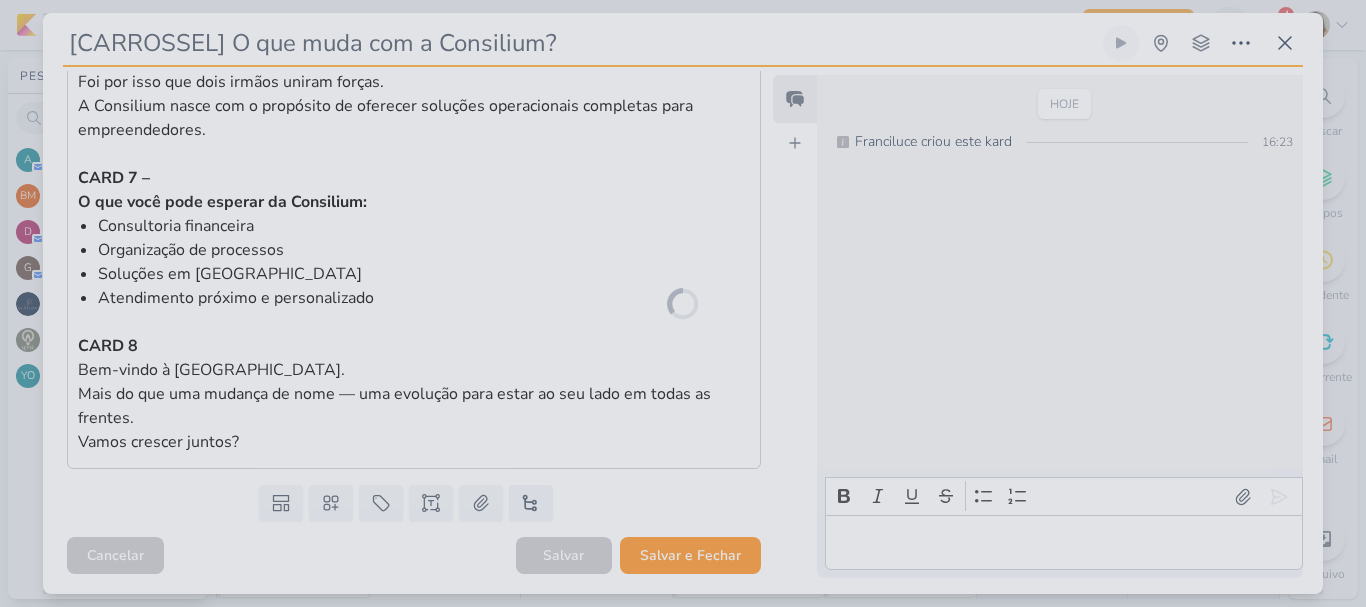 scroll, scrollTop: 975, scrollLeft: 0, axis: vertical 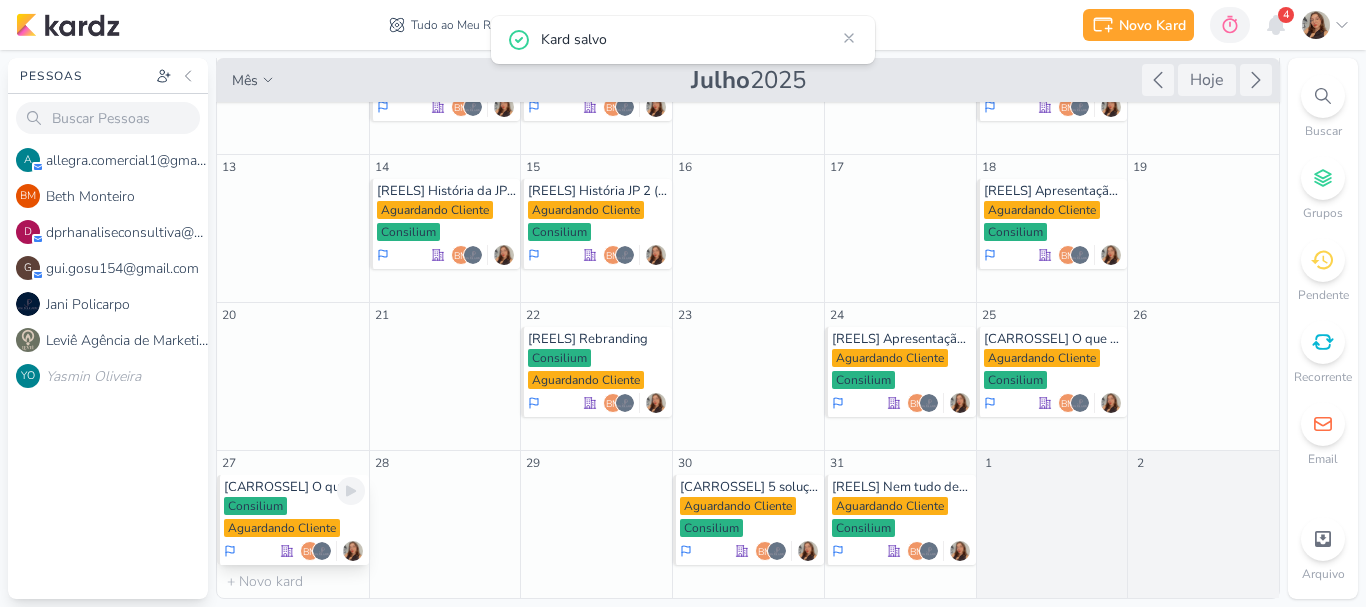 click on "Consilium
Aguardando Cliente" at bounding box center [294, 518] 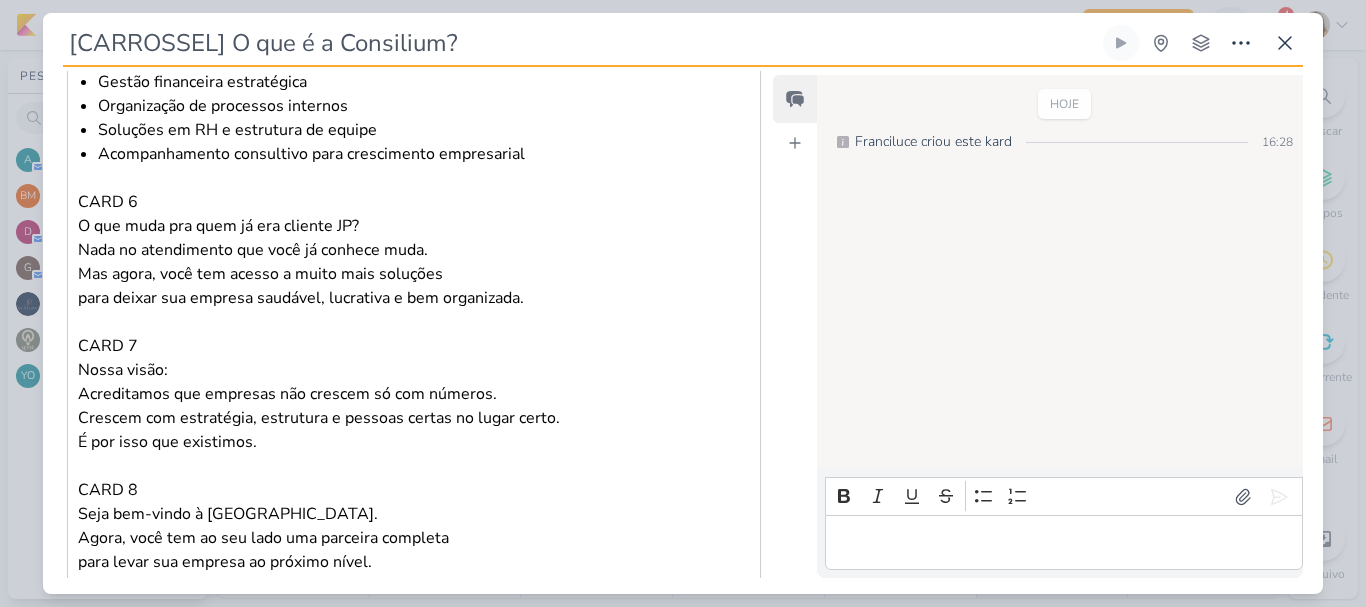 scroll, scrollTop: 0, scrollLeft: 0, axis: both 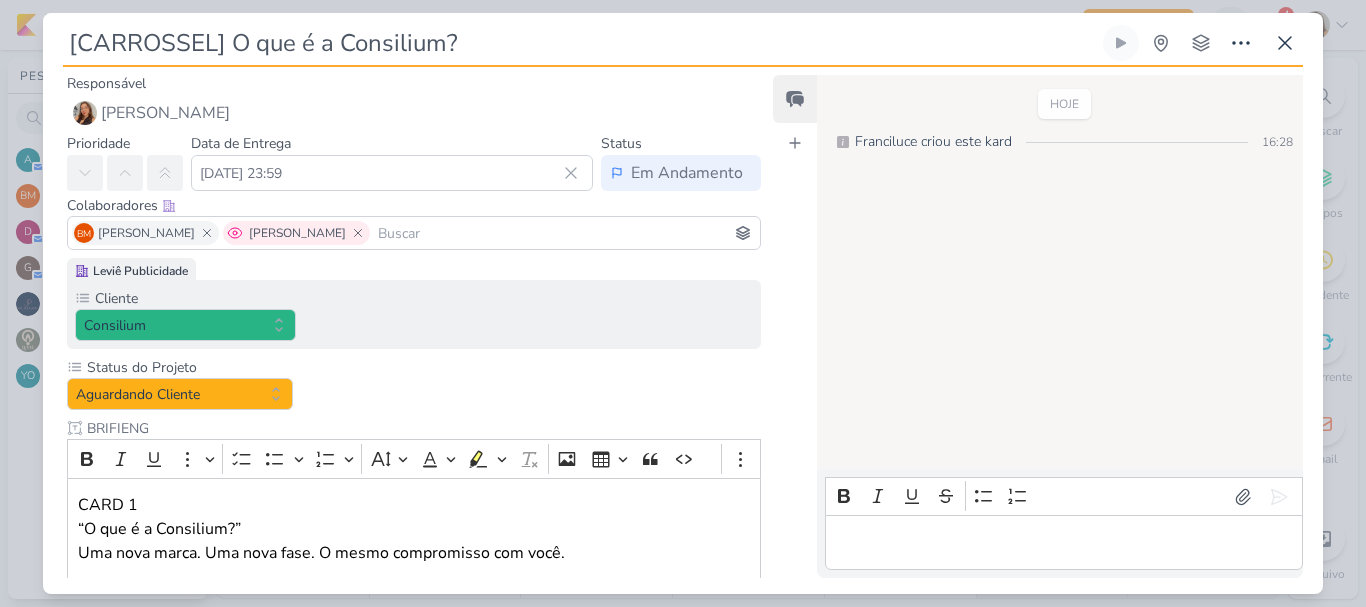 click 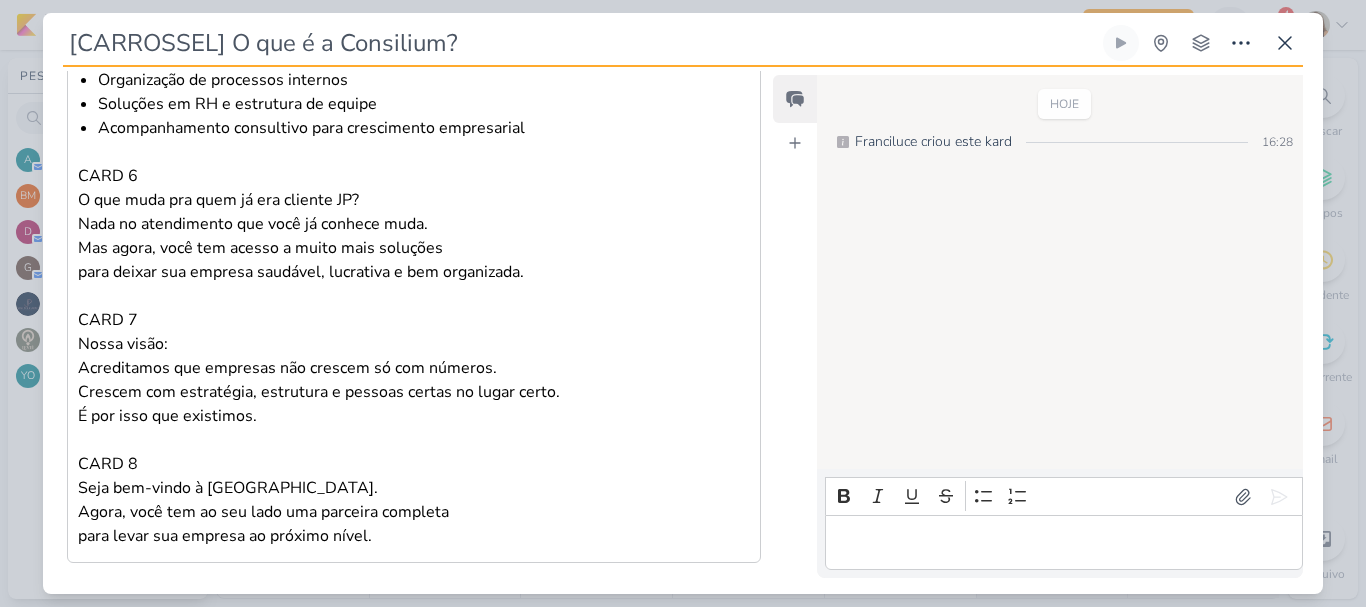 scroll, scrollTop: 1097, scrollLeft: 0, axis: vertical 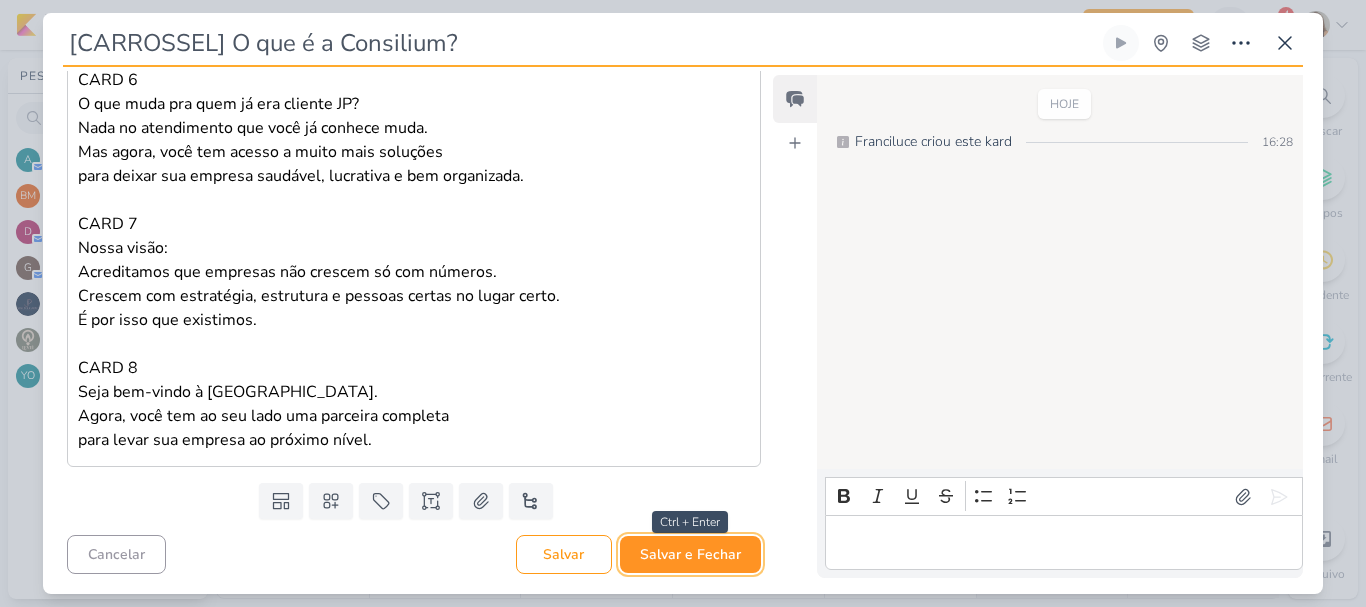 click on "Salvar e Fechar" at bounding box center (690, 554) 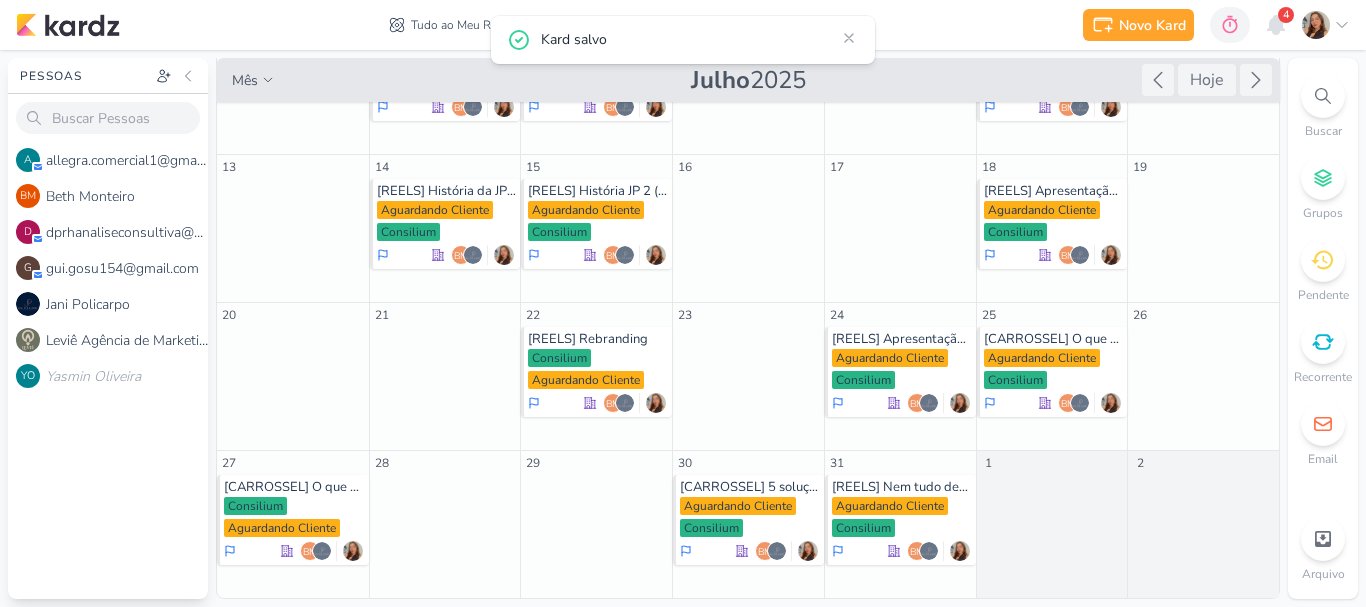 scroll, scrollTop: 0, scrollLeft: 0, axis: both 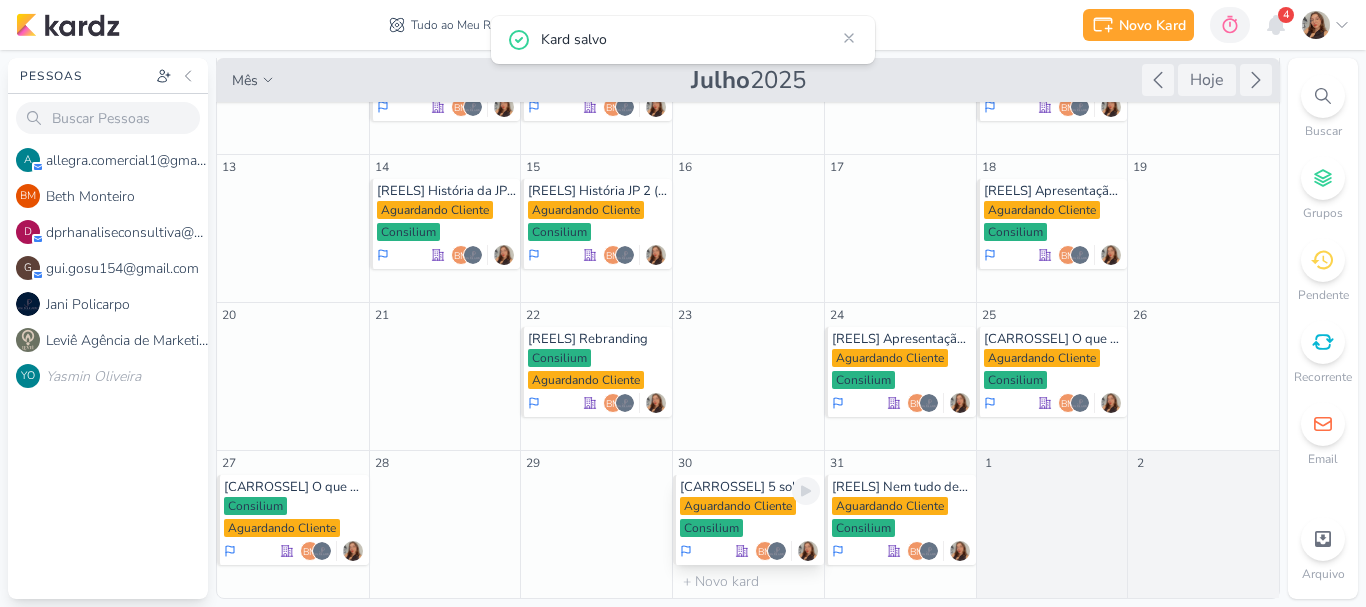 click on "Aguardando Cliente" at bounding box center [738, 506] 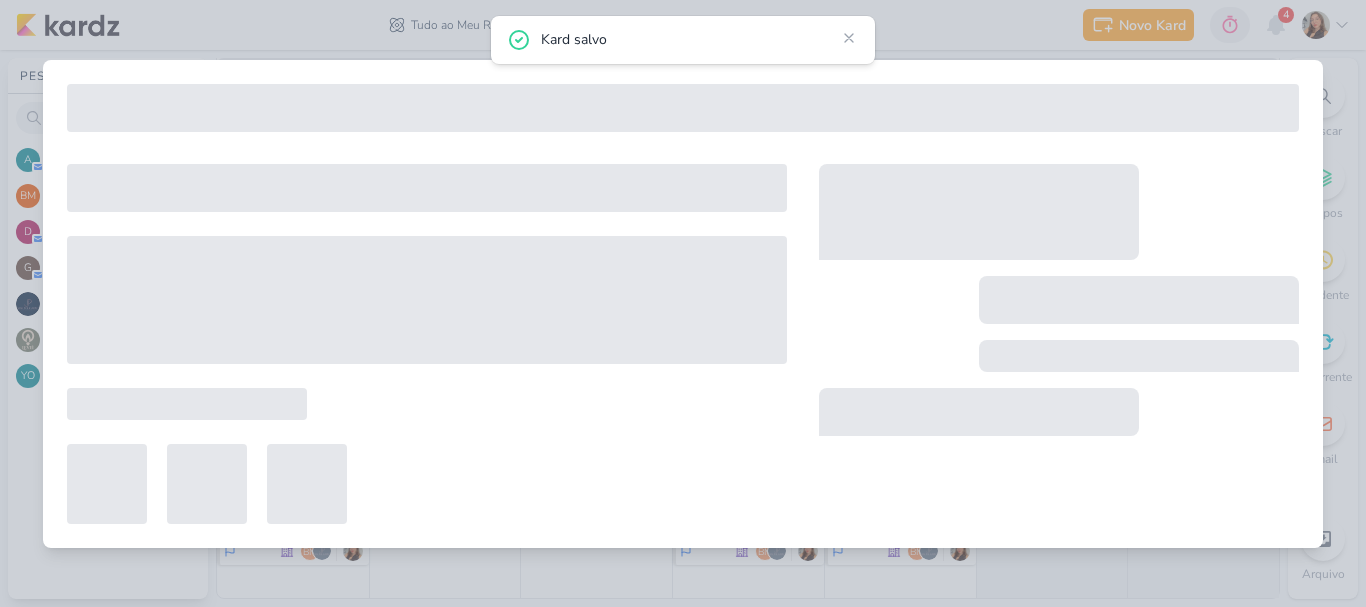 type on "[CARROSSEL] 5 soluções que a Consilium oferce para sua empresa." 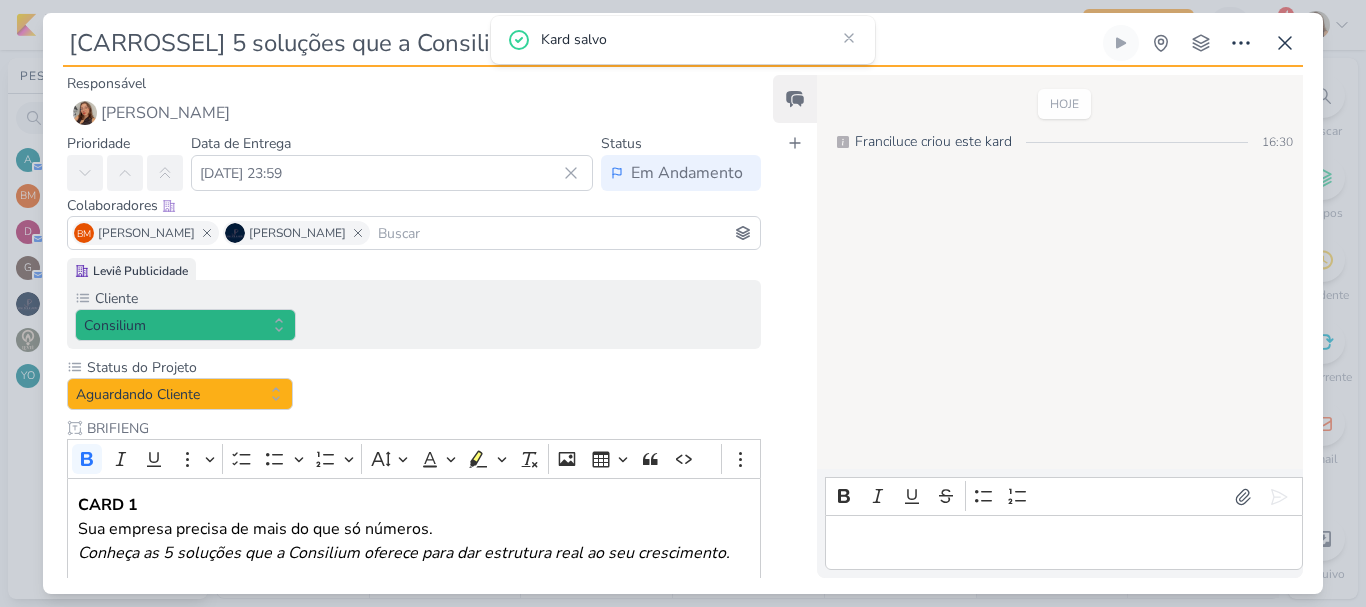 scroll, scrollTop: 0, scrollLeft: 0, axis: both 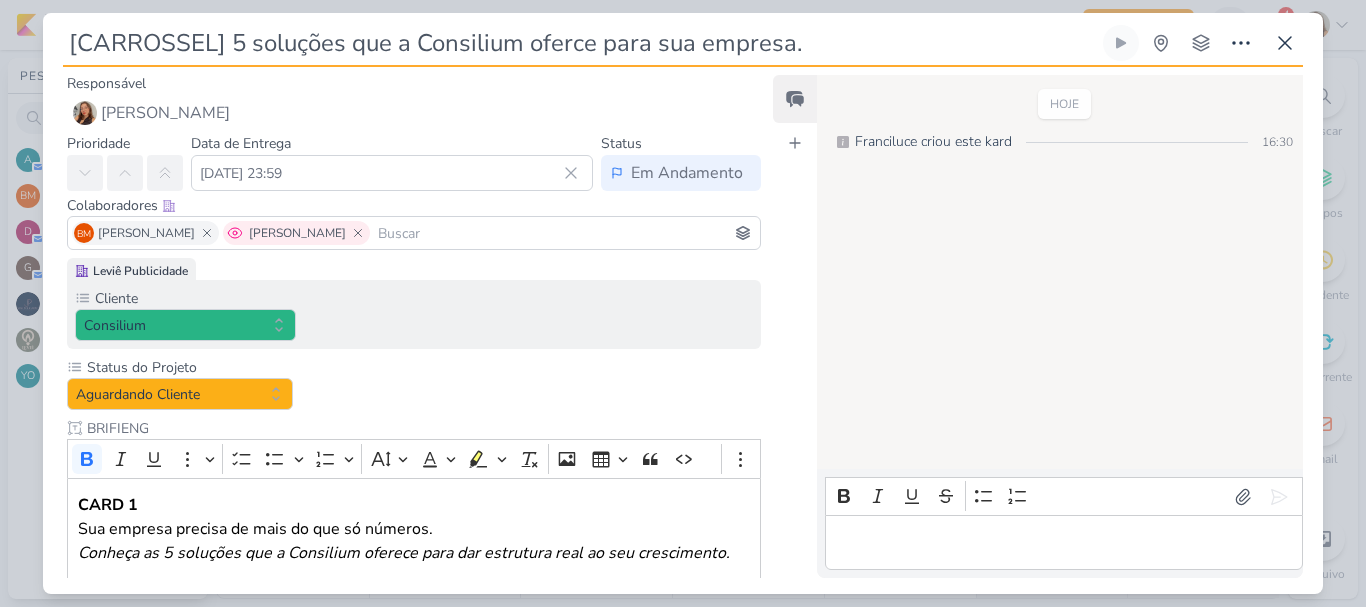 click 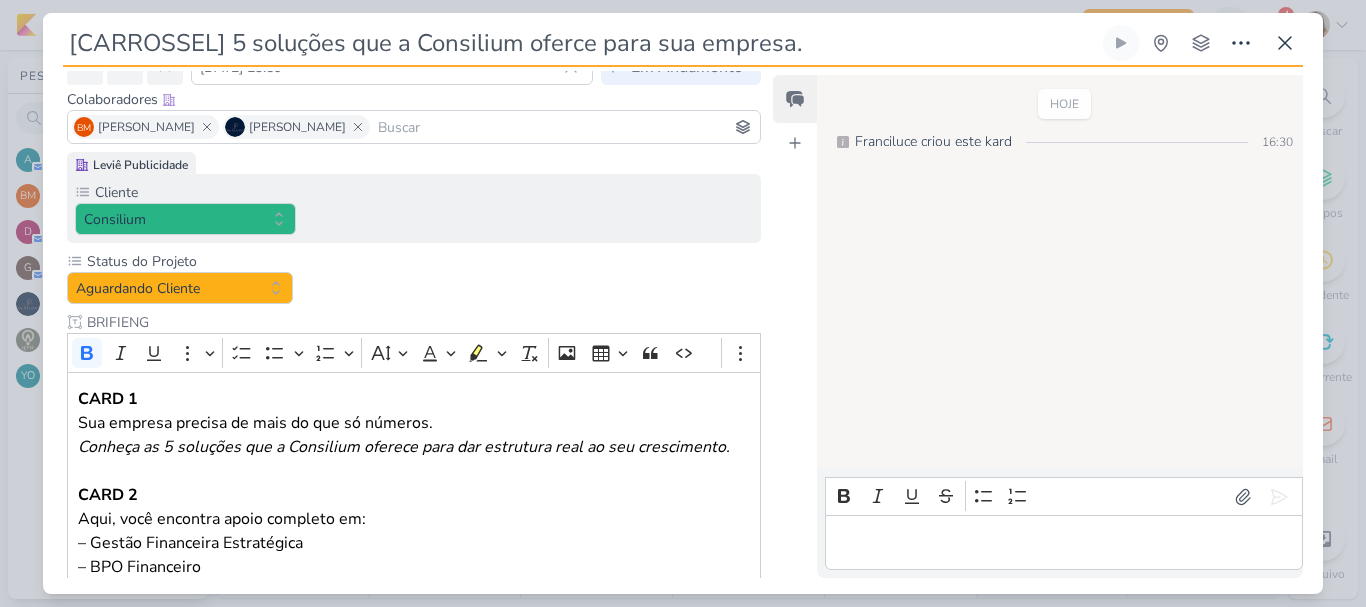 scroll, scrollTop: 473, scrollLeft: 0, axis: vertical 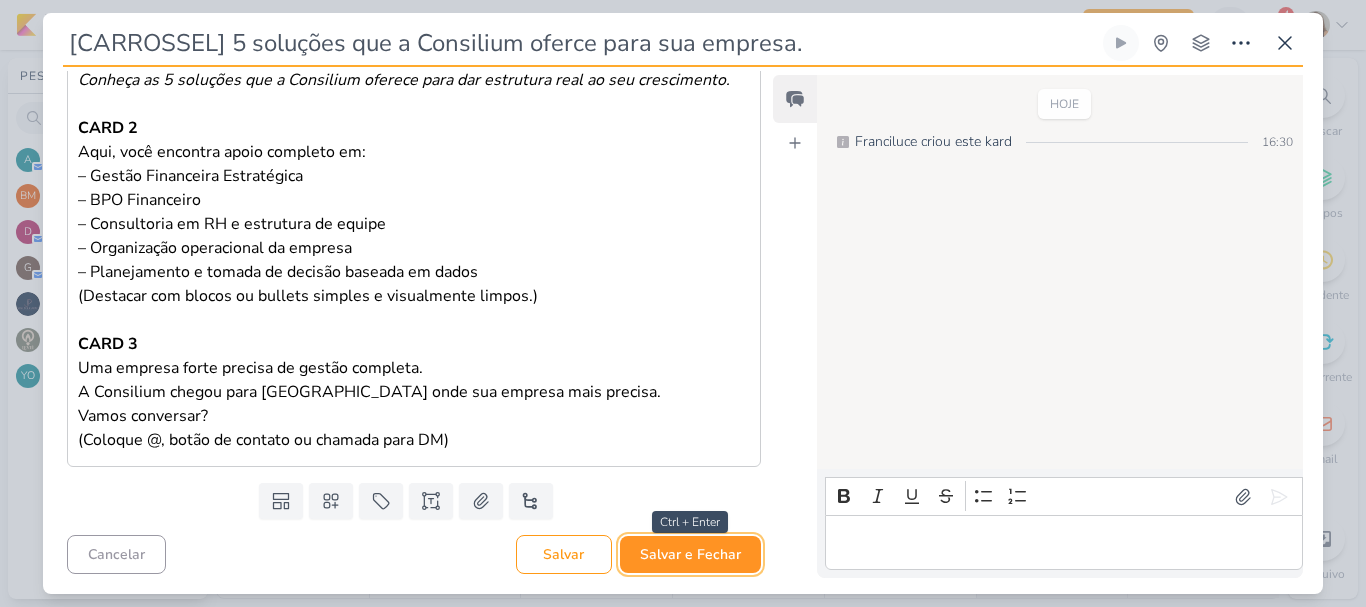 click on "Salvar e Fechar" at bounding box center (690, 554) 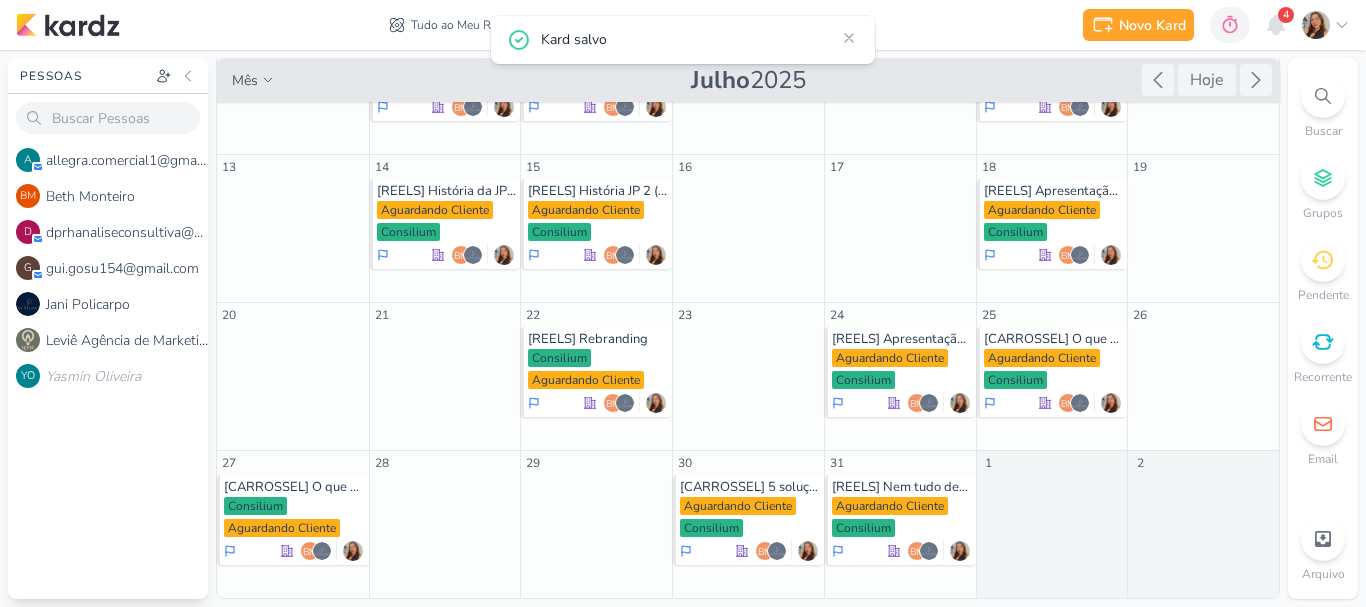 scroll, scrollTop: 0, scrollLeft: 0, axis: both 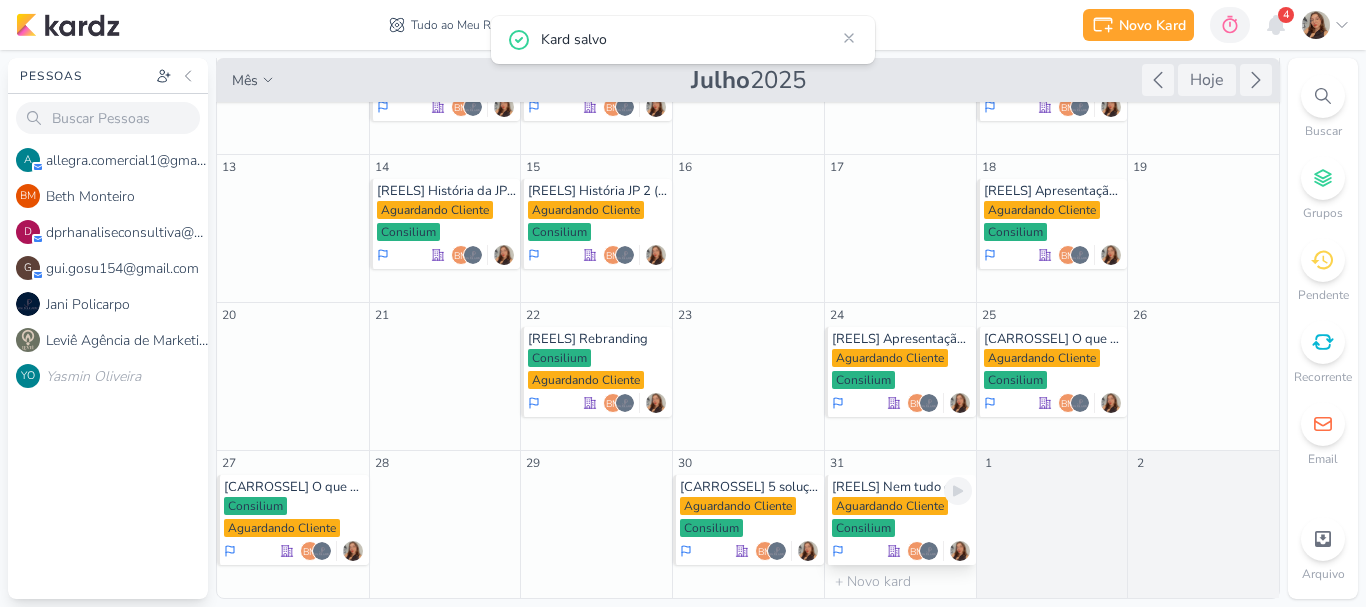 click on "[REELS] Nem tudo deu certo na nossa trajetória, e tudo bem..." at bounding box center [902, 487] 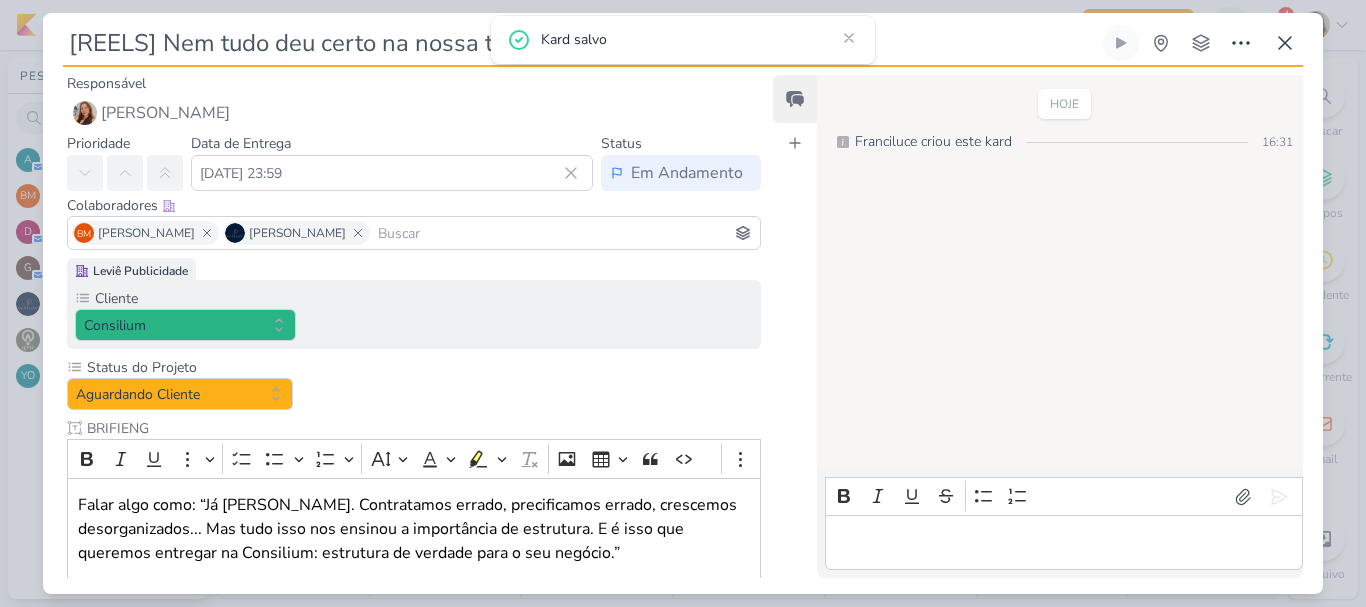 scroll, scrollTop: 0, scrollLeft: 0, axis: both 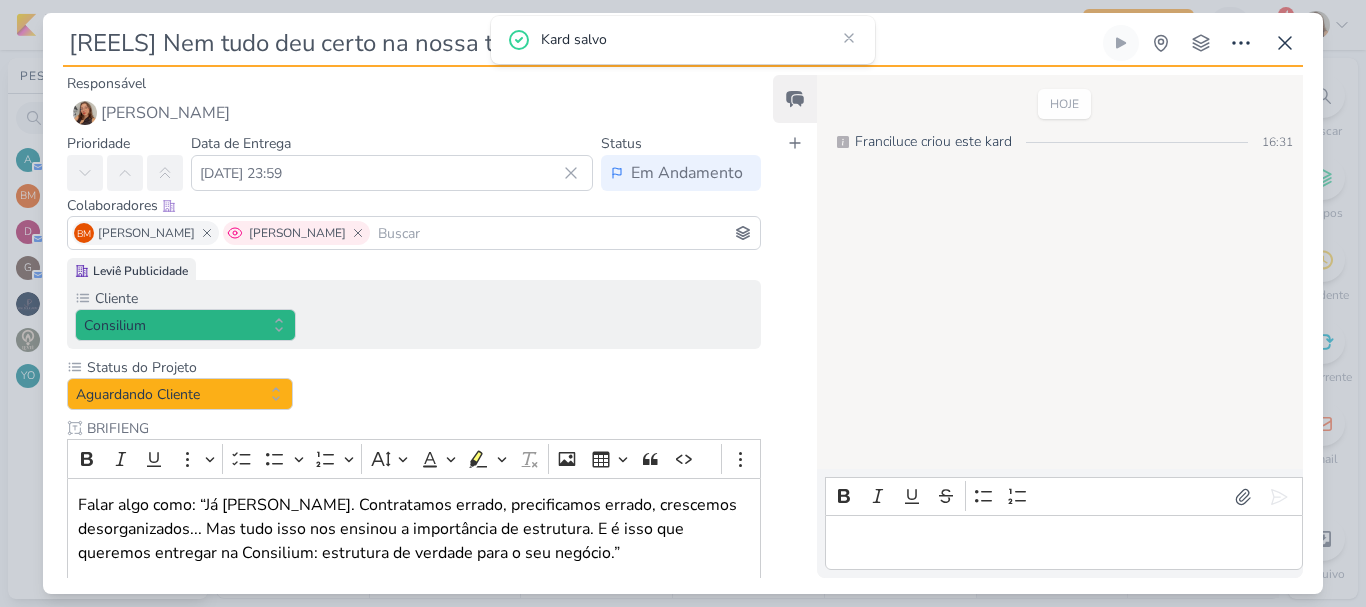 click 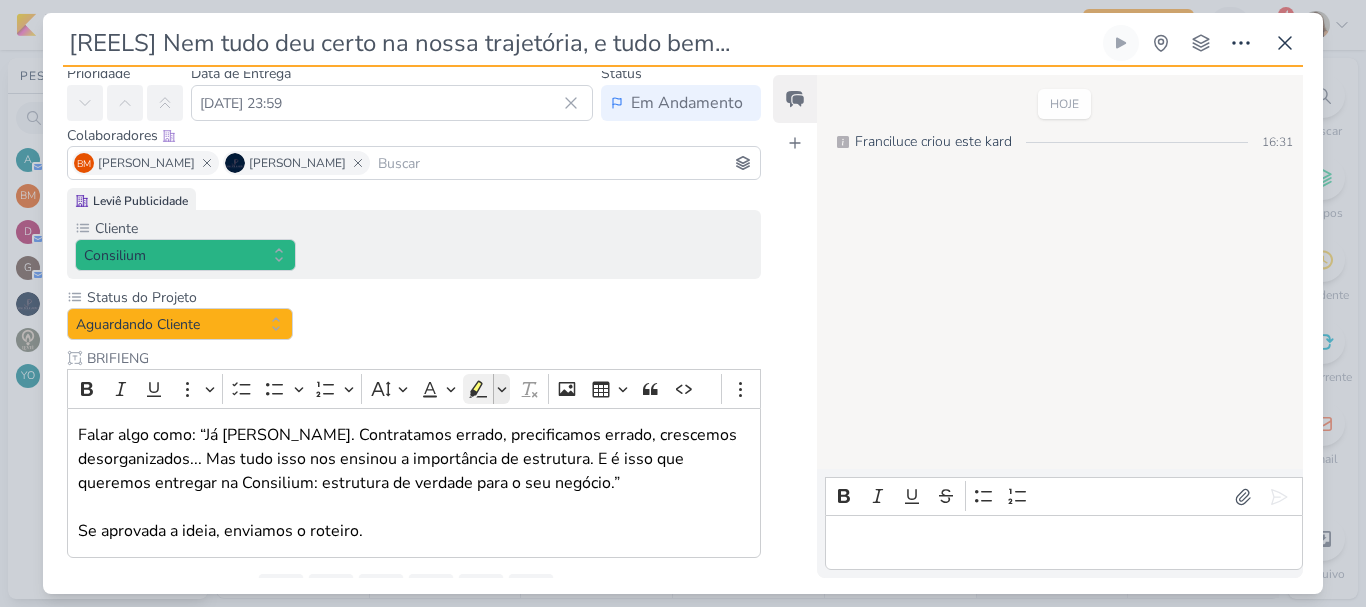 scroll, scrollTop: 161, scrollLeft: 0, axis: vertical 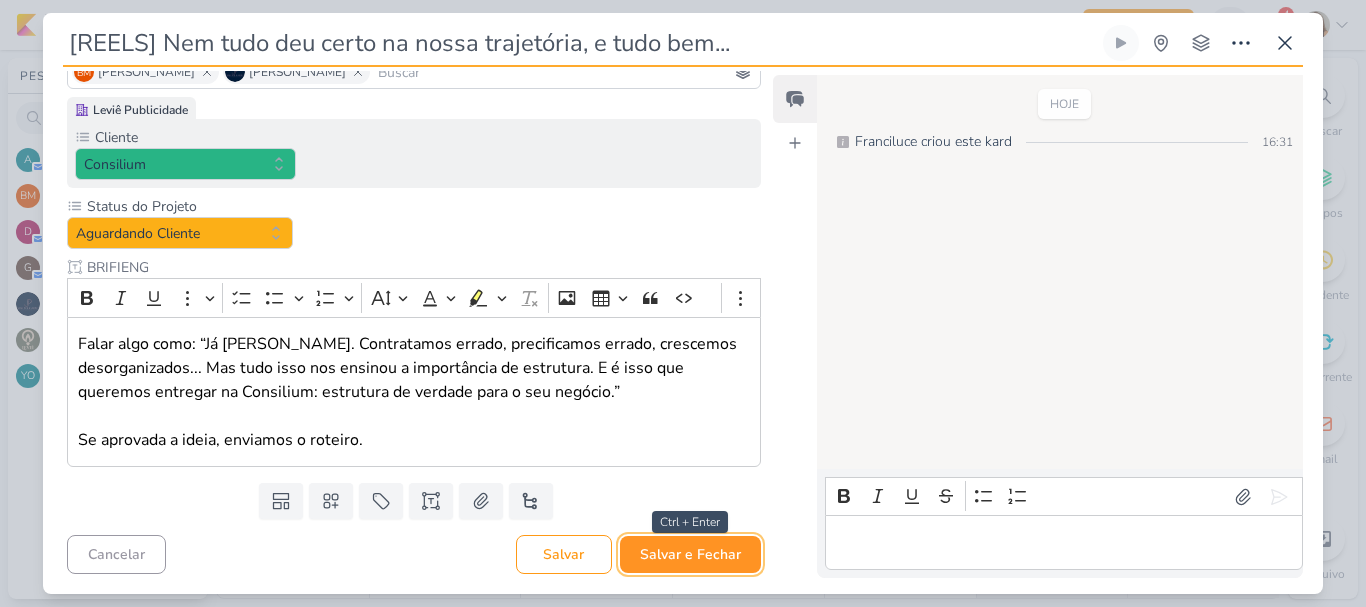 click on "Salvar e Fechar" at bounding box center (690, 554) 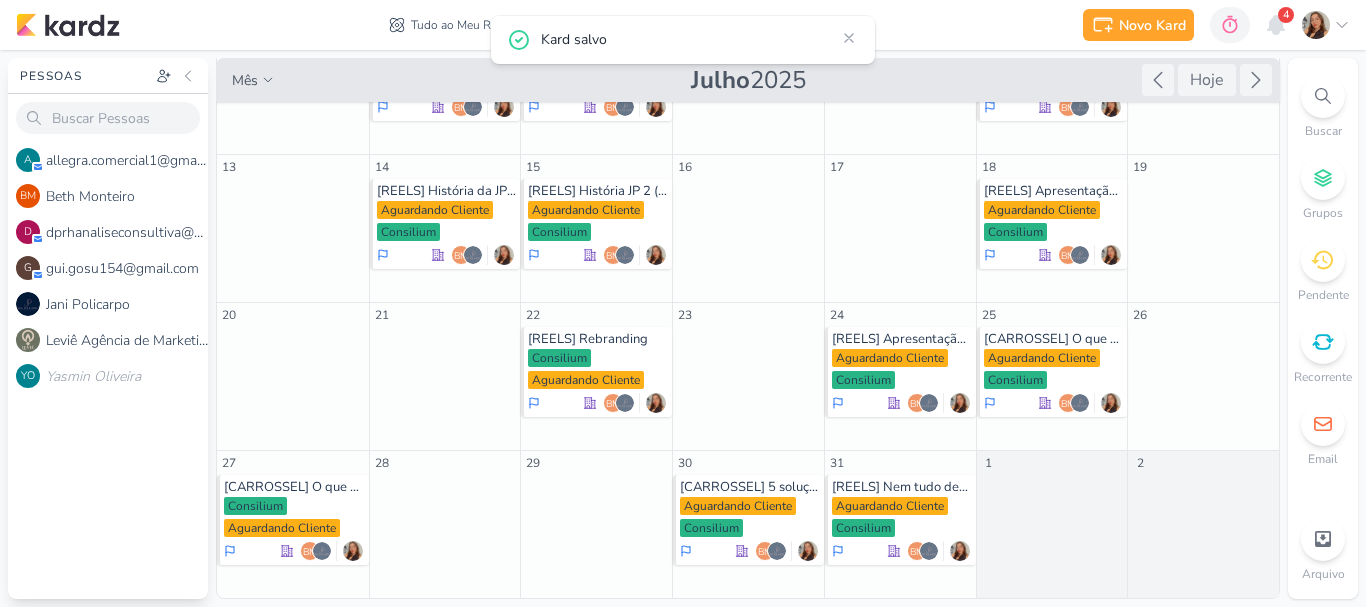 scroll, scrollTop: 0, scrollLeft: 0, axis: both 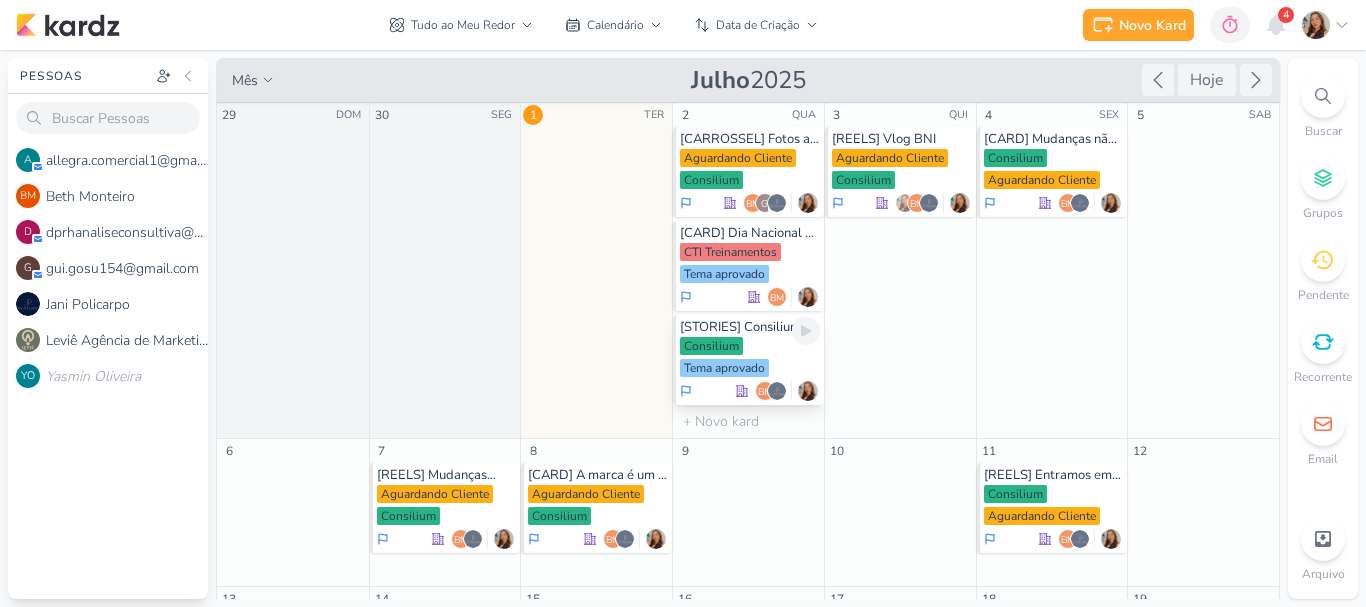 click on "Consilium
Tema aprovado" at bounding box center (750, 358) 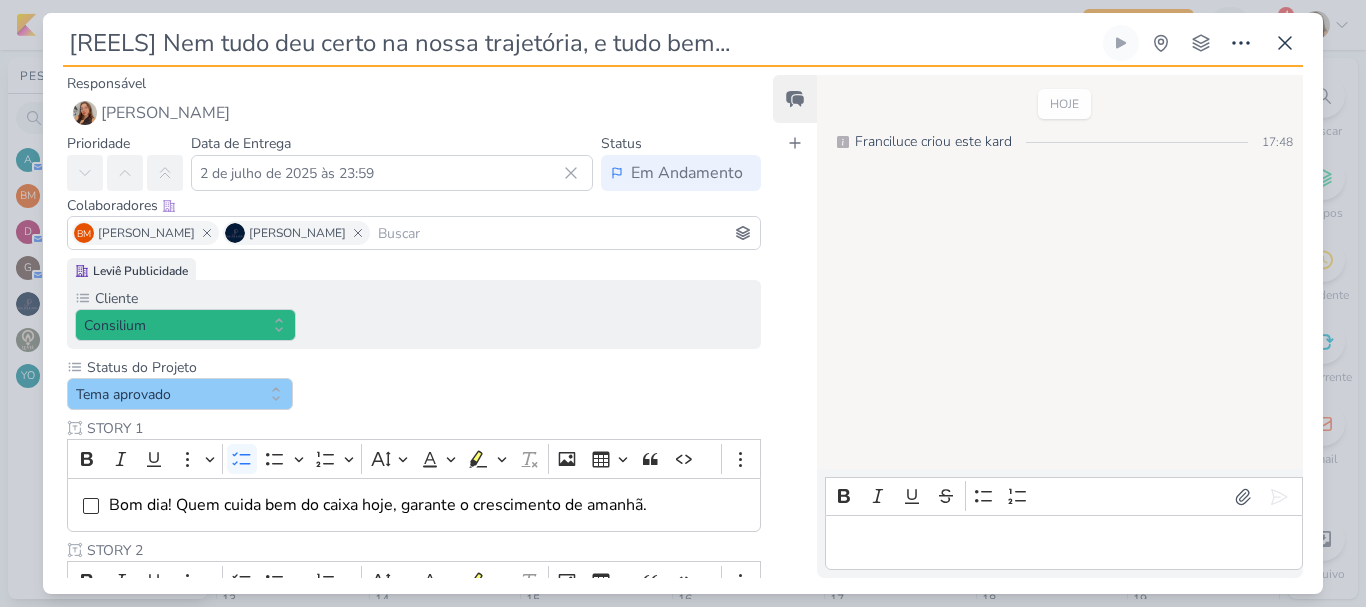 type on "[STORIES] Consilium" 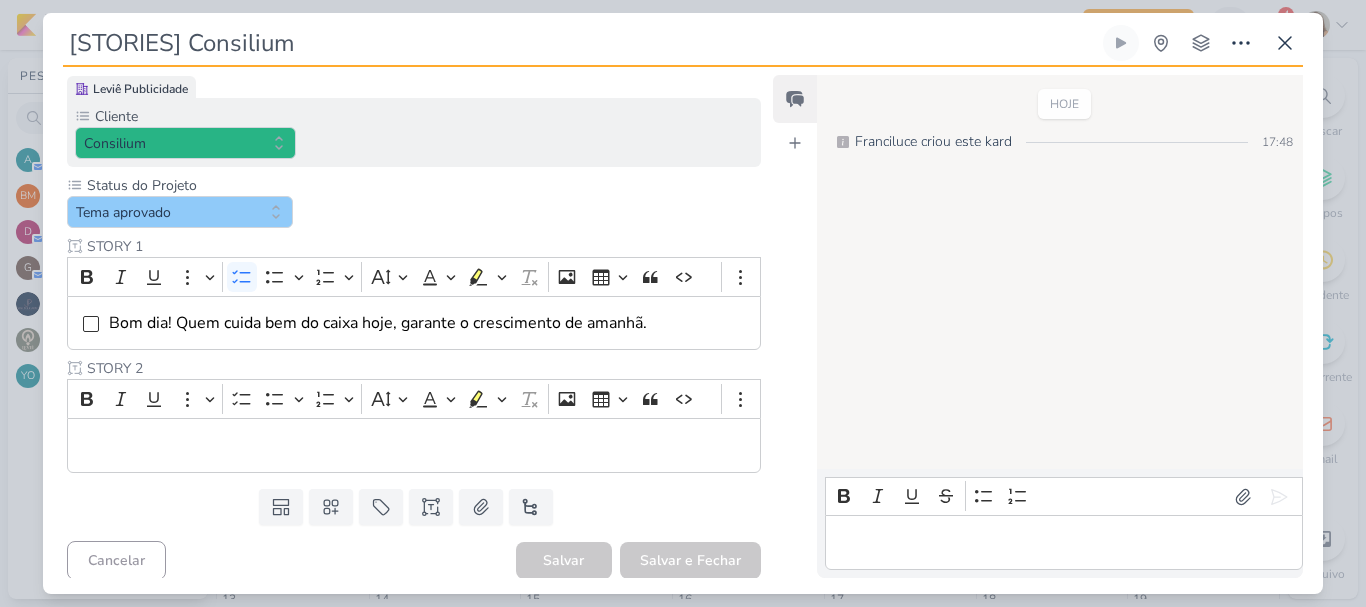 scroll, scrollTop: 188, scrollLeft: 0, axis: vertical 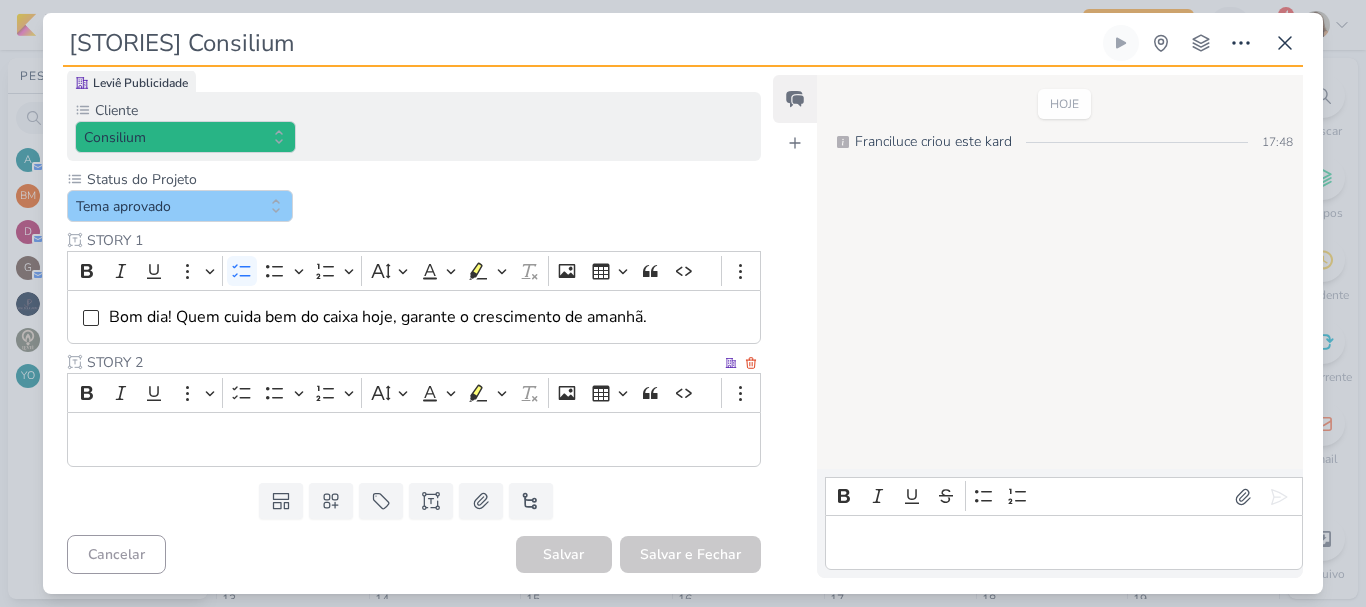 click at bounding box center (414, 440) 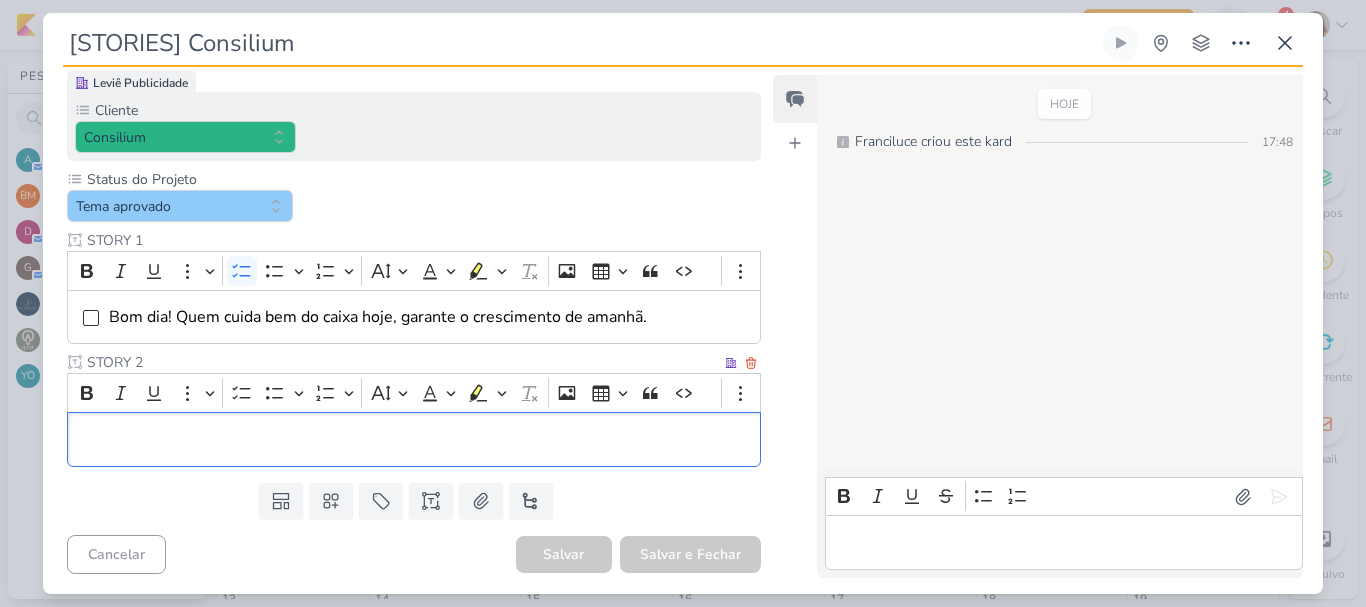 click at bounding box center (414, 440) 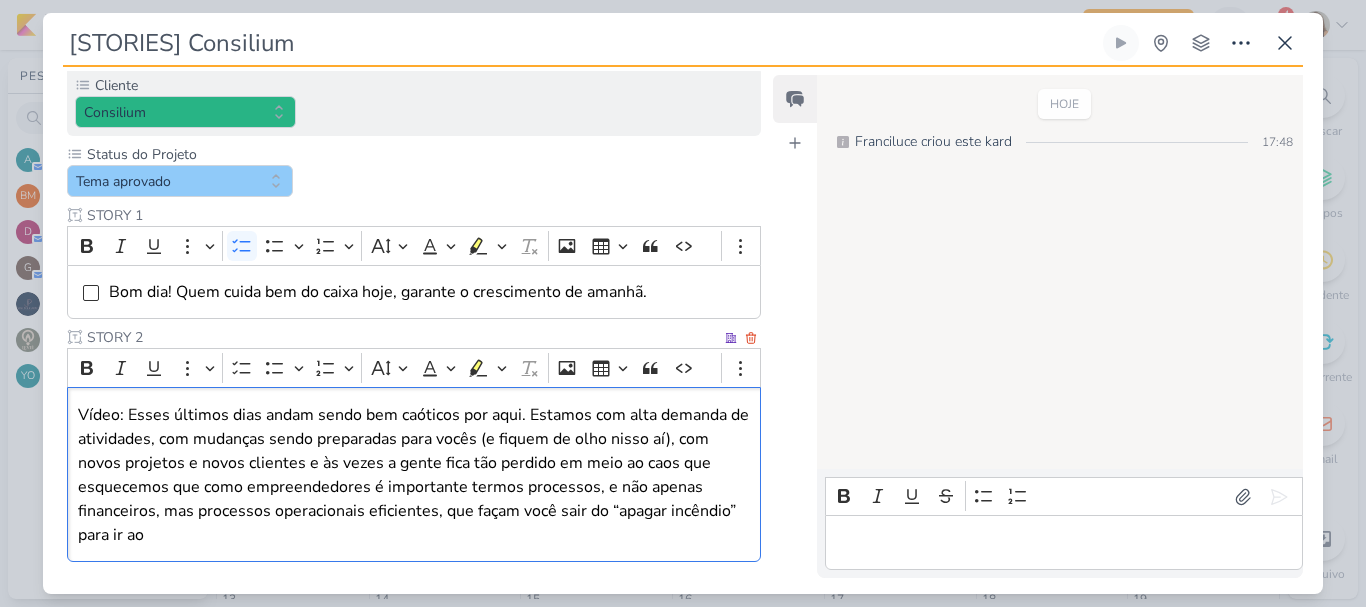 scroll, scrollTop: 288, scrollLeft: 0, axis: vertical 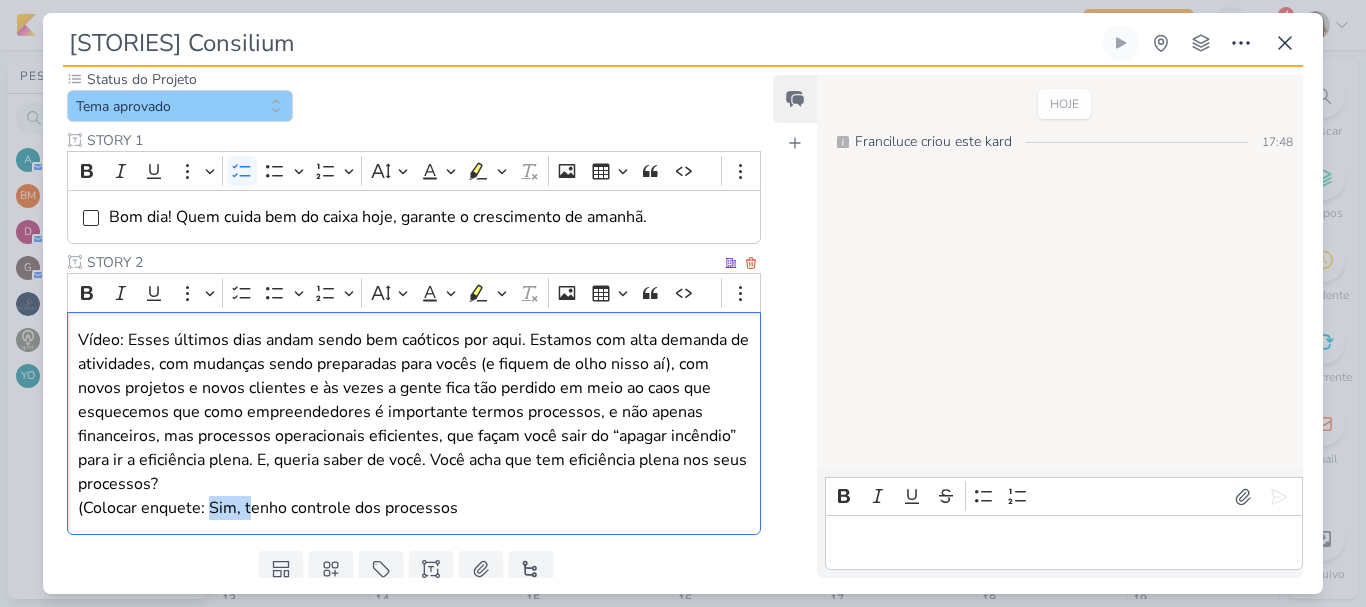 drag, startPoint x: 245, startPoint y: 511, endPoint x: 207, endPoint y: 511, distance: 38 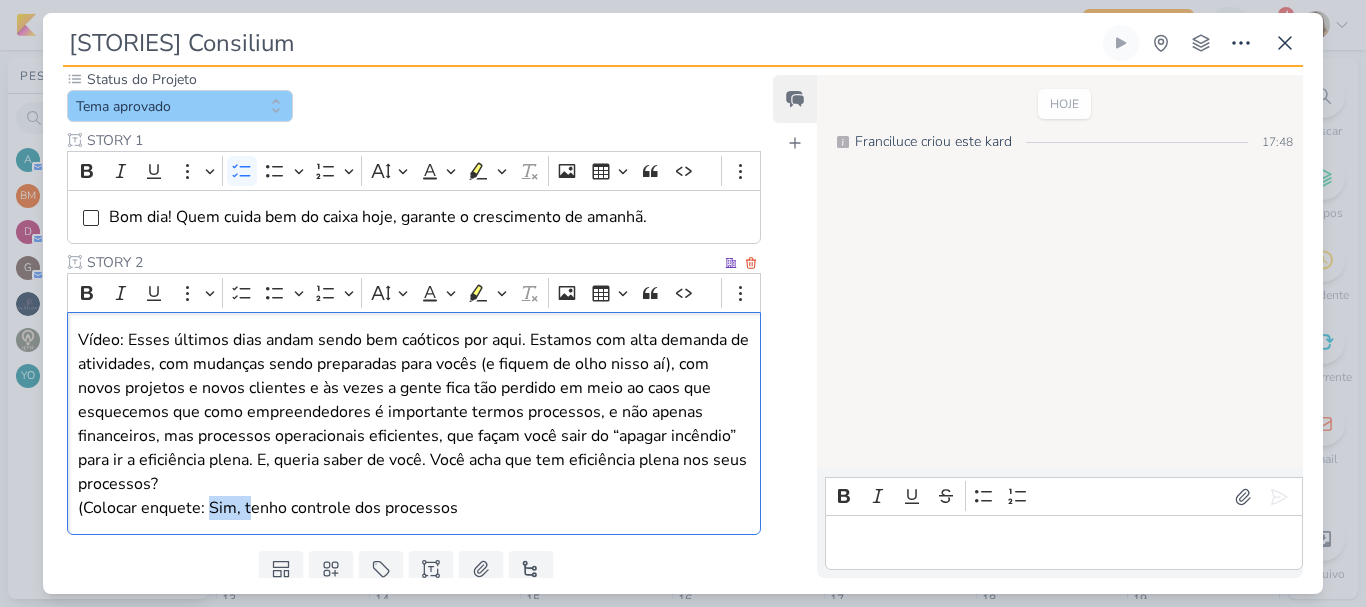 click on "Vídeo: Esses últimos dias andam sendo bem caóticos por aqui. Estamos com alta demanda de atividades, com mudanças sendo preparadas para vocês (e fiquem de olho nisso aí), com novos projetos e novos clientes e às vezes a gente fica tão perdido em meio ao caos que esquecemos que como empreendedores é importante termos processos, e não apenas financeiros, mas processos operacionais eficientes, que façam você sair do “apagar incêndio” para ir a eficiência plena. E, queria saber de você. Você acha que tem eficiência plena nos seus processos?  (Colocar enquete: Sim, tenho controle dos processos" at bounding box center [414, 424] 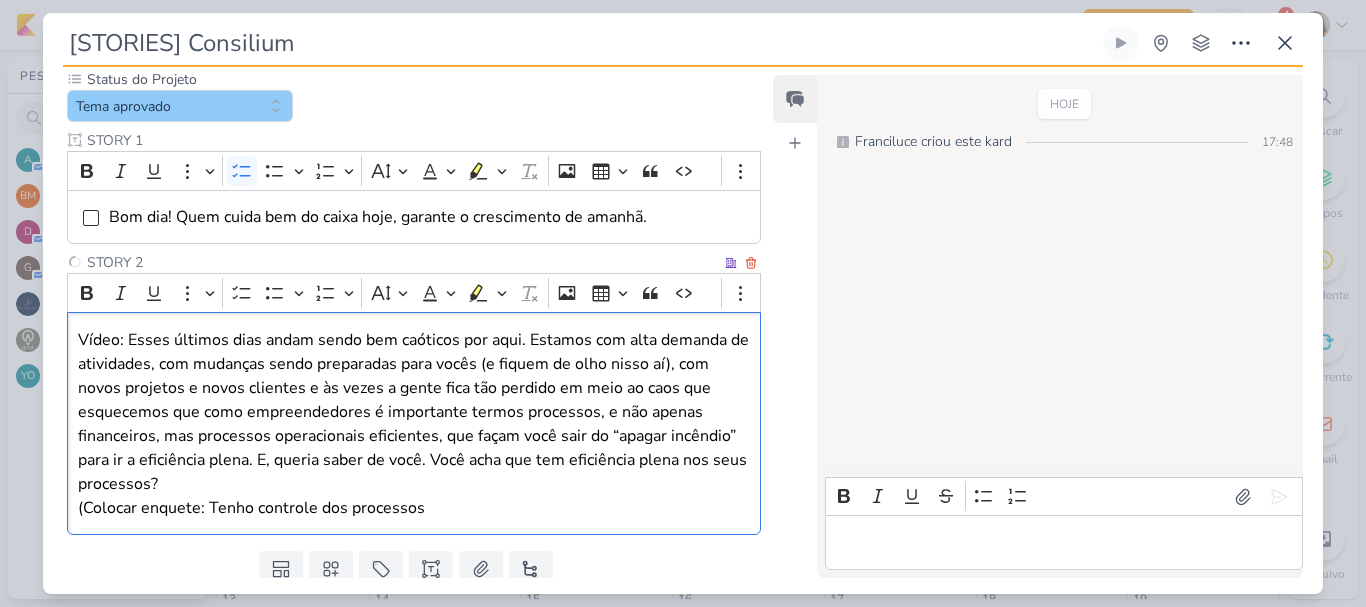 click on "Vídeo: Esses últimos dias andam sendo bem caóticos por aqui. Estamos com alta demanda de atividades, com mudanças sendo preparadas para vocês (e fiquem de olho nisso aí), com novos projetos e novos clientes e às vezes a gente fica tão perdido em meio ao caos que esquecemos que como empreendedores é importante termos processos, e não apenas financeiros, mas processos operacionais eficientes, que façam você sair do “apagar incêndio” para ir a eficiência plena. E, queria saber de você. Você acha que tem eficiência plena nos seus processos?  (Colocar enquete: Tenho controle dos processos" at bounding box center (414, 424) 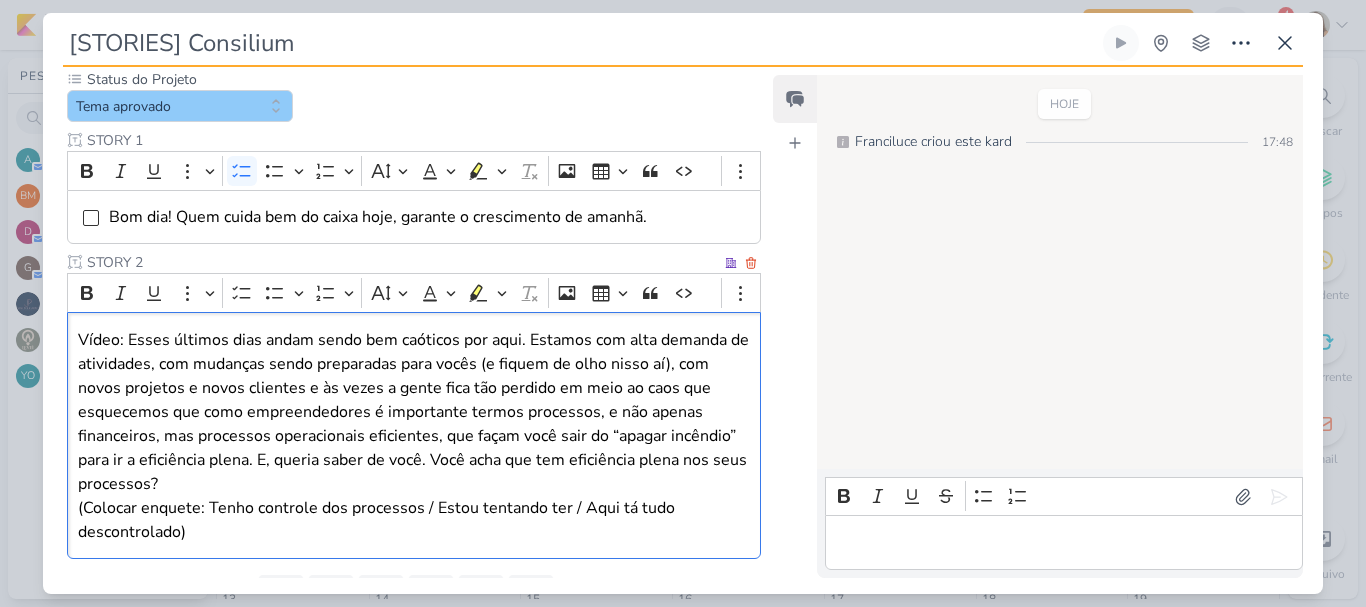 click on "Vídeo: Esses últimos dias andam sendo bem caóticos por aqui. Estamos com alta demanda de atividades, com mudanças sendo preparadas para vocês (e fiquem de olho nisso aí), com novos projetos e novos clientes e às vezes a gente fica tão perdido em meio ao caos que esquecemos que como empreendedores é importante termos processos, e não apenas financeiros, mas processos operacionais eficientes, que façam você sair do “apagar incêndio” para ir a eficiência plena. E, queria saber de você. Você acha que tem eficiência plena nos seus processos?  (Colocar enquete: Tenho controle dos processos / Estou tentando ter / Aqui tá tudo descontrolado)" at bounding box center (414, 436) 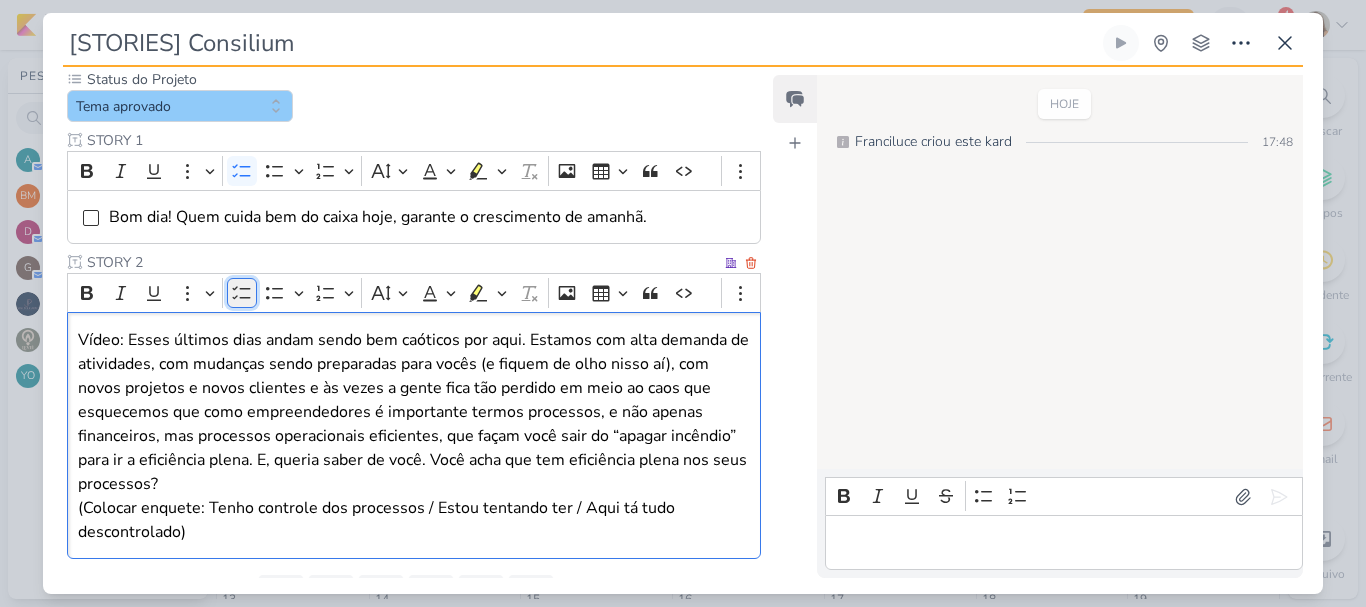 click 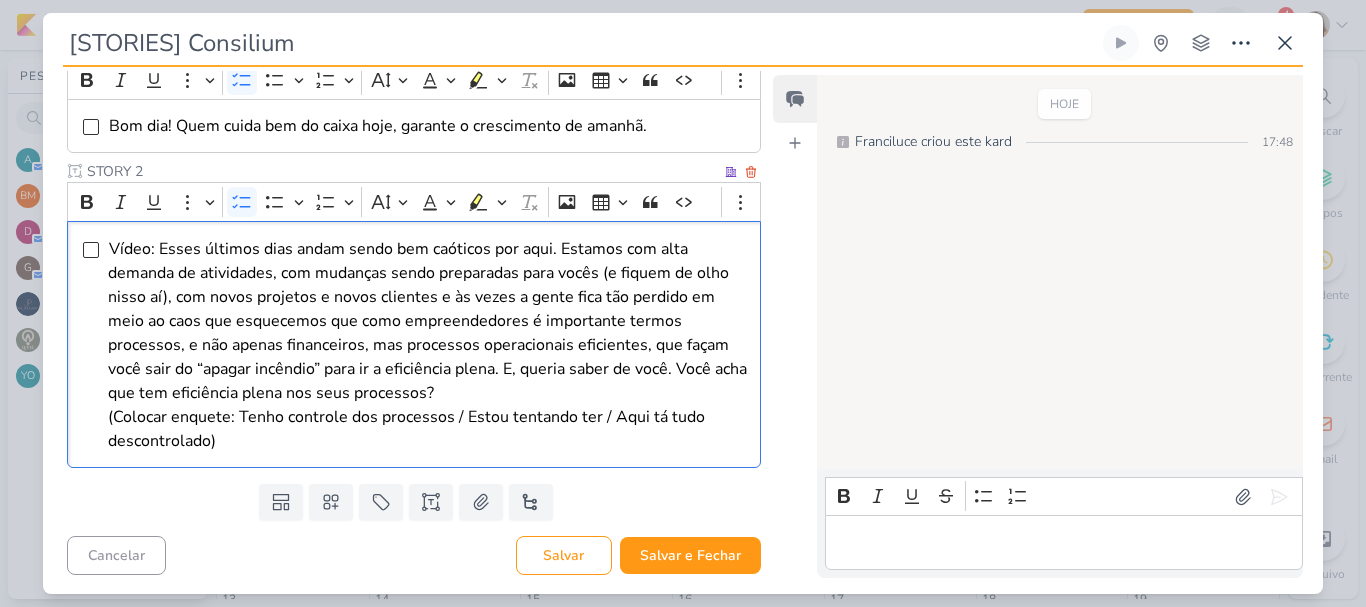 scroll, scrollTop: 380, scrollLeft: 0, axis: vertical 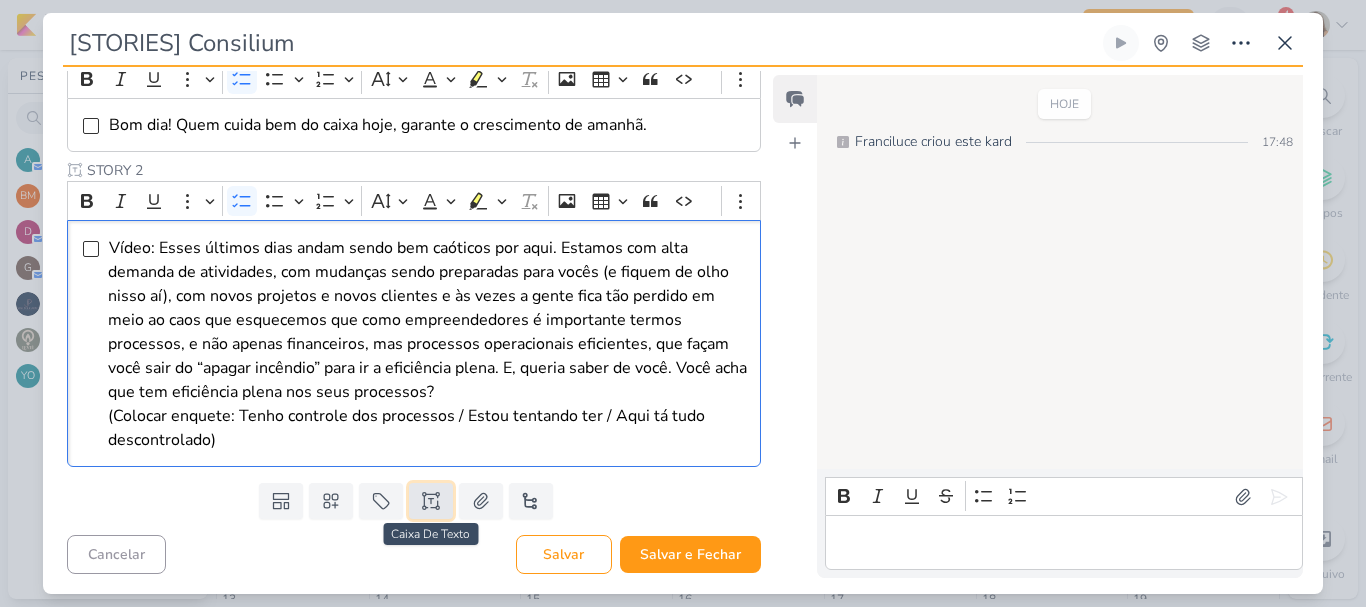 click at bounding box center [431, 501] 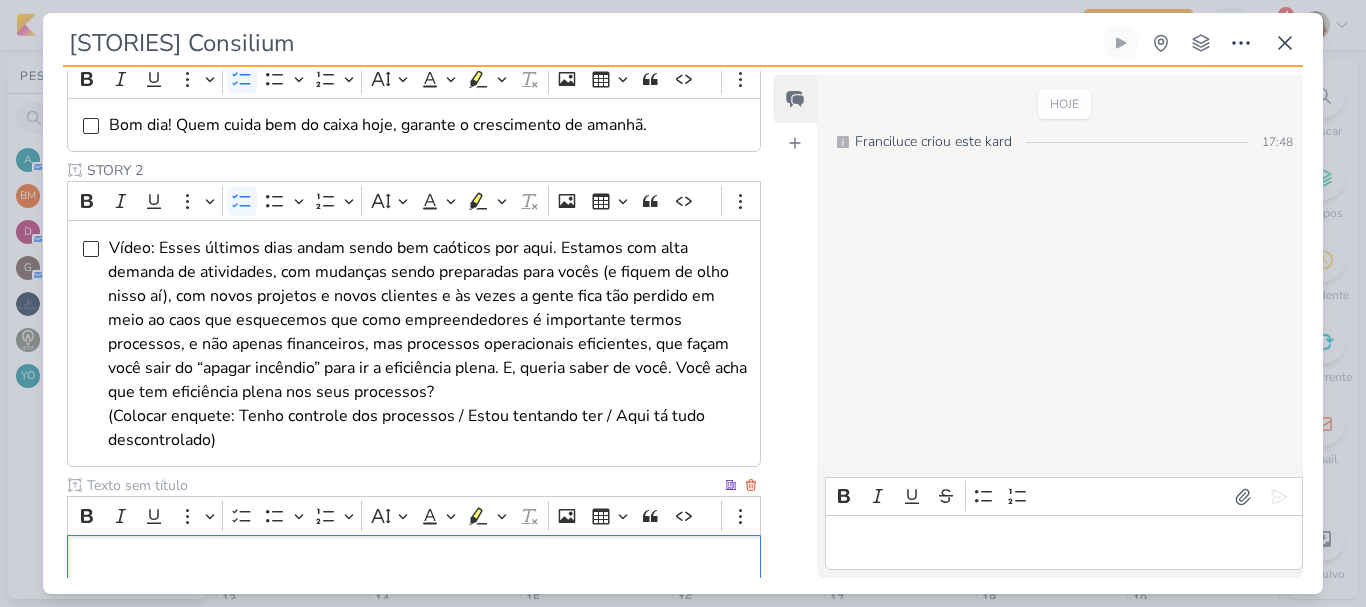 click at bounding box center (402, 485) 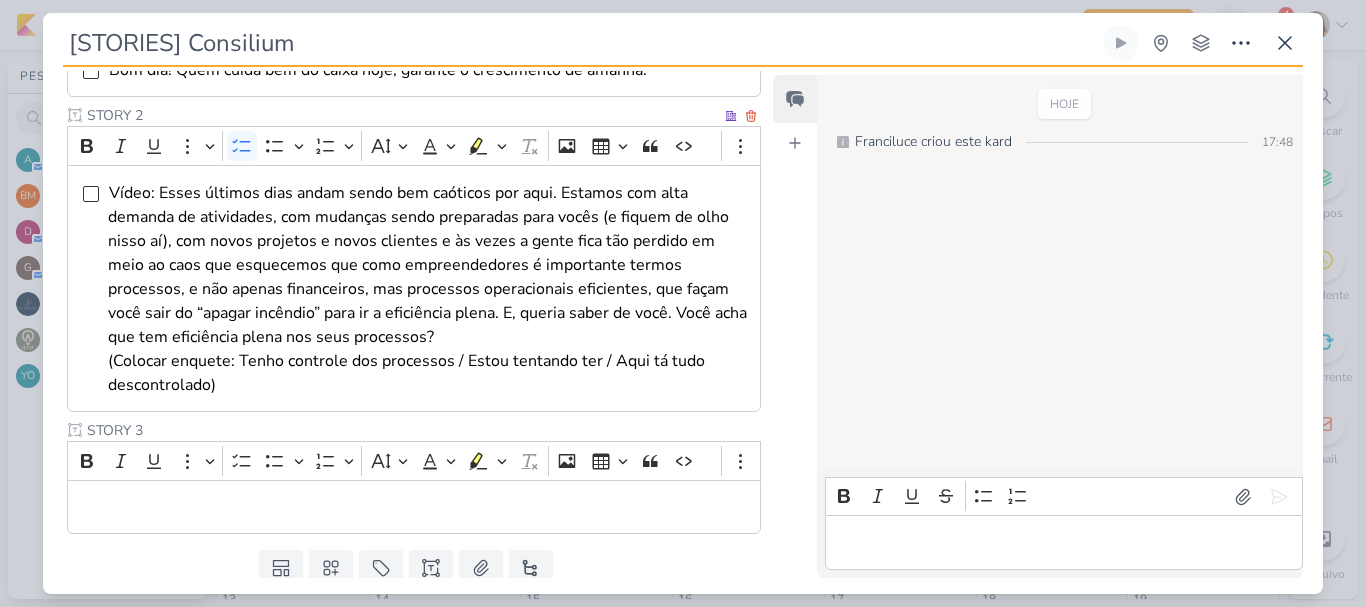 scroll, scrollTop: 480, scrollLeft: 0, axis: vertical 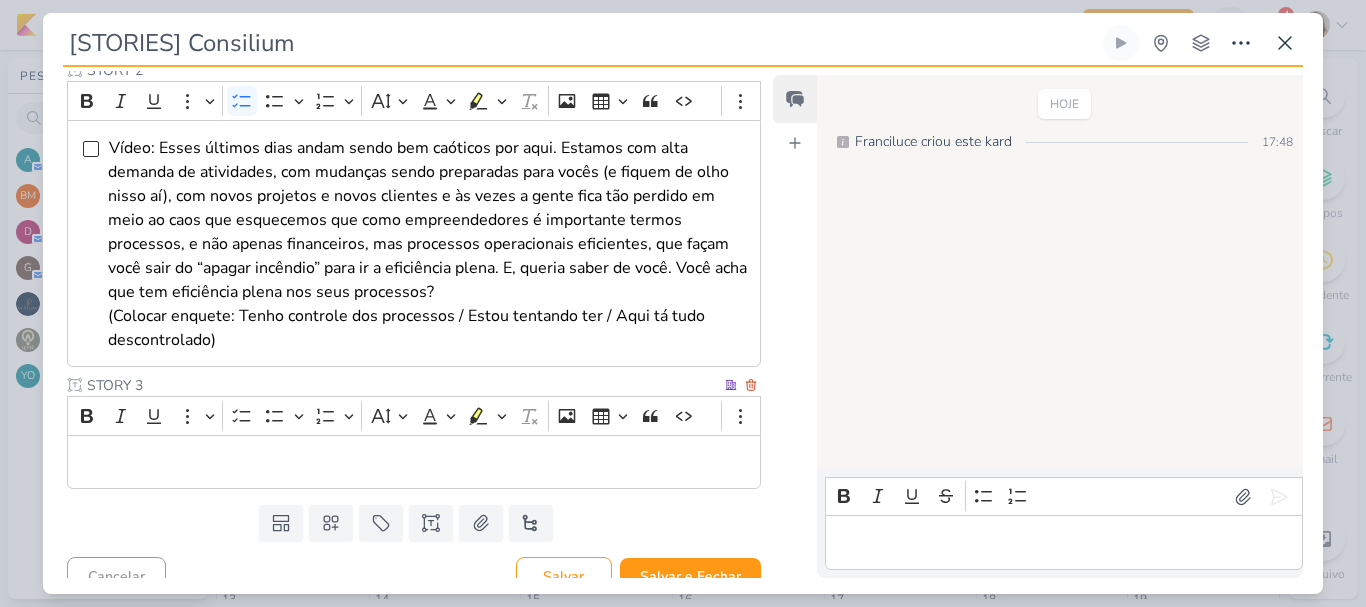 type on "STORY 3" 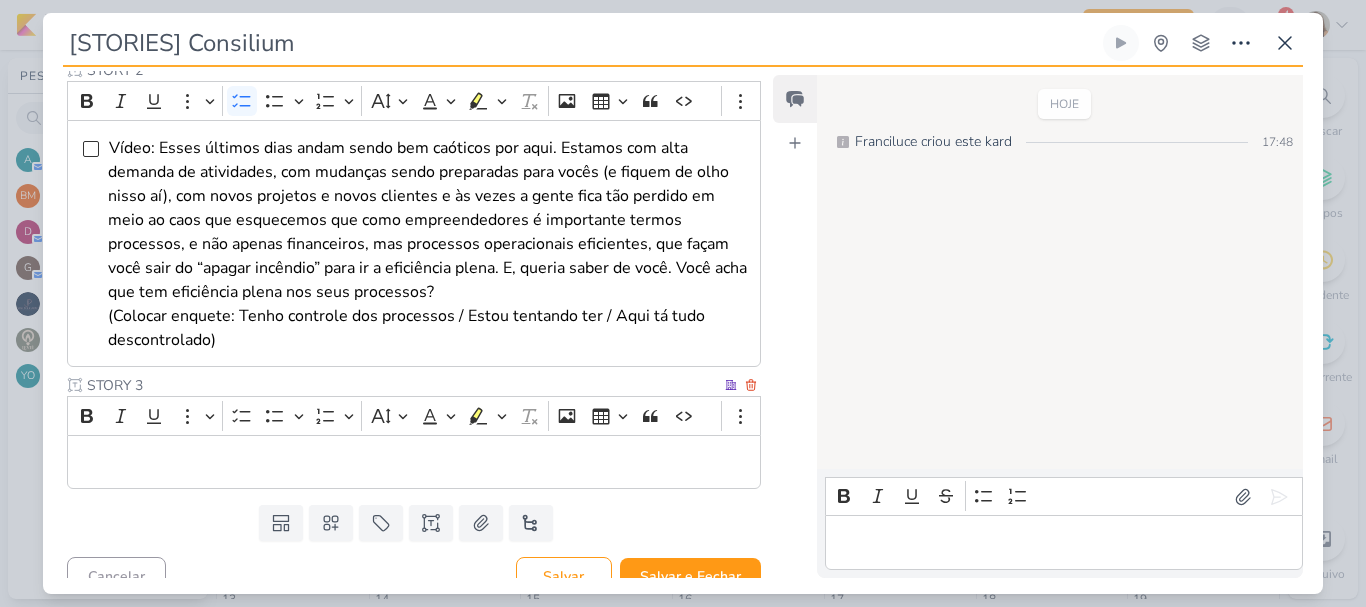 click at bounding box center [414, 462] 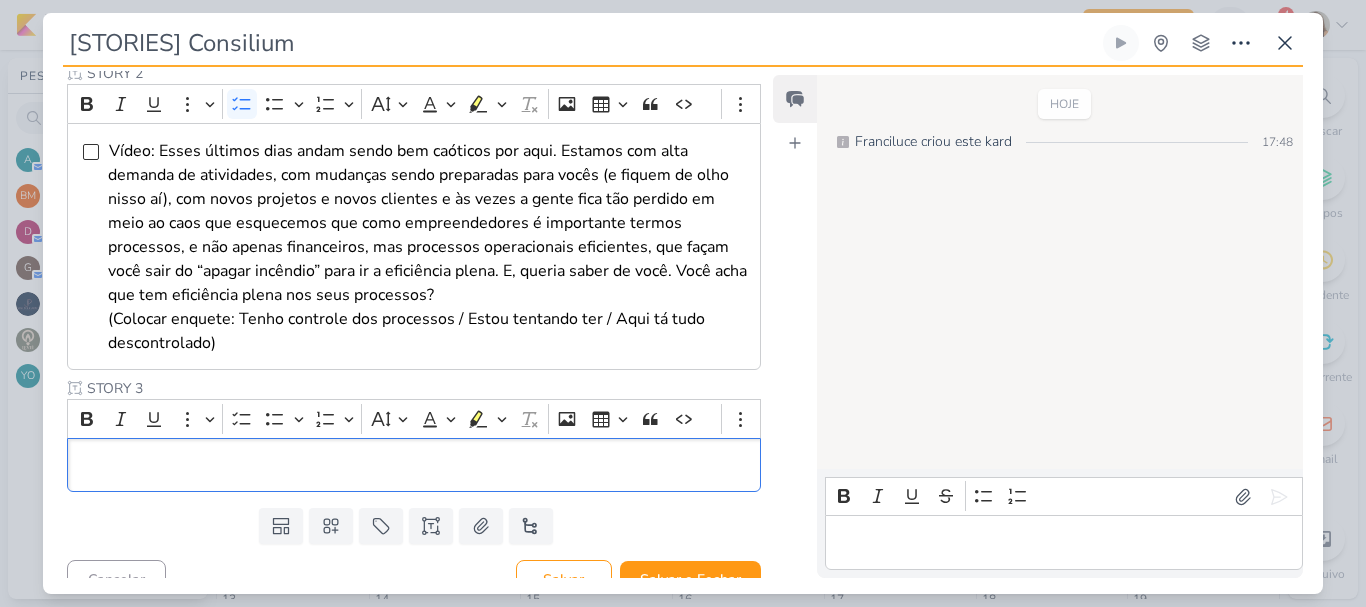 scroll, scrollTop: 480, scrollLeft: 0, axis: vertical 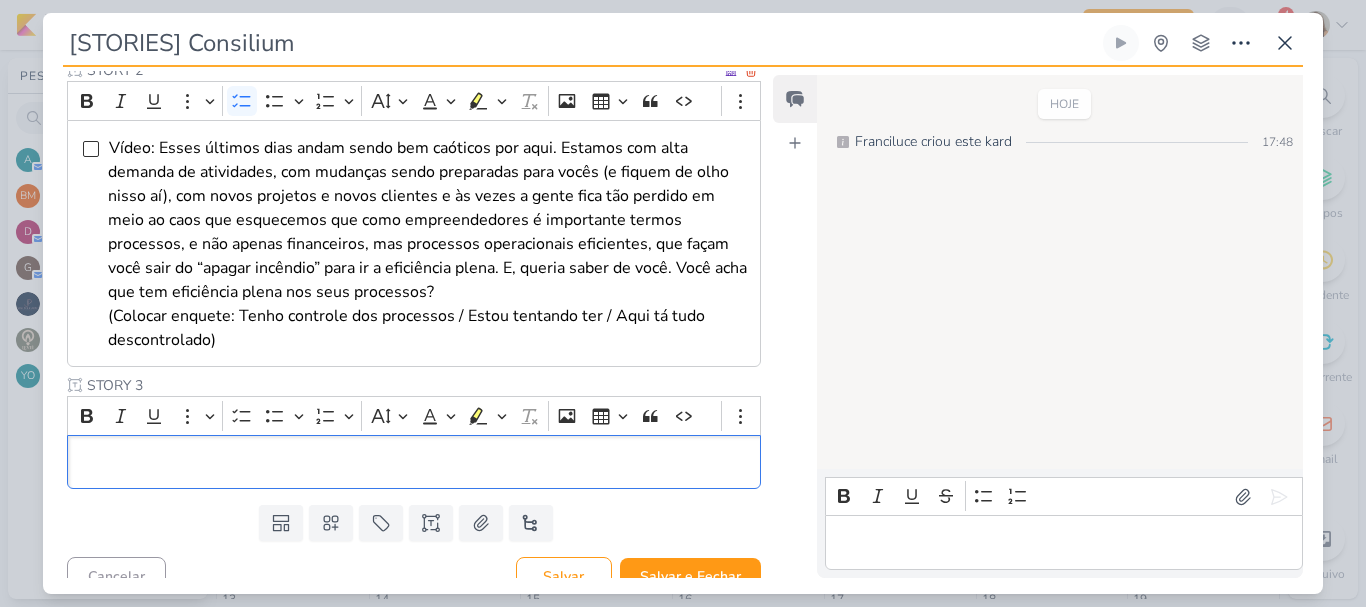 click on "Vídeo: Esses últimos dias andam sendo bem caóticos por aqui. Estamos com alta demanda de atividades, com mudanças sendo preparadas para vocês (e fiquem de olho nisso aí), com novos projetos e novos clientes e às vezes a gente fica tão perdido em meio ao caos que esquecemos que como empreendedores é importante termos processos, e não apenas financeiros, mas processos operacionais eficientes, que façam você sair do “apagar incêndio” para ir a eficiência plena. E, queria saber de você. Você acha que tem eficiência plena nos seus processos?  (Colocar enquete: Tenho controle dos processos / Estou tentando ter / Aqui tá tudo descontrolado)" at bounding box center [427, 244] 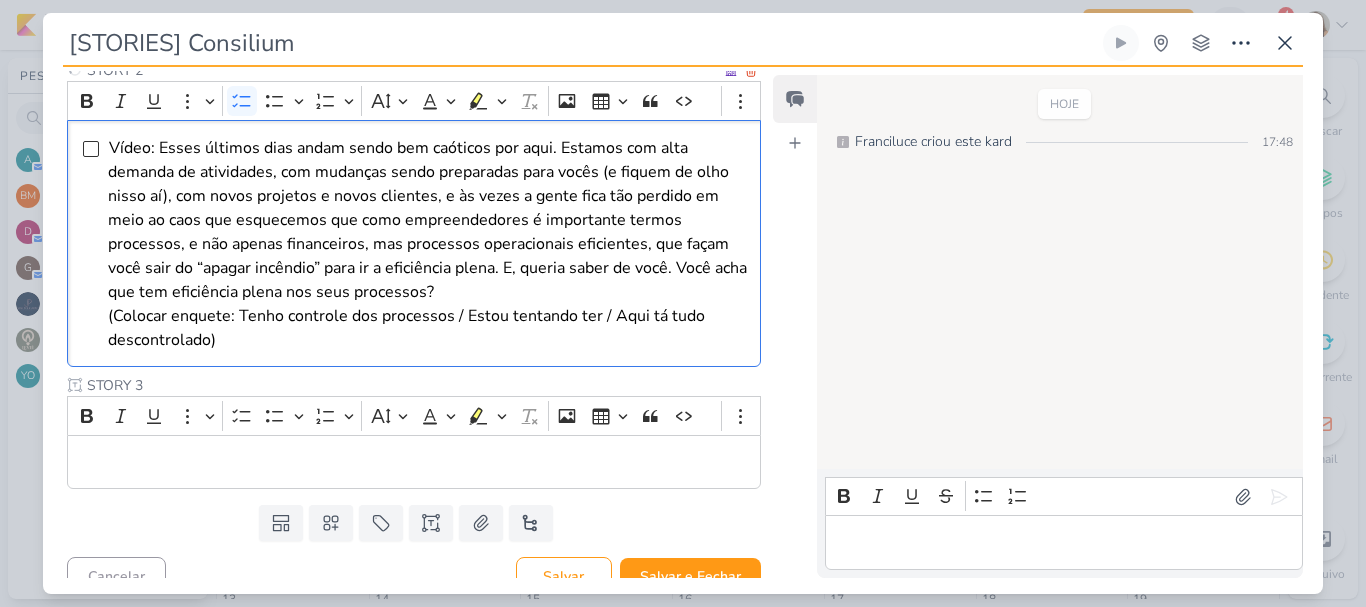 click on "Vídeo: Esses últimos dias andam sendo bem caóticos por aqui. Estamos com alta demanda de atividades, com mudanças sendo preparadas para vocês (e fiquem de olho nisso aí), com novos projetos e novos clientes, e às vezes a gente fica tão perdido em meio ao caos que esquecemos que como empreendedores é importante termos processos, e não apenas financeiros, mas processos operacionais eficientes, que façam você sair do “apagar incêndio” para ir a eficiência plena. E, queria saber de você. Você acha que tem eficiência plena nos seus processos?  (Colocar enquete: Tenho controle dos processos / Estou tentando ter / Aqui tá tudo descontrolado)" at bounding box center (427, 244) 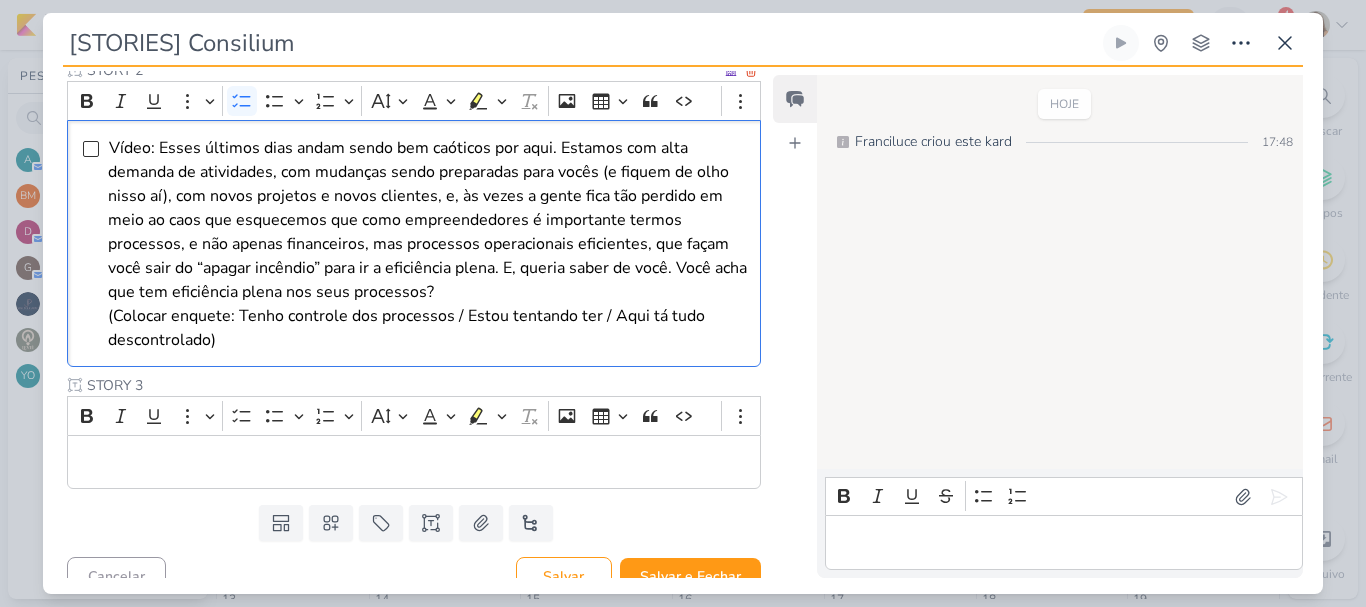 click on "Vídeo: Esses últimos dias andam sendo bem caóticos por aqui. Estamos com alta demanda de atividades, com mudanças sendo preparadas para vocês (e fiquem de olho nisso aí), com novos projetos e novos clientes, e, às vezes a gente fica tão perdido em meio ao caos que esquecemos que como empreendedores é importante termos processos, e não apenas financeiros, mas processos operacionais eficientes, que façam você sair do “apagar incêndio” para ir a eficiência plena. E, queria saber de você. Você acha que tem eficiência plena nos seus processos?  (Colocar enquete: Tenho controle dos processos / Estou tentando ter / Aqui tá tudo descontrolado)" at bounding box center (427, 244) 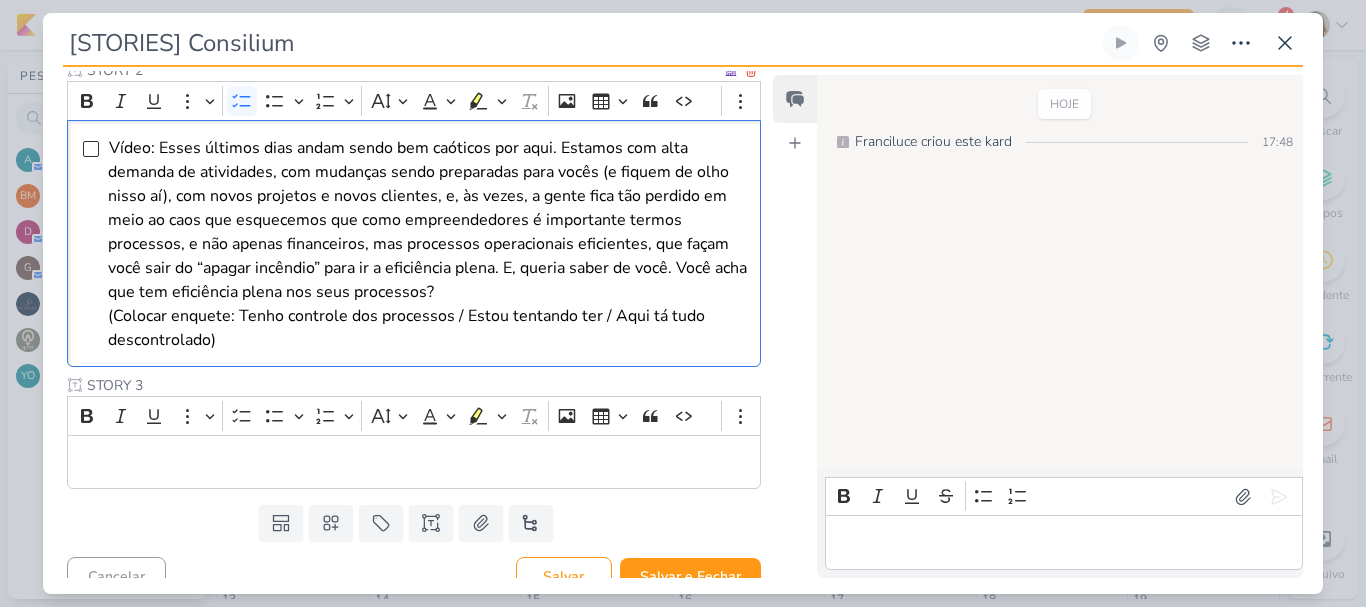 click on "Vídeo: Esses últimos dias andam sendo bem caóticos por aqui. Estamos com alta demanda de atividades, com mudanças sendo preparadas para vocês (e fiquem de olho nisso aí), com novos projetos e novos clientes, e, às vezes, a gente fica tão perdido em meio ao caos que esquecemos que como empreendedores é importante termos processos, e não apenas financeiros, mas processos operacionais eficientes, que façam você sair do “apagar incêndio” para ir a eficiência plena. E, queria saber de você. Você acha que tem eficiência plena nos seus processos?  (Colocar enquete: Tenho controle dos processos / Estou tentando ter / Aqui tá tudo descontrolado)" at bounding box center (427, 244) 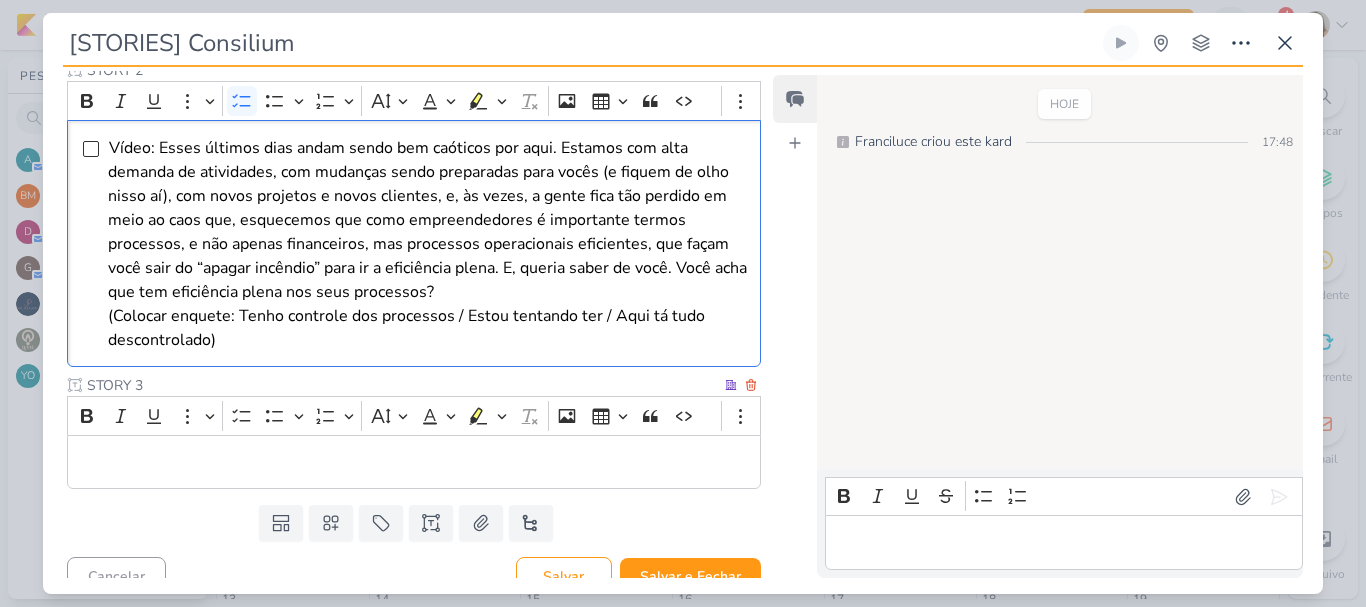 click at bounding box center [414, 462] 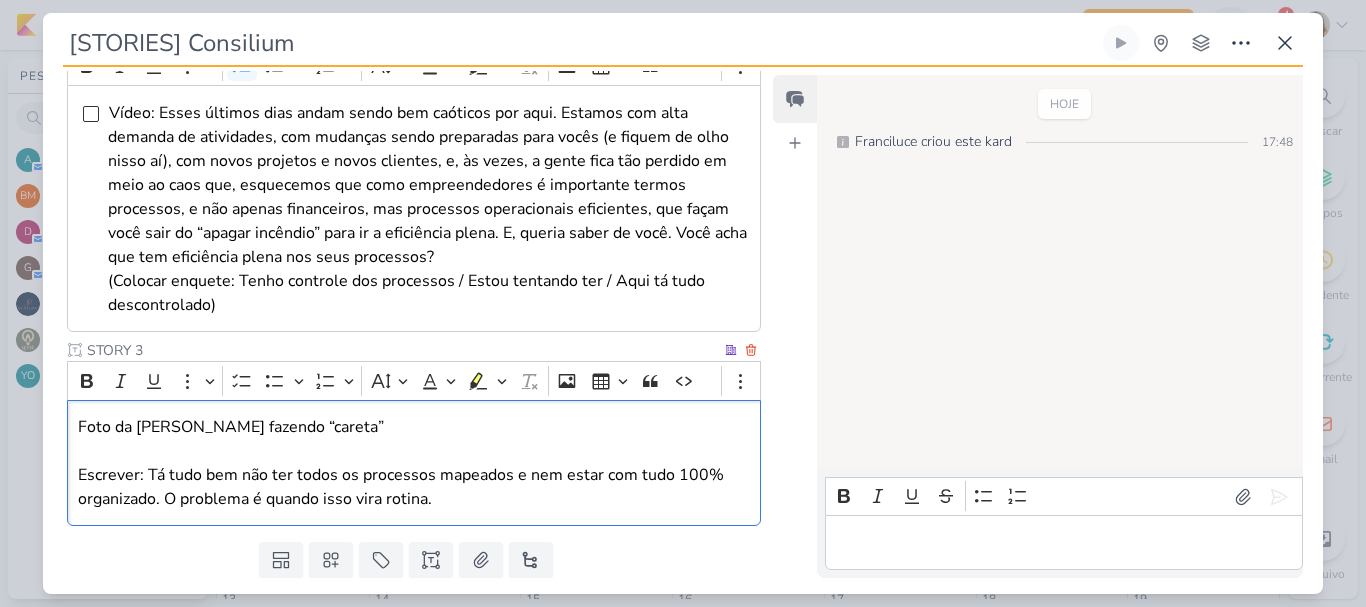 scroll, scrollTop: 574, scrollLeft: 0, axis: vertical 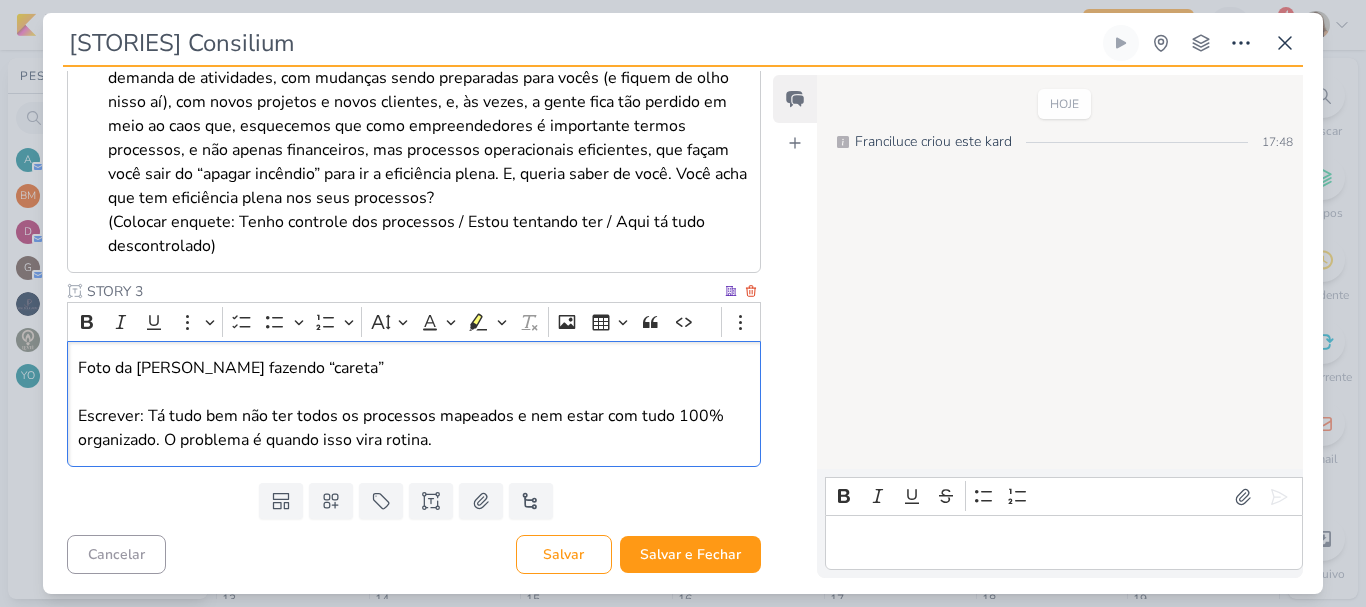 click on "Foto da Jani fazendo “careta” Escrever: Tá tudo bem não ter todos os processos mapeados e nem estar com tudo 100% organizado. O problema é quando isso vira rotina." at bounding box center (414, 404) 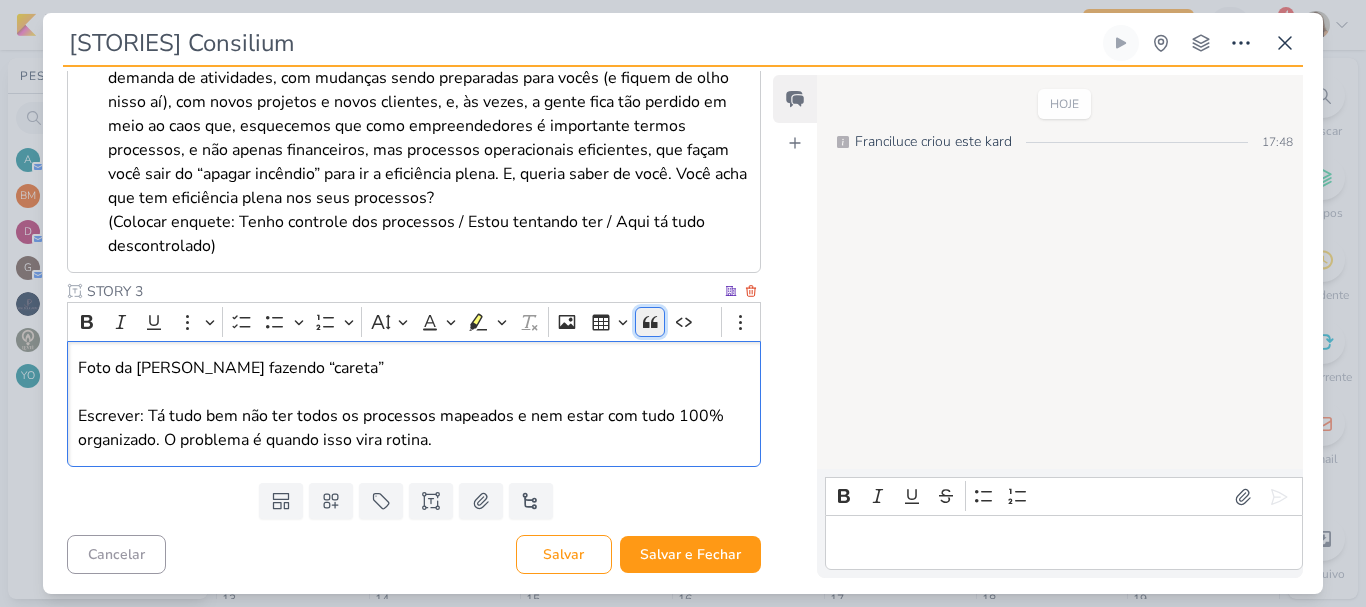 click 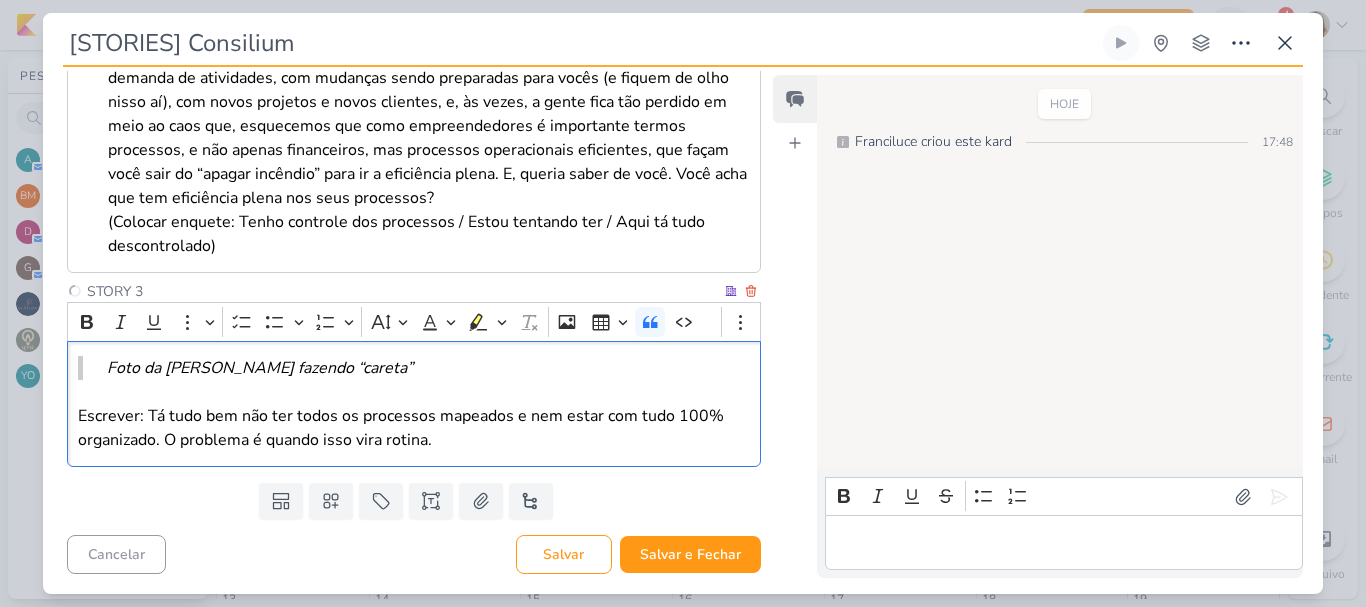 click on "Escrever: Tá tudo bem não ter todos os processos mapeados e nem estar com tudo 100% organizado. O problema é quando isso vira rotina." at bounding box center (414, 428) 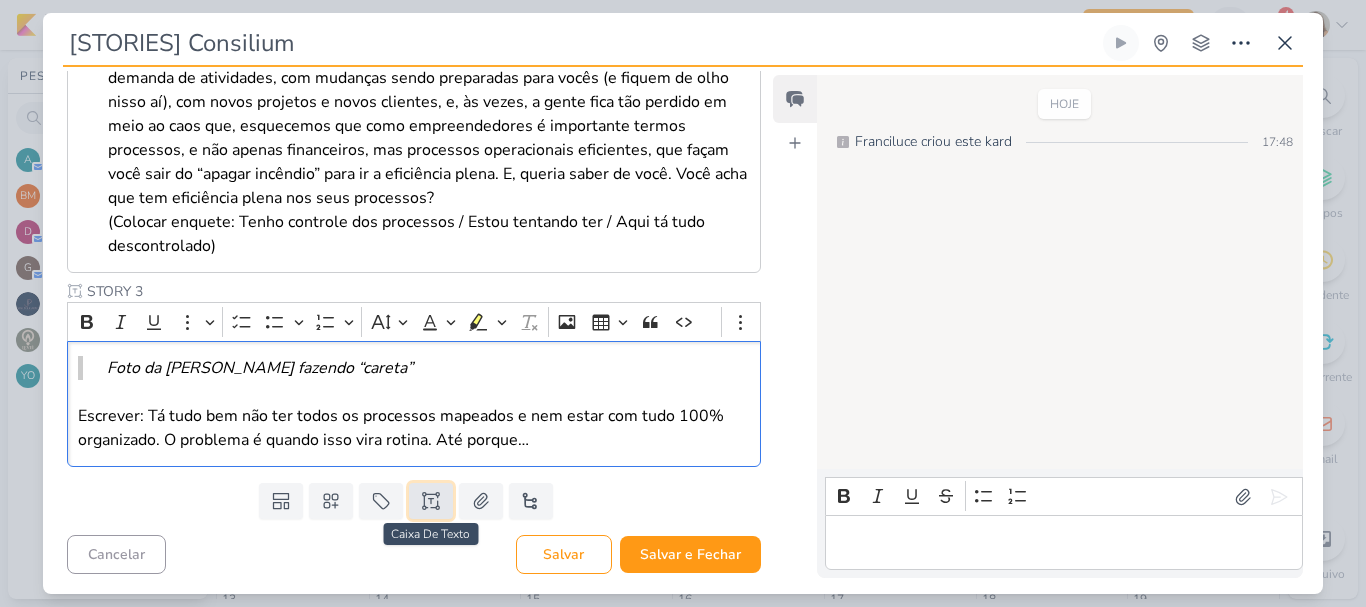 click 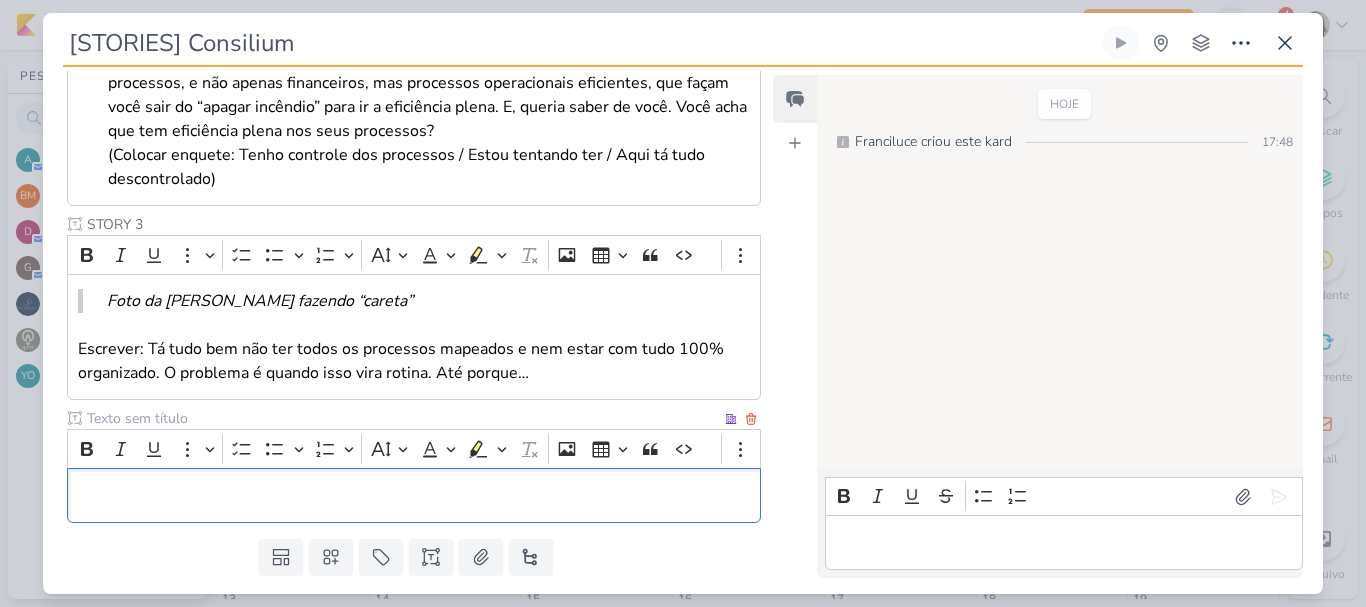 scroll, scrollTop: 697, scrollLeft: 0, axis: vertical 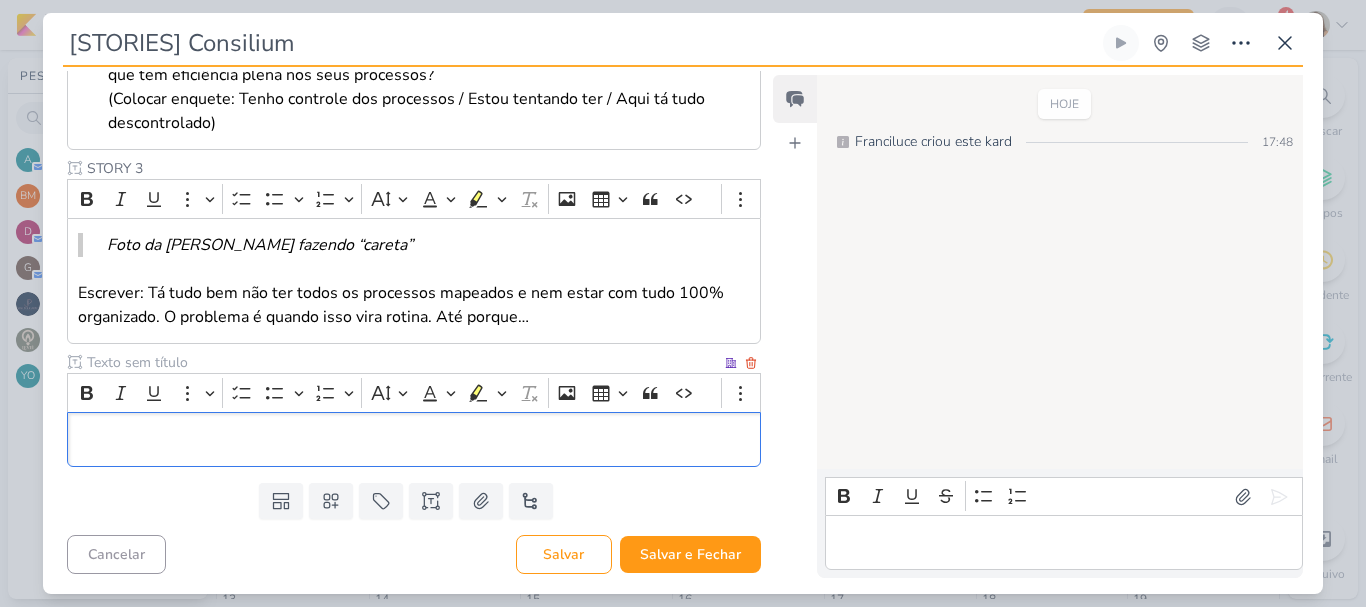 click at bounding box center (414, 439) 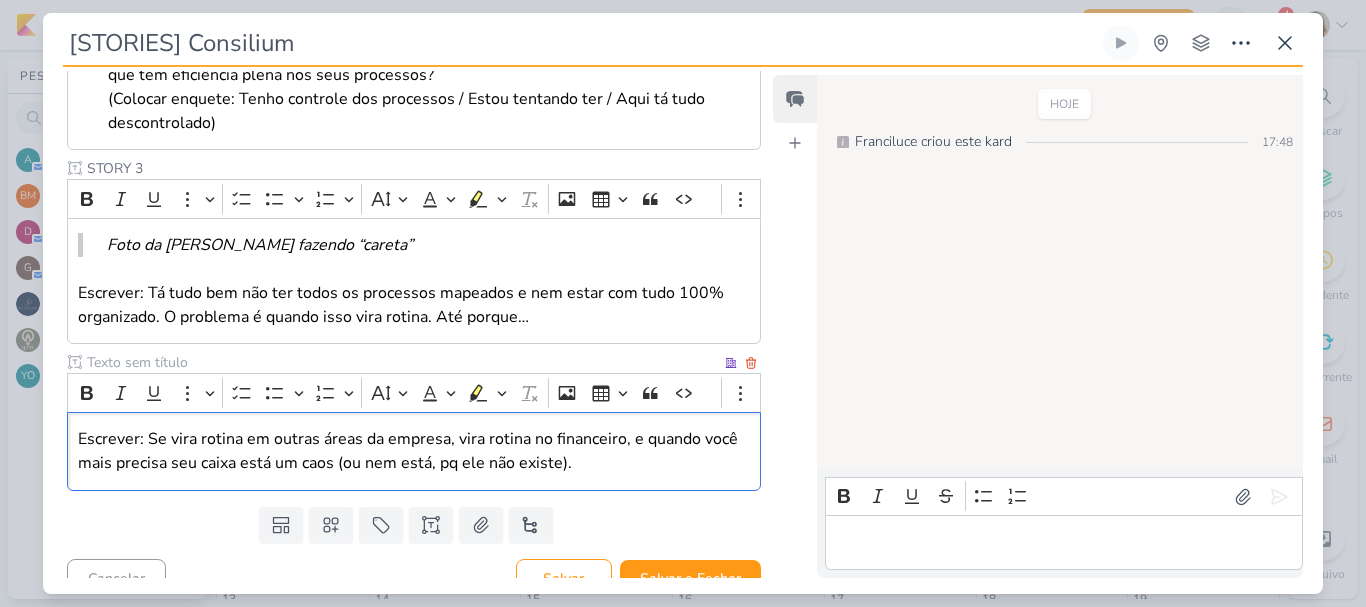 click on "Escrever: Se vira rotina em outras áreas da empresa, vira rotina no financeiro, e quando você mais precisa seu caixa está um caos (ou nem está, pq ele não existe)." at bounding box center (414, 451) 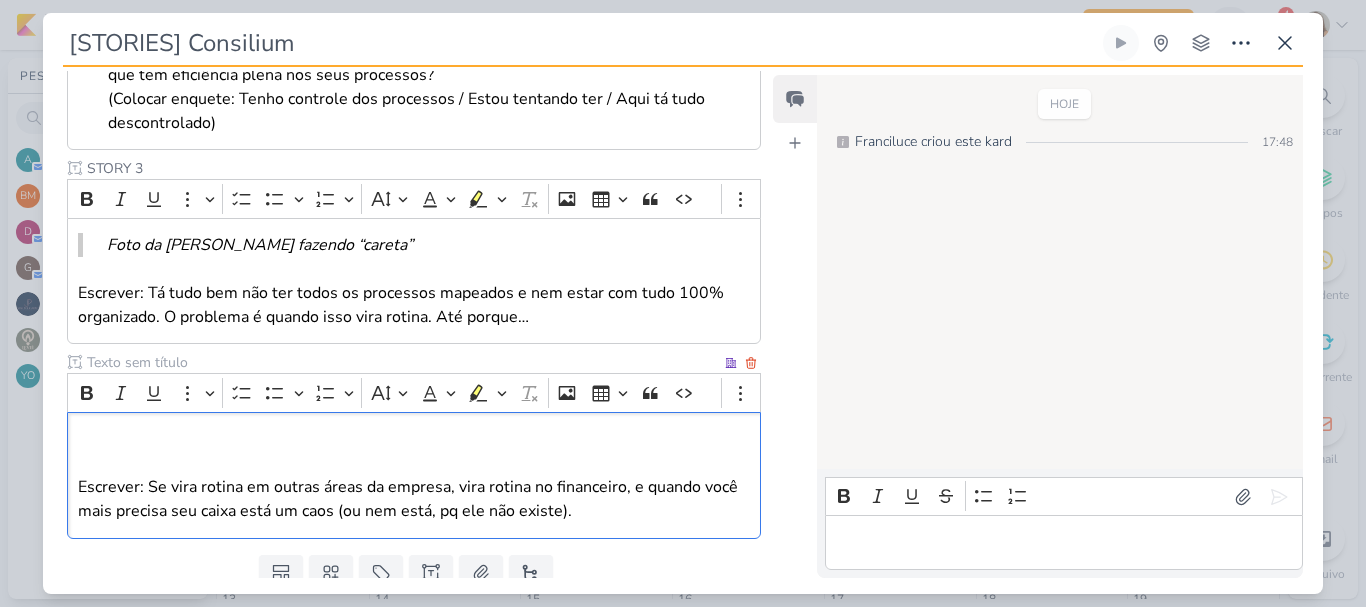 click at bounding box center (414, 439) 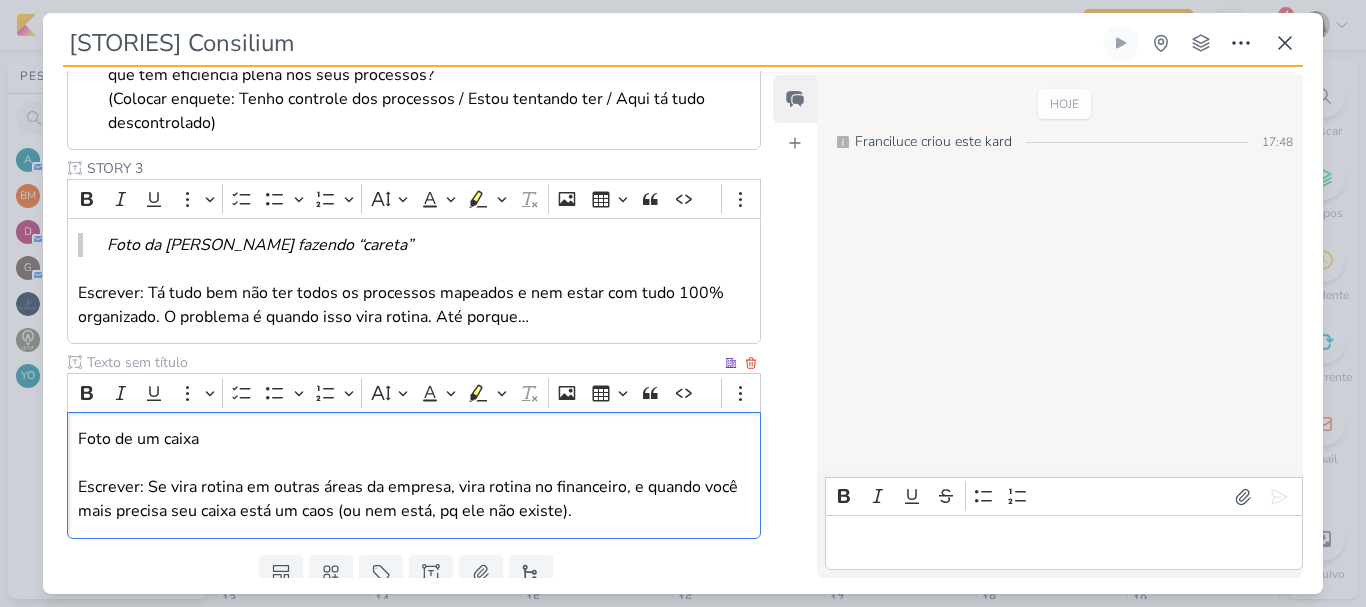 click on "Foto de um caixa" at bounding box center [414, 439] 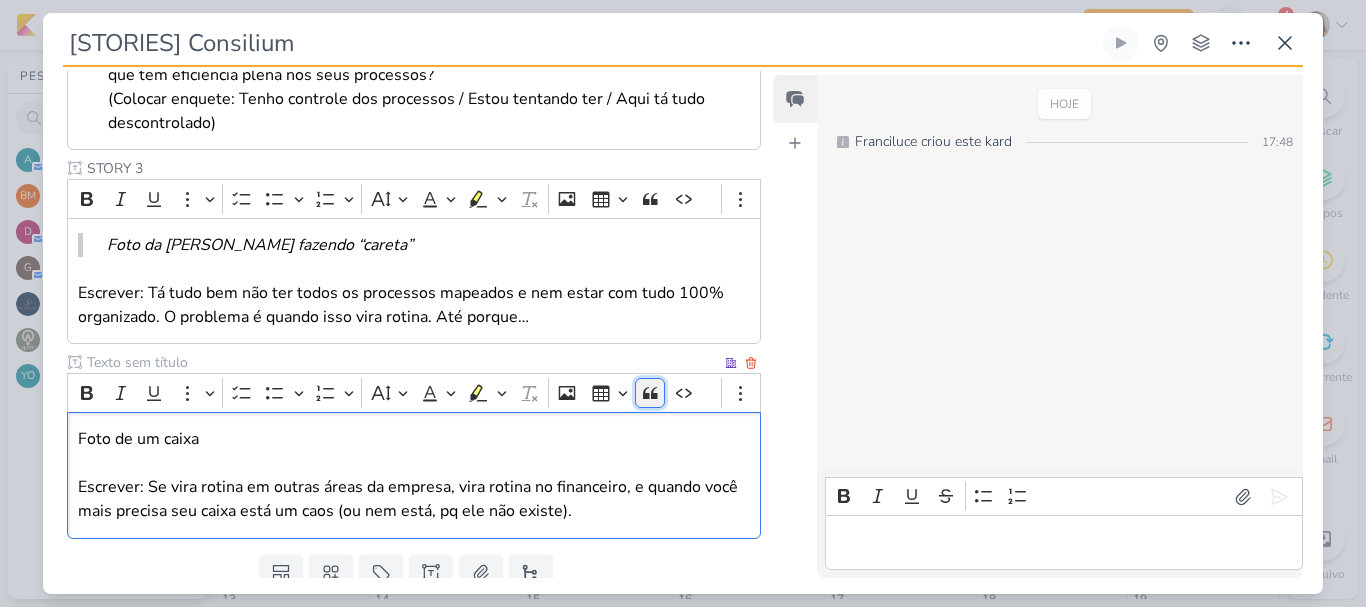 click on "Block quote" at bounding box center [650, 393] 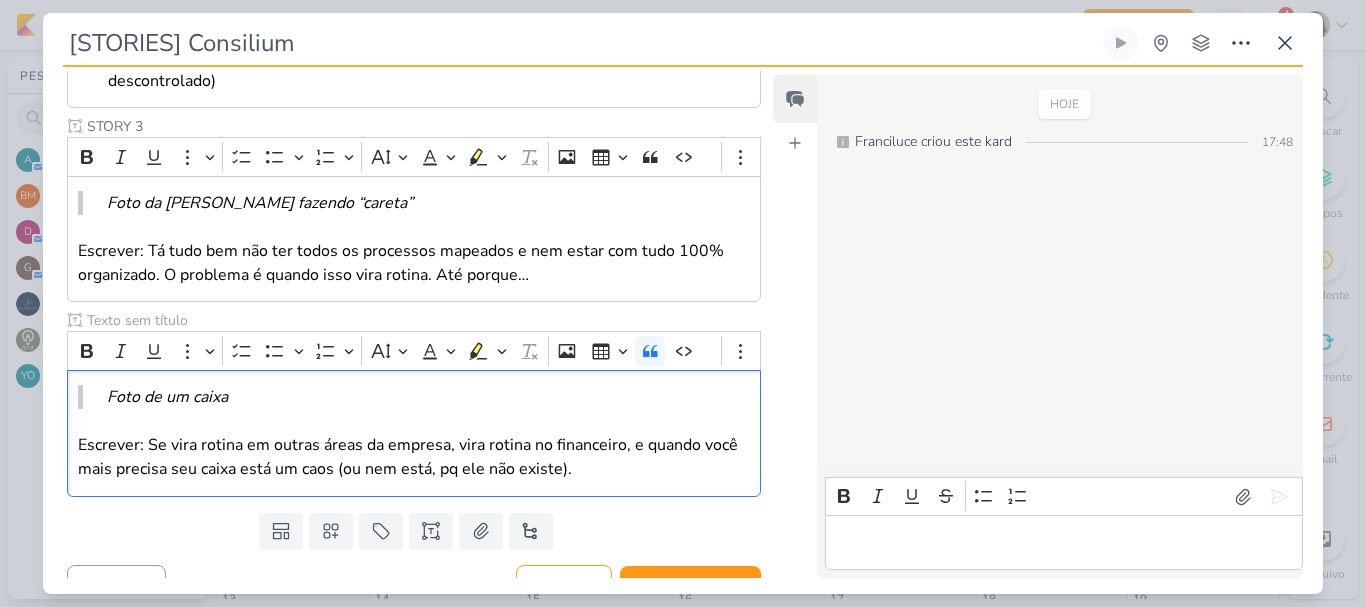 scroll, scrollTop: 769, scrollLeft: 0, axis: vertical 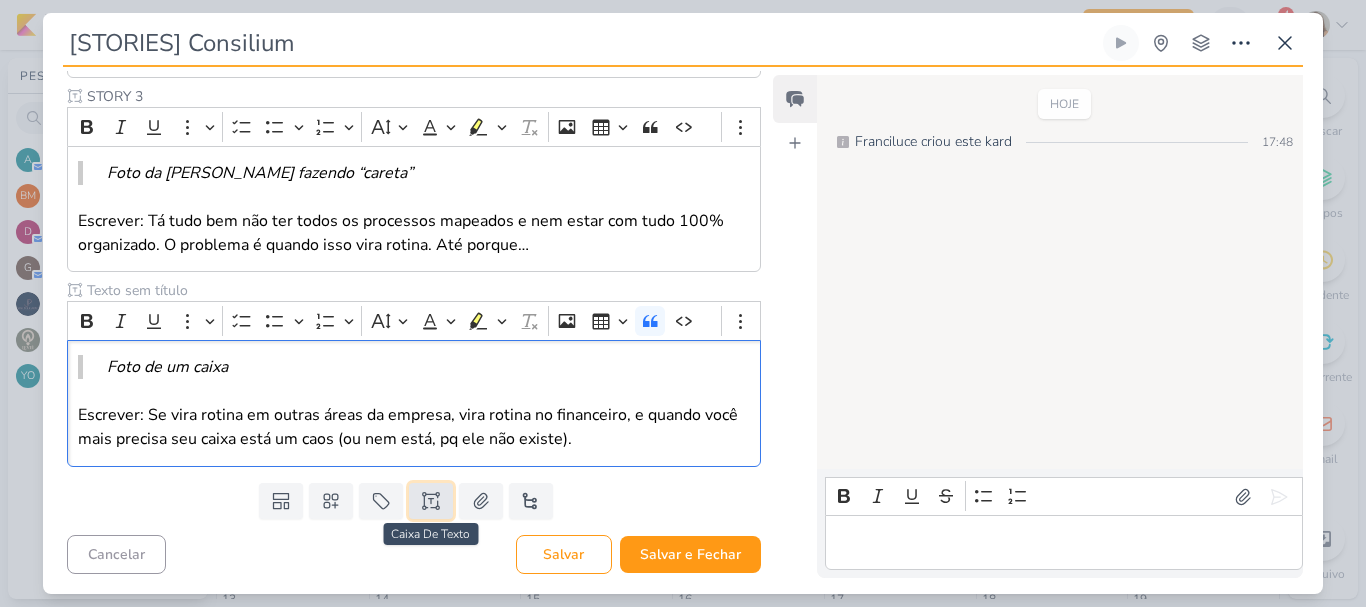 click 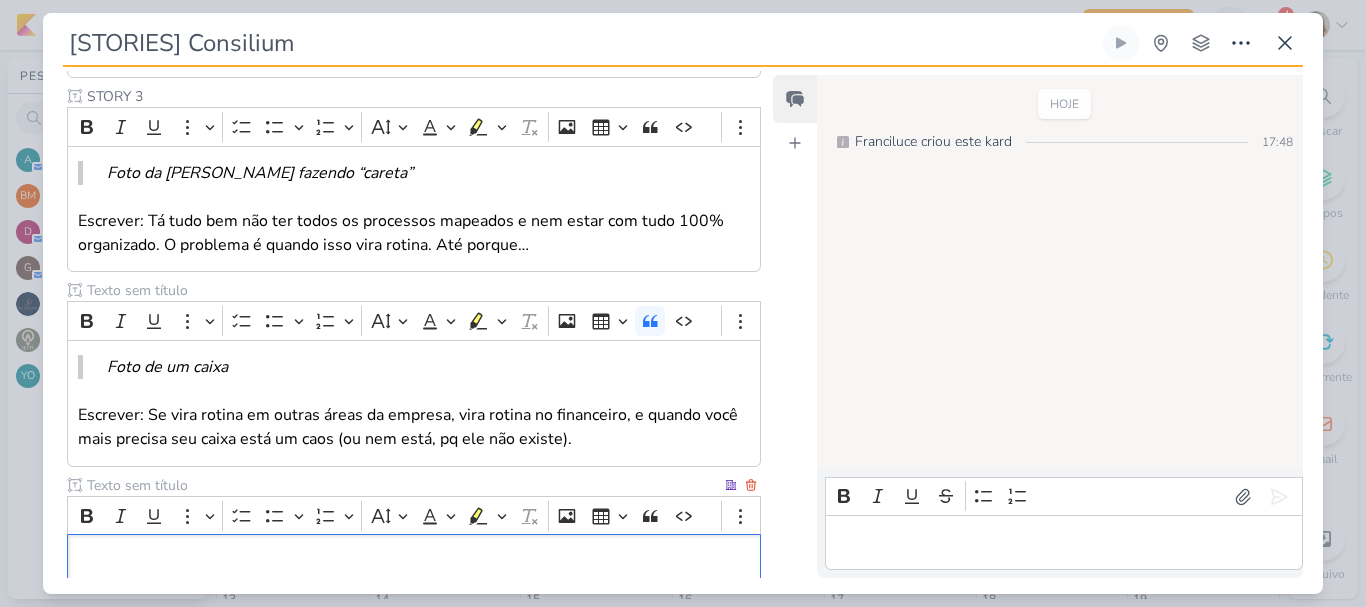 click at bounding box center (402, 485) 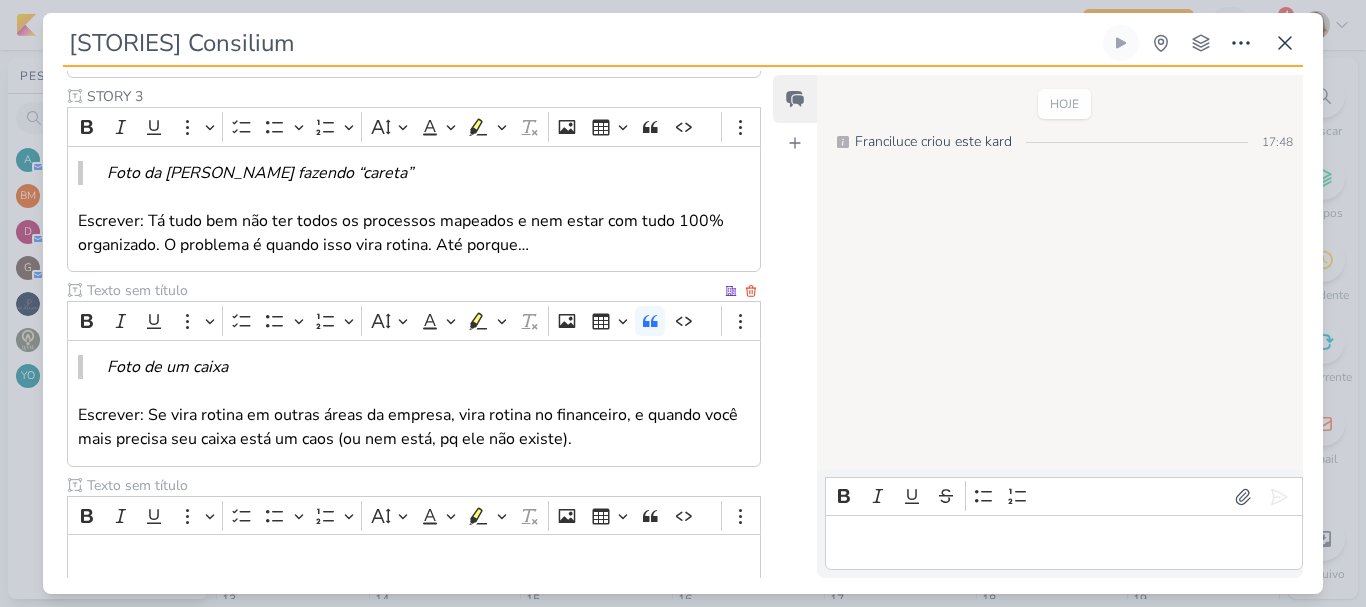 click at bounding box center (402, 290) 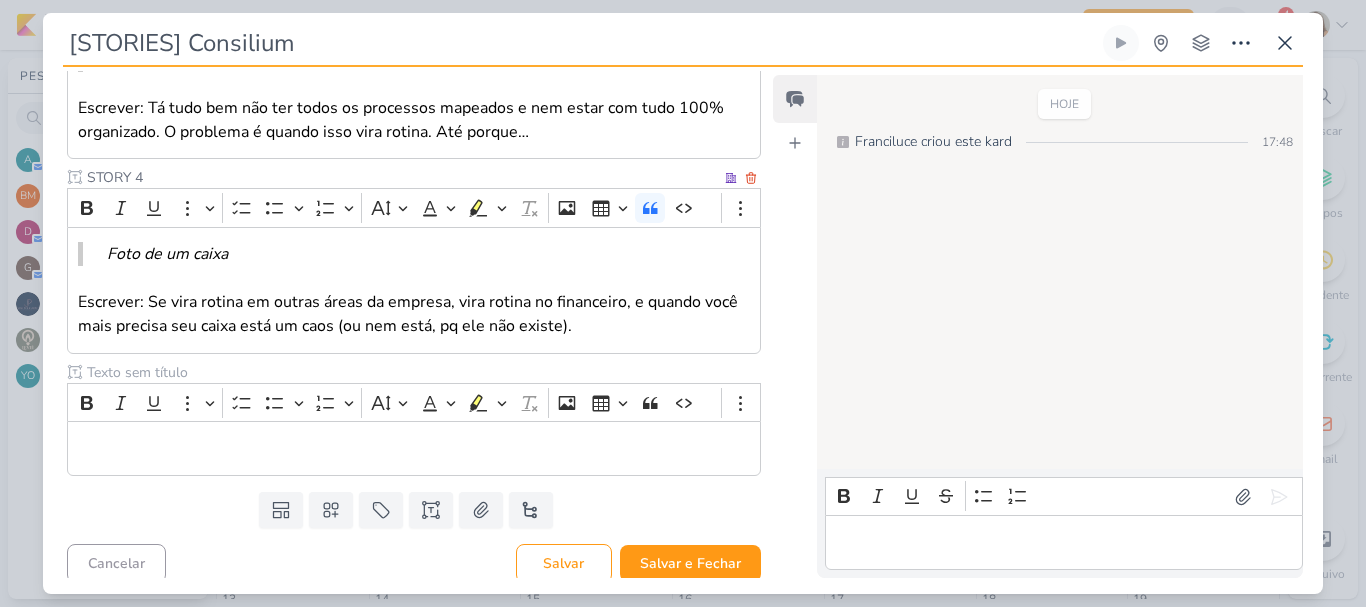 scroll, scrollTop: 891, scrollLeft: 0, axis: vertical 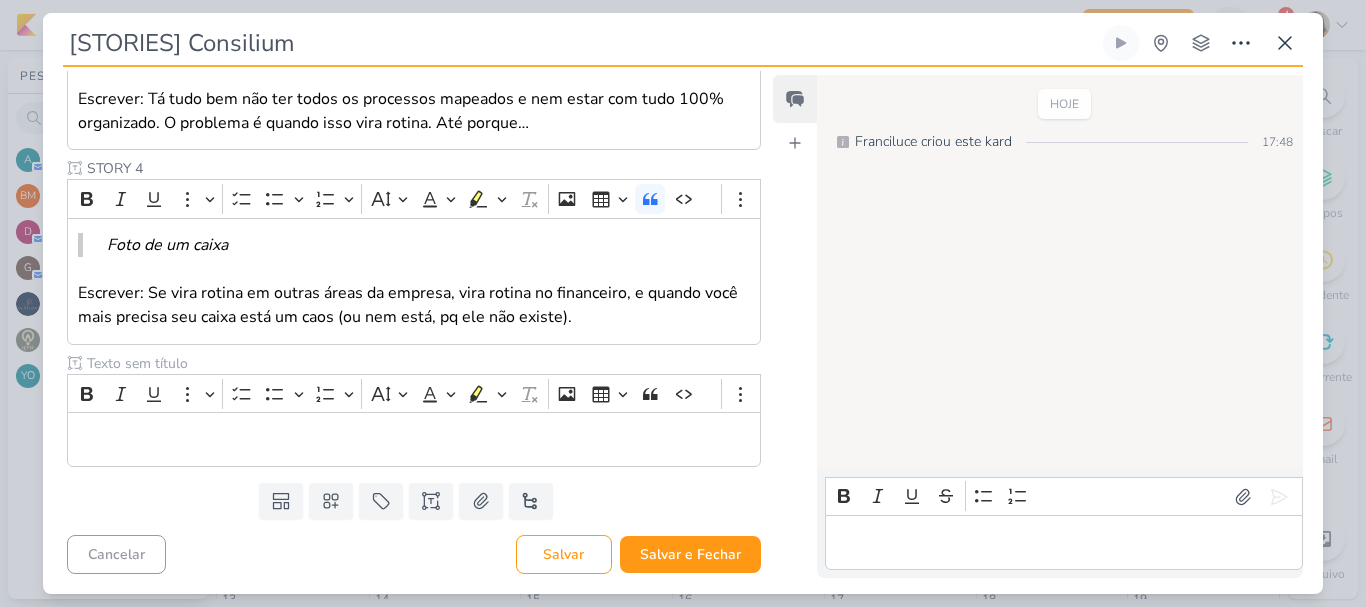 type on "STORY 4" 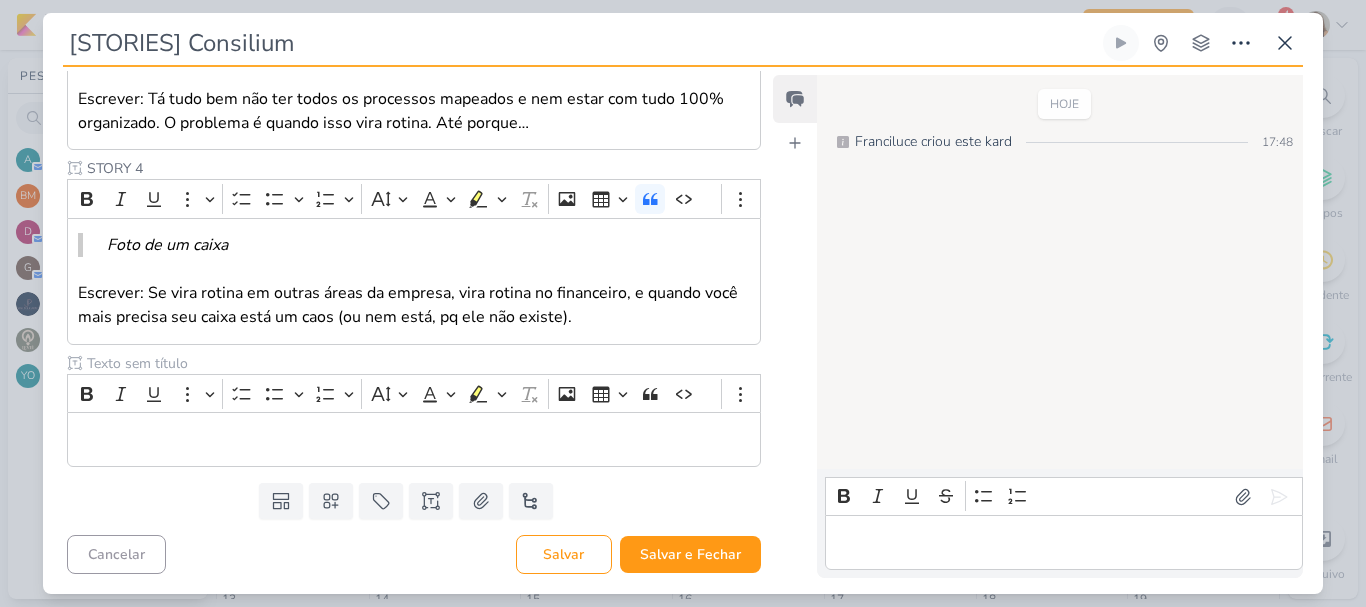 click at bounding box center [402, 363] 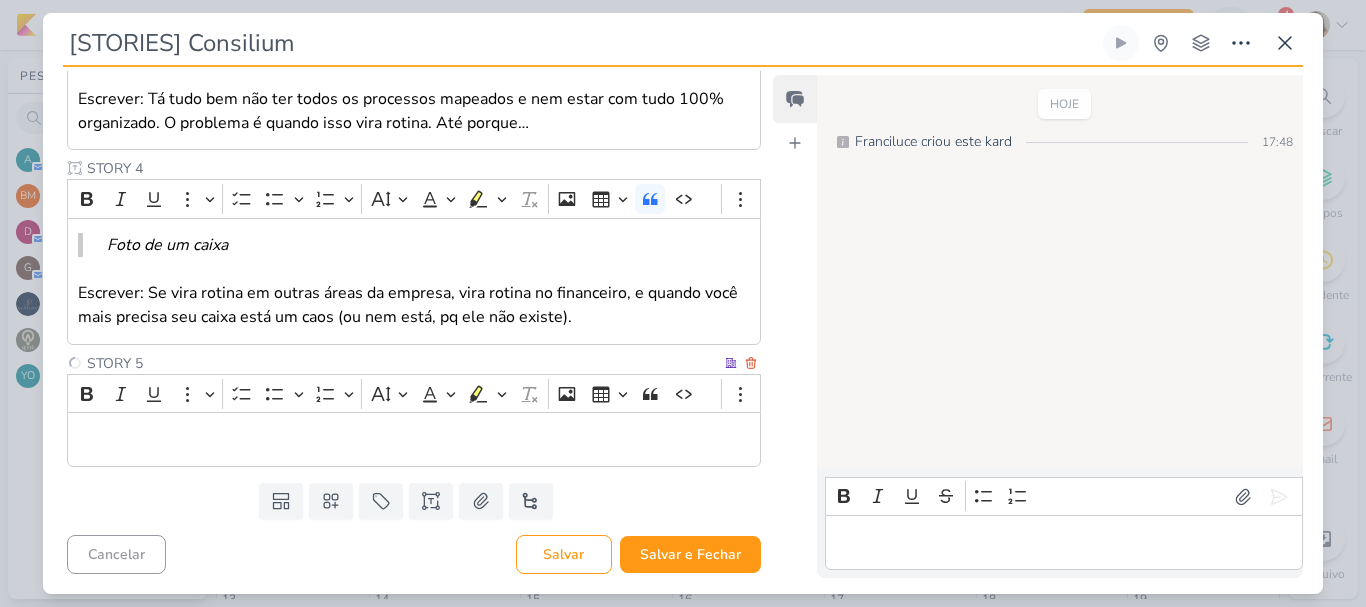 type on "STORY 5" 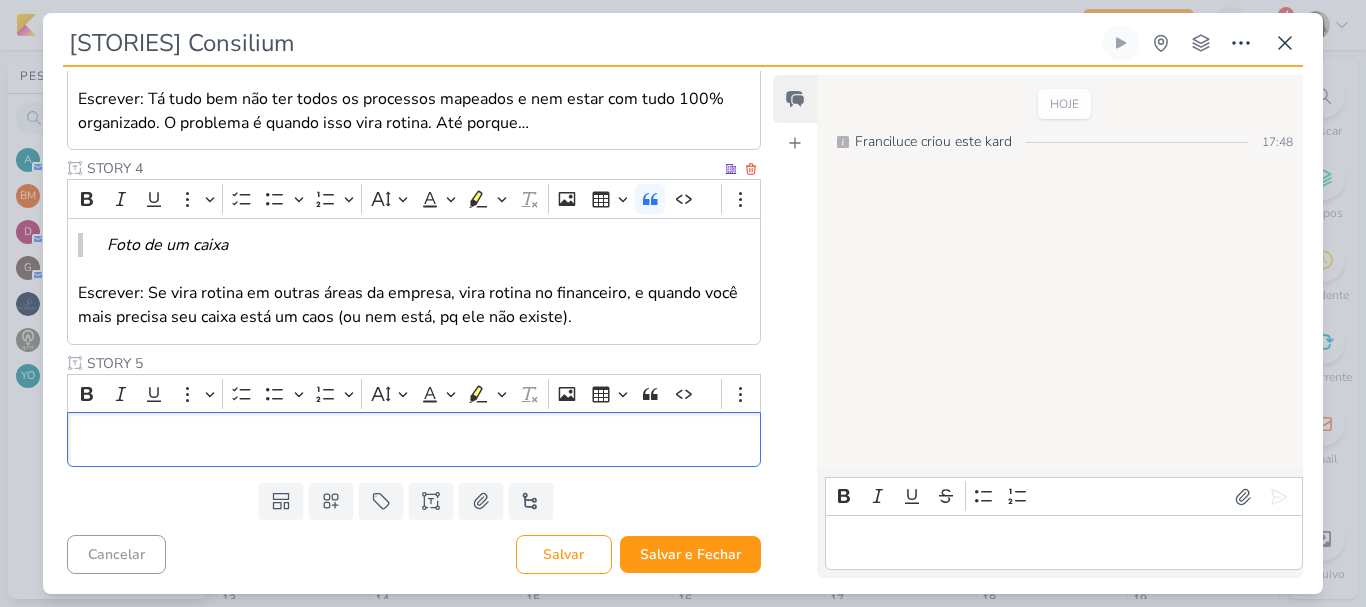 click at bounding box center (414, 440) 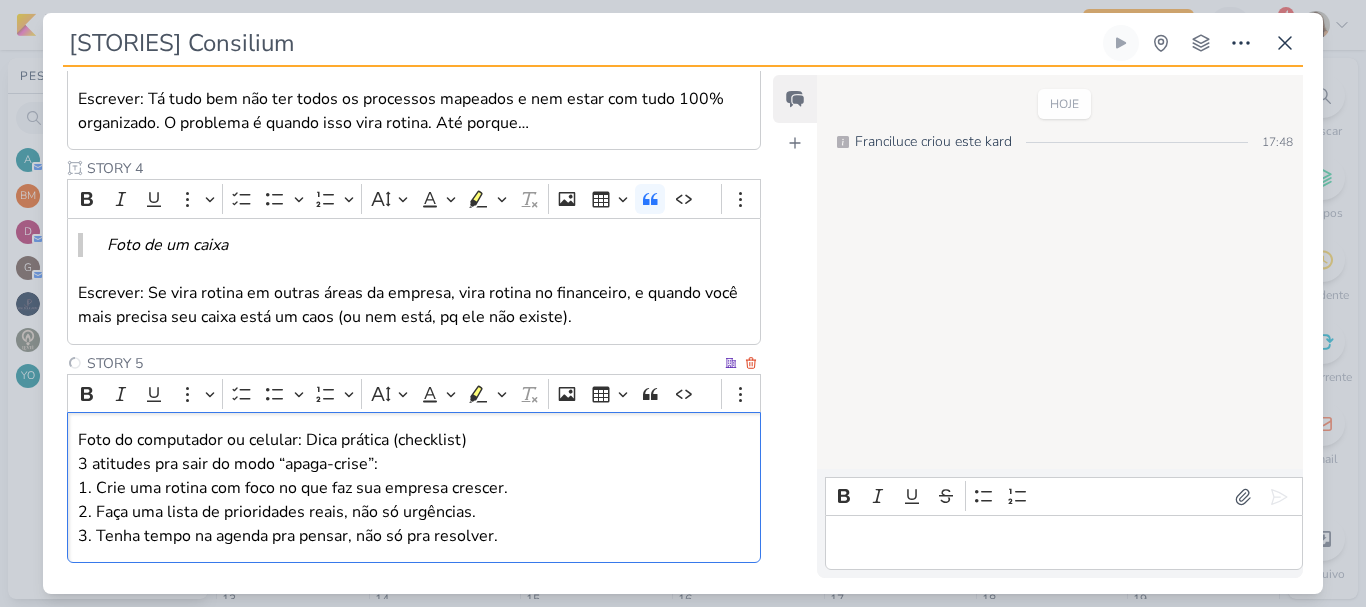 scroll, scrollTop: 987, scrollLeft: 0, axis: vertical 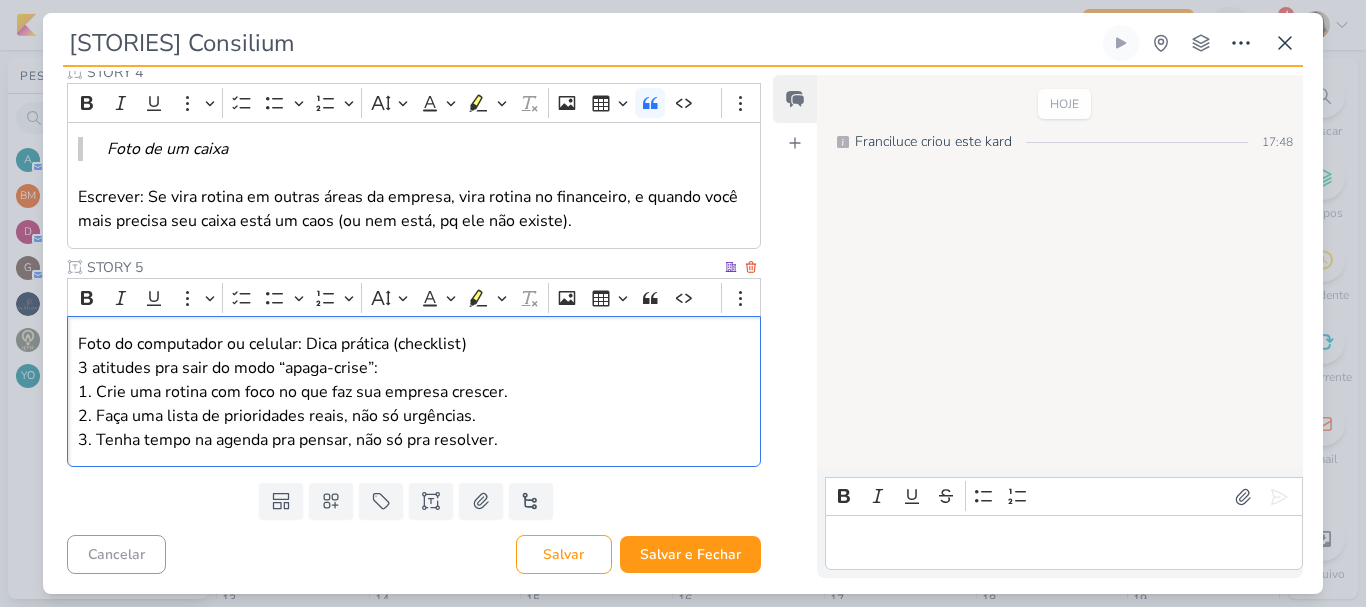click on "Foto do computador ou celular: Dica prática (checklist)" at bounding box center (414, 344) 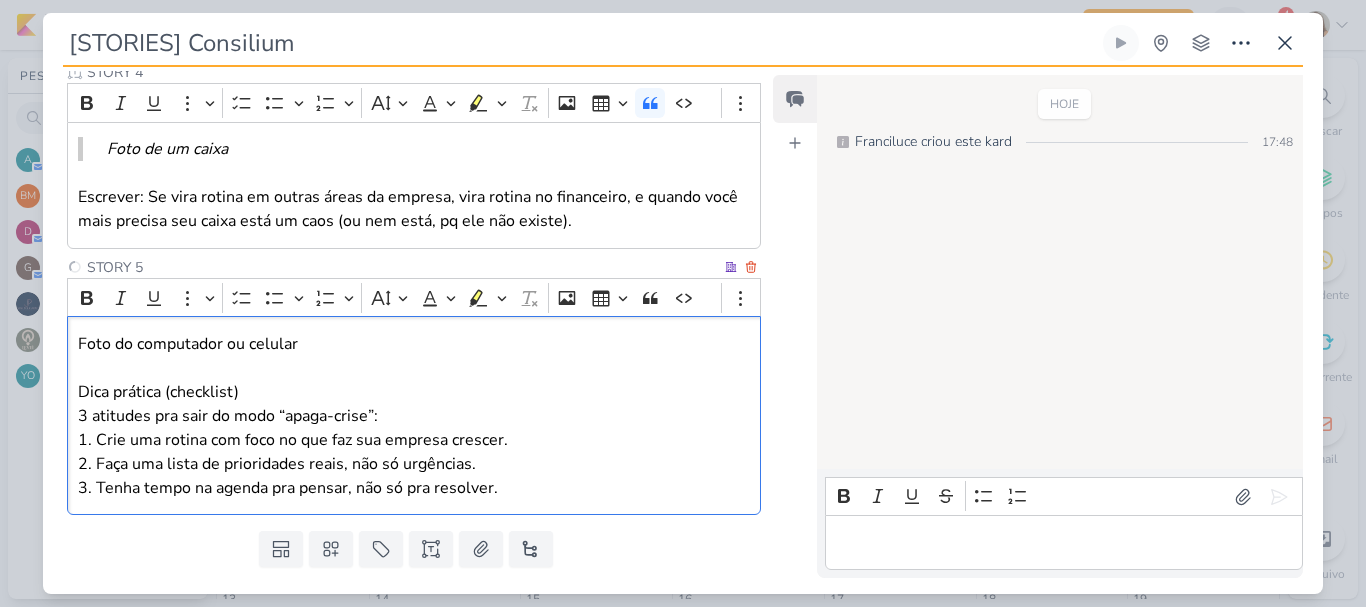 click on "Foto do computador ou celular" at bounding box center [414, 344] 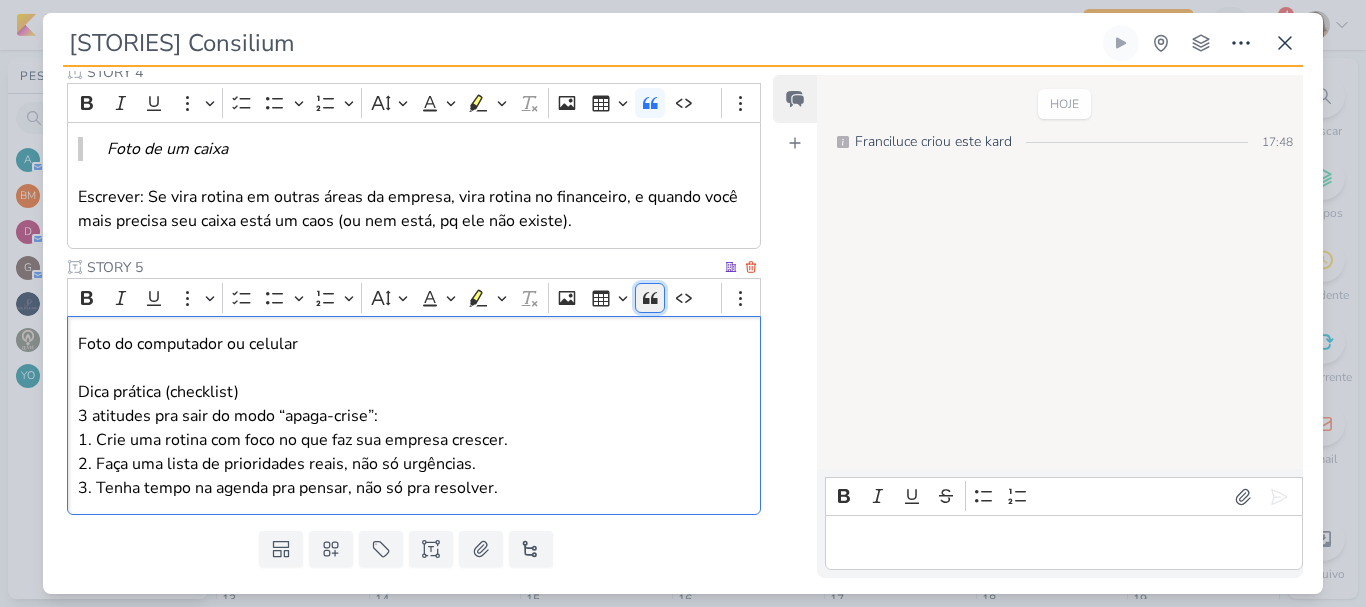 click 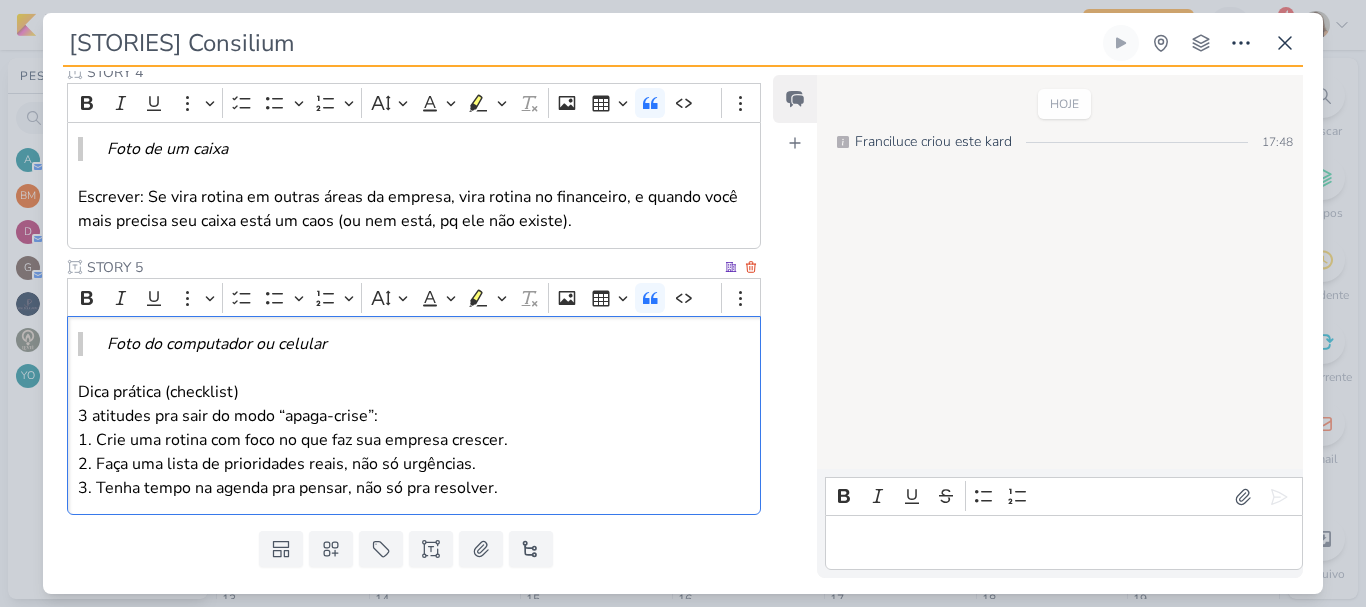 click on "Dica prática (checklist)" at bounding box center (414, 392) 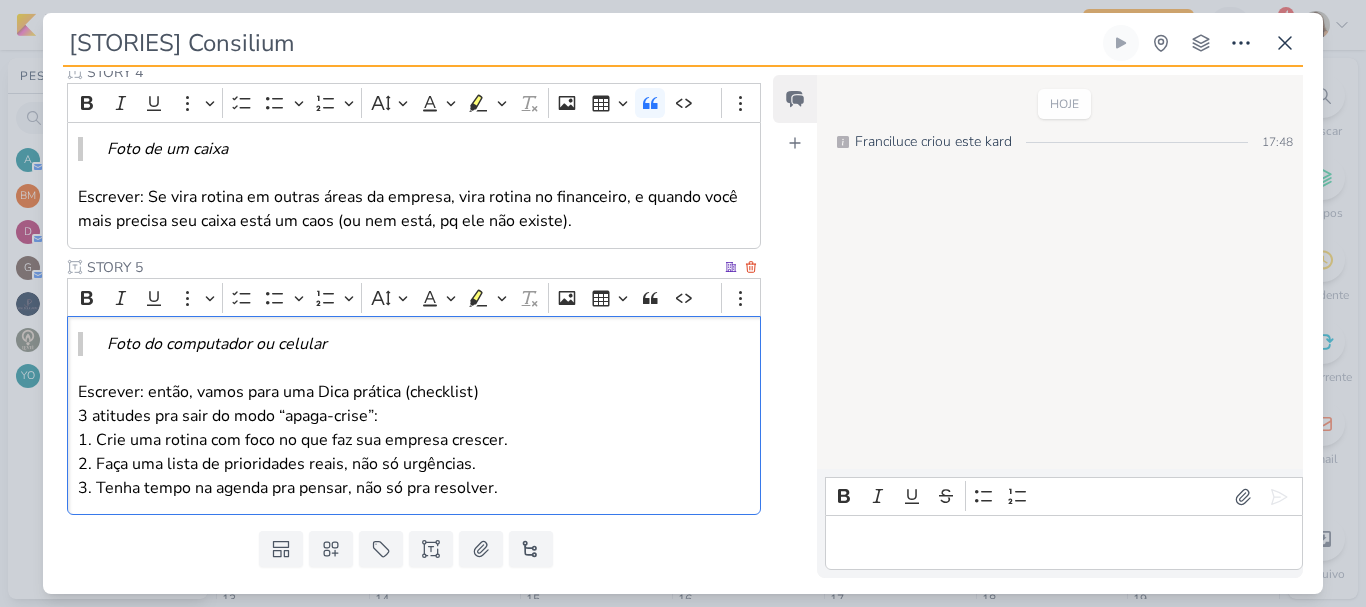 drag, startPoint x: 406, startPoint y: 390, endPoint x: 528, endPoint y: 390, distance: 122 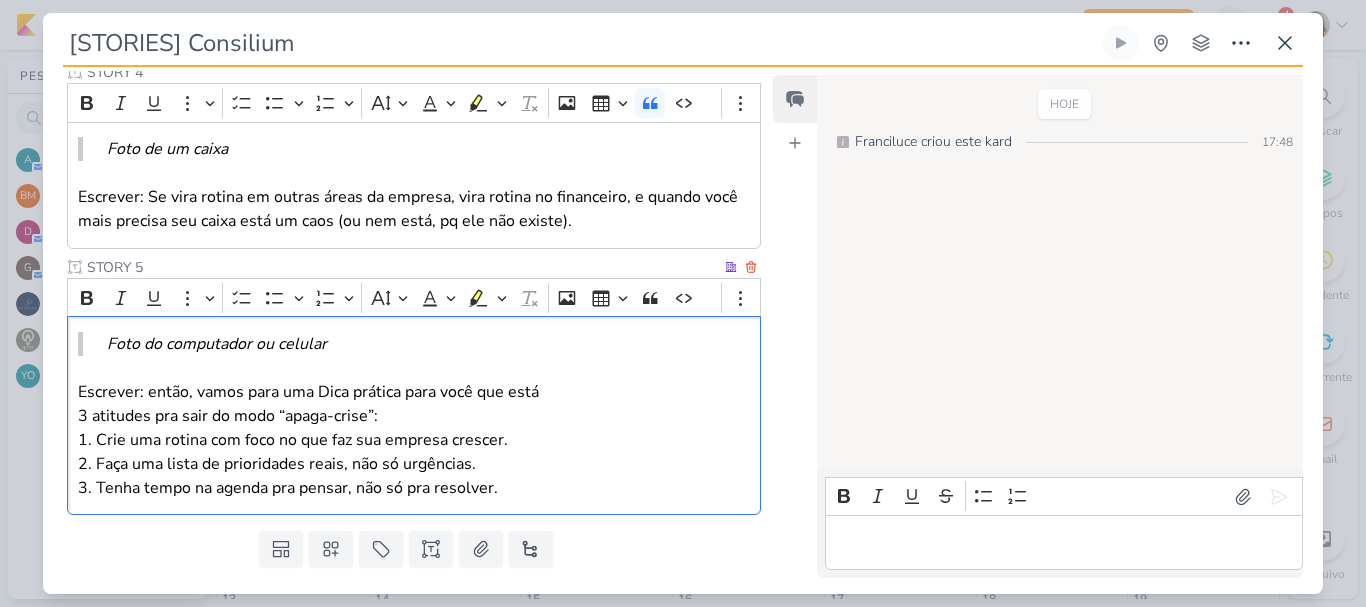 click on "Escrever: então, vamos para uma Dica prática para você que está" at bounding box center [414, 392] 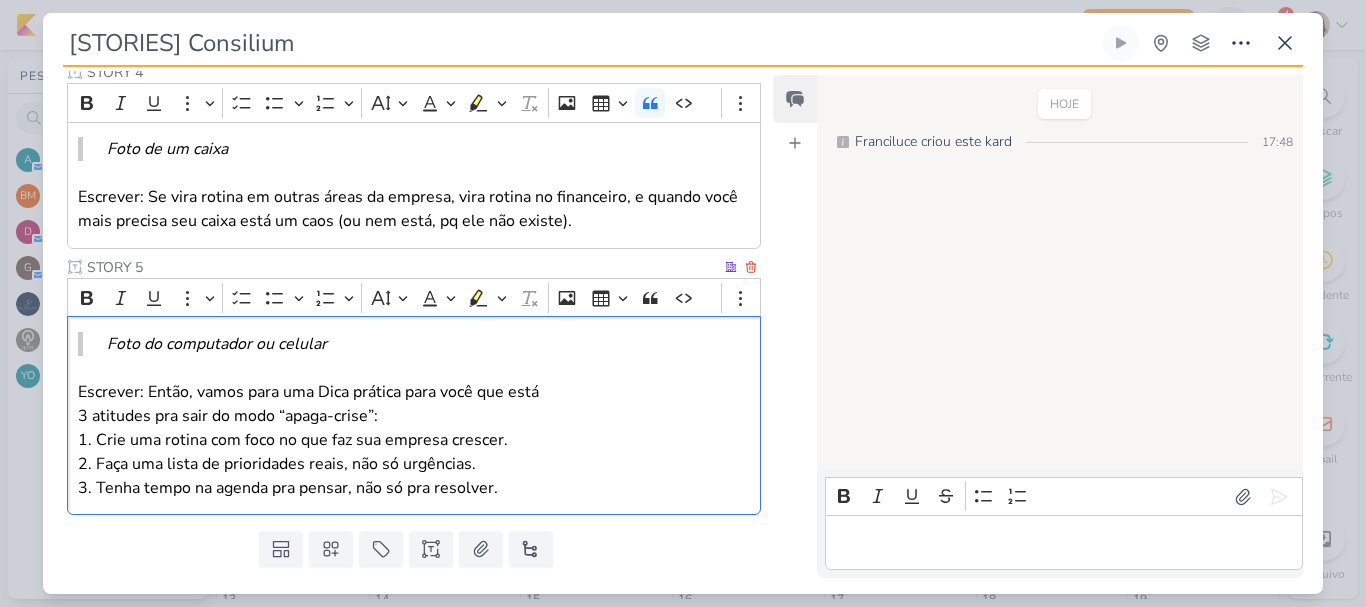 click on "Escrever: Então, vamos para uma Dica prática para você que está" at bounding box center [414, 392] 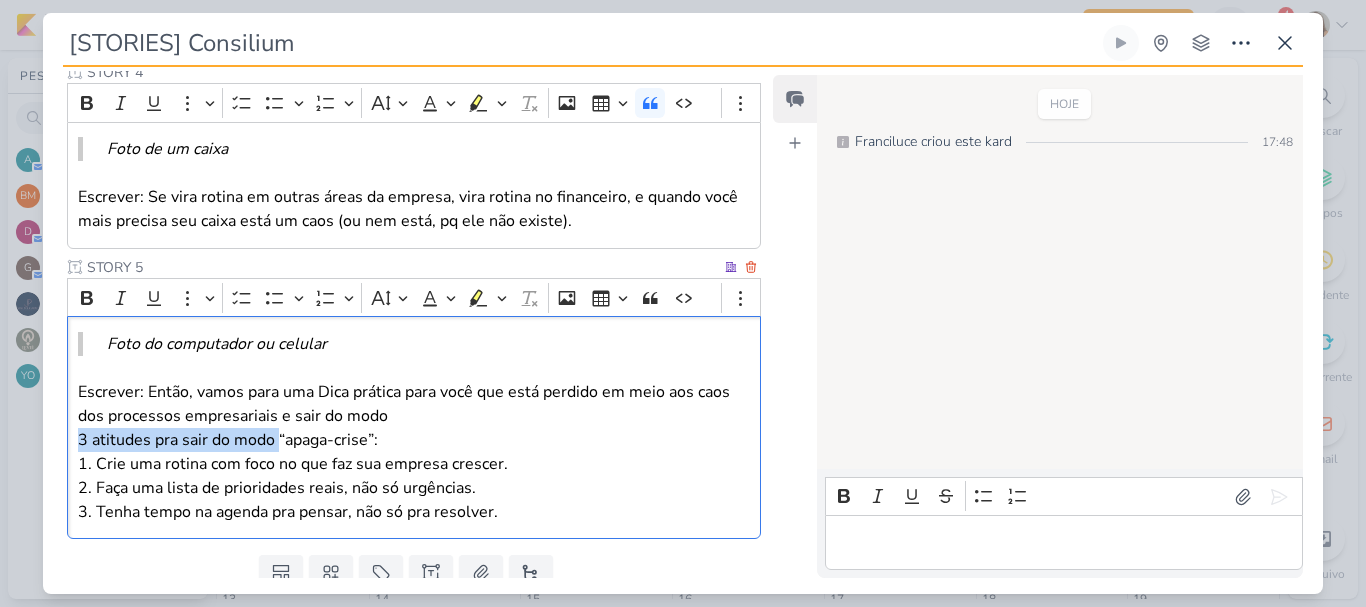 drag, startPoint x: 78, startPoint y: 437, endPoint x: 280, endPoint y: 441, distance: 202.0396 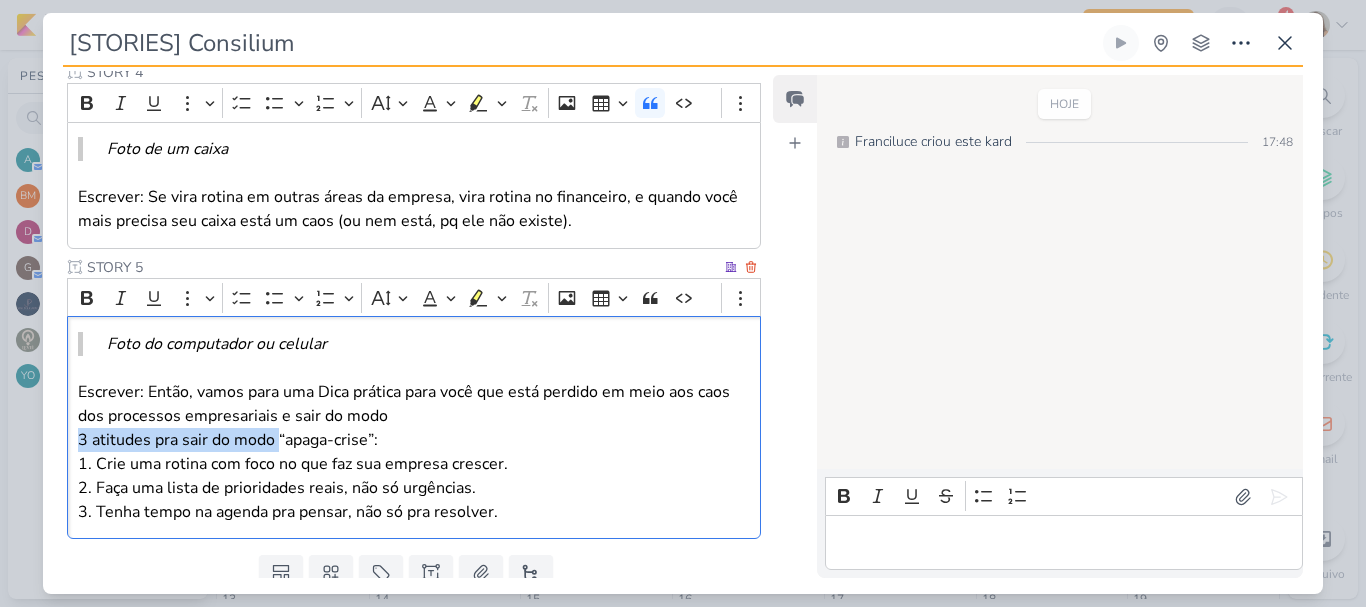 click on "3 atitudes pra sair do modo “apaga-crise”:" at bounding box center [414, 440] 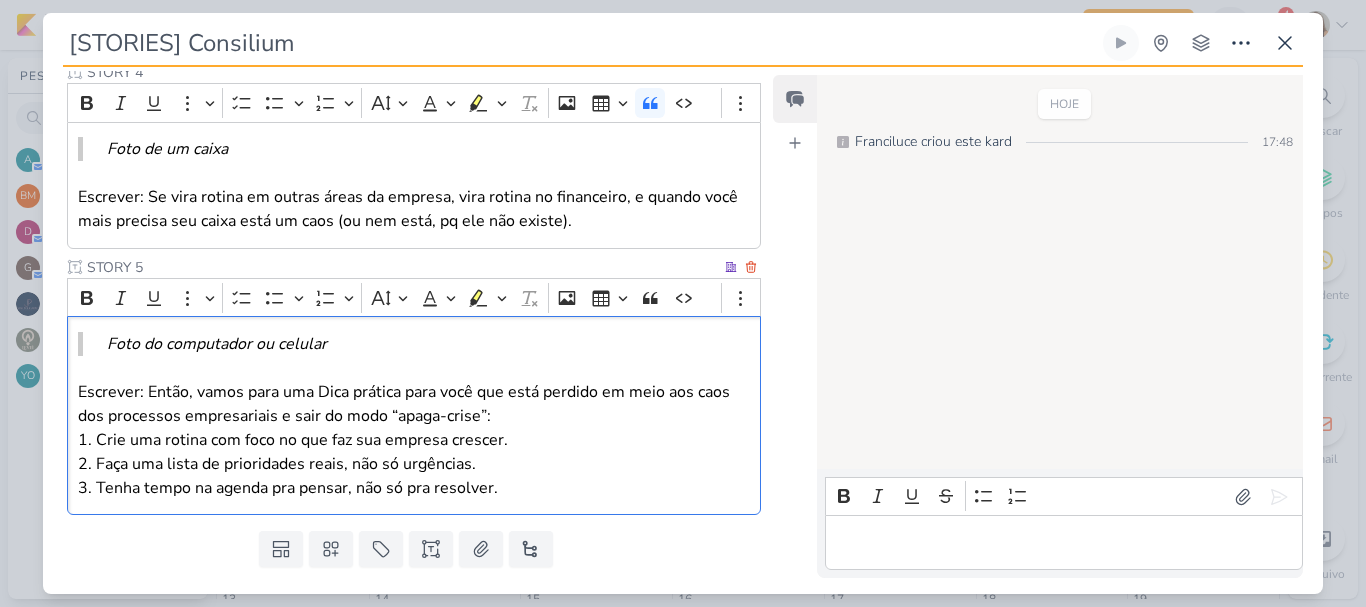 click on "Escrever: Então, vamos para uma Dica prática para você que está perdido em meio aos caos dos processos empresariais e sair do modo “apaga-crise”:" at bounding box center [414, 404] 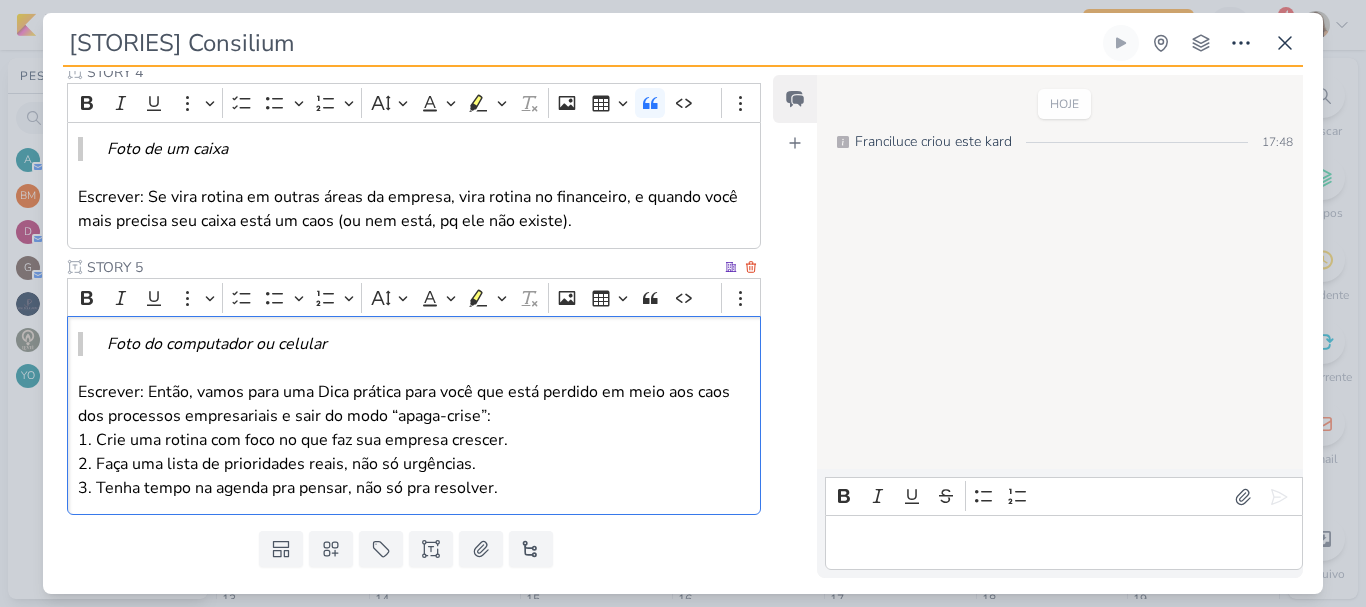 click on "1. Crie uma rotina com foco no que faz sua empresa crescer.  2. Faça uma lista de prioridades reais, não só urgências. 3. Tenha tempo na agenda pra pensar, não só pra resolver." at bounding box center [414, 464] 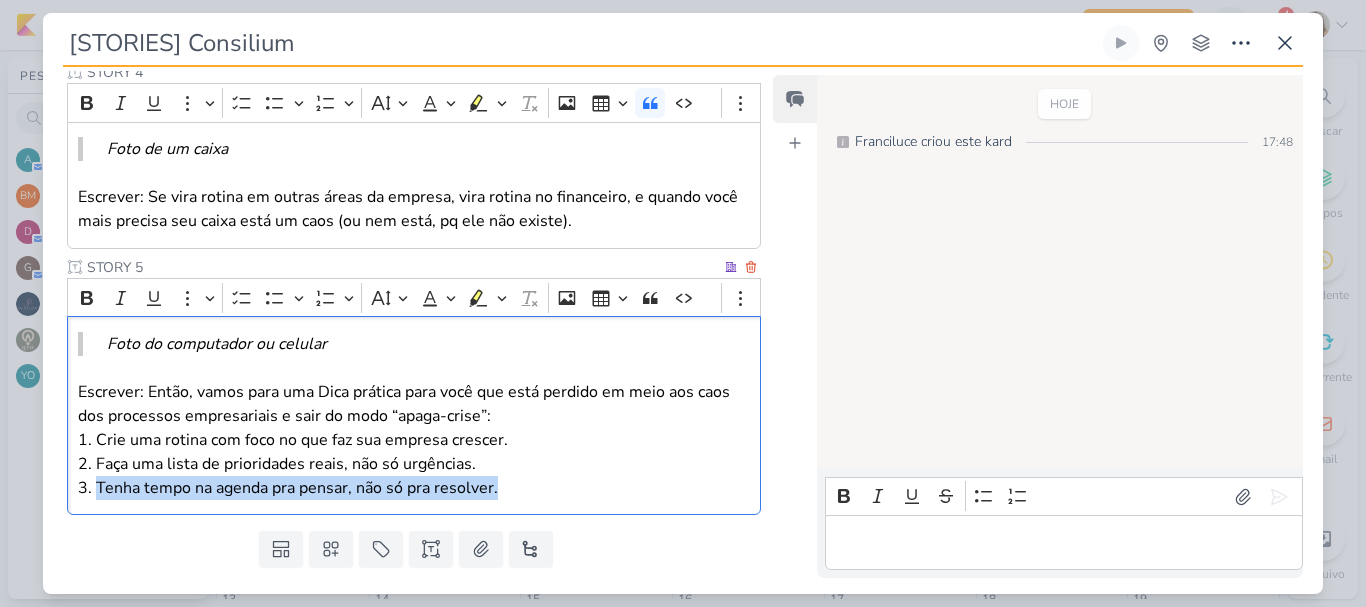 drag, startPoint x: 93, startPoint y: 486, endPoint x: 534, endPoint y: 486, distance: 441 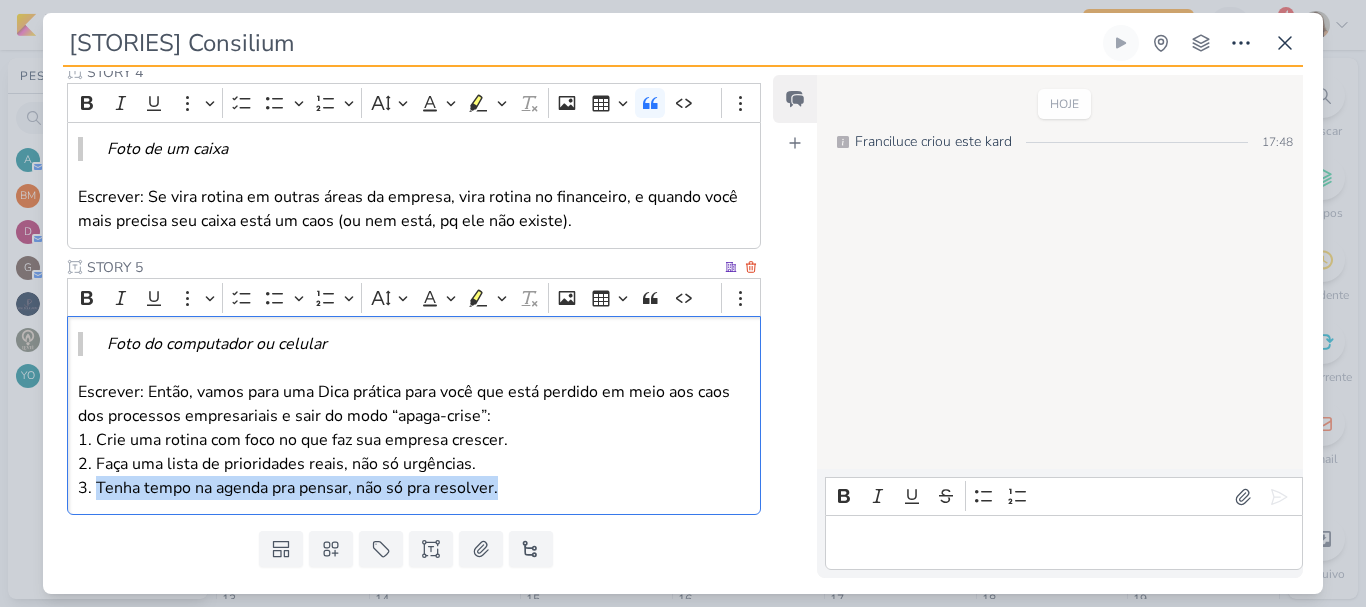 click on "1. Crie uma rotina com foco no que faz sua empresa crescer.  2. Faça uma lista de prioridades reais, não só urgências. 3. Tenha tempo na agenda pra pensar, não só pra resolver." at bounding box center [414, 464] 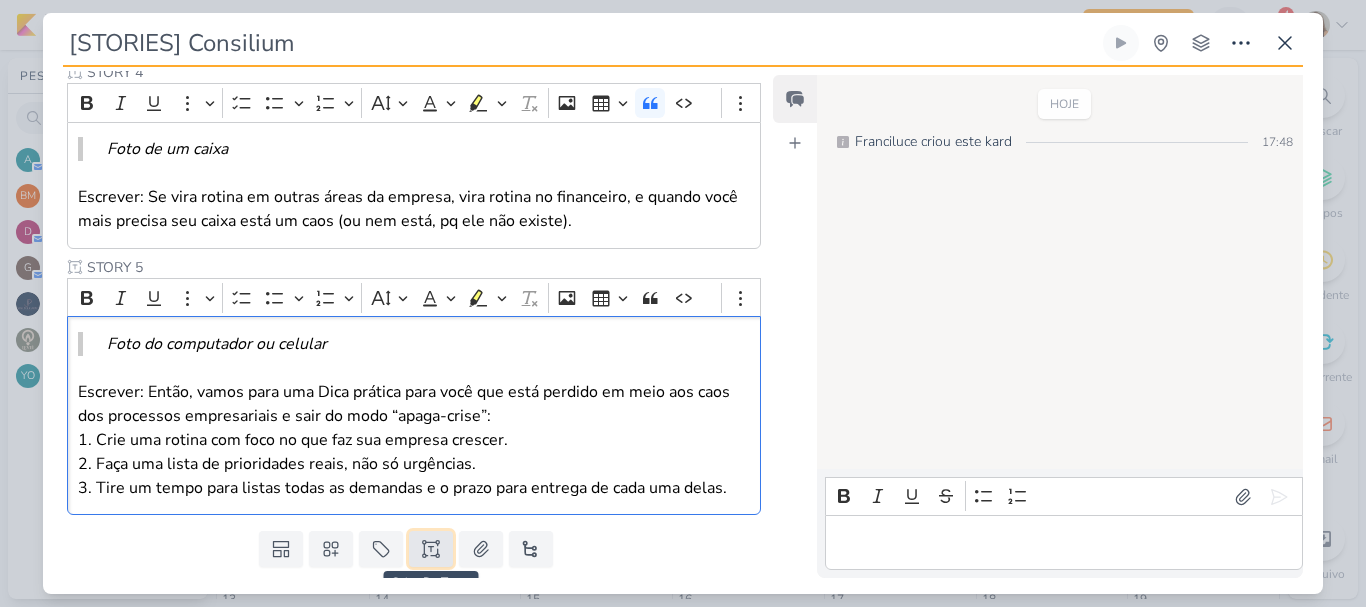 click at bounding box center [431, 549] 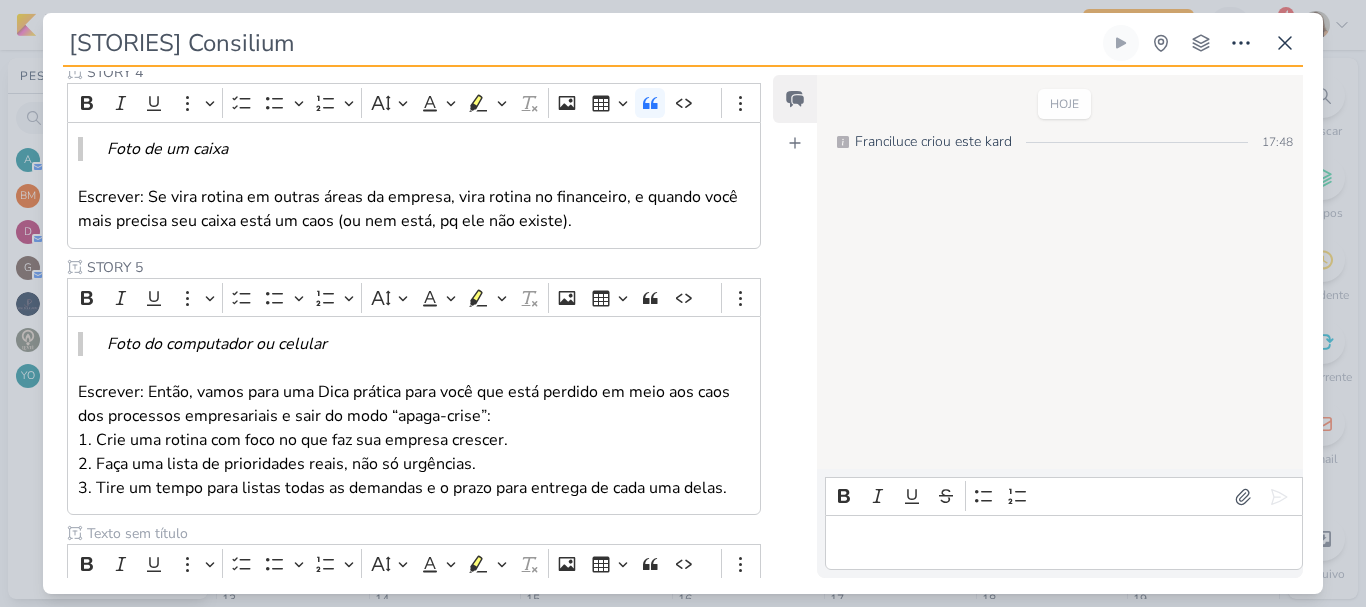 scroll, scrollTop: 1158, scrollLeft: 0, axis: vertical 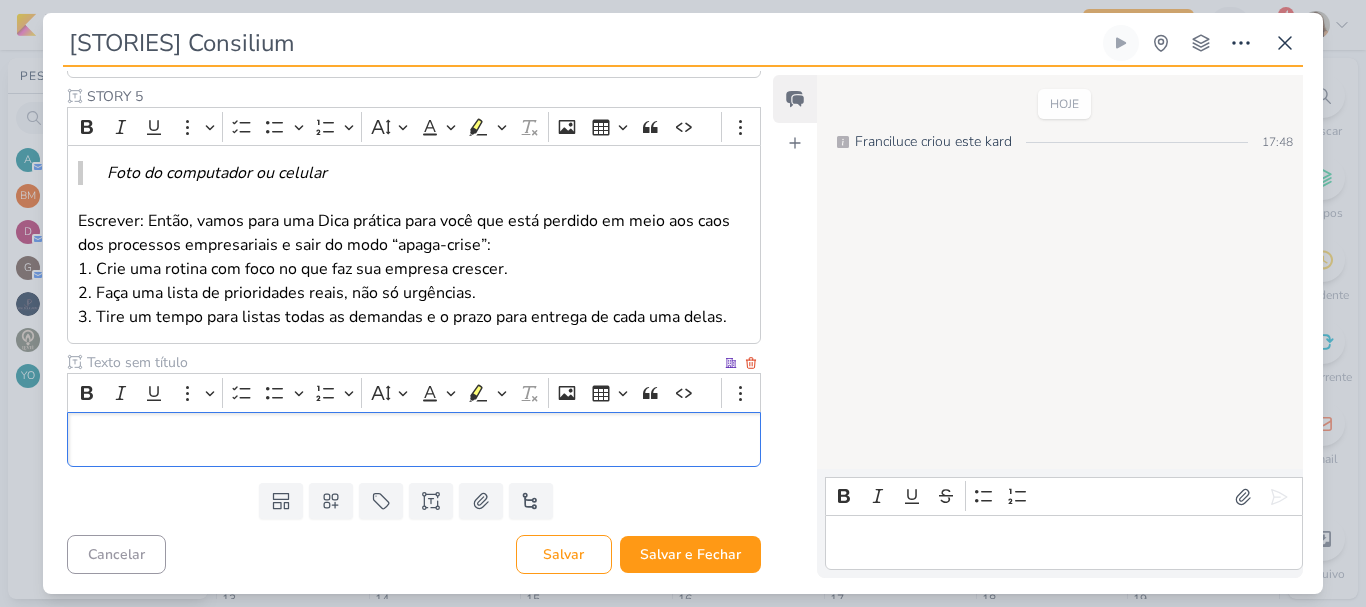 click at bounding box center [402, 362] 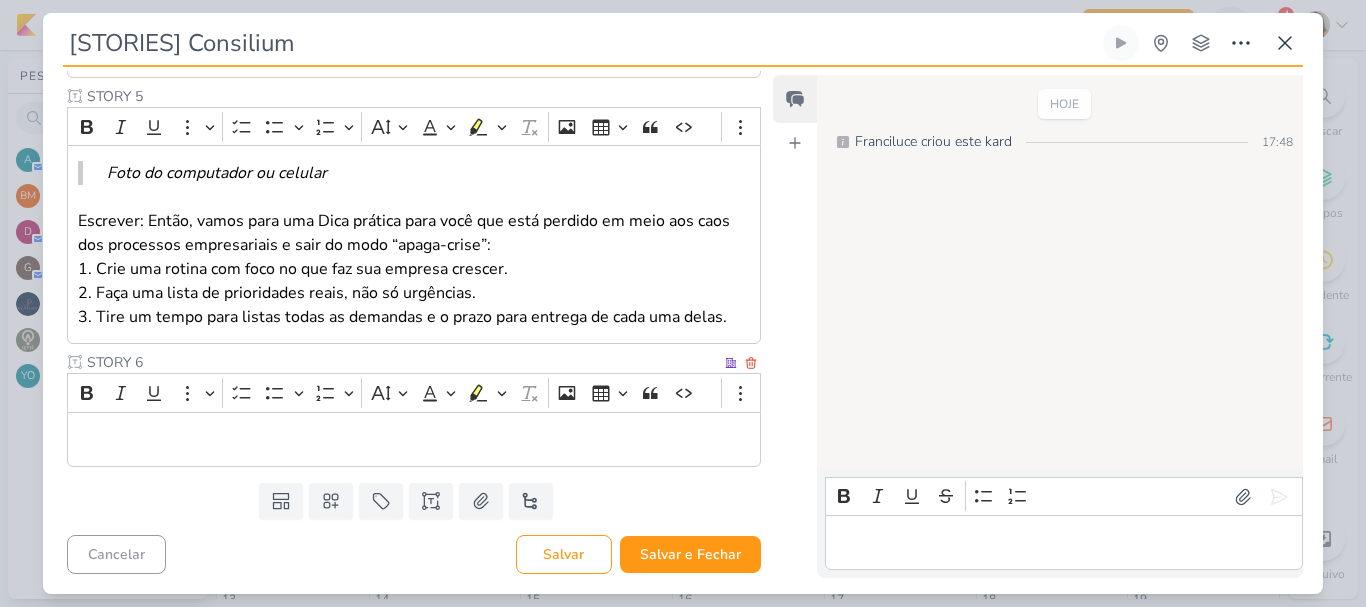 type on "STORY 6" 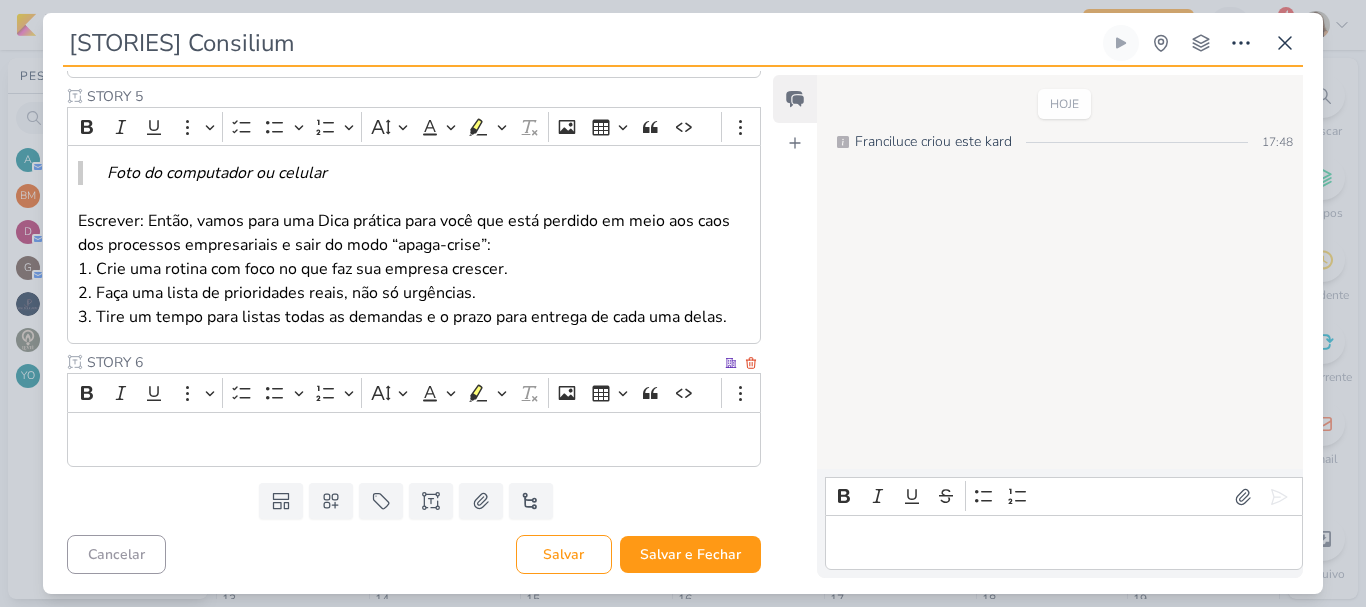 click at bounding box center (414, 439) 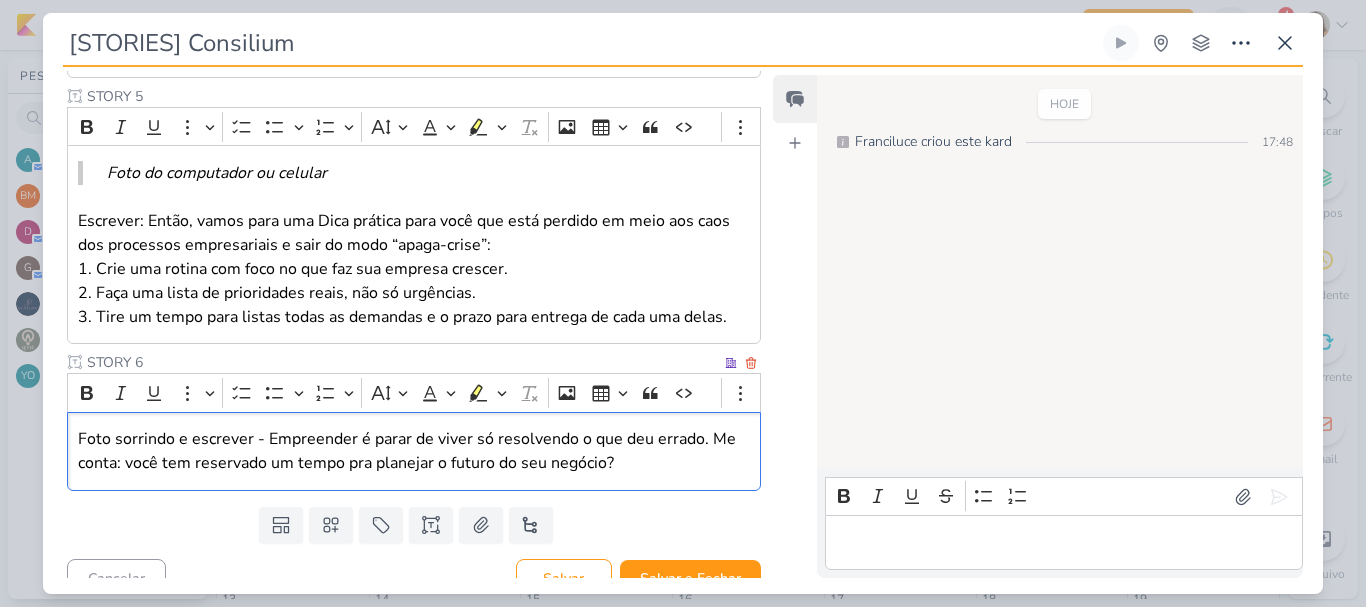 click on "Foto sorrindo e escrever - Empreender é parar de viver só resolvendo o que deu errado. Me conta: você tem reservado um tempo pra planejar o futuro do seu negócio?" at bounding box center [414, 451] 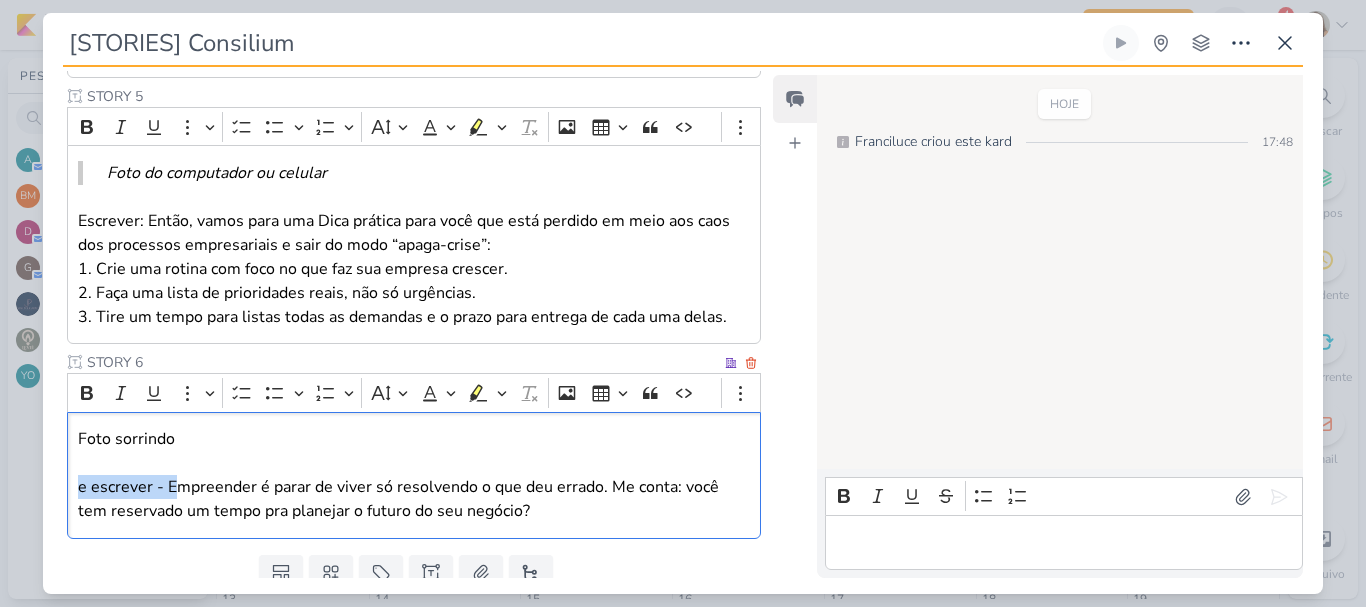 drag, startPoint x: 170, startPoint y: 492, endPoint x: 72, endPoint y: 484, distance: 98.32599 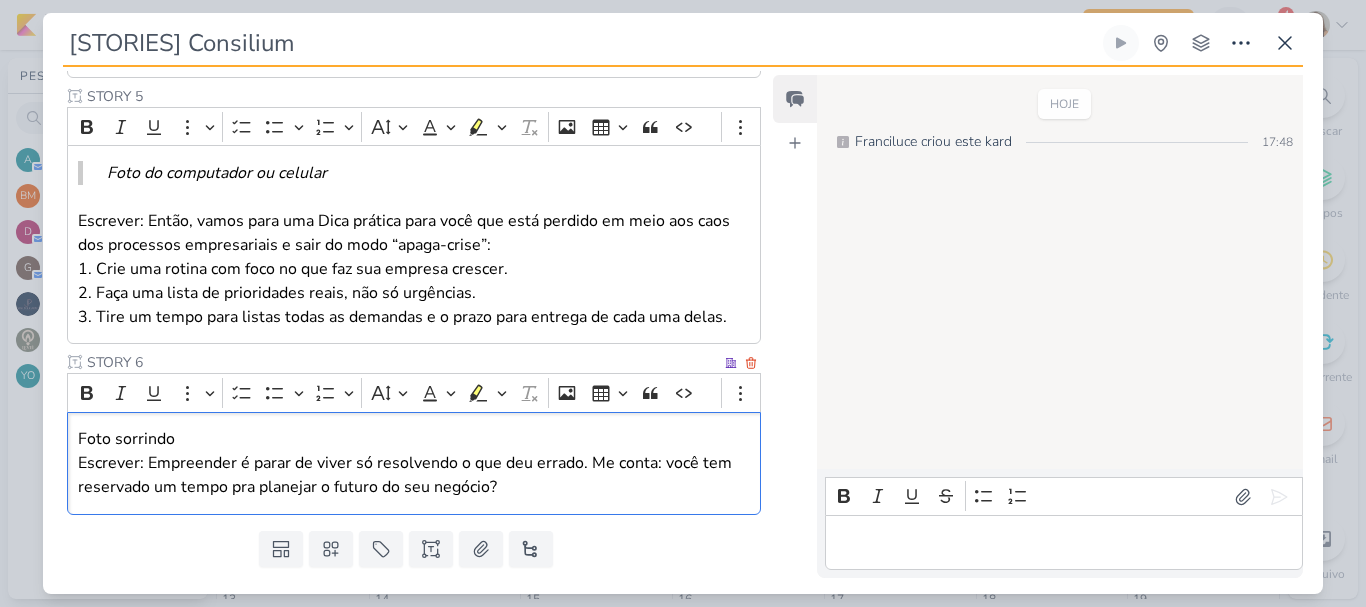 click on "Escrever: Empreender é parar de viver só resolvendo o que deu errado. Me conta: você tem reservado um tempo pra planejar o futuro do seu negócio?" at bounding box center [414, 475] 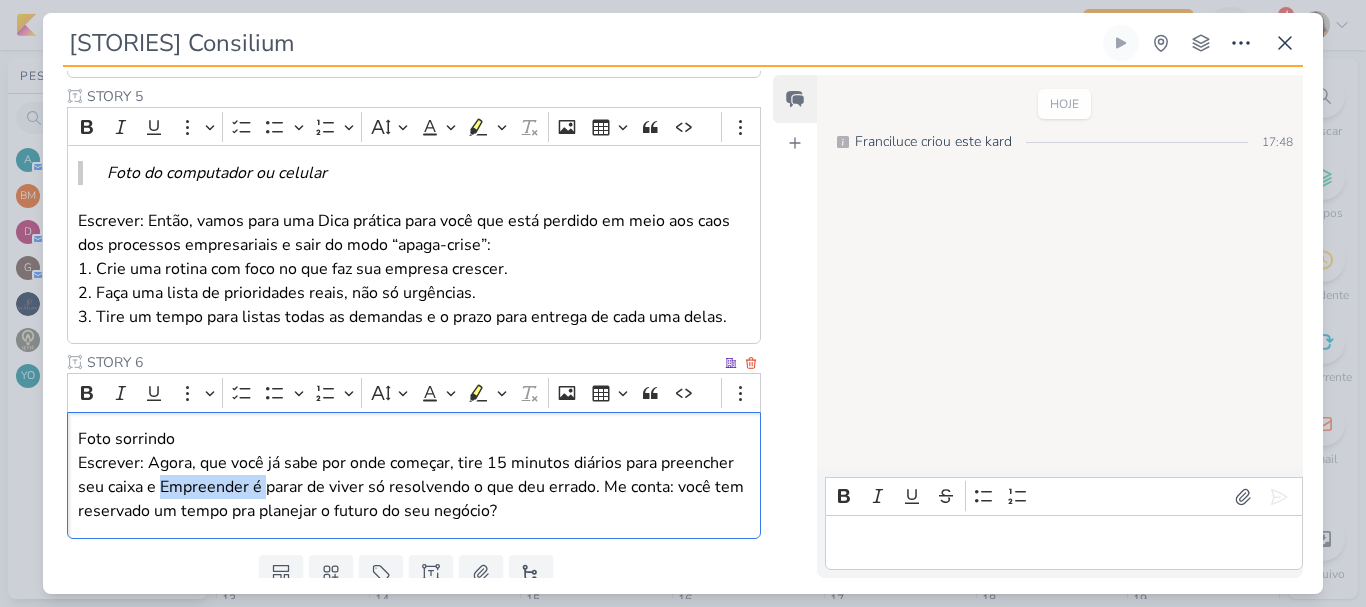 drag, startPoint x: 162, startPoint y: 488, endPoint x: 269, endPoint y: 490, distance: 107.01869 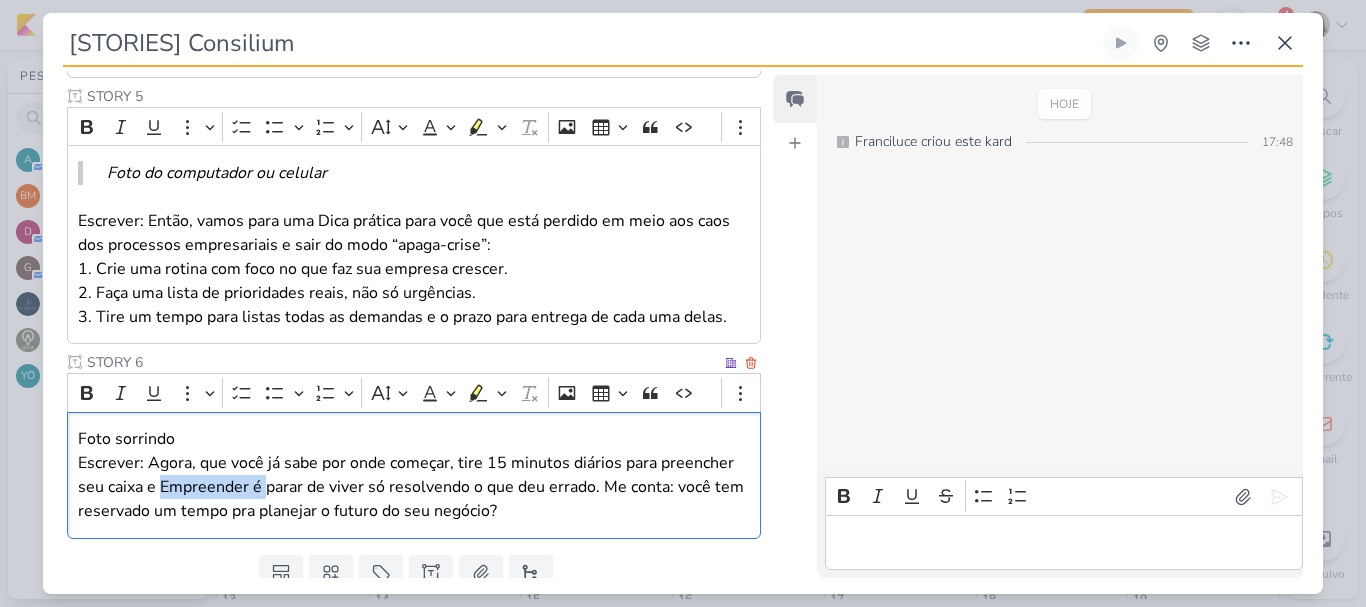 click on "Escrever: Agora, que você já sabe por onde começar, tire 15 minutos diários para preencher seu caixa e Empreender é parar de viver só resolvendo o que deu errado. Me conta: você tem reservado um tempo pra planejar o futuro do seu negócio?" at bounding box center [414, 487] 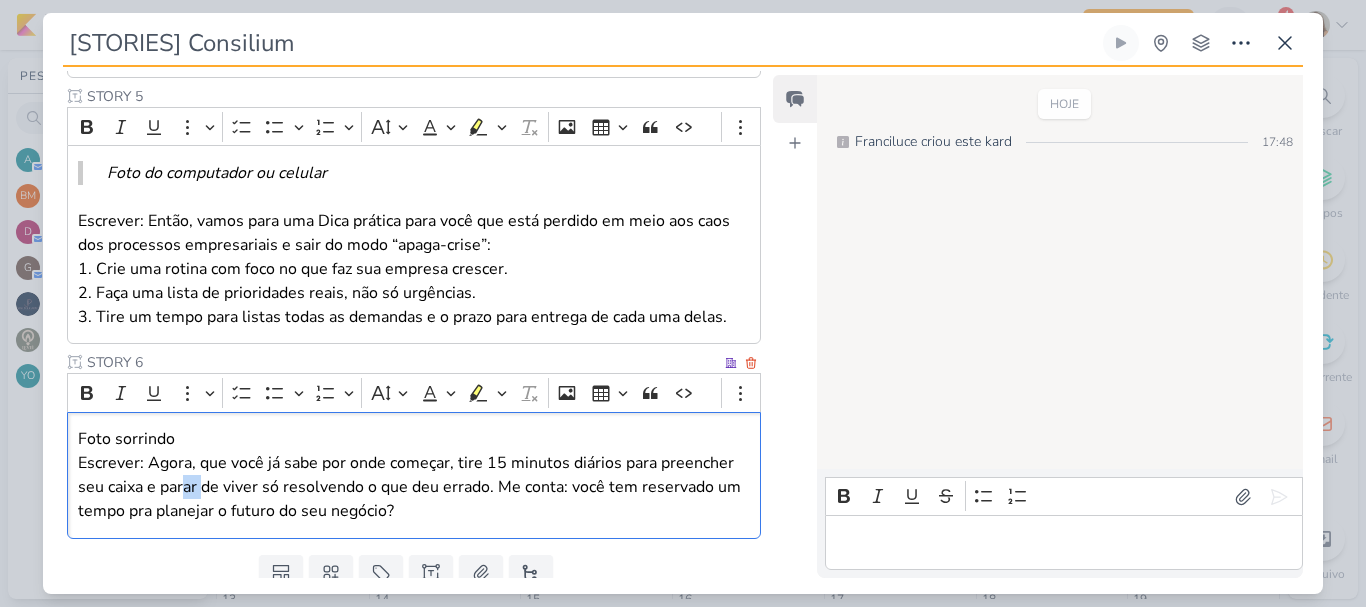 drag, startPoint x: 194, startPoint y: 489, endPoint x: 184, endPoint y: 490, distance: 10.049875 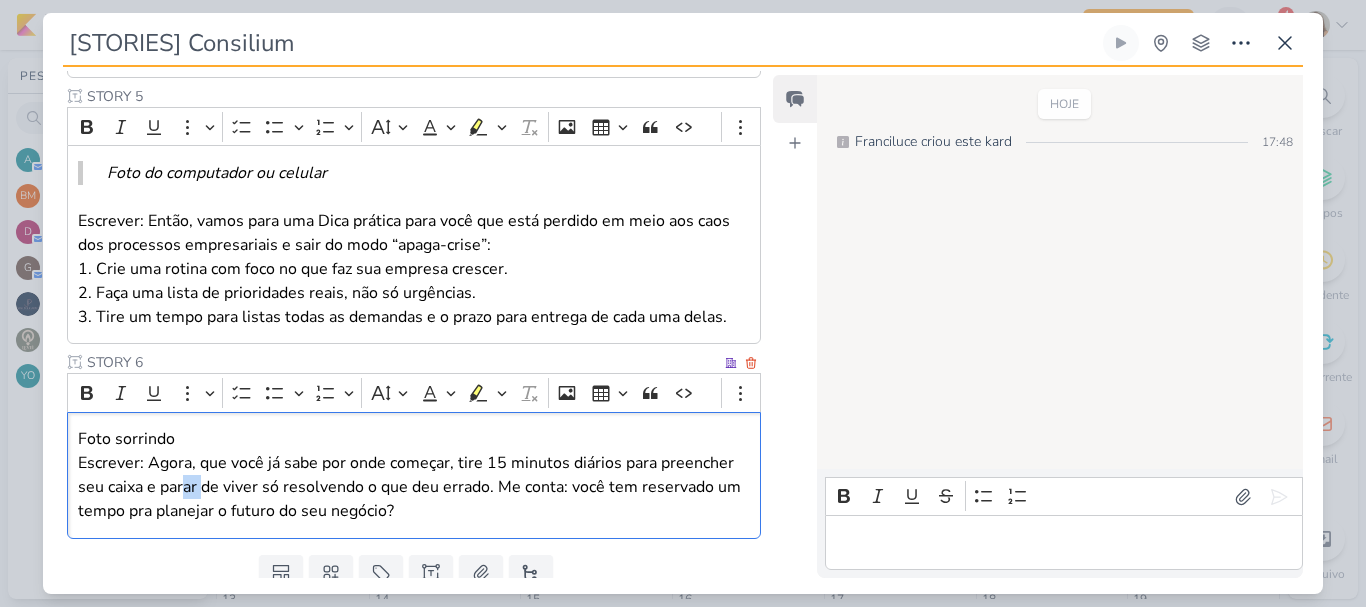 click on "Escrever: Agora, que você já sabe por onde começar, tire 15 minutos diários para preencher seu caixa e parar de viver só resolvendo o que deu errado. Me conta: você tem reservado um tempo pra planejar o futuro do seu negócio?" at bounding box center [414, 487] 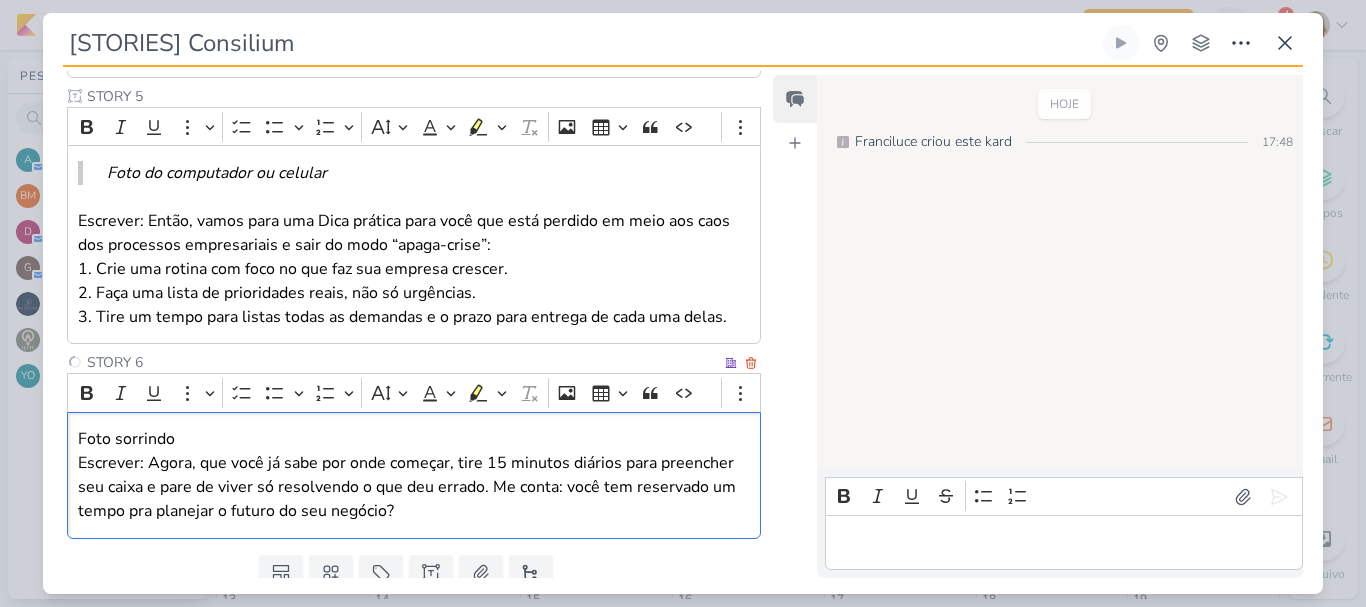 click on "Escrever: Agora, que você já sabe por onde começar, tire 15 minutos diários para preencher seu caixa e pare de viver só resolvendo o que deu errado. Me conta: você tem reservado um tempo pra planejar o futuro do seu negócio?" at bounding box center (414, 487) 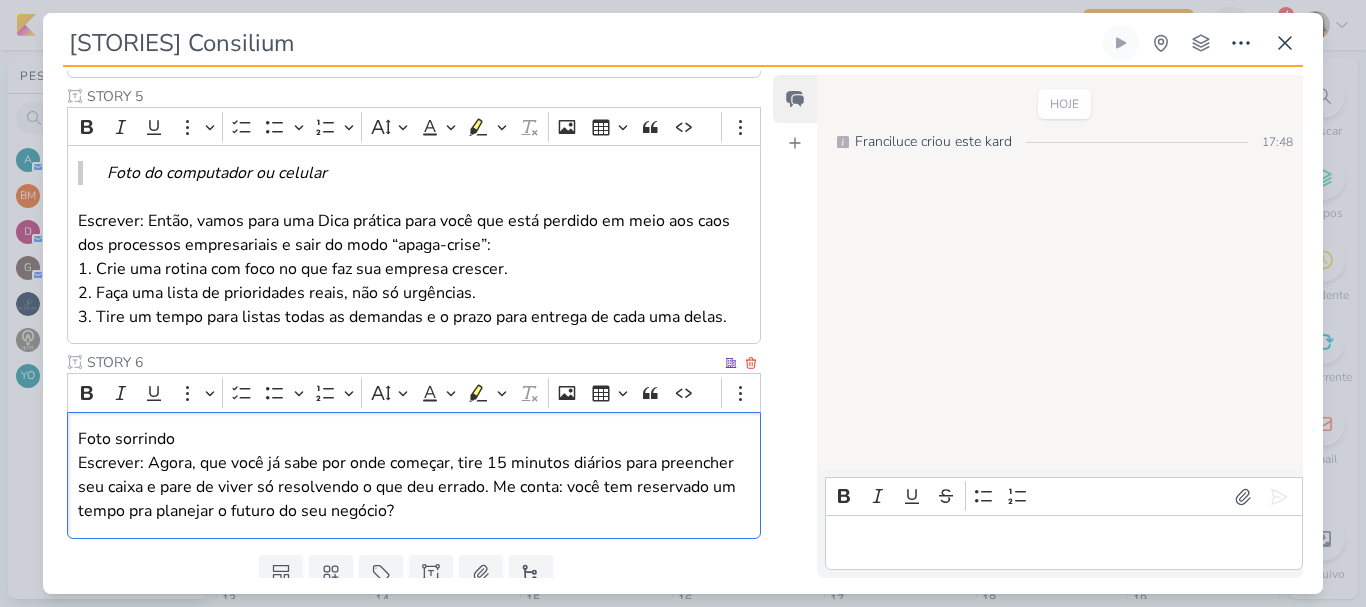 click on "Escrever: Agora, que você já sabe por onde começar, tire 15 minutos diários para preencher seu caixa e pare de viver só resolvendo o que deu errado. Me conta: você tem reservado um tempo pra planejar o futuro do seu negócio?" at bounding box center [414, 487] 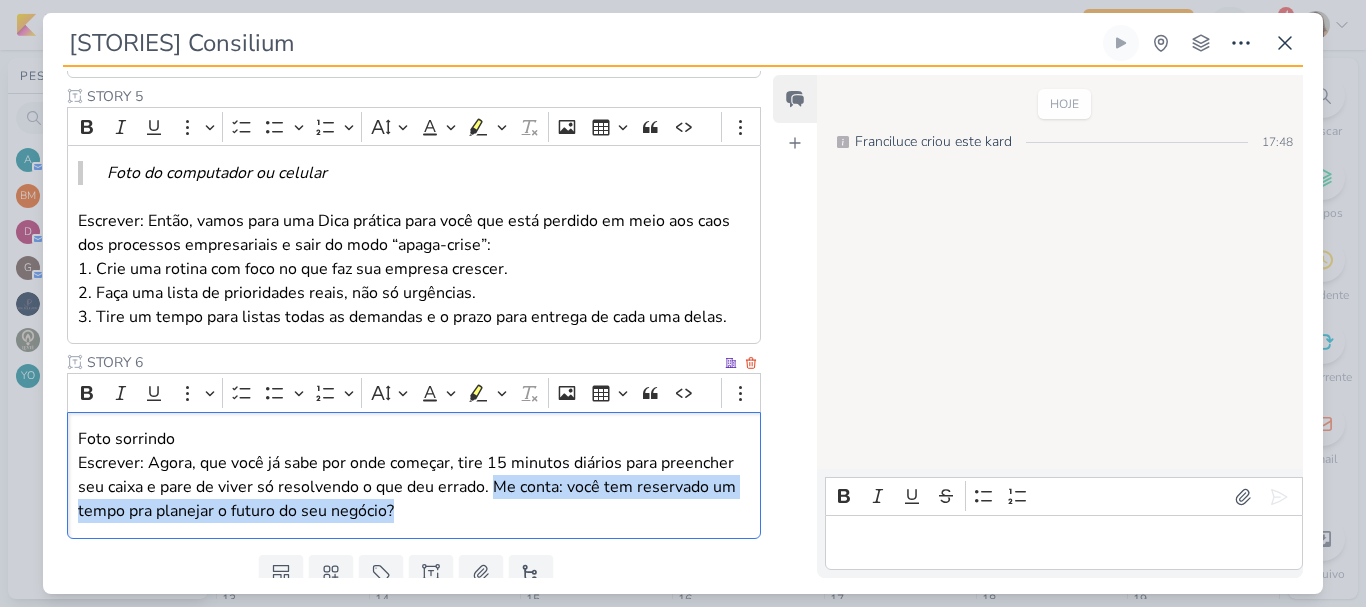 drag, startPoint x: 490, startPoint y: 484, endPoint x: 519, endPoint y: 512, distance: 40.311287 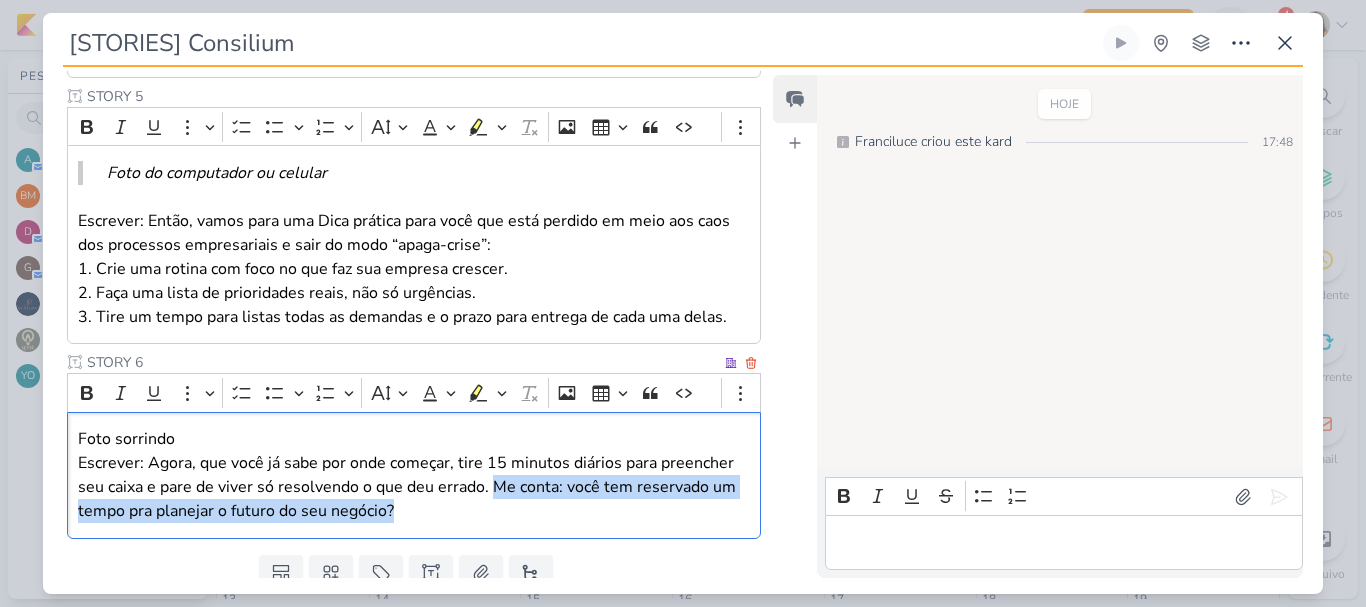 click on "Escrever: Agora, que você já sabe por onde começar, tire 15 minutos diários para preencher seu caixa e pare de viver só resolvendo o que deu errado. Me conta: você tem reservado um tempo pra planejar o futuro do seu negócio?" at bounding box center (414, 487) 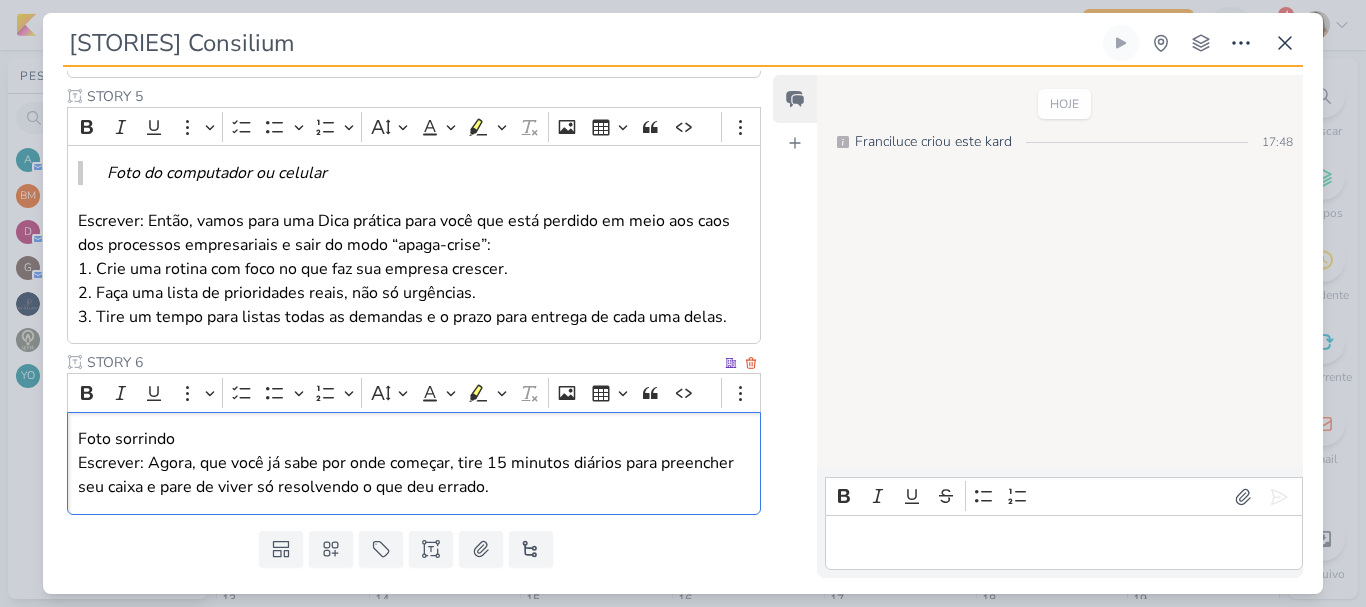 scroll, scrollTop: 1206, scrollLeft: 0, axis: vertical 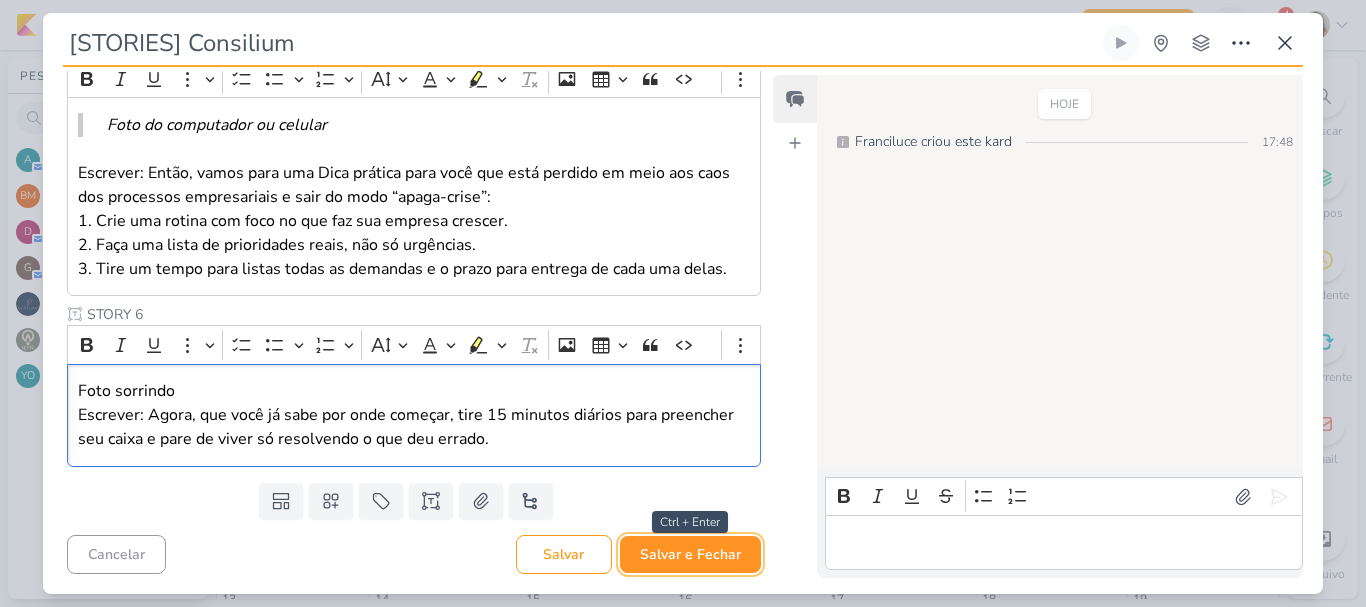 click on "Salvar e Fechar" at bounding box center (690, 554) 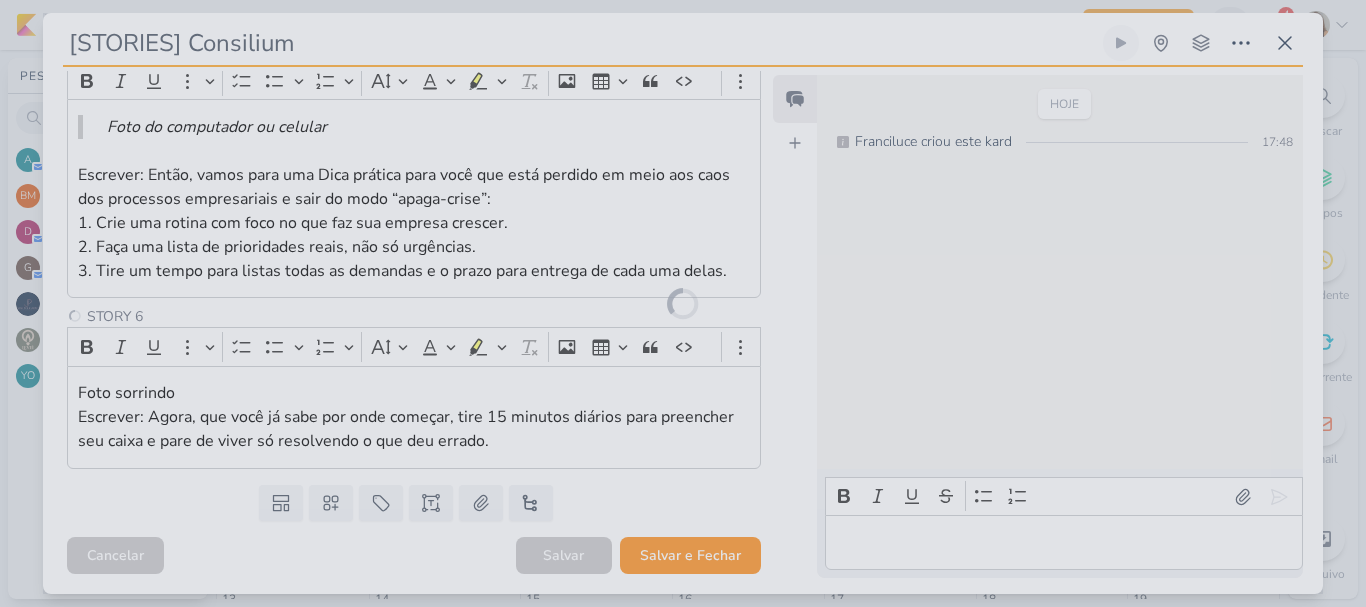scroll, scrollTop: 1204, scrollLeft: 0, axis: vertical 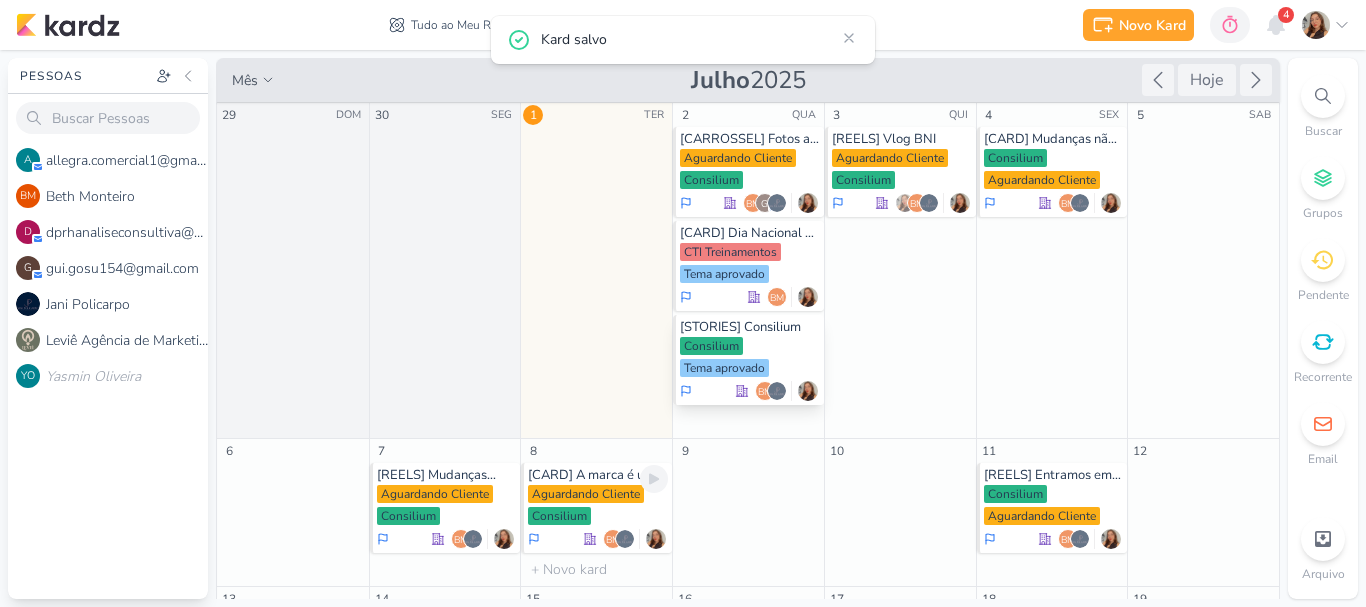 click on "Consilium
Tema aprovado" at bounding box center (750, 358) 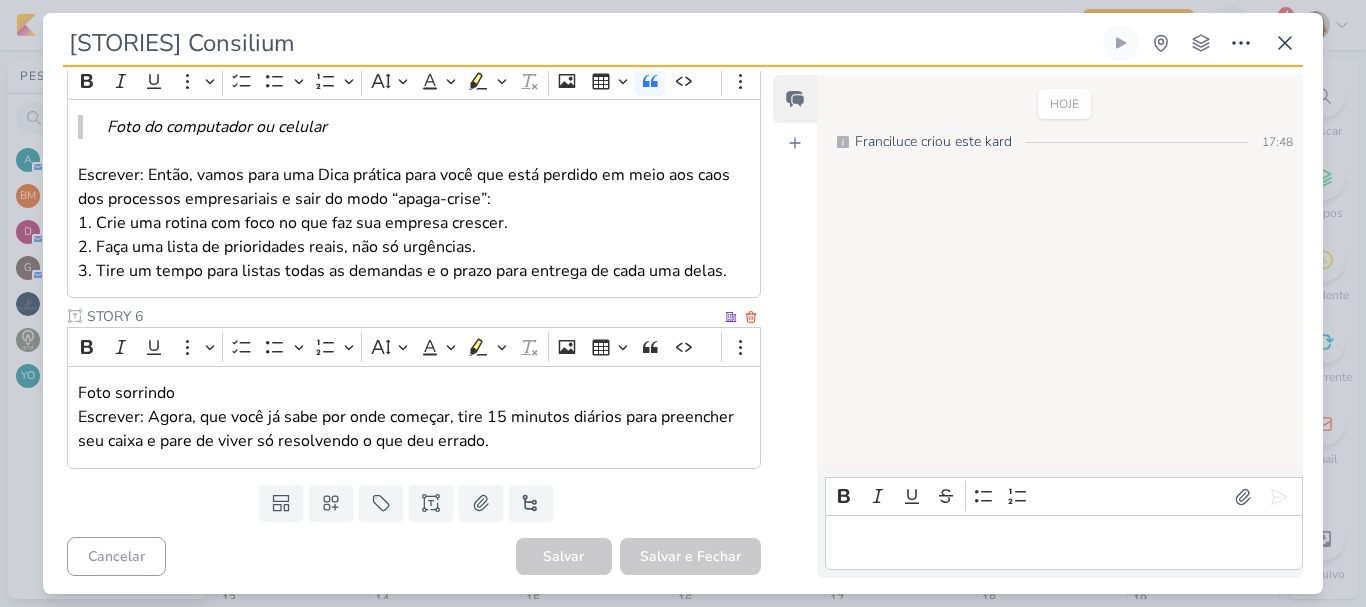 click on "Foto sorrindo" at bounding box center [414, 393] 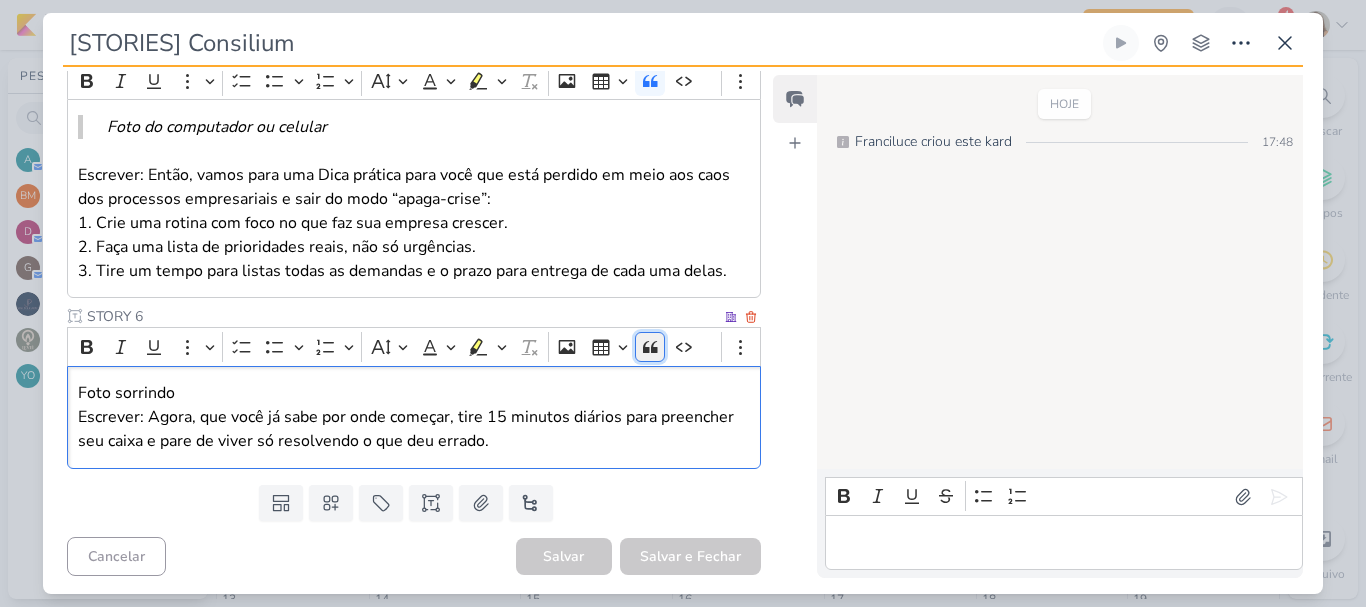 click 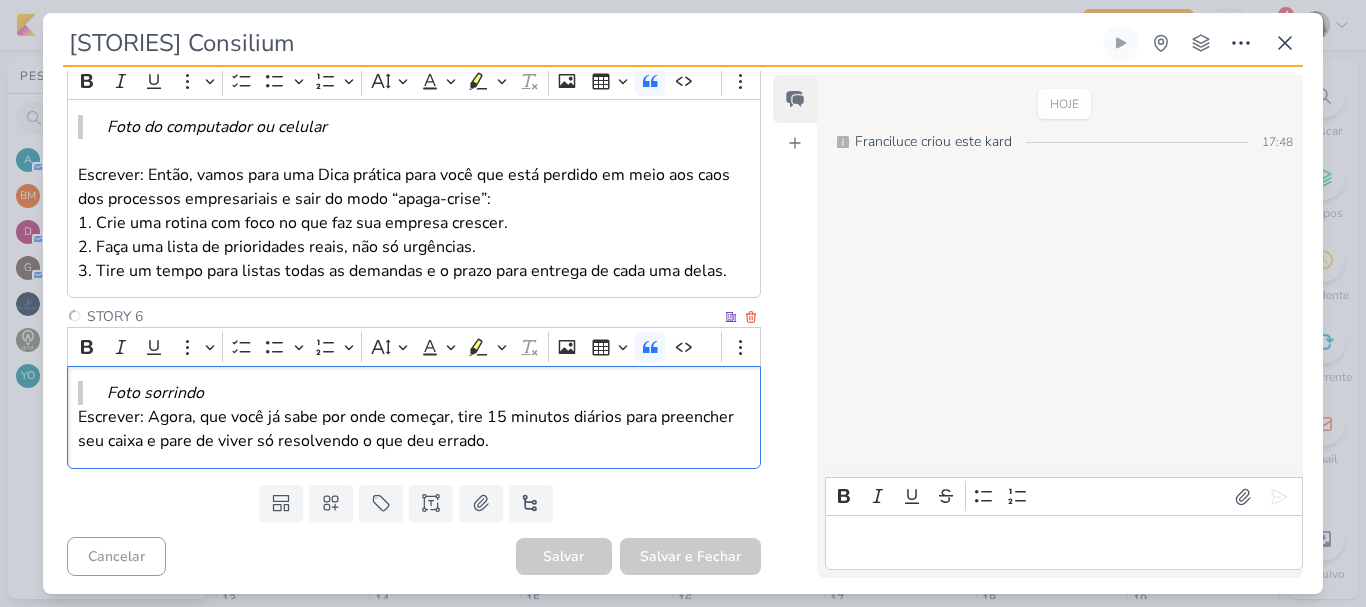 click on "Escrever: Agora, que você já sabe por onde começar, tire 15 minutos diários para preencher seu caixa e pare de viver só resolvendo o que deu errado." at bounding box center [414, 429] 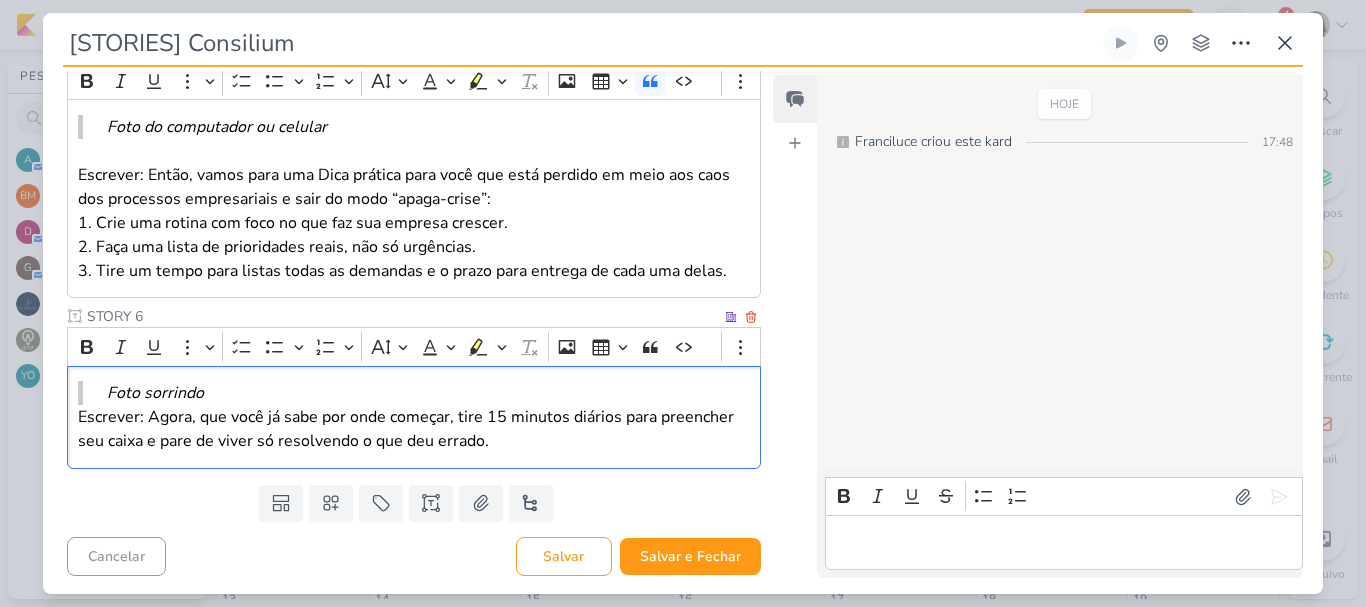 click on "Foto sorrindo" at bounding box center (416, 393) 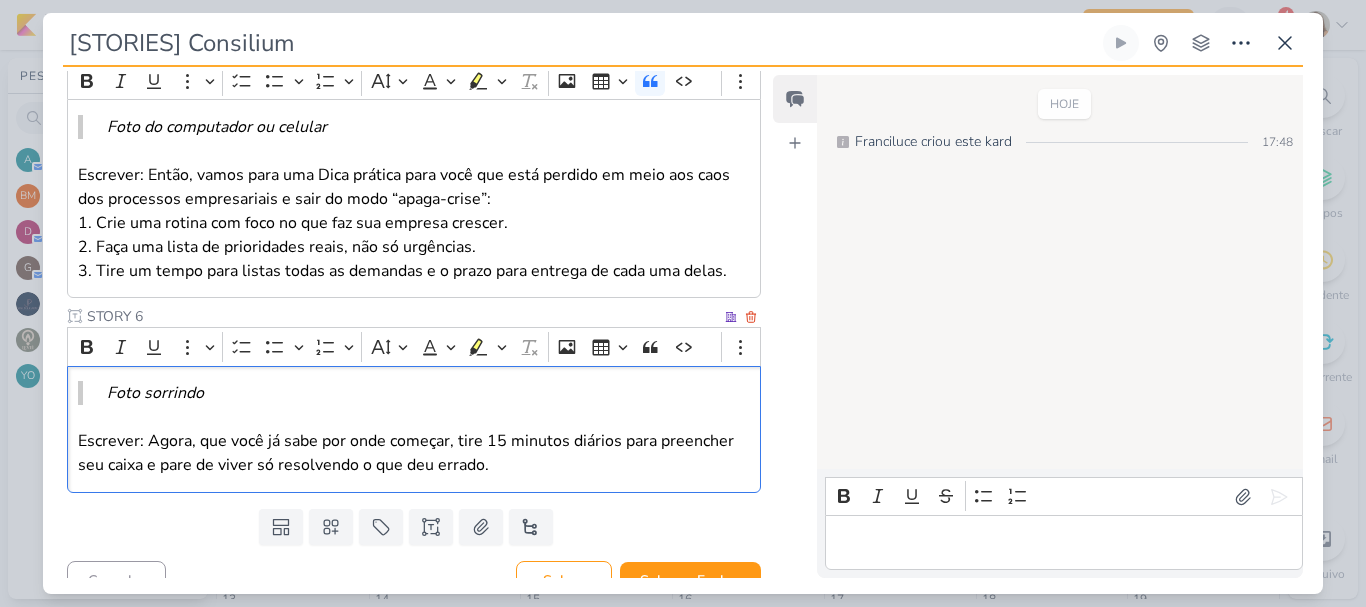 click on "Foto sorrindo" at bounding box center (414, 393) 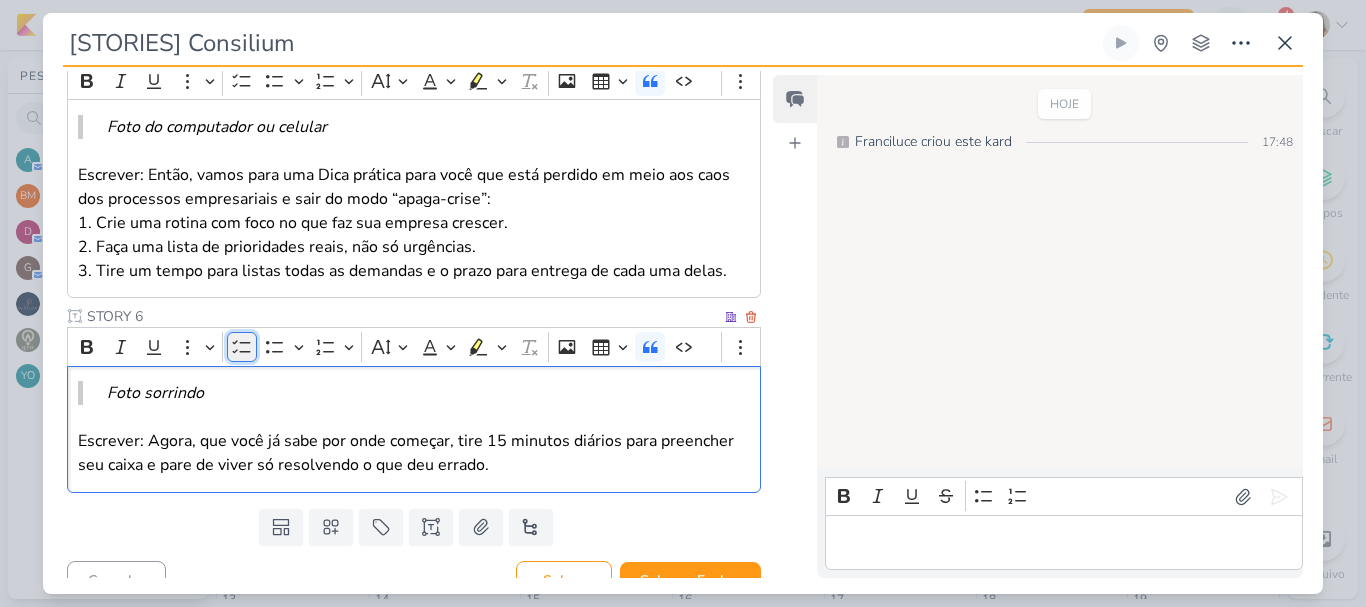 click 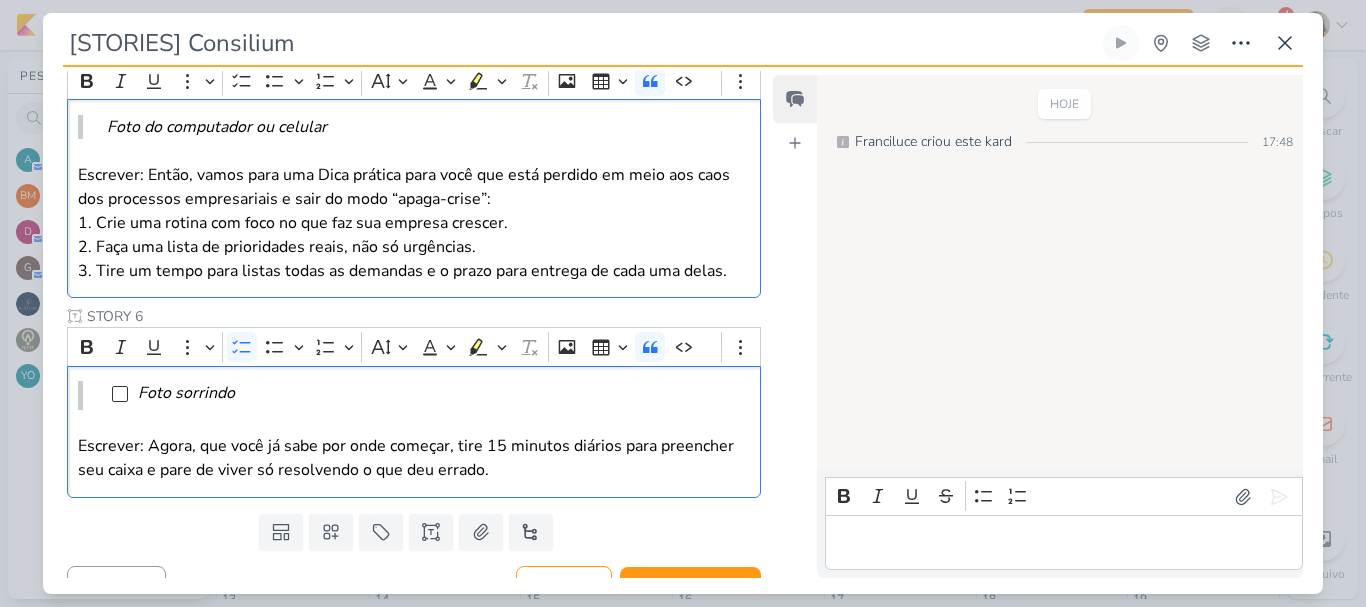 click on "Foto do computador ou celular" at bounding box center (414, 127) 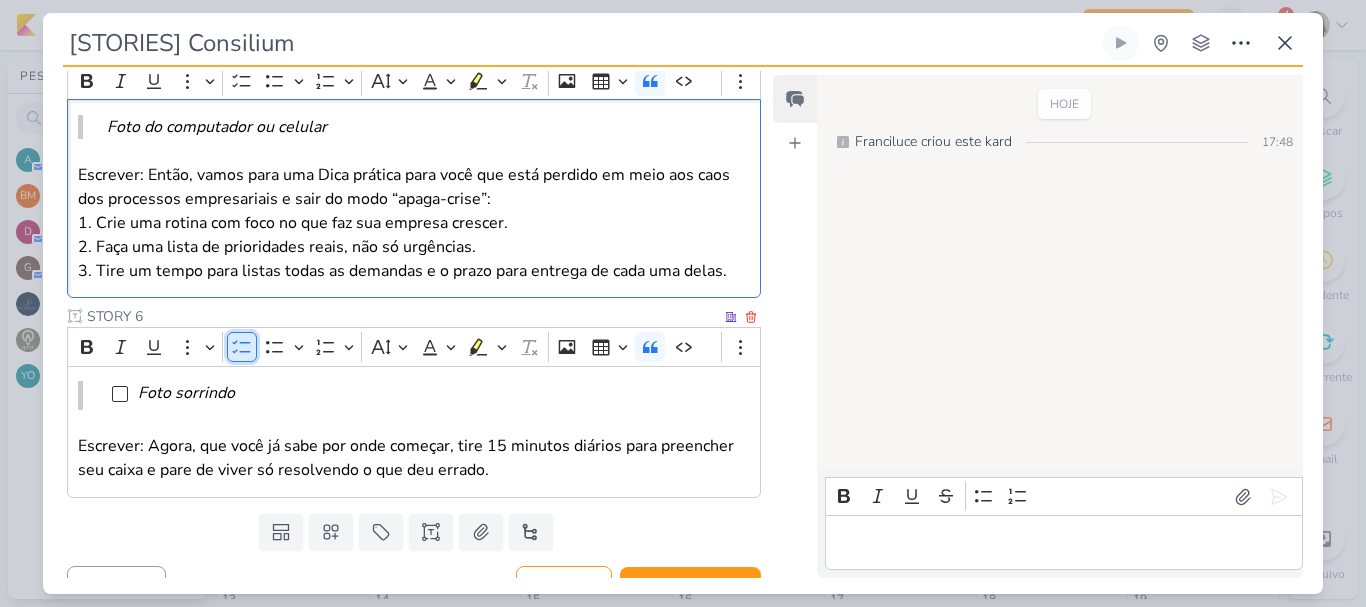 click 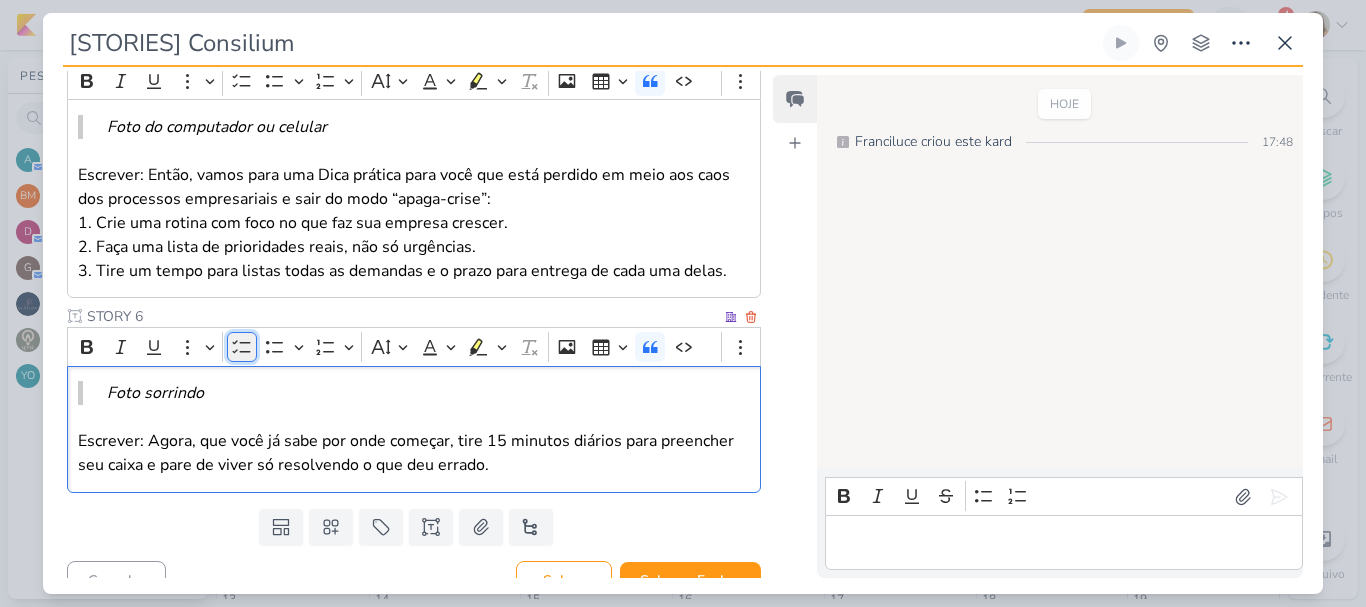 click on "To-do List" at bounding box center (242, 347) 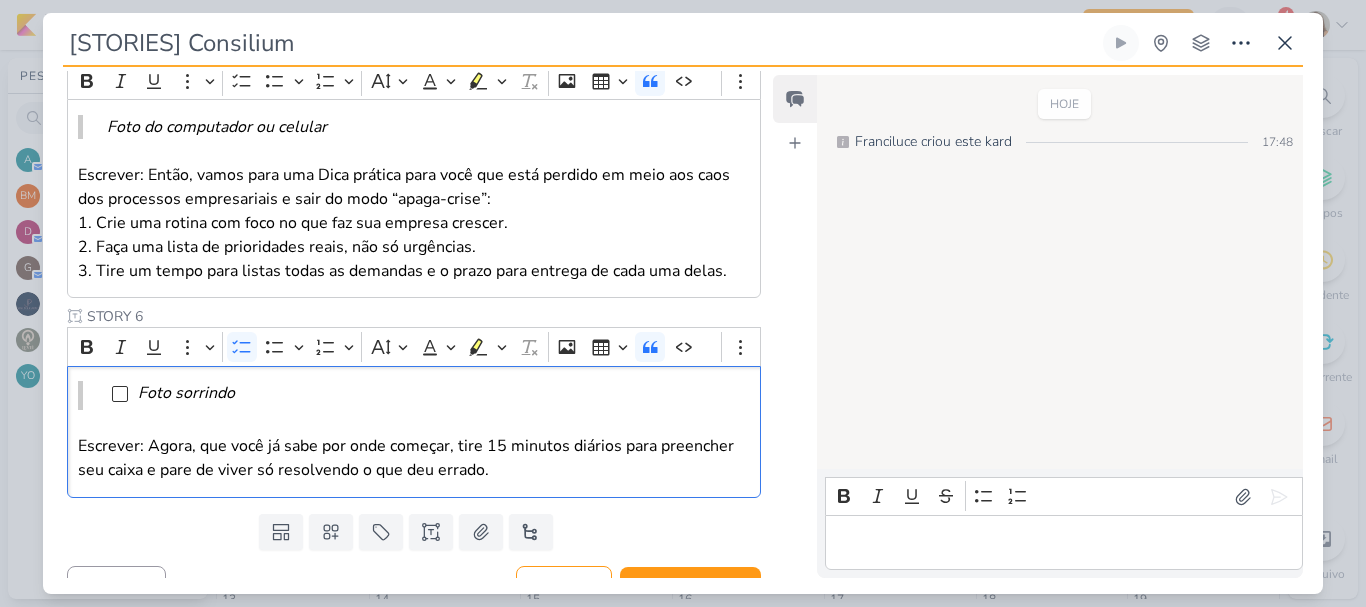 click on "Foto do computador ou celular" at bounding box center [416, 127] 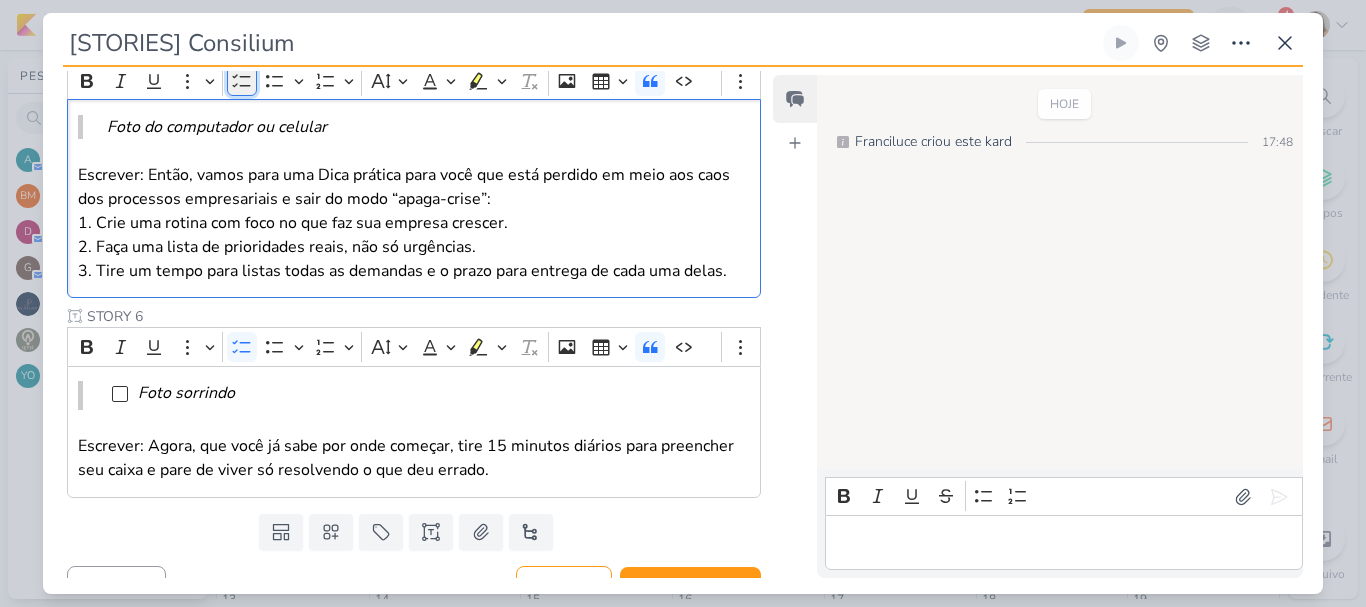 click 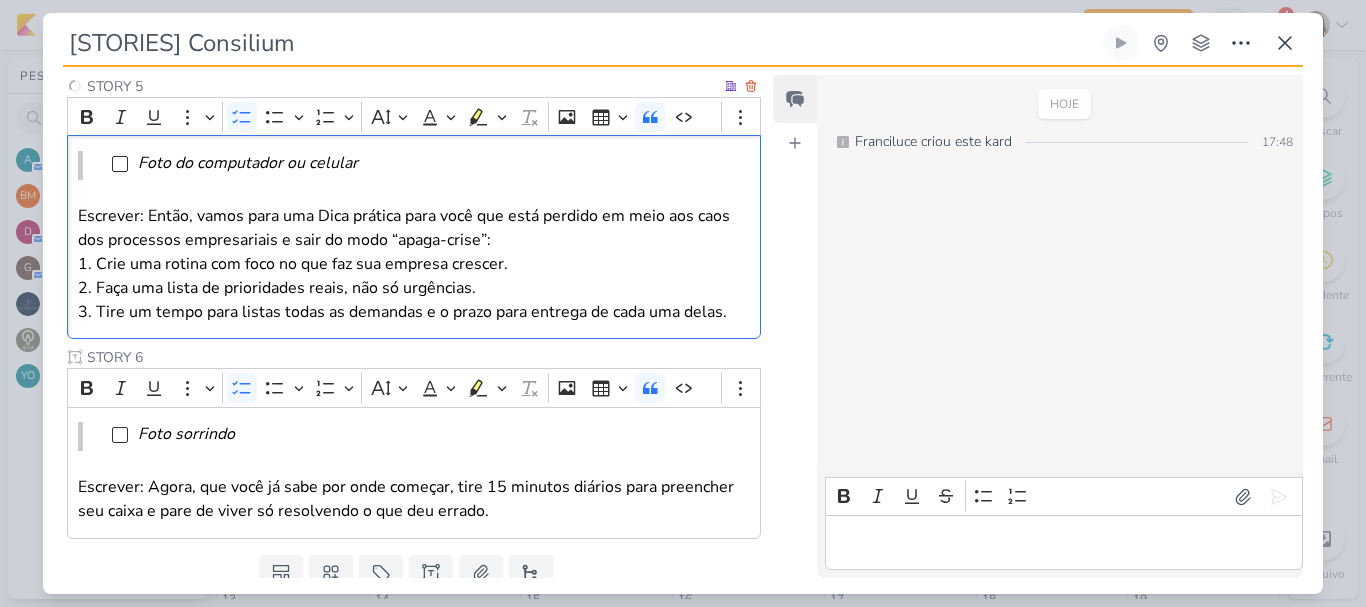 scroll, scrollTop: 1004, scrollLeft: 0, axis: vertical 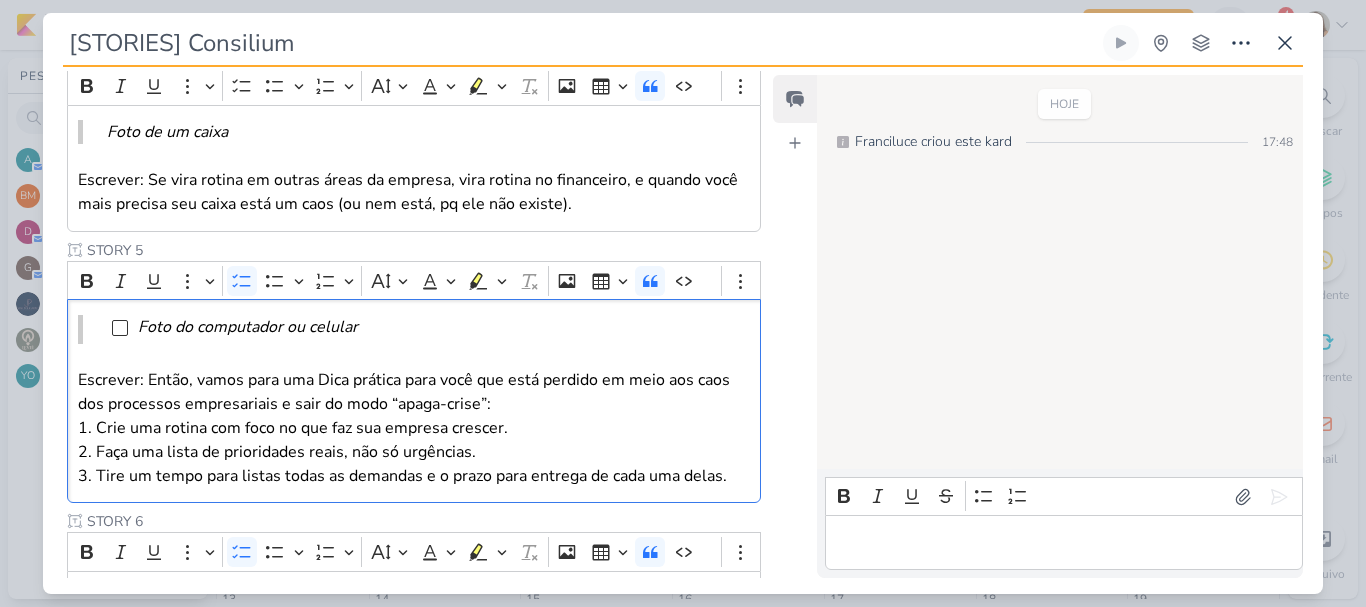 click on "Foto de um caixa" at bounding box center (414, 132) 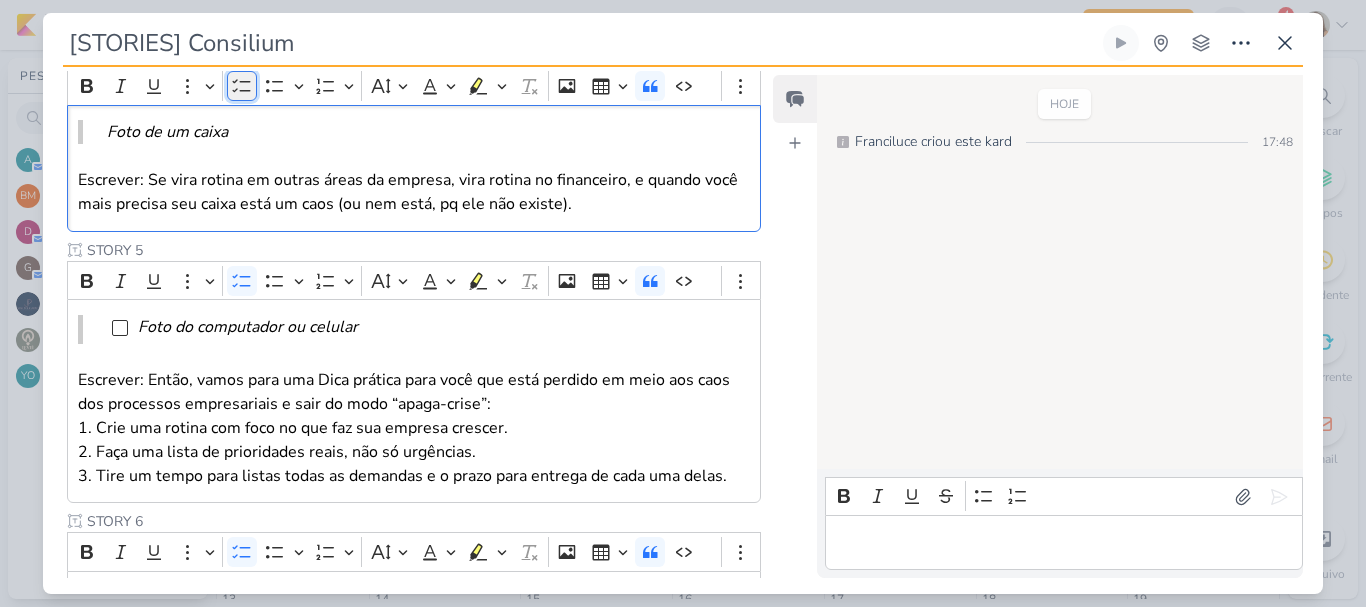 click 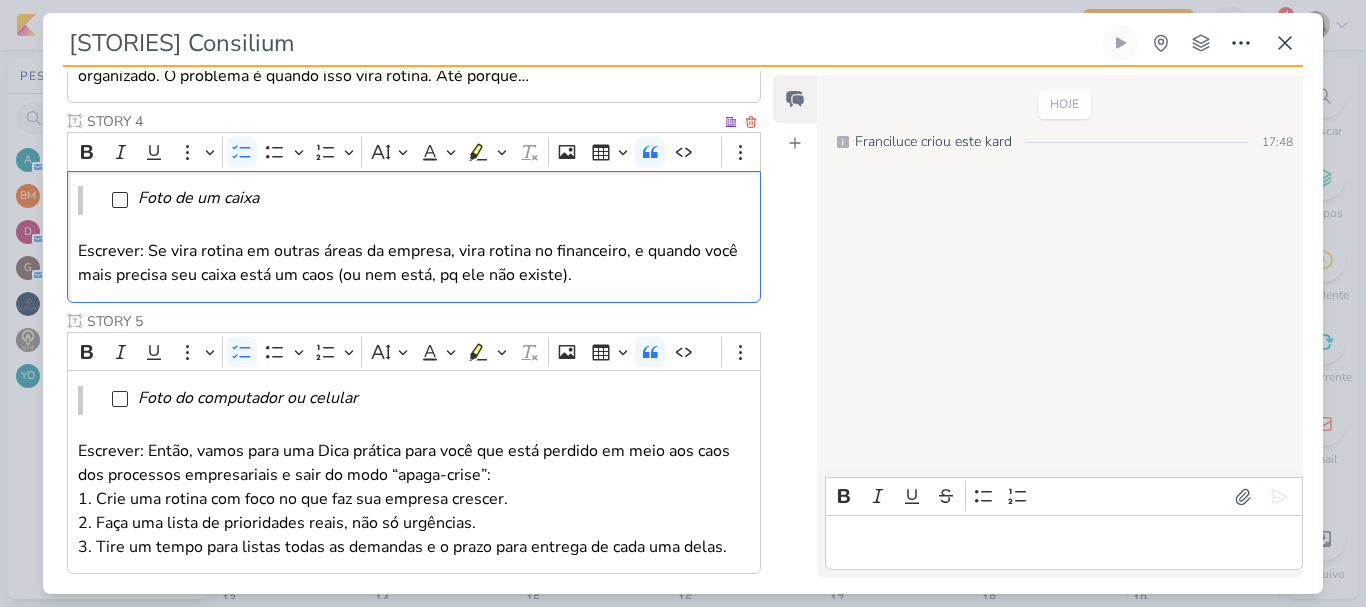 scroll, scrollTop: 804, scrollLeft: 0, axis: vertical 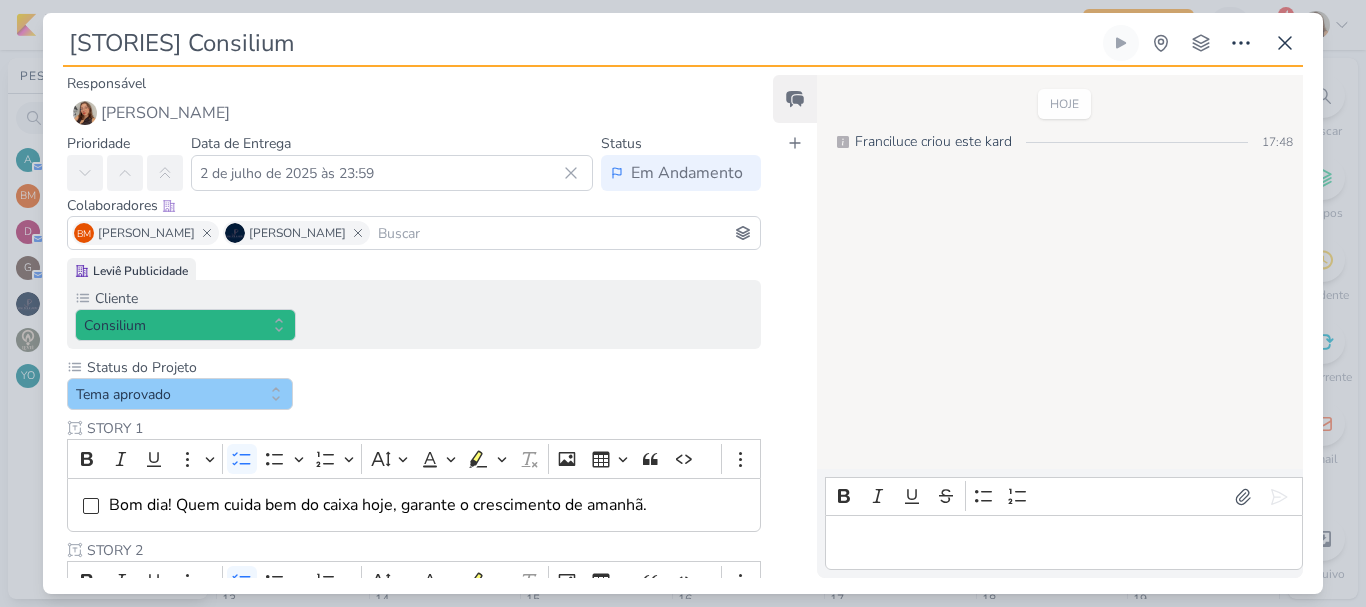 click 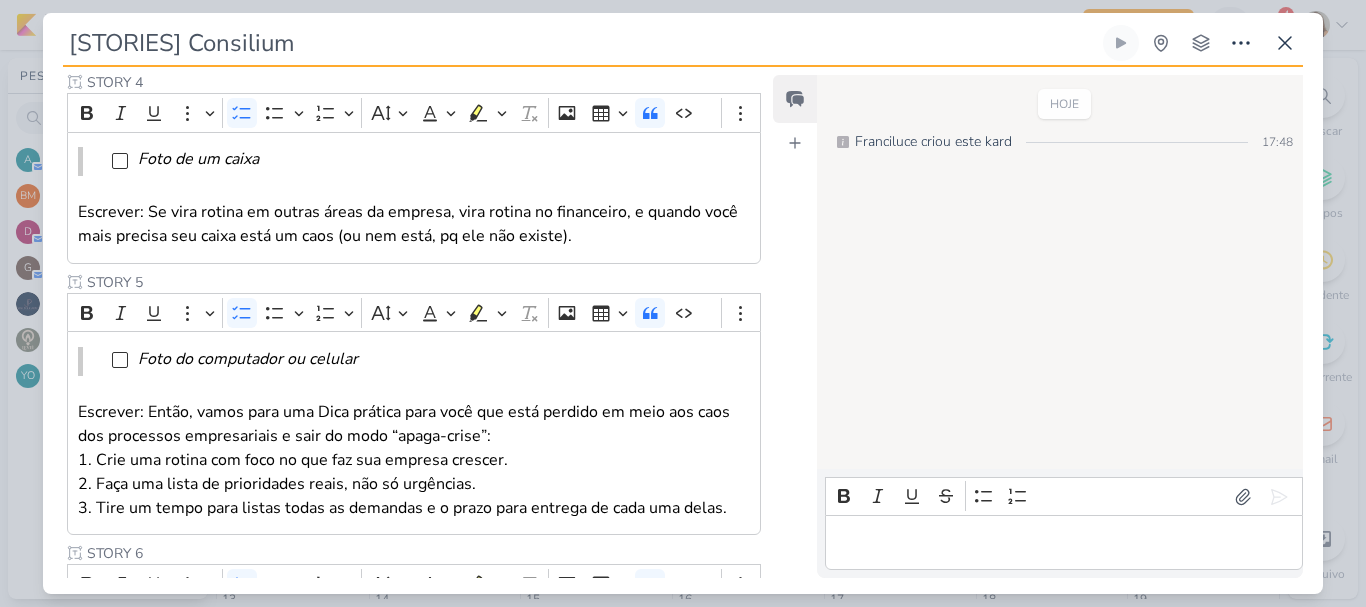 scroll, scrollTop: 1250, scrollLeft: 0, axis: vertical 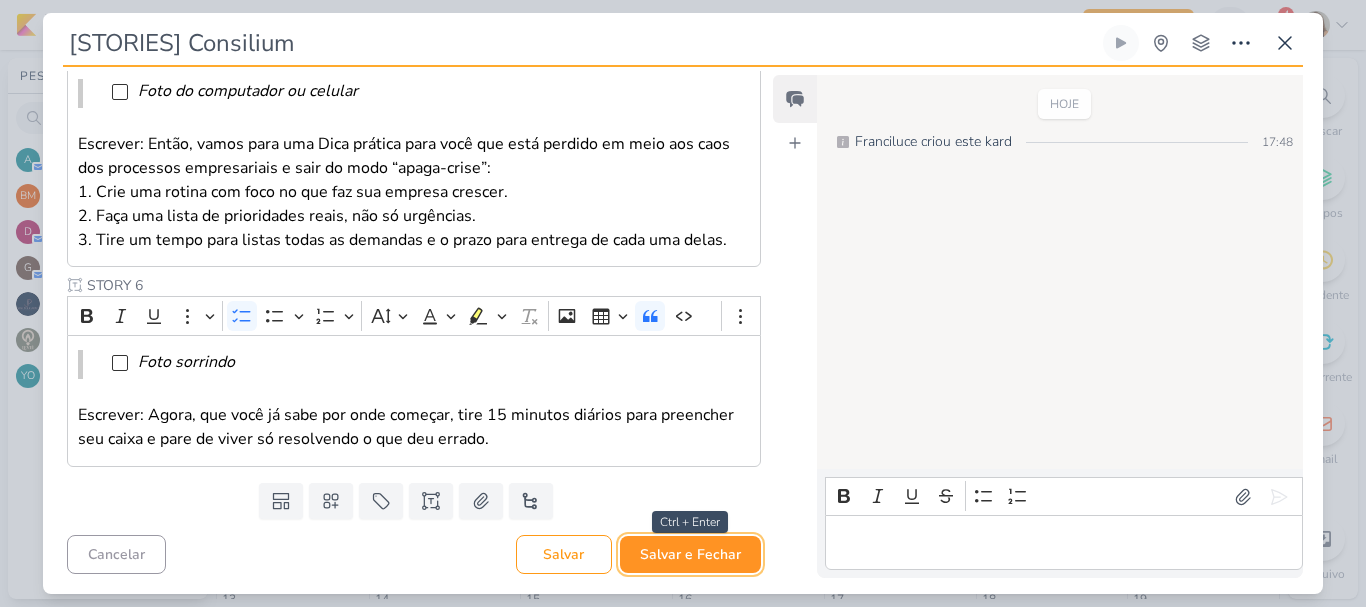 click on "Salvar e Fechar" at bounding box center (690, 554) 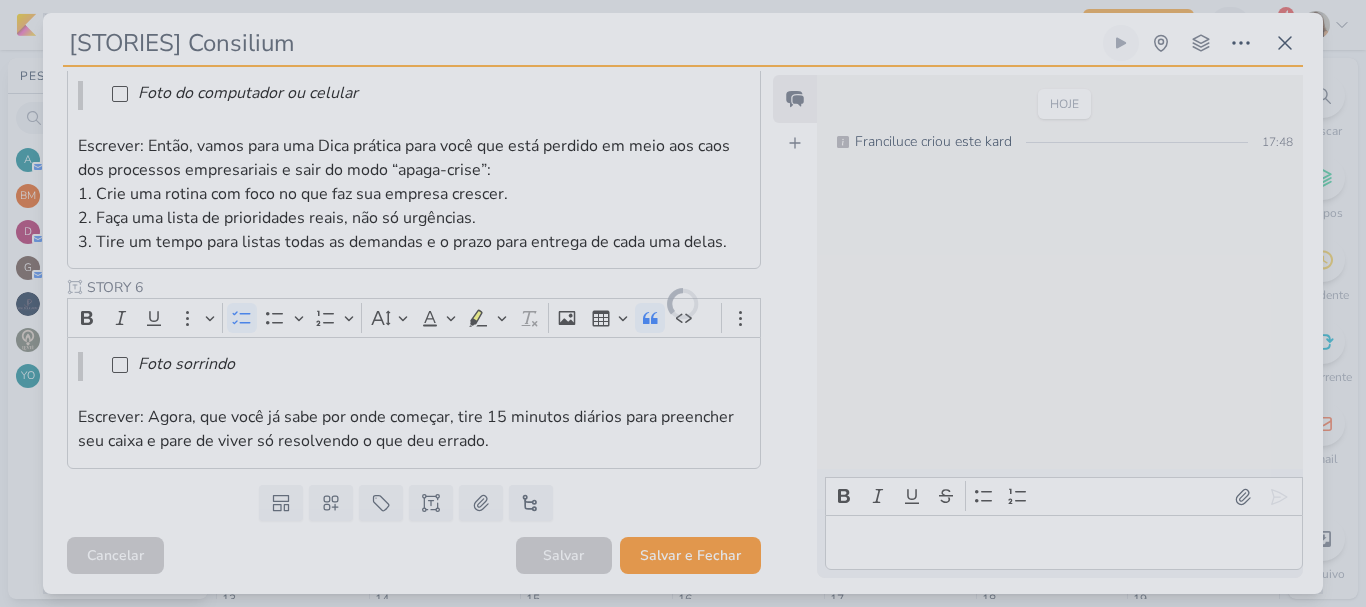 scroll, scrollTop: 1248, scrollLeft: 0, axis: vertical 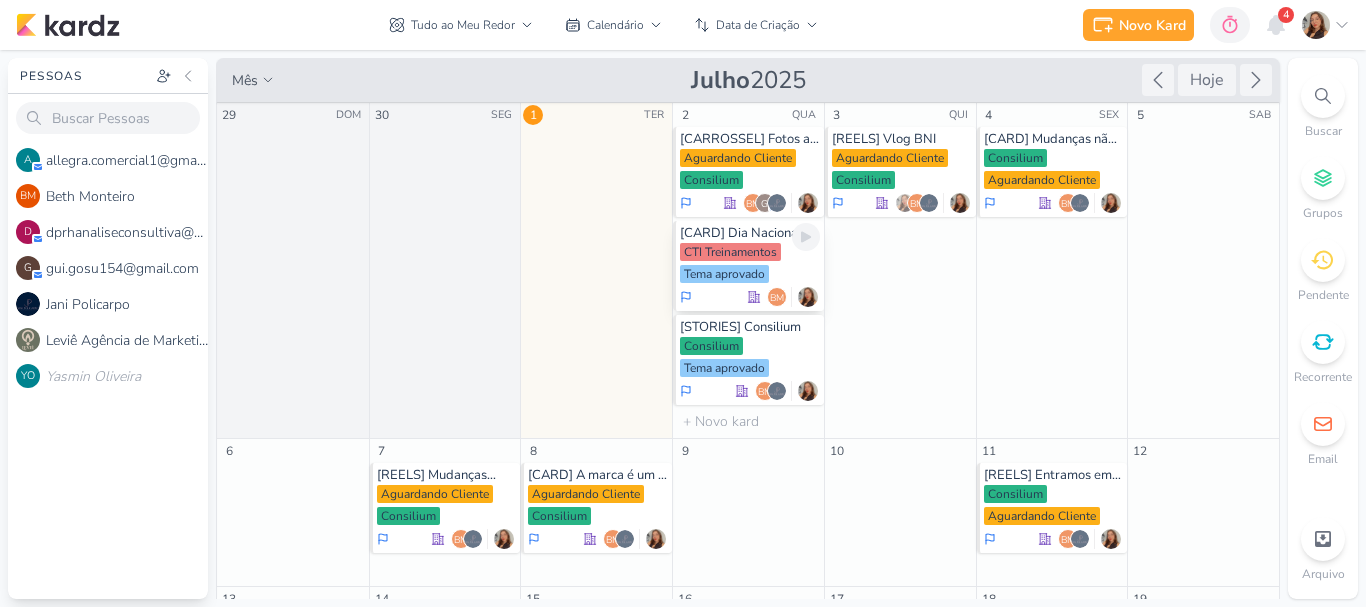 click on "CTI Treinamentos
Tema aprovado" at bounding box center [750, 264] 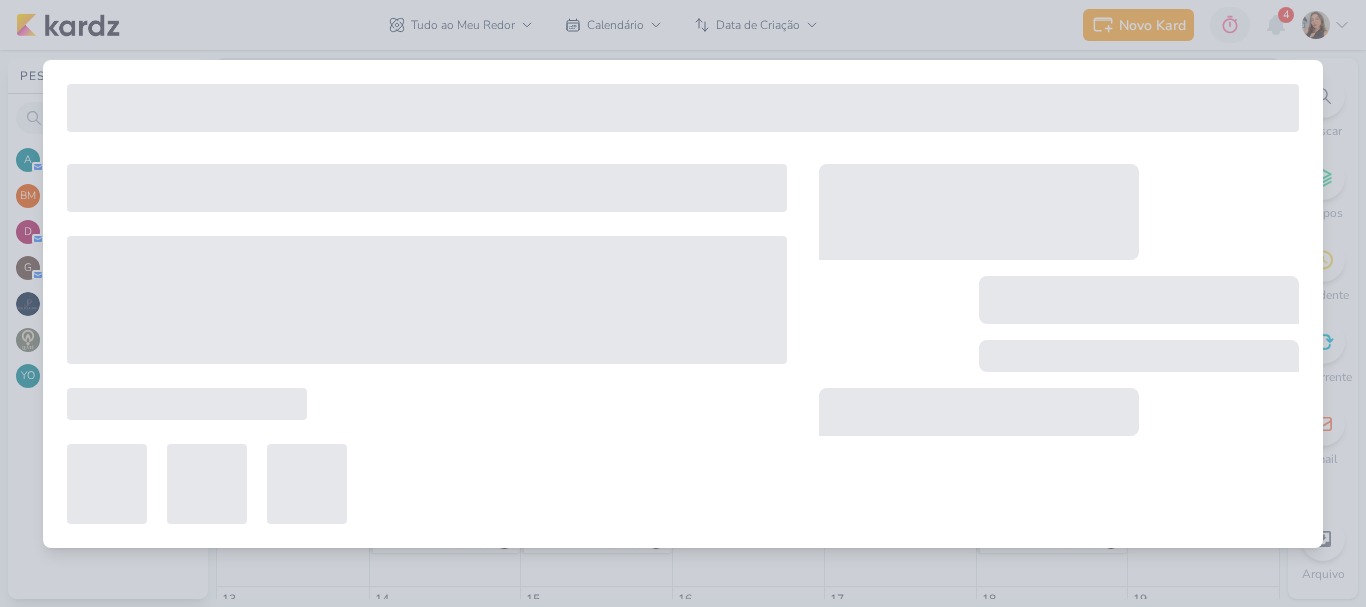 type on "[CARD] Dia Nacional do Bombeiro" 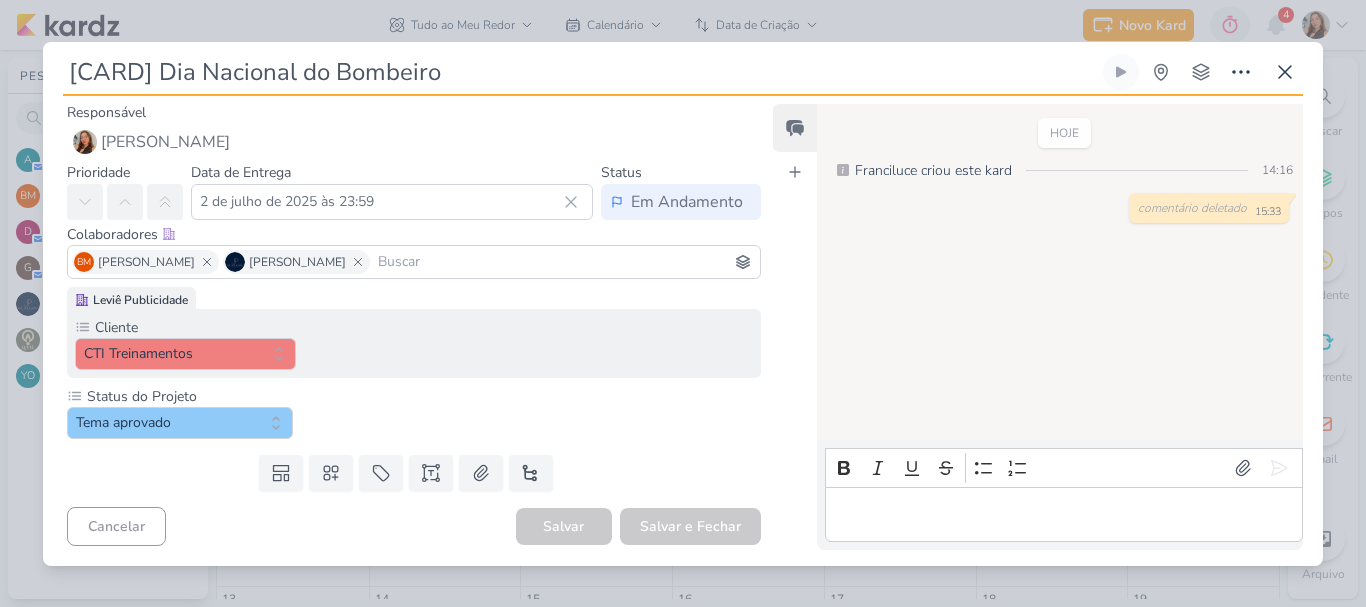 scroll, scrollTop: 0, scrollLeft: 0, axis: both 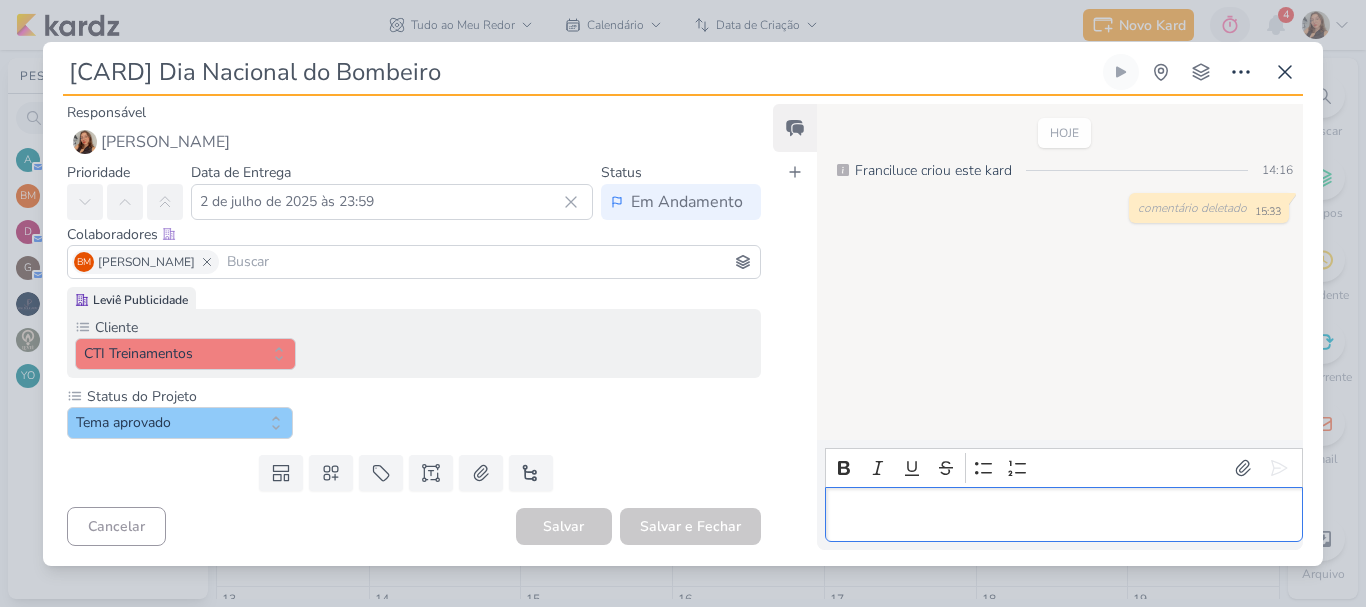 click at bounding box center (1064, 514) 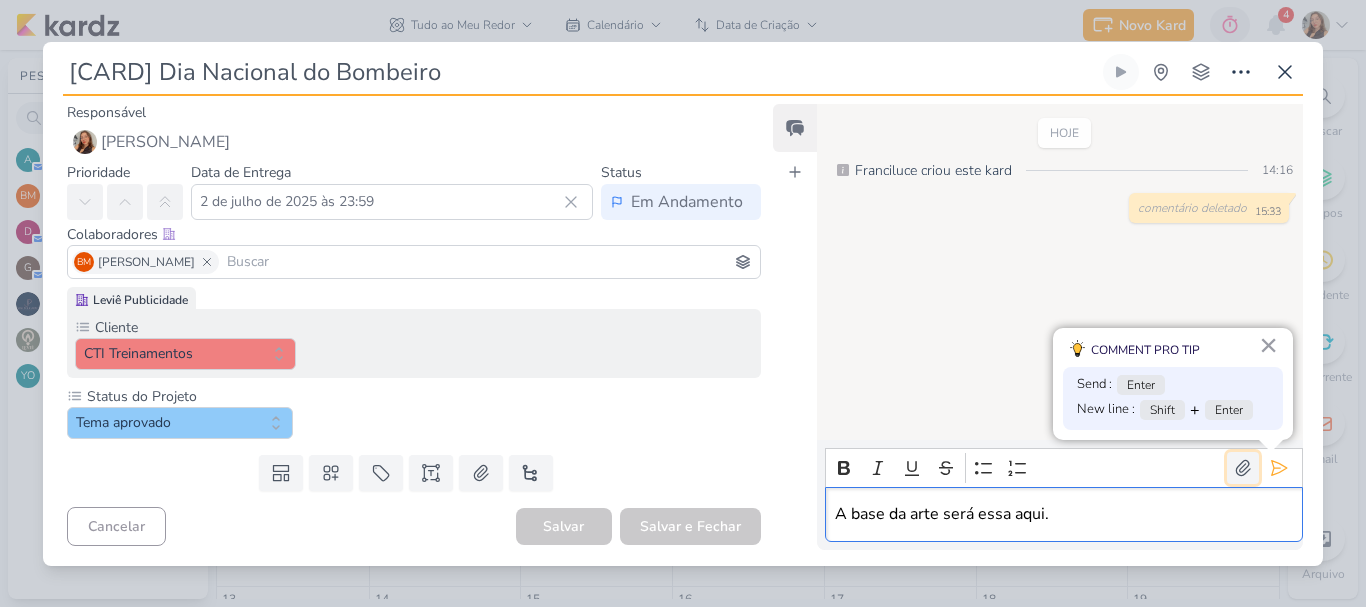 click 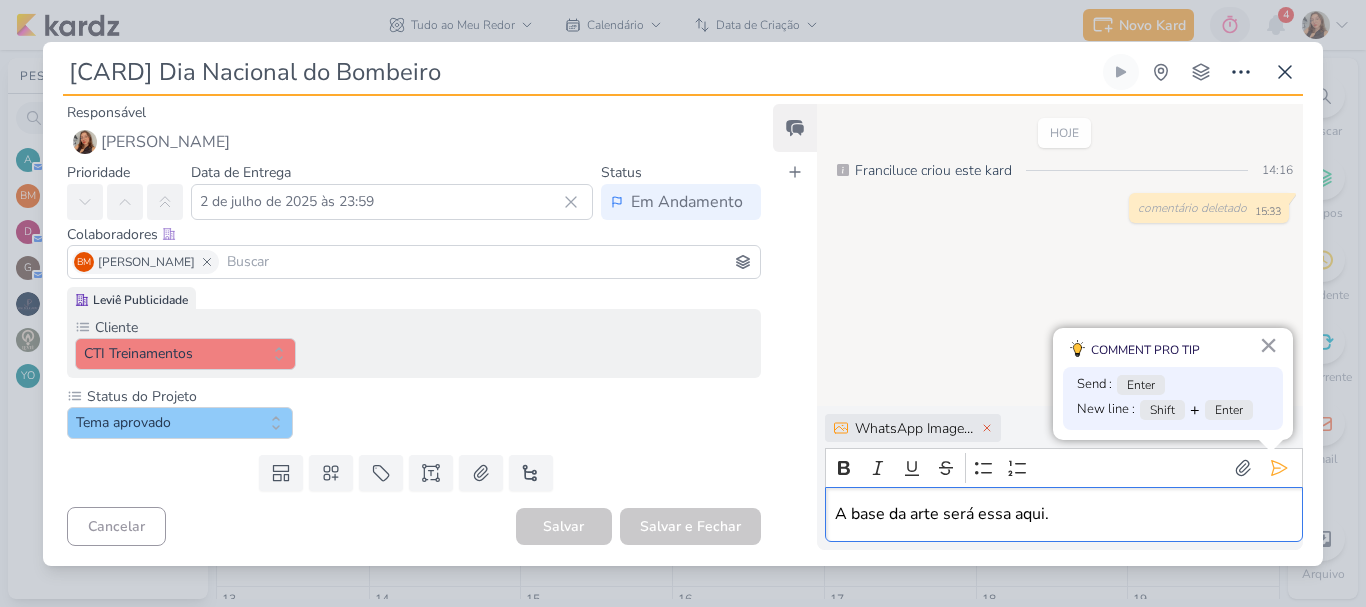 click on "A base da arte será essa aqui." at bounding box center (1063, 514) 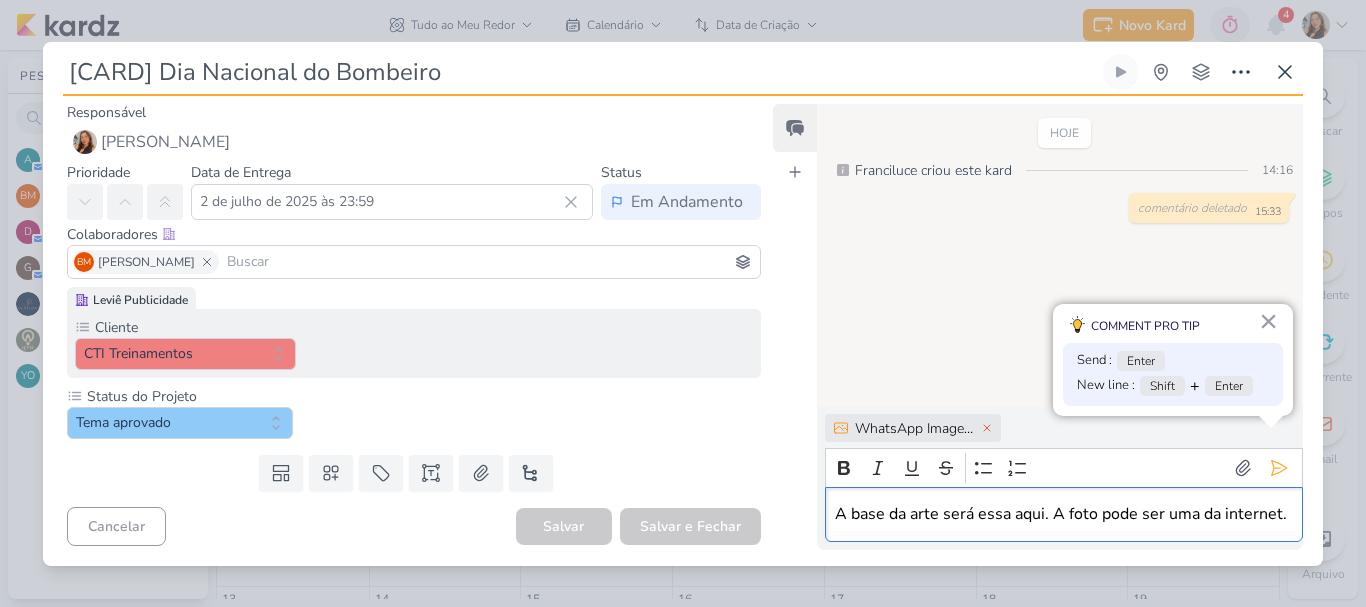 drag, startPoint x: 1057, startPoint y: 486, endPoint x: 1073, endPoint y: 516, distance: 34 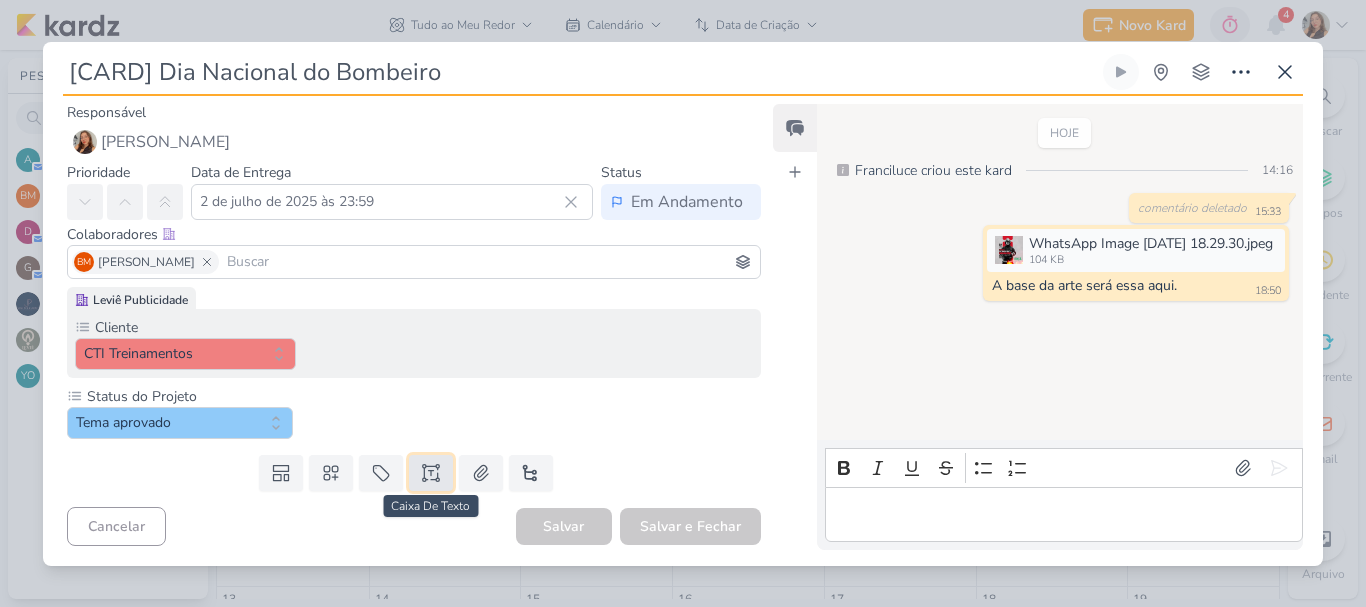 click at bounding box center (431, 473) 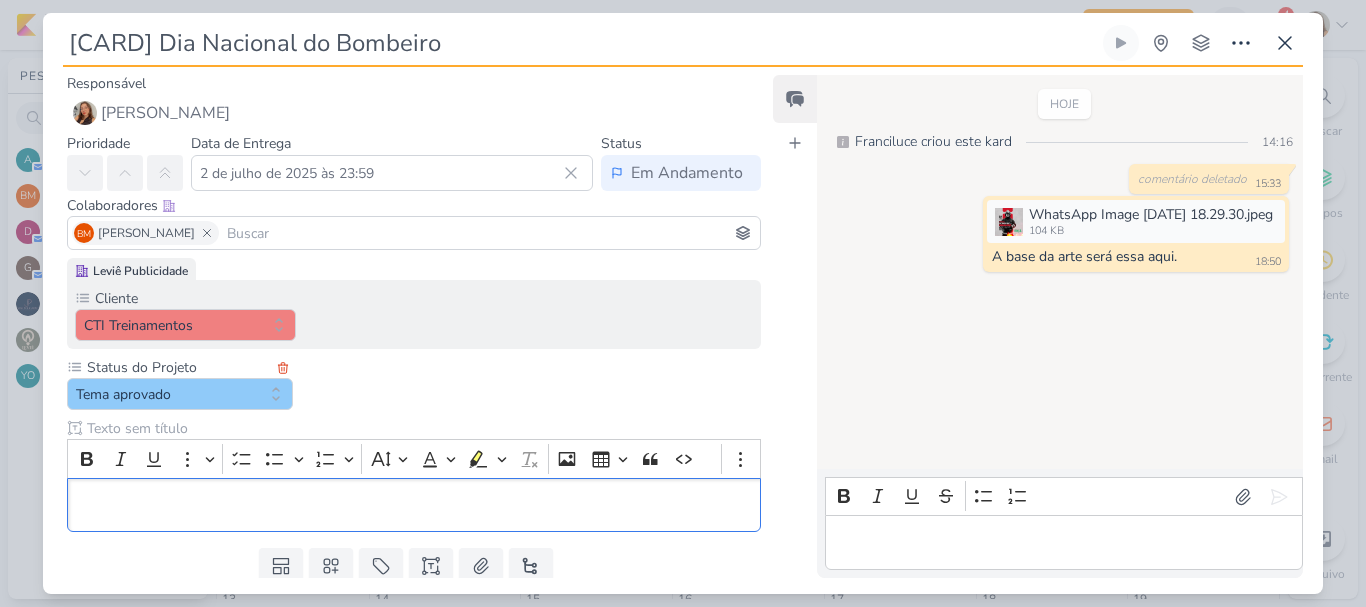 click at bounding box center (422, 428) 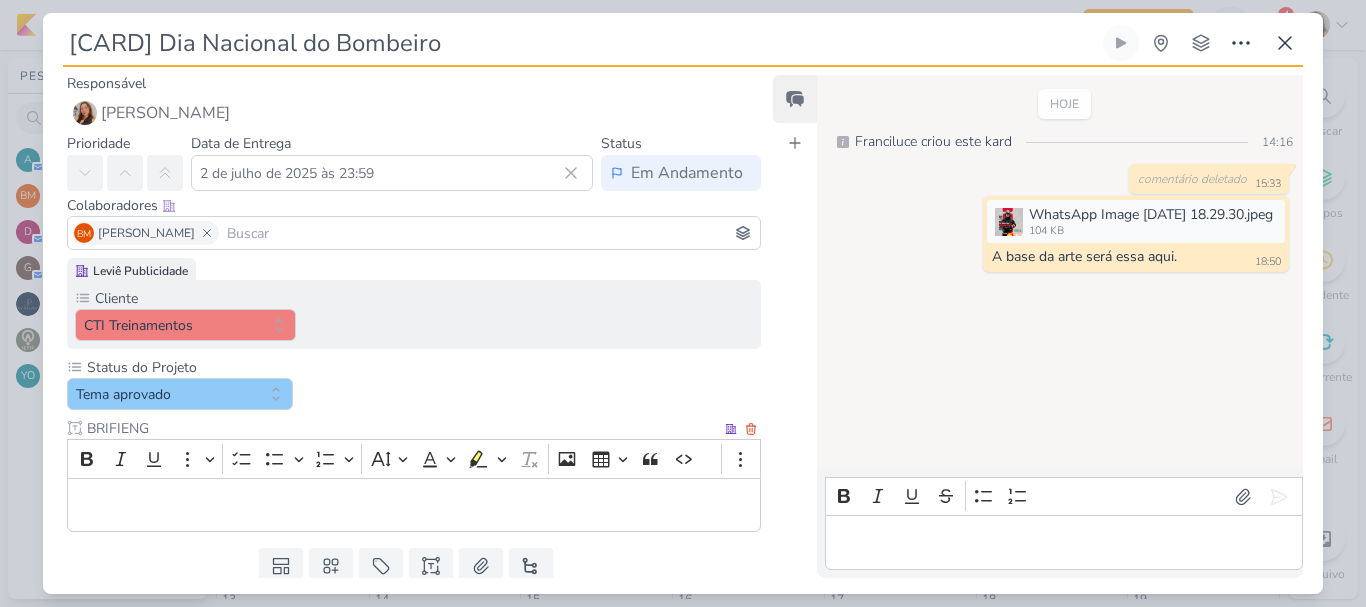 type on "BRIFIENG" 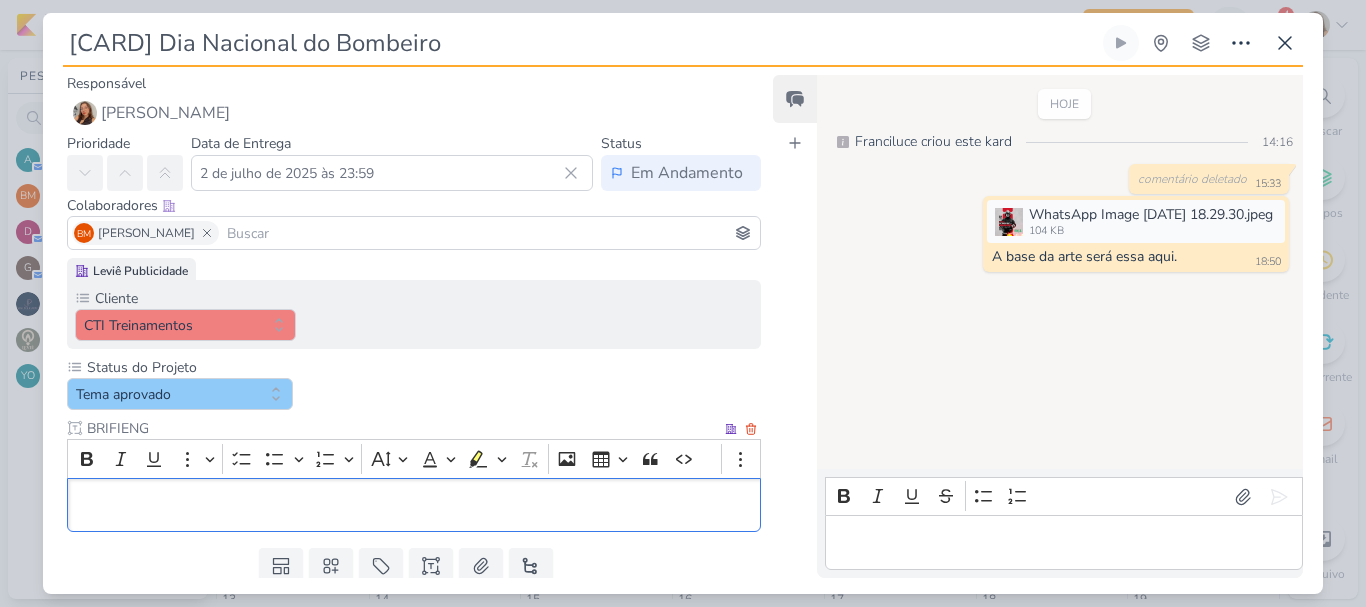 click at bounding box center [414, 505] 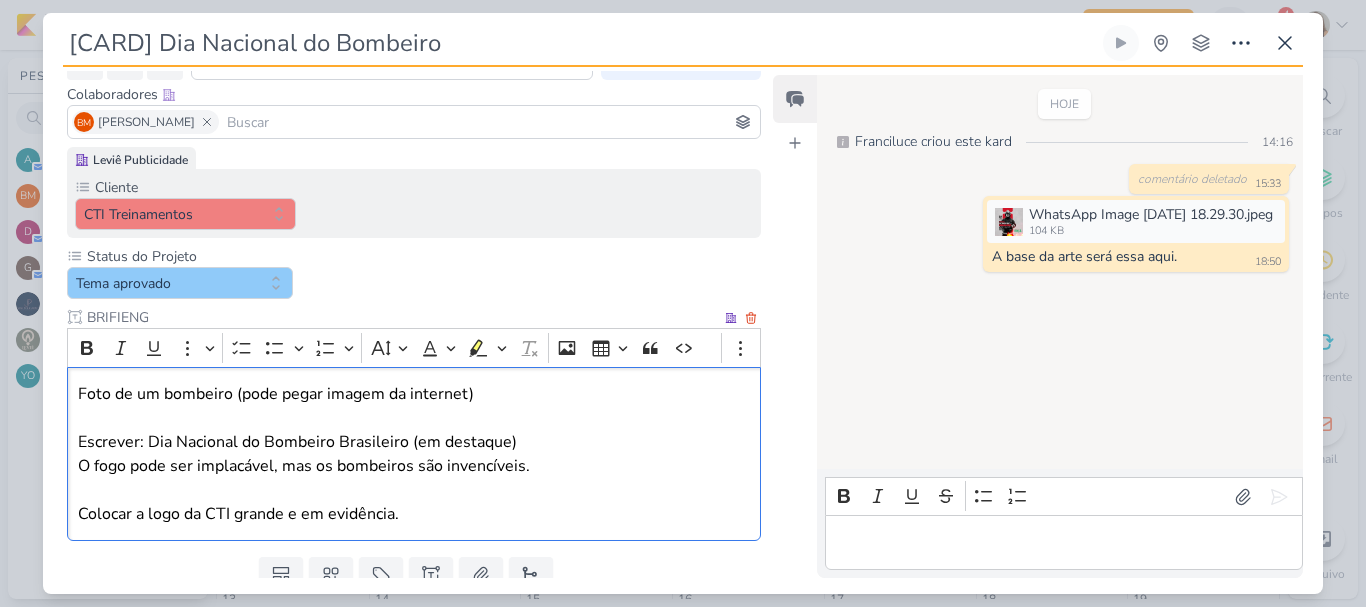 scroll, scrollTop: 185, scrollLeft: 0, axis: vertical 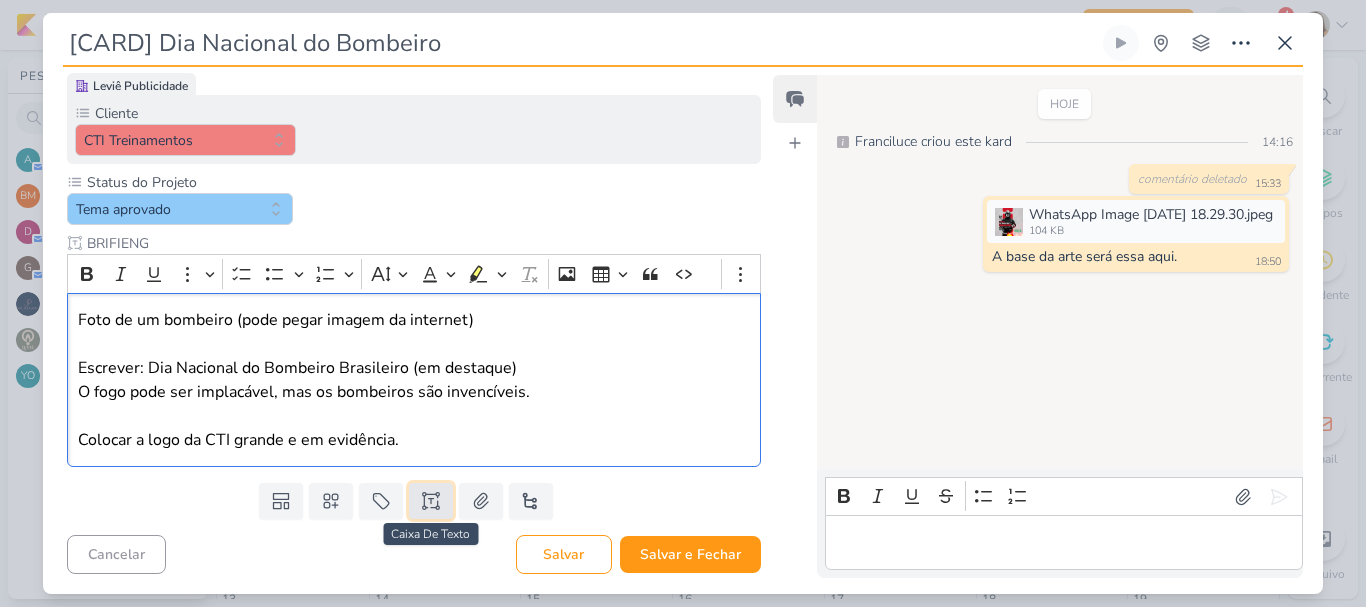 click 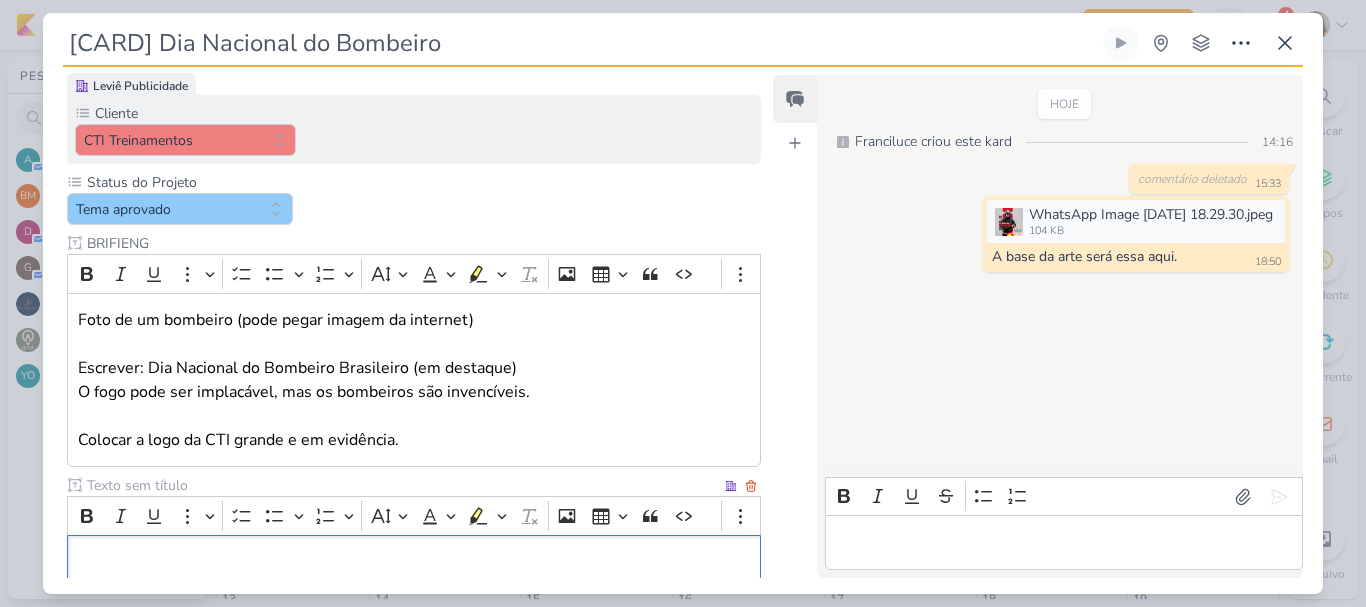 click at bounding box center [402, 485] 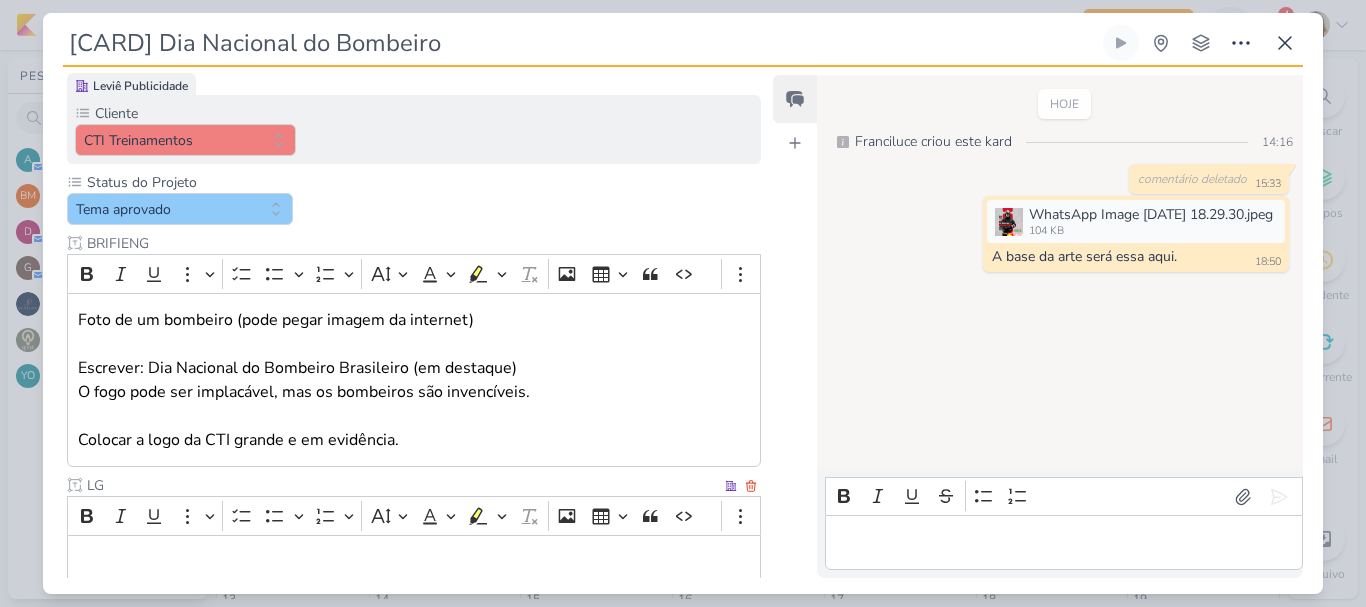 type on "L" 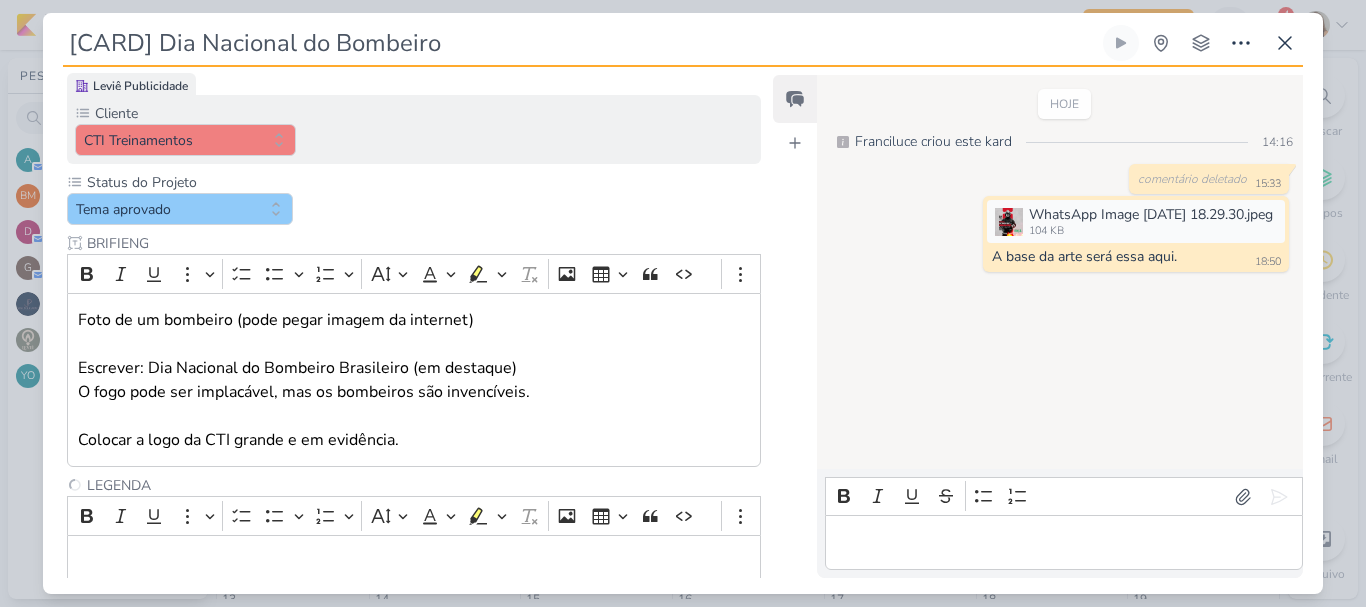 type on "LEGENDA" 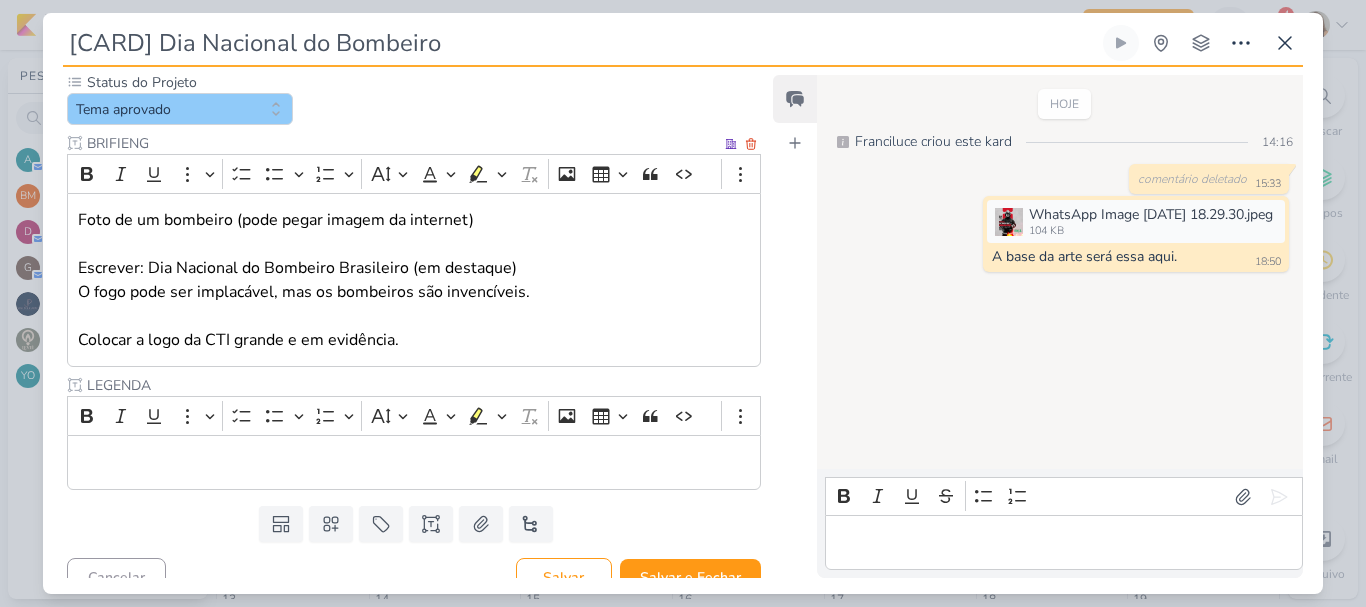 scroll, scrollTop: 308, scrollLeft: 0, axis: vertical 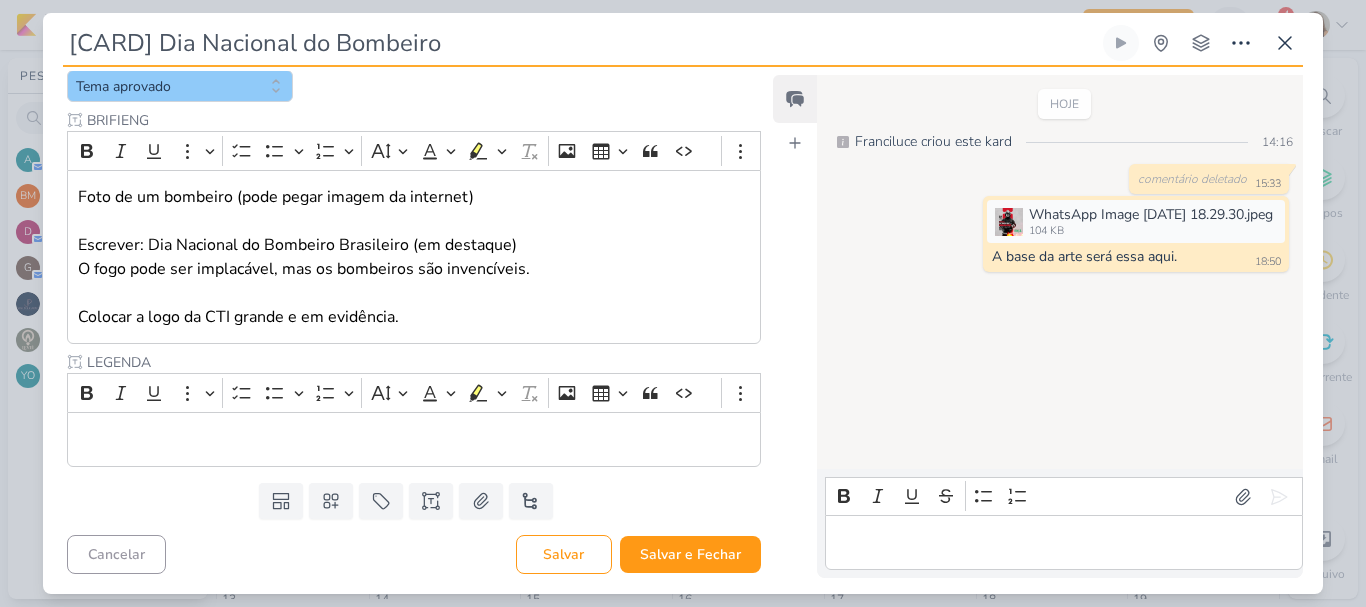 click on "Foto de um bombeiro (pode pegar imagem da internet) Escrever: Dia Nacional do Bombeiro Brasileiro (em destaque) O fogo pode ser implacável, mas os bombeiros são invencíveis.  Colocar a logo da CTI grande e em evidência." at bounding box center [414, 257] 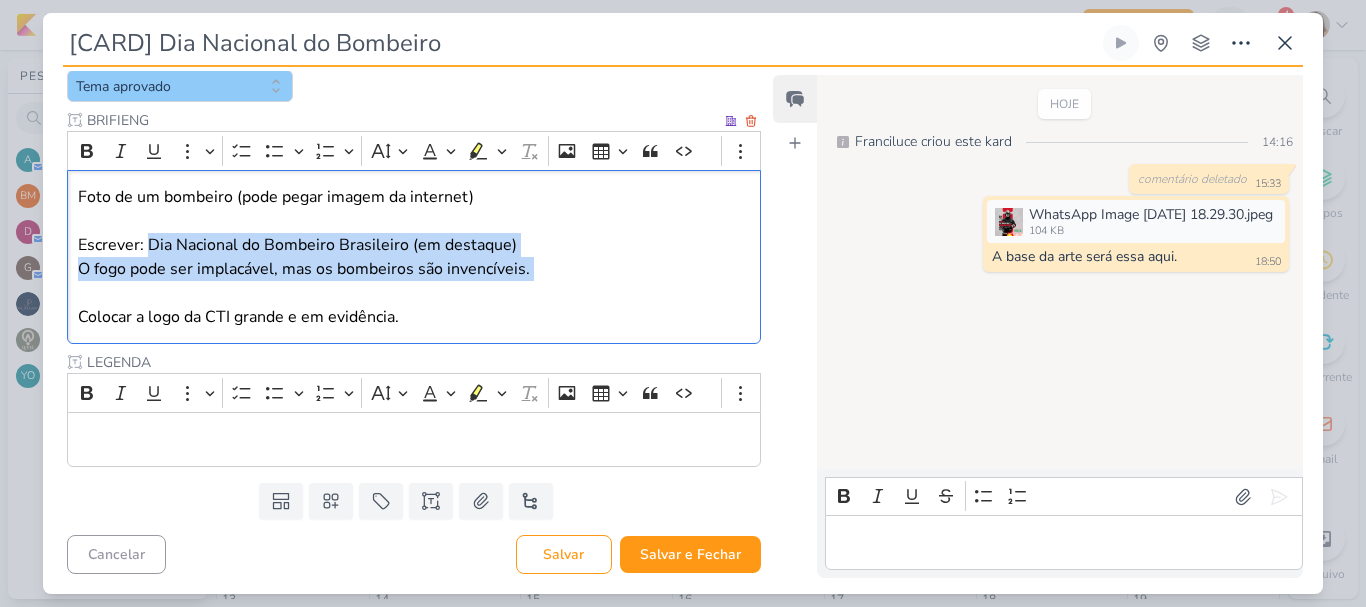 drag, startPoint x: 147, startPoint y: 247, endPoint x: 528, endPoint y: 290, distance: 383.41882 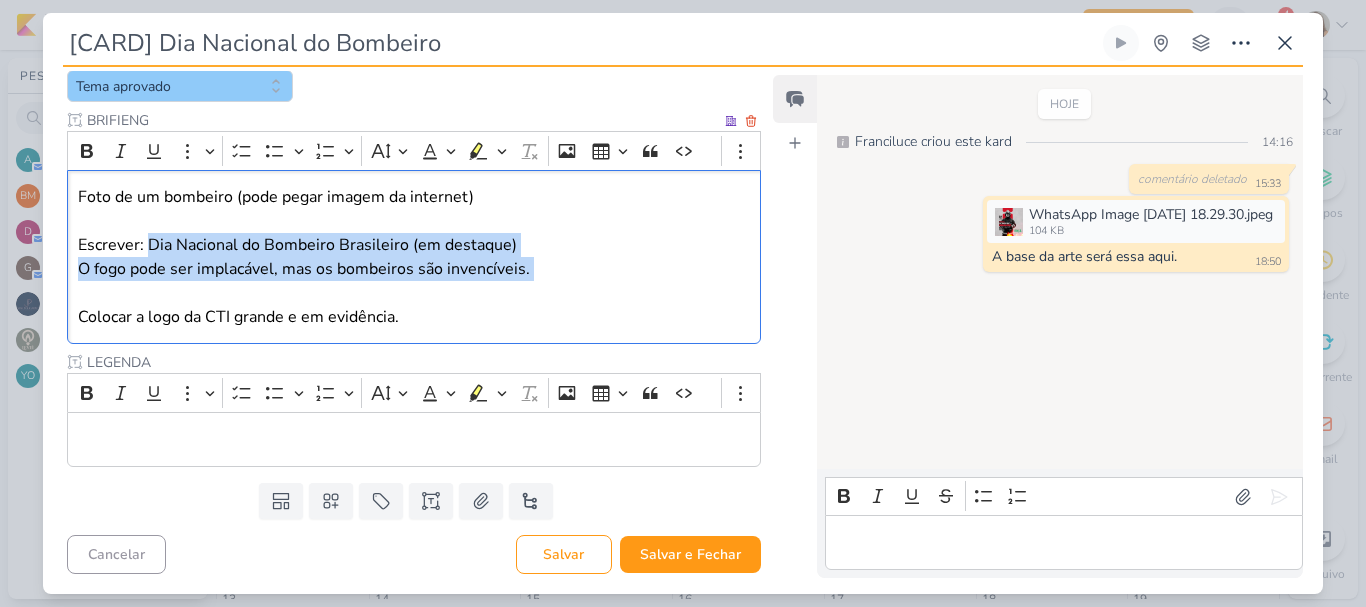 click on "Foto de um bombeiro (pode pegar imagem da internet) Escrever: Dia Nacional do Bombeiro Brasileiro (em destaque) O fogo pode ser implacável, mas os bombeiros são invencíveis.  ⁠⁠⁠⁠⁠⁠⁠ Colocar a logo da CTI grande e em evidência." at bounding box center (414, 257) 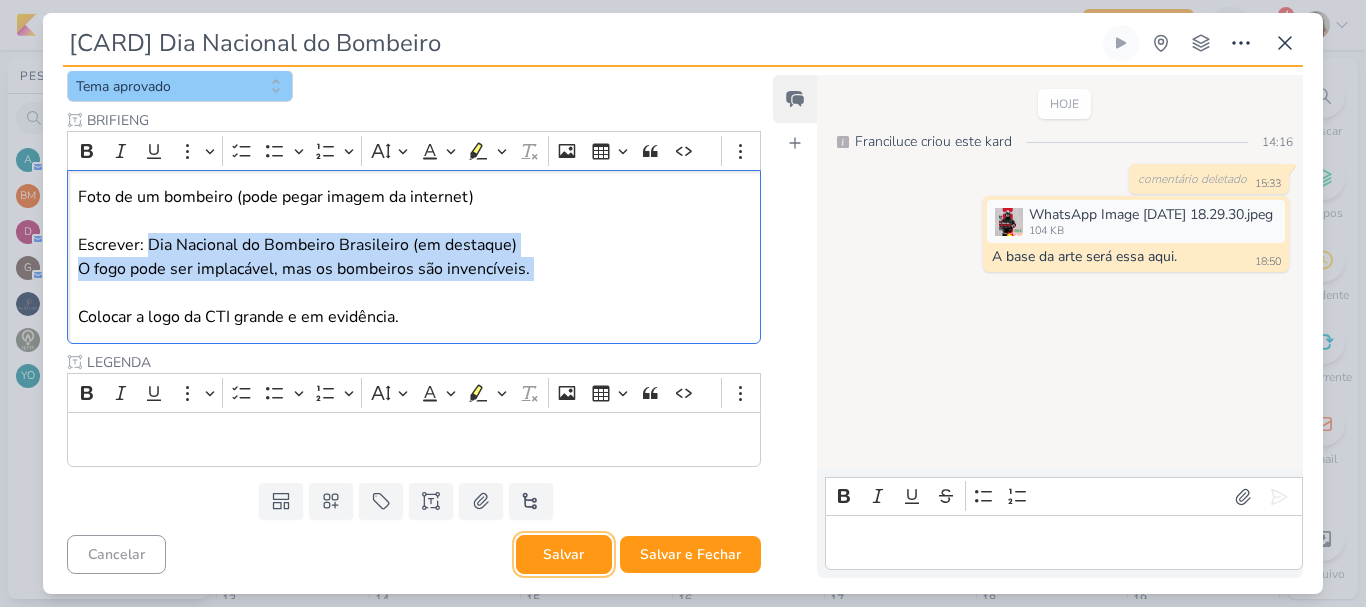 click on "Salvar" at bounding box center (564, 554) 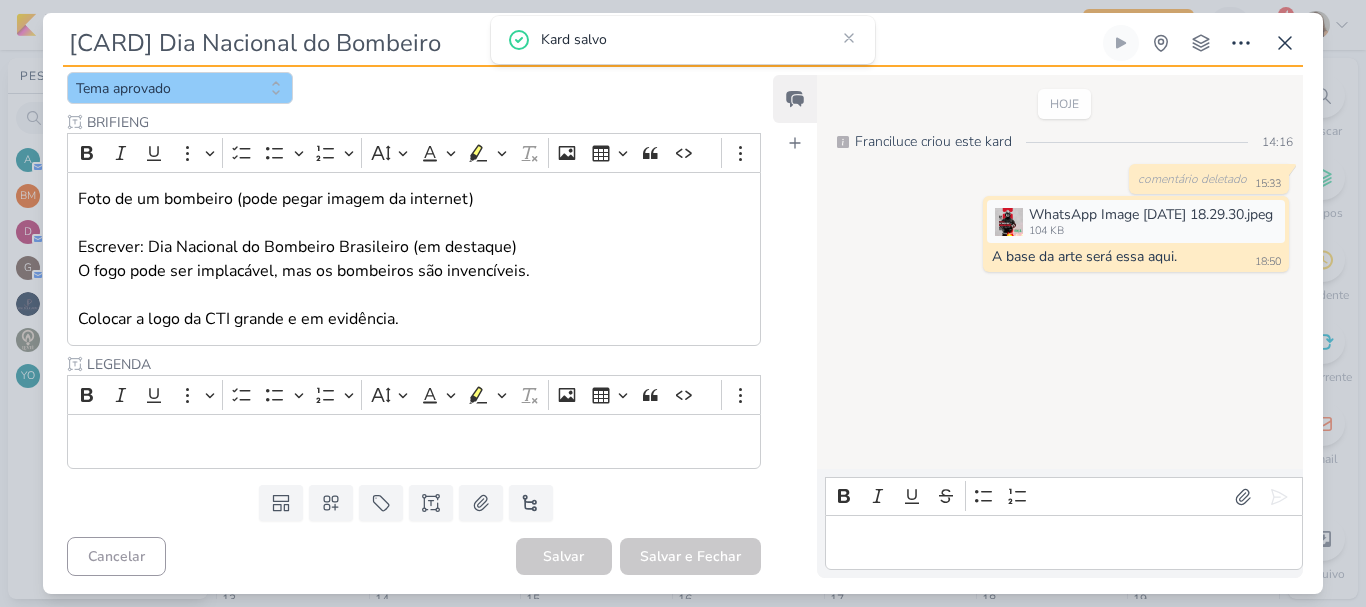 scroll, scrollTop: 0, scrollLeft: 0, axis: both 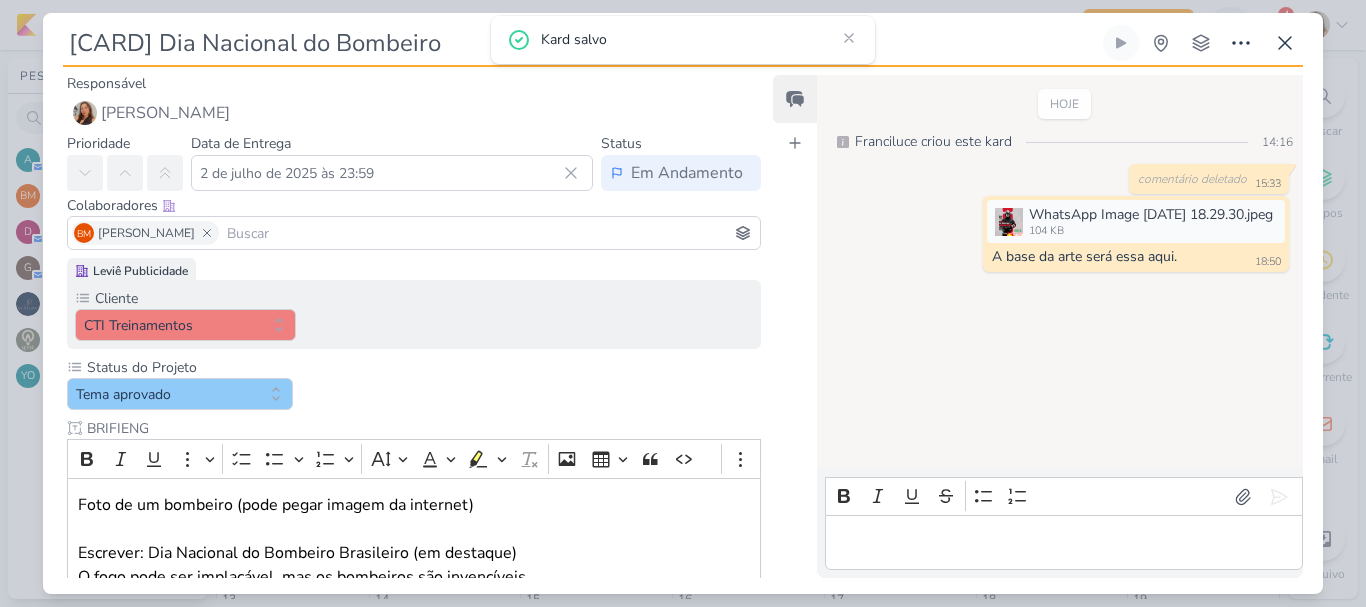click at bounding box center (489, 233) 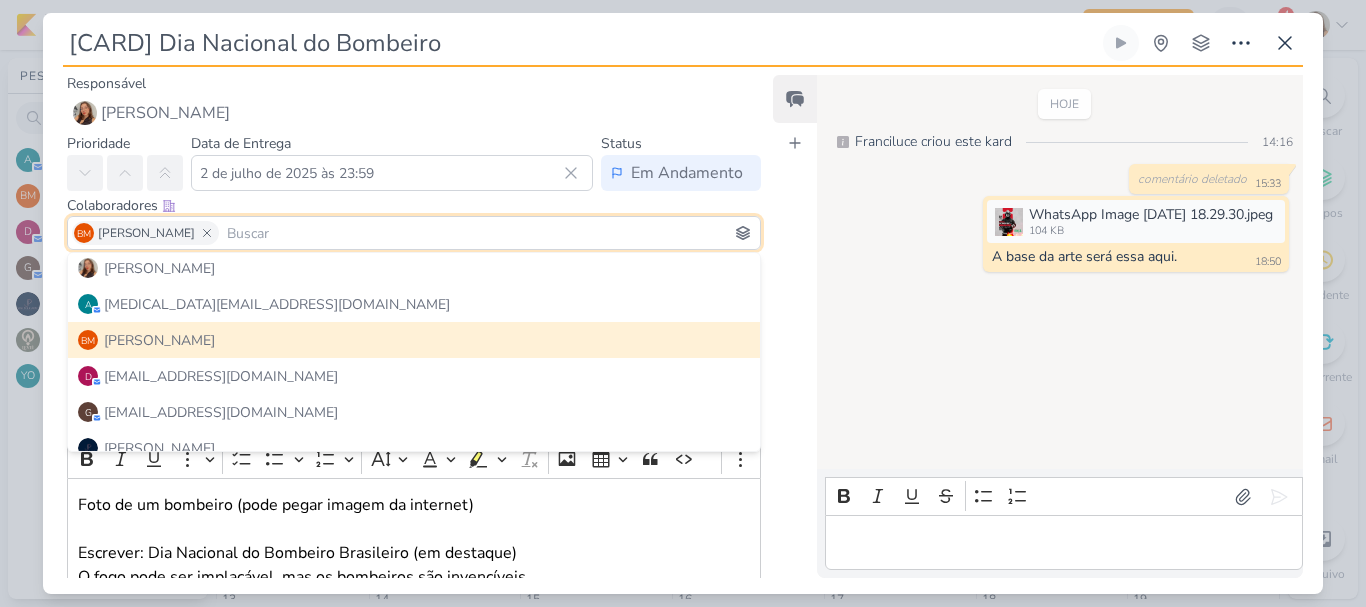 scroll, scrollTop: 0, scrollLeft: 0, axis: both 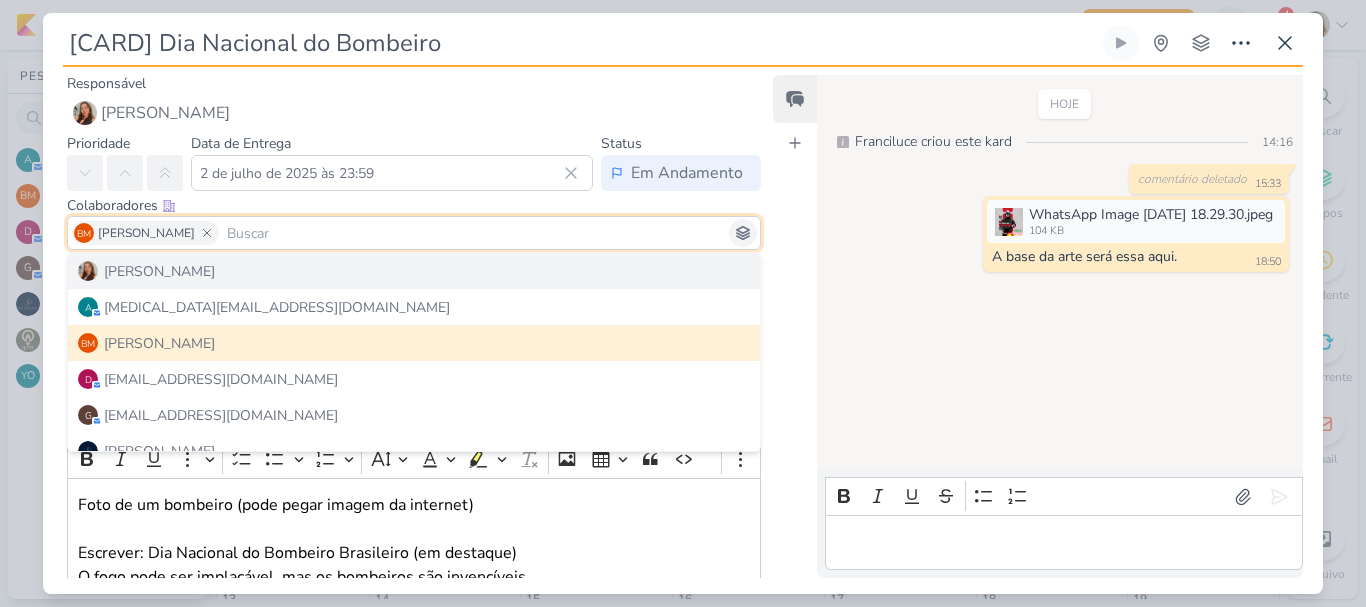 click 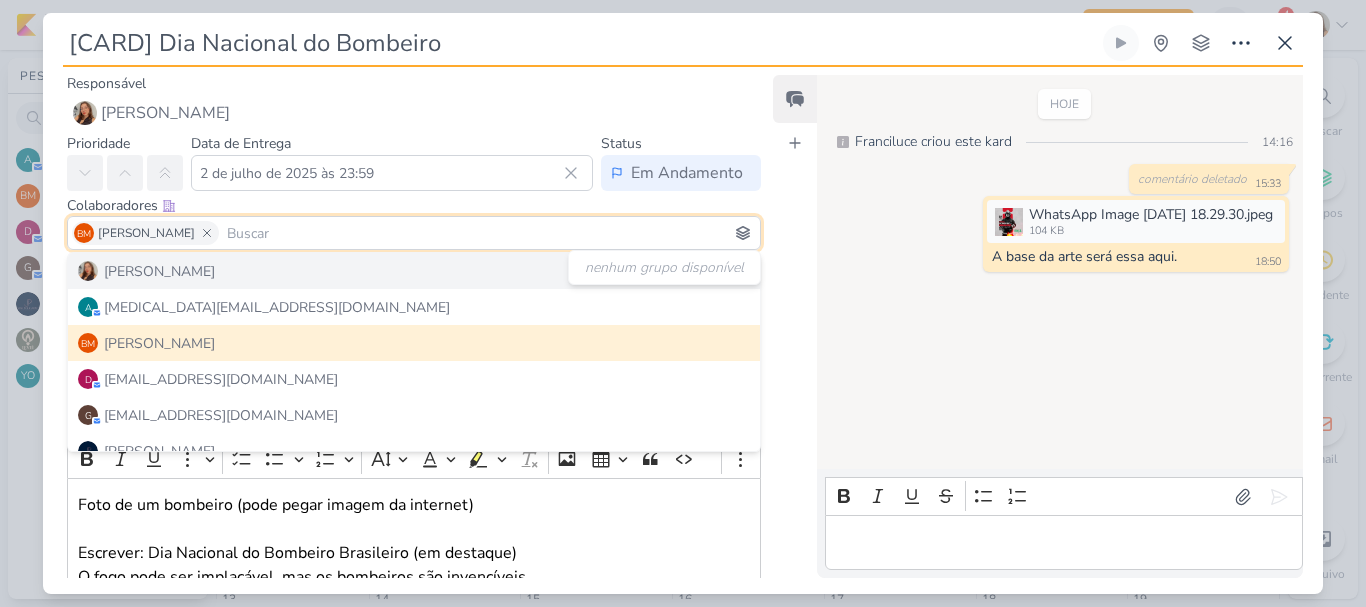 click at bounding box center [489, 233] 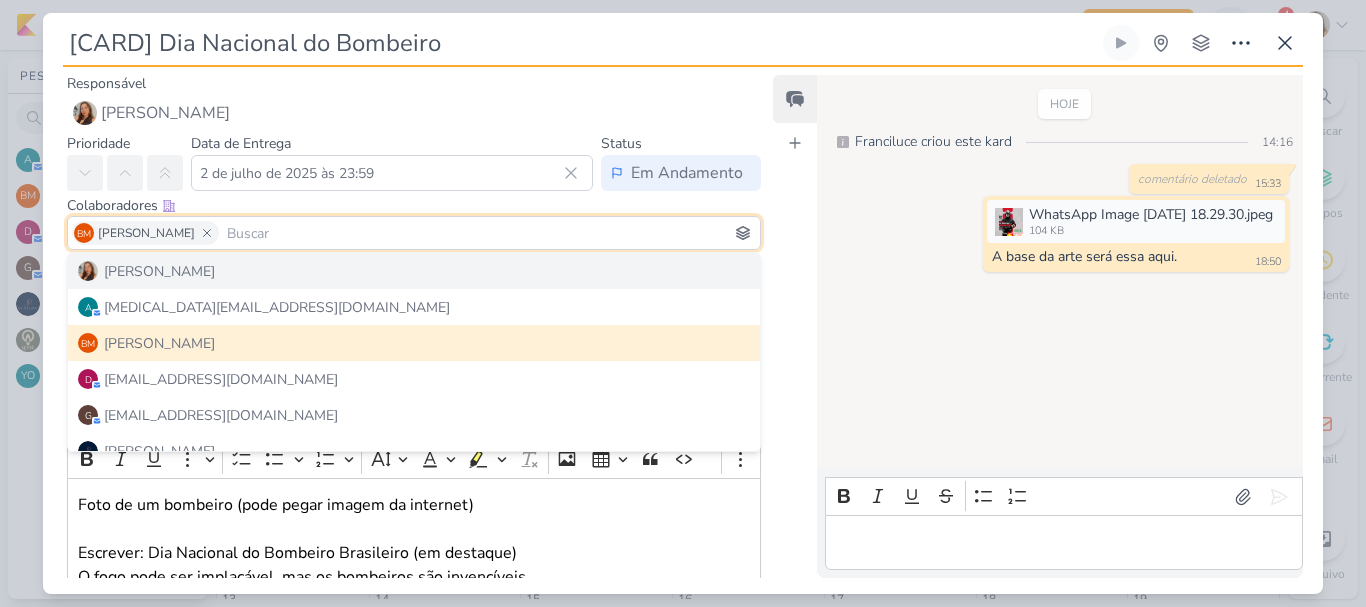 click on "Colaboradores
Este kard pode ser visível a usuários da sua organização
Este kard é privado à colaboradores imediatos" at bounding box center (414, 205) 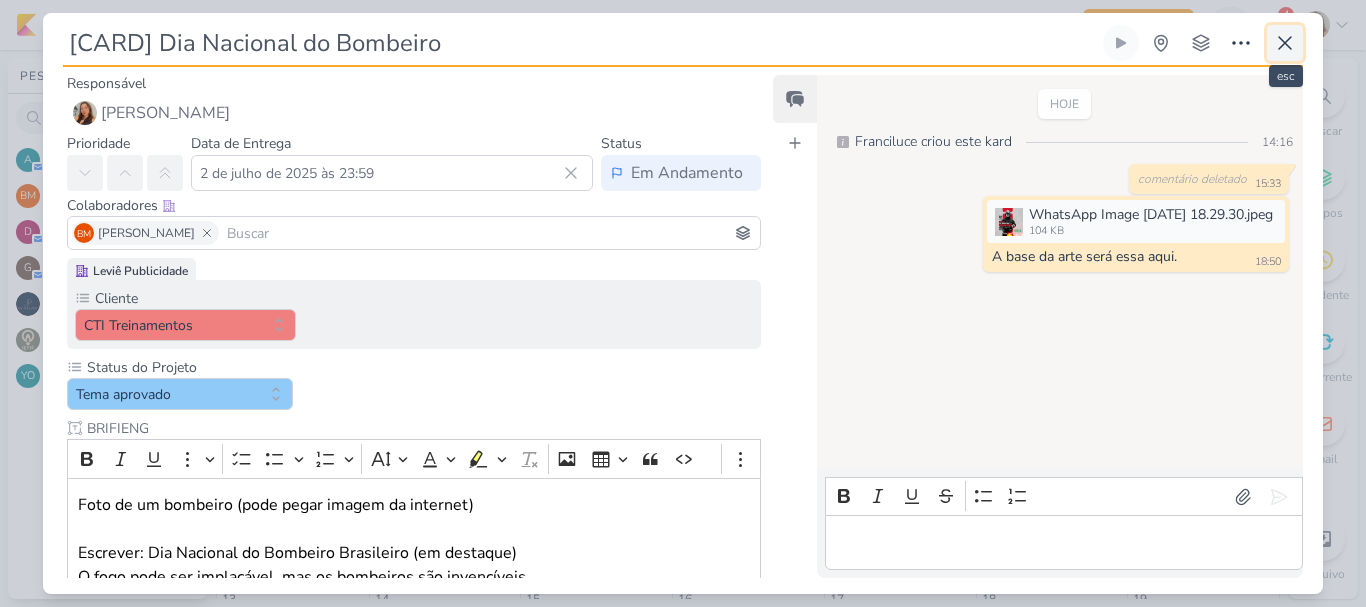 click 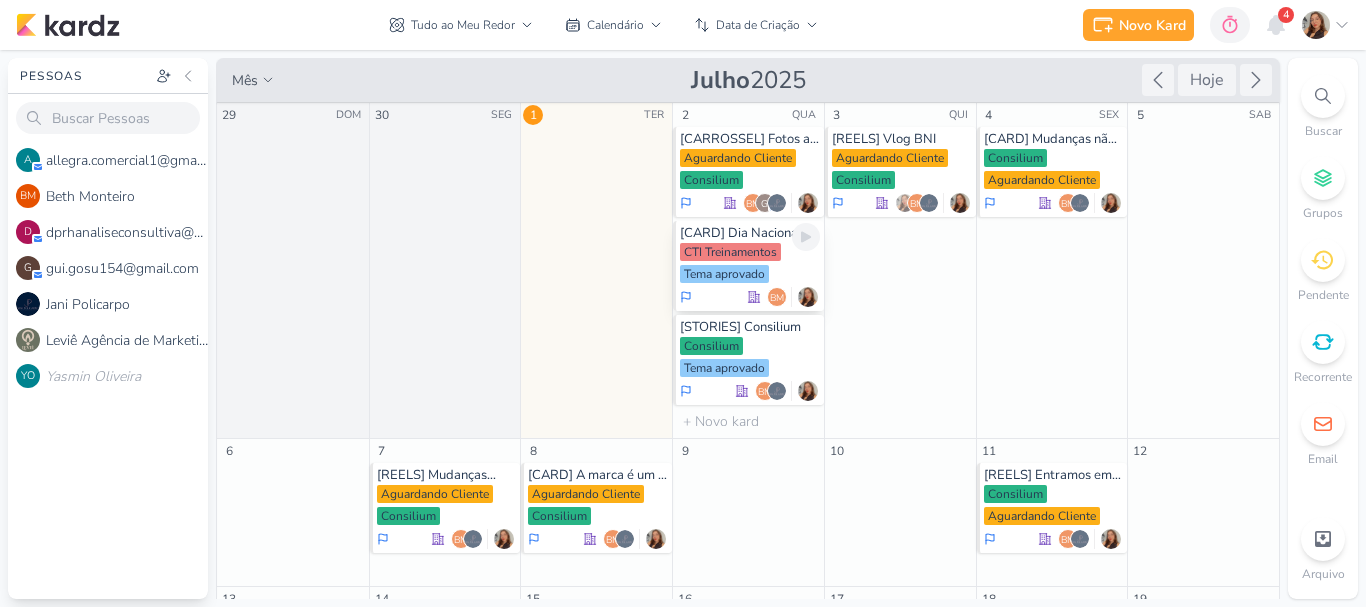 click on "CTI Treinamentos" at bounding box center [730, 252] 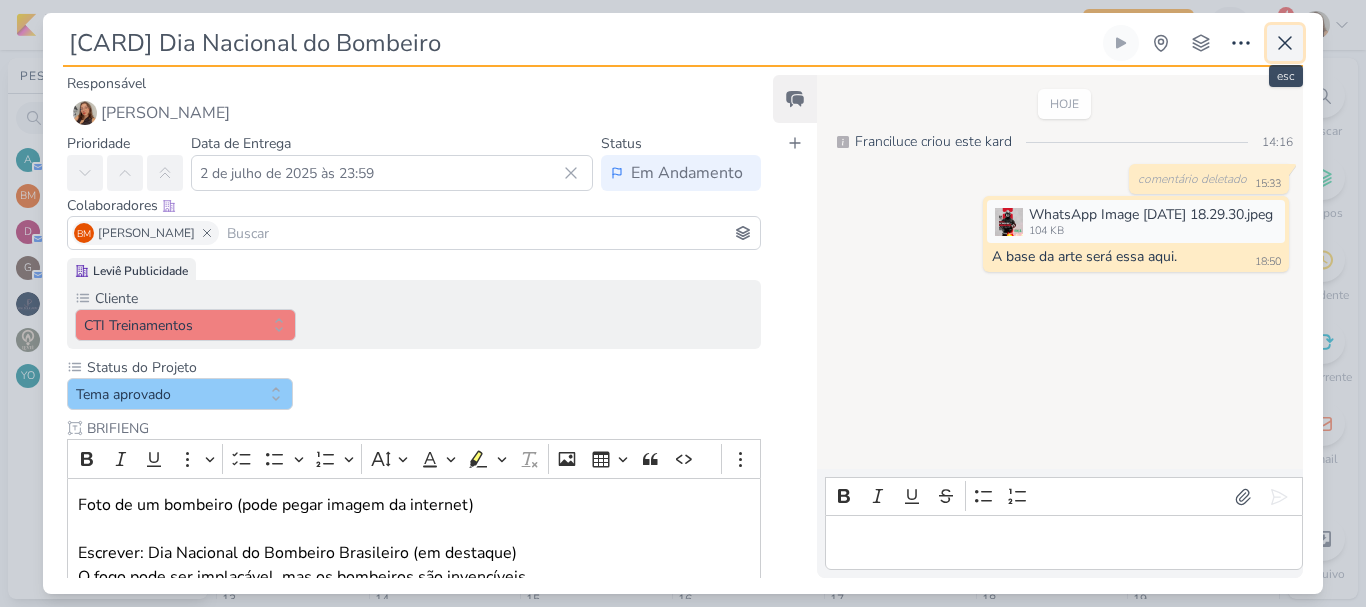 click at bounding box center [1285, 43] 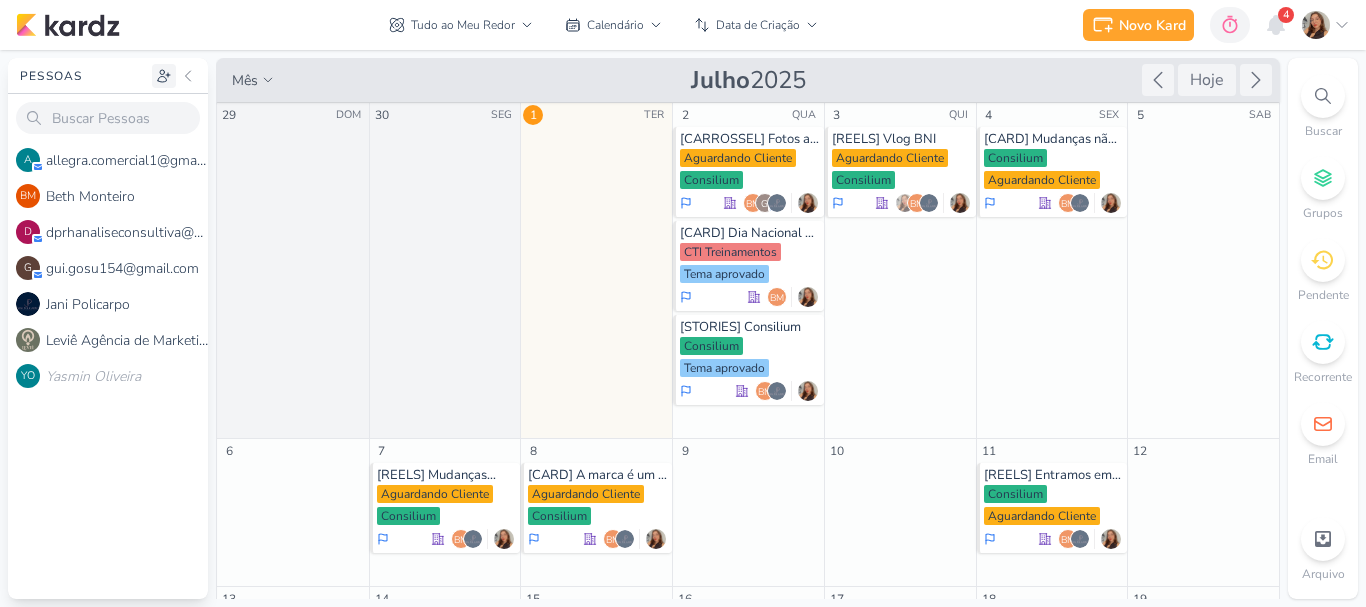 click 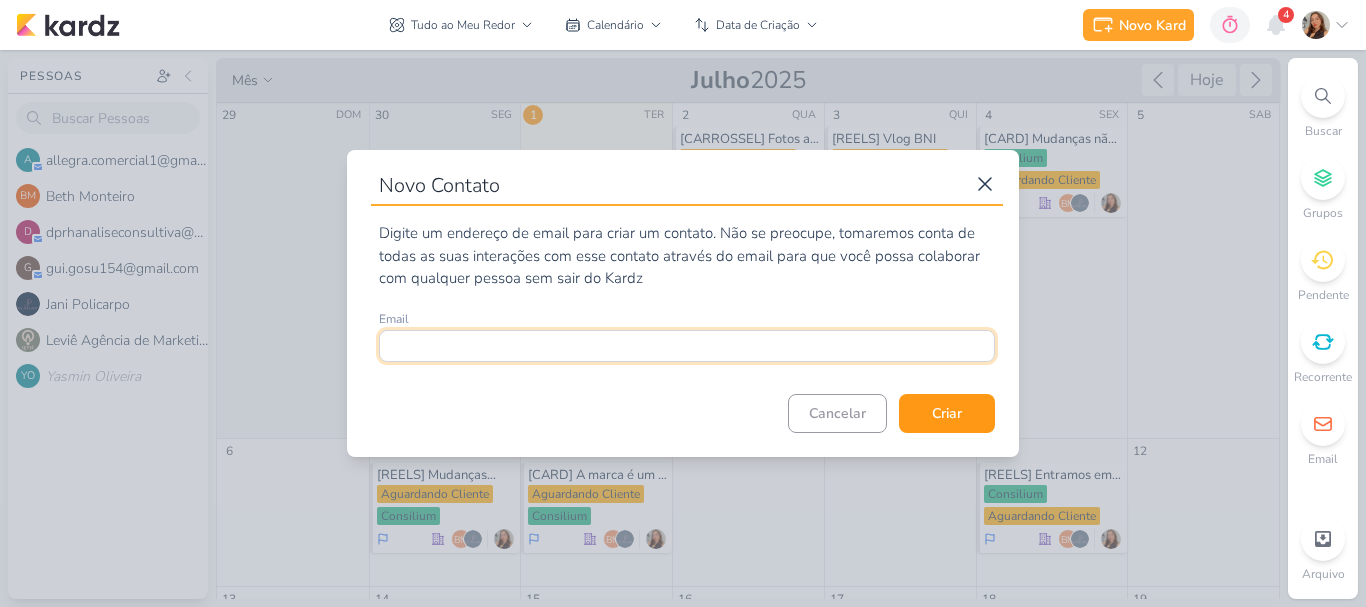 click at bounding box center (687, 346) 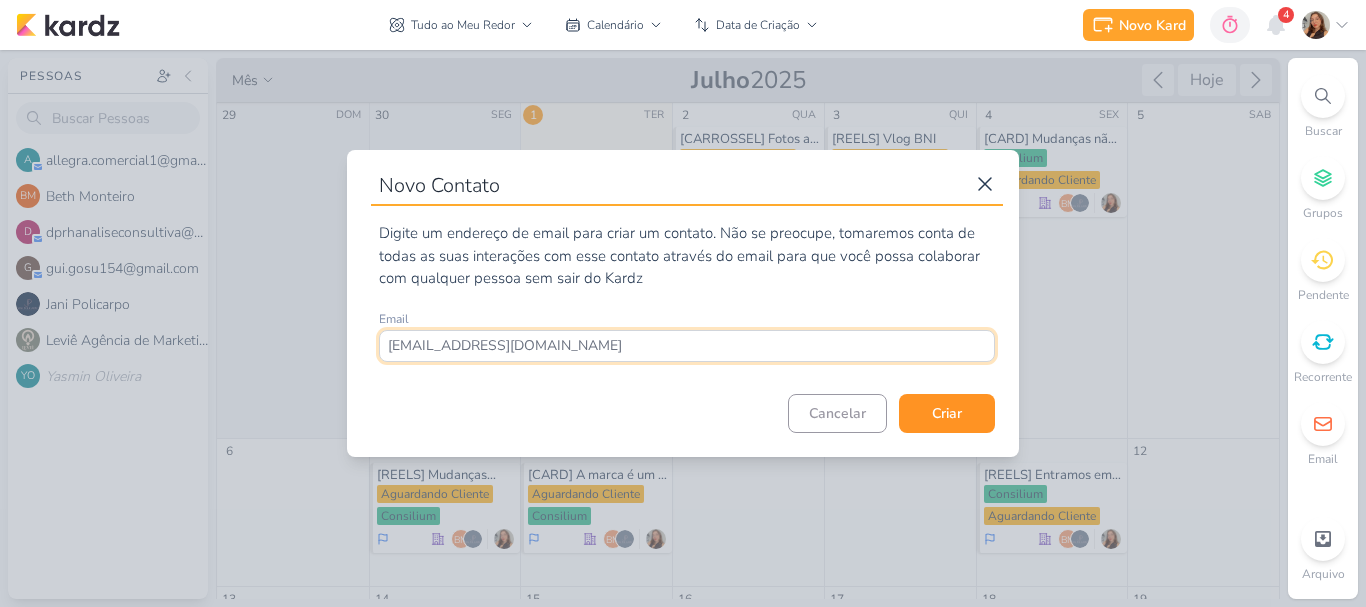 type on "[EMAIL_ADDRESS][DOMAIN_NAME]" 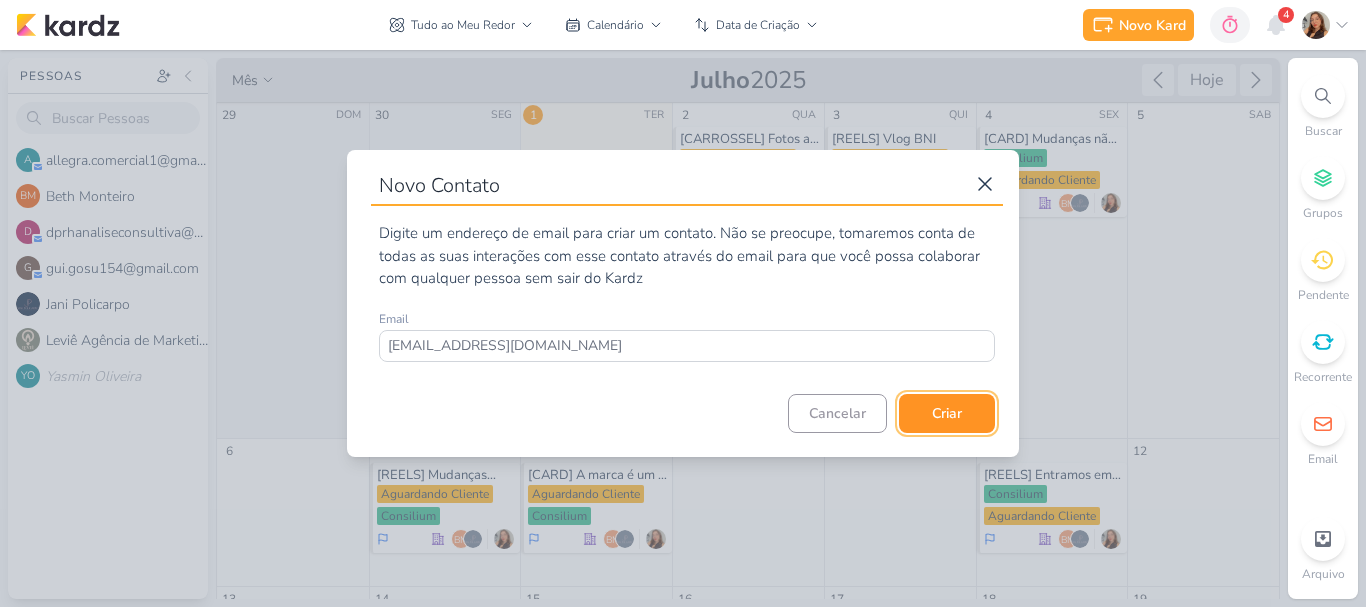 click on "Criar" at bounding box center [947, 413] 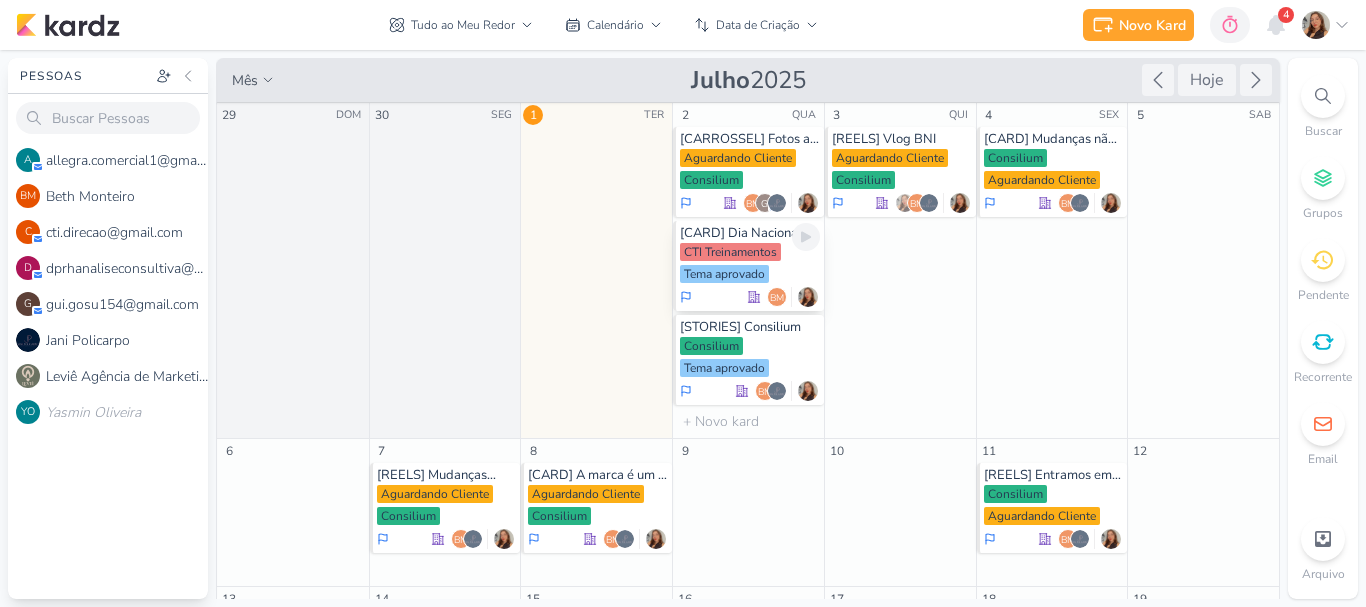 click on "CTI Treinamentos" at bounding box center (730, 252) 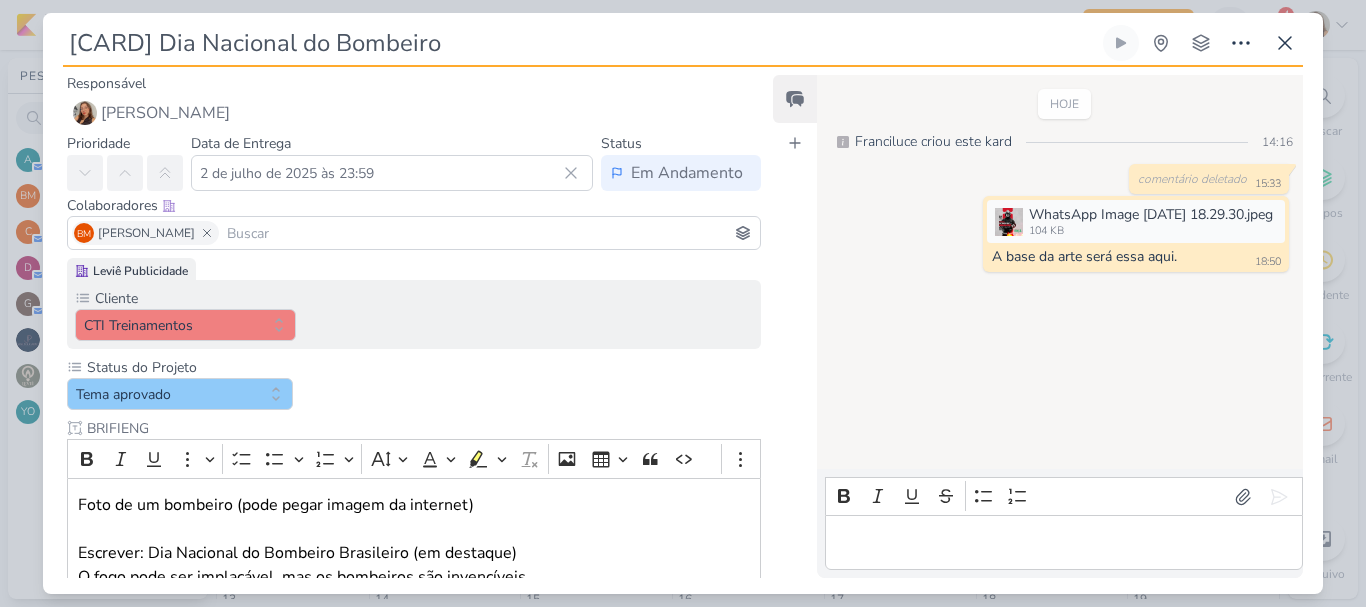 click at bounding box center (489, 233) 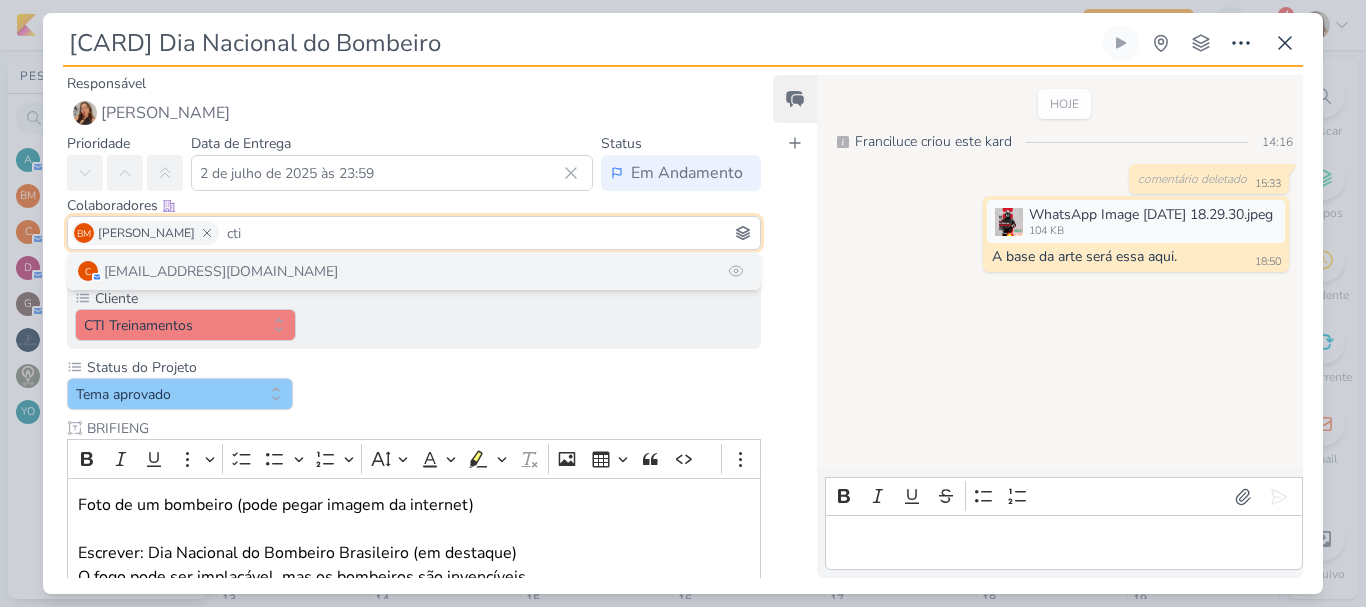 type on "cti" 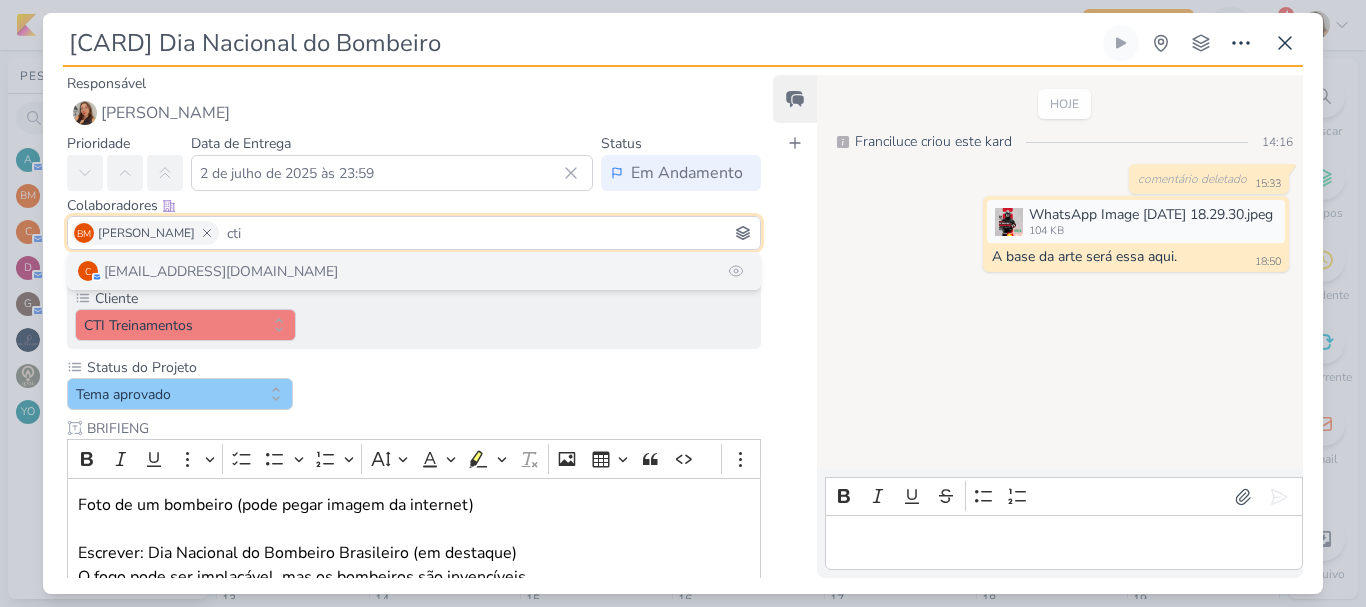 click on "c
[EMAIL_ADDRESS][DOMAIN_NAME]" at bounding box center [414, 271] 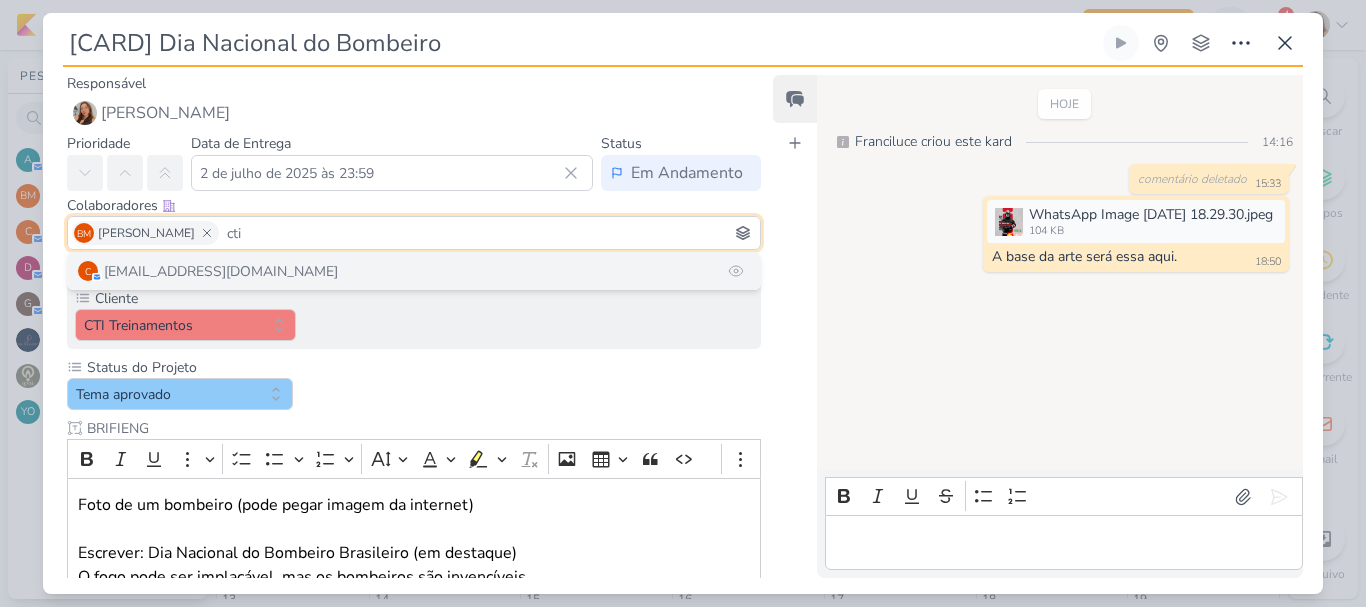 type 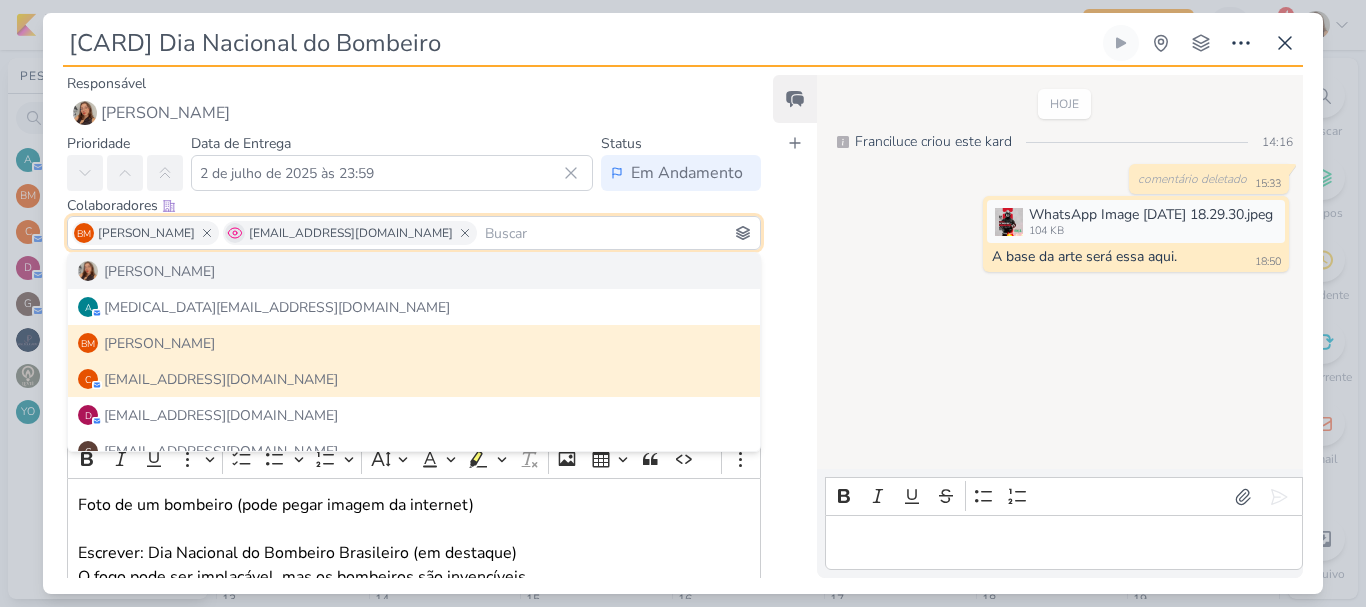 click 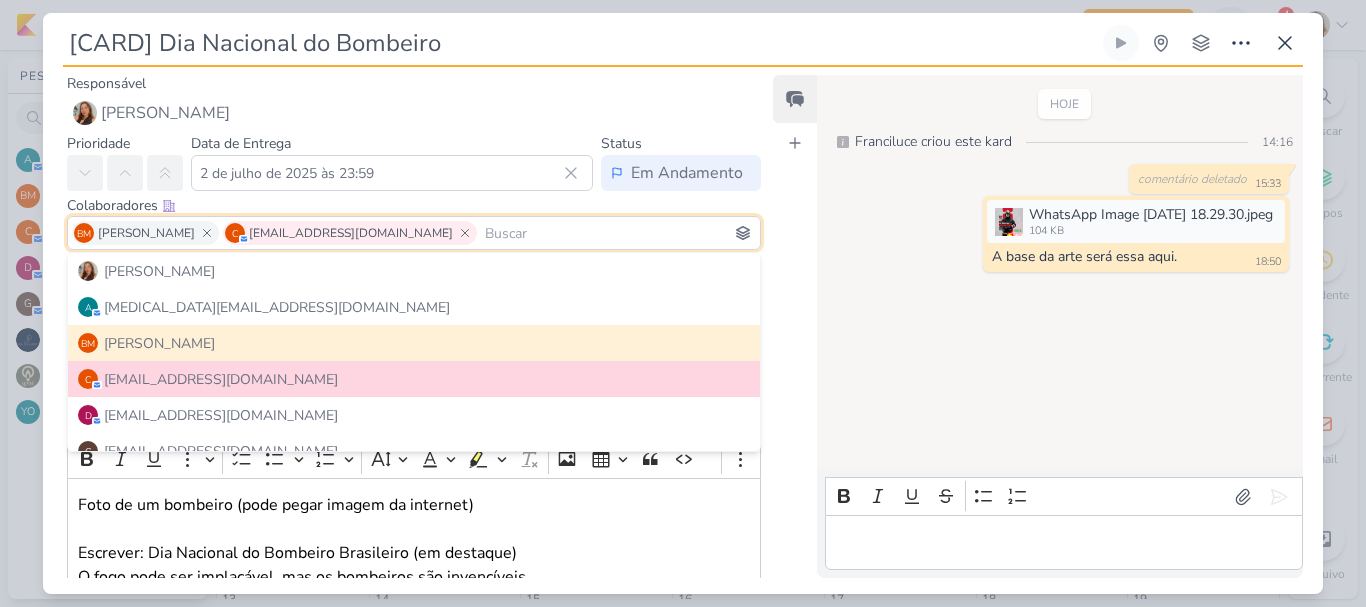click on "Colaboradores
Este kard pode ser visível a usuários da sua organização
Este kard é privado à colaboradores imediatos" at bounding box center (414, 205) 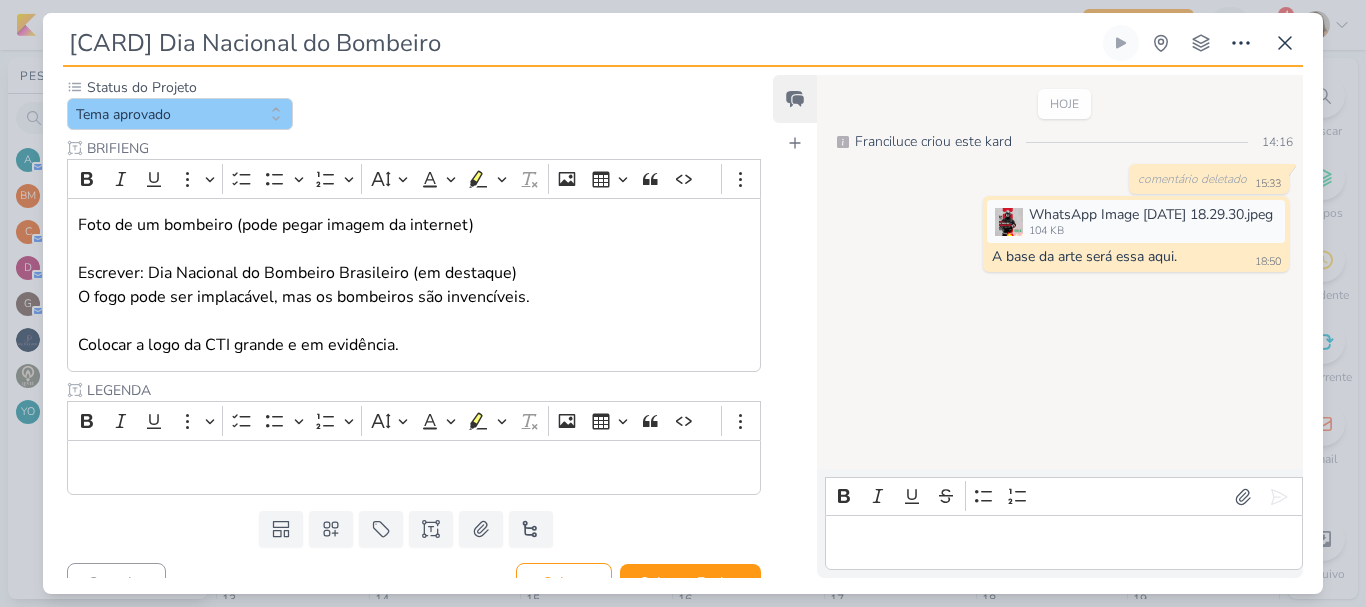 scroll, scrollTop: 308, scrollLeft: 0, axis: vertical 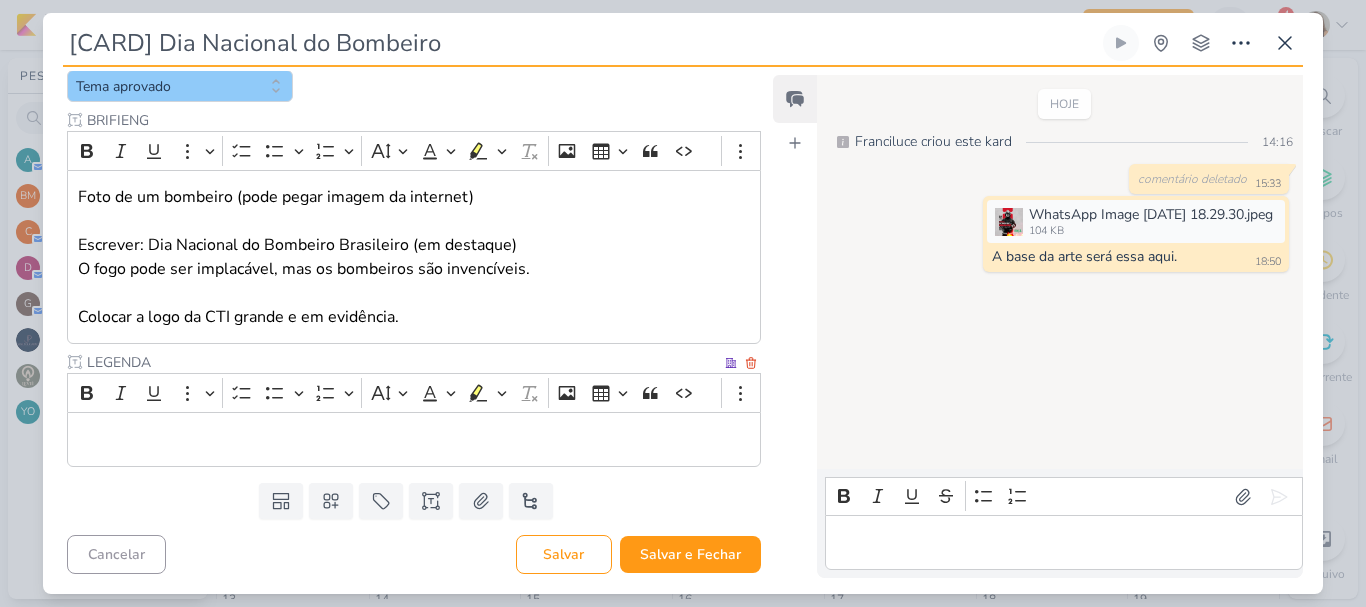 click at bounding box center (414, 440) 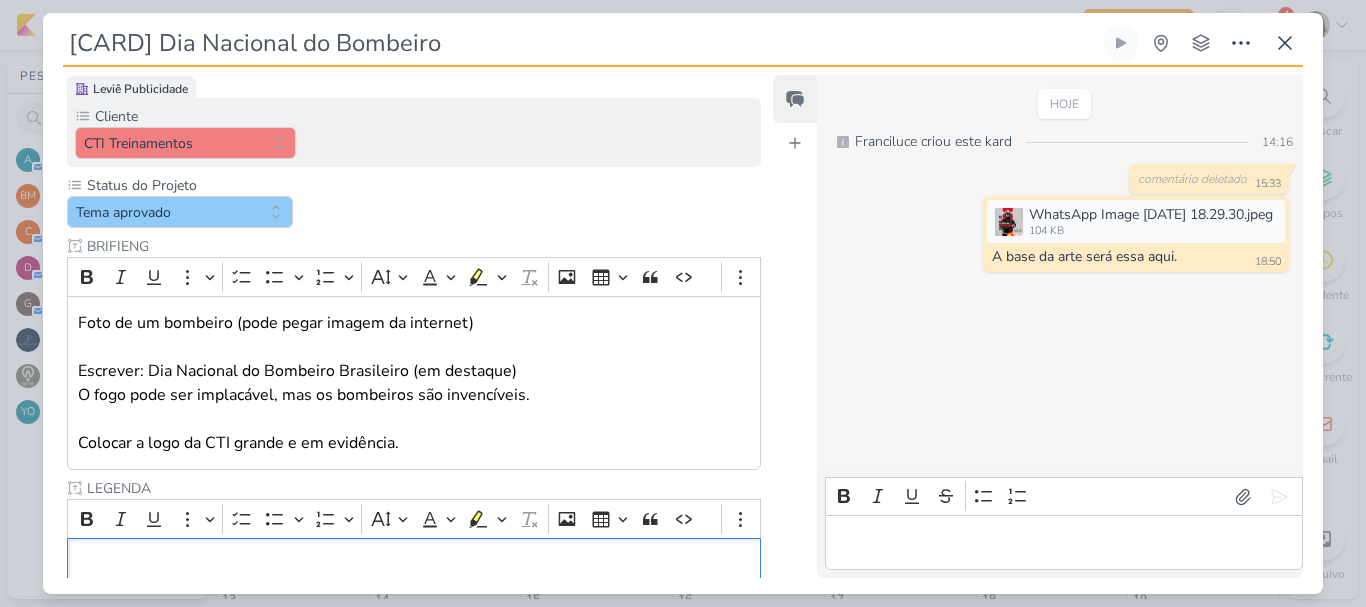 scroll, scrollTop: 308, scrollLeft: 0, axis: vertical 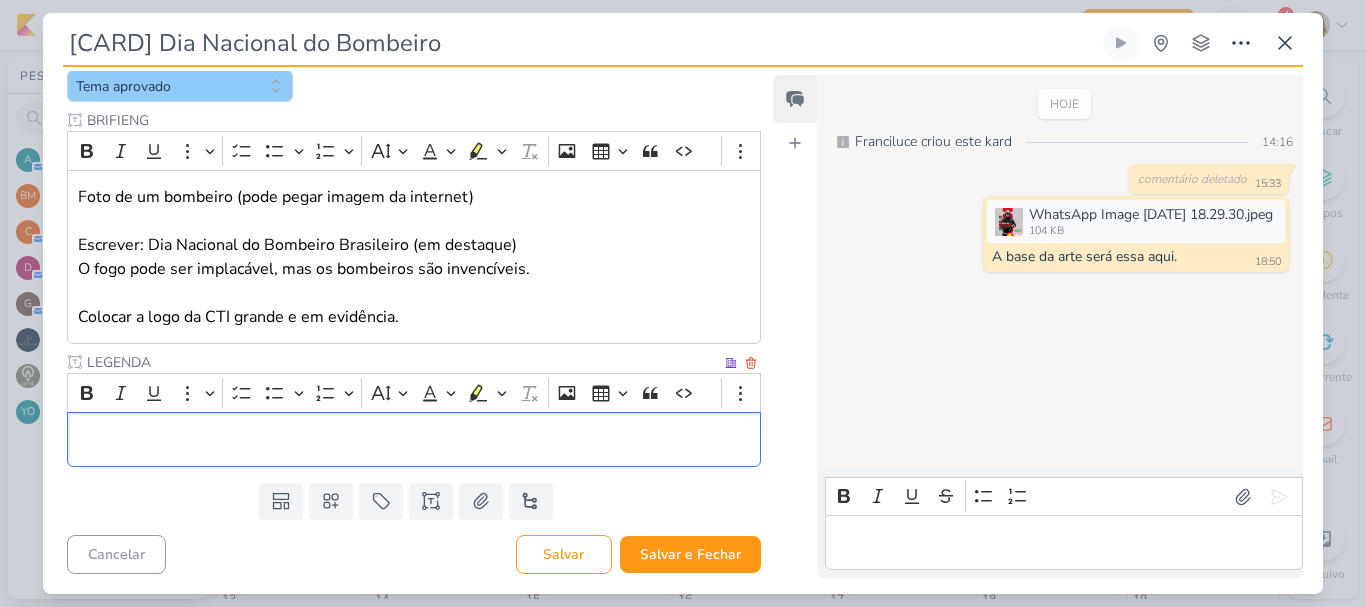 click at bounding box center [414, 440] 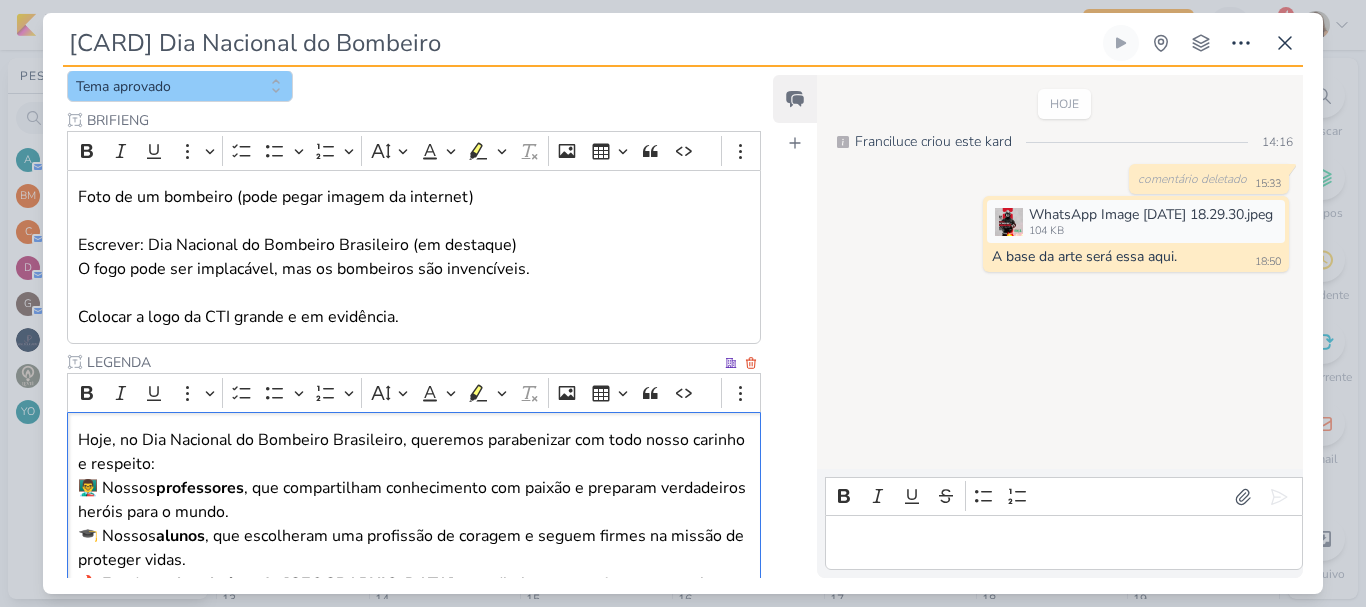 scroll, scrollTop: 469, scrollLeft: 0, axis: vertical 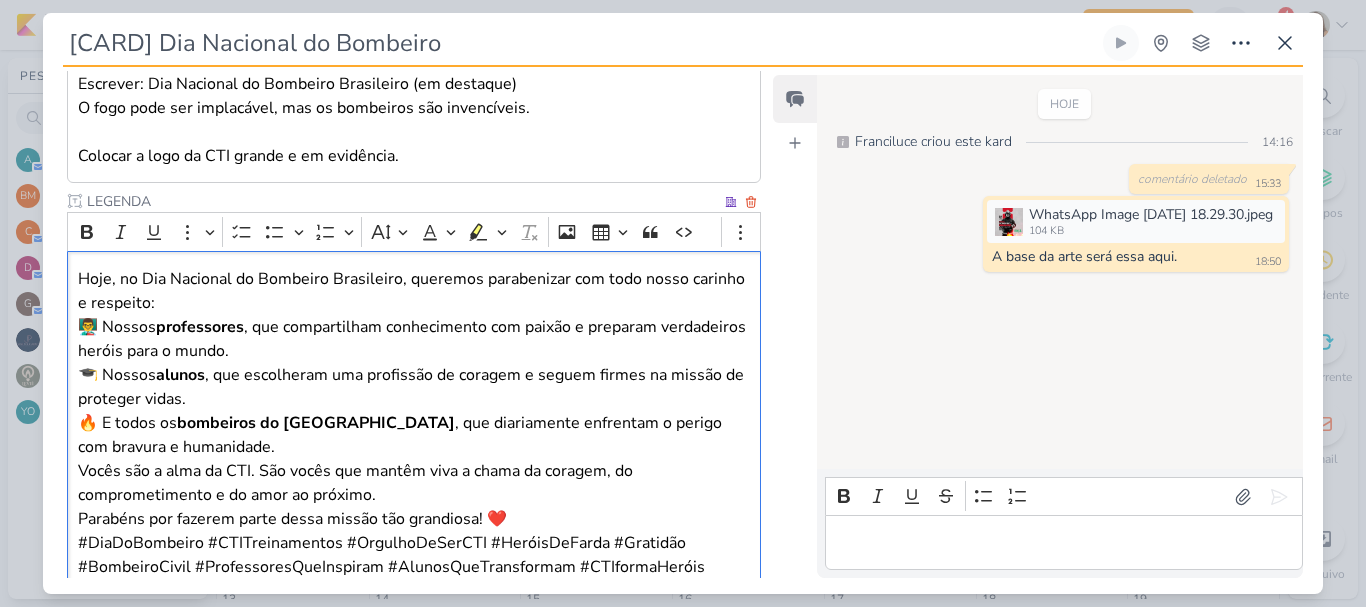 click on "Hoje, no Dia Nacional do Bombeiro Brasileiro, queremos parabenizar com todo nosso carinho e respeito:" at bounding box center [414, 291] 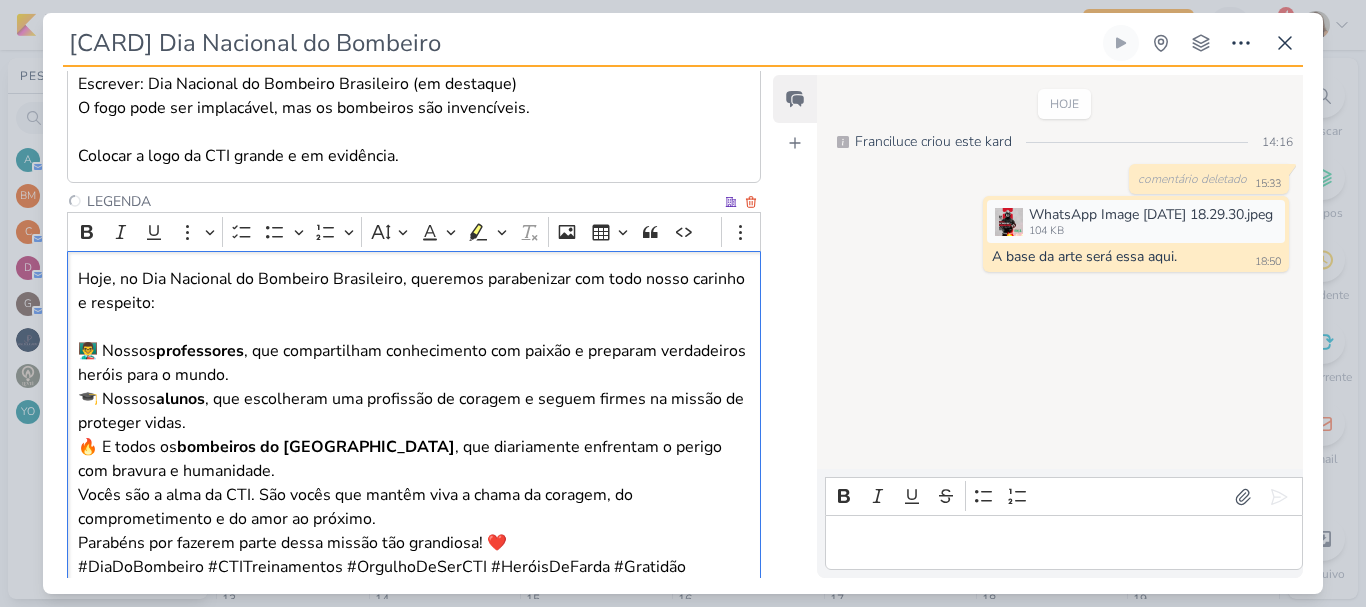 click on "👨‍🏫 Nossos  professores , que compartilham conhecimento com paixão e preparam verdadeiros heróis para o mundo. 🎓 Nossos  alunos , que escolheram uma profissão de coragem e seguem firmes na missão de proteger vidas. 🔥 E todos os  bombeiros do [GEOGRAPHIC_DATA] , que diariamente enfrentam o perigo com bravura e humanidade." at bounding box center (414, 411) 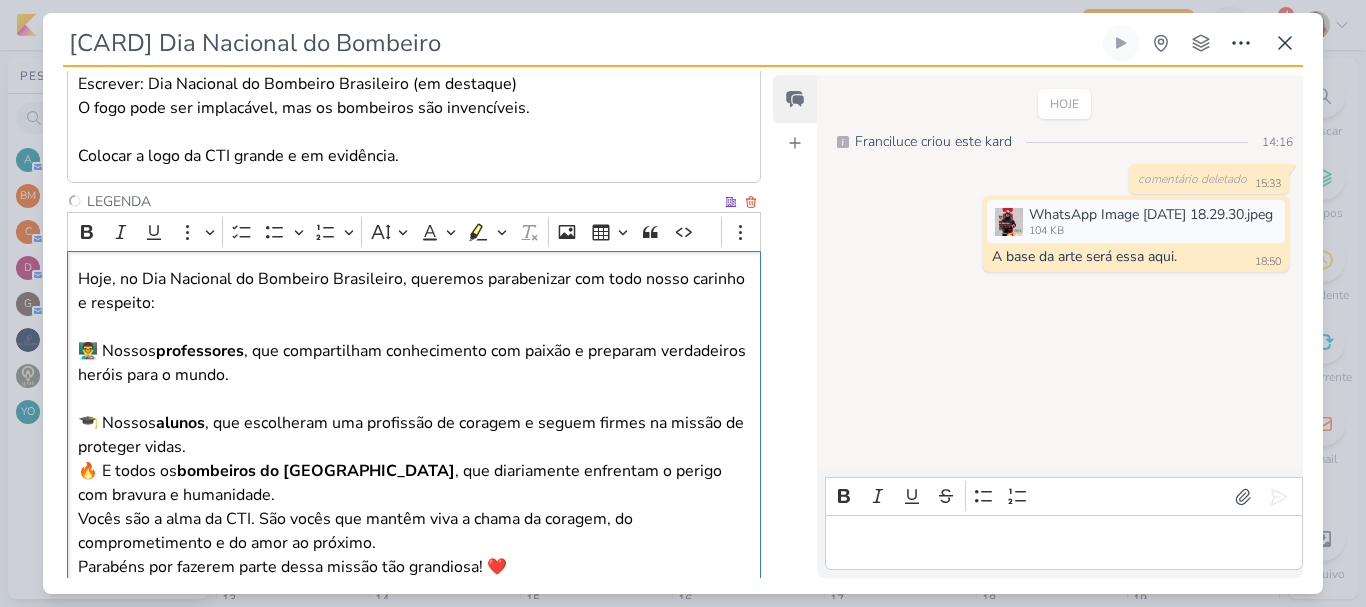 scroll, scrollTop: 644, scrollLeft: 0, axis: vertical 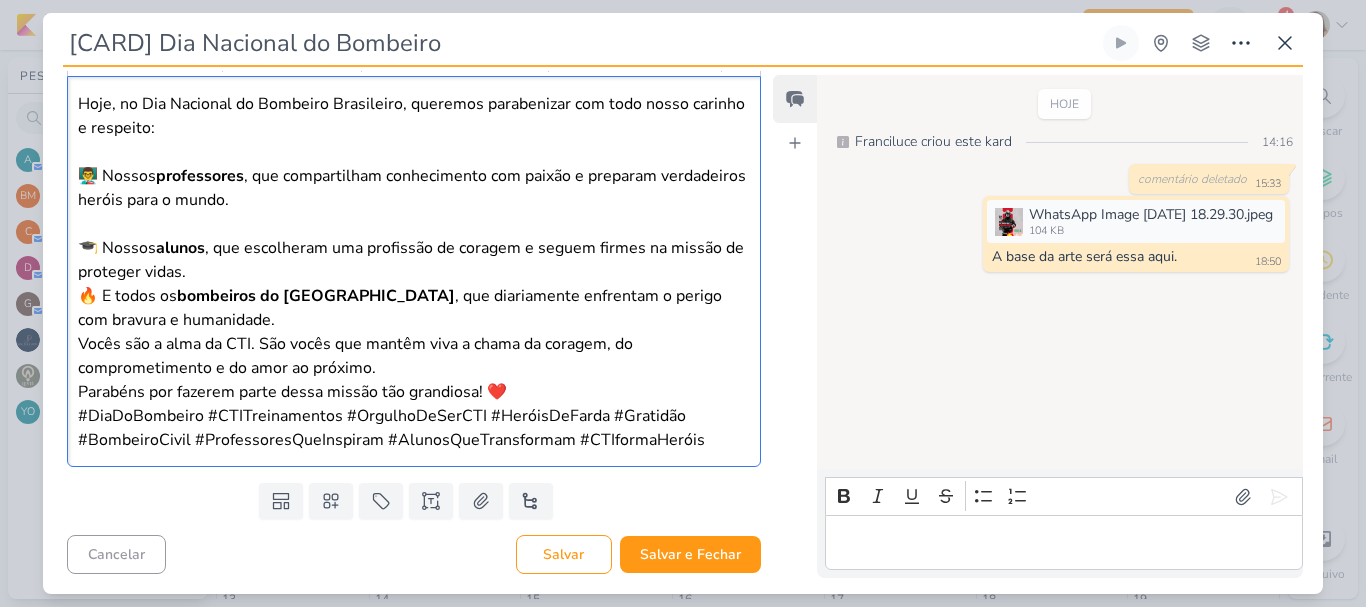 click on "⁠⁠⁠⁠⁠⁠⁠ 🎓 Nossos  alunos , que escolheram uma profissão de coragem e seguem firmes na missão de proteger vidas. 🔥 E todos os  bombeiros do [GEOGRAPHIC_DATA] , que diariamente enfrentam o perigo com bravura e humanidade." at bounding box center [414, 272] 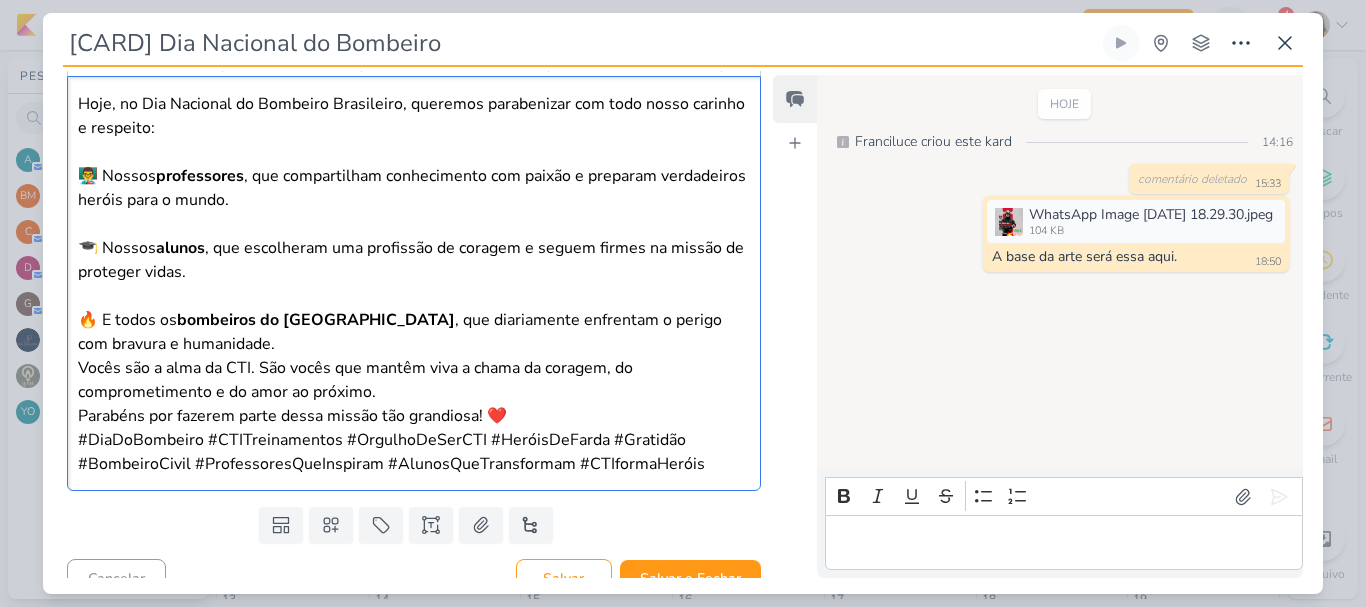 click on "⁠⁠⁠⁠⁠⁠⁠ 🔥 E todos os  bombeiros do [GEOGRAPHIC_DATA] , que diariamente enfrentam o perigo com bravura e humanidade." at bounding box center (414, 320) 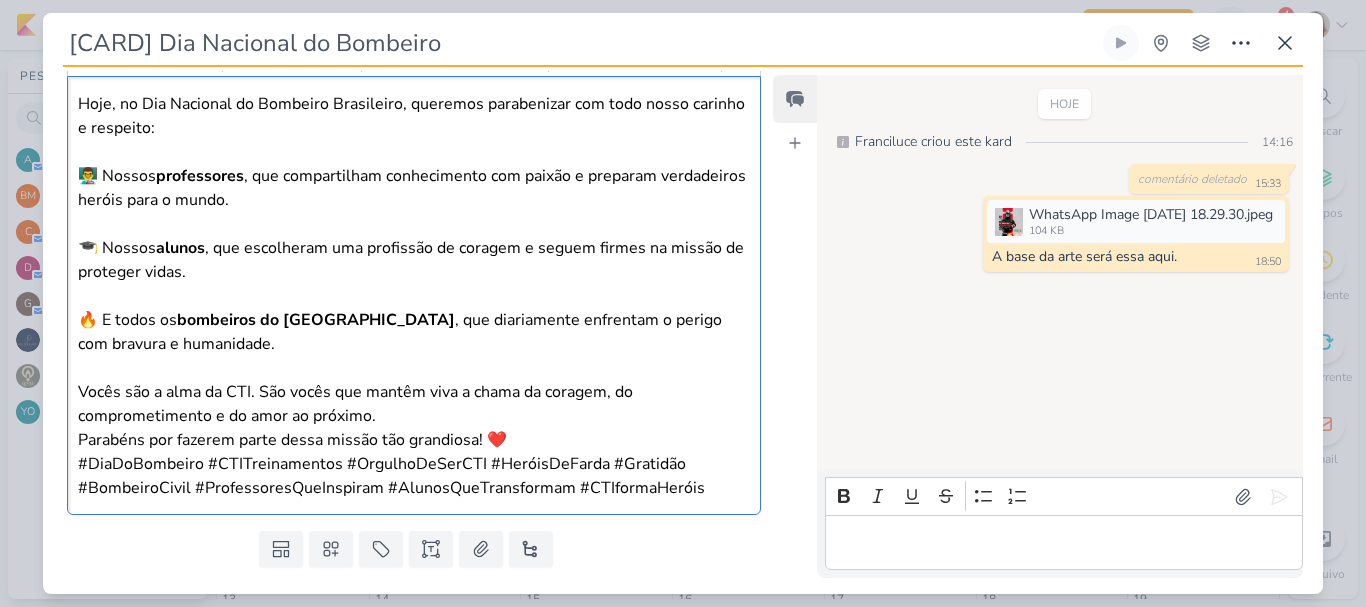 click on "Vocês são a alma da CTI. São vocês que mantêm viva a chama da coragem, do comprometimento e do amor ao próximo." at bounding box center (414, 404) 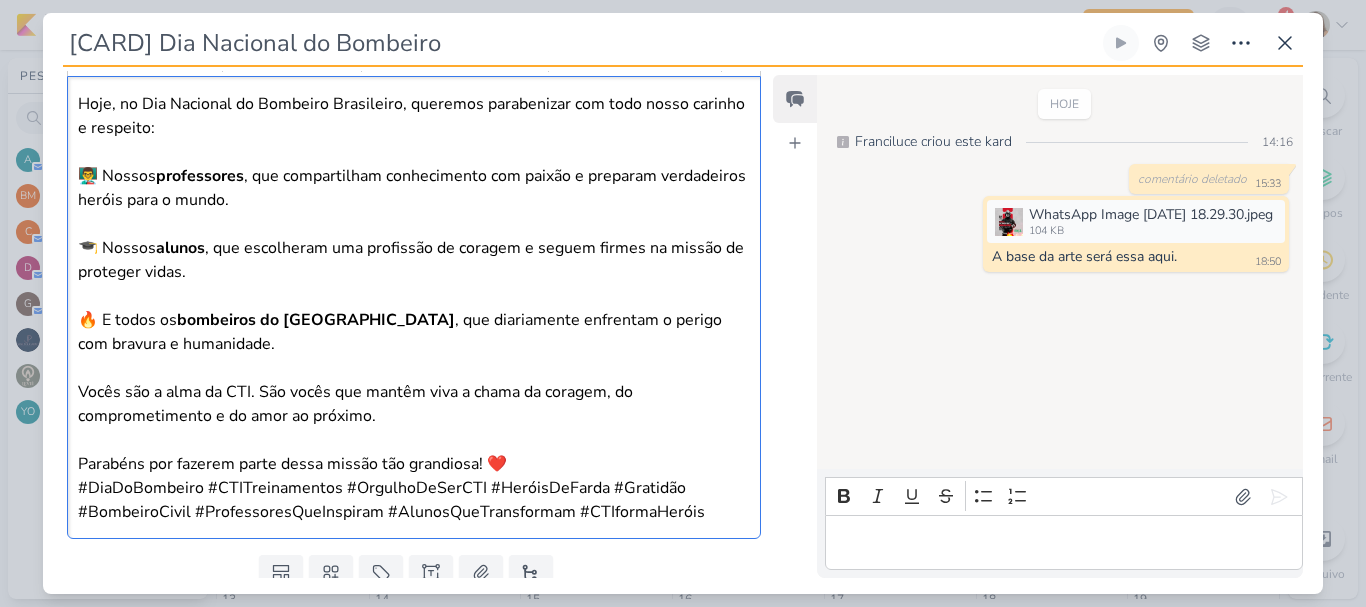 click on "Parabéns por fazerem parte dessa missão tão grandiosa! ❤️" at bounding box center [414, 464] 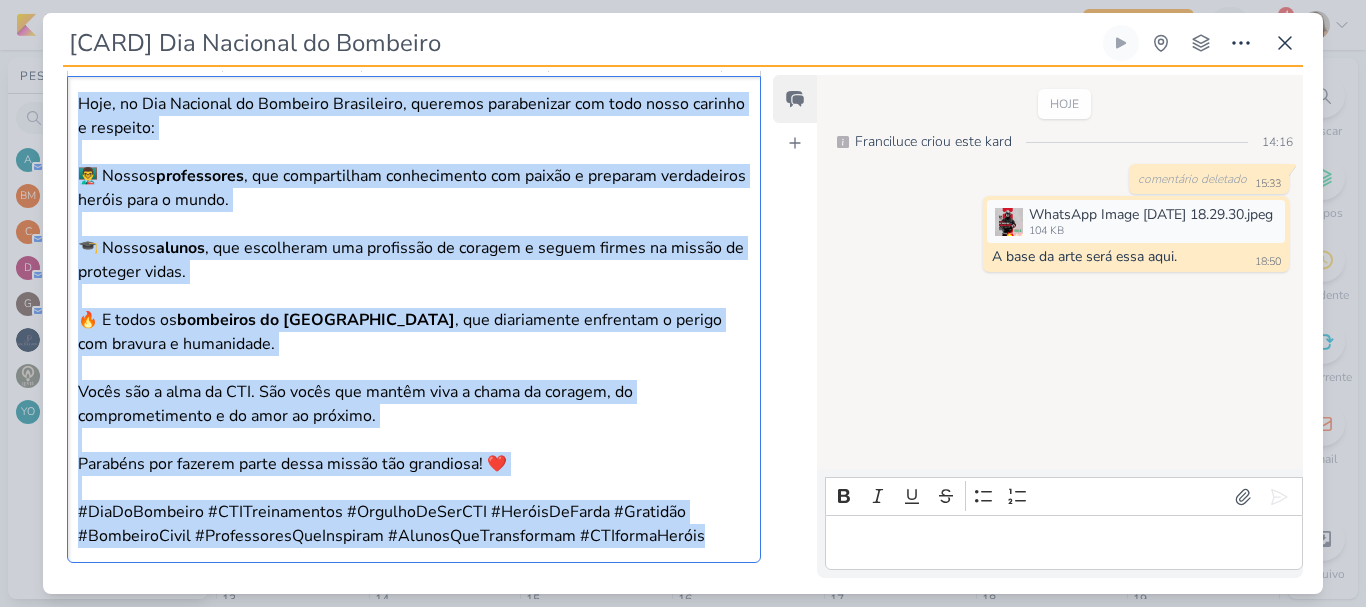 drag, startPoint x: 74, startPoint y: 108, endPoint x: 722, endPoint y: 533, distance: 774.93805 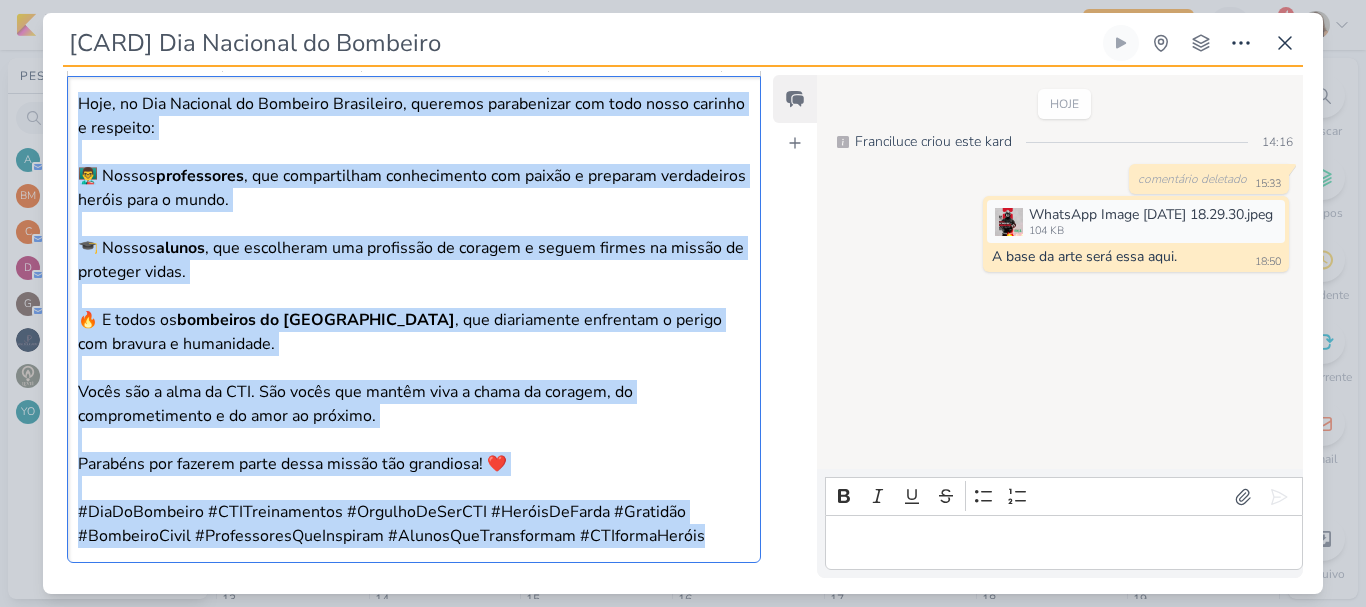 scroll, scrollTop: 544, scrollLeft: 0, axis: vertical 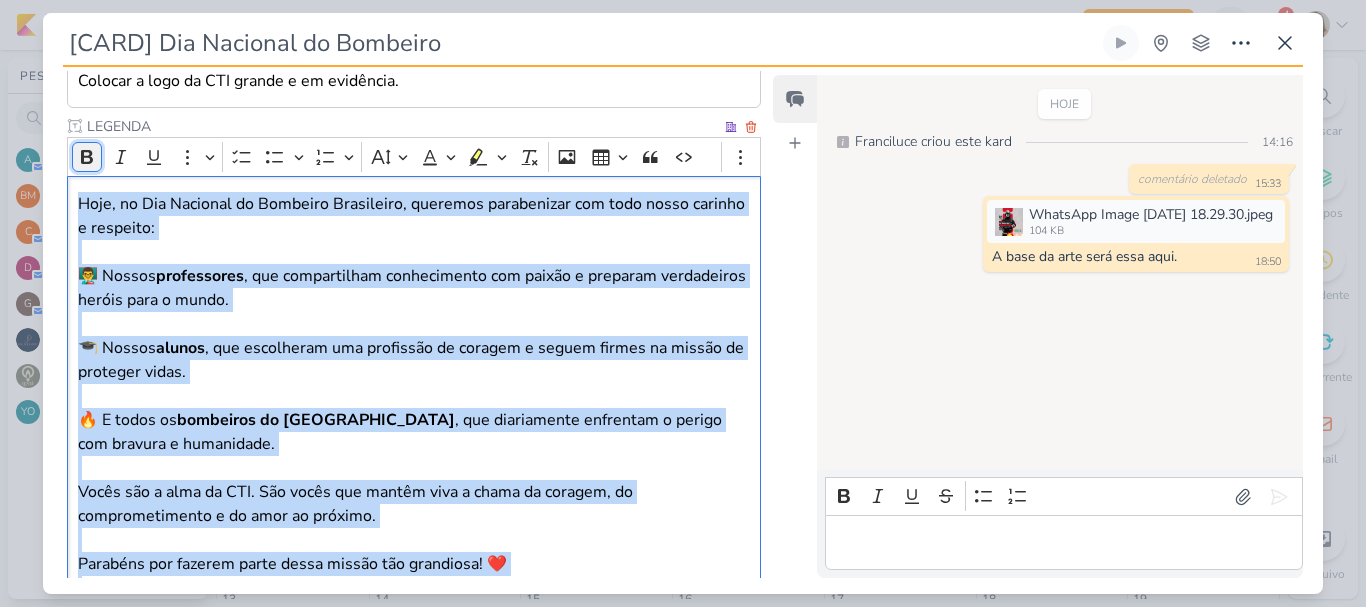 click 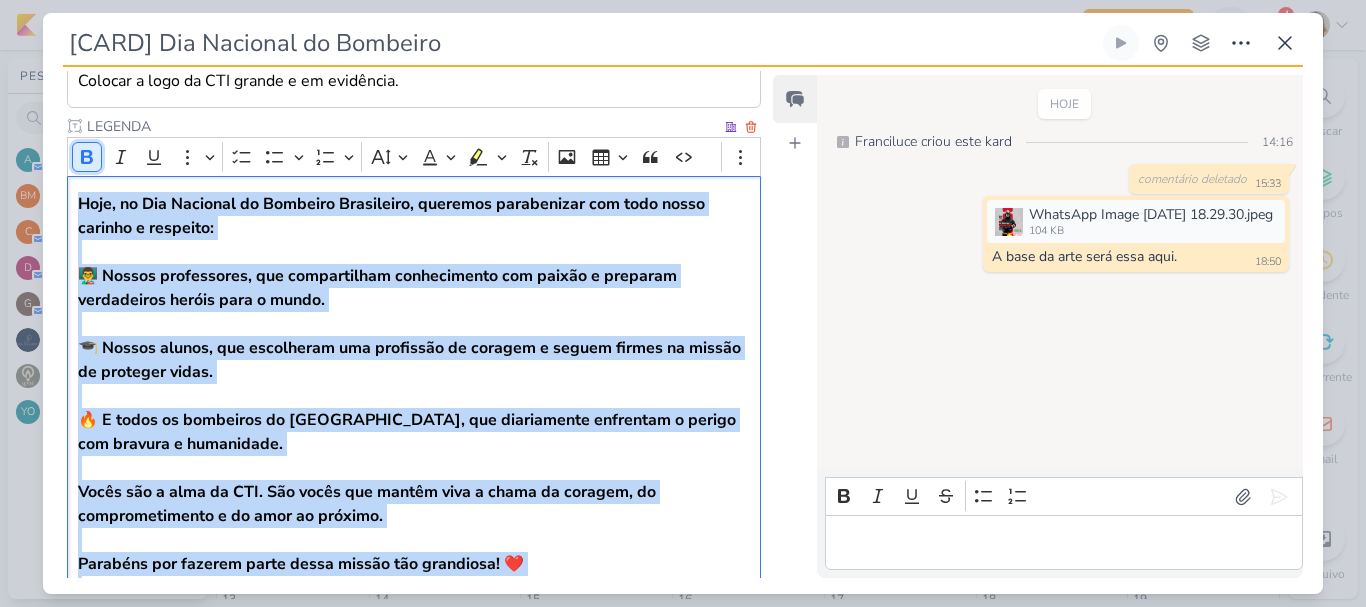 click 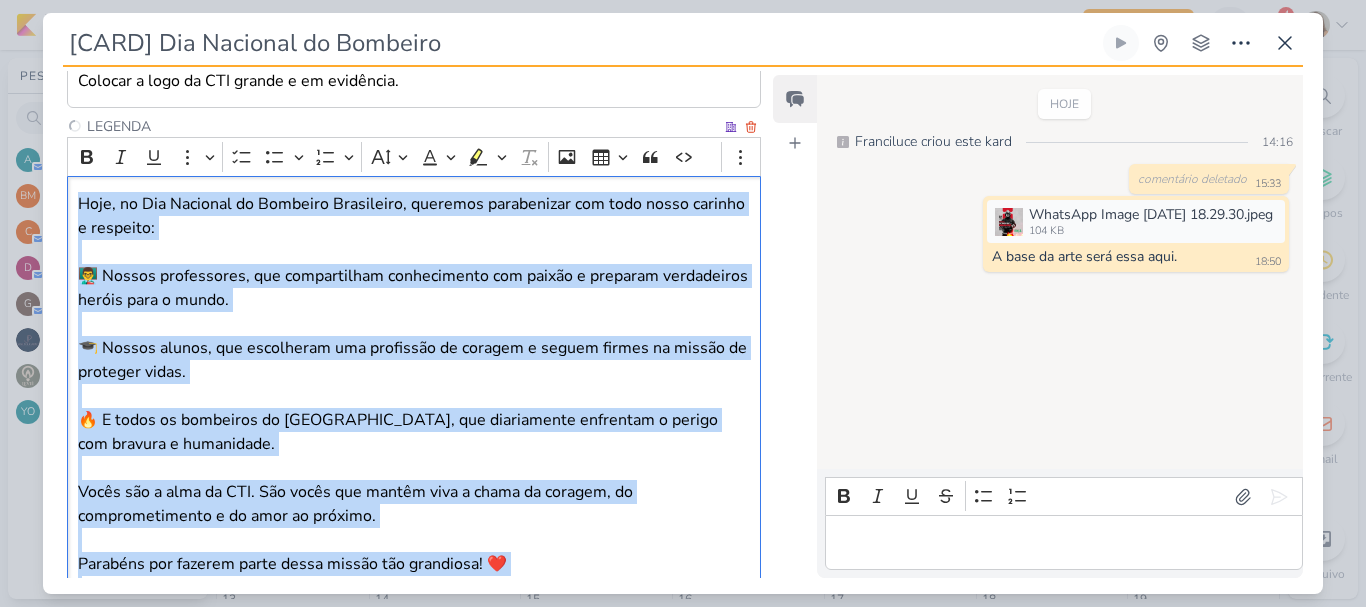 scroll, scrollTop: 740, scrollLeft: 0, axis: vertical 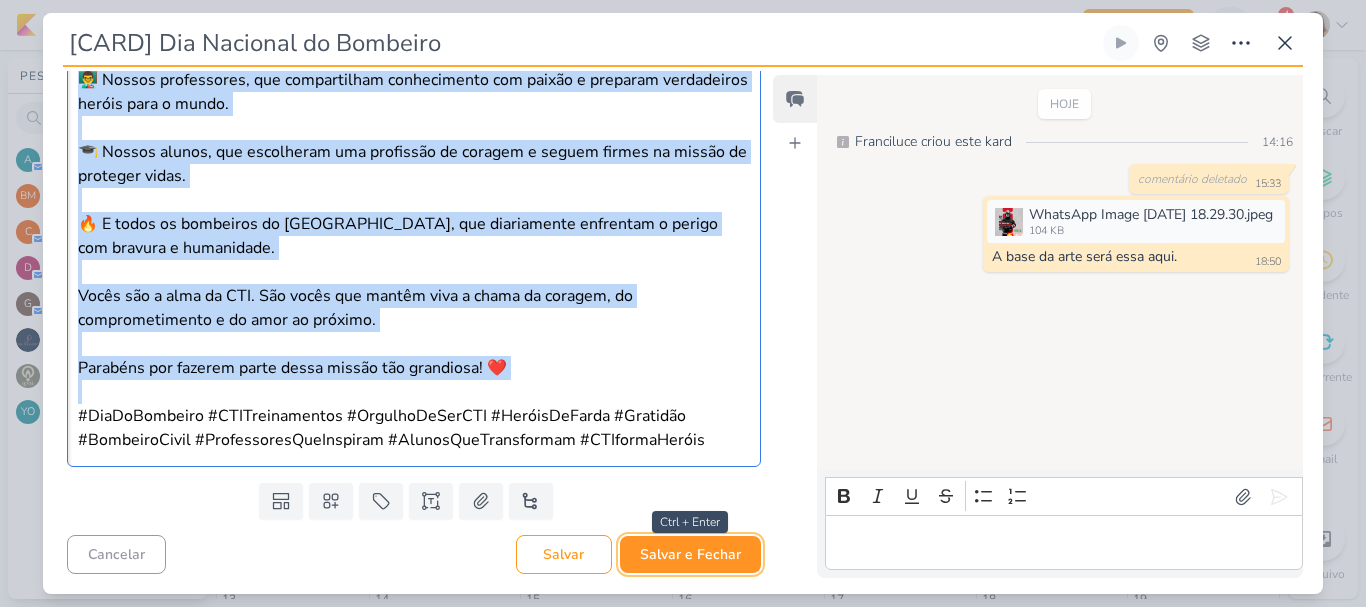 click on "Salvar e Fechar" at bounding box center (690, 554) 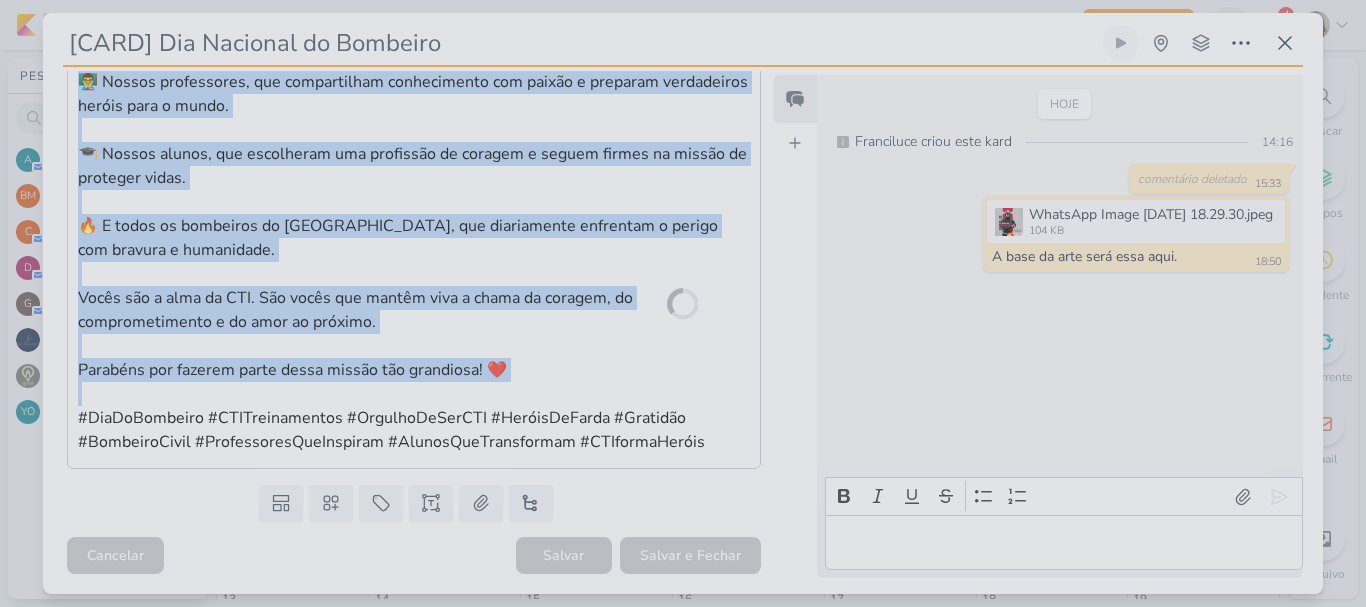 scroll, scrollTop: 738, scrollLeft: 0, axis: vertical 